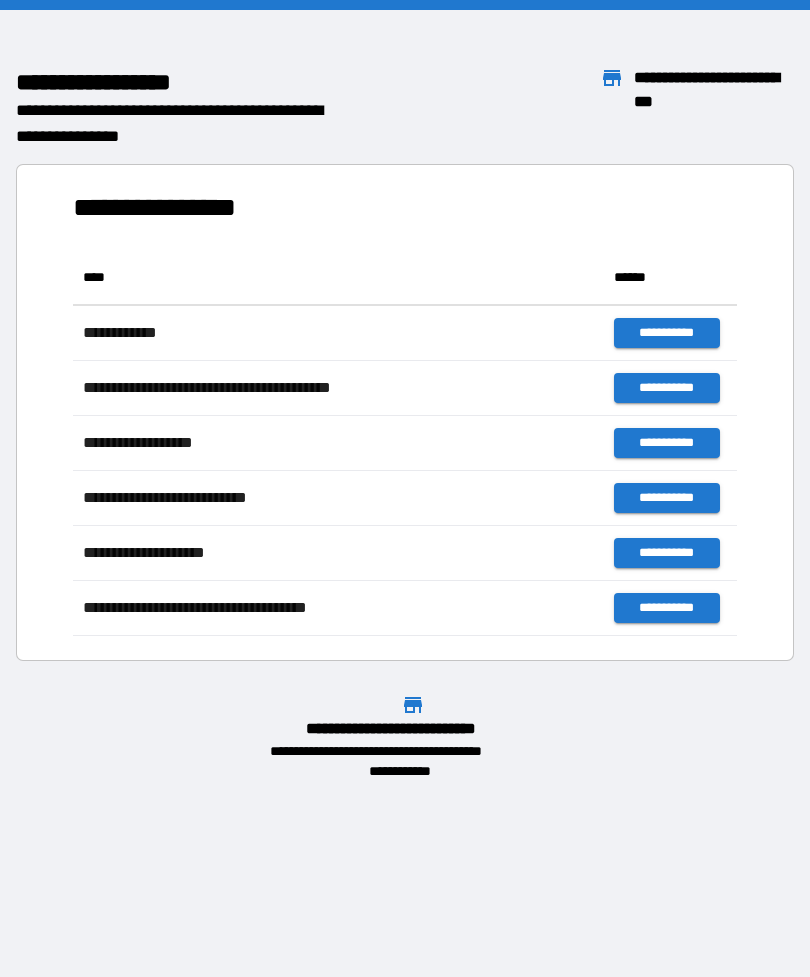 scroll, scrollTop: 0, scrollLeft: 0, axis: both 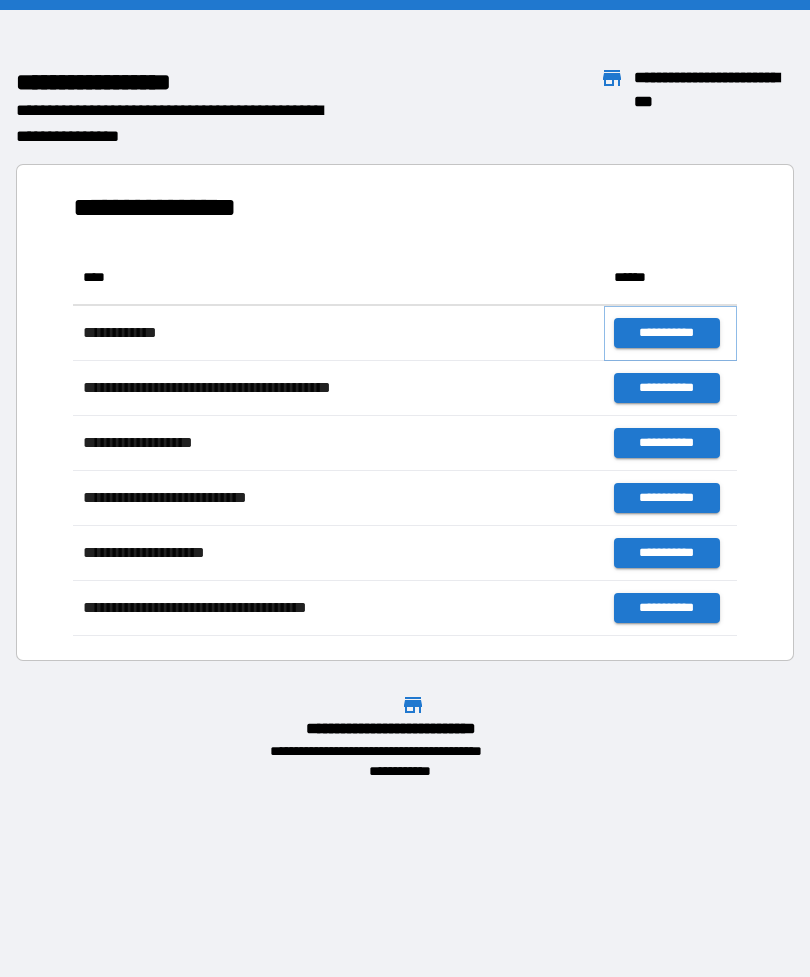 click on "**********" at bounding box center (666, 333) 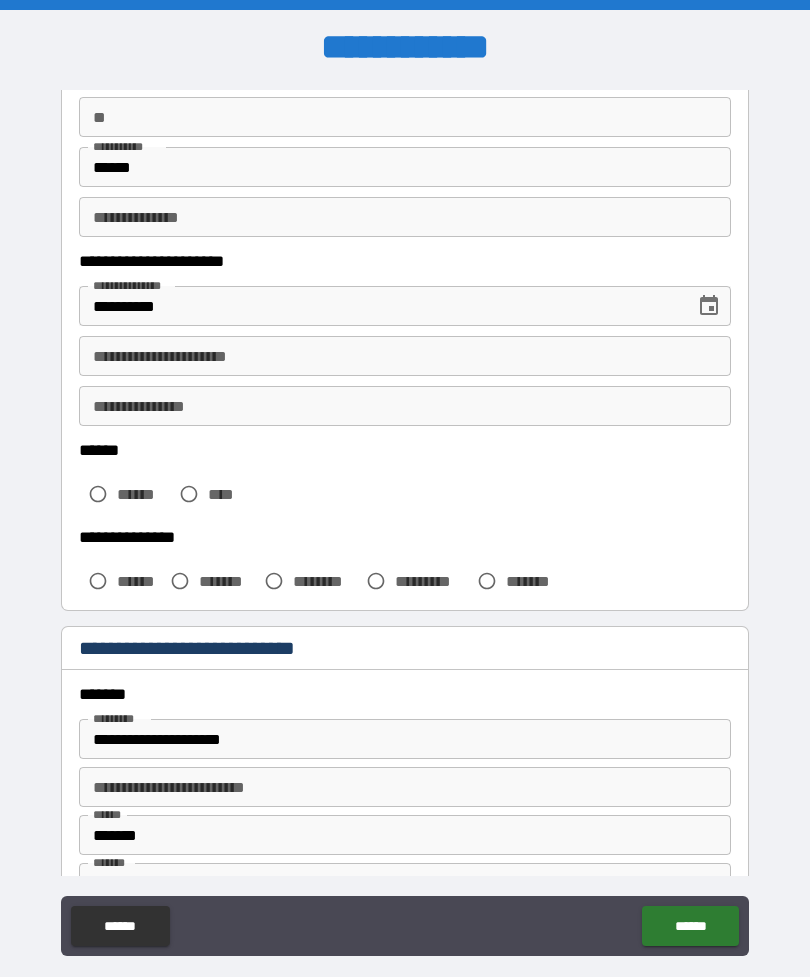 scroll, scrollTop: 200, scrollLeft: 0, axis: vertical 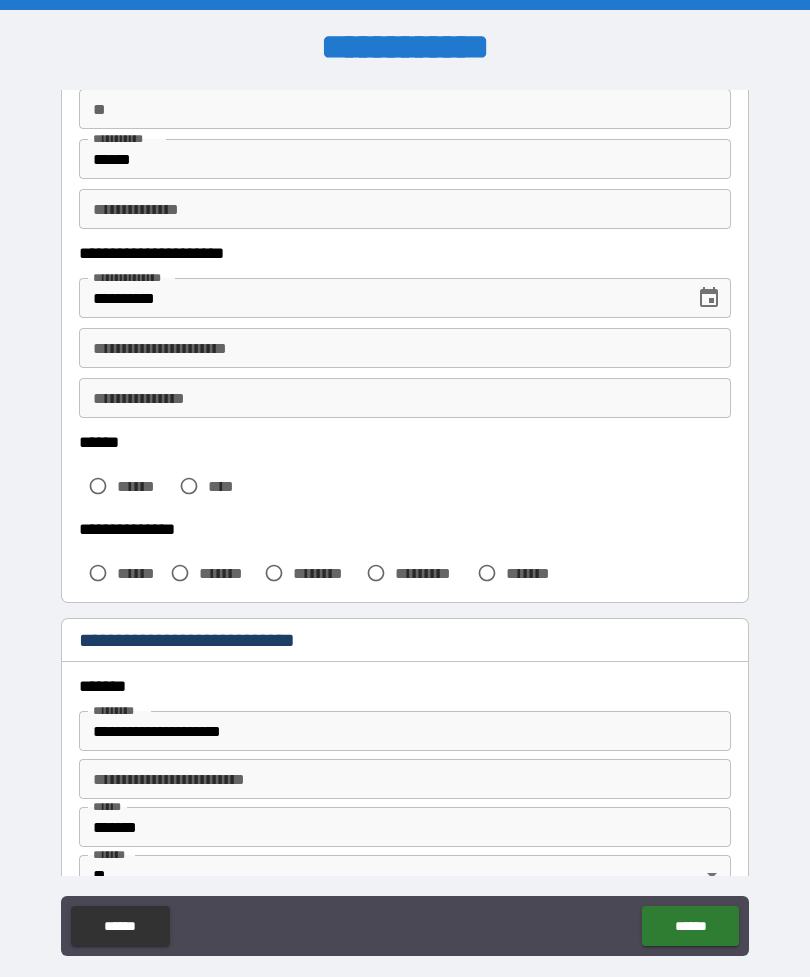 click on "****" at bounding box center [226, 486] 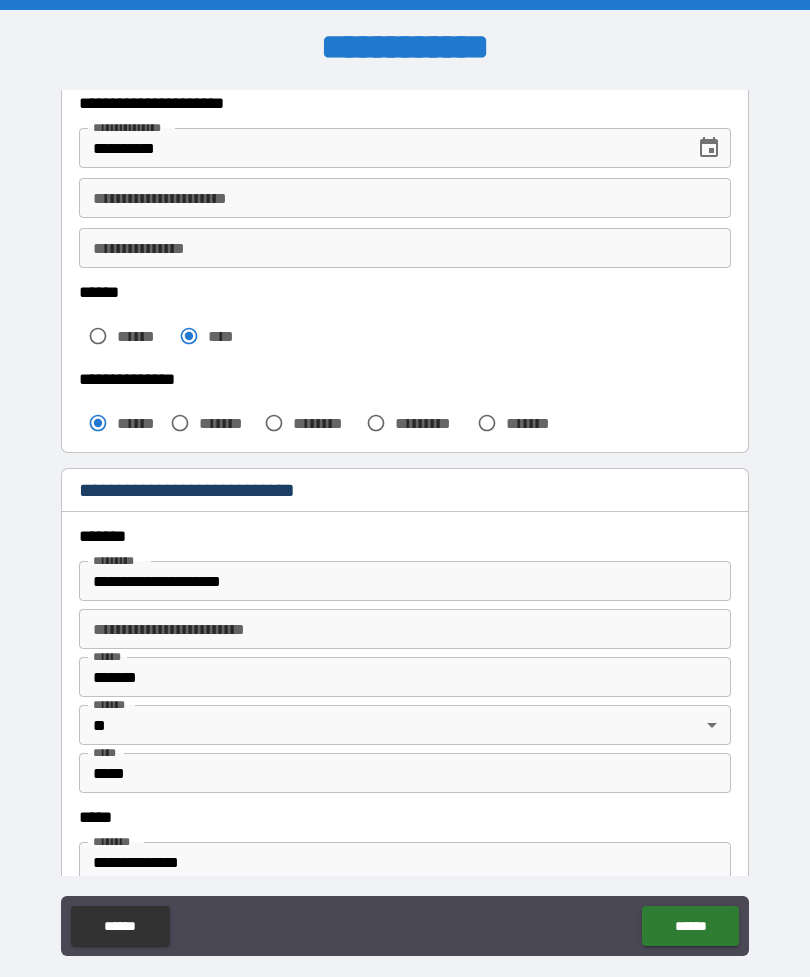 scroll, scrollTop: 351, scrollLeft: 0, axis: vertical 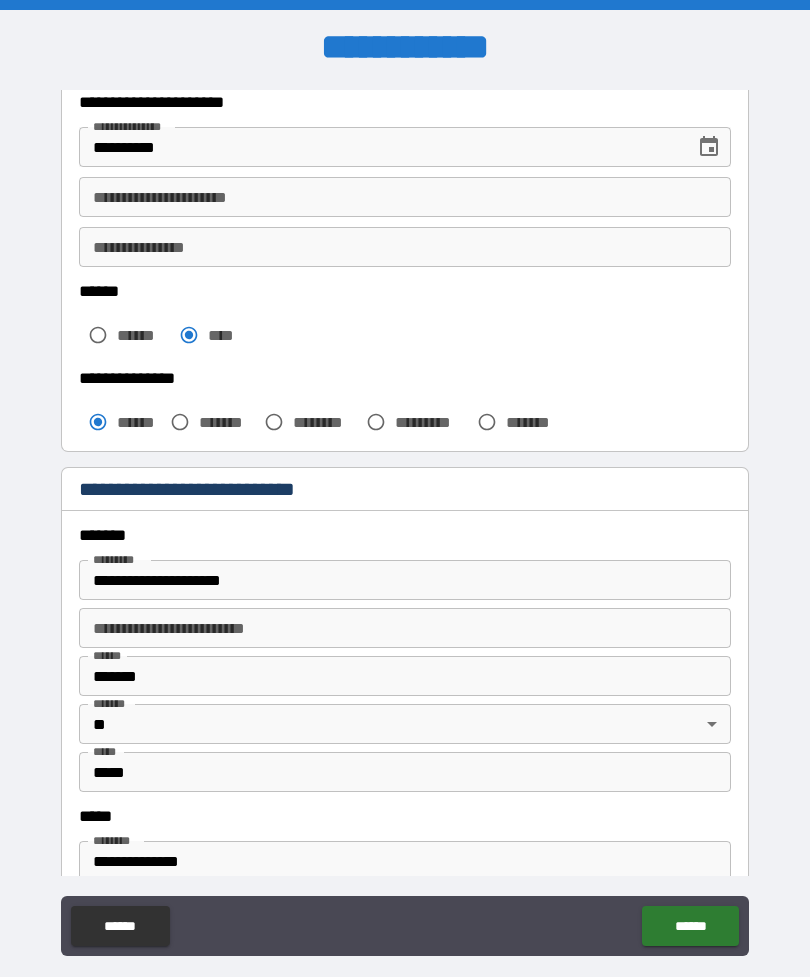 click on "**********" at bounding box center (405, 580) 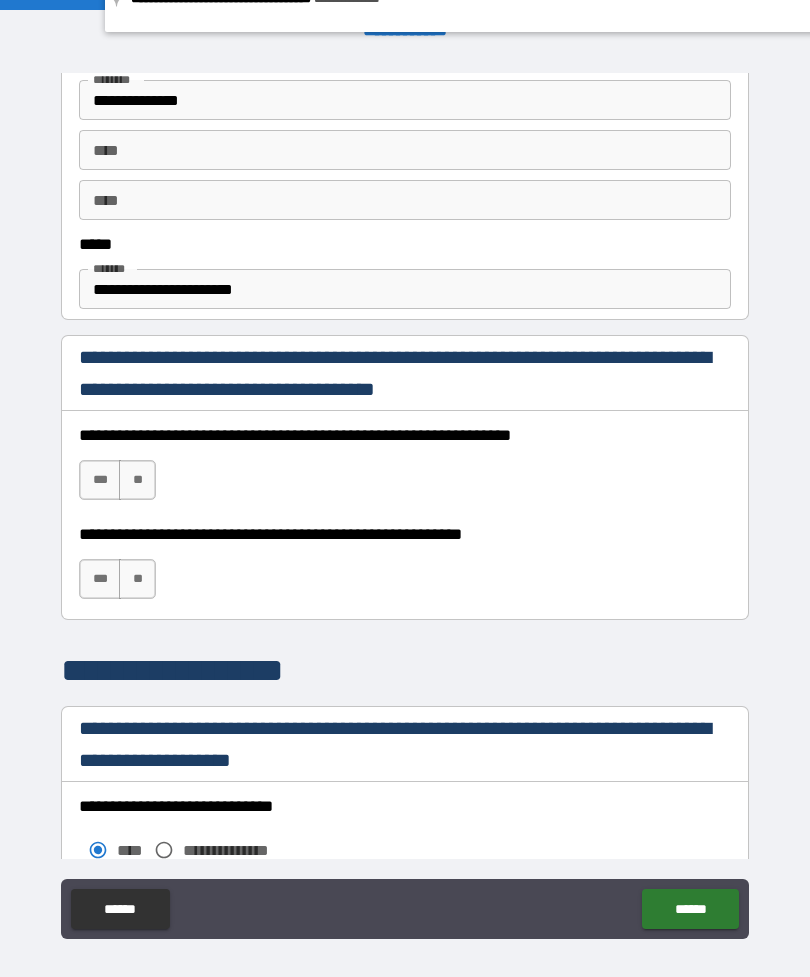 scroll, scrollTop: 548, scrollLeft: 0, axis: vertical 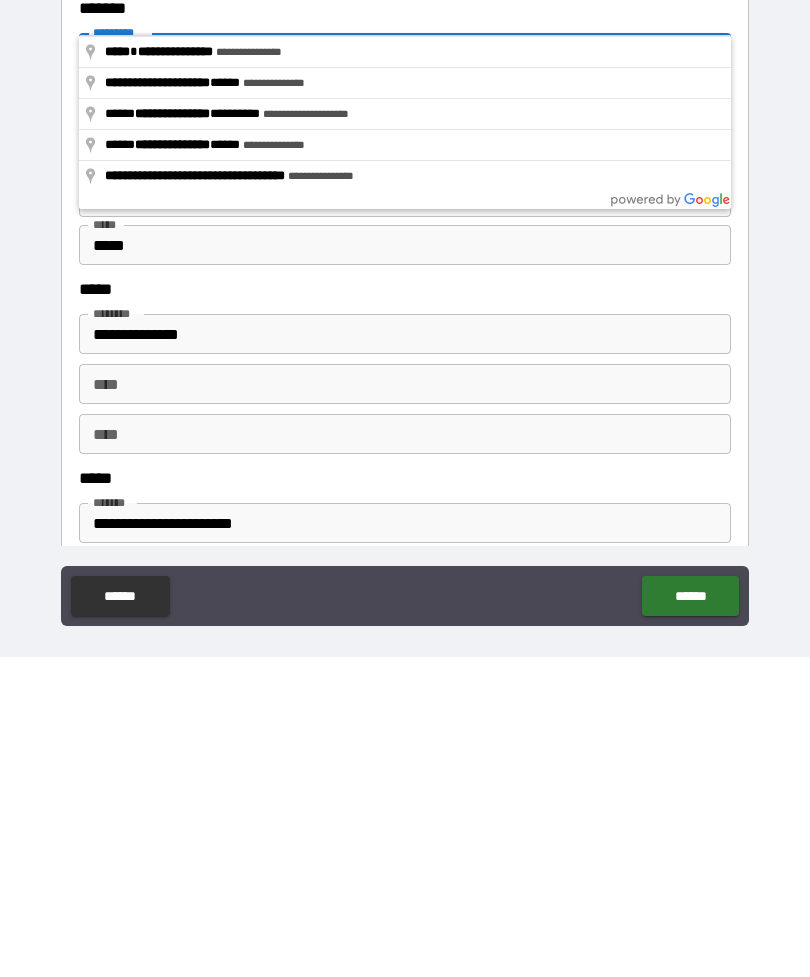 type on "**********" 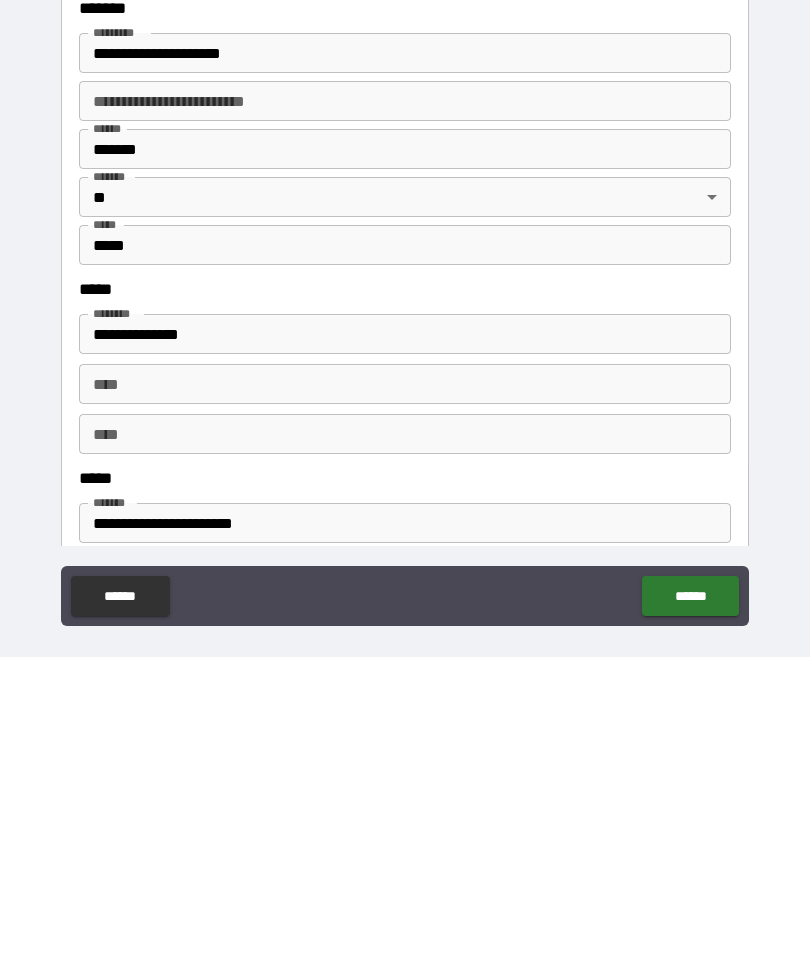 scroll, scrollTop: 64, scrollLeft: 0, axis: vertical 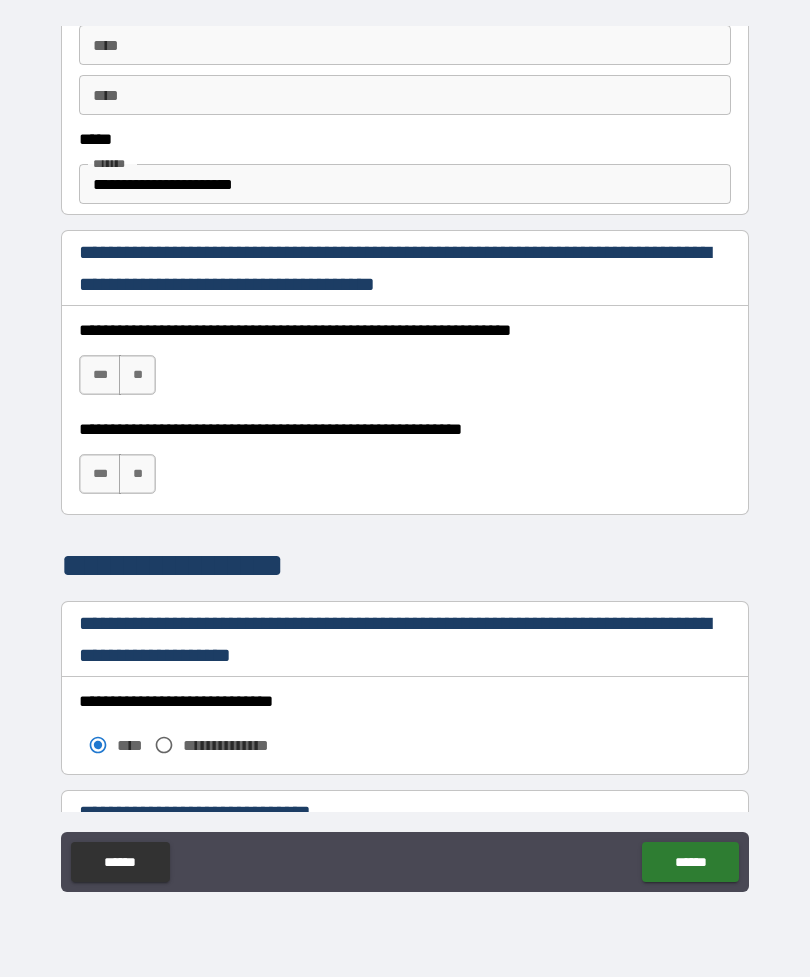 click on "***" at bounding box center (100, 375) 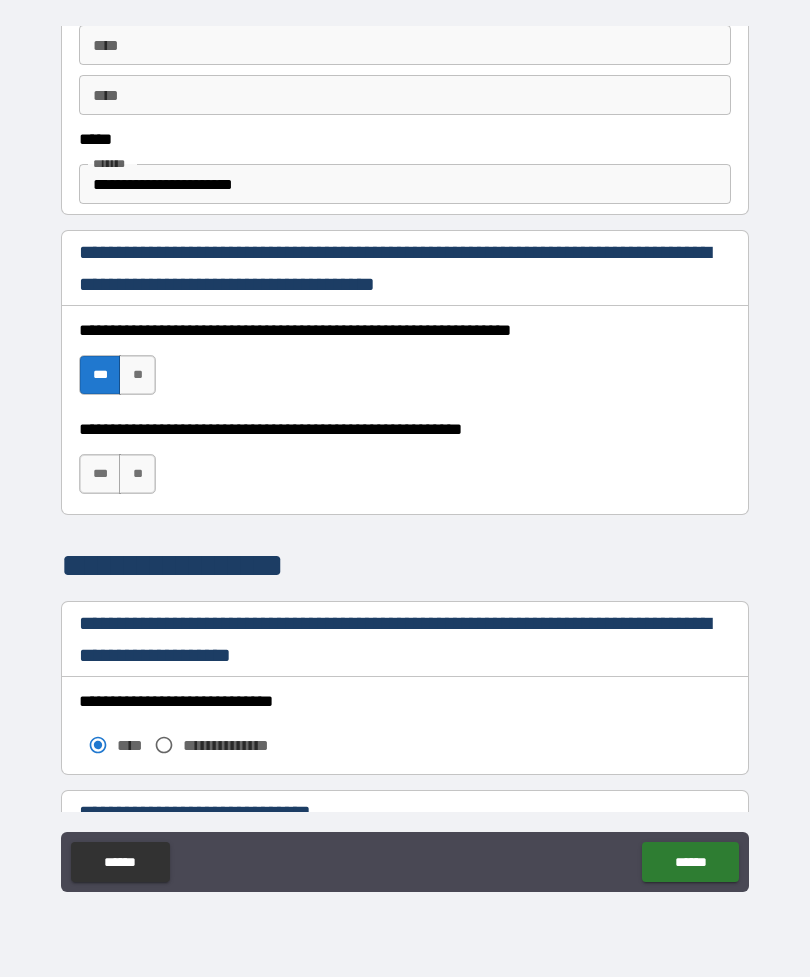 click on "***" at bounding box center (100, 474) 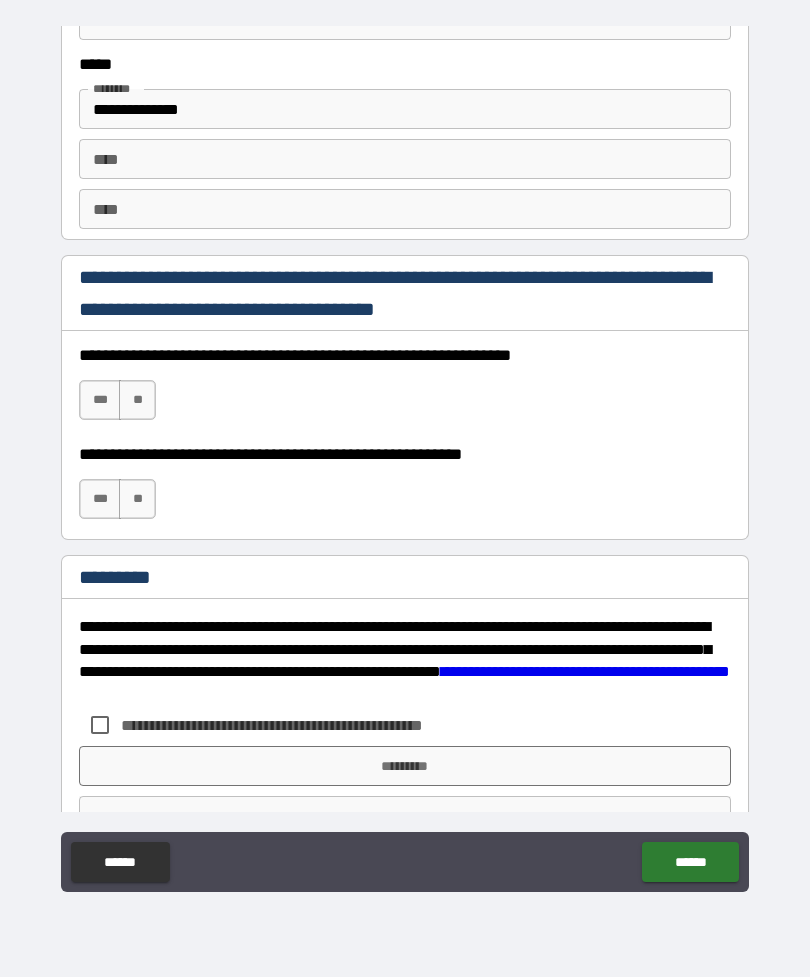 scroll, scrollTop: 2767, scrollLeft: 0, axis: vertical 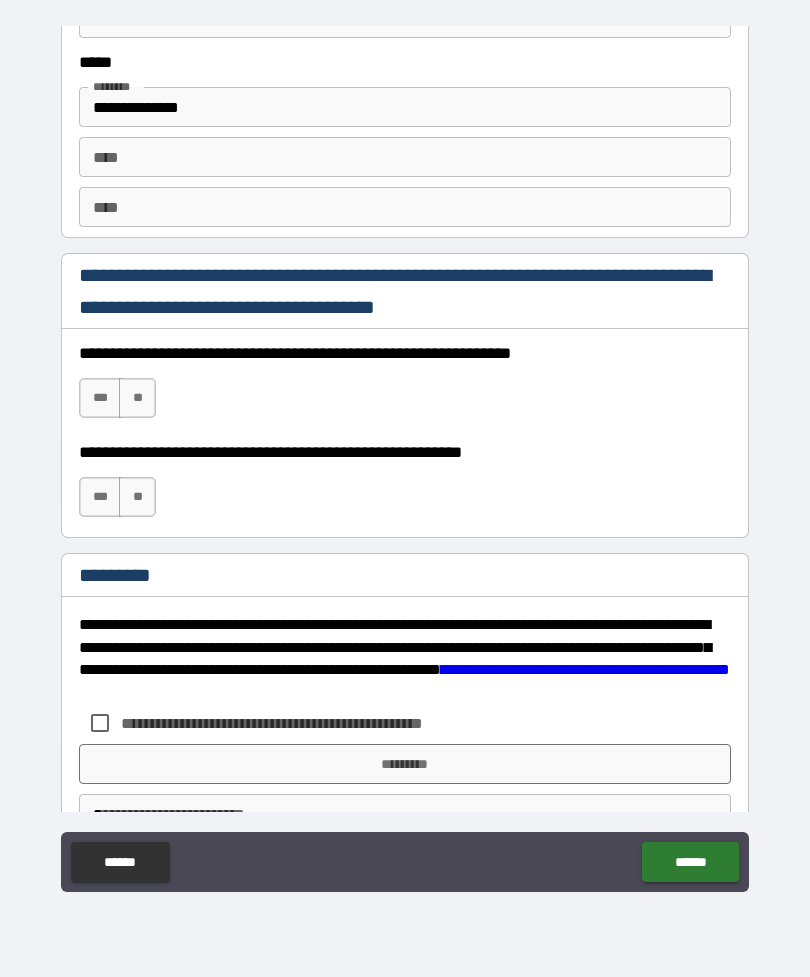 click on "***" at bounding box center [100, 398] 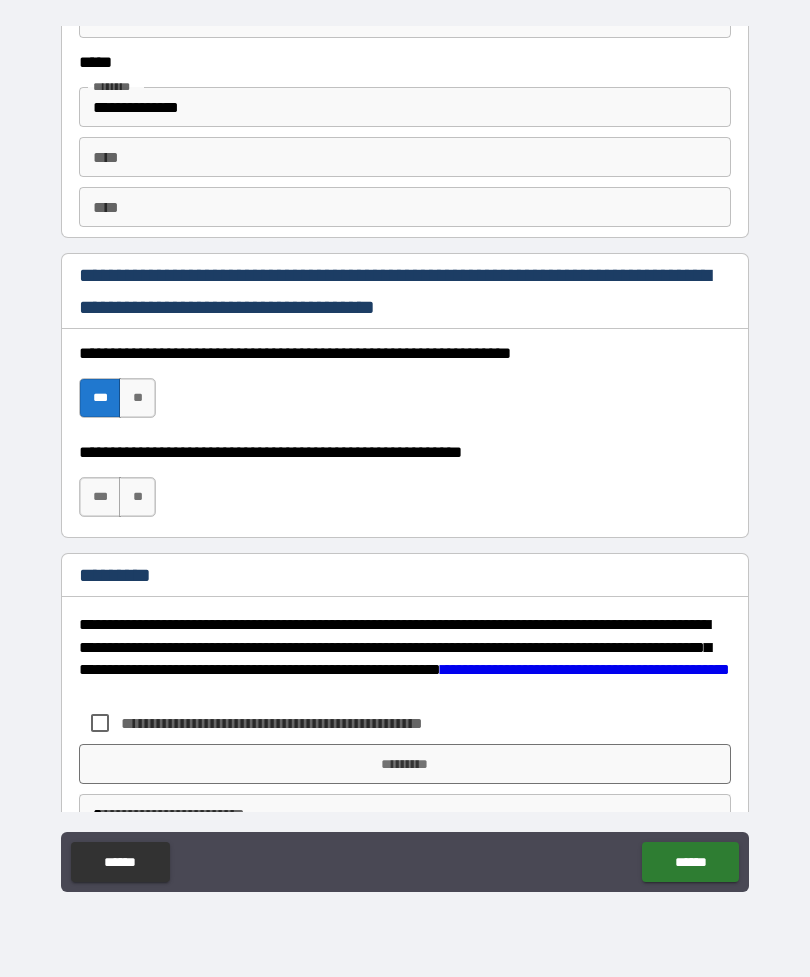 click on "***" at bounding box center [100, 497] 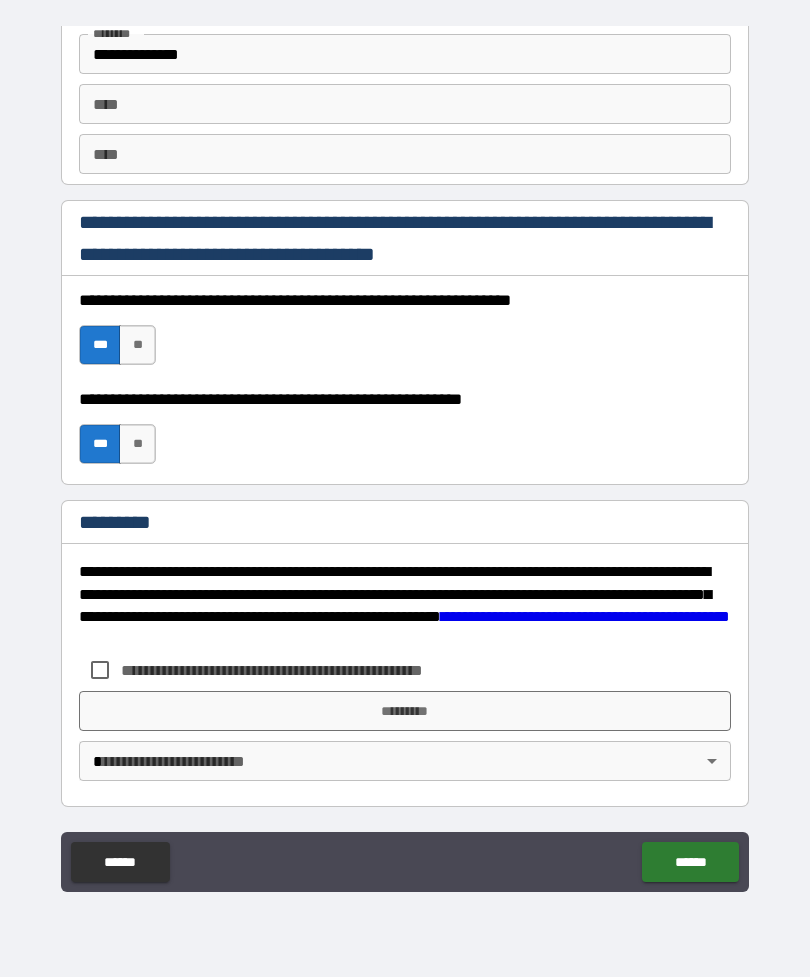 scroll, scrollTop: 2820, scrollLeft: 0, axis: vertical 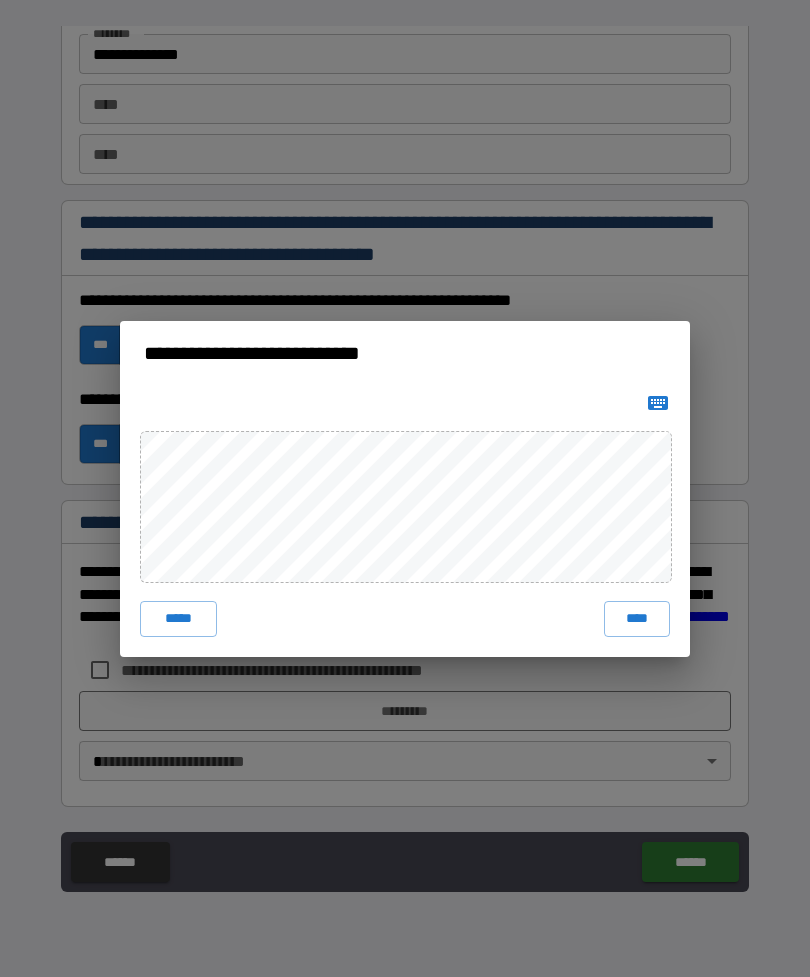 click on "****" at bounding box center (637, 619) 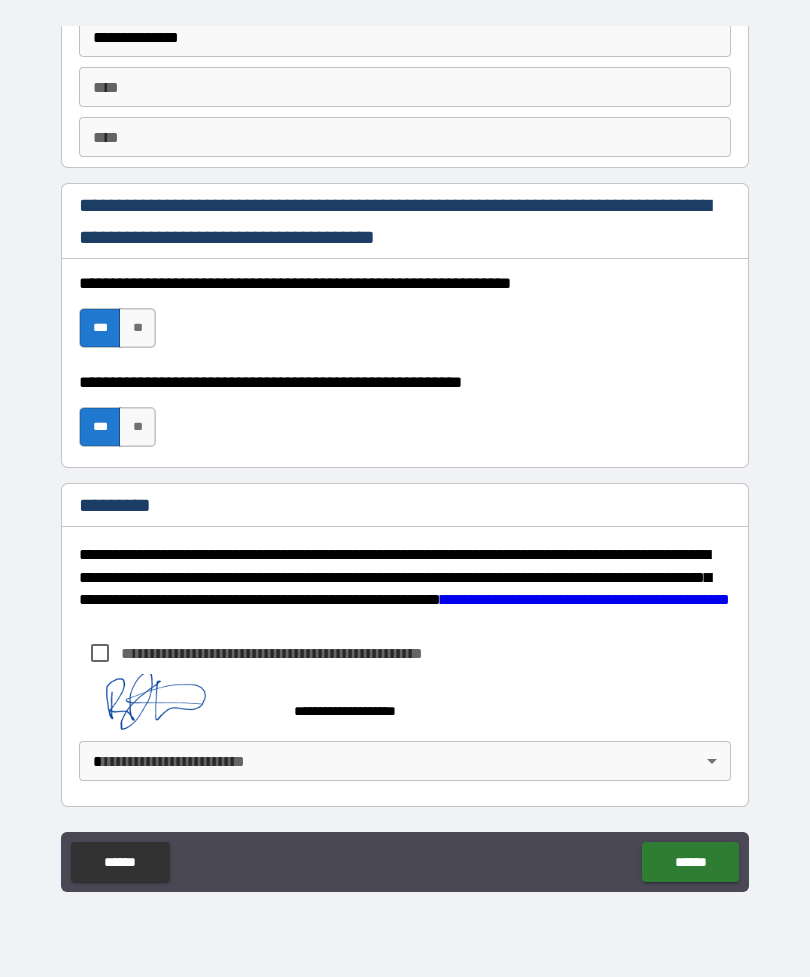 scroll, scrollTop: 2837, scrollLeft: 0, axis: vertical 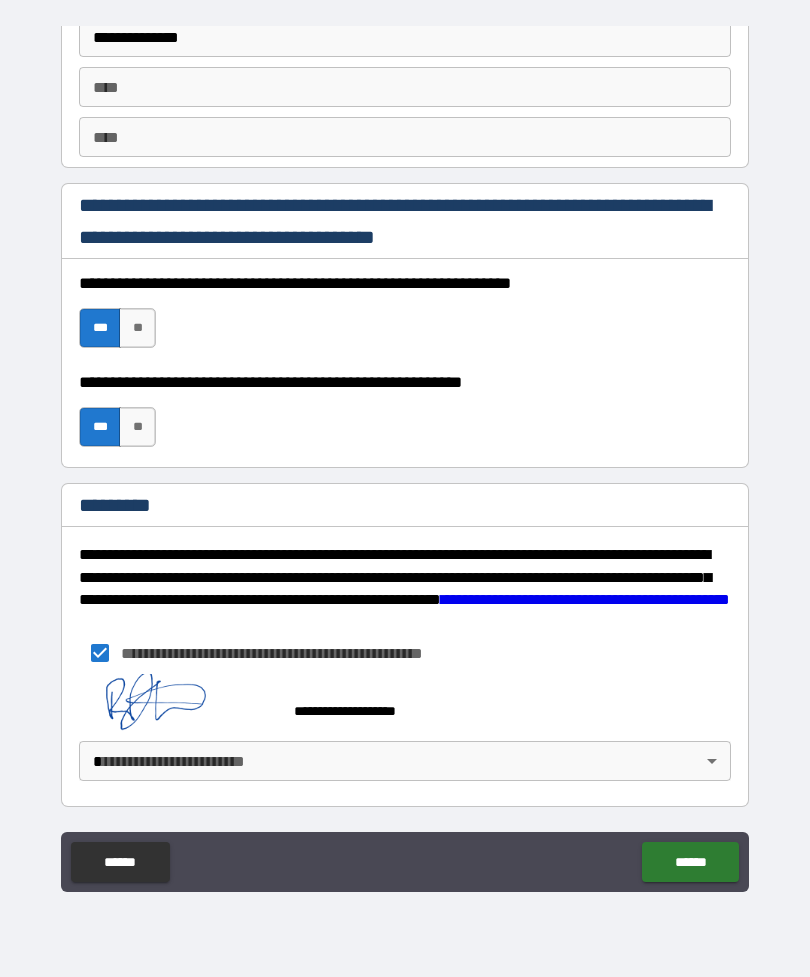click on "**********" at bounding box center (405, 456) 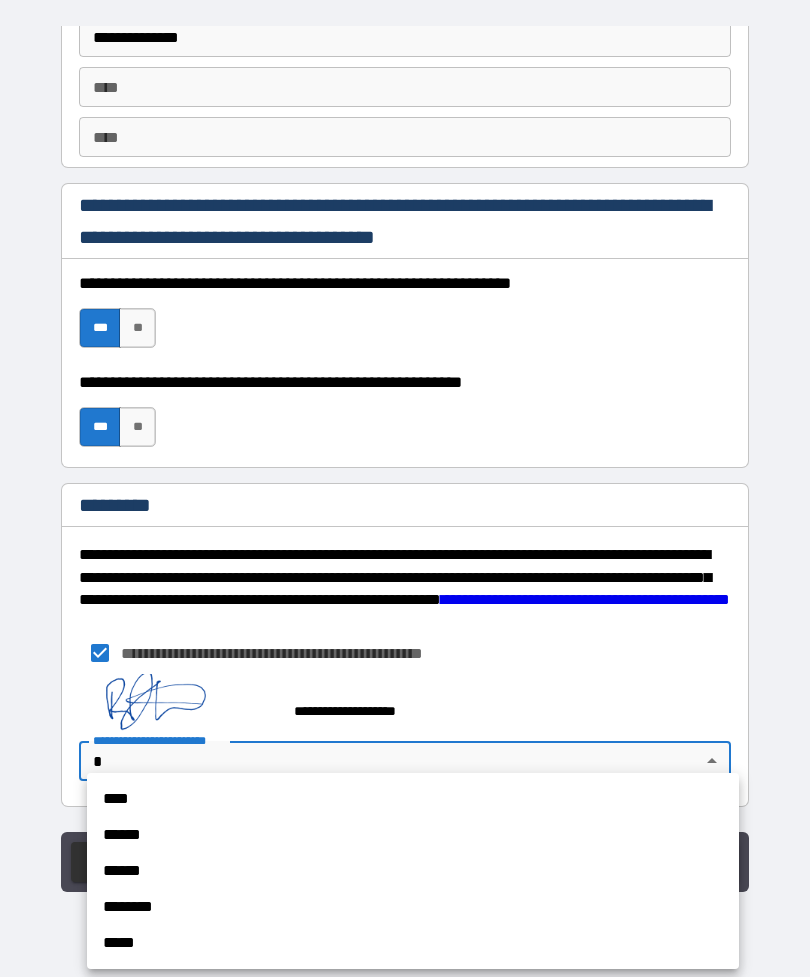 click on "******" at bounding box center [413, 835] 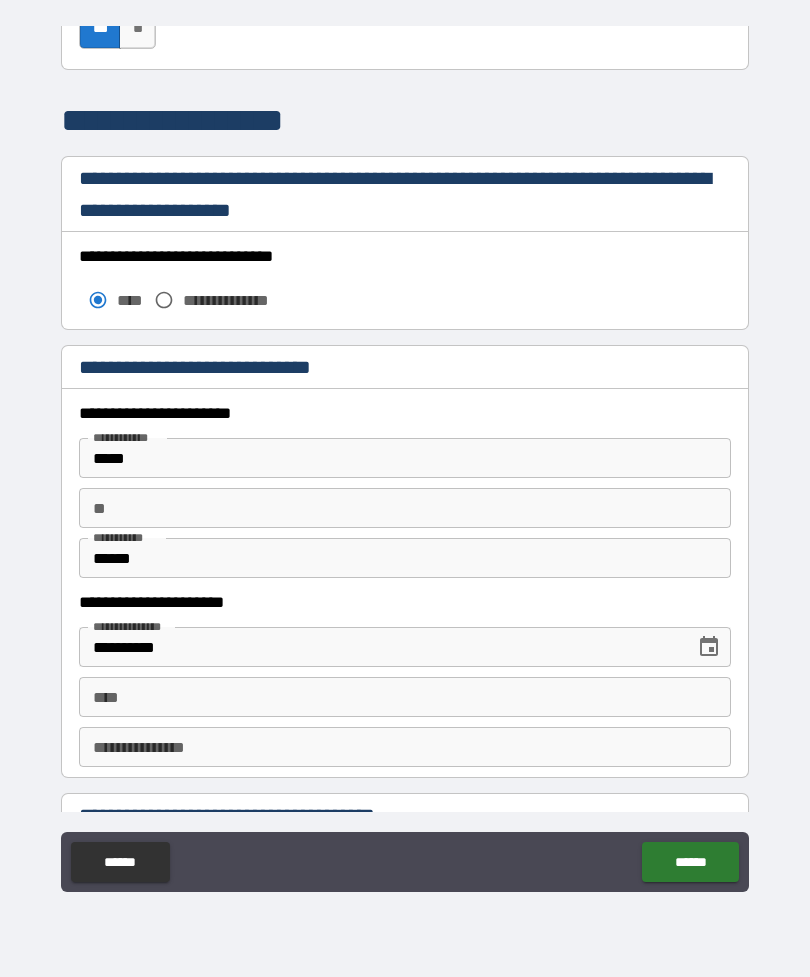 scroll, scrollTop: 1579, scrollLeft: 0, axis: vertical 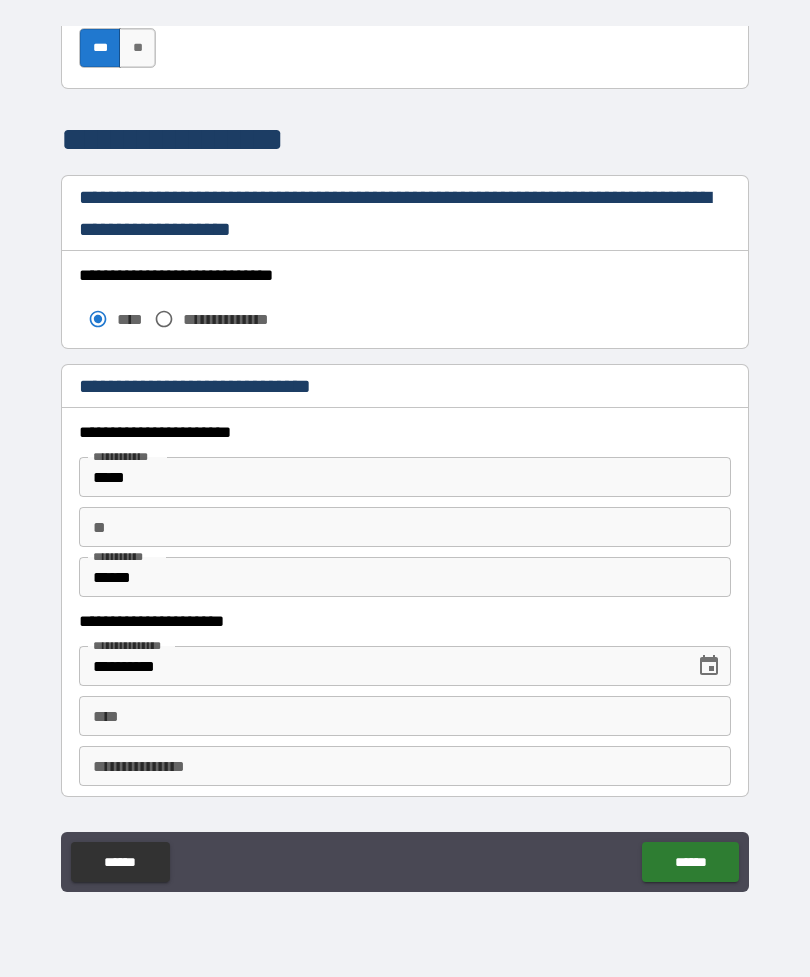 click on "**********" at bounding box center [239, 319] 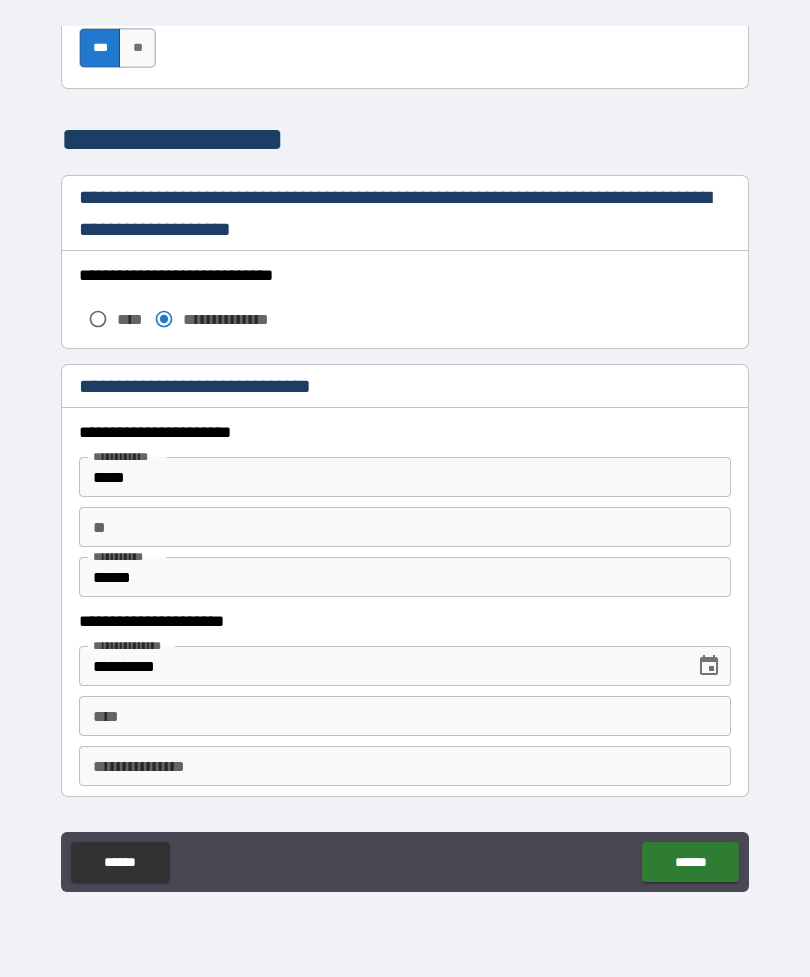 click on "*****" at bounding box center [405, 477] 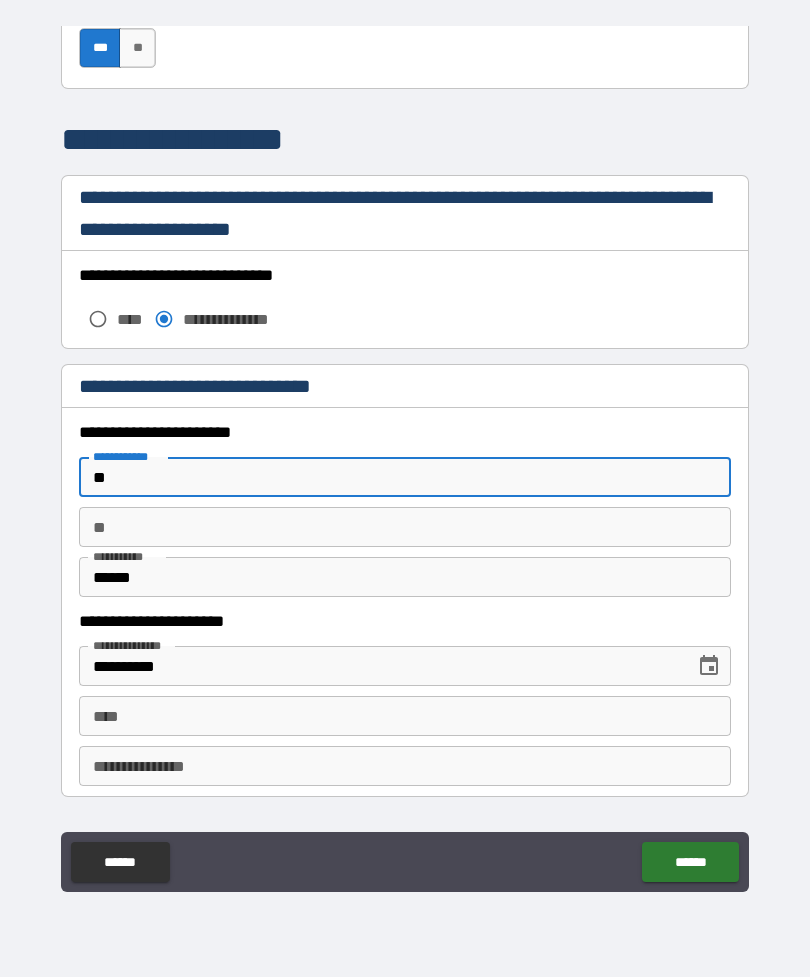 type on "*" 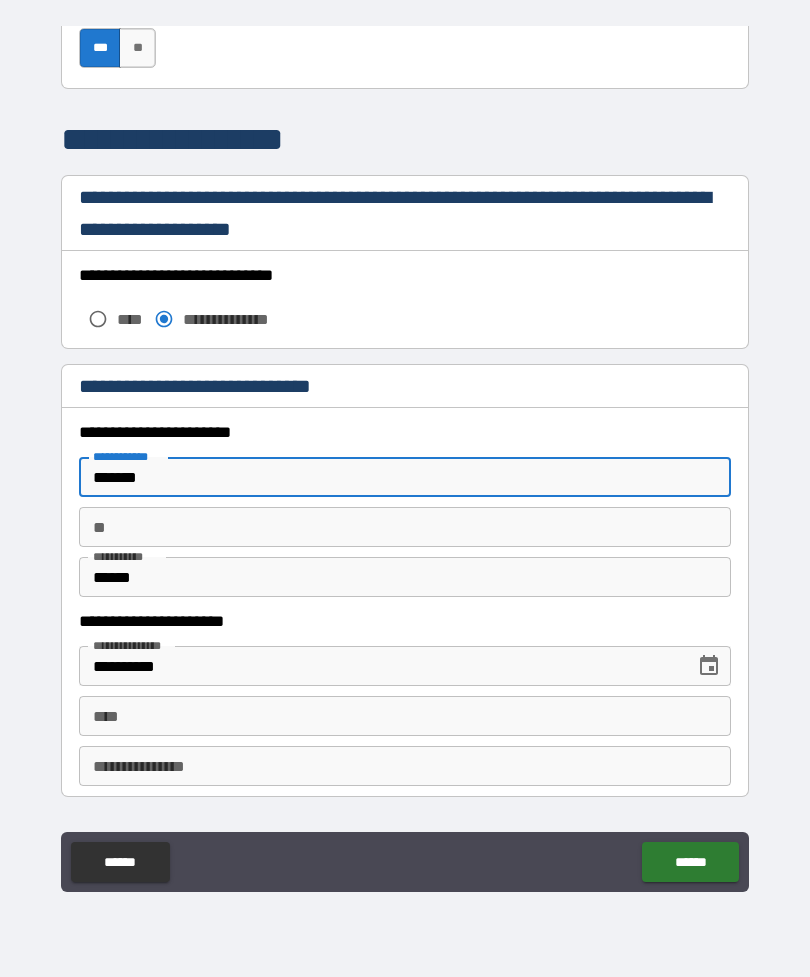type on "*******" 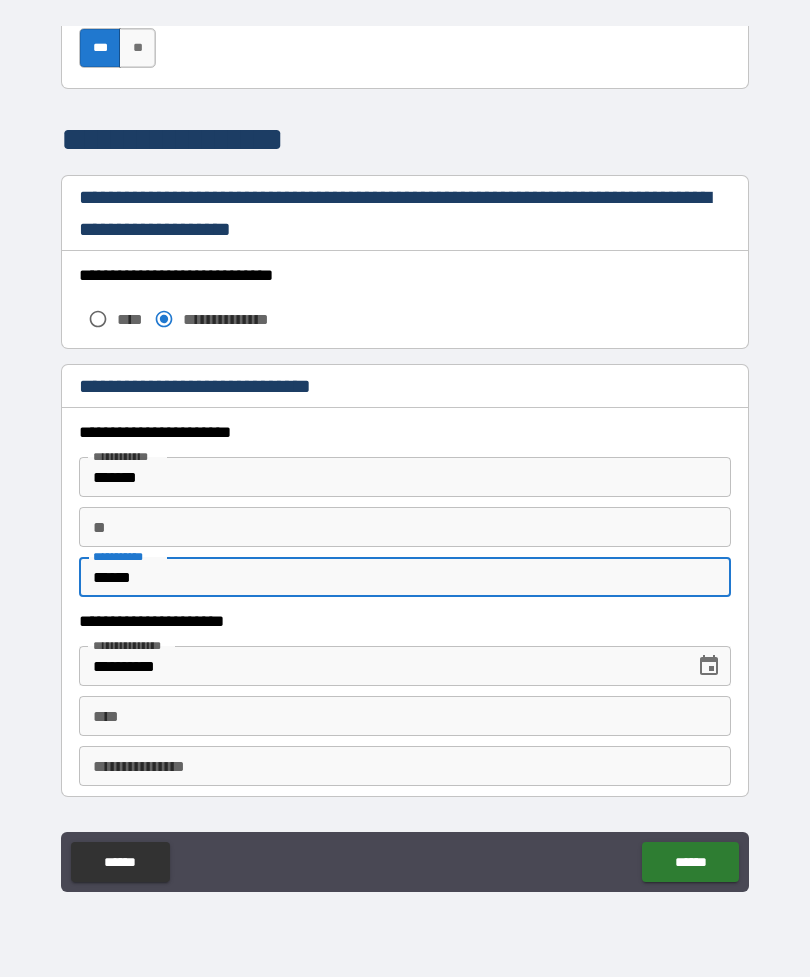 click on "******" at bounding box center (405, 577) 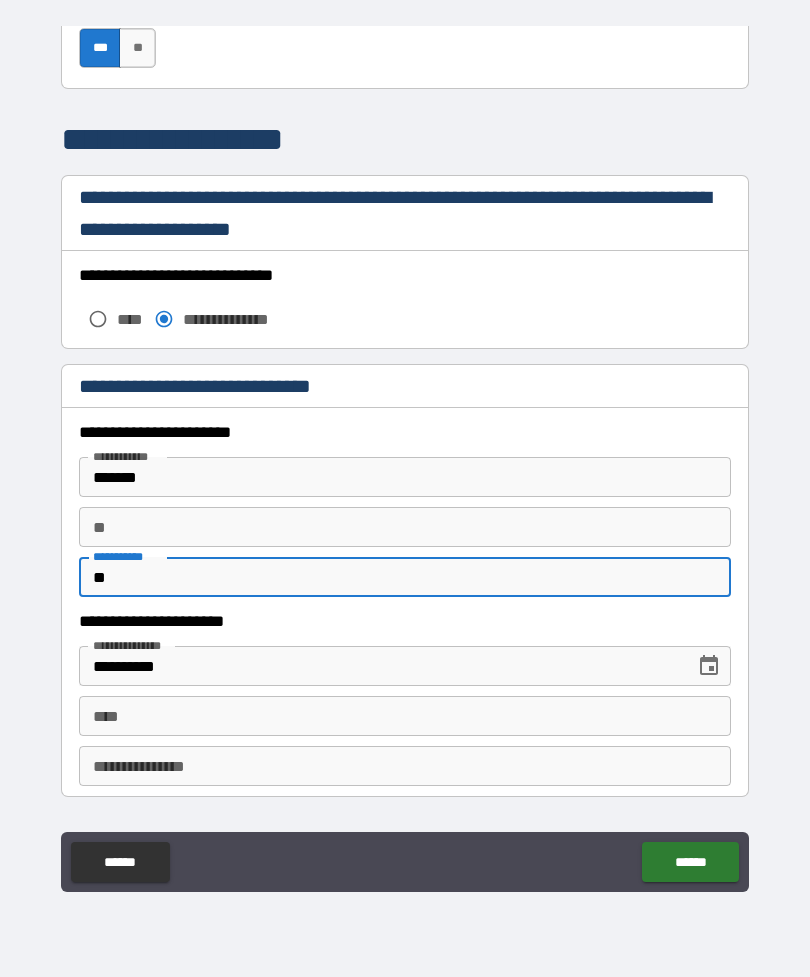 type on "*" 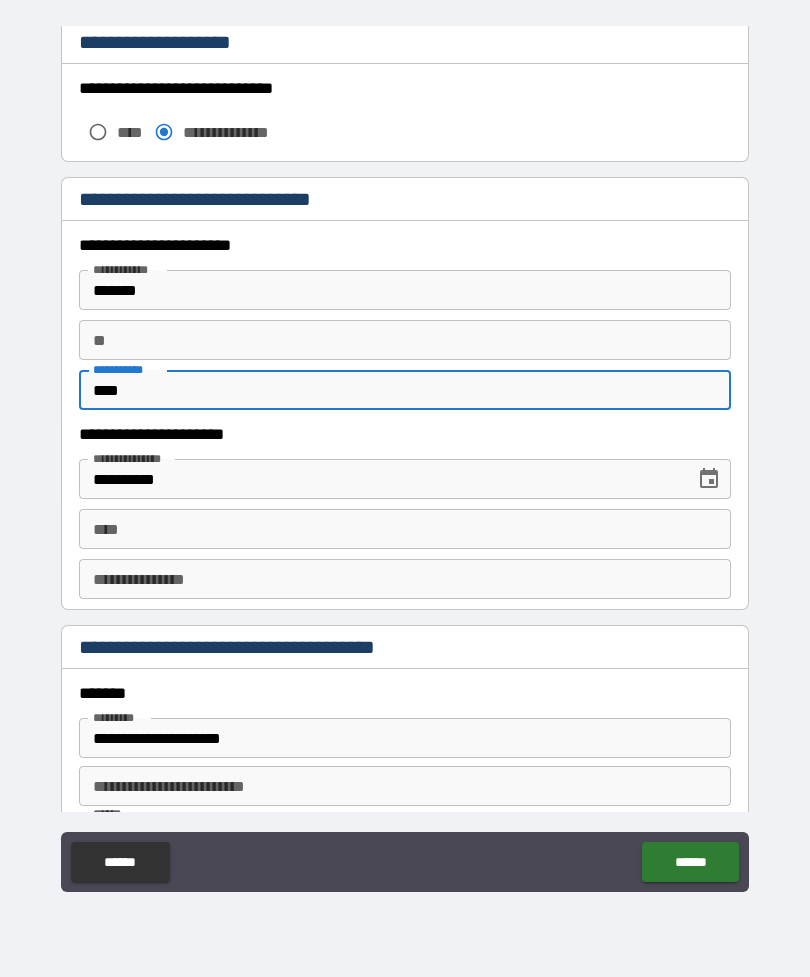 scroll, scrollTop: 1853, scrollLeft: 0, axis: vertical 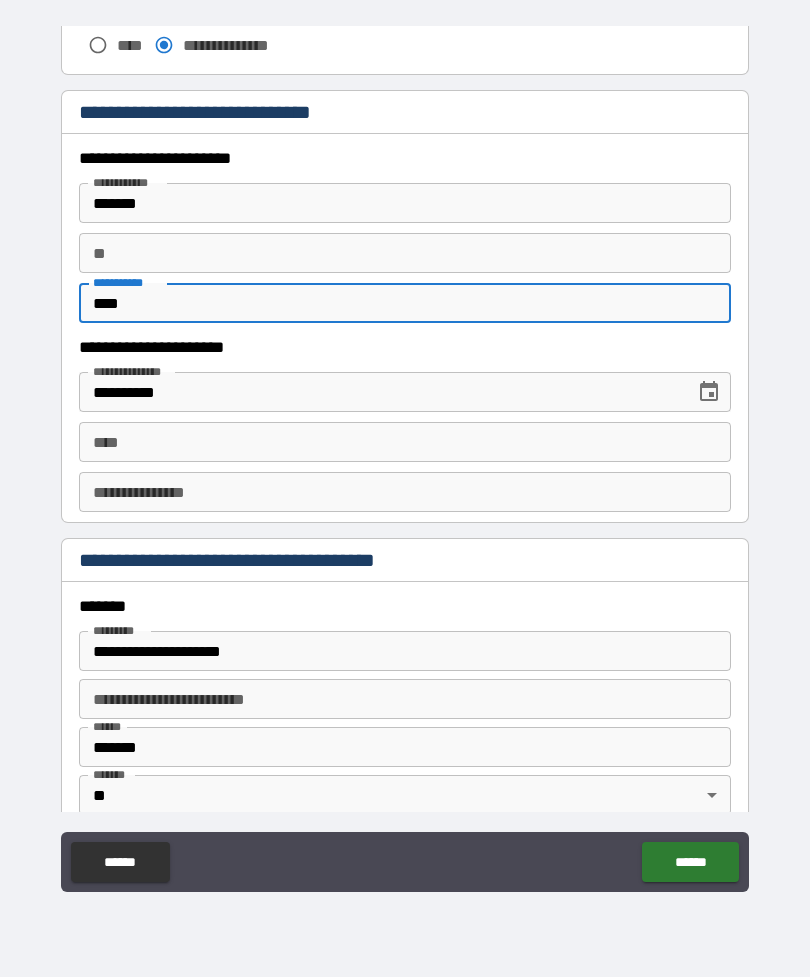 type on "****" 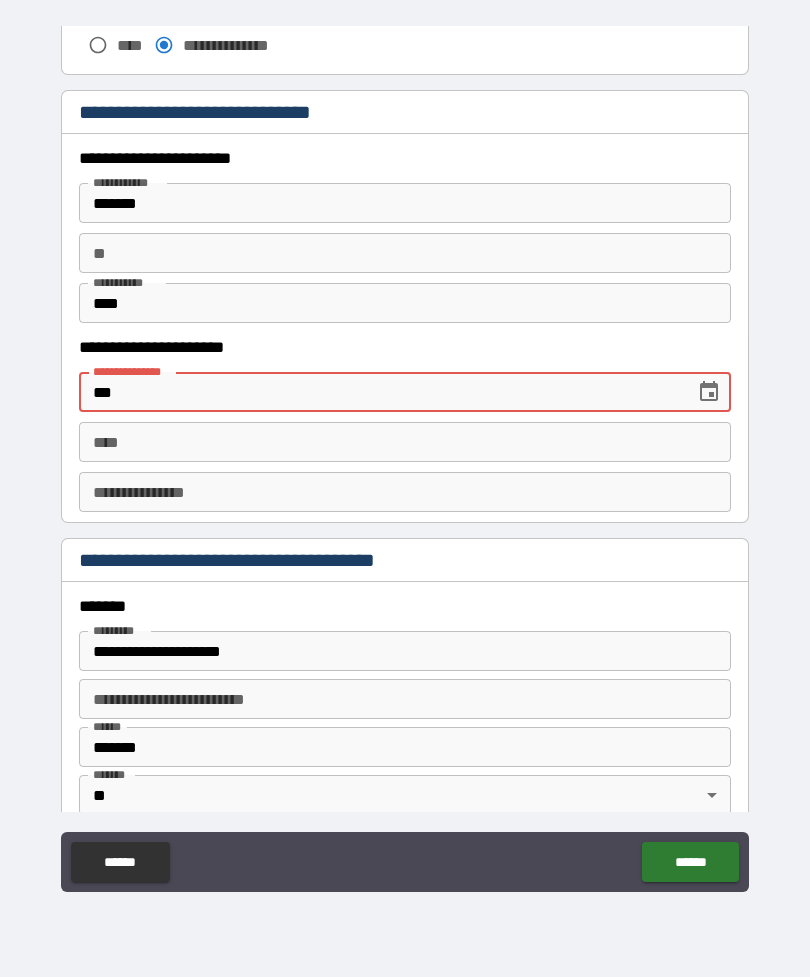 type on "*" 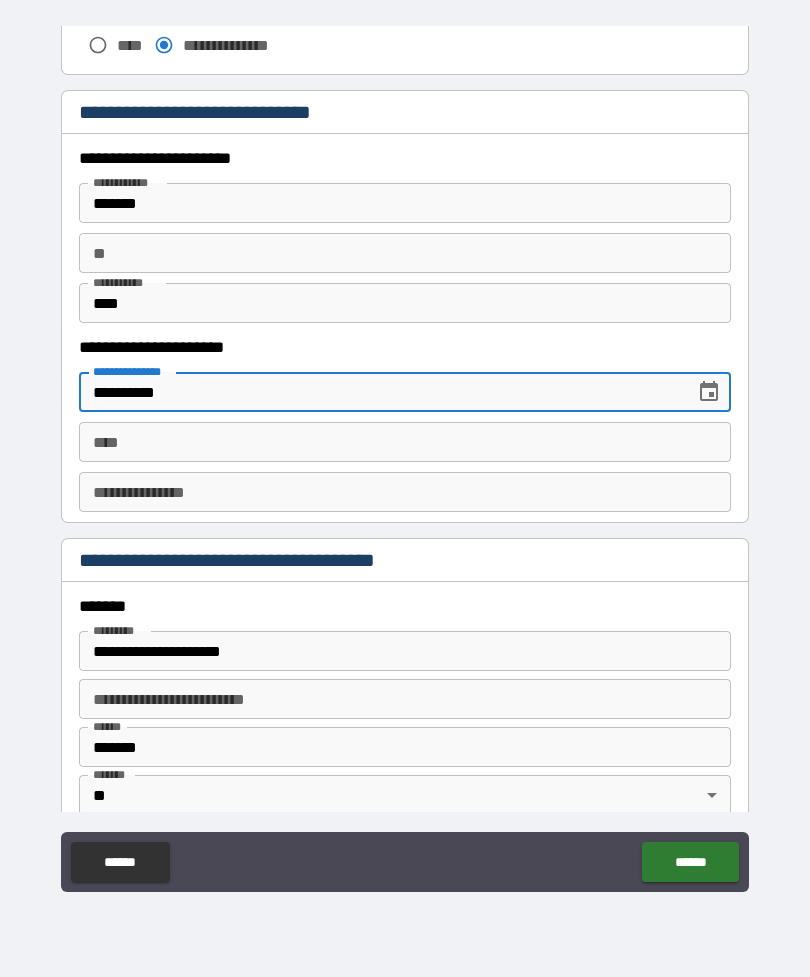 type on "**********" 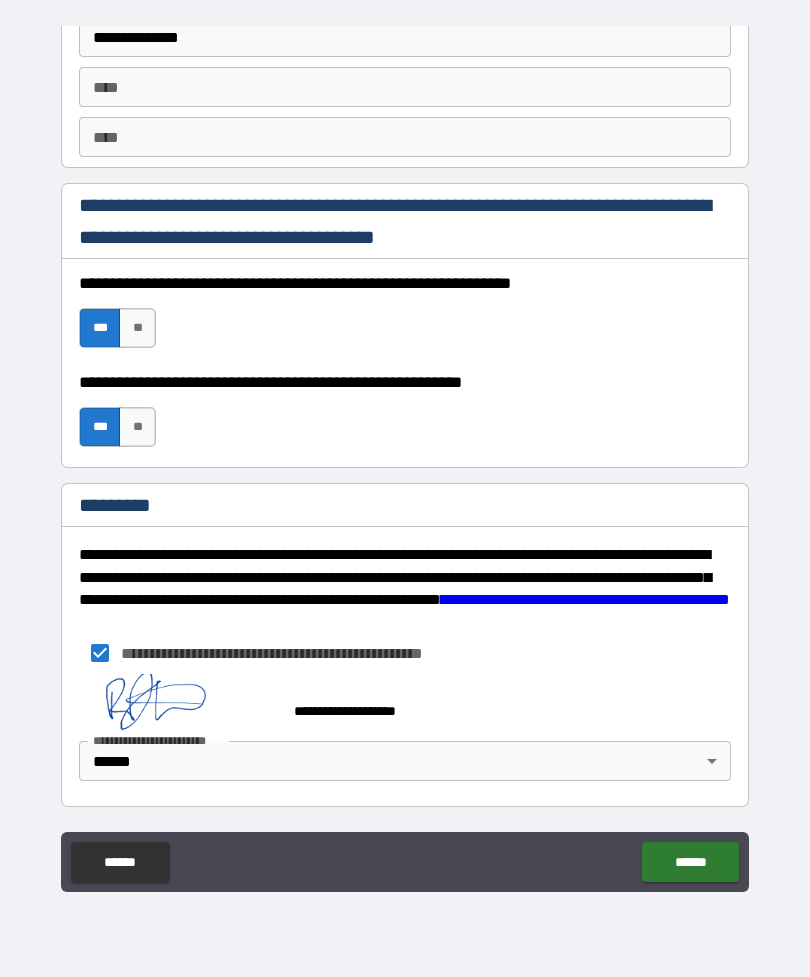 scroll, scrollTop: 2837, scrollLeft: 0, axis: vertical 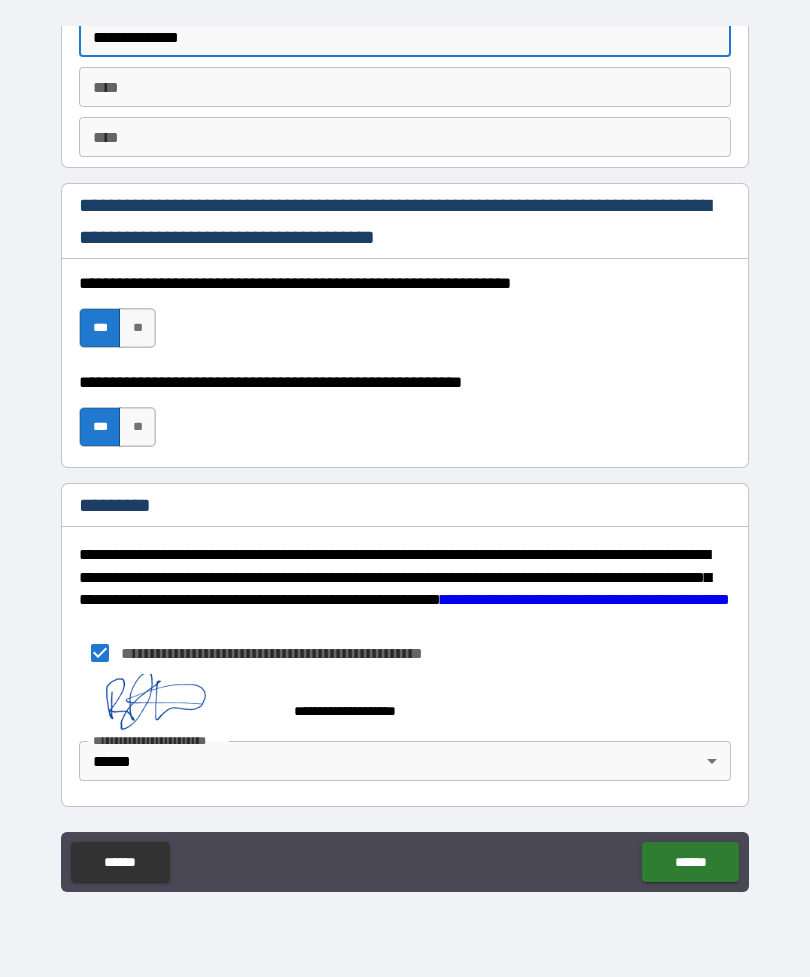 type on "*" 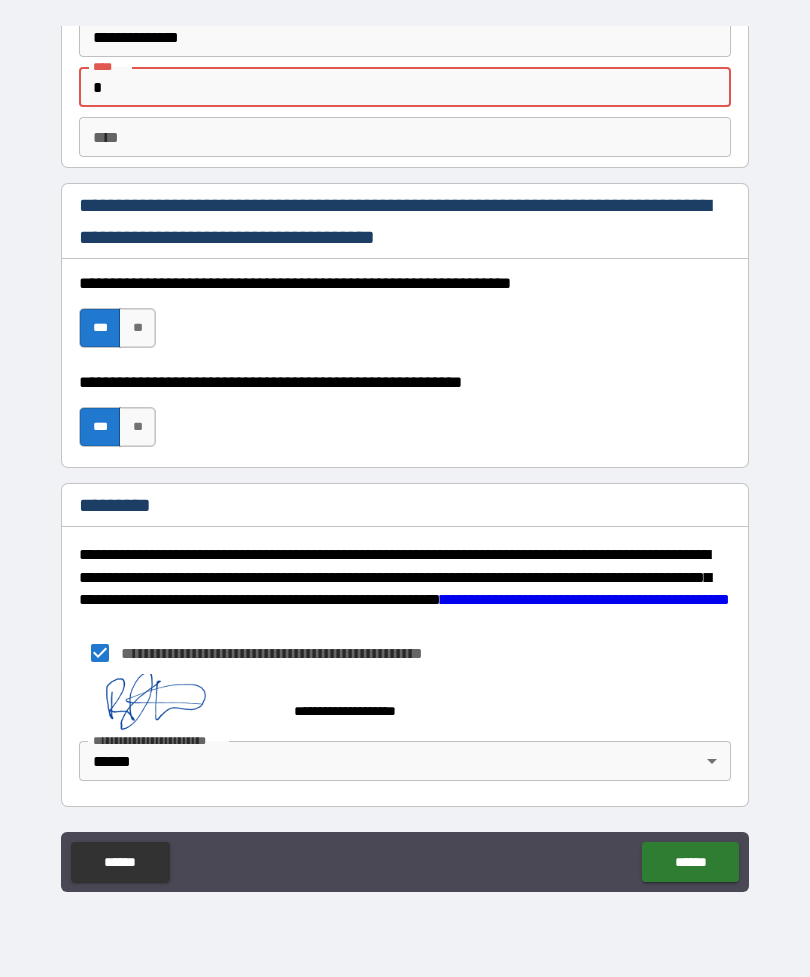 click on "**********" at bounding box center (405, 459) 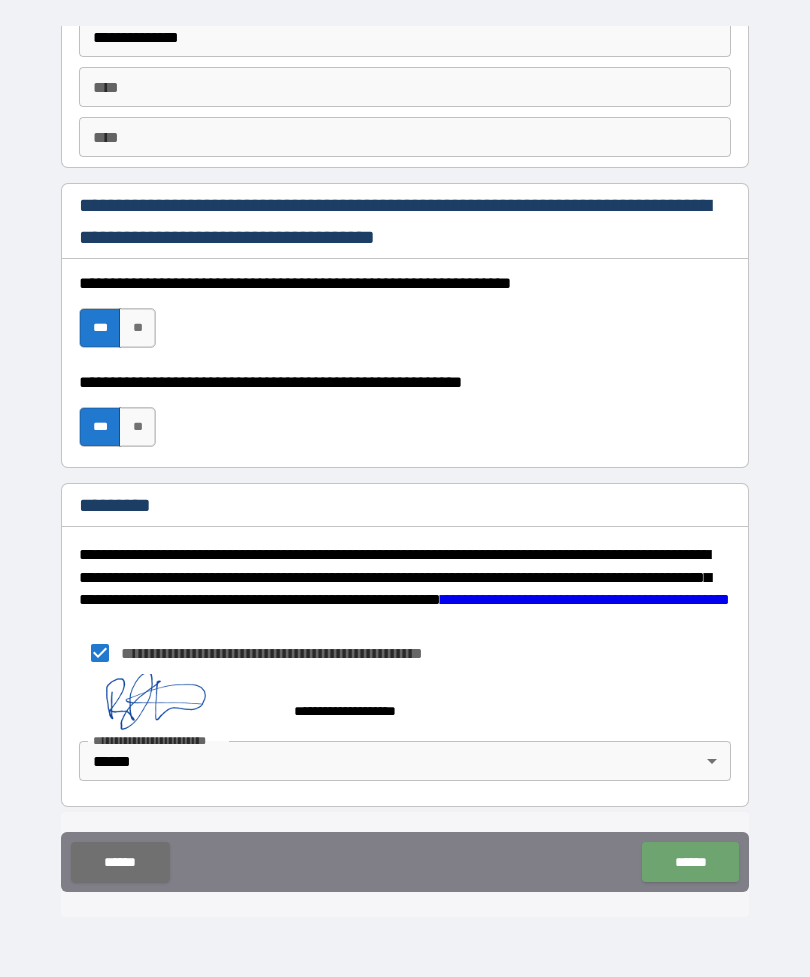 click on "******" at bounding box center [690, 862] 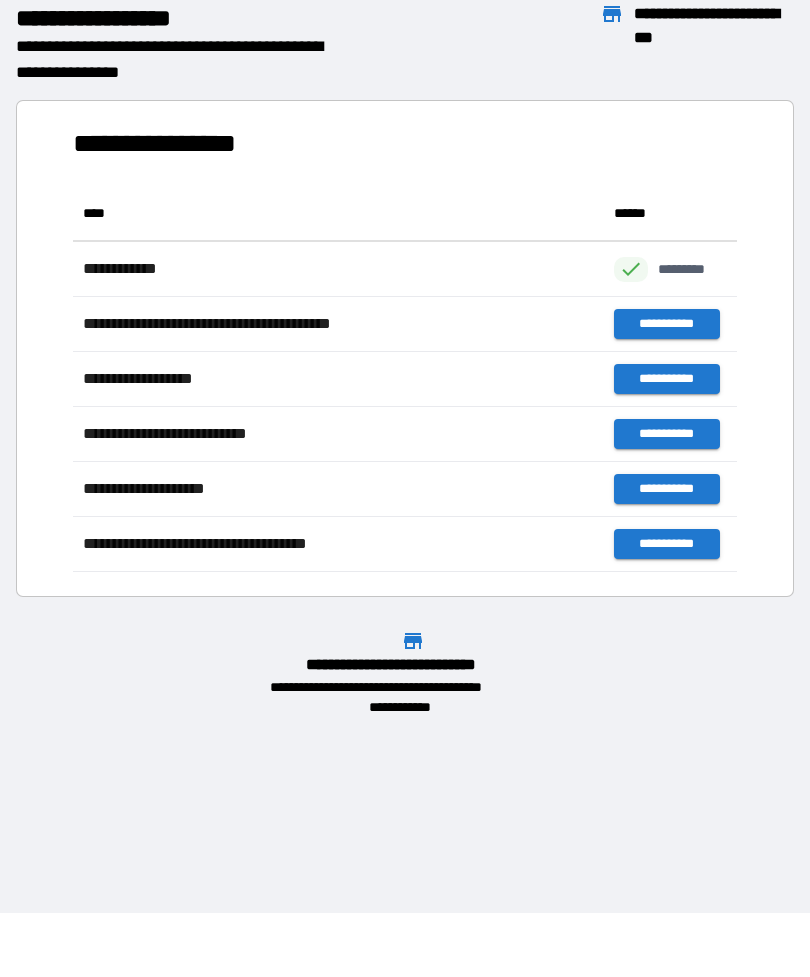 scroll, scrollTop: 1, scrollLeft: 1, axis: both 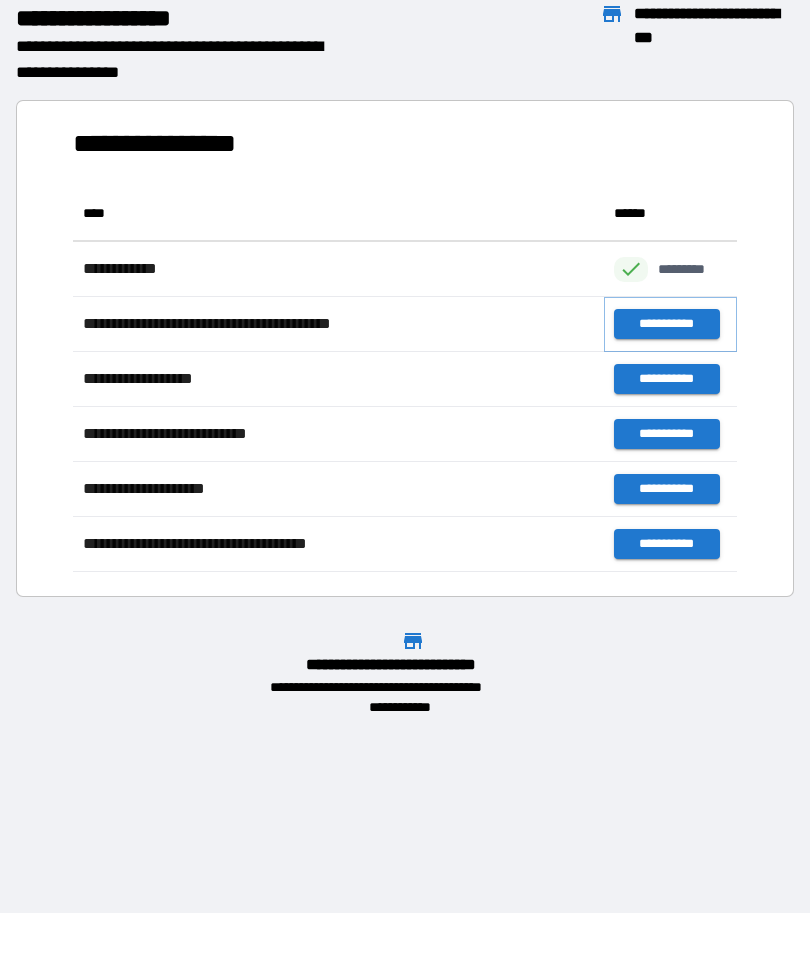 click on "**********" at bounding box center (666, 324) 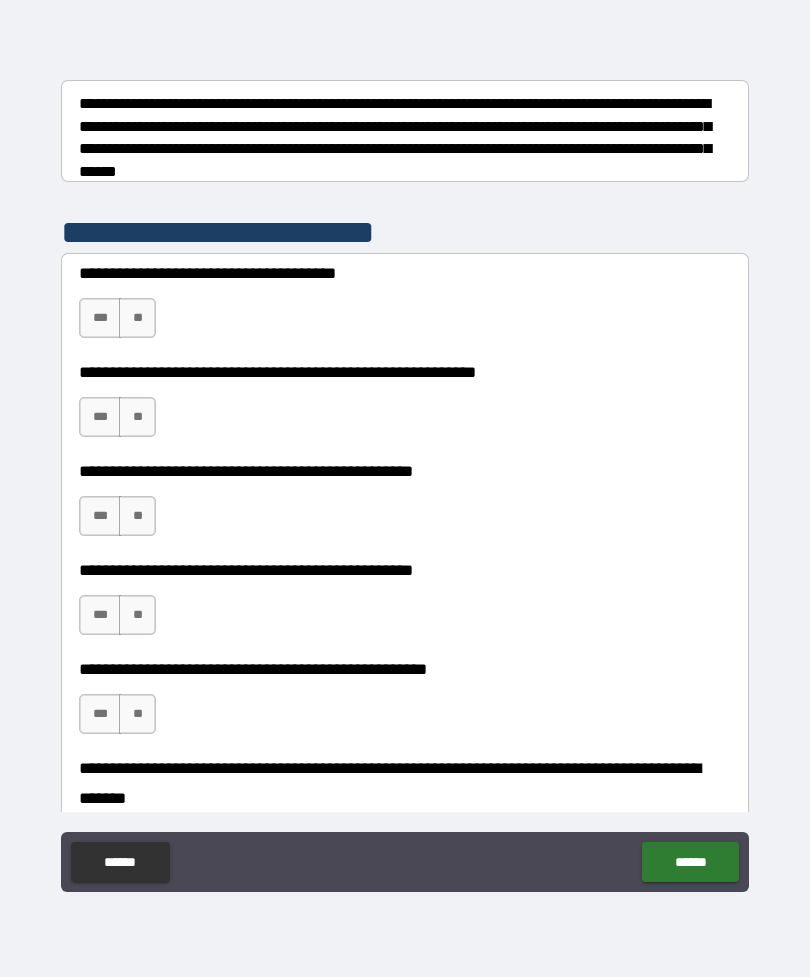scroll, scrollTop: 326, scrollLeft: 0, axis: vertical 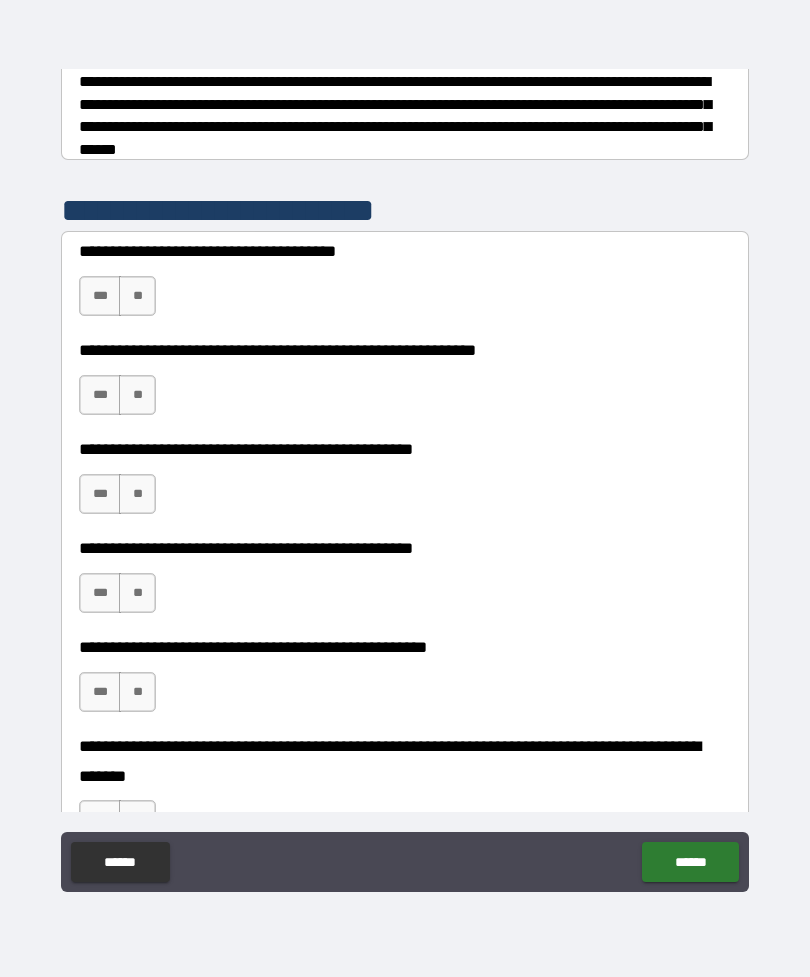 click on "***" at bounding box center (100, 296) 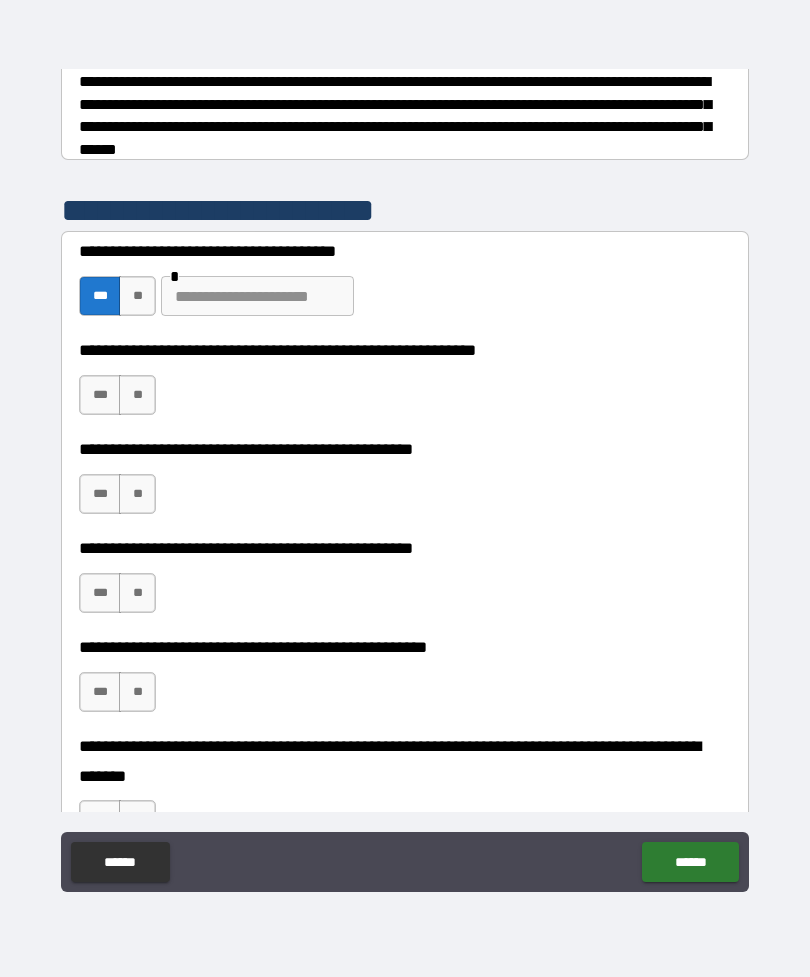 click at bounding box center [257, 296] 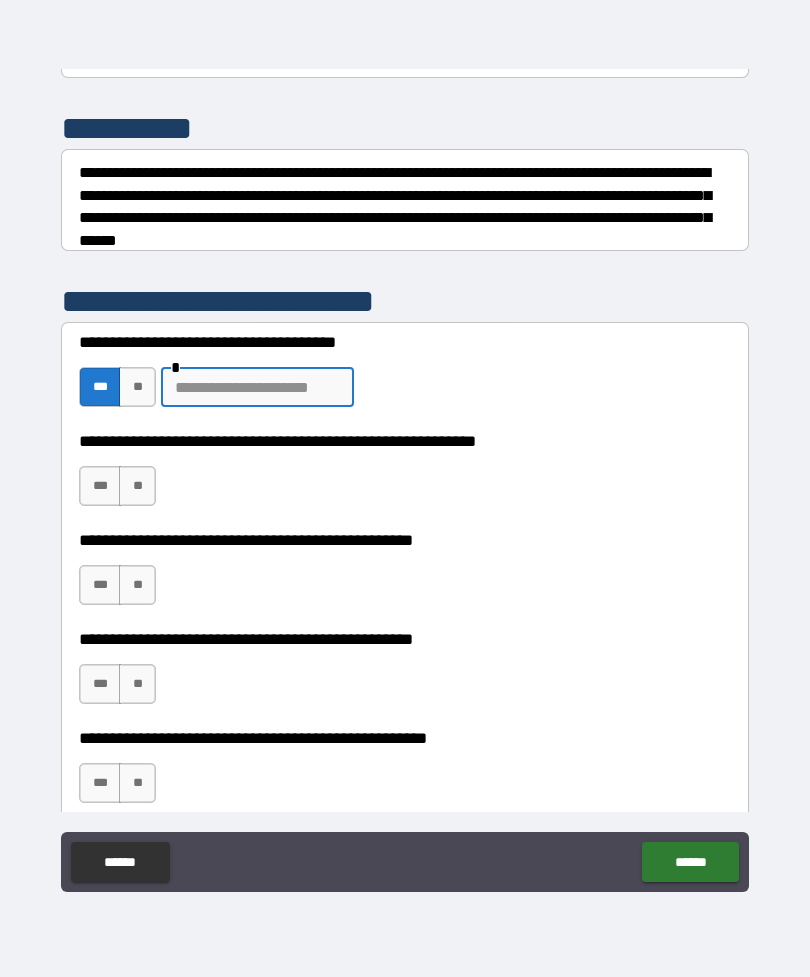 scroll, scrollTop: 234, scrollLeft: 0, axis: vertical 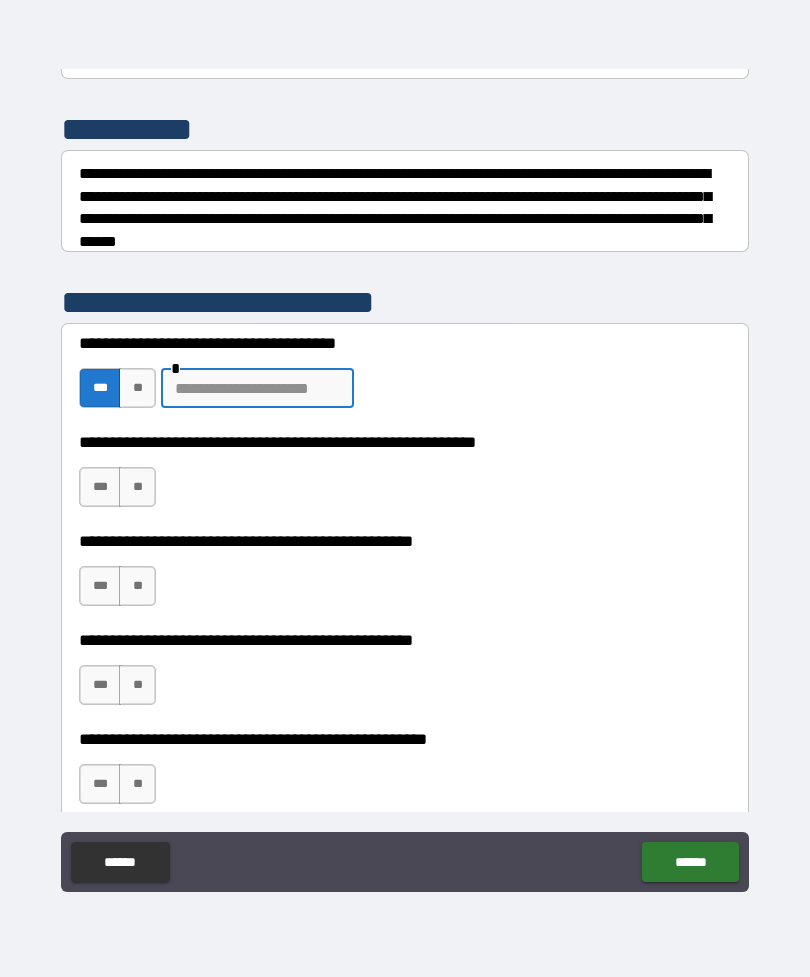 click on "**" at bounding box center (137, 487) 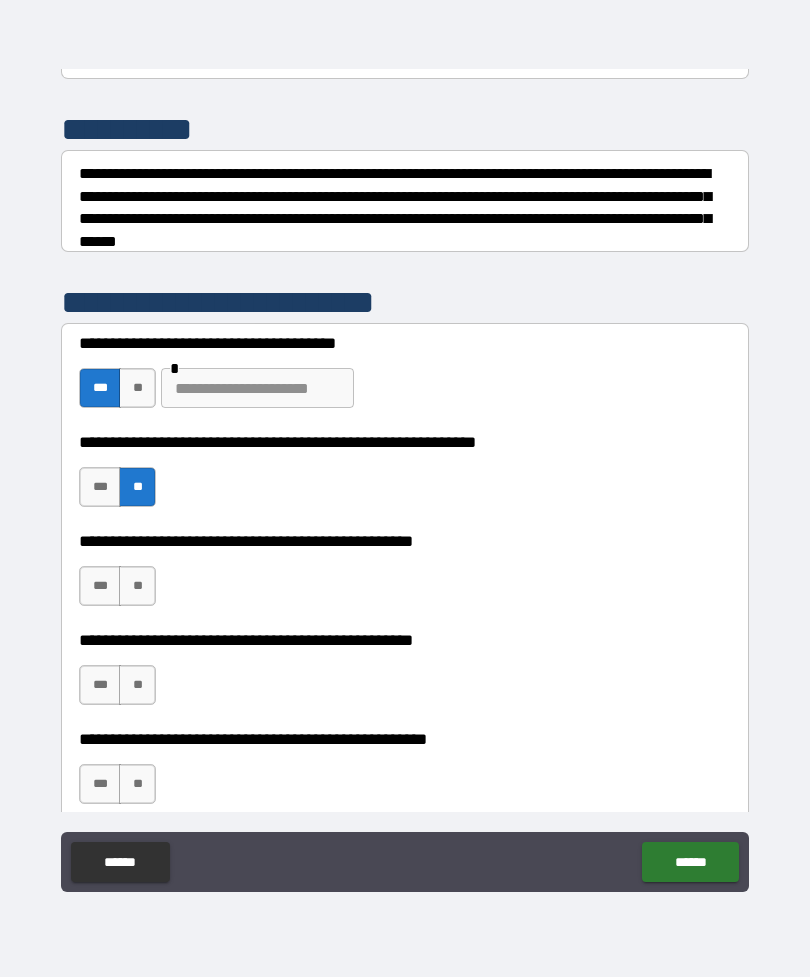 click on "**" at bounding box center (137, 586) 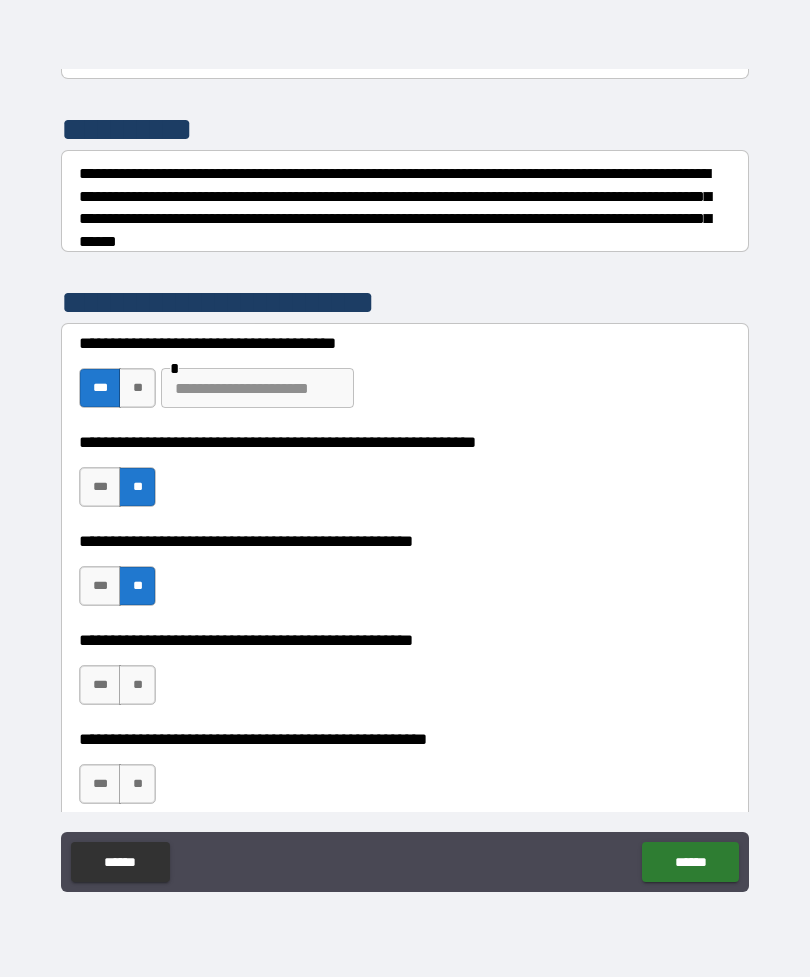 click on "**" at bounding box center (137, 685) 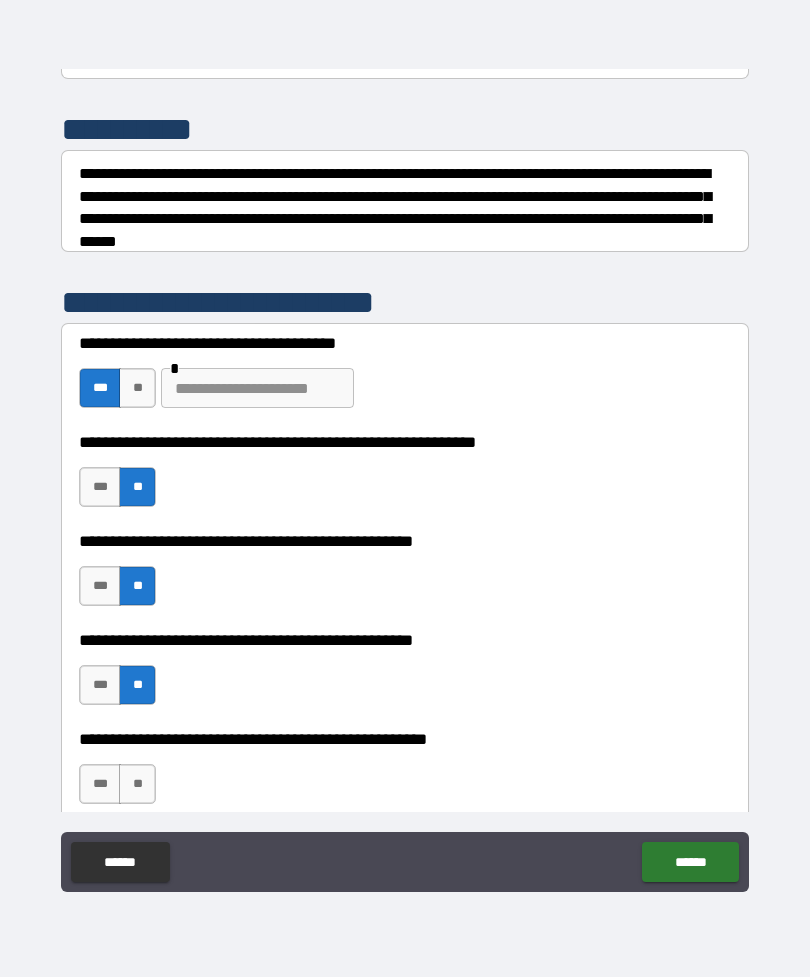 click on "**" at bounding box center [137, 784] 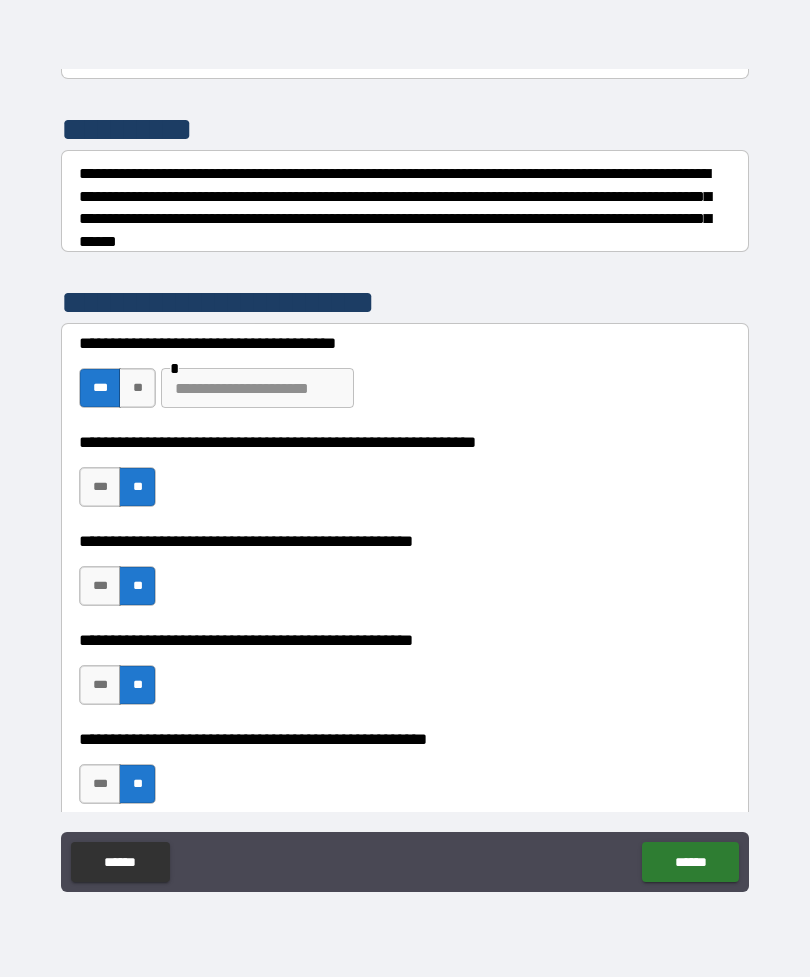 click at bounding box center [257, 388] 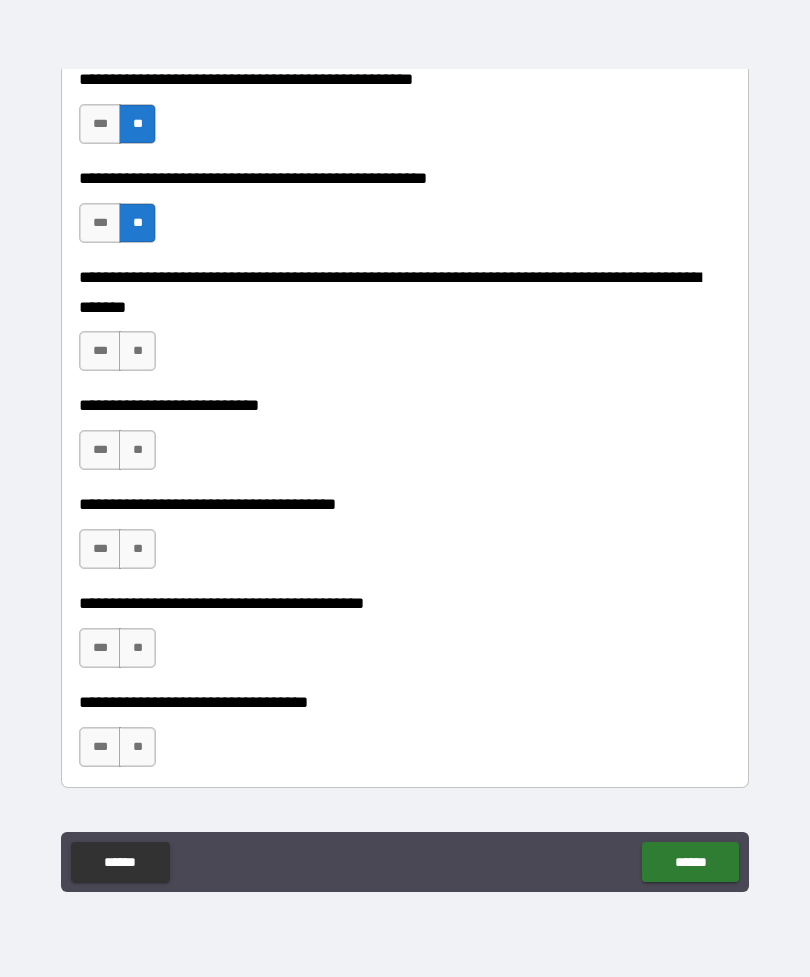scroll, scrollTop: 796, scrollLeft: 0, axis: vertical 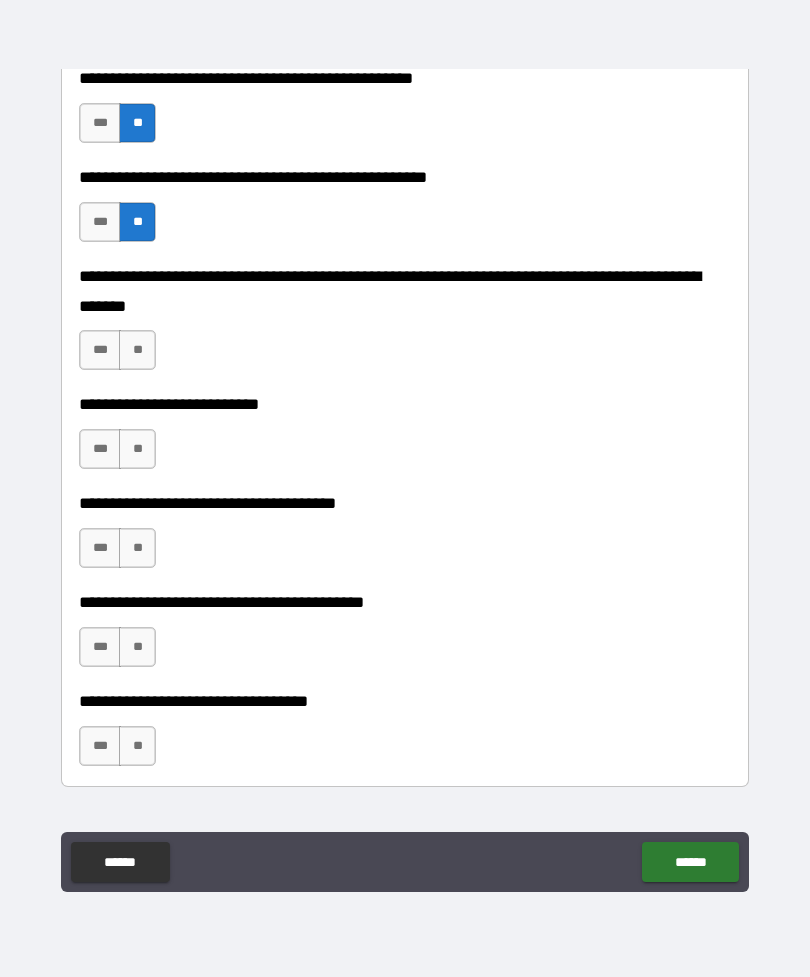 type on "**********" 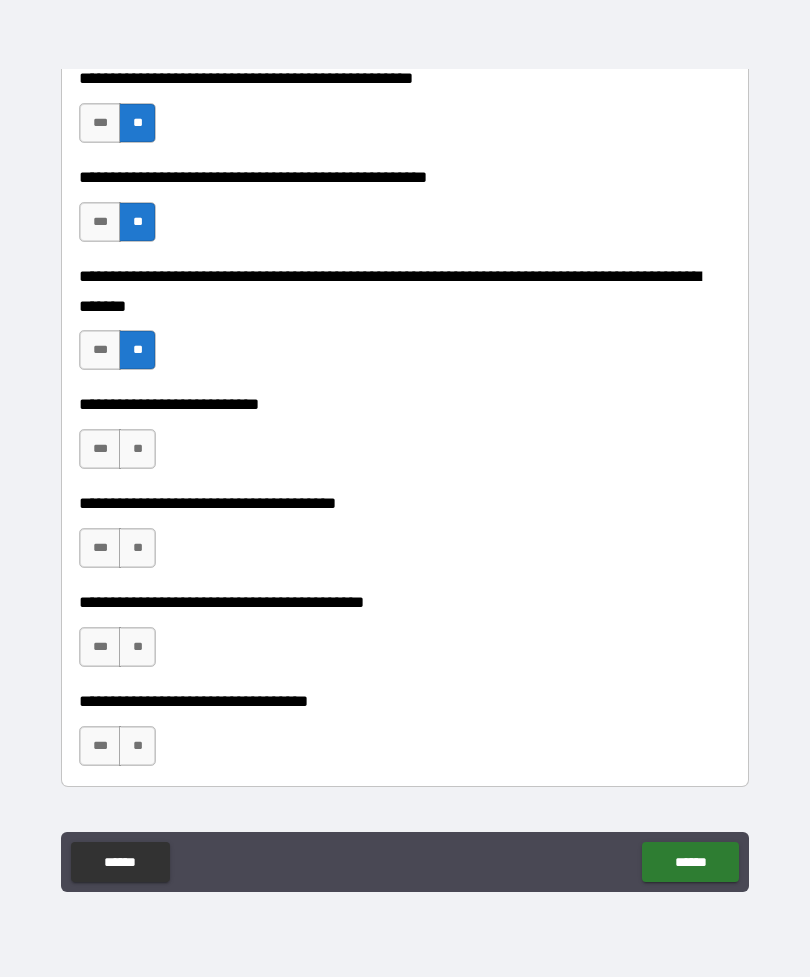 click on "**" at bounding box center [137, 449] 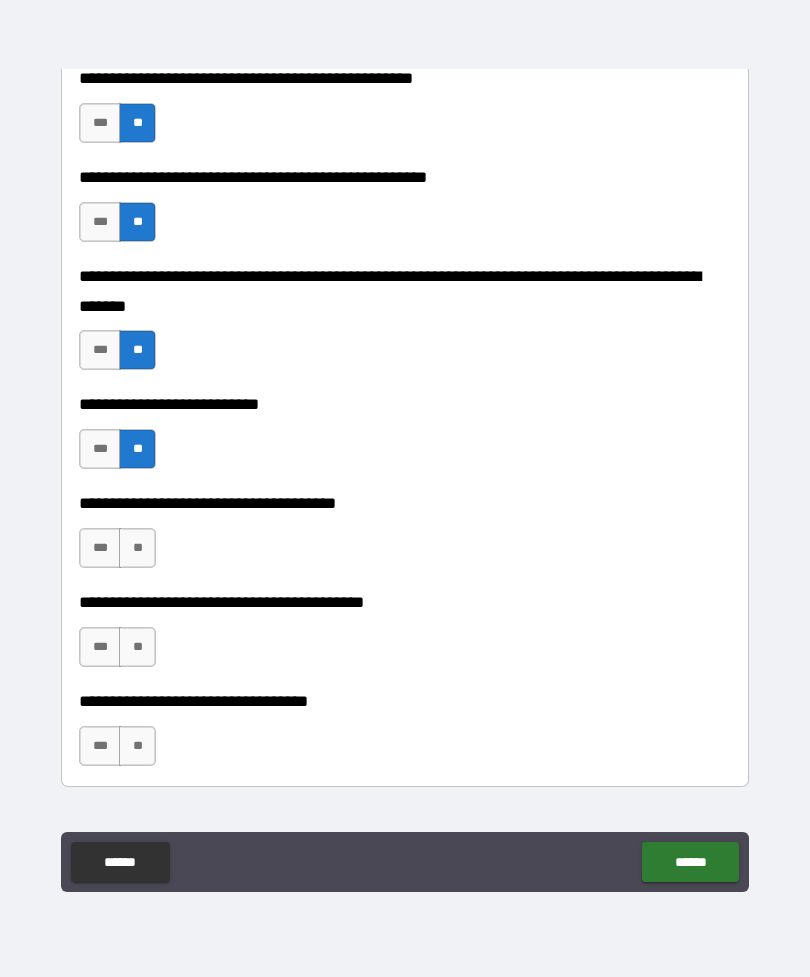 click on "**" at bounding box center [137, 548] 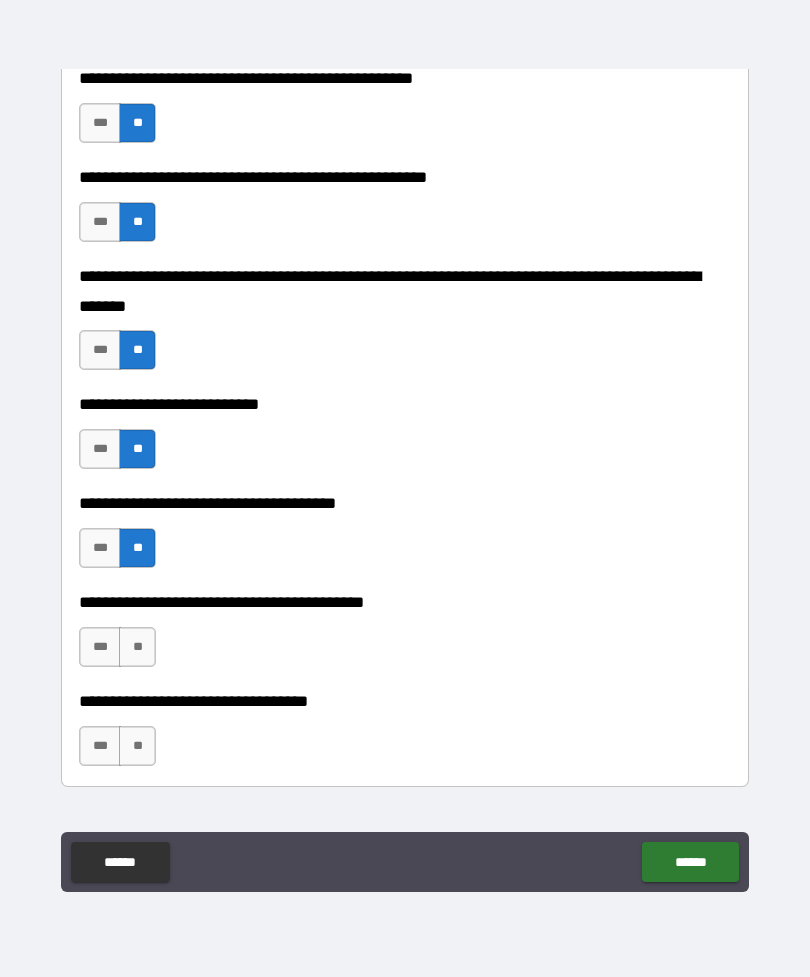 click on "**" at bounding box center (137, 647) 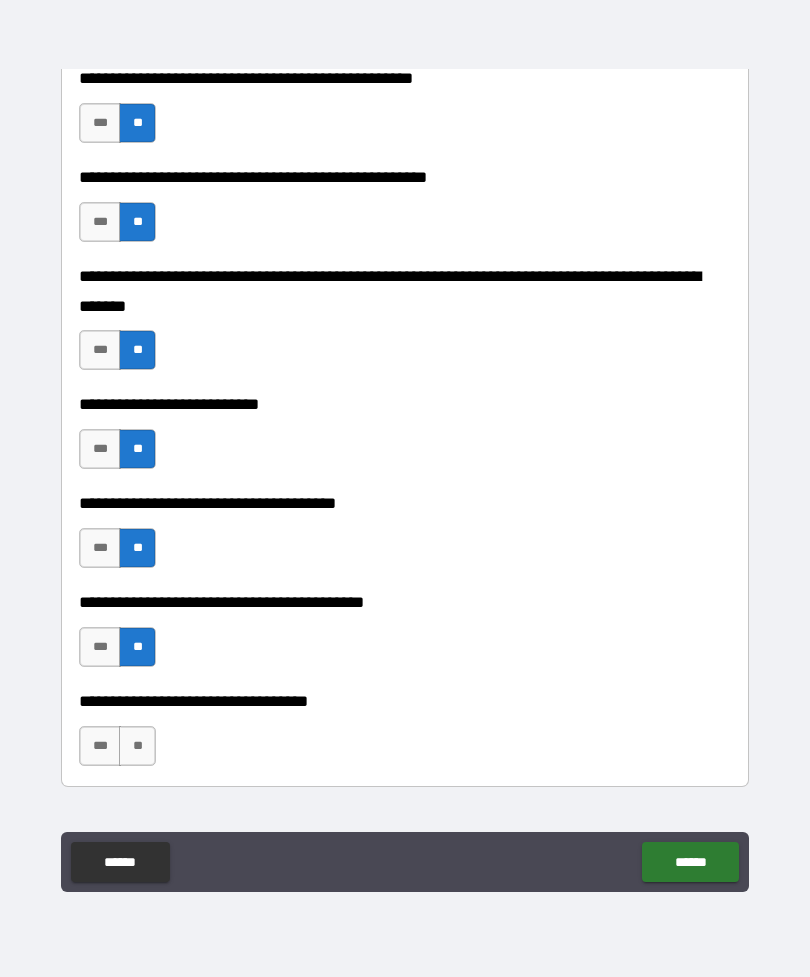 click on "**" at bounding box center [137, 746] 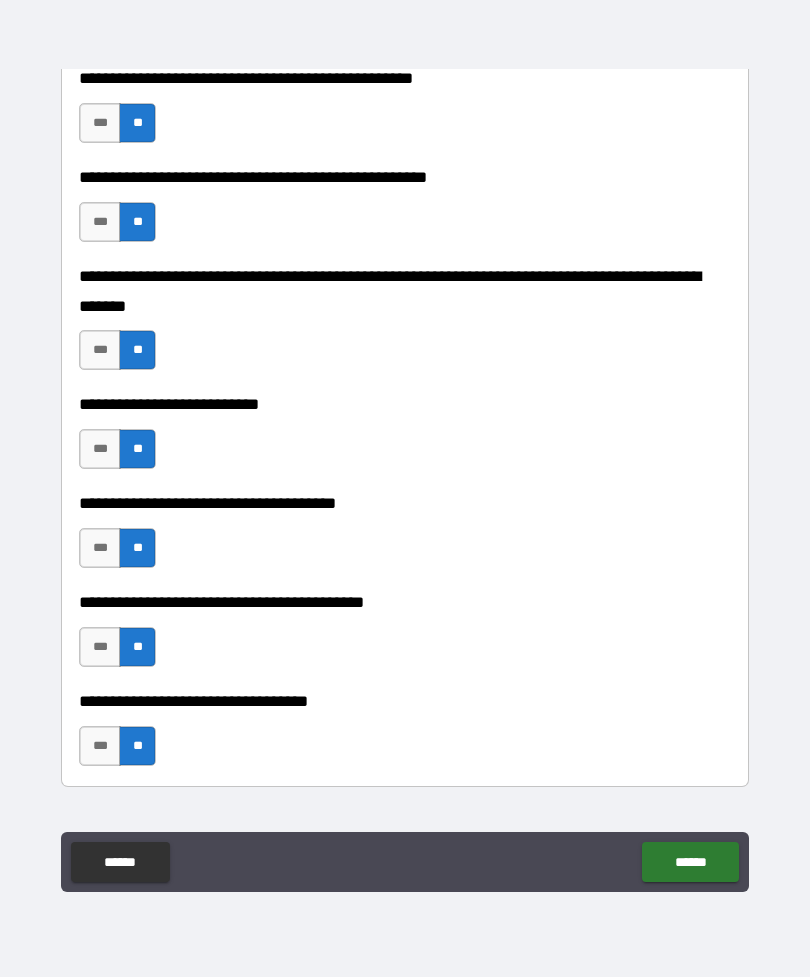 click on "******" at bounding box center (690, 862) 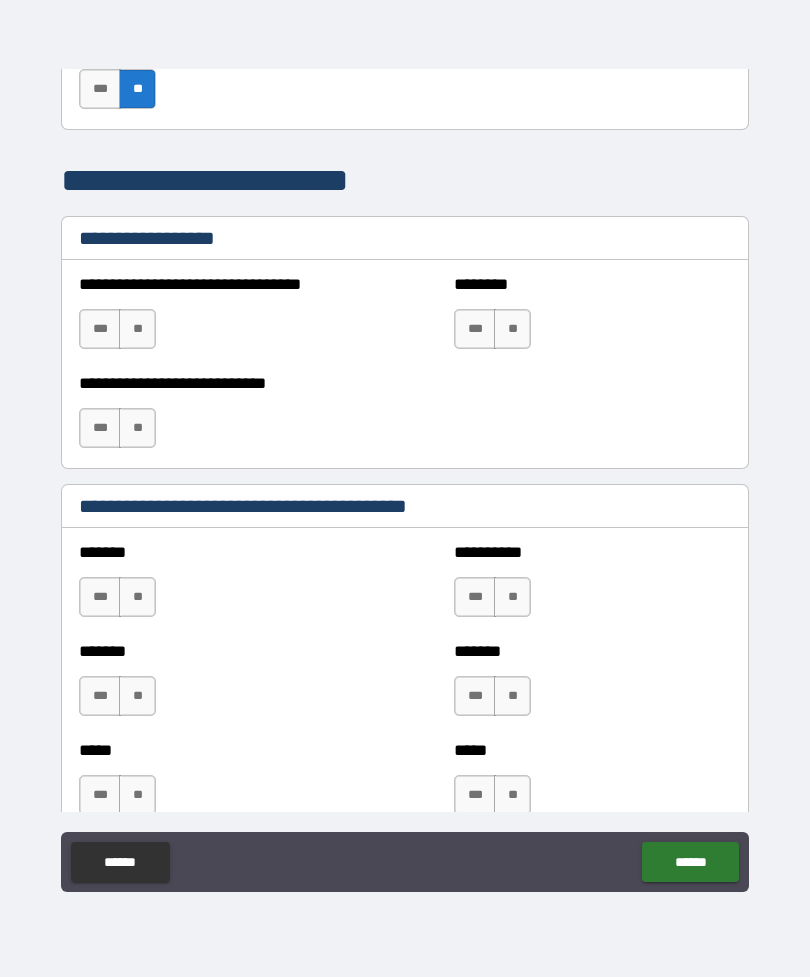 scroll, scrollTop: 1454, scrollLeft: 0, axis: vertical 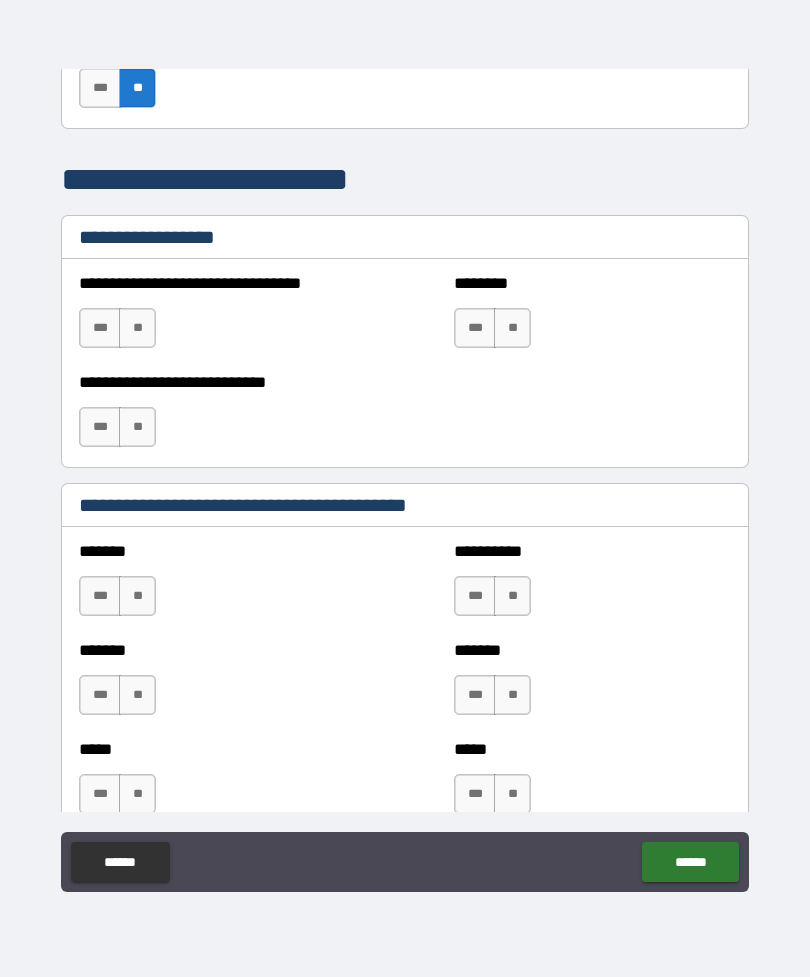 click on "**" at bounding box center (137, 328) 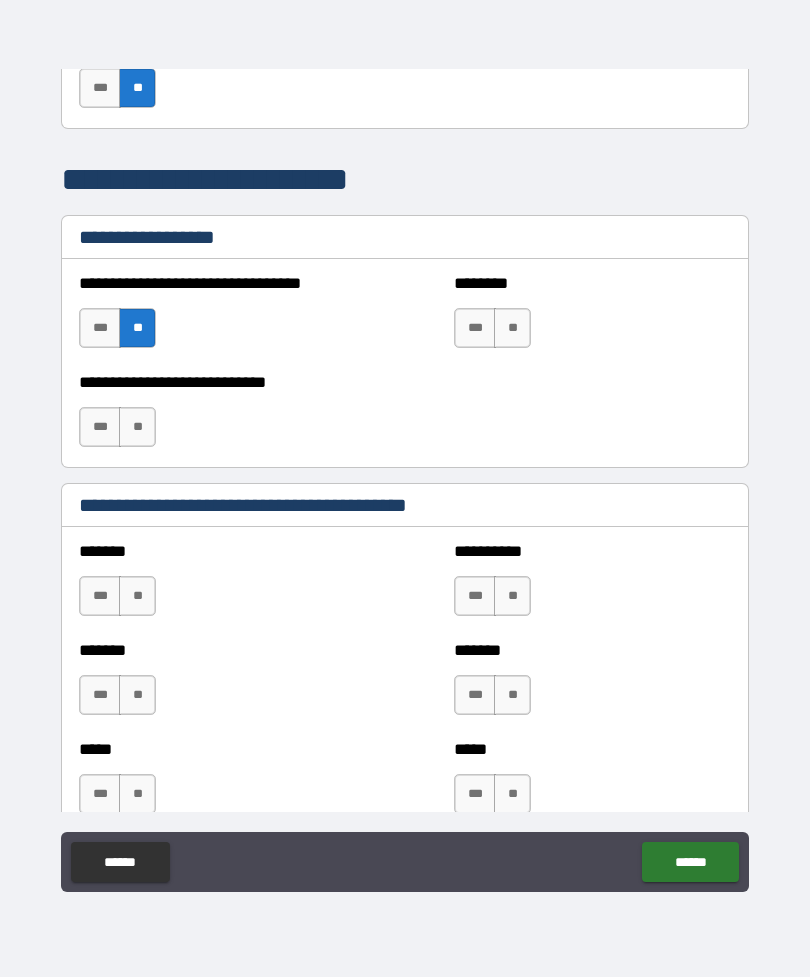 click on "**" at bounding box center (137, 427) 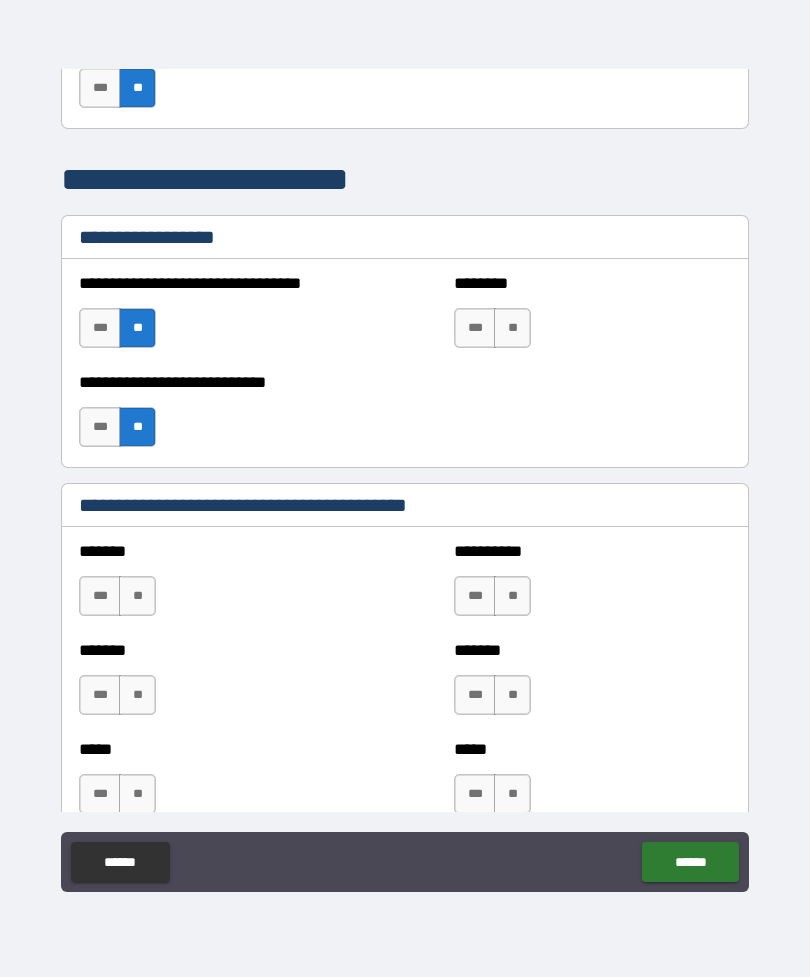 click on "**" at bounding box center [512, 328] 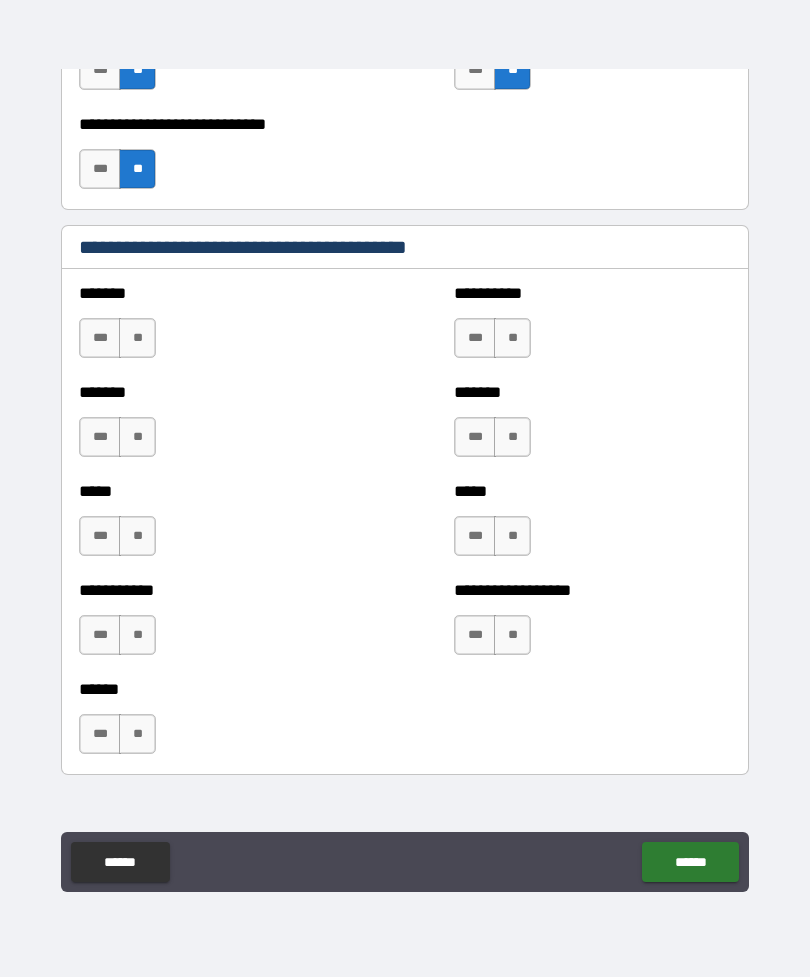 scroll, scrollTop: 1714, scrollLeft: 0, axis: vertical 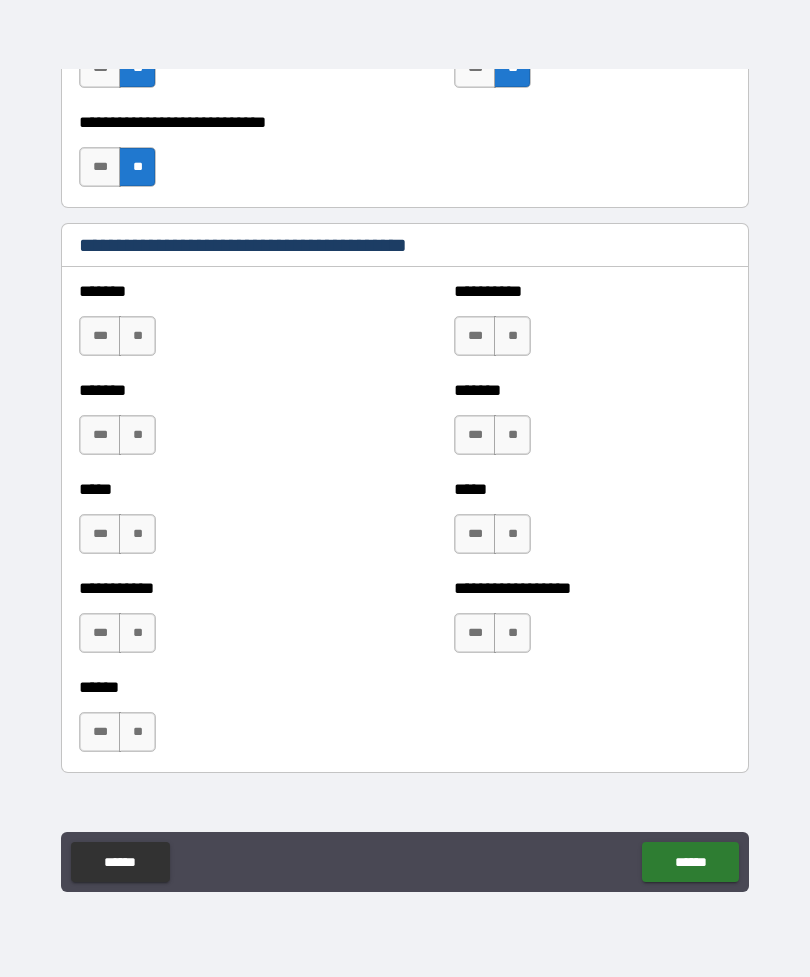 click on "**" at bounding box center [137, 336] 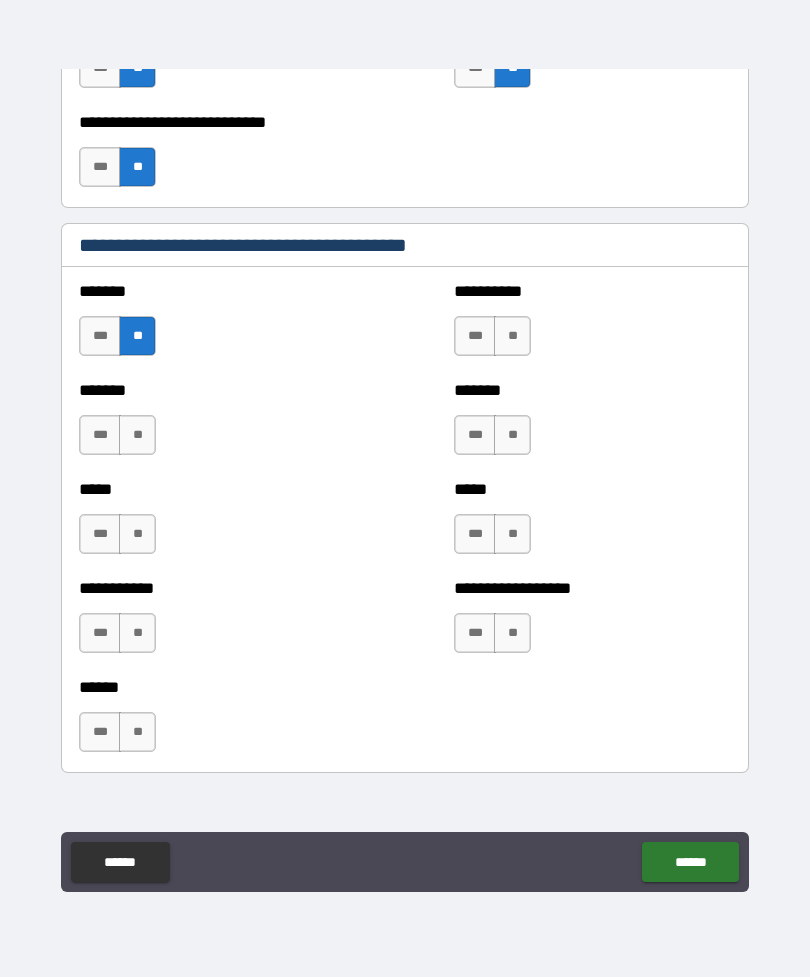 click on "**" at bounding box center [137, 435] 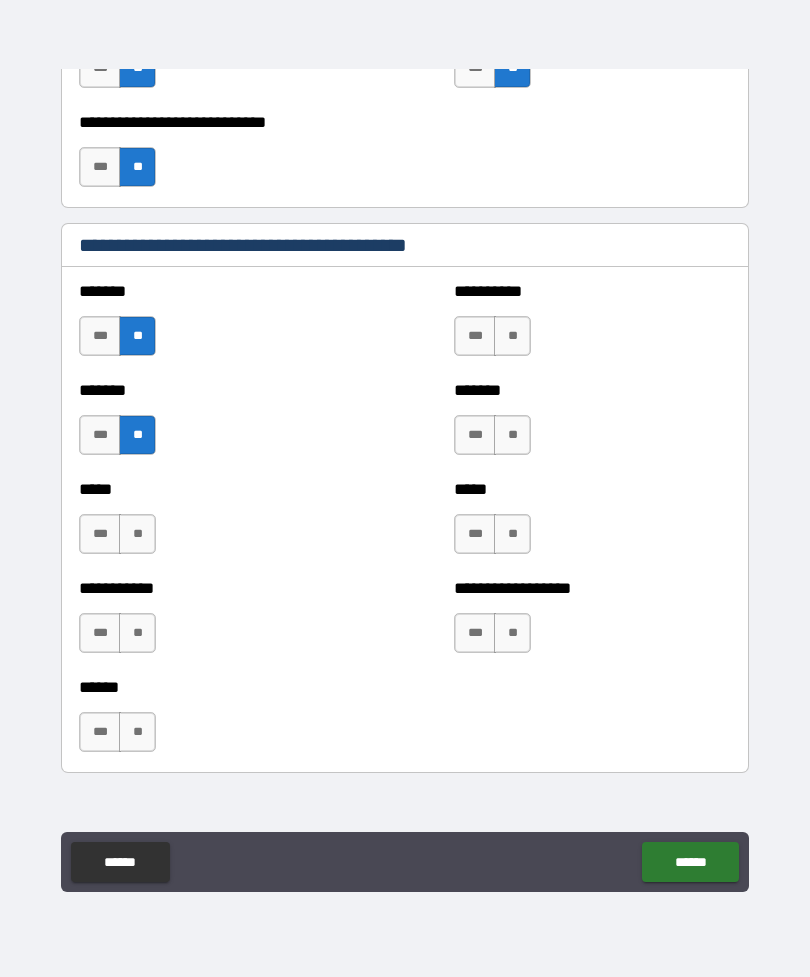 click on "**" at bounding box center [137, 534] 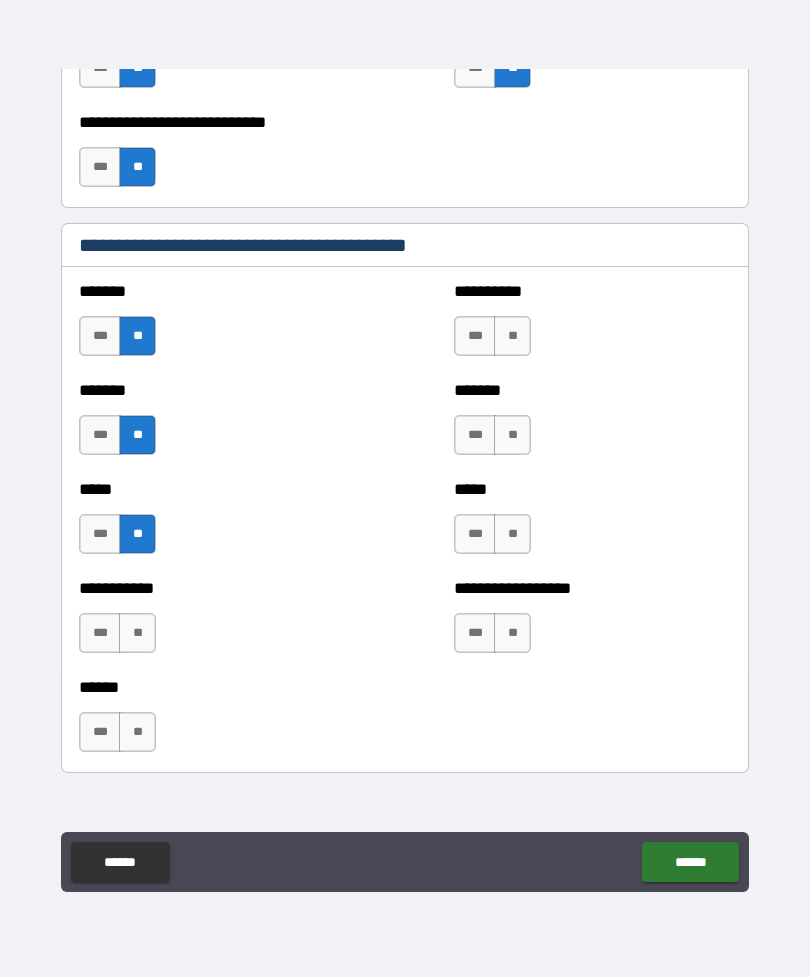 click on "**" at bounding box center [137, 633] 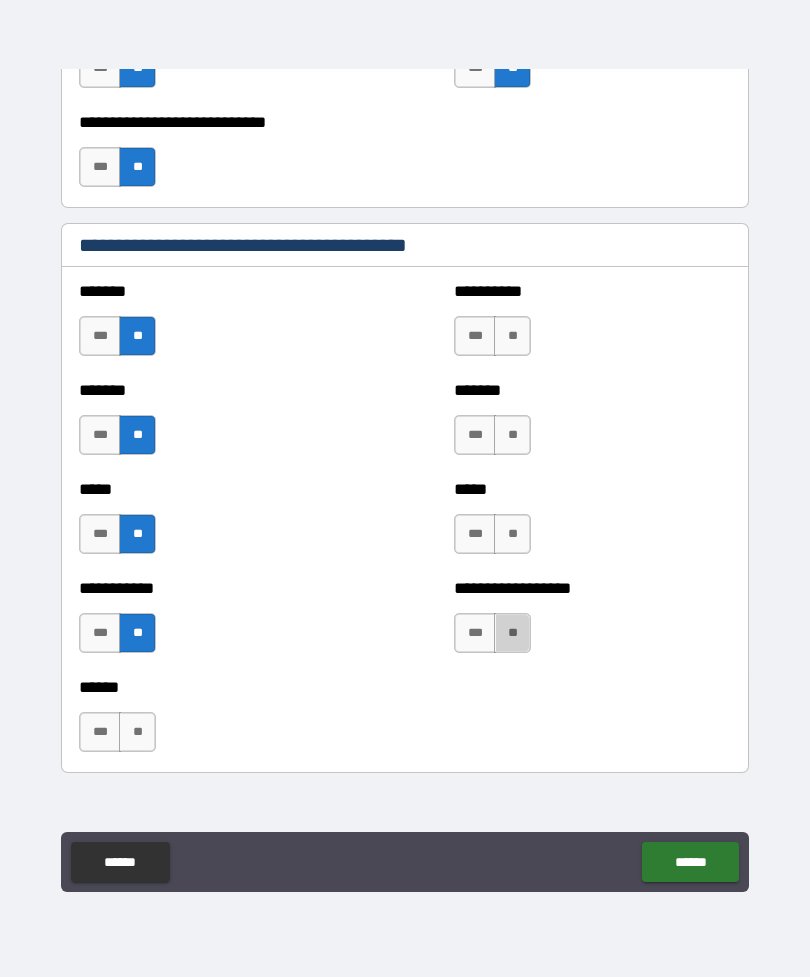 click on "**" at bounding box center (512, 633) 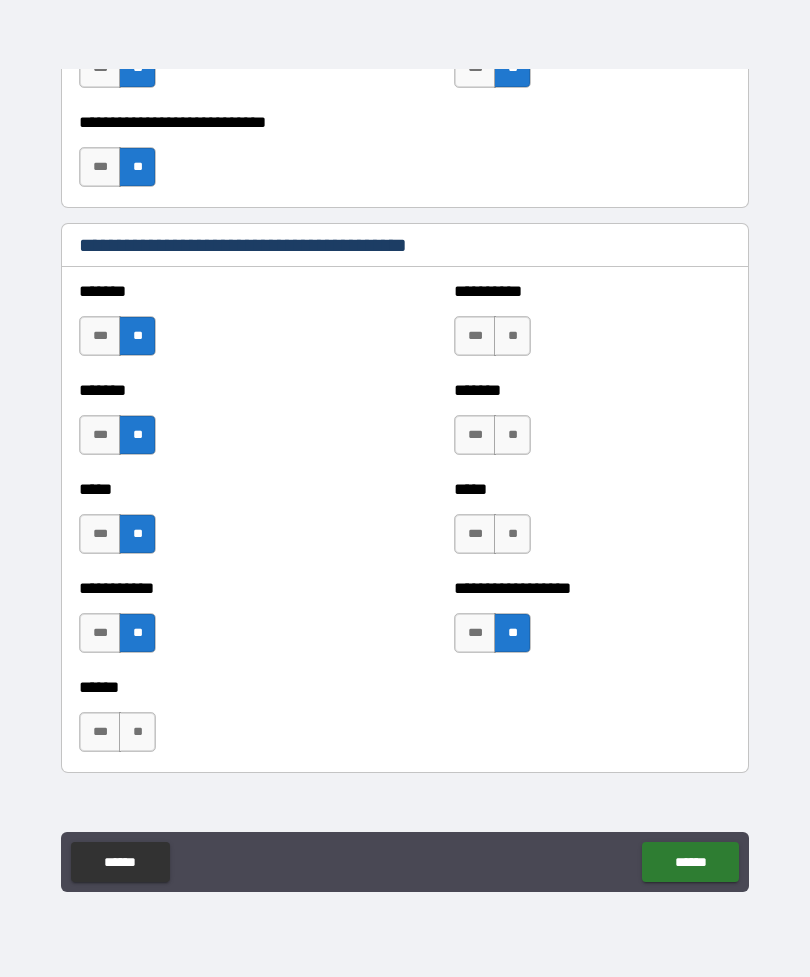 click on "**" at bounding box center (512, 534) 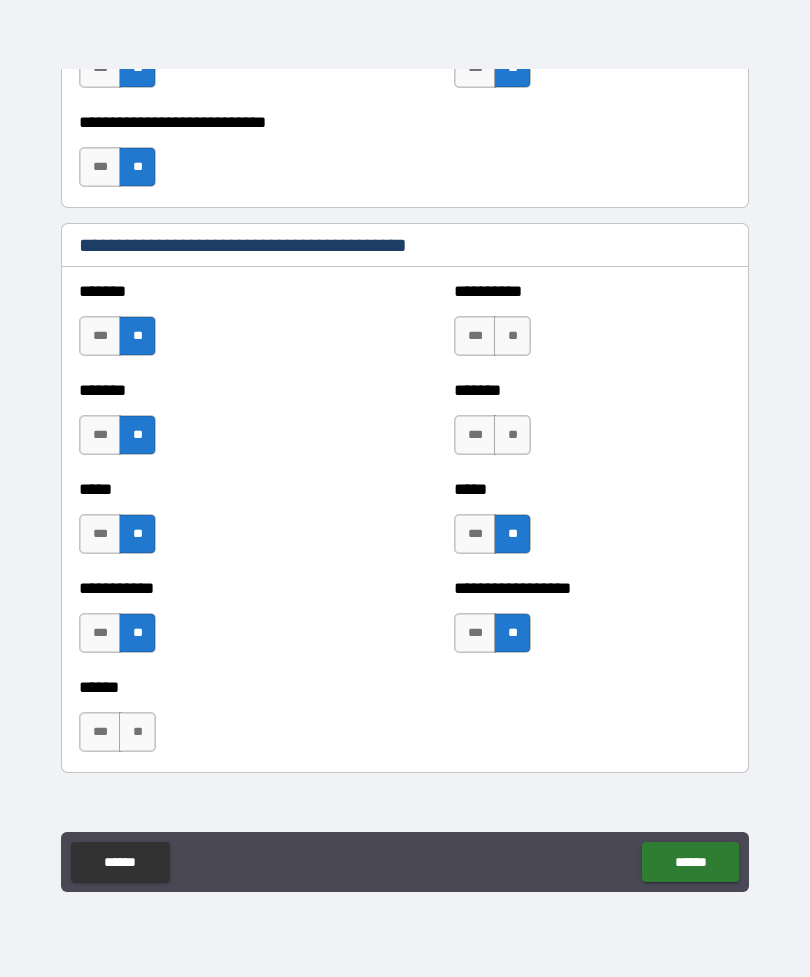 click on "**" at bounding box center [512, 435] 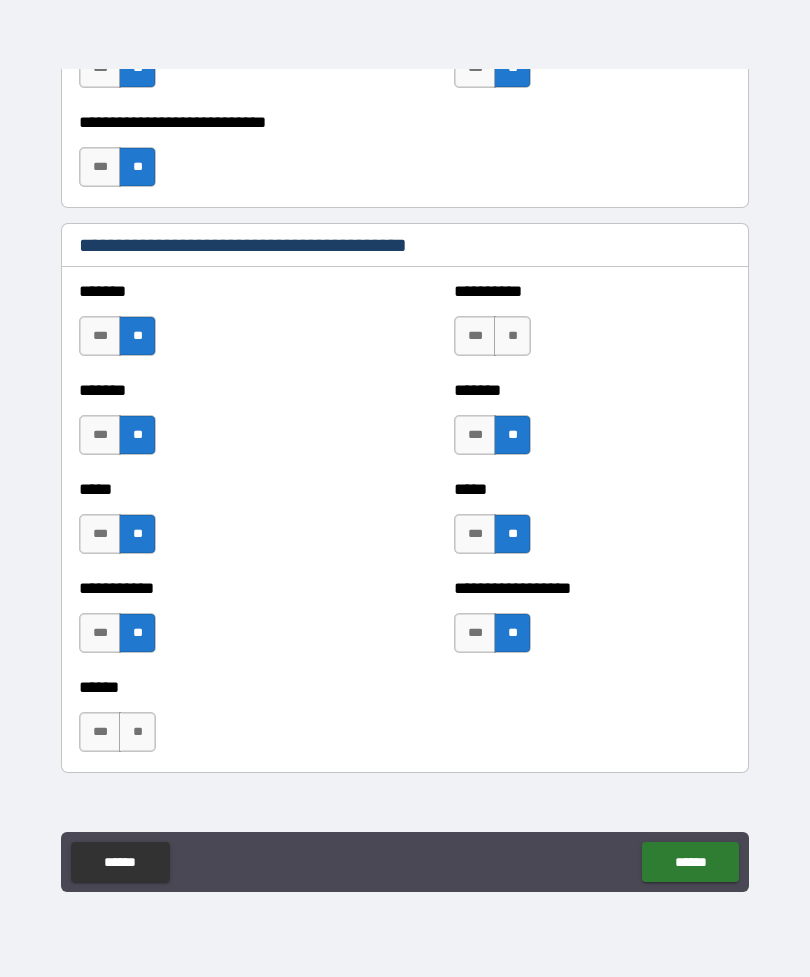 click on "**" at bounding box center [512, 336] 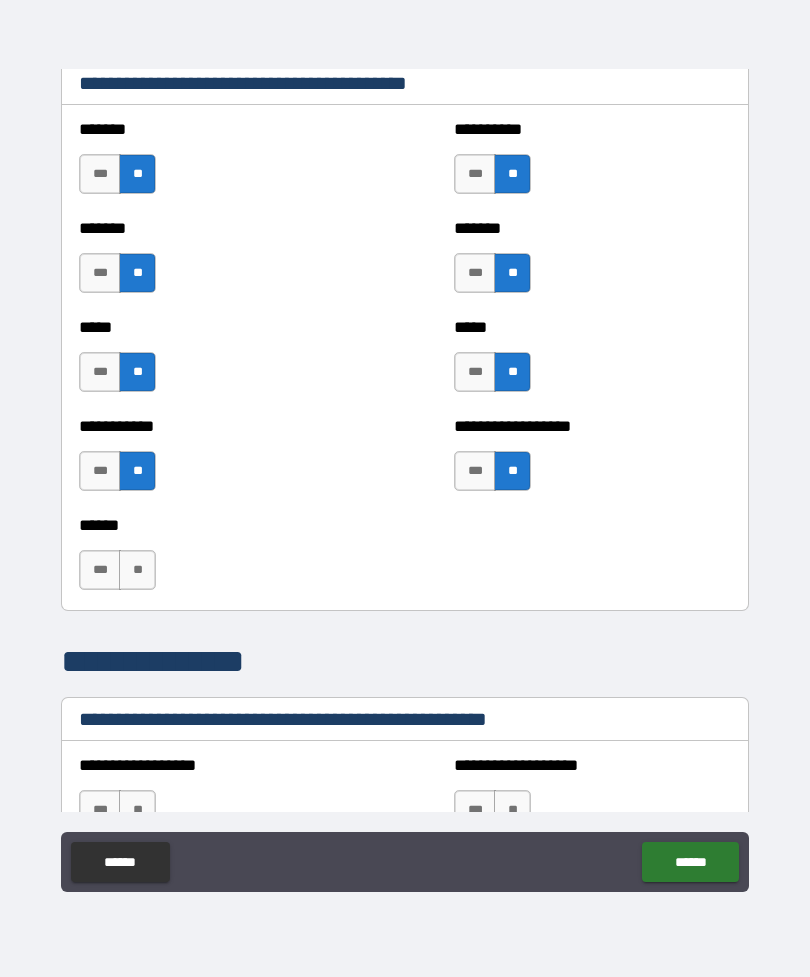 scroll, scrollTop: 1886, scrollLeft: 0, axis: vertical 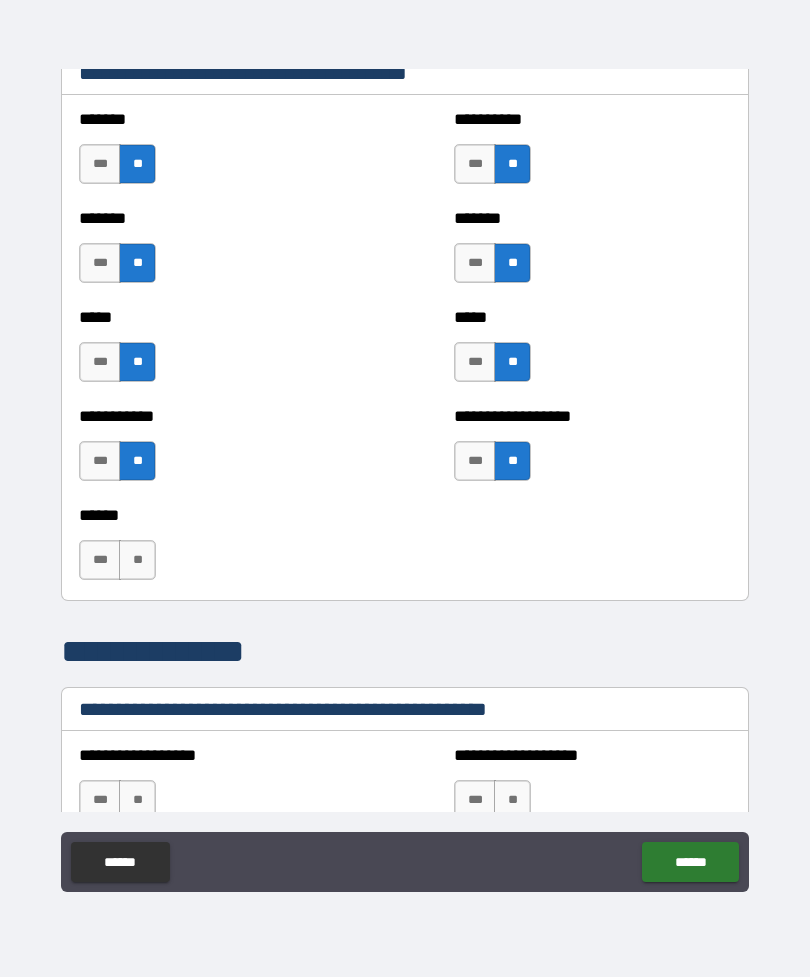 click on "**" at bounding box center [137, 560] 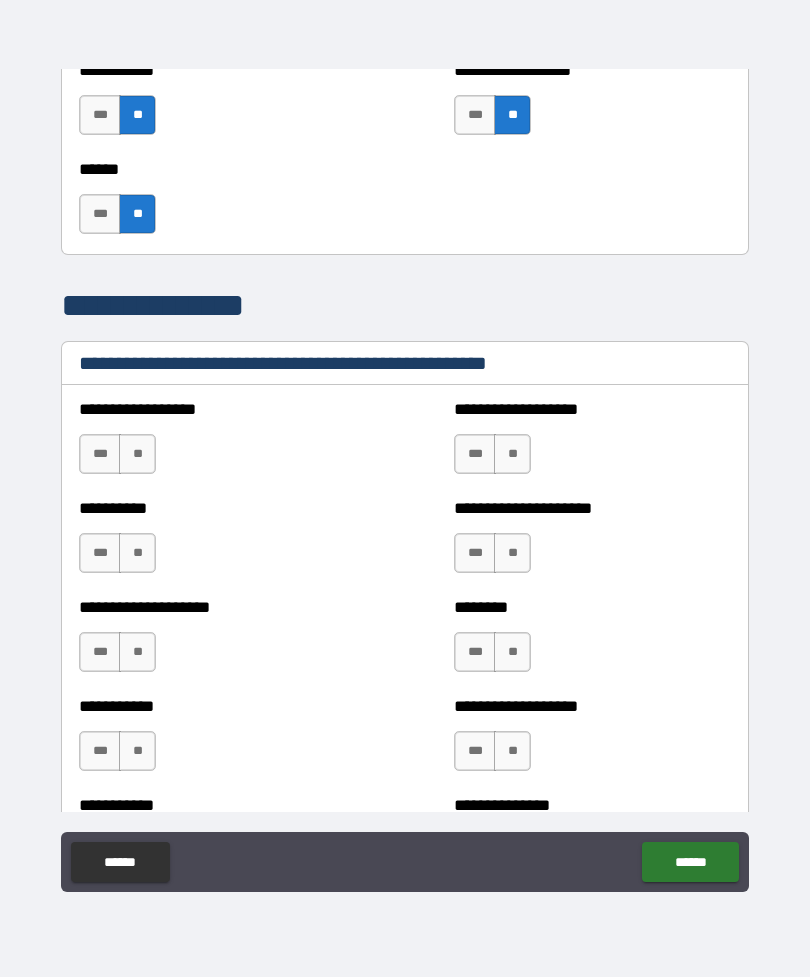 scroll, scrollTop: 2268, scrollLeft: 0, axis: vertical 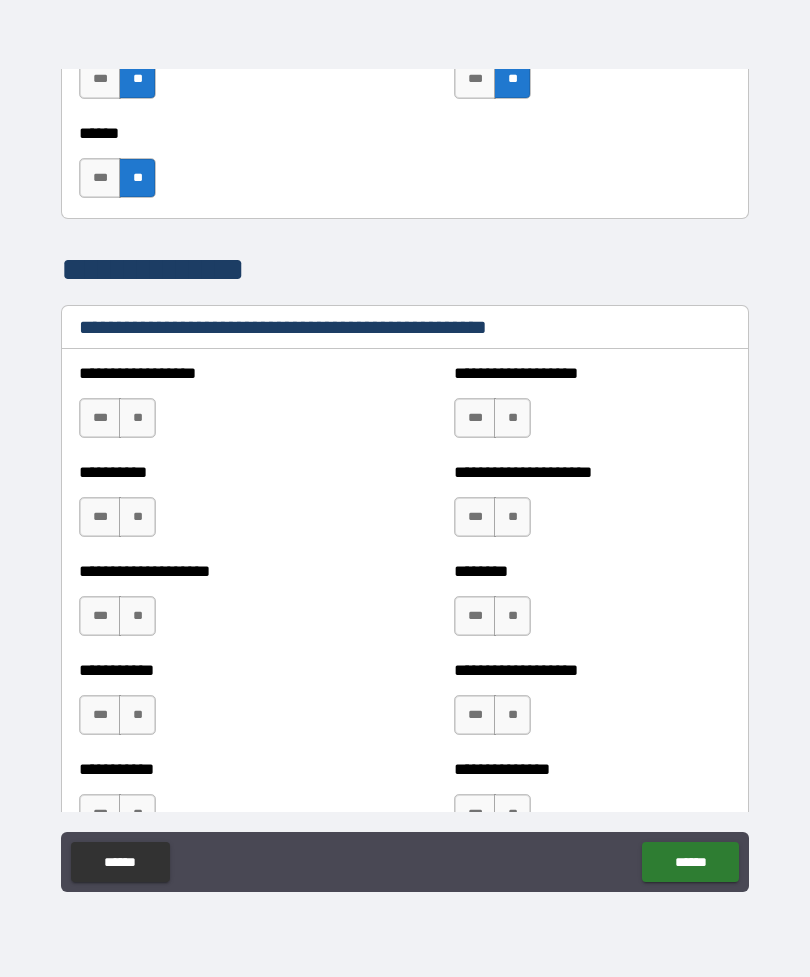click on "**" at bounding box center [137, 418] 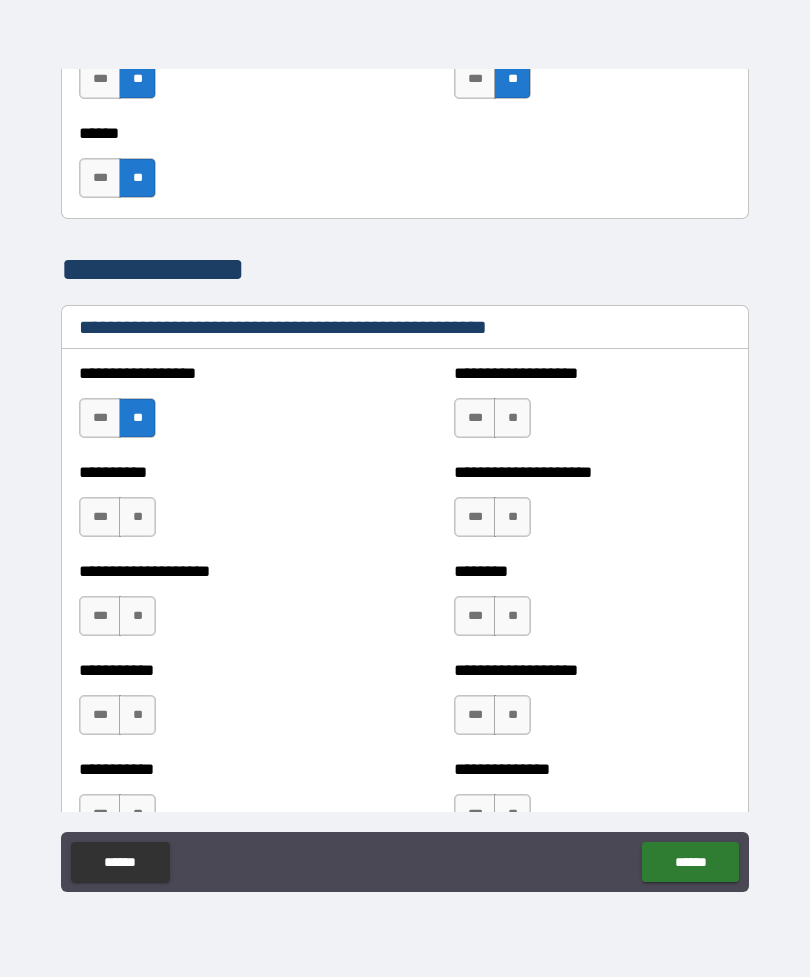 click on "**" at bounding box center (137, 517) 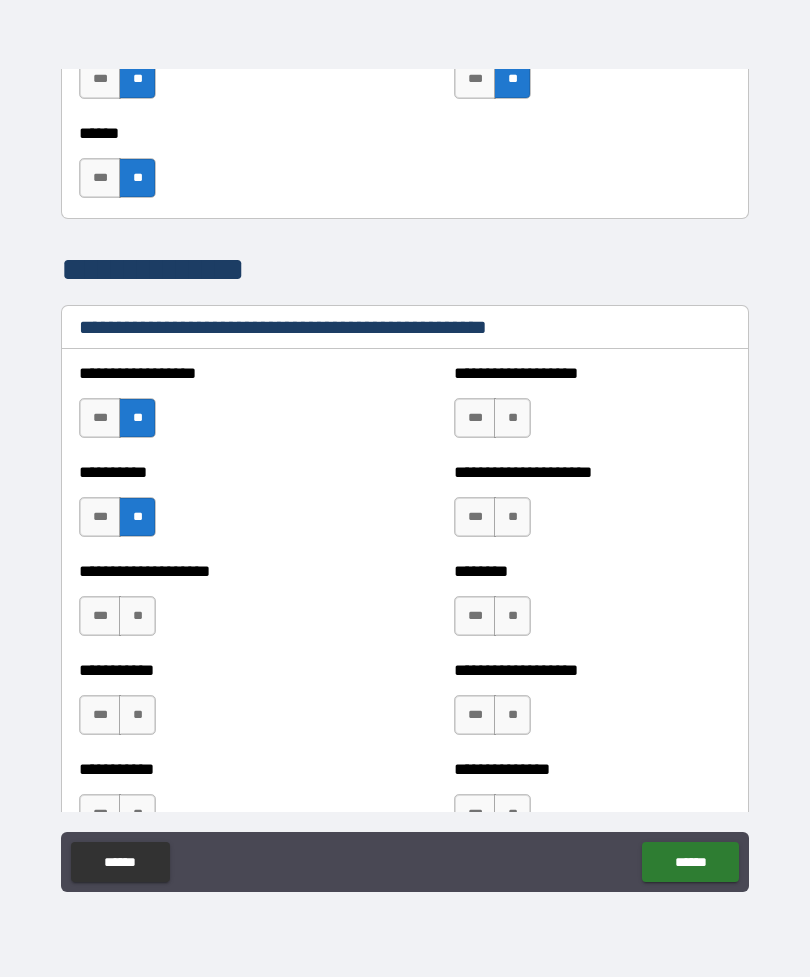 click on "**" at bounding box center [137, 616] 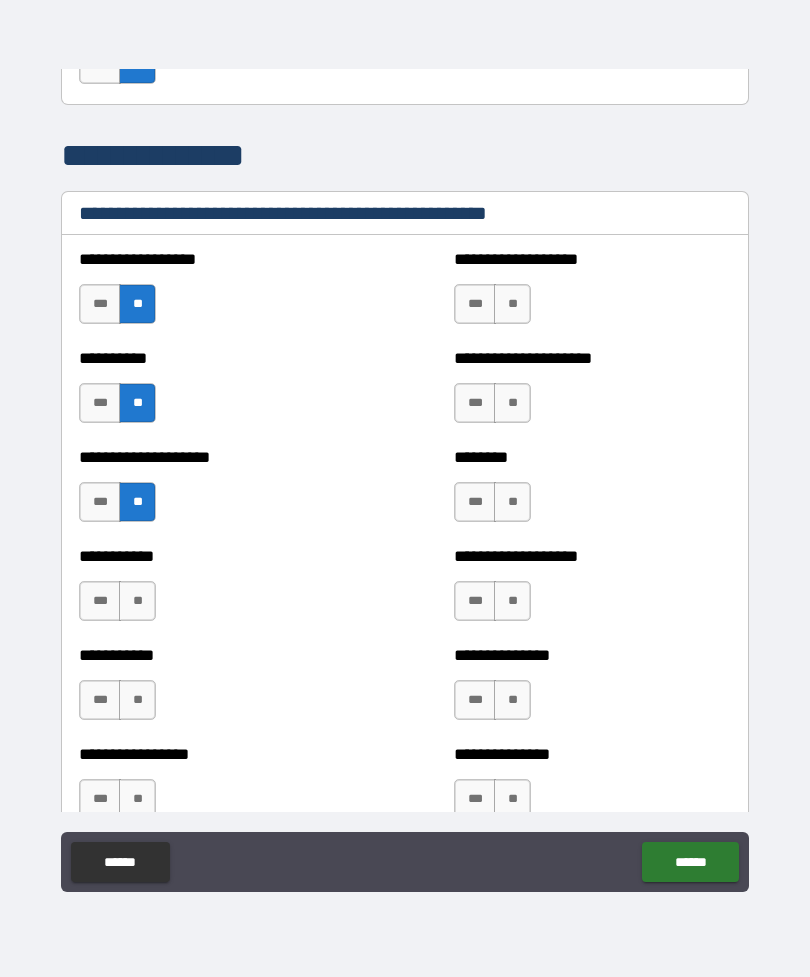 scroll, scrollTop: 2409, scrollLeft: 0, axis: vertical 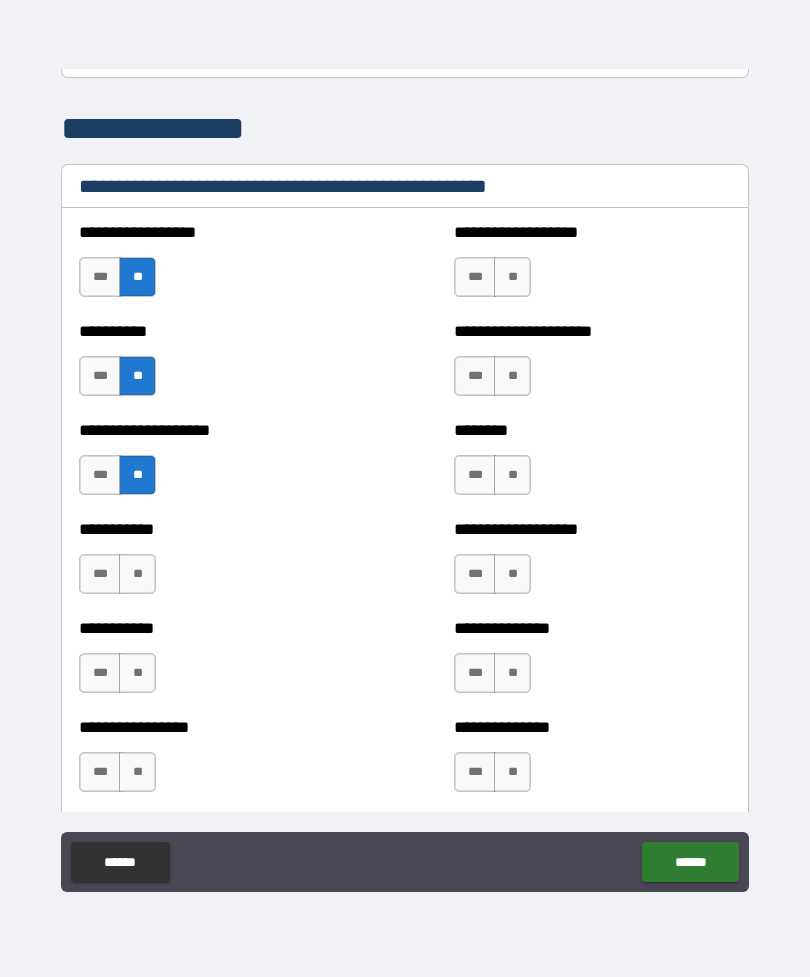 click on "**" at bounding box center (137, 574) 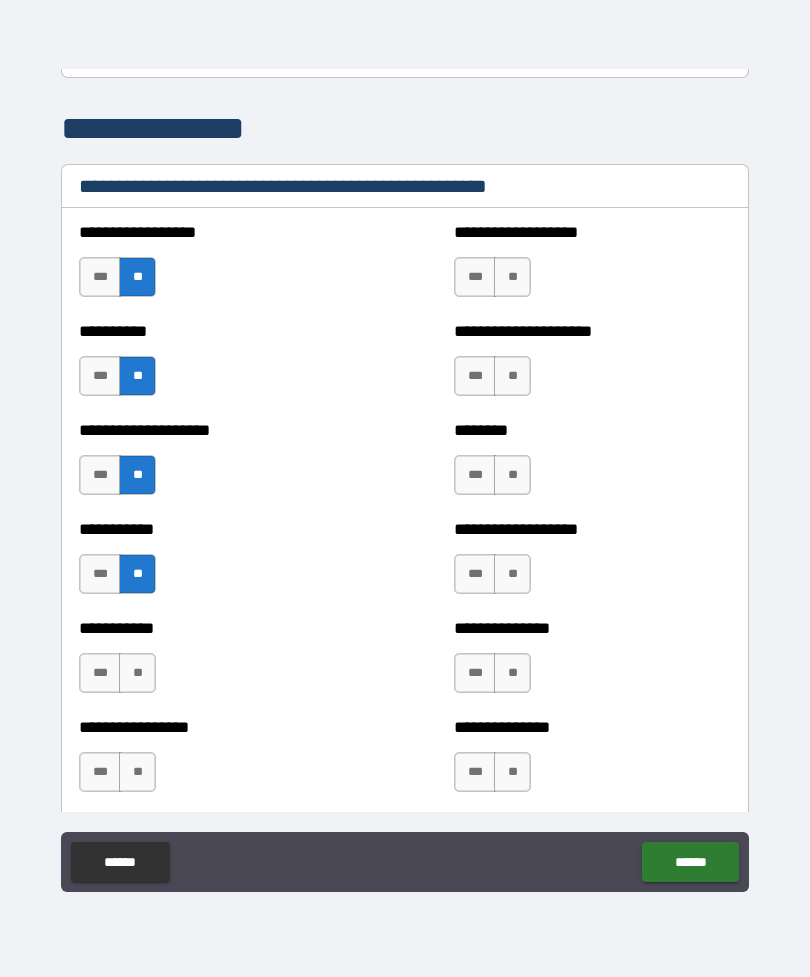 click on "**" at bounding box center (137, 673) 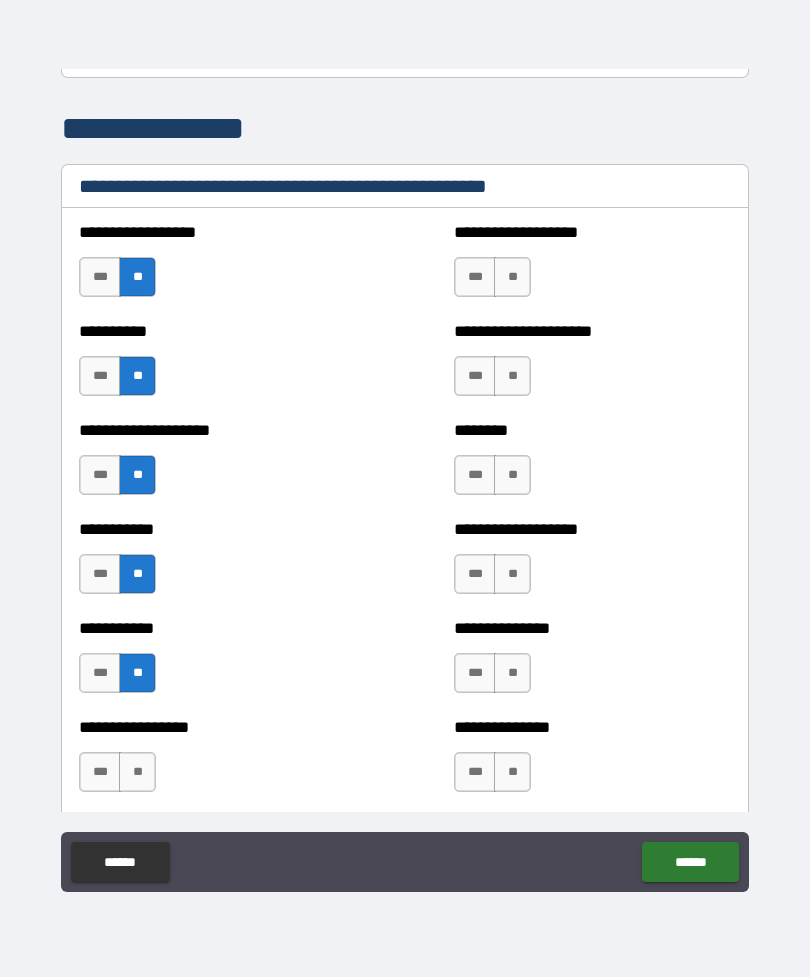 click on "**" at bounding box center [512, 574] 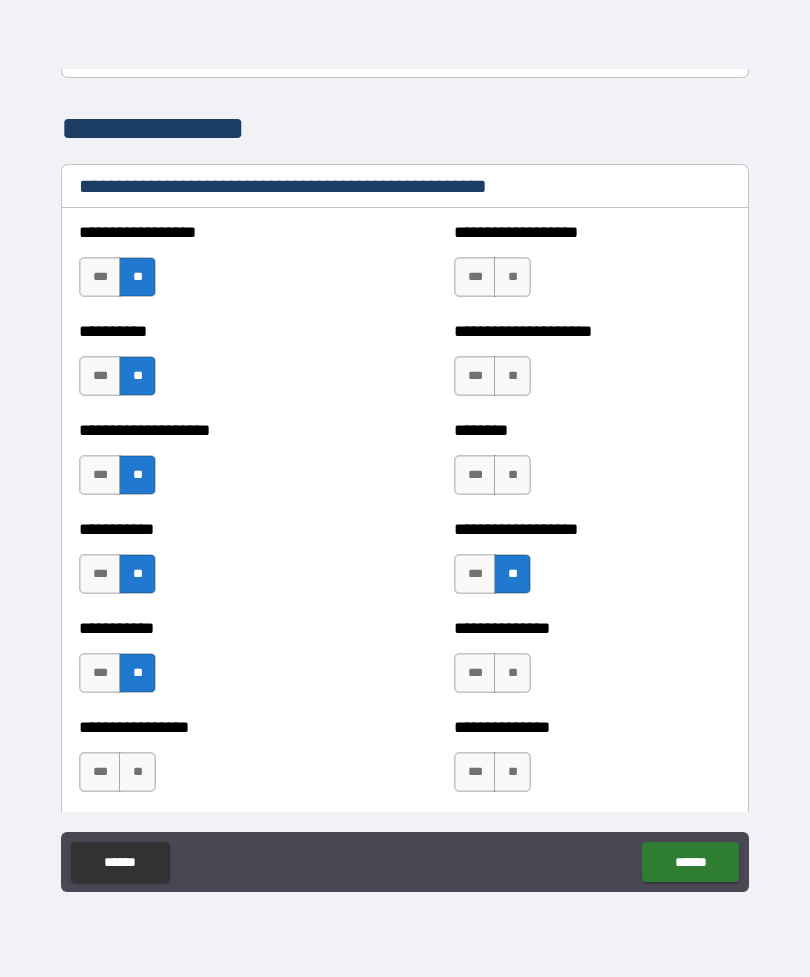click on "**" at bounding box center (512, 475) 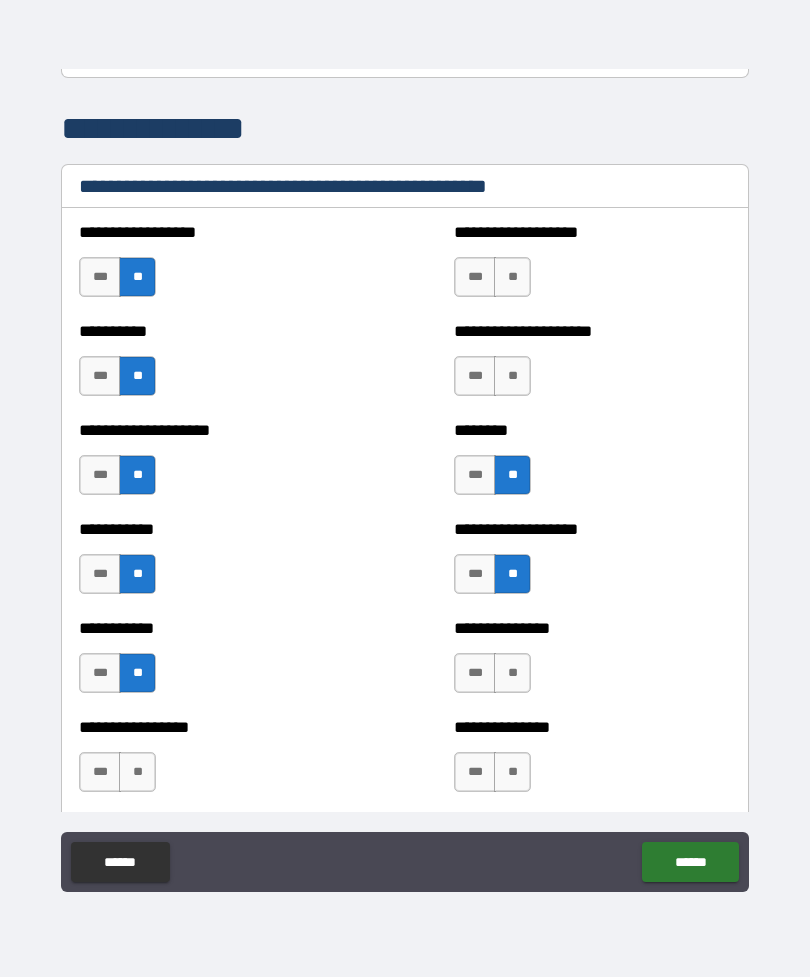 click on "**" at bounding box center [512, 376] 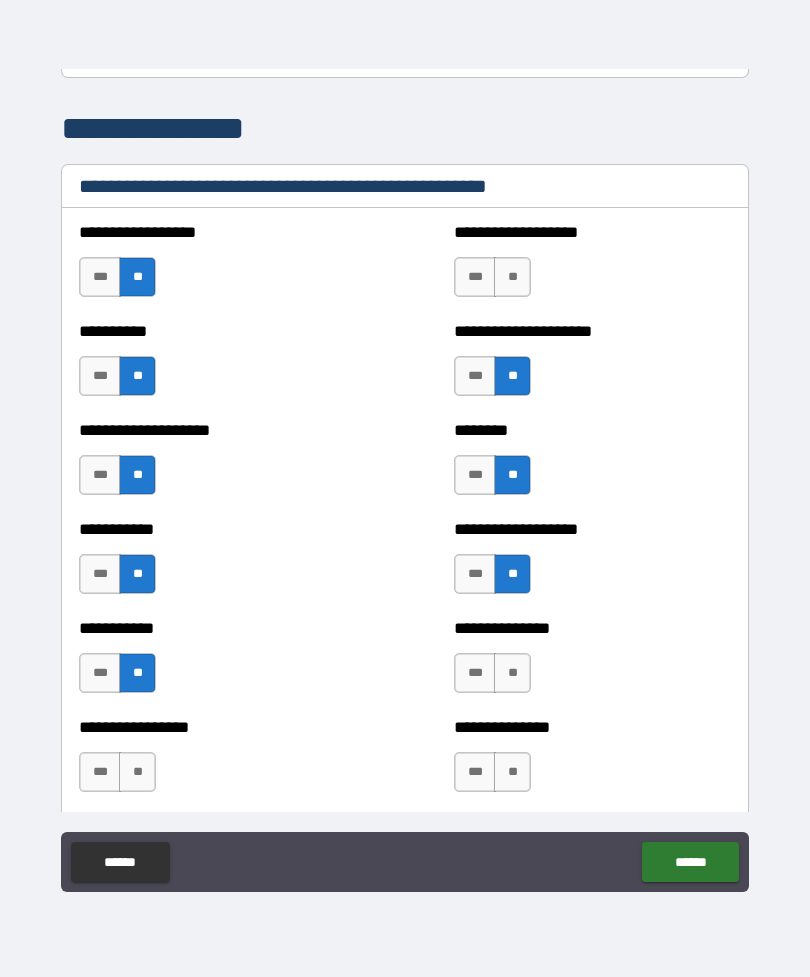 click on "**" at bounding box center (512, 277) 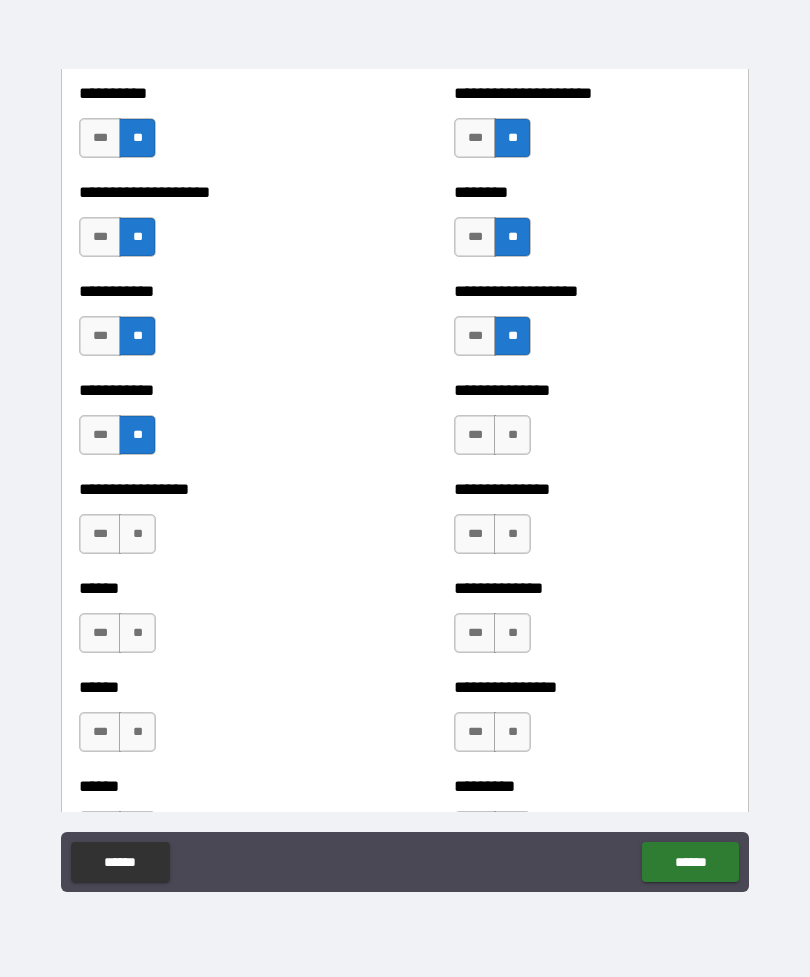 scroll, scrollTop: 2642, scrollLeft: 0, axis: vertical 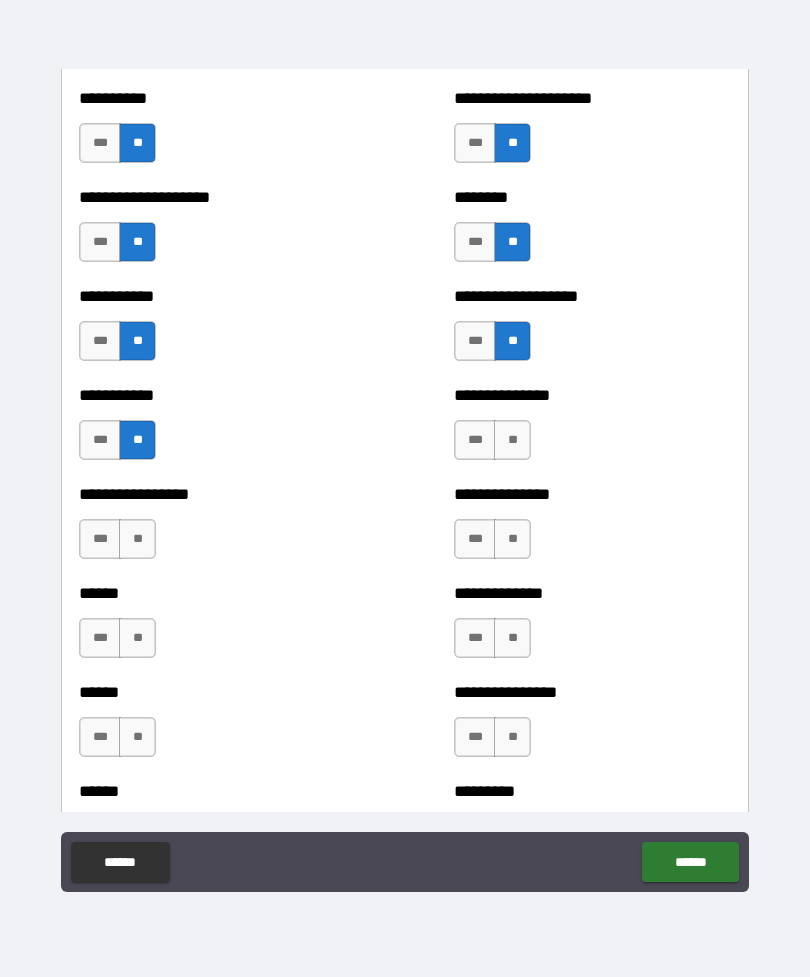click on "**" at bounding box center [512, 440] 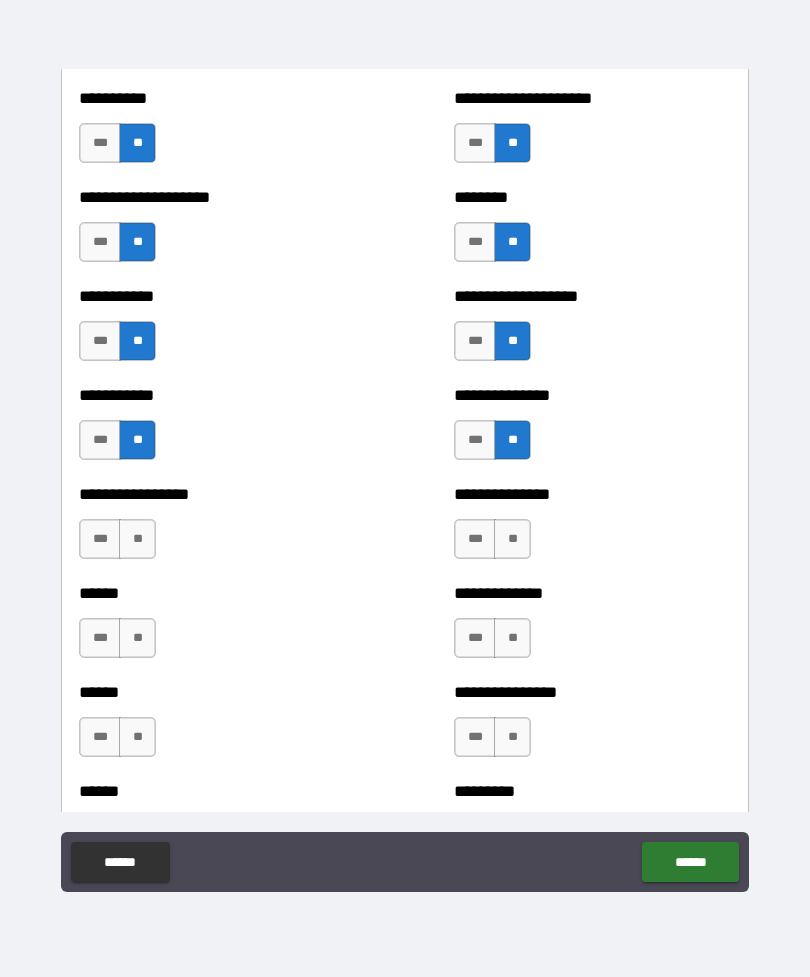 click on "**" at bounding box center [512, 539] 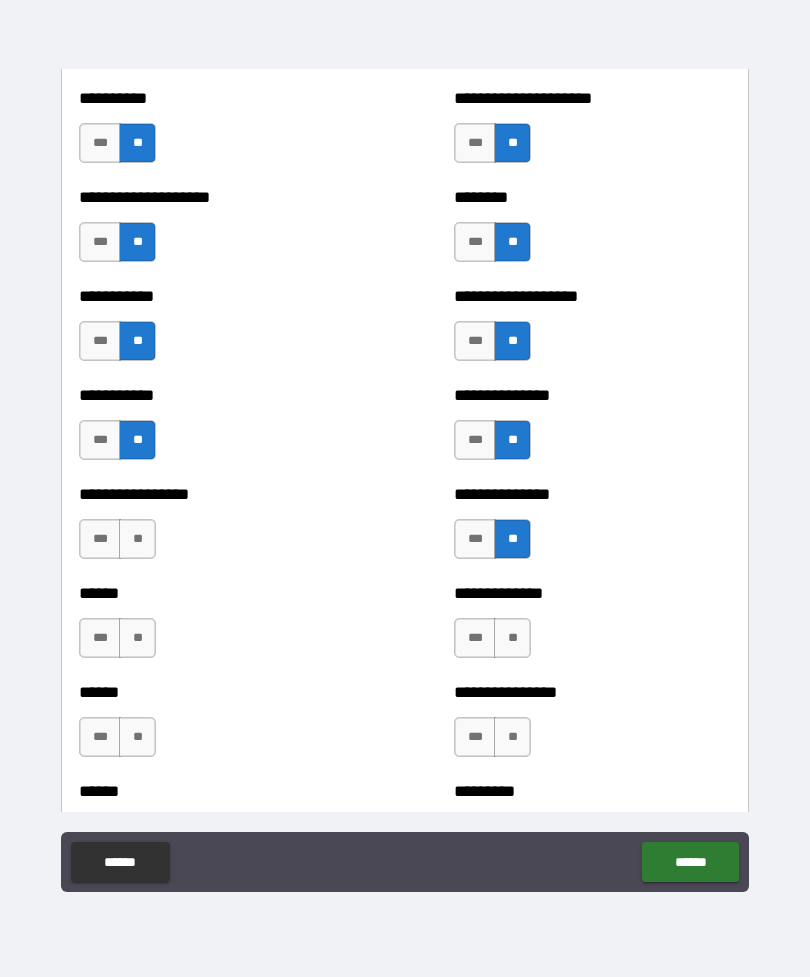 click on "**" at bounding box center [512, 638] 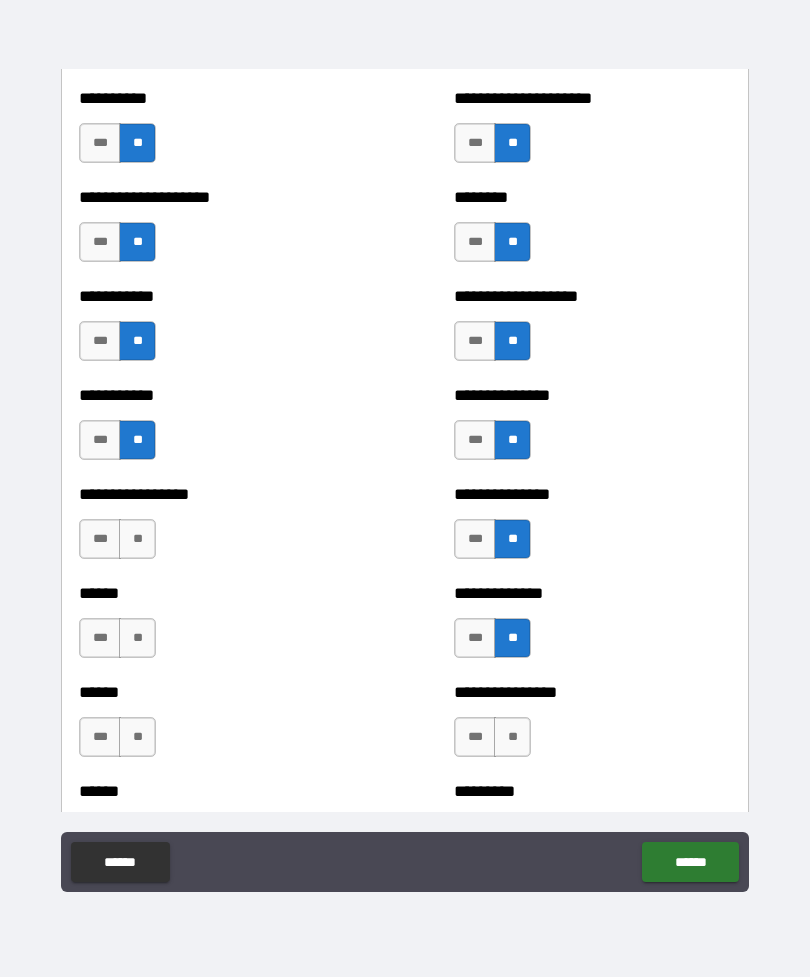 click on "**" at bounding box center [512, 737] 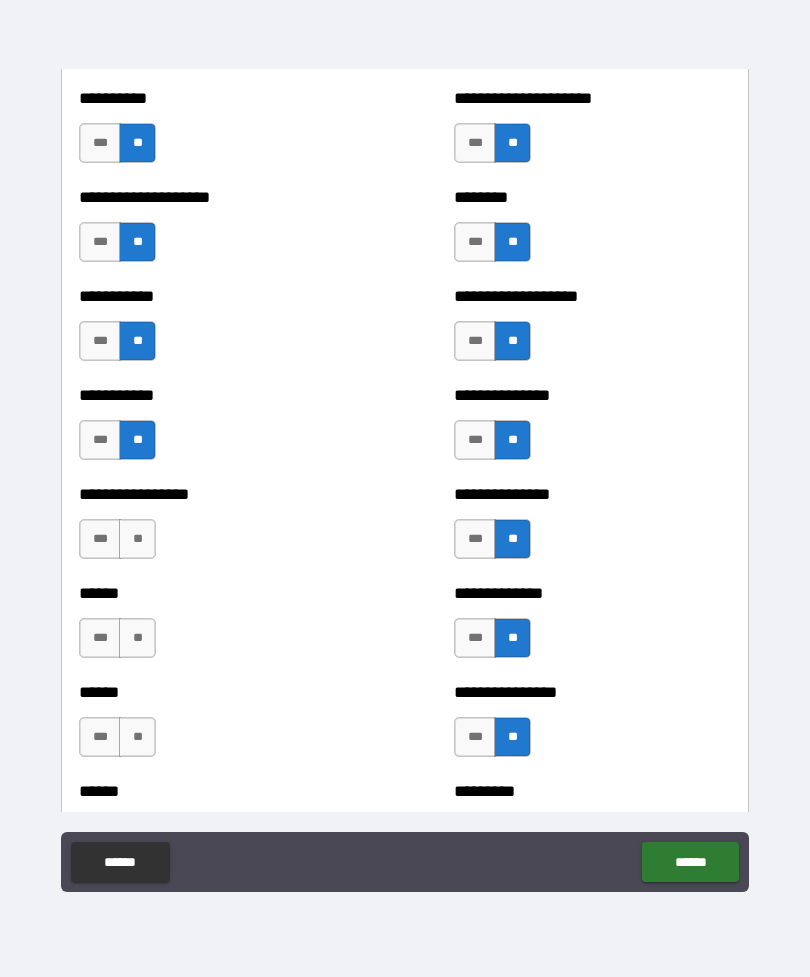 click on "**" at bounding box center [137, 737] 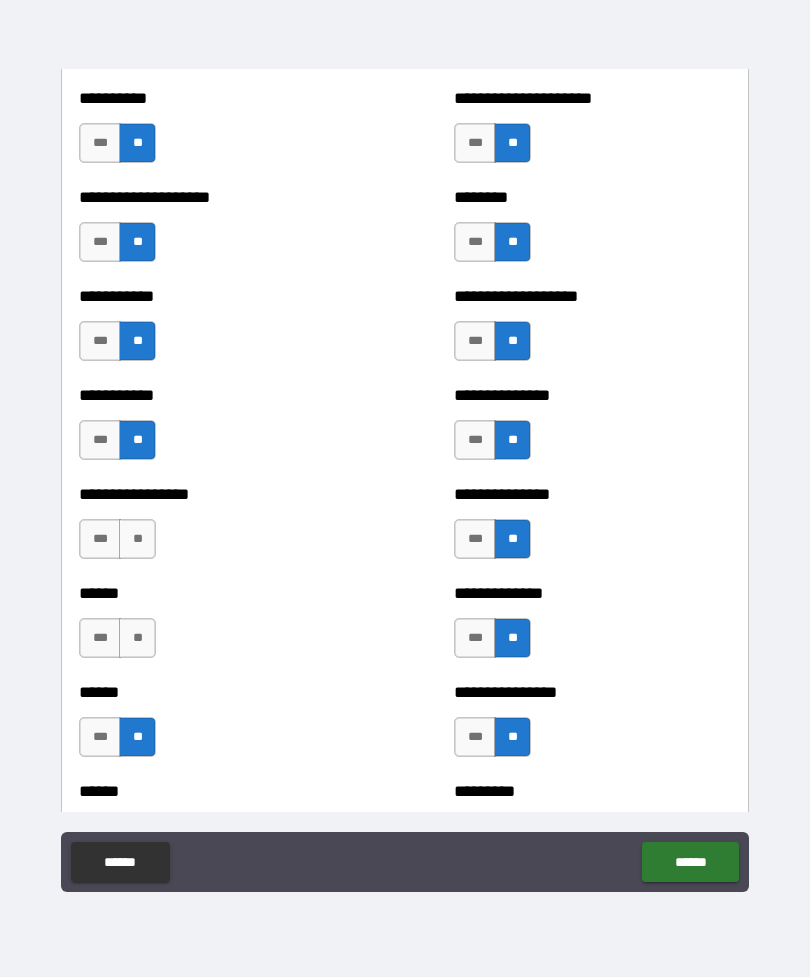 click on "**" at bounding box center [137, 638] 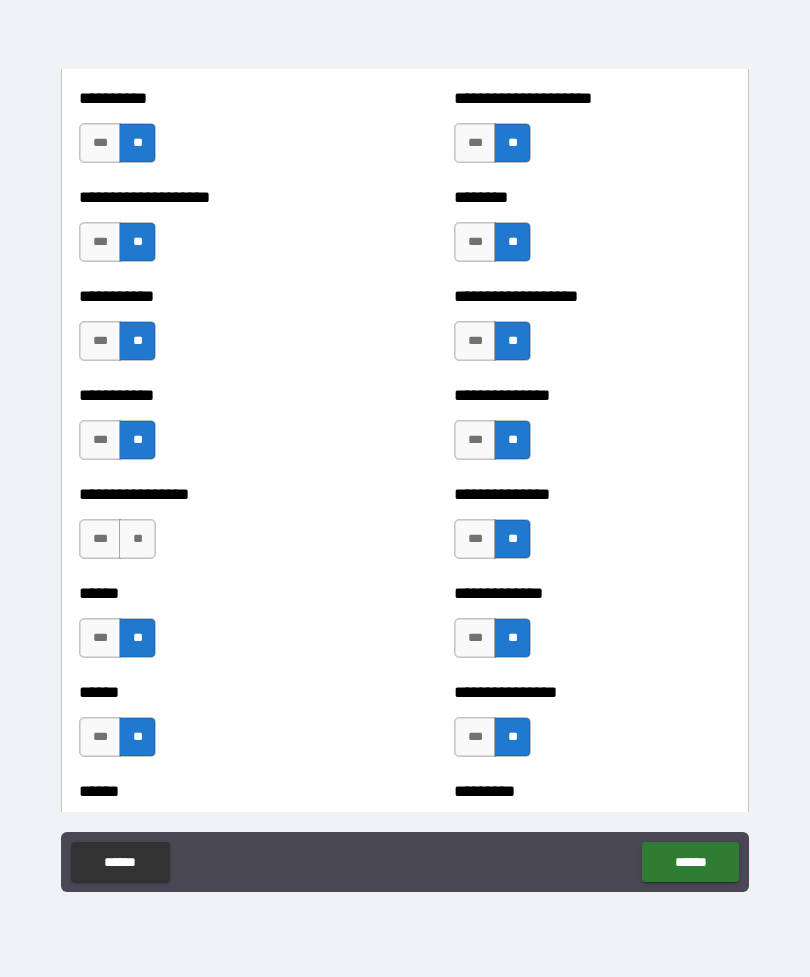 click on "**" at bounding box center (137, 539) 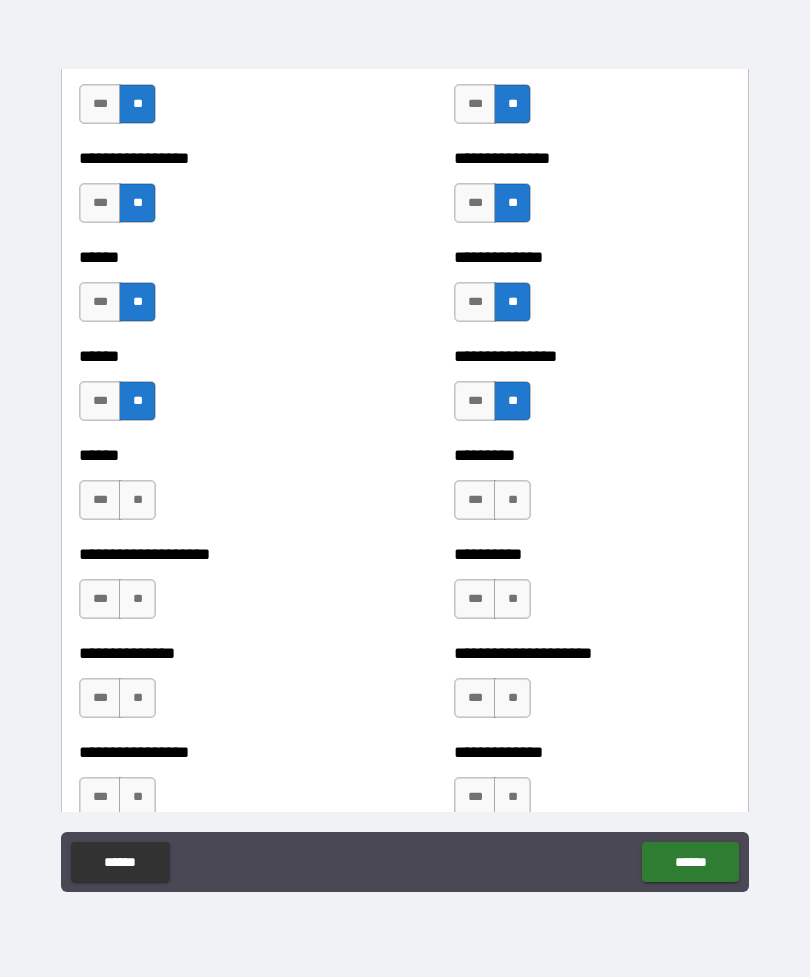 scroll, scrollTop: 3053, scrollLeft: 0, axis: vertical 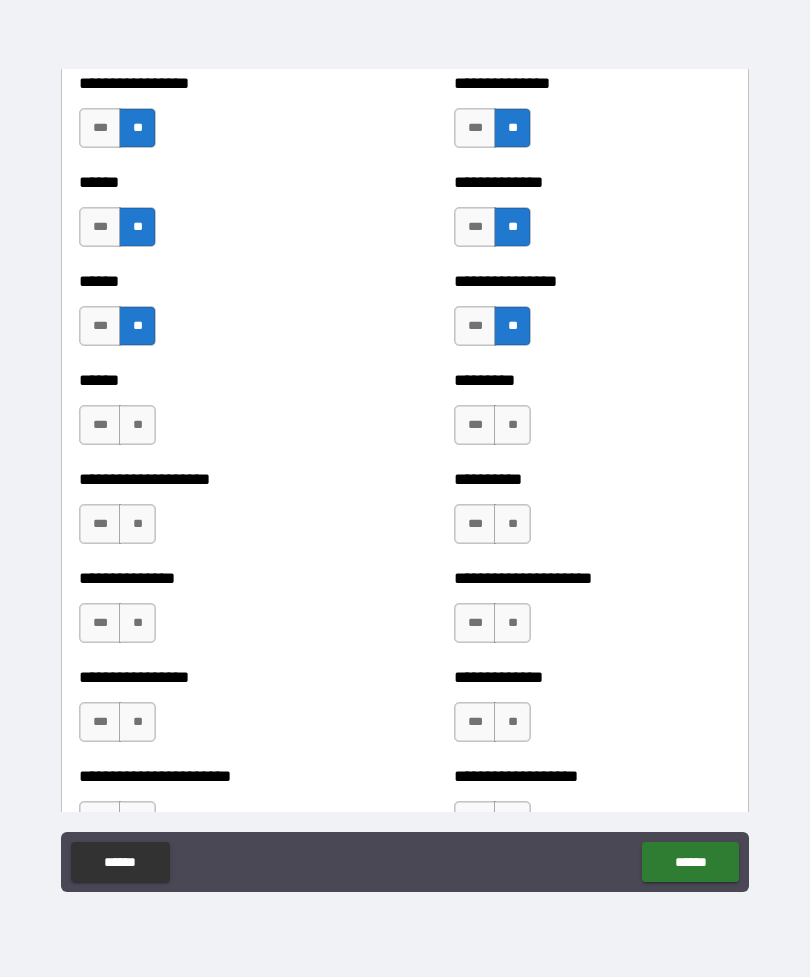 click on "**" at bounding box center (137, 425) 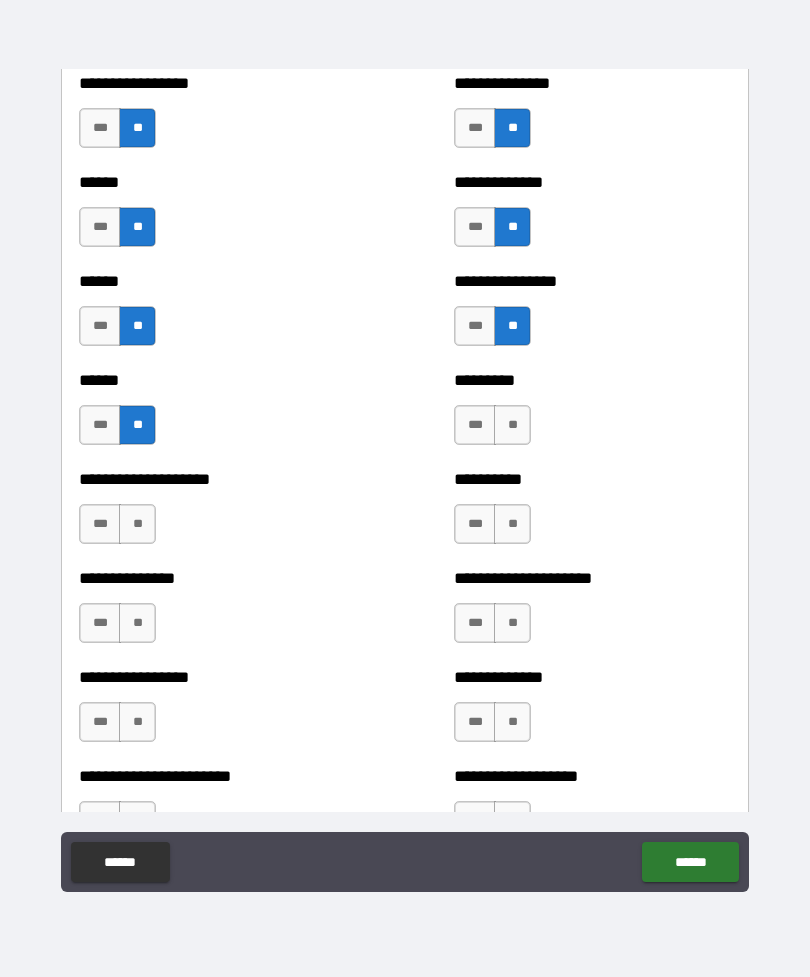 click on "**" at bounding box center (137, 524) 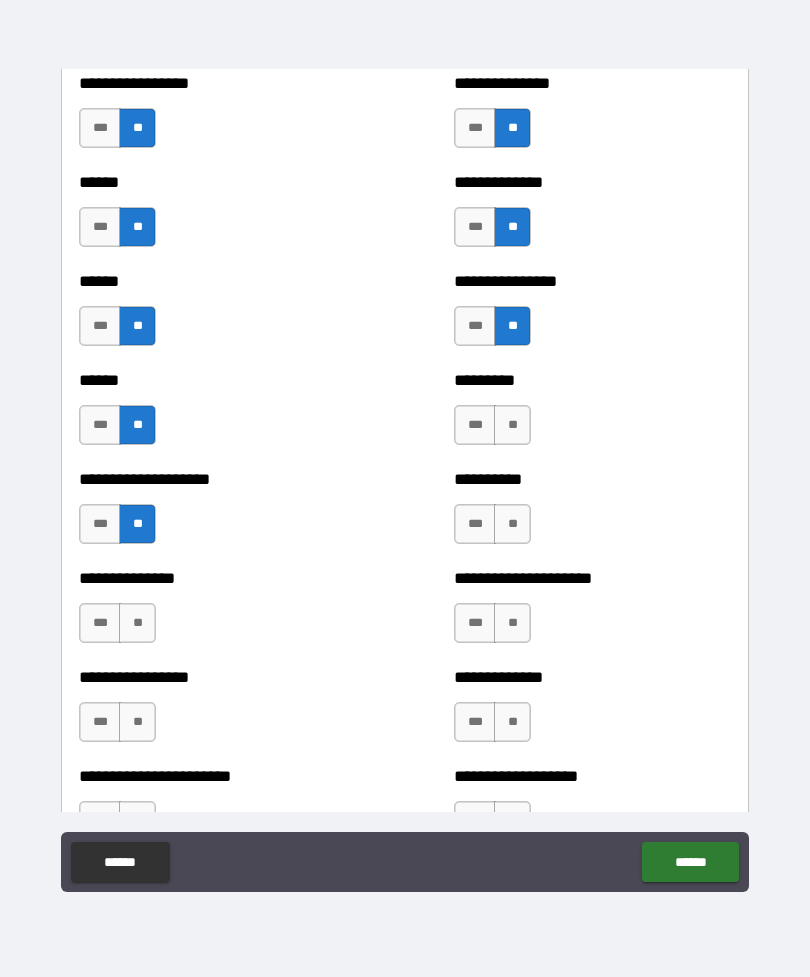 click on "**" at bounding box center [137, 623] 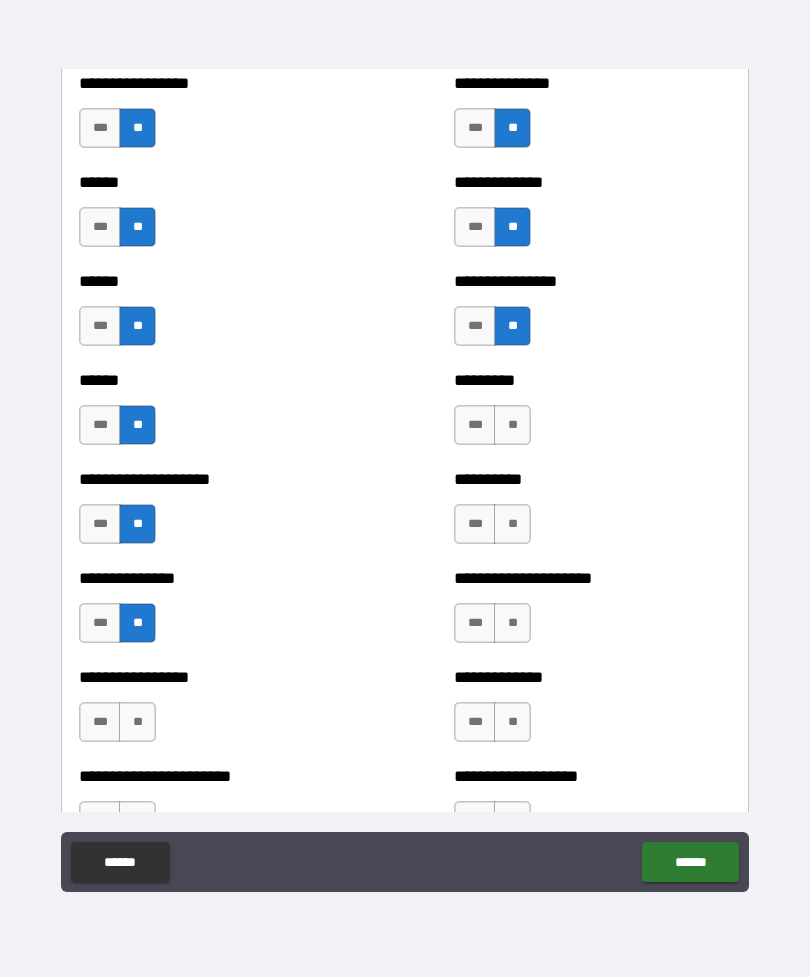 click on "**" at bounding box center [137, 722] 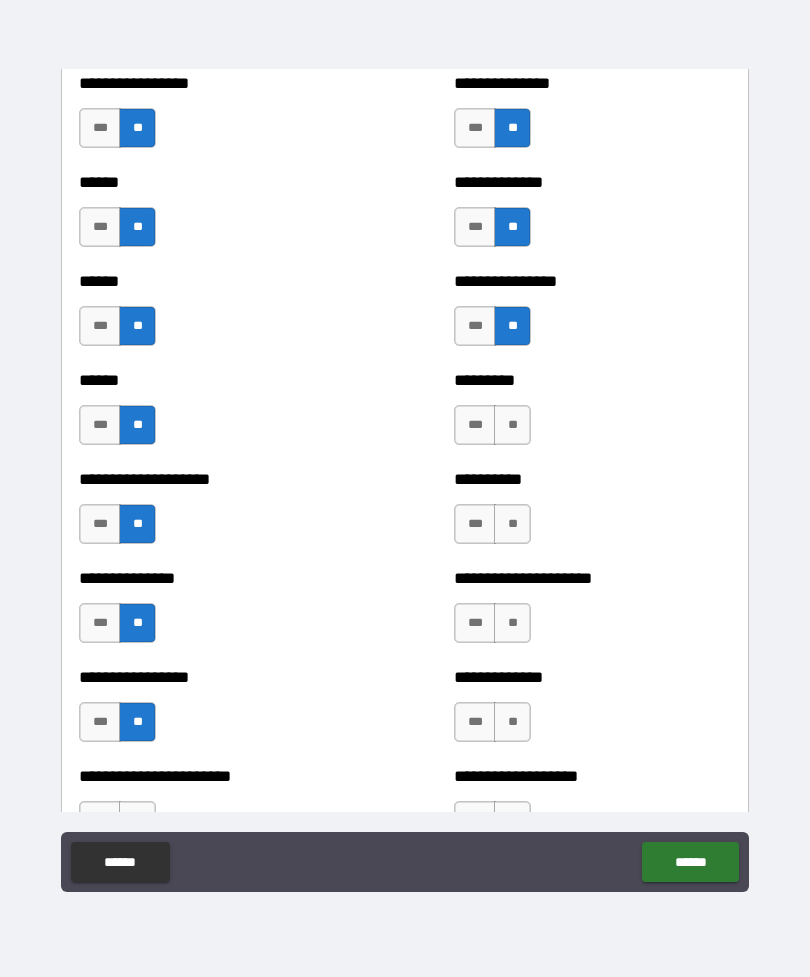 click on "**" at bounding box center [512, 722] 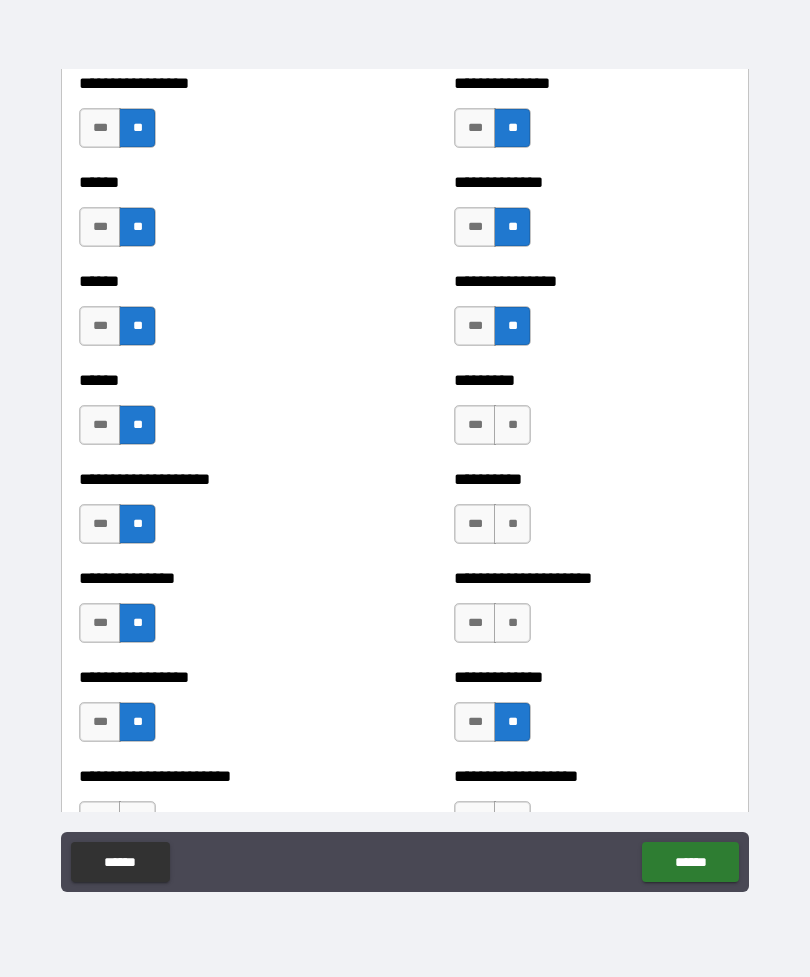 click on "**" at bounding box center (512, 623) 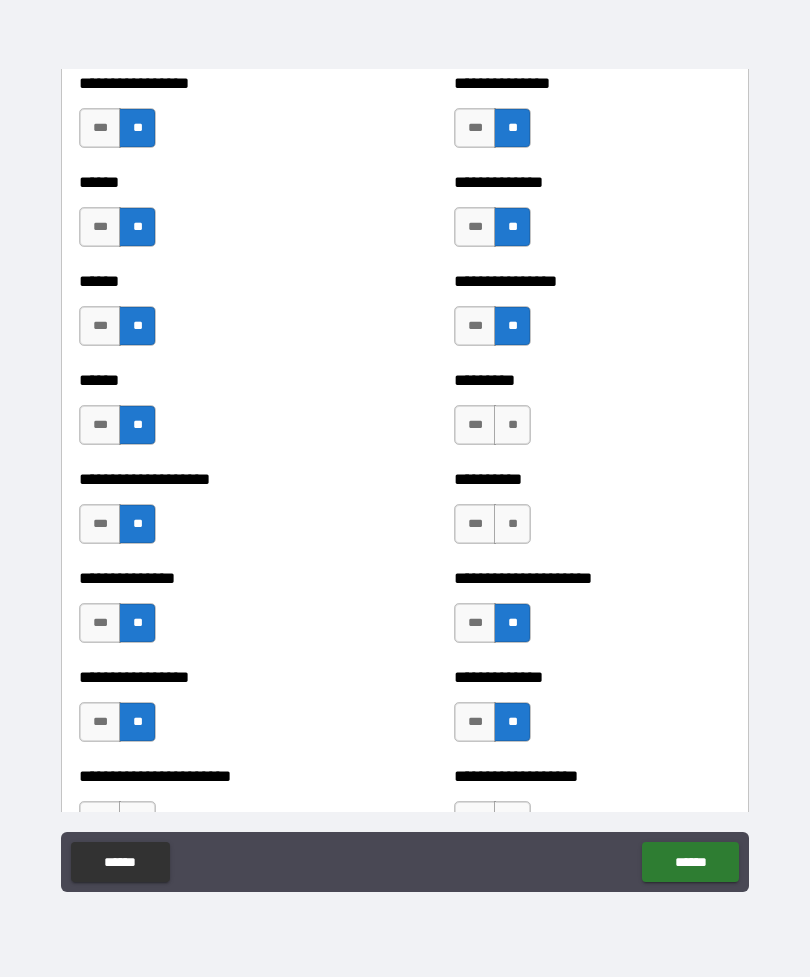 click on "**" at bounding box center [512, 524] 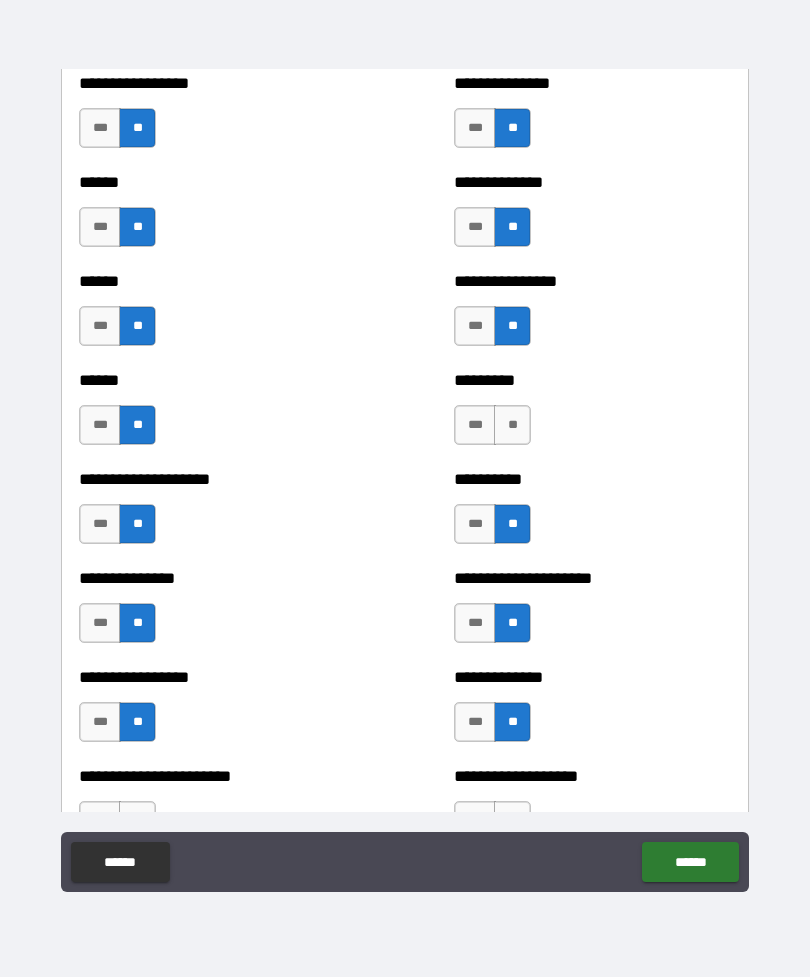 click on "**" at bounding box center [512, 425] 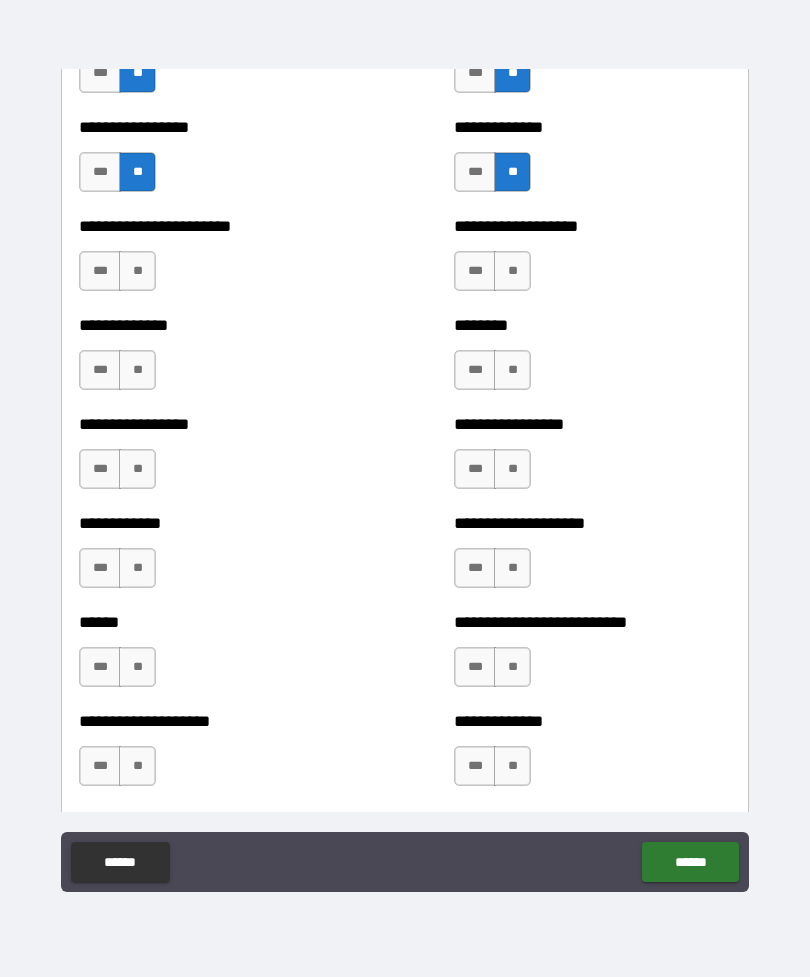 scroll, scrollTop: 3668, scrollLeft: 0, axis: vertical 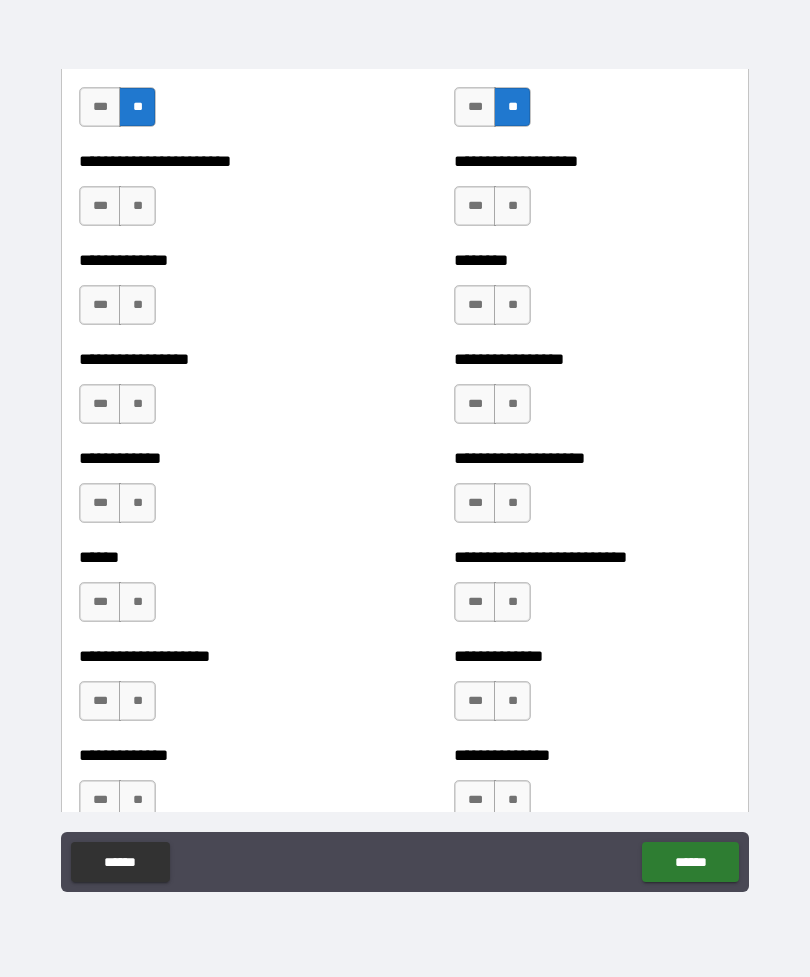 click on "**" at bounding box center (137, 206) 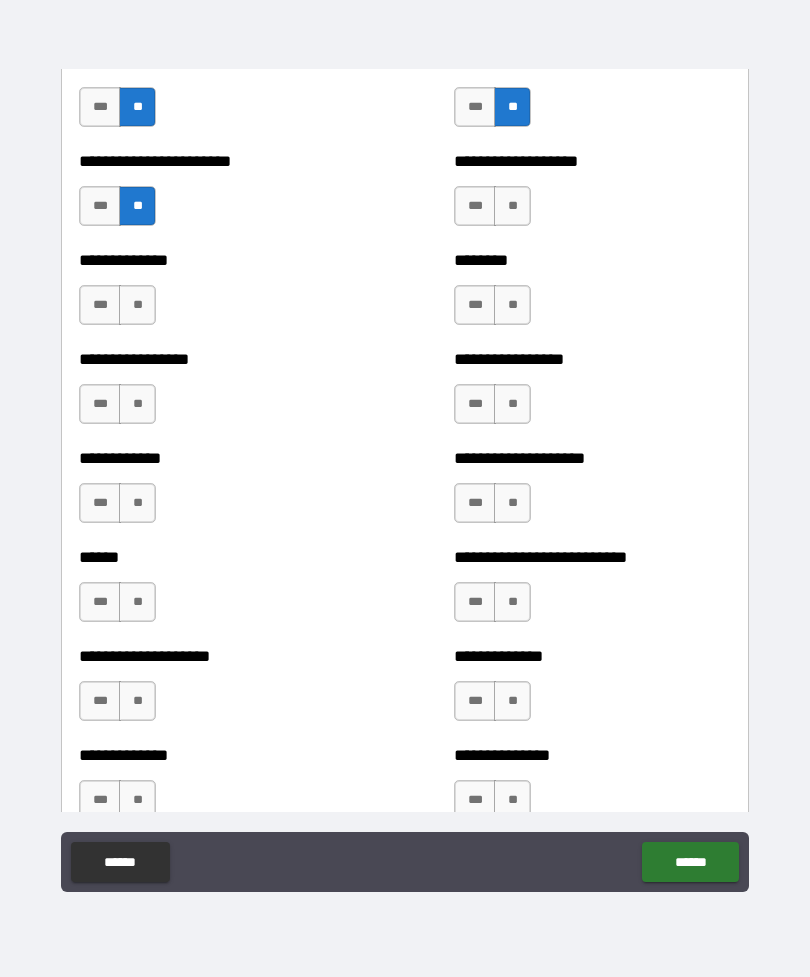 click on "**" at bounding box center [137, 305] 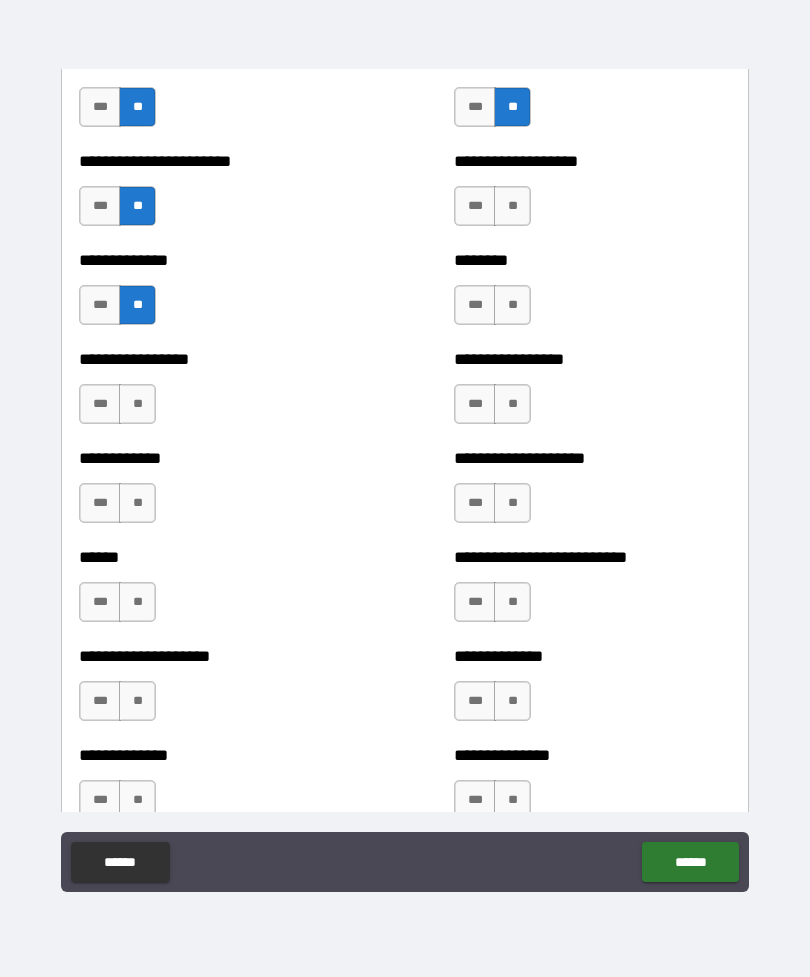 click on "**" at bounding box center (137, 404) 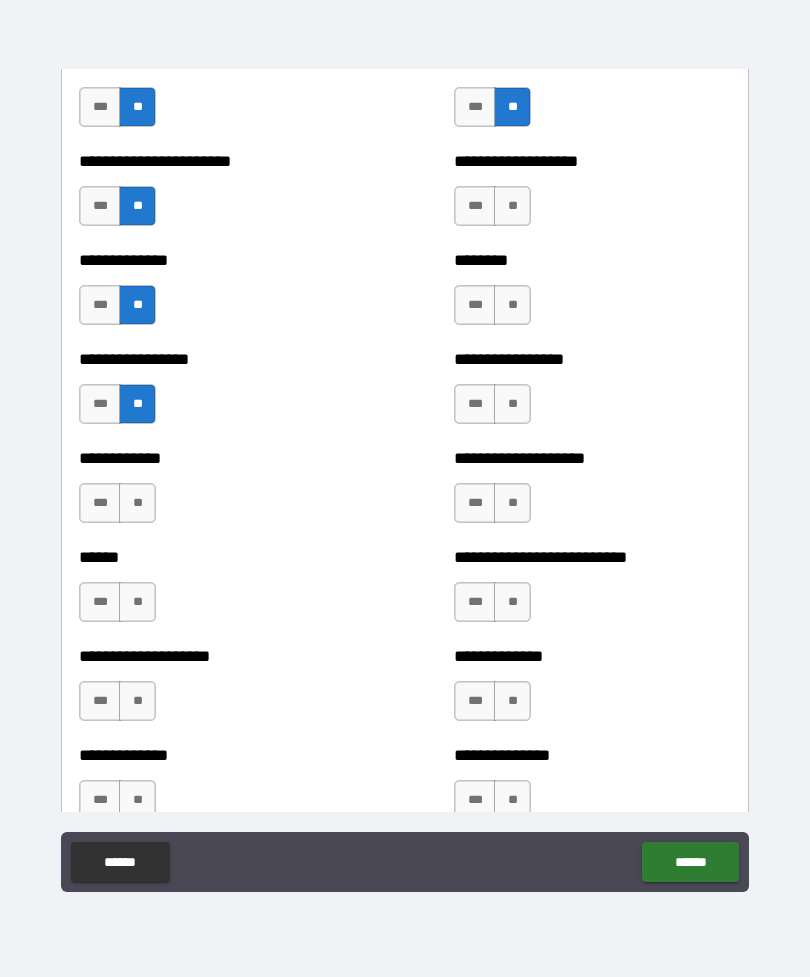 click on "**" at bounding box center [137, 503] 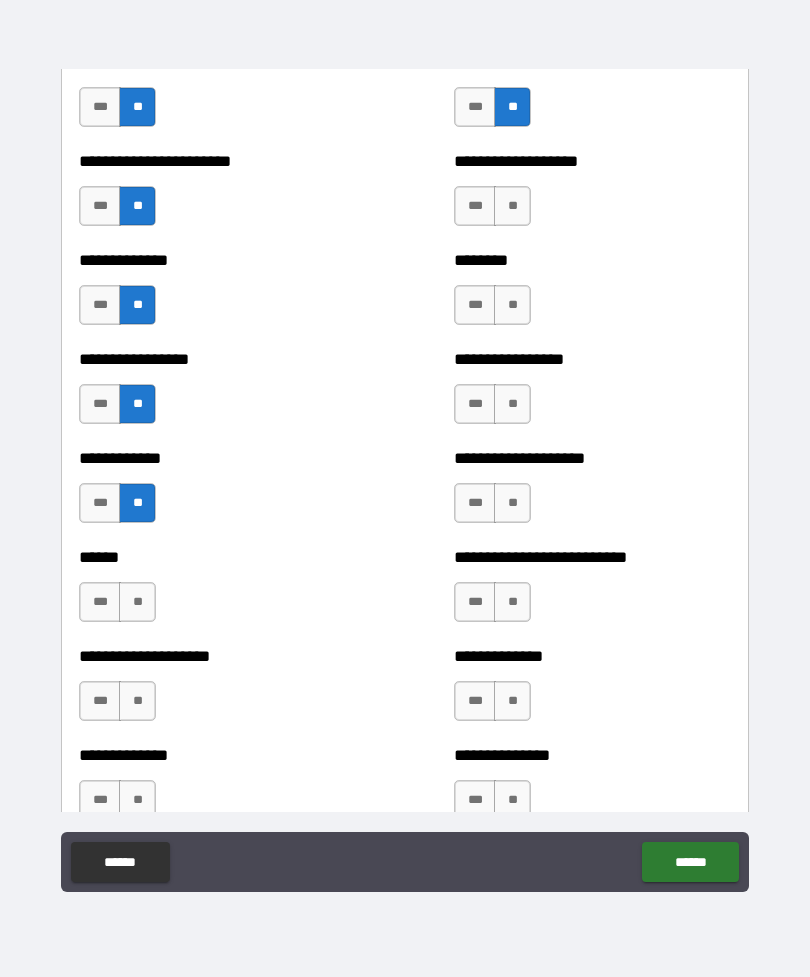 click on "**" at bounding box center (137, 602) 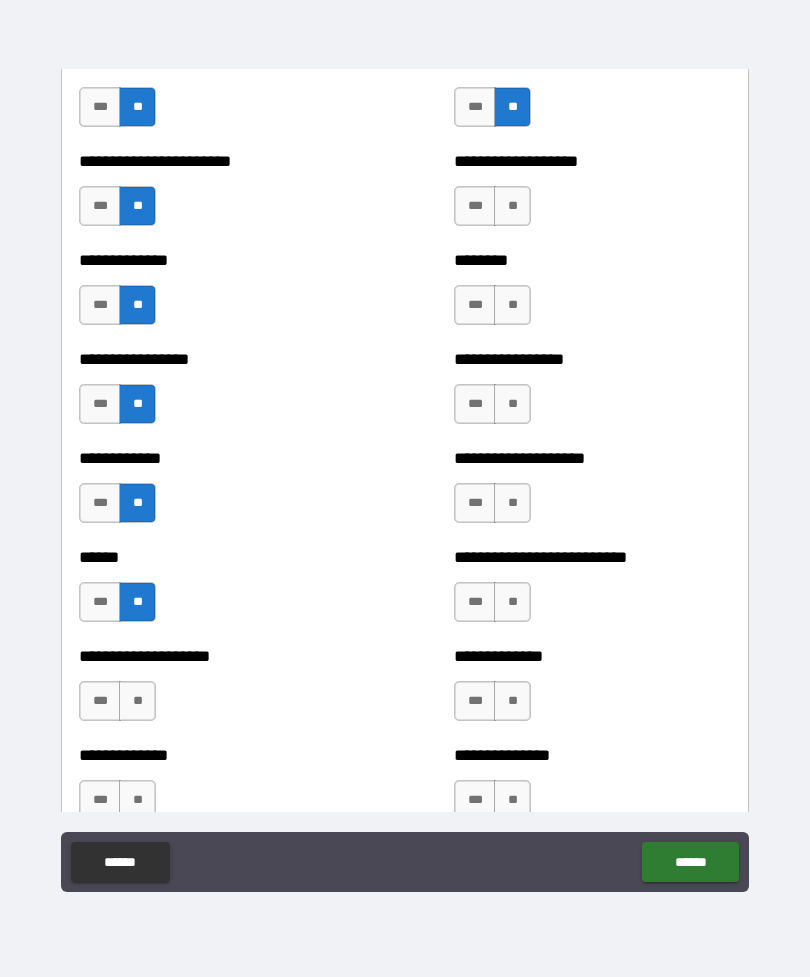 click on "**" at bounding box center [137, 701] 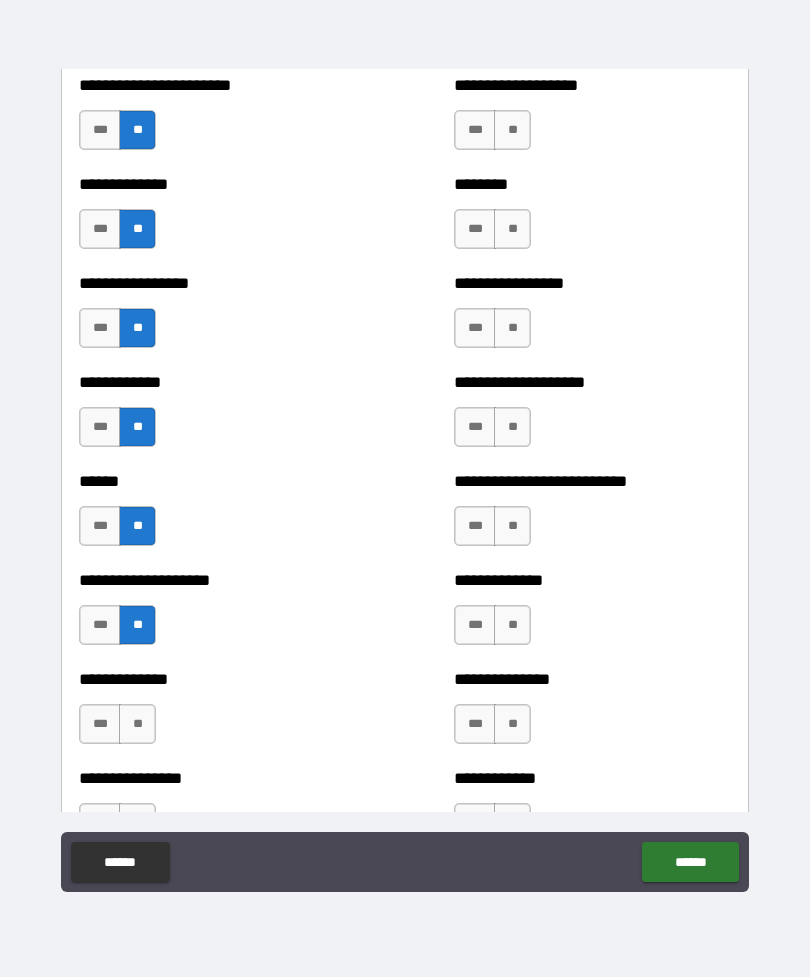 scroll, scrollTop: 3750, scrollLeft: 0, axis: vertical 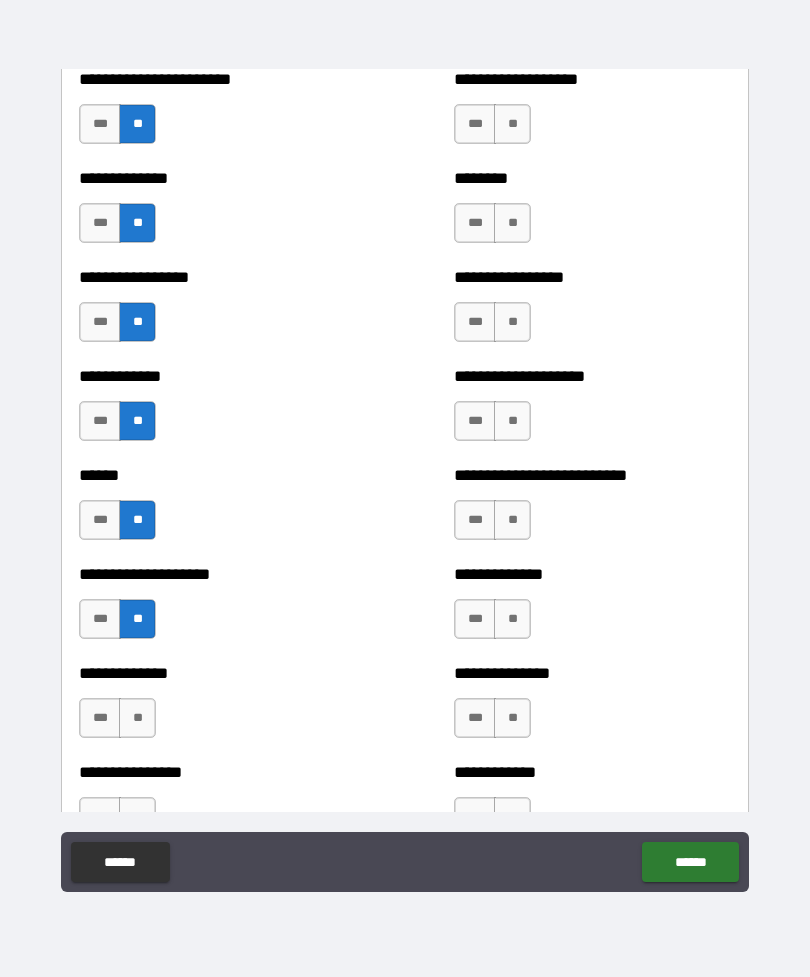 click on "**" at bounding box center [137, 718] 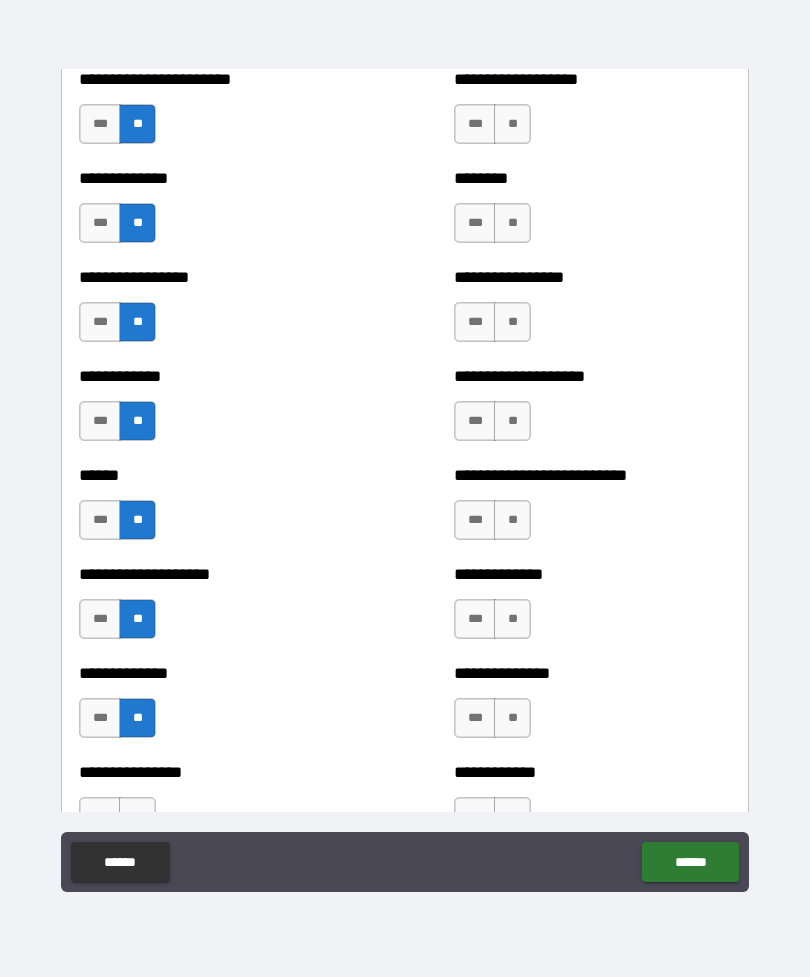 click on "**" at bounding box center [512, 718] 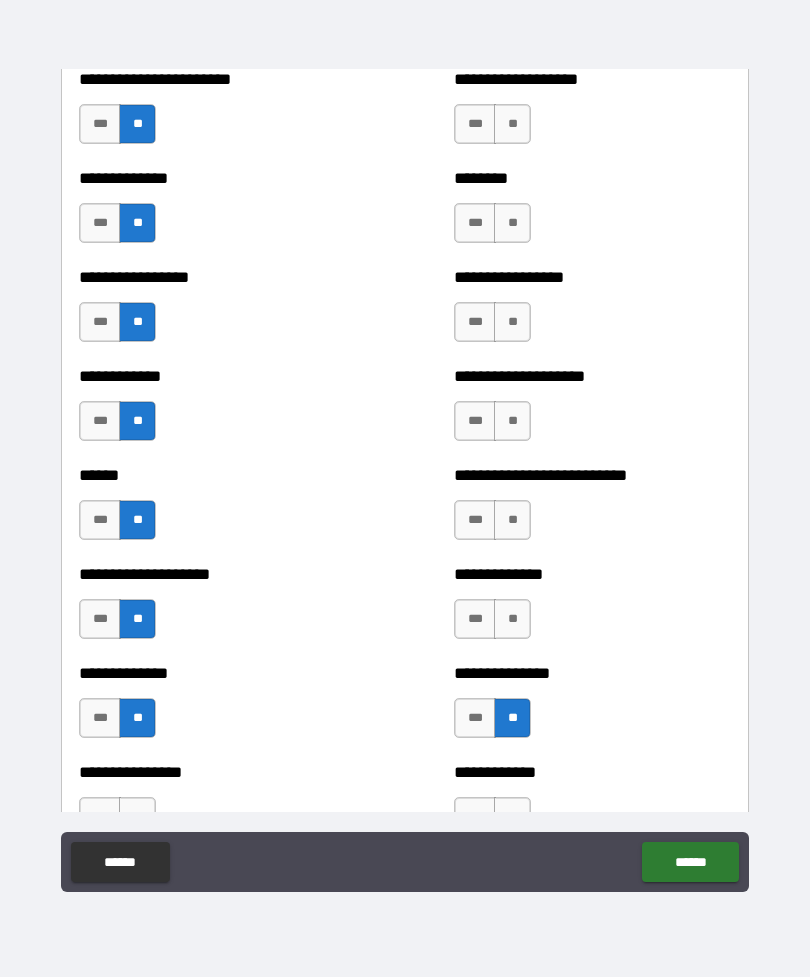 click on "**" at bounding box center [512, 619] 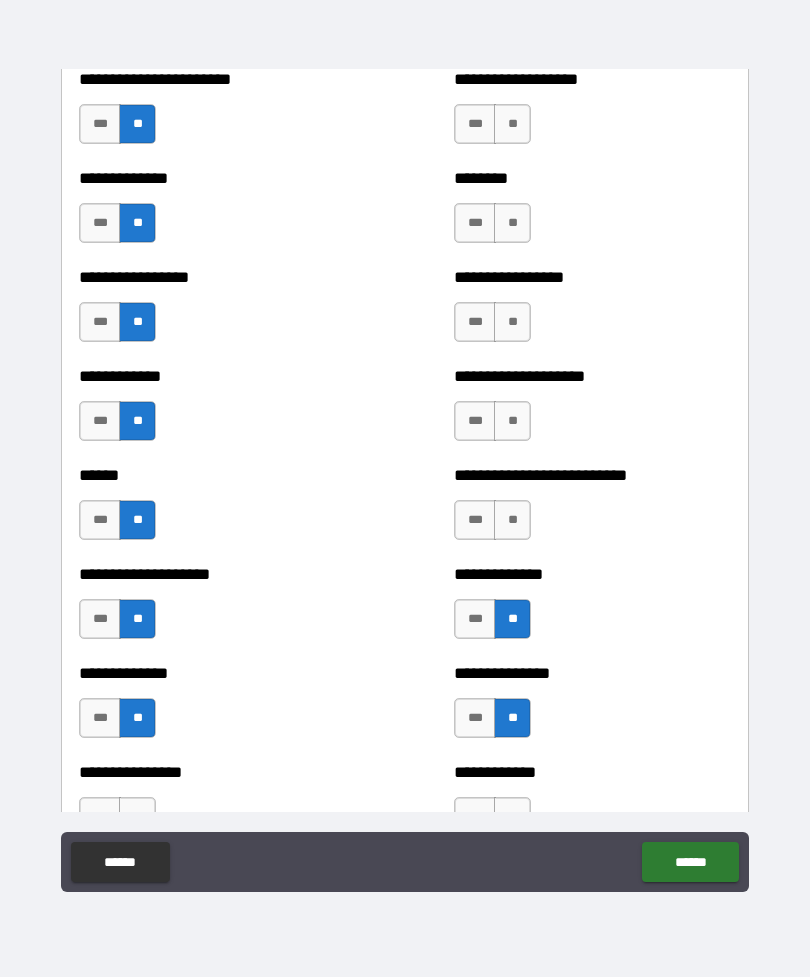 click on "**" at bounding box center (512, 520) 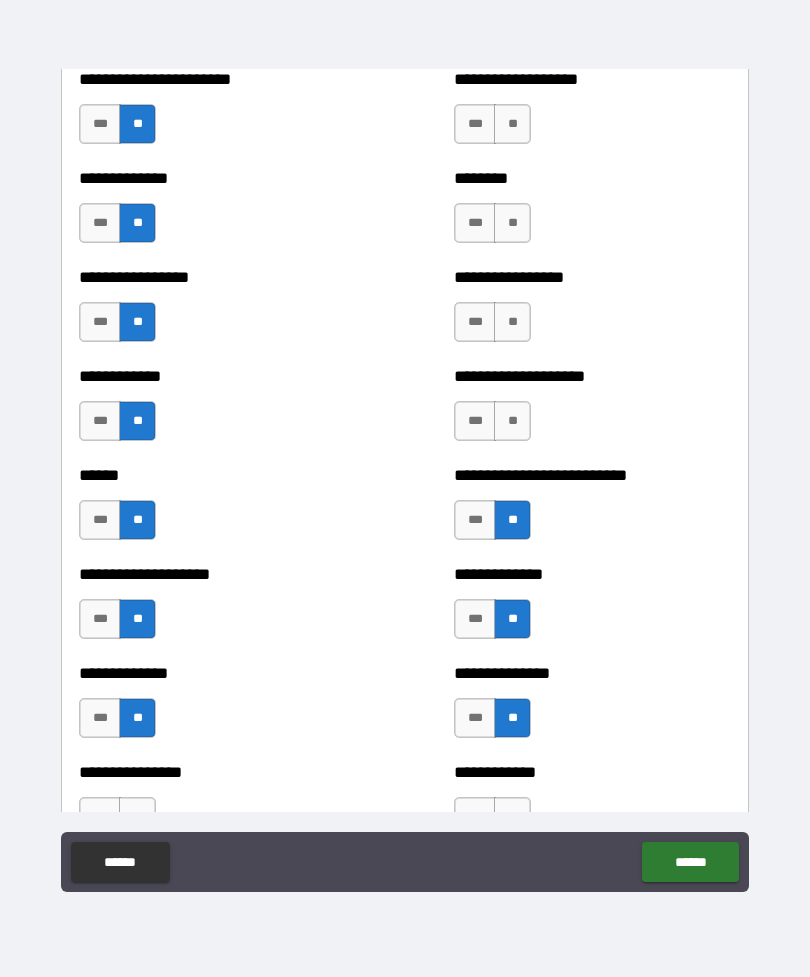 click on "**" at bounding box center [512, 421] 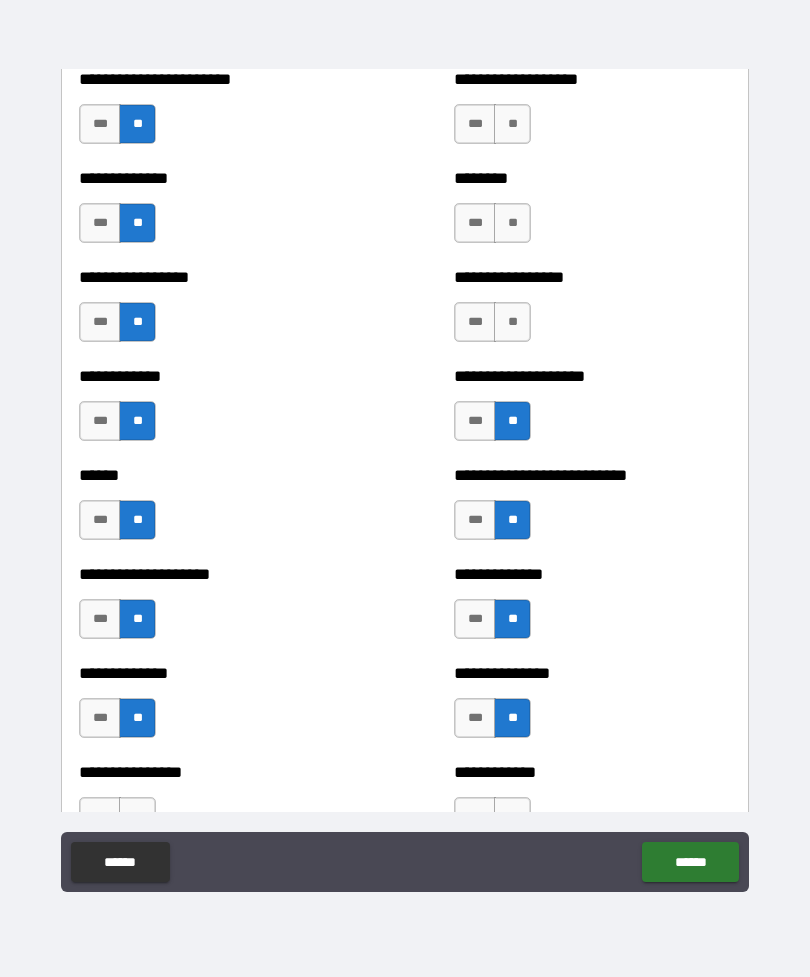 click on "**" at bounding box center (512, 322) 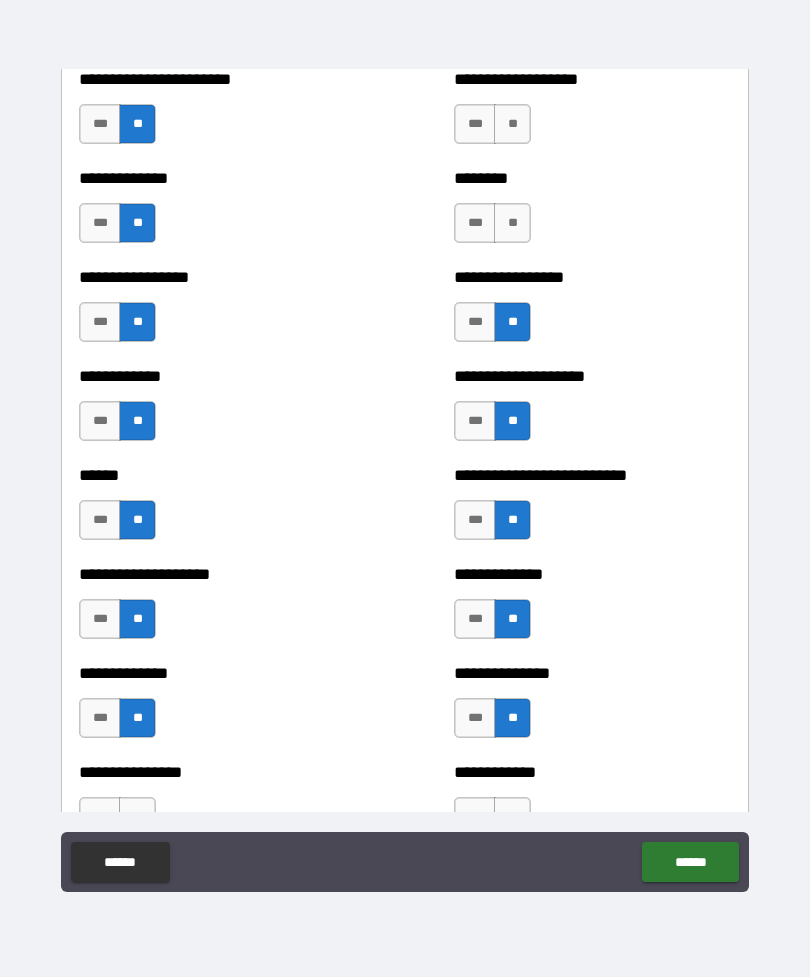 click on "**" at bounding box center [512, 223] 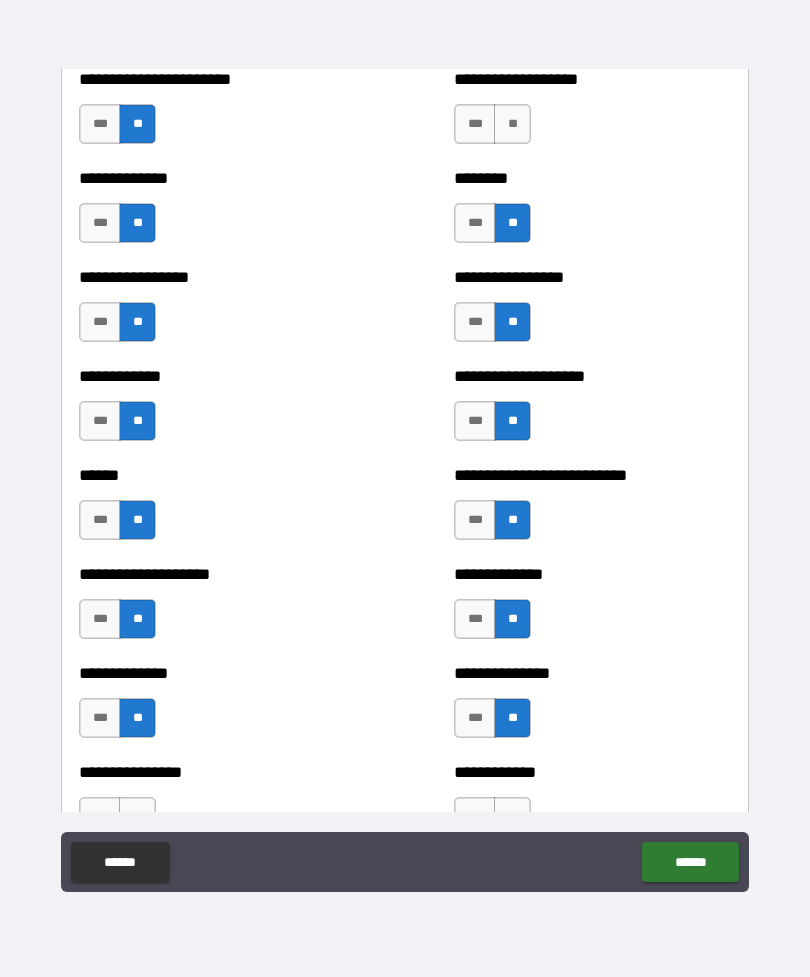 click on "**" at bounding box center (512, 124) 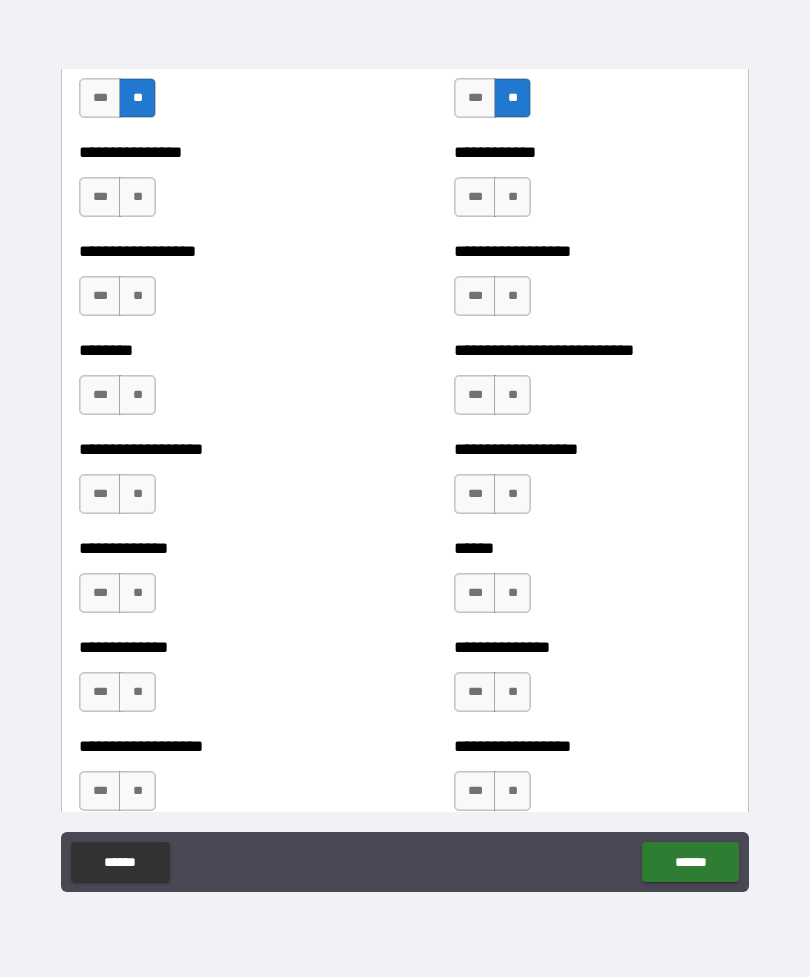 scroll, scrollTop: 4368, scrollLeft: 0, axis: vertical 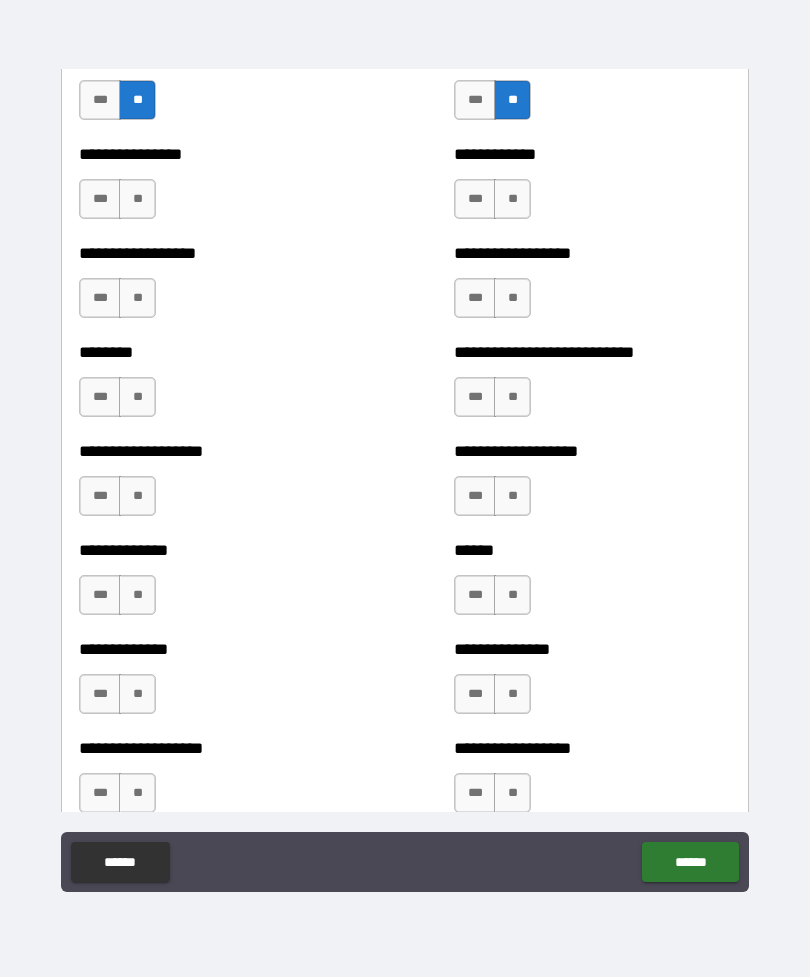 click on "**" at bounding box center [512, 199] 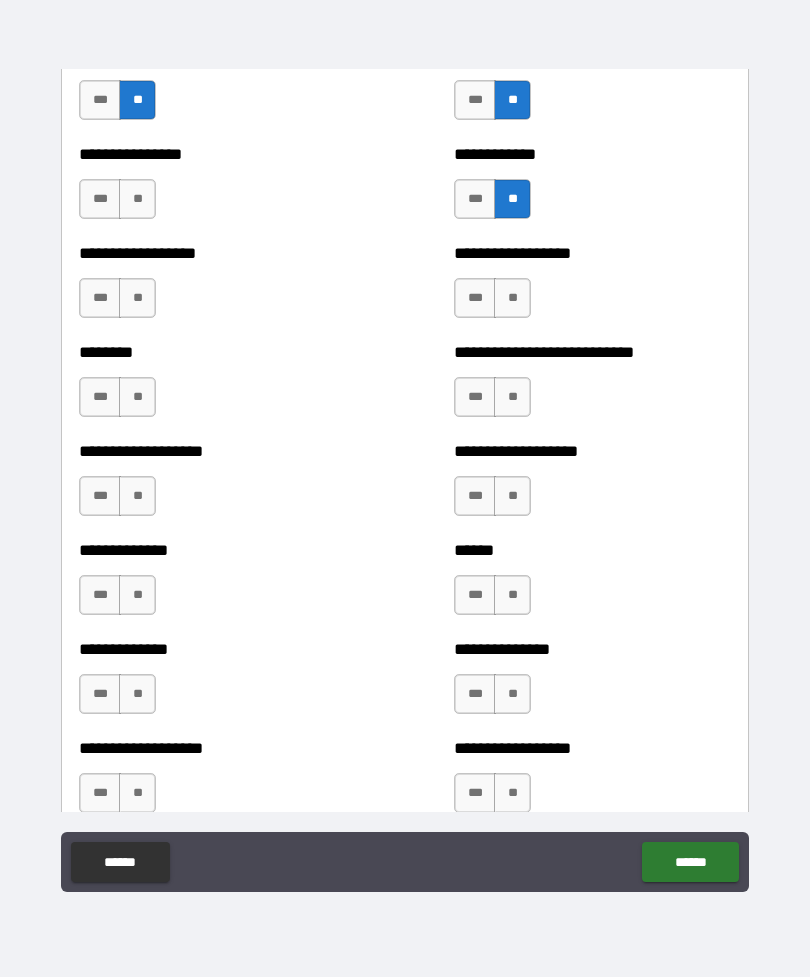 click on "**" at bounding box center (512, 298) 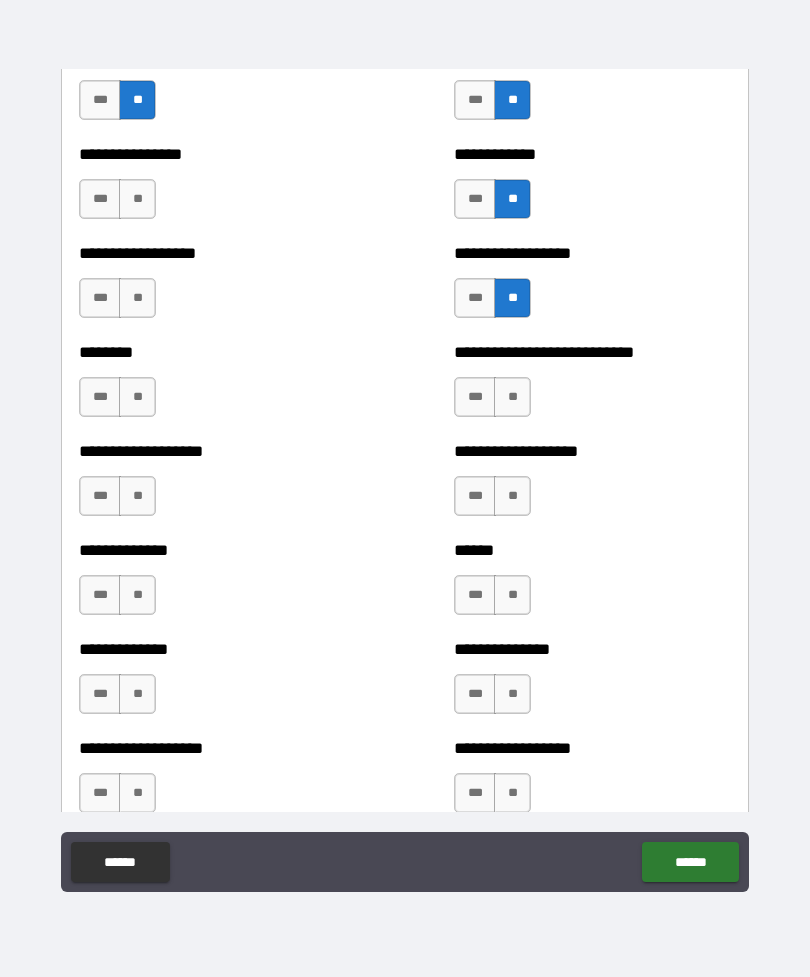 click on "**" at bounding box center (512, 397) 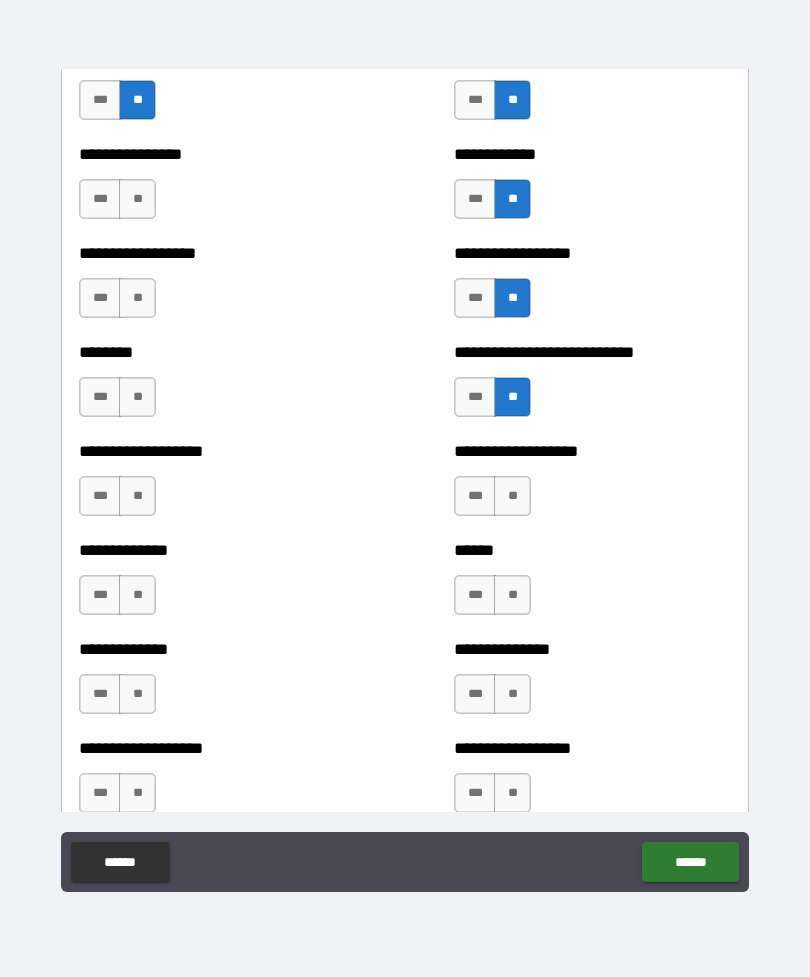 click on "**" at bounding box center (512, 496) 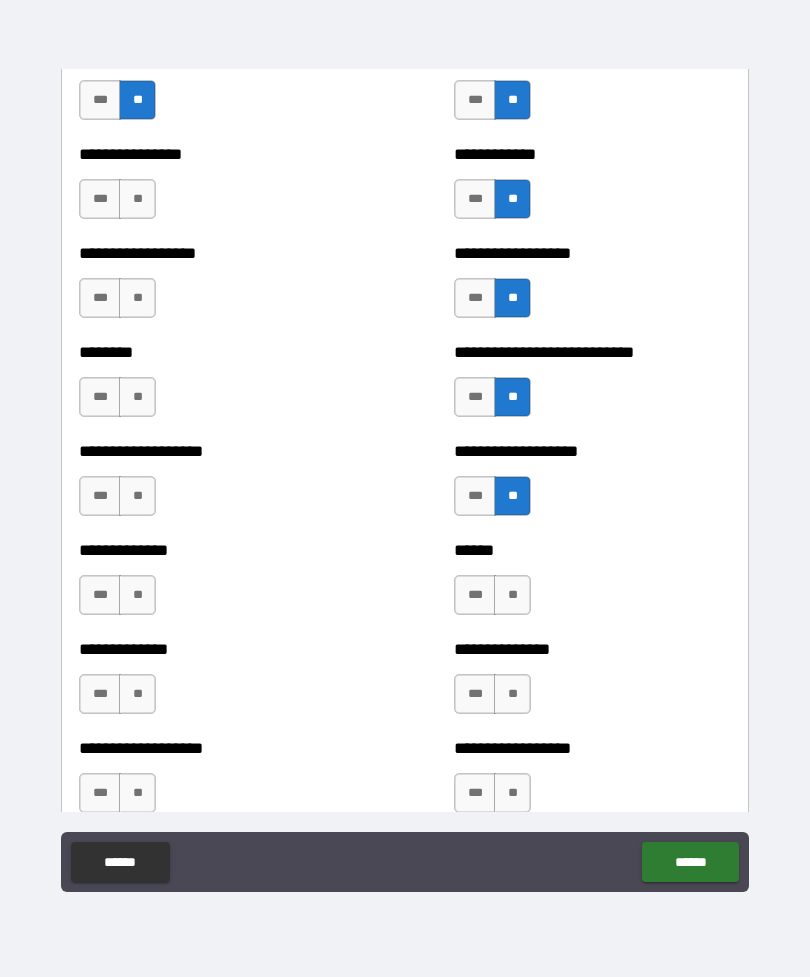 click on "**" at bounding box center [512, 595] 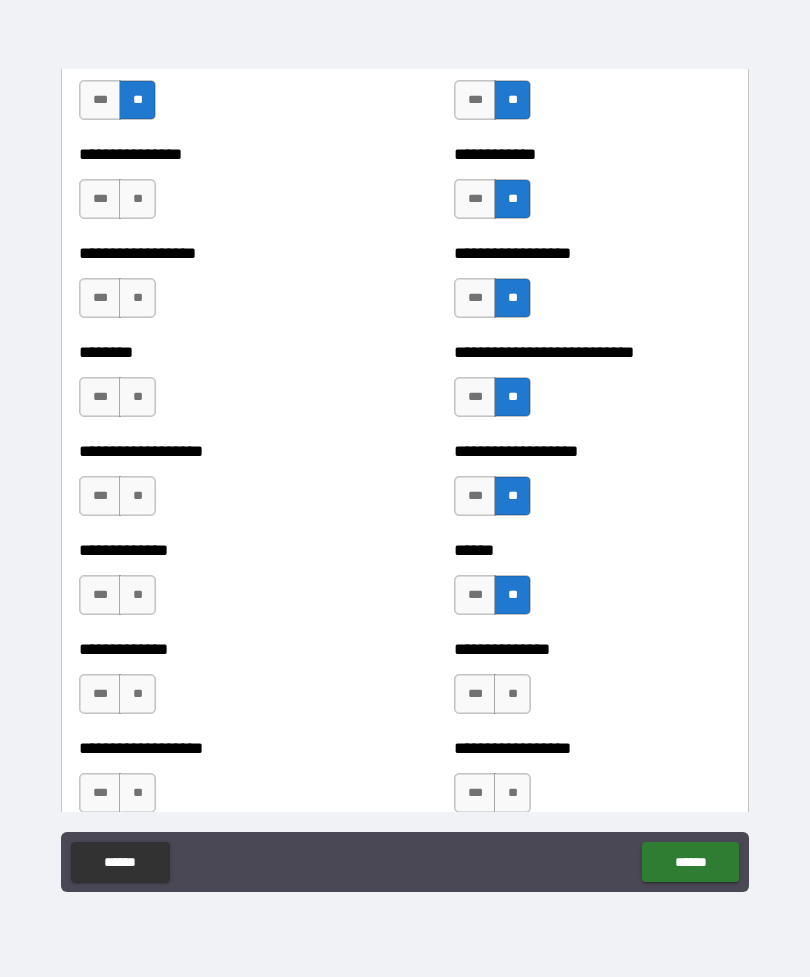 click on "**" at bounding box center (512, 694) 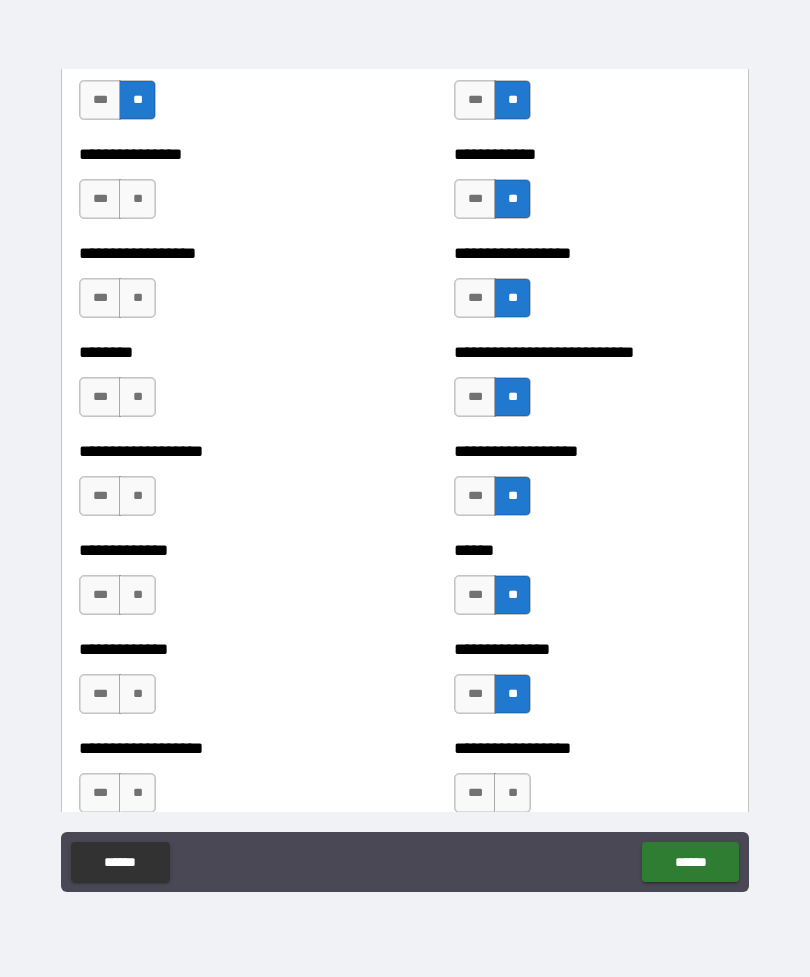 click on "**" at bounding box center (512, 793) 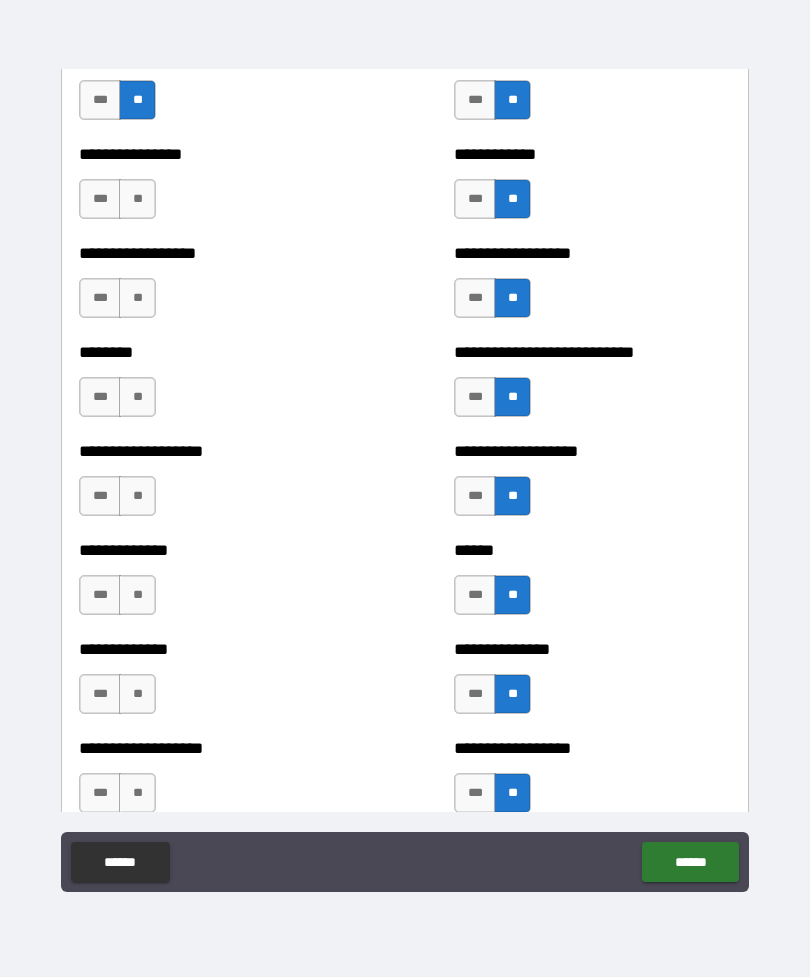 click on "**" at bounding box center (137, 793) 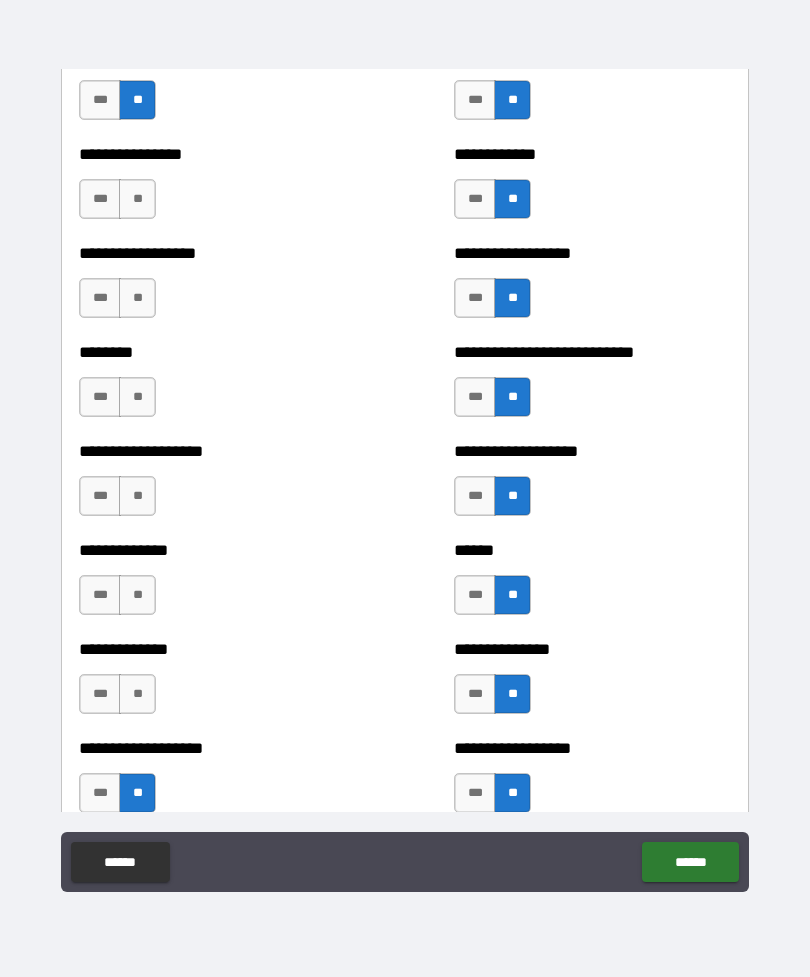 click on "**" at bounding box center [137, 694] 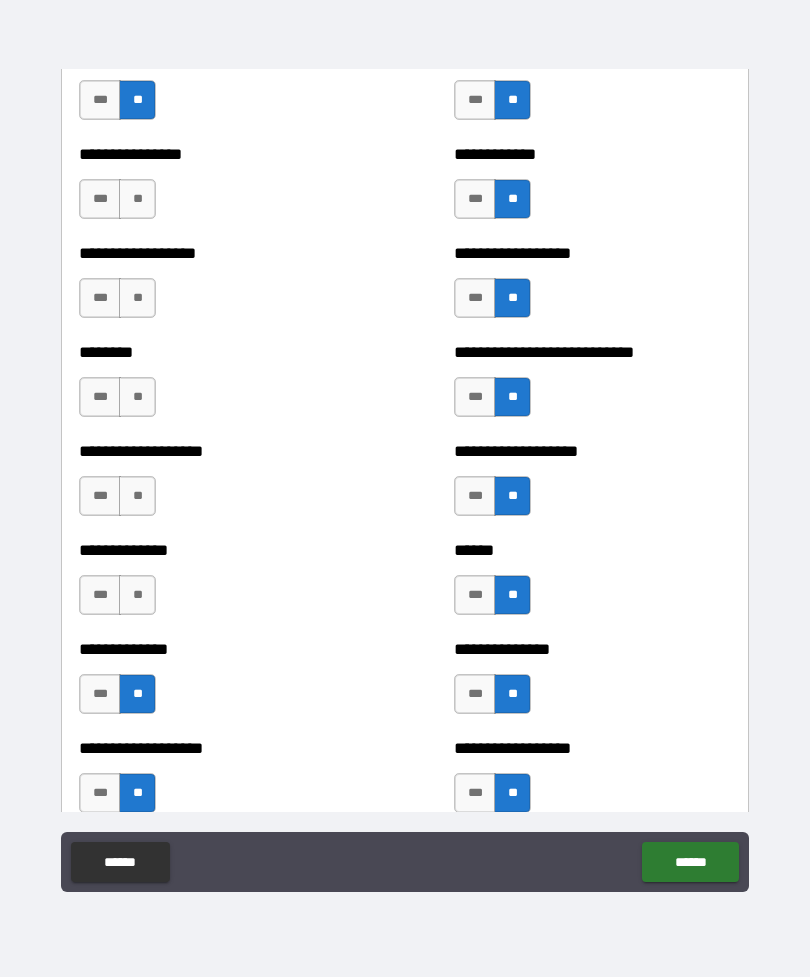 click on "**" at bounding box center (137, 595) 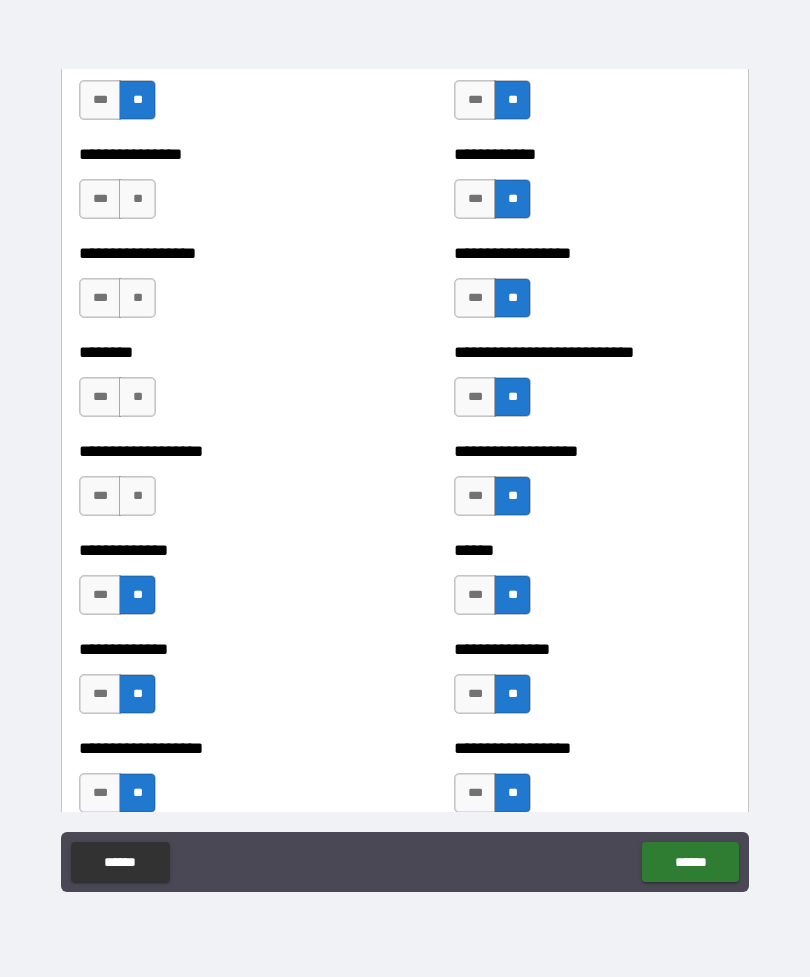 click on "**" at bounding box center [137, 496] 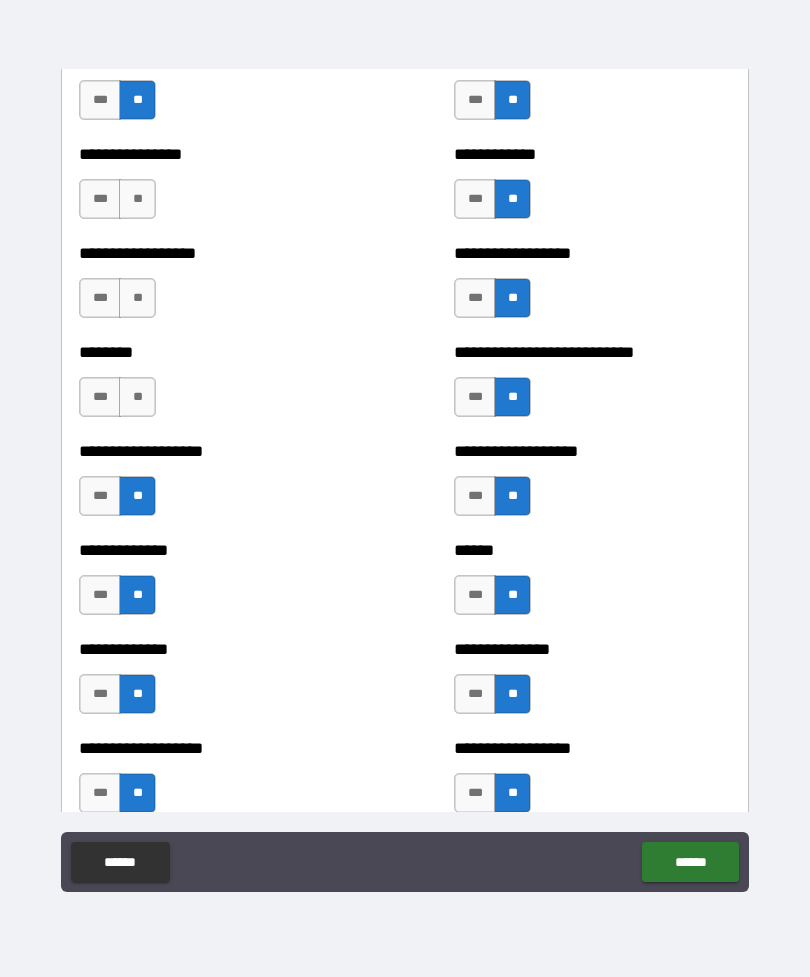 click on "**" at bounding box center [137, 397] 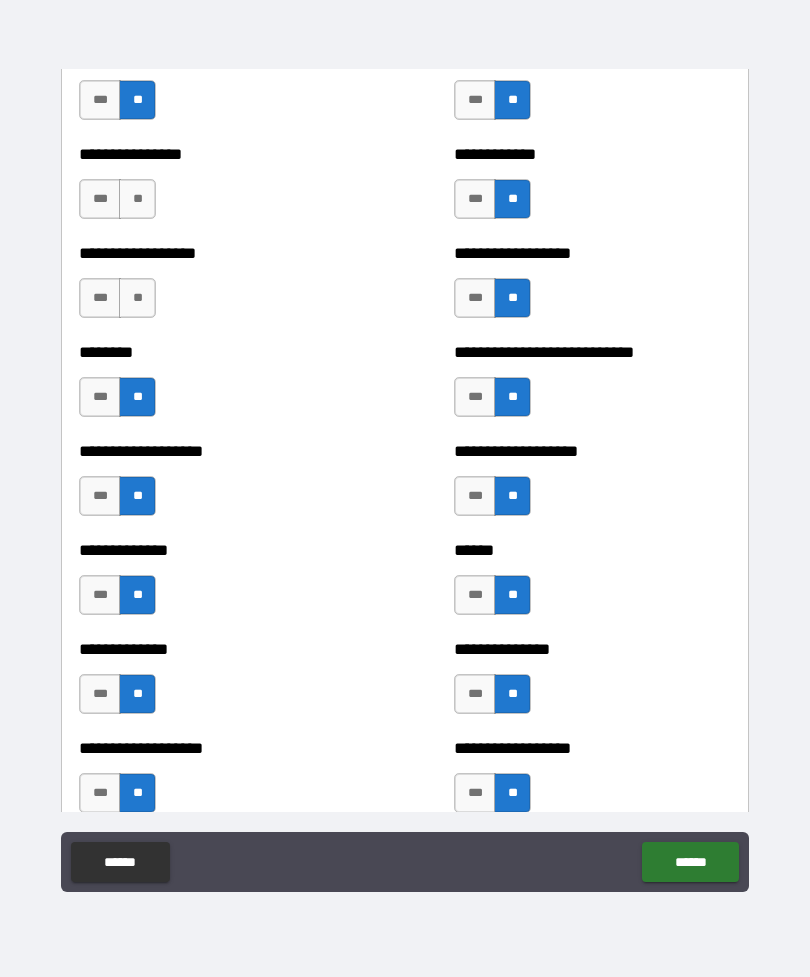 click on "**" at bounding box center [137, 298] 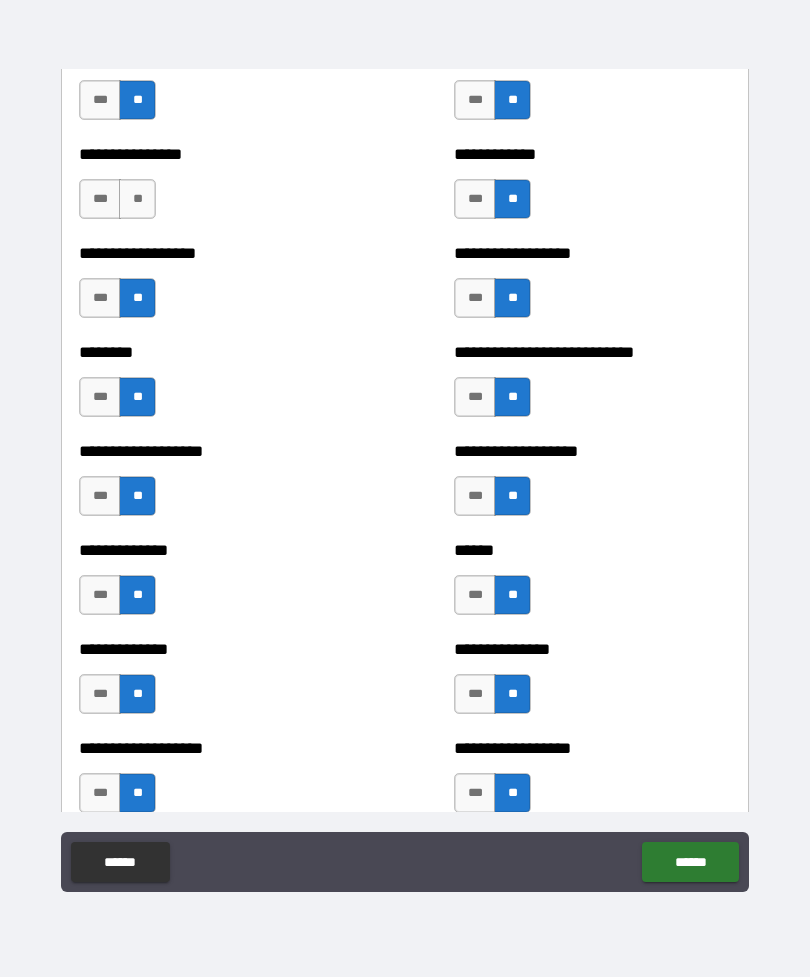 click on "**" at bounding box center [137, 199] 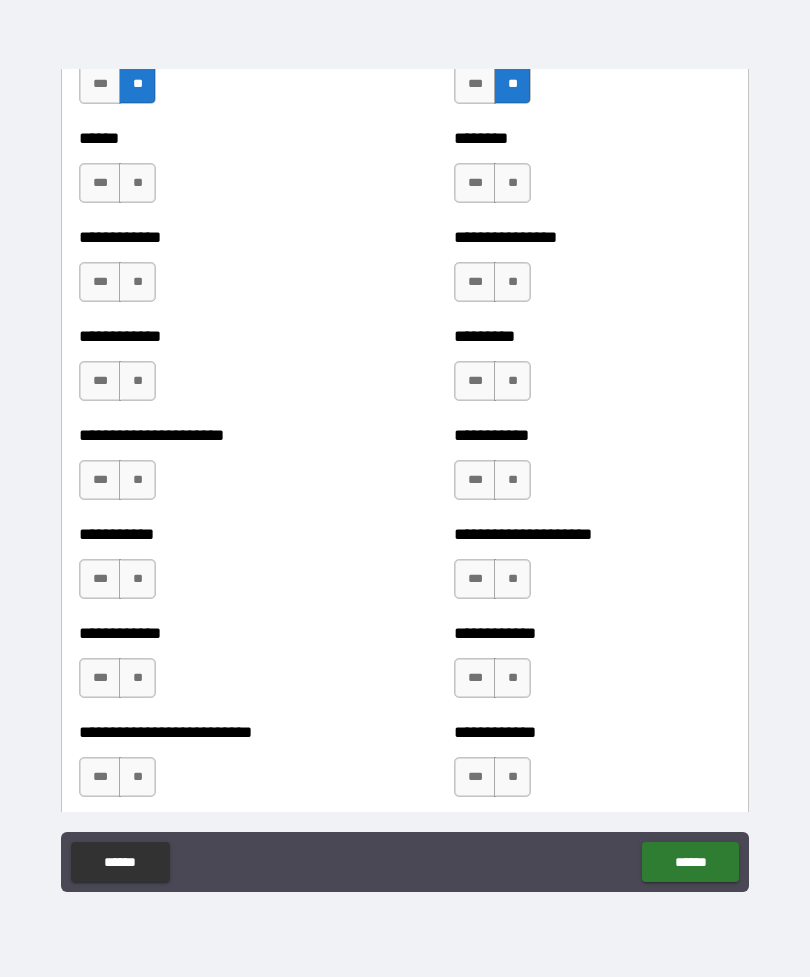 scroll, scrollTop: 5078, scrollLeft: 0, axis: vertical 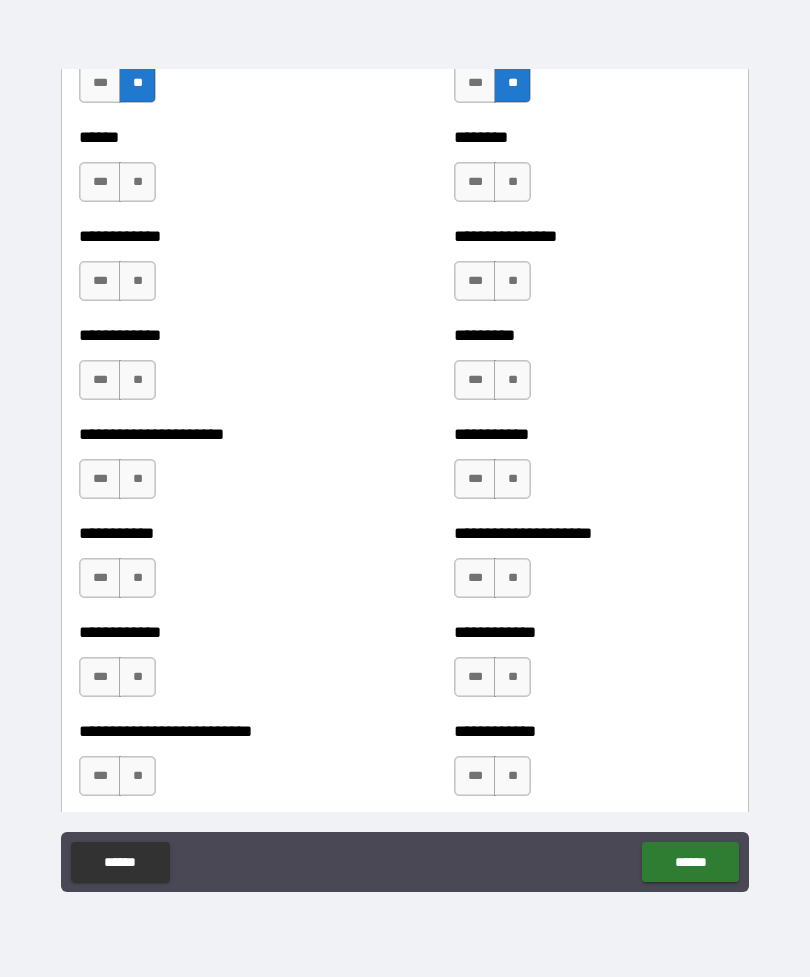 click on "**" at bounding box center [137, 182] 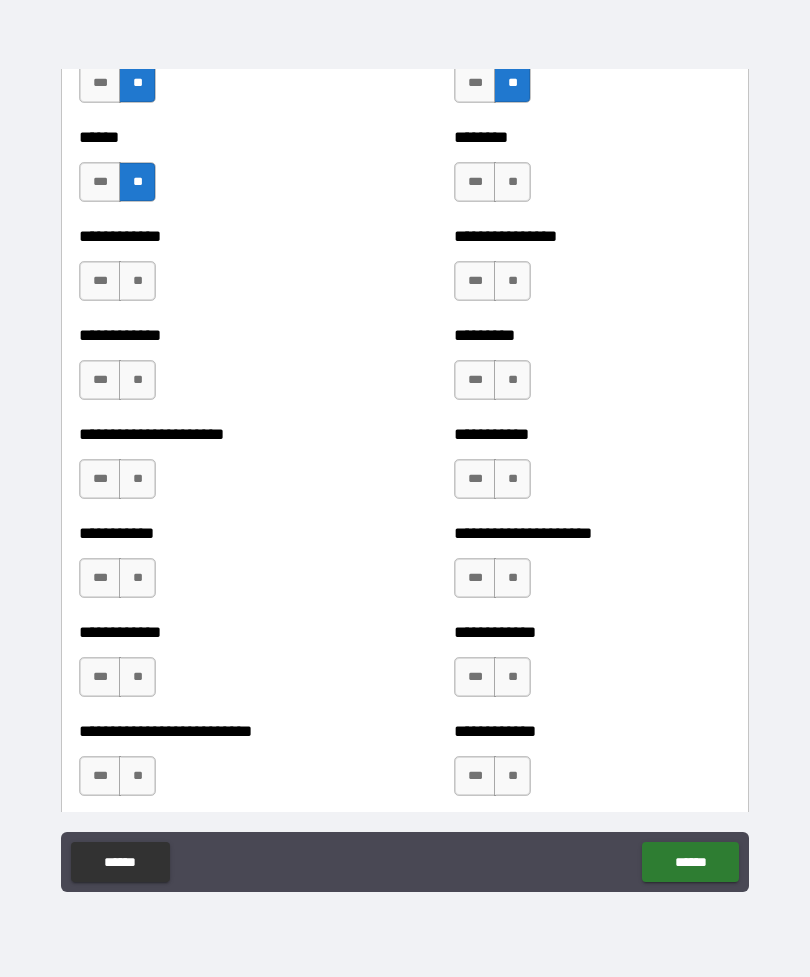 click on "**" at bounding box center (137, 281) 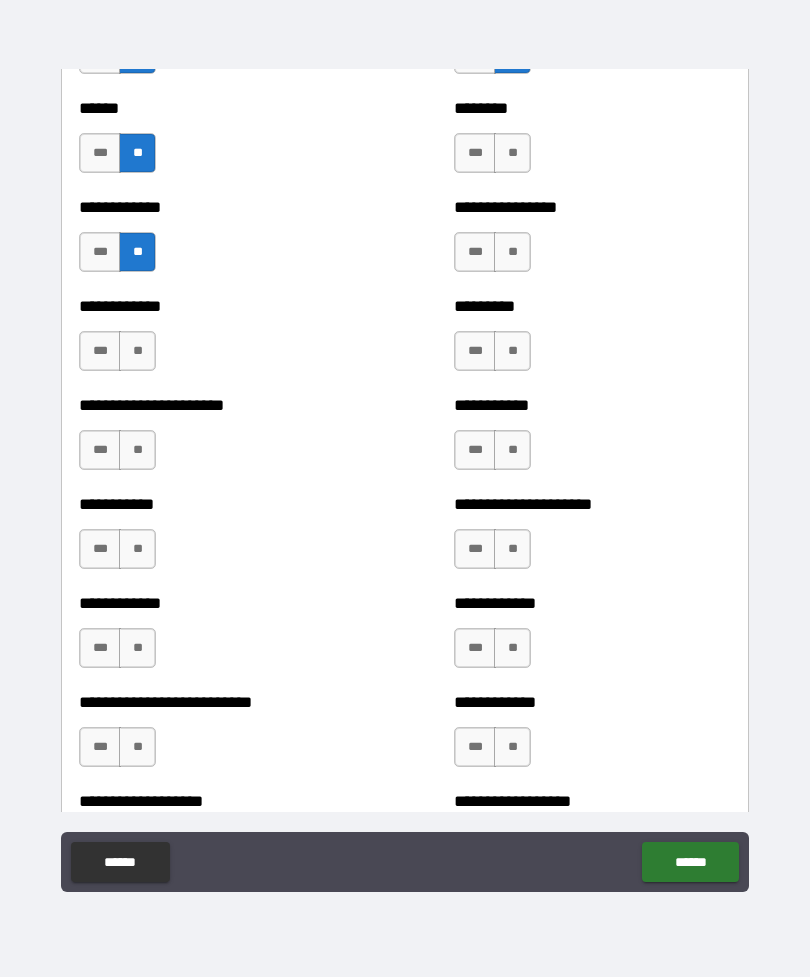 scroll, scrollTop: 5109, scrollLeft: 0, axis: vertical 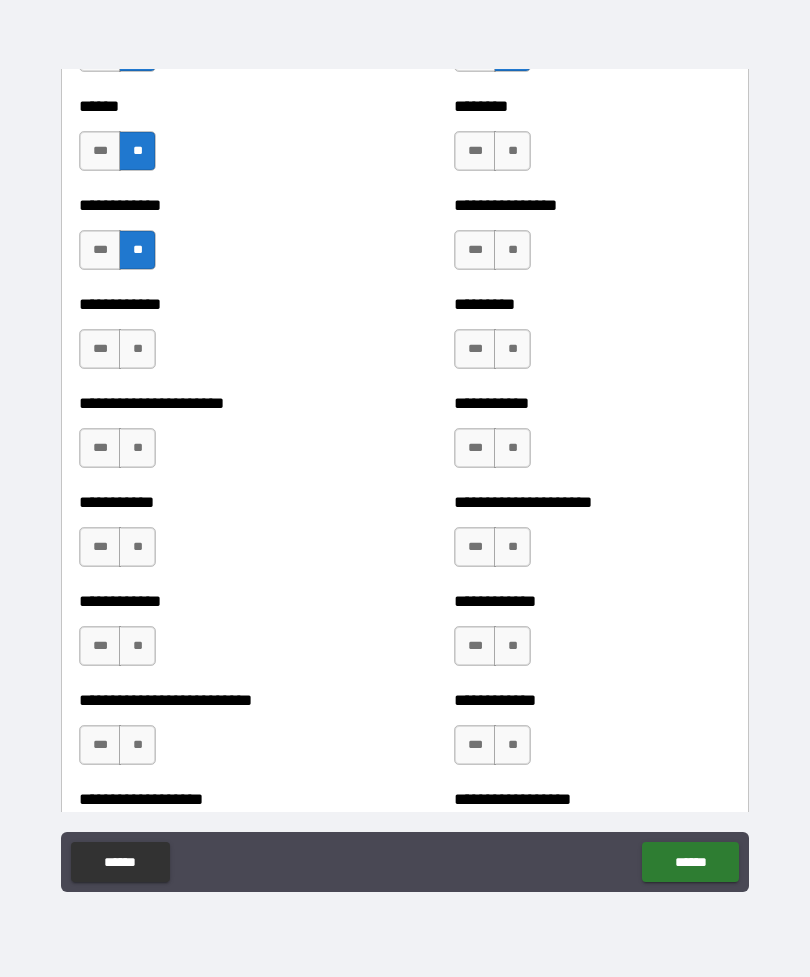 click on "**" at bounding box center [137, 349] 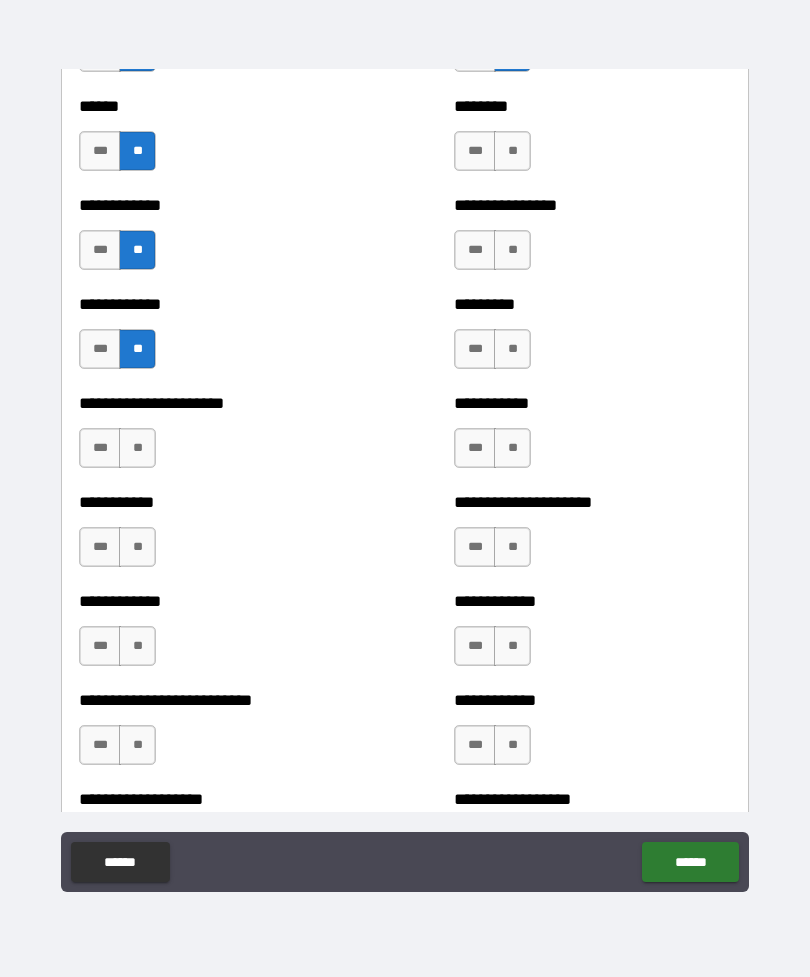 click on "**" at bounding box center [137, 448] 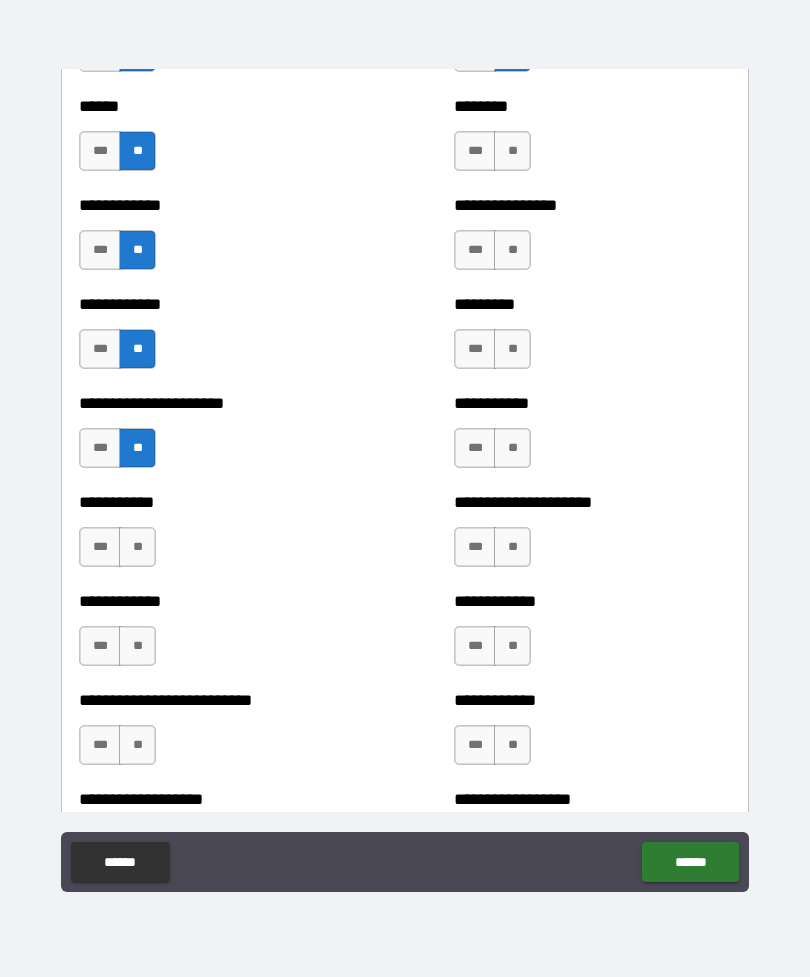 click on "**" at bounding box center (137, 547) 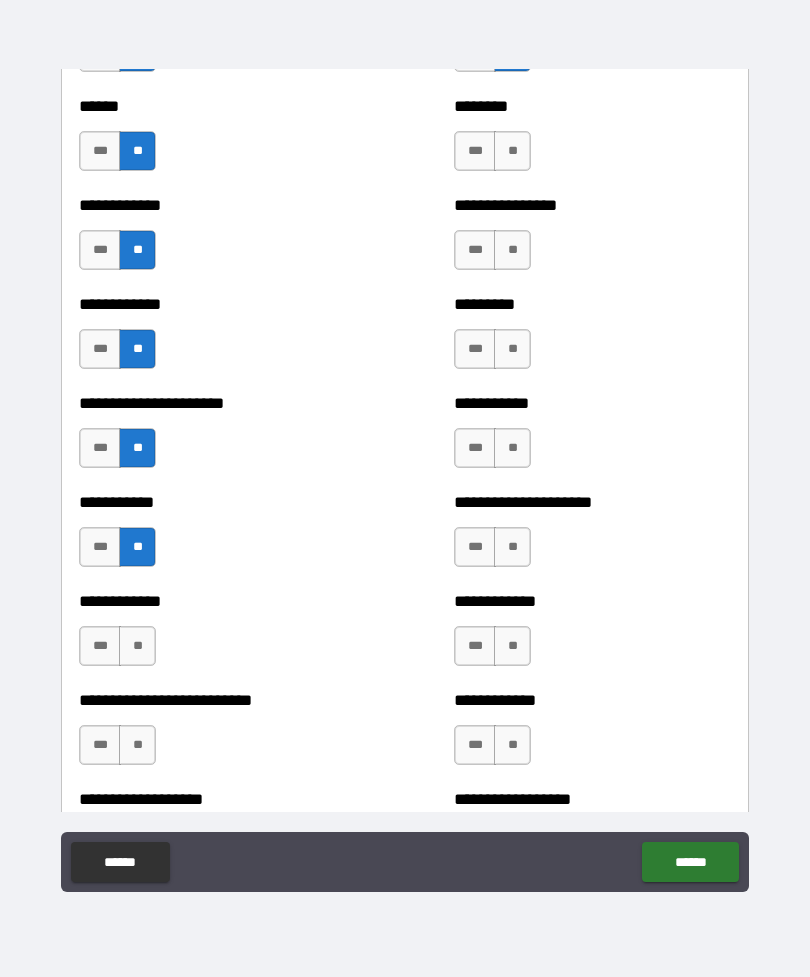 click on "**" at bounding box center [137, 646] 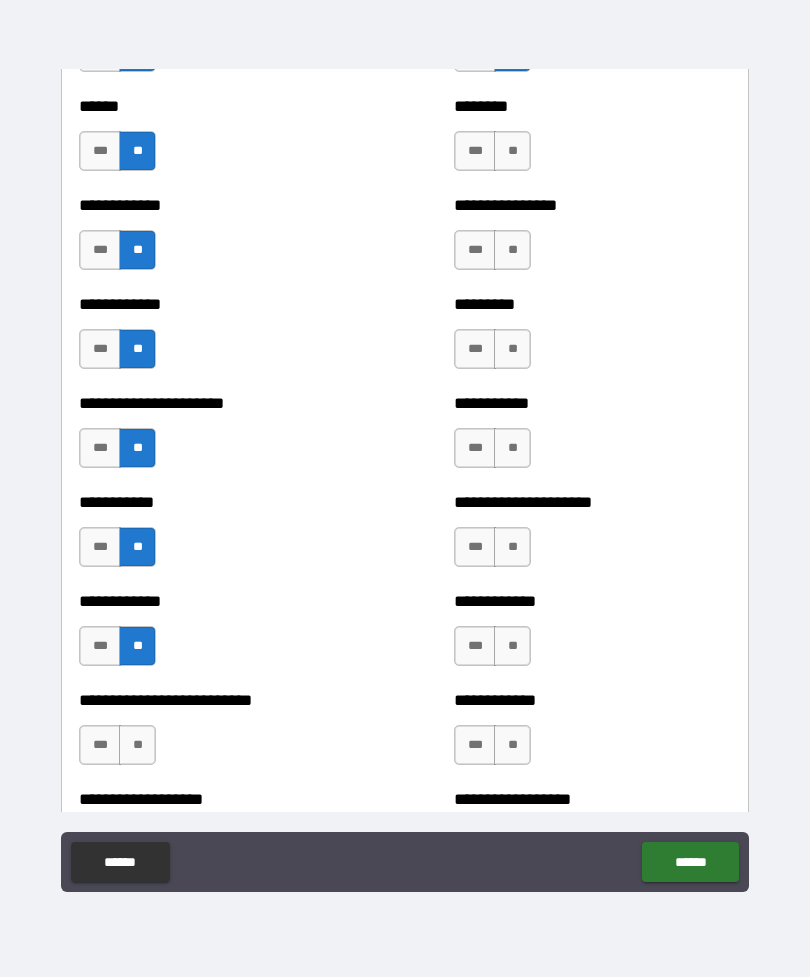 click on "**" at bounding box center [137, 745] 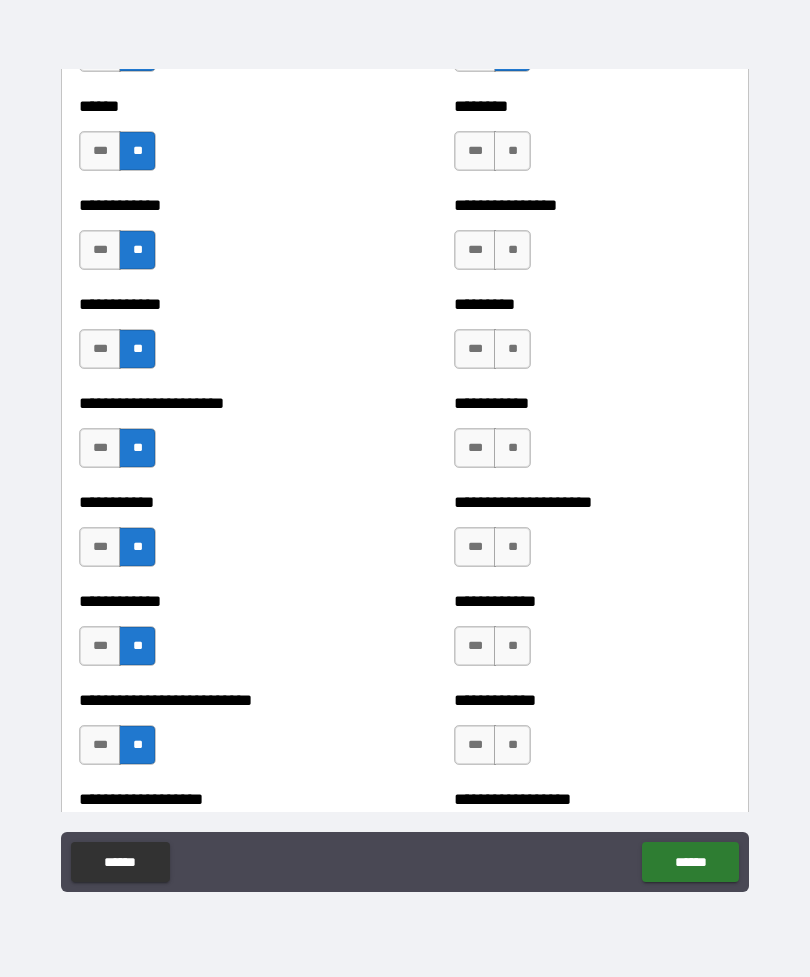 click on "**" at bounding box center (512, 745) 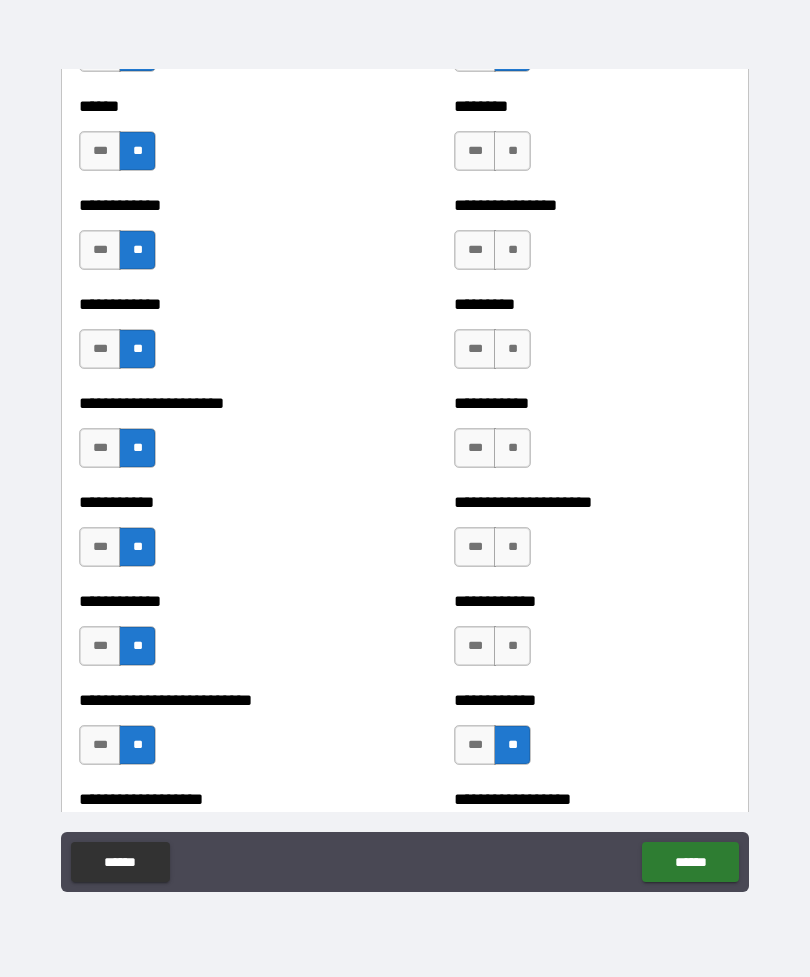 click on "**" at bounding box center [512, 646] 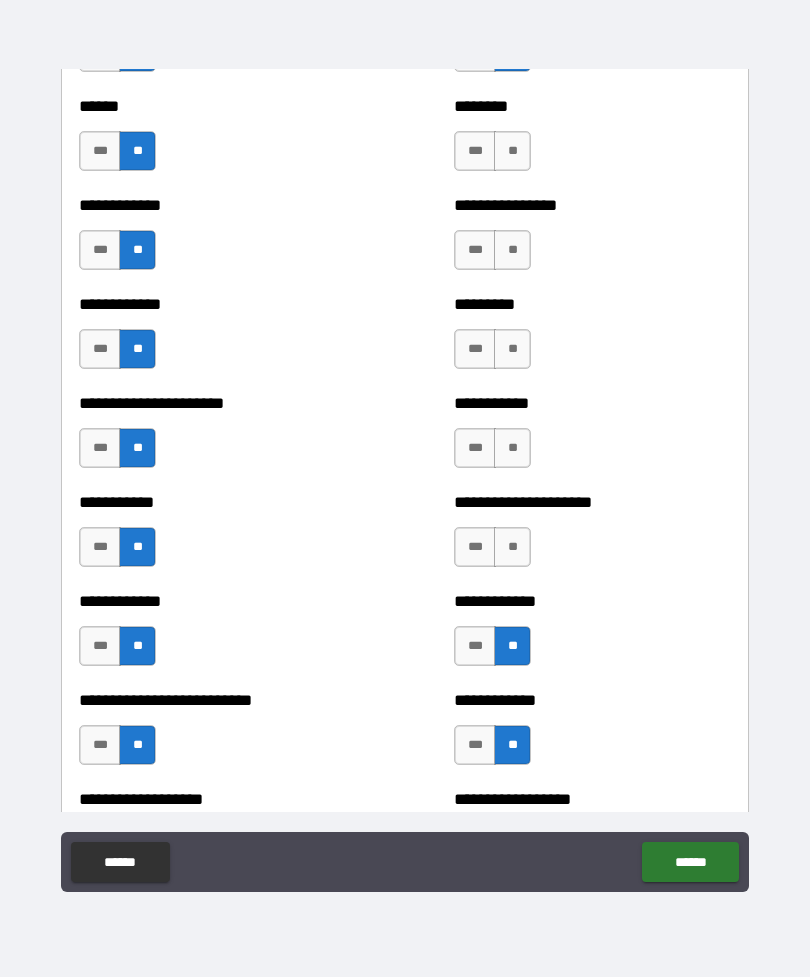 click on "**" at bounding box center (512, 547) 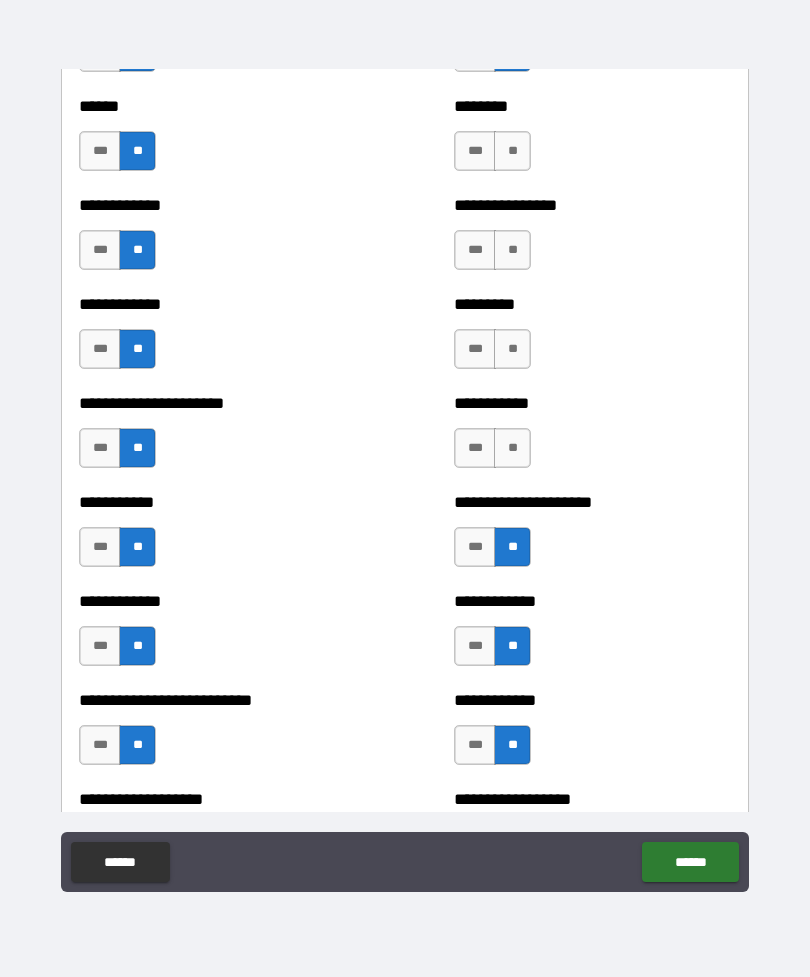 click on "**" at bounding box center [512, 448] 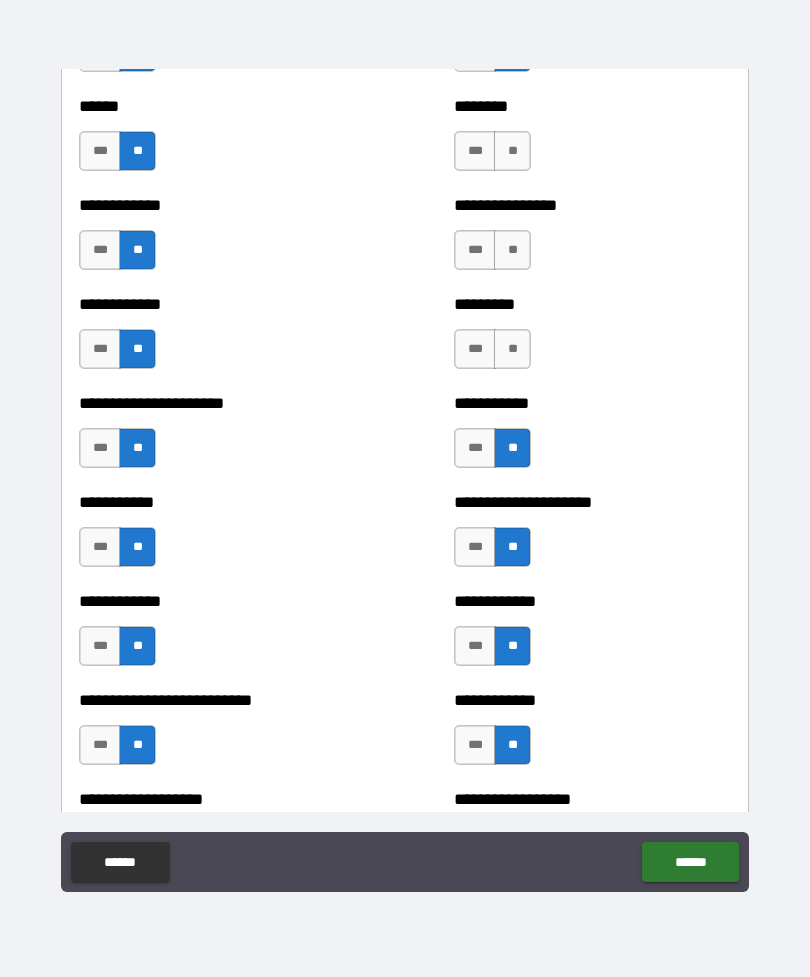 click on "**" at bounding box center (512, 349) 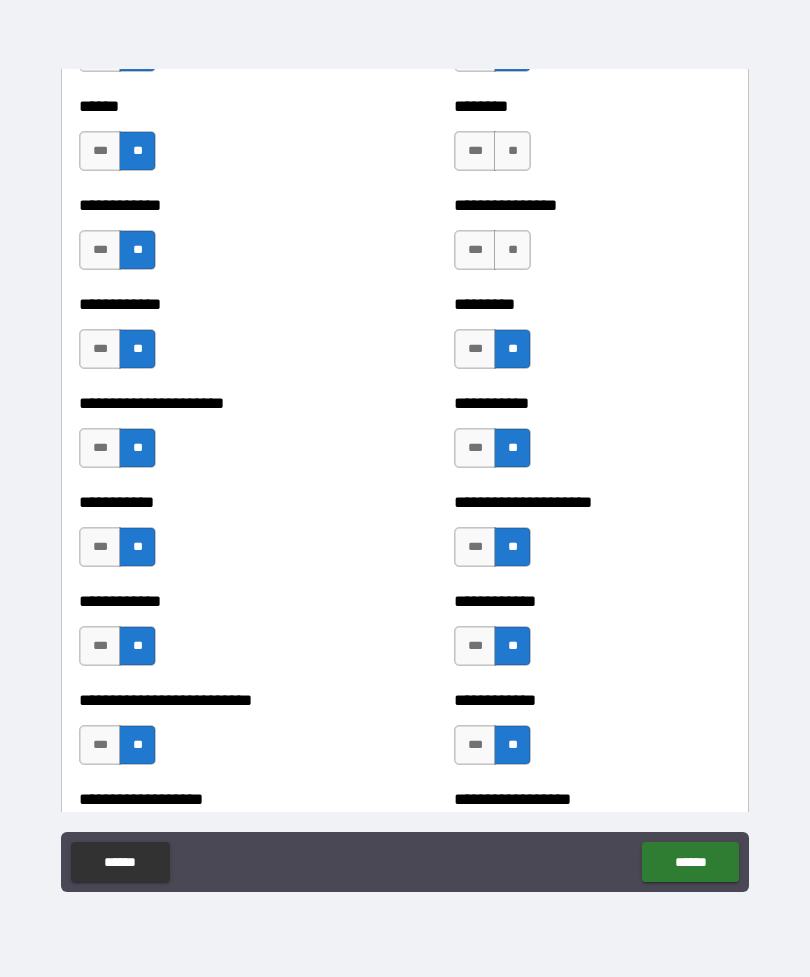 click on "**" at bounding box center (512, 250) 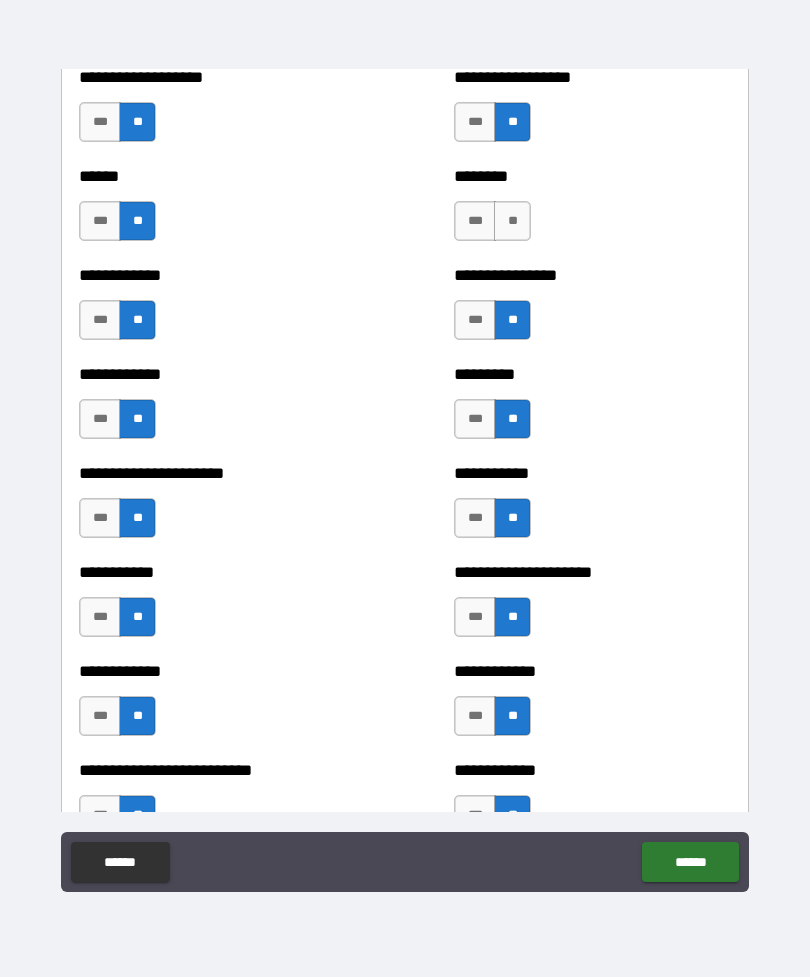 scroll, scrollTop: 5042, scrollLeft: 0, axis: vertical 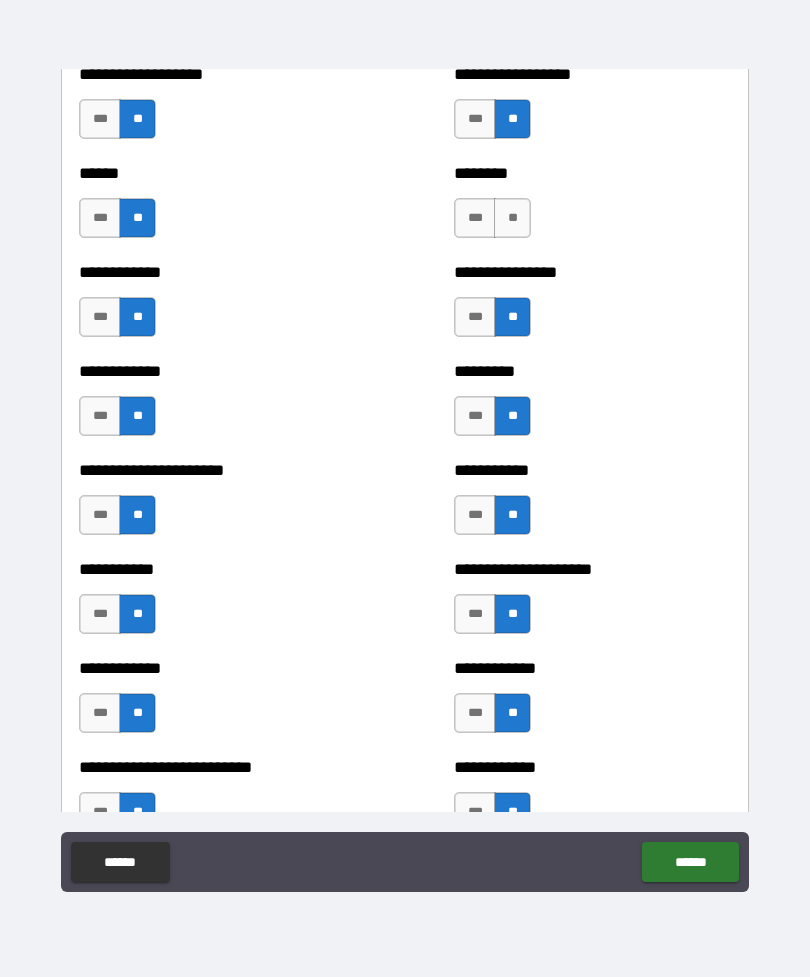 click on "**" at bounding box center (512, 218) 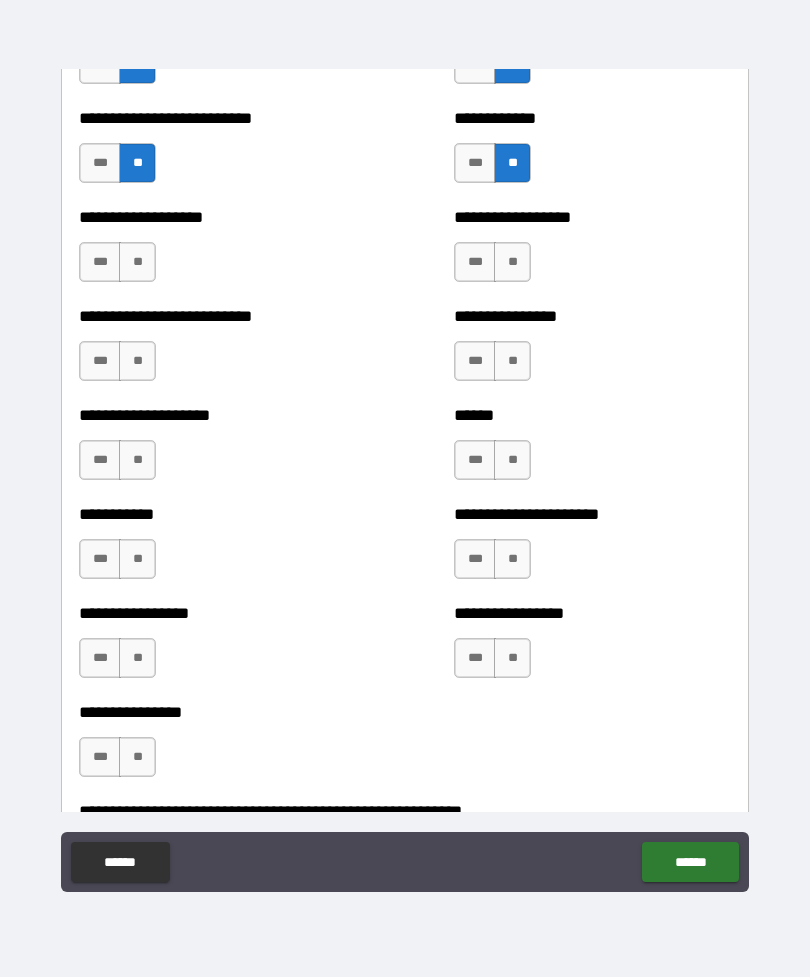 scroll, scrollTop: 5689, scrollLeft: 0, axis: vertical 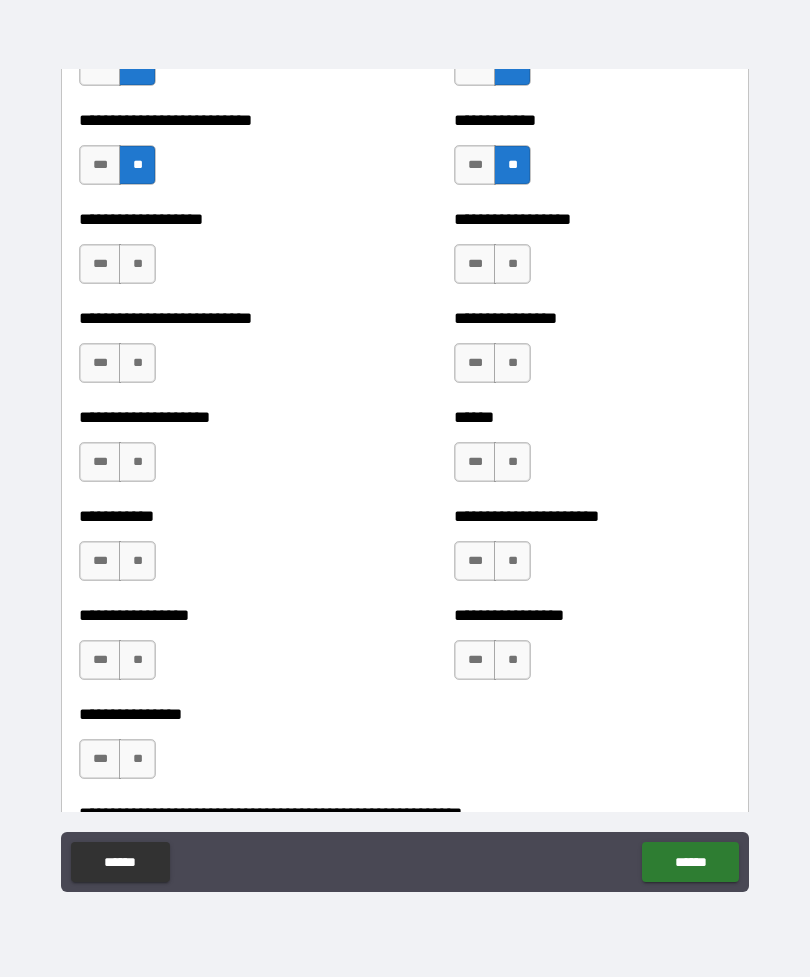 click on "**" at bounding box center [512, 363] 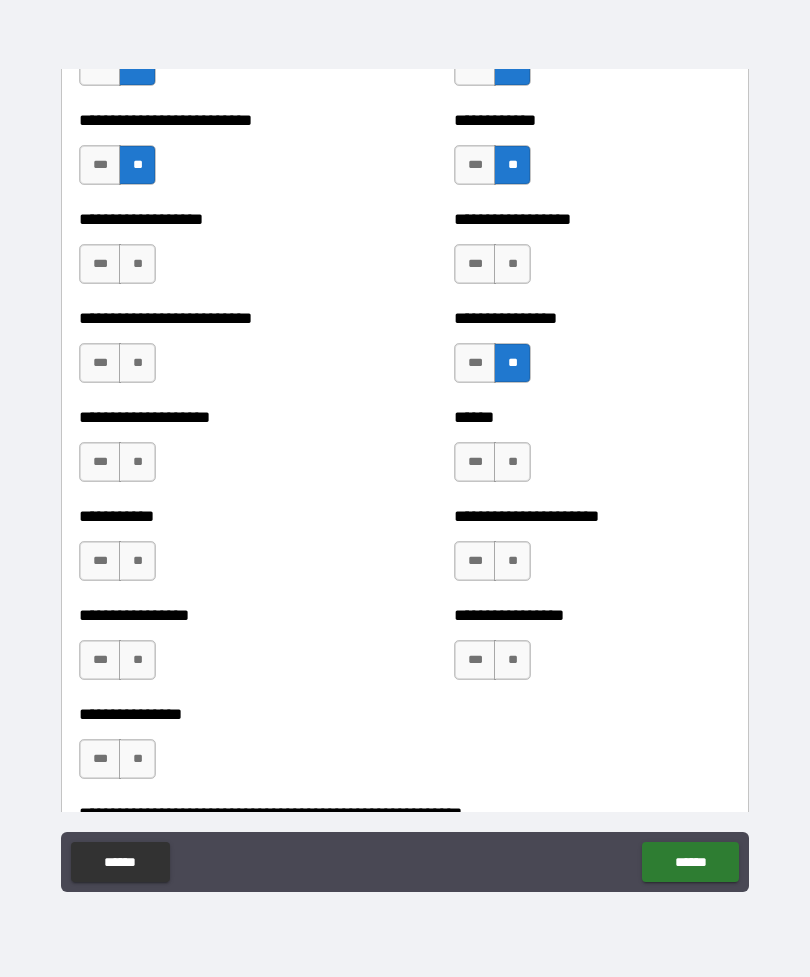 click on "**" at bounding box center (512, 462) 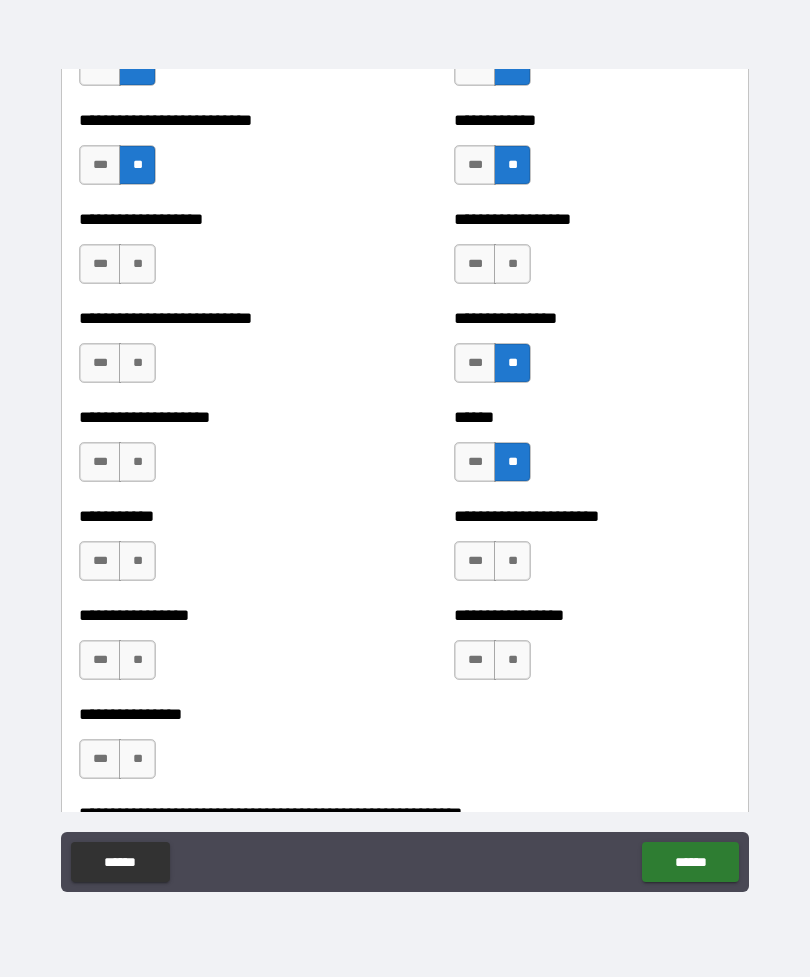click on "**" at bounding box center [512, 561] 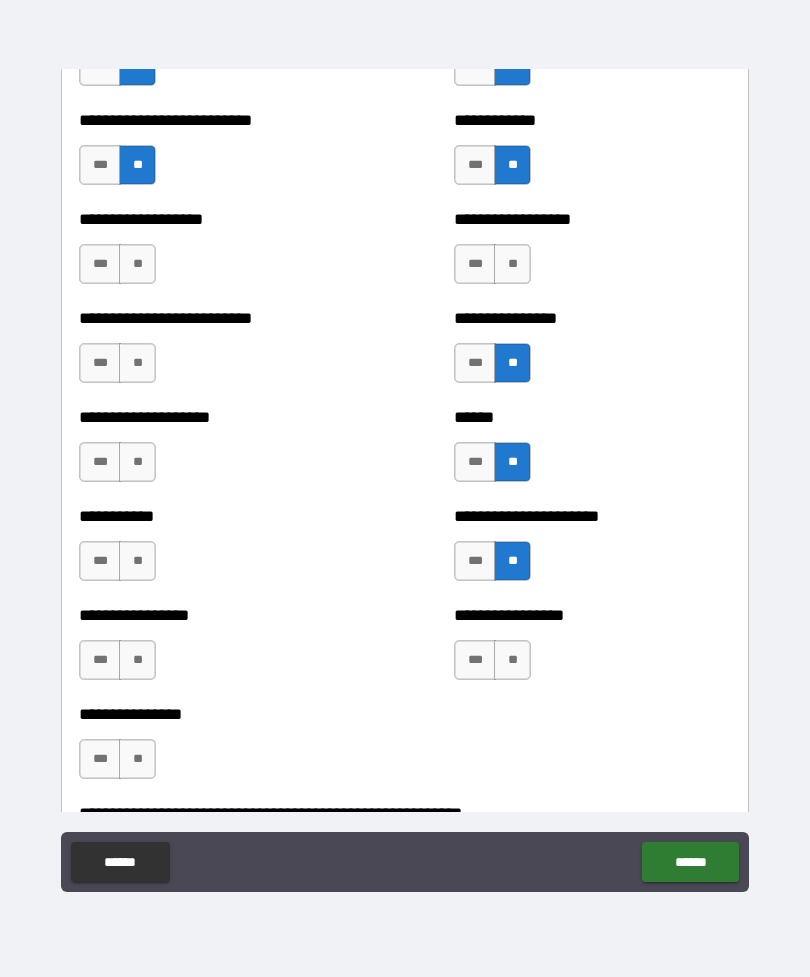 click on "**" at bounding box center (512, 660) 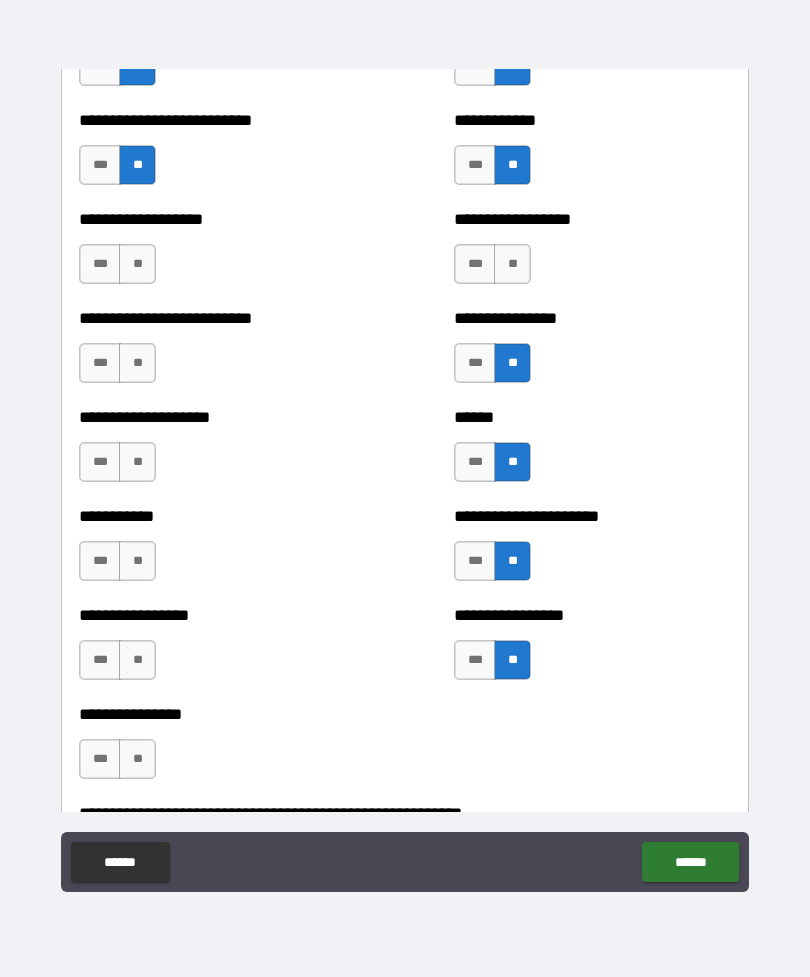 click on "**" at bounding box center [137, 759] 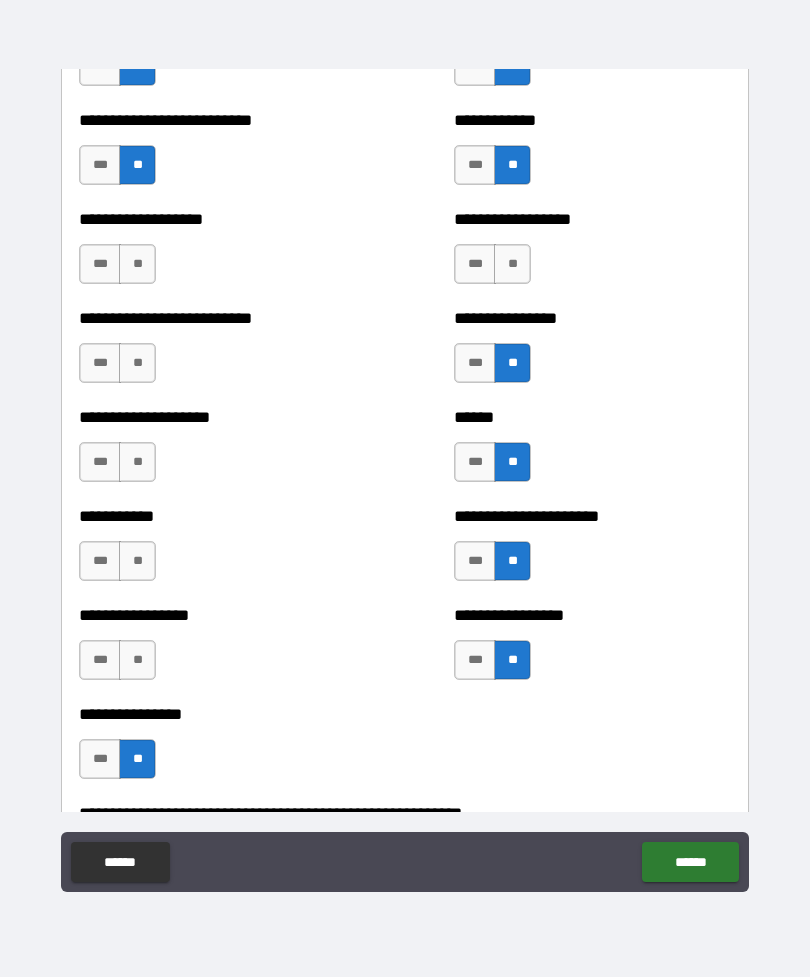 click on "**" at bounding box center (137, 660) 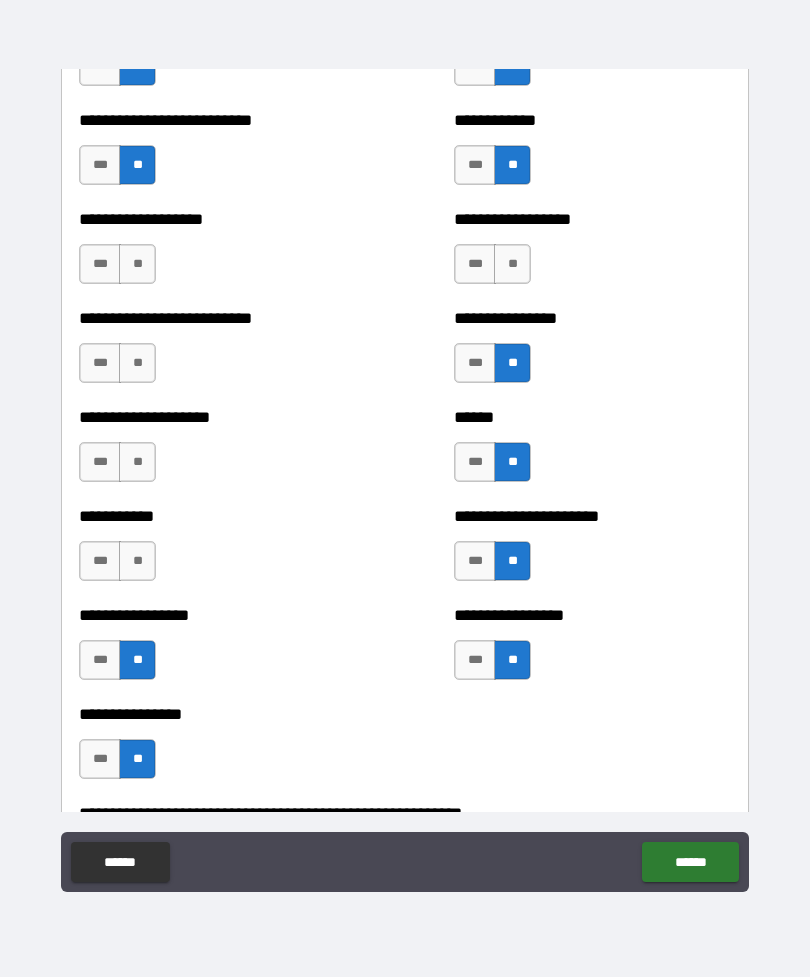click on "**" at bounding box center (137, 561) 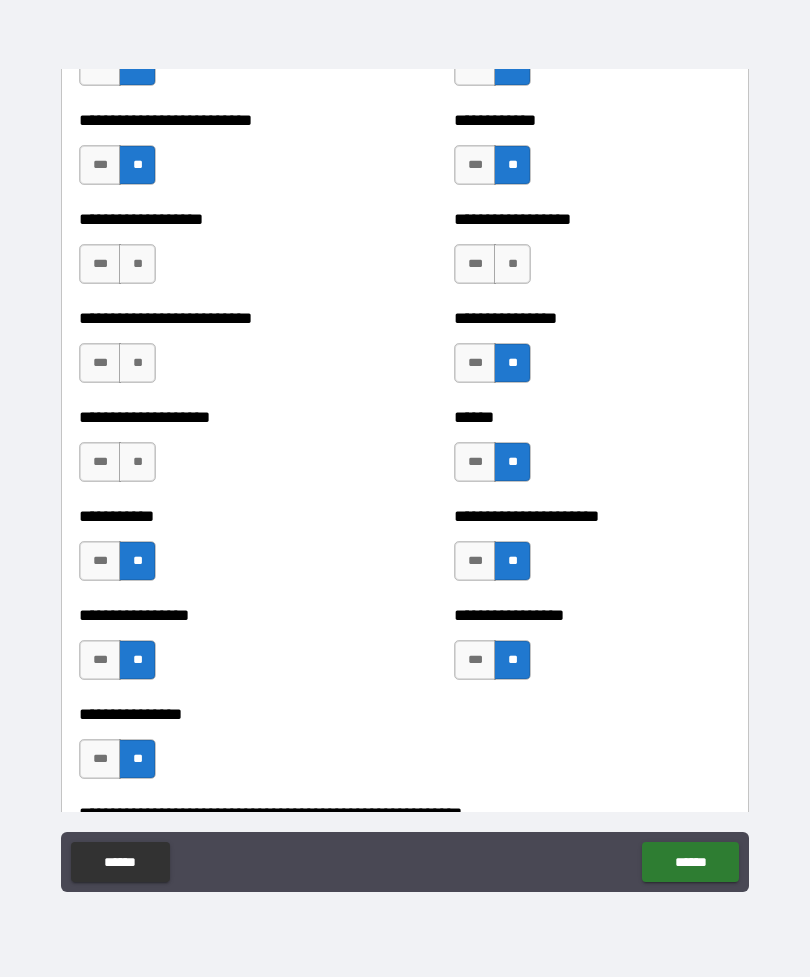 click on "**" at bounding box center [137, 462] 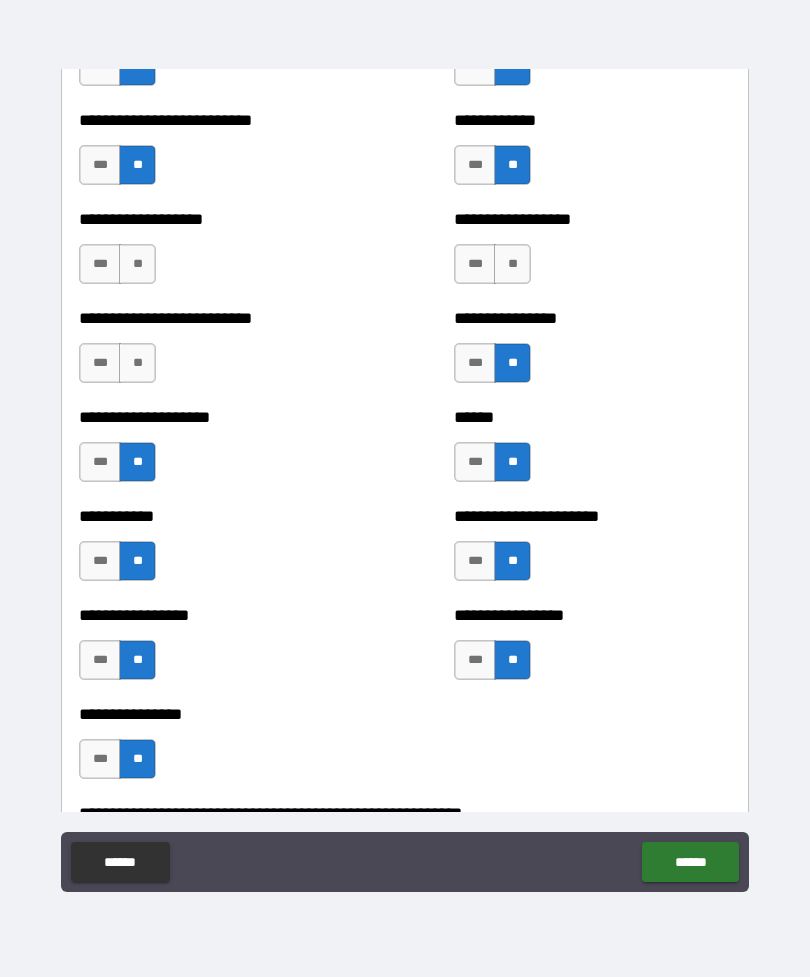 click on "**" at bounding box center (137, 363) 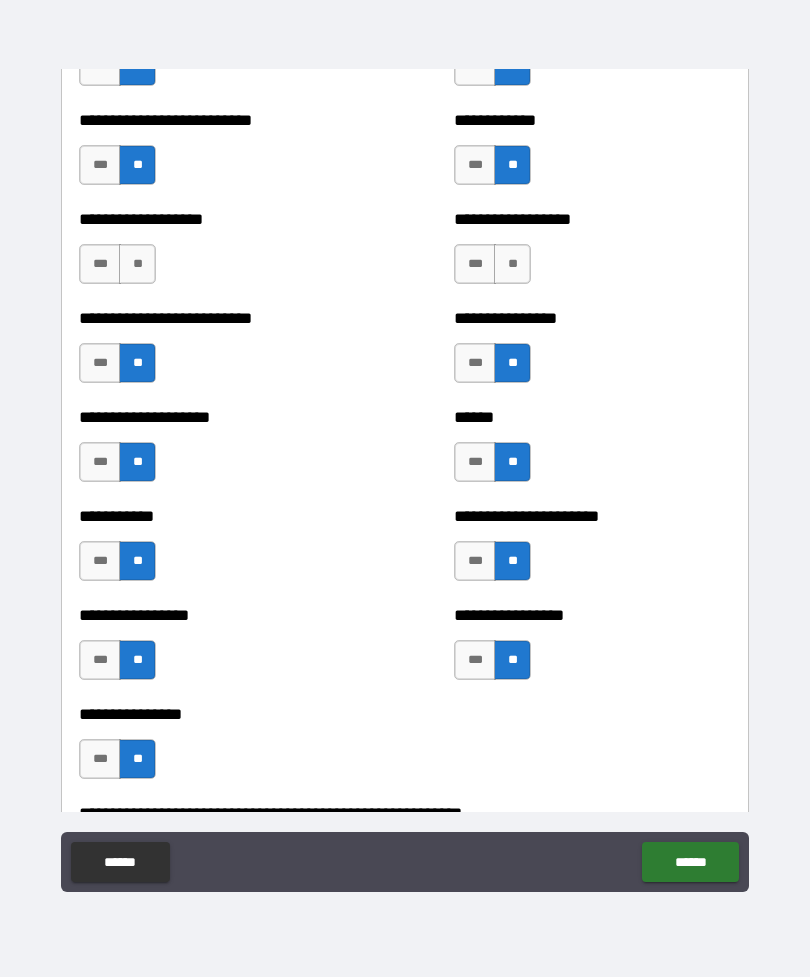 click on "**" at bounding box center [137, 264] 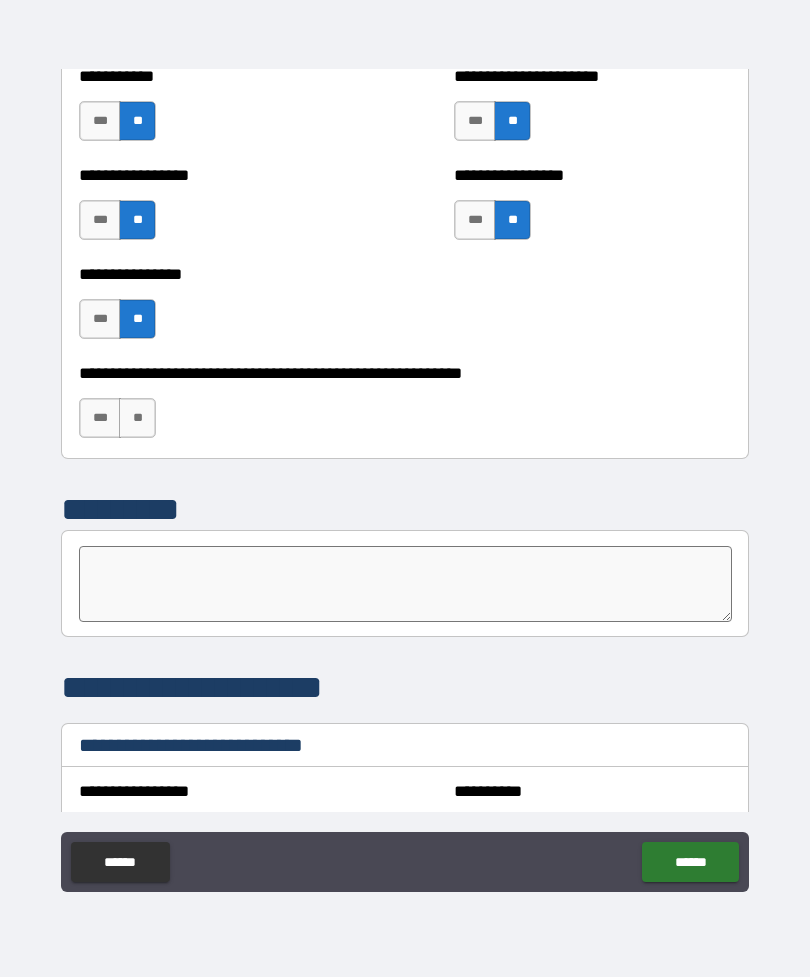 scroll, scrollTop: 6146, scrollLeft: 0, axis: vertical 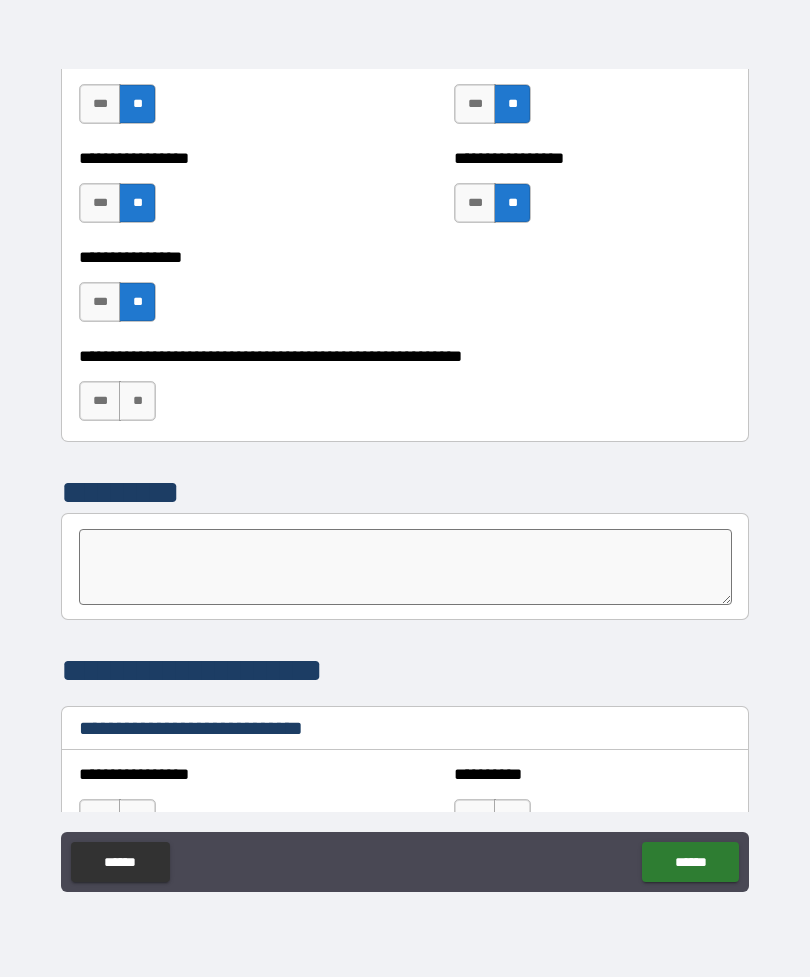 click on "**" at bounding box center (137, 401) 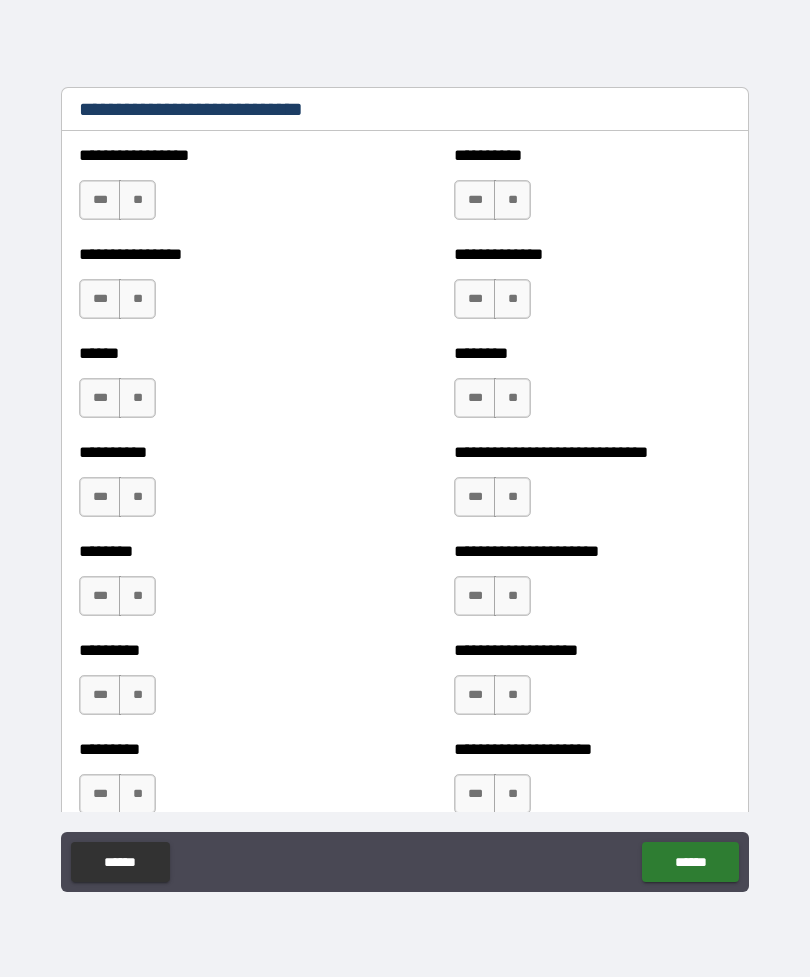 scroll, scrollTop: 6776, scrollLeft: 0, axis: vertical 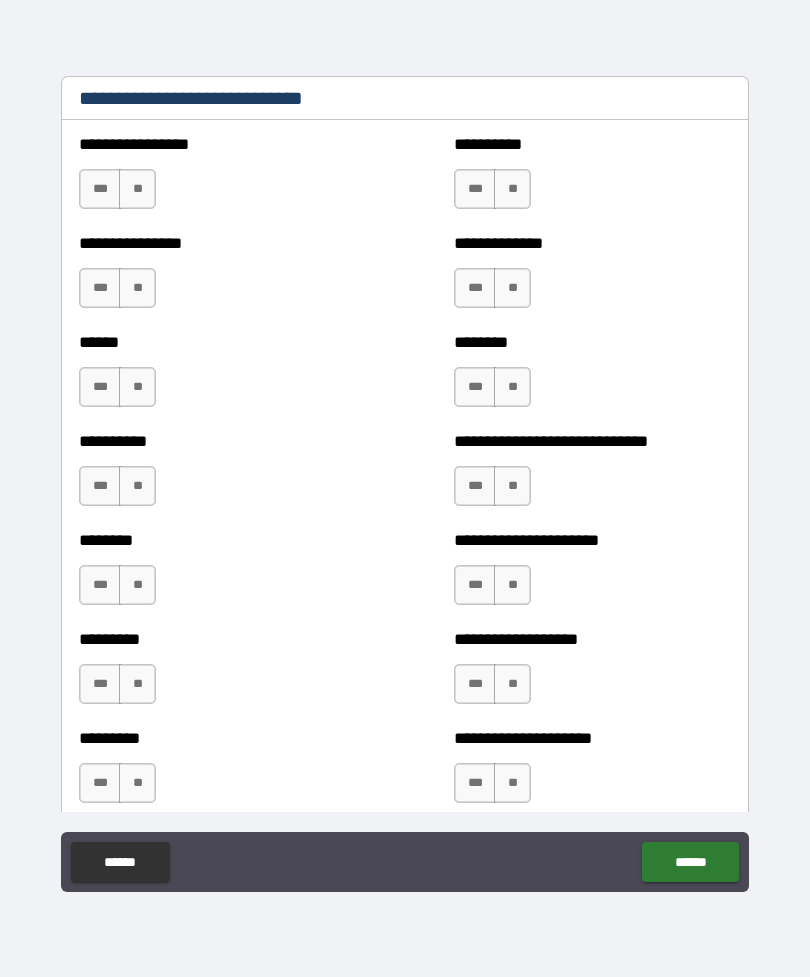 click on "***" at bounding box center [100, 387] 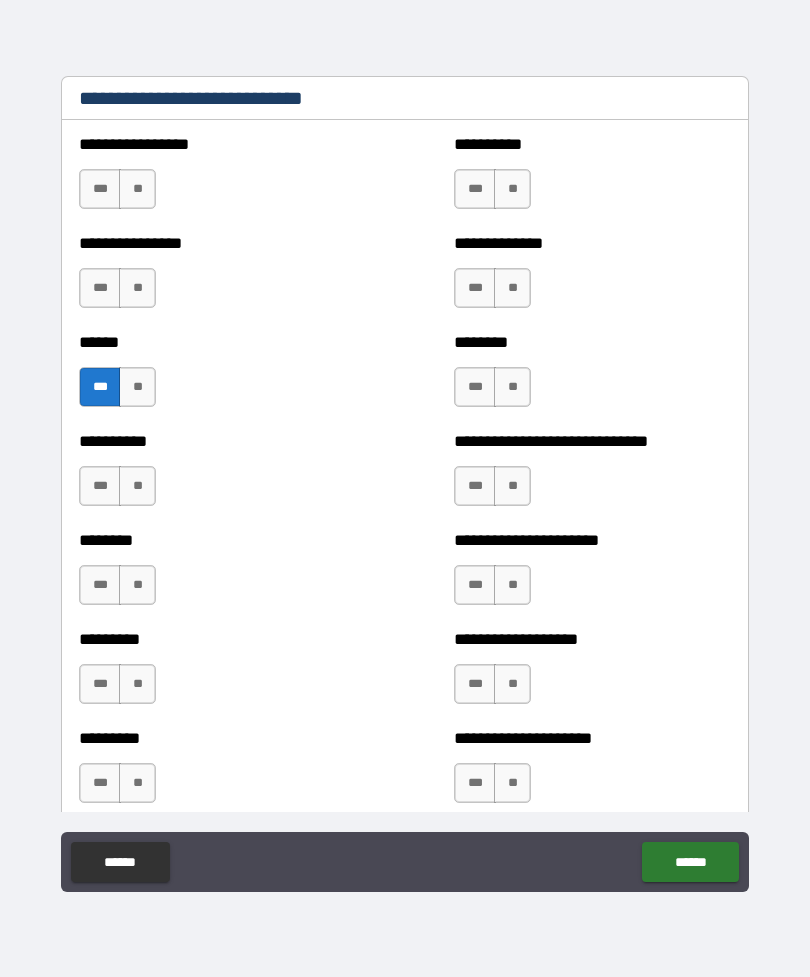 click on "**" at bounding box center (512, 684) 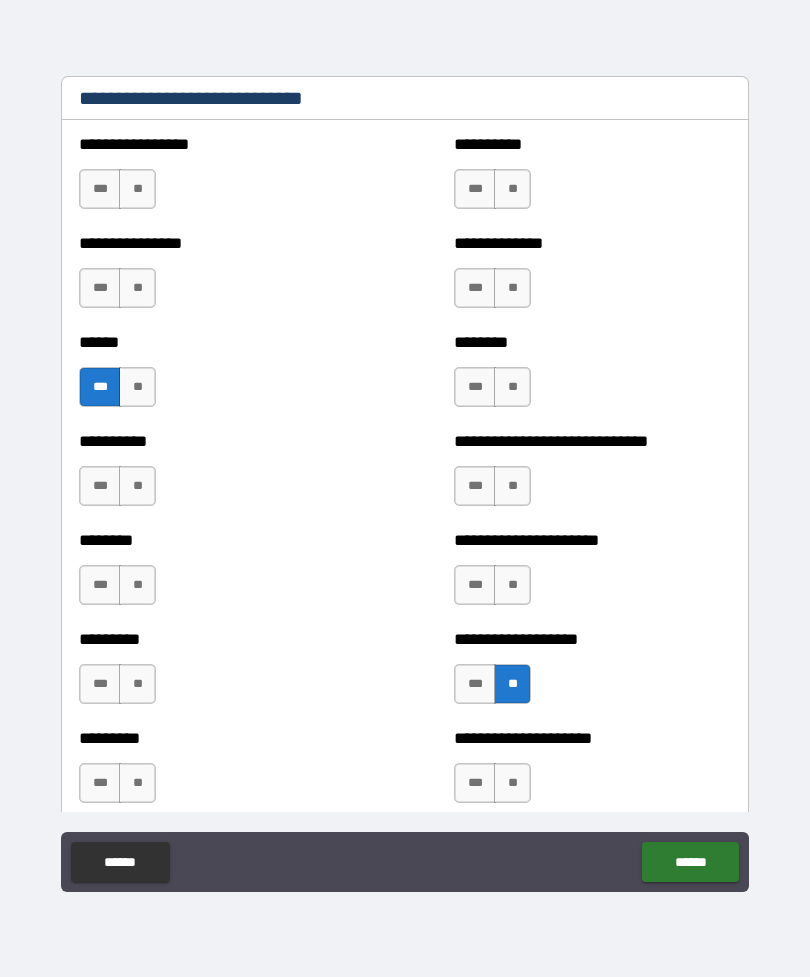 click on "**" at bounding box center [137, 684] 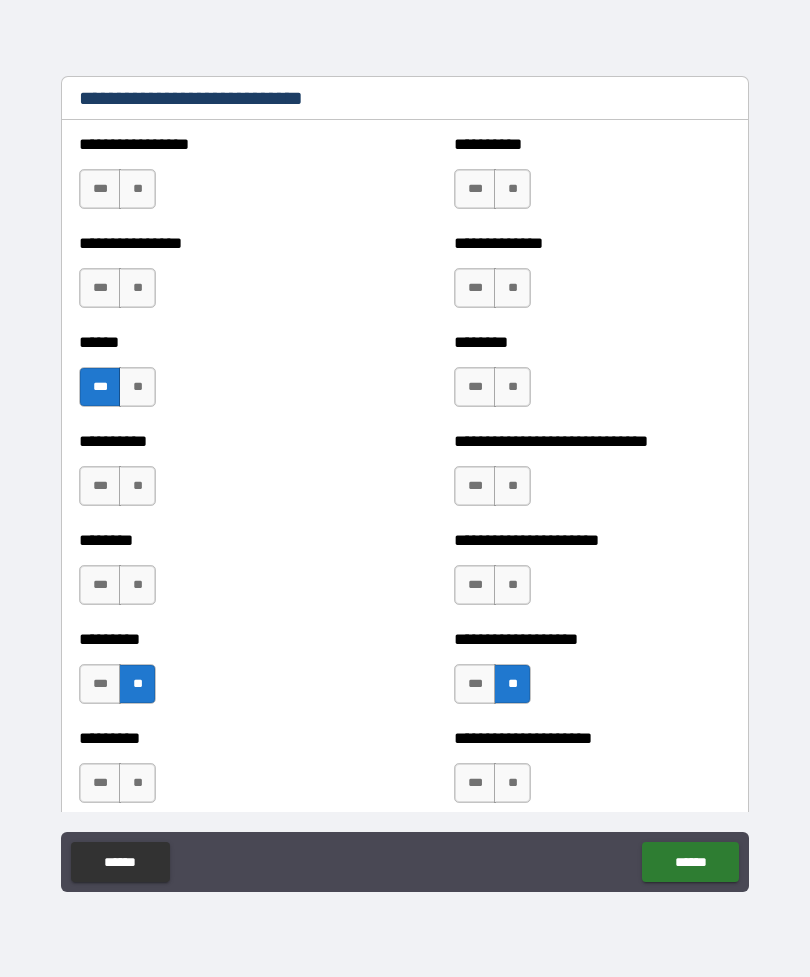 click on "**" at bounding box center [137, 585] 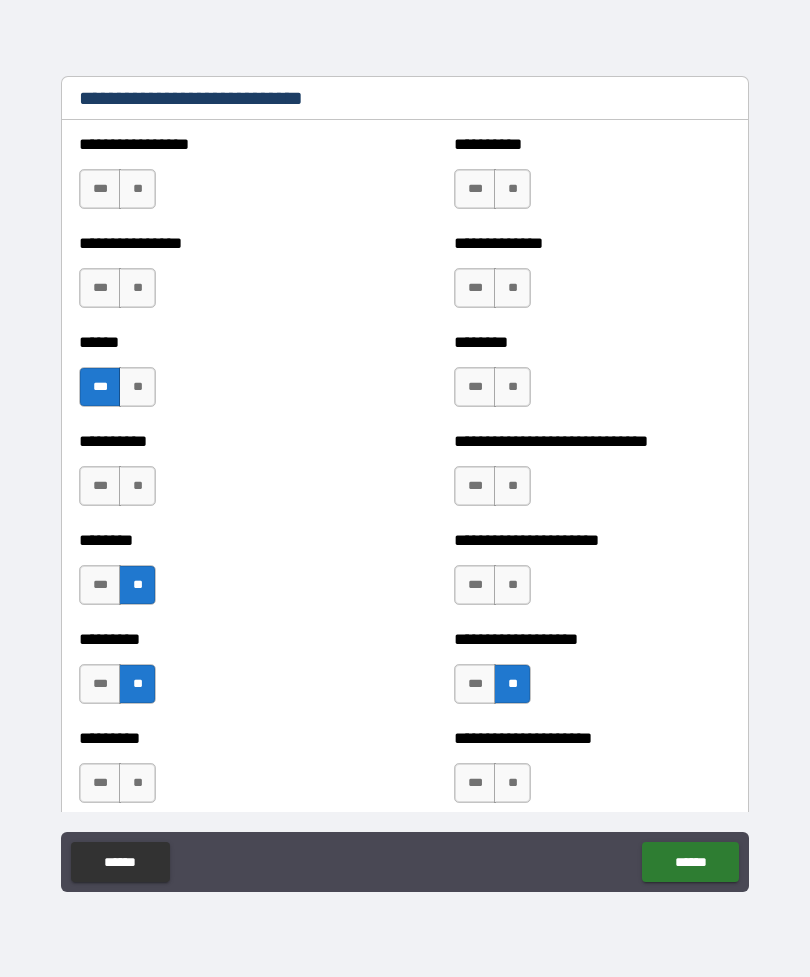 click on "**" at bounding box center [137, 486] 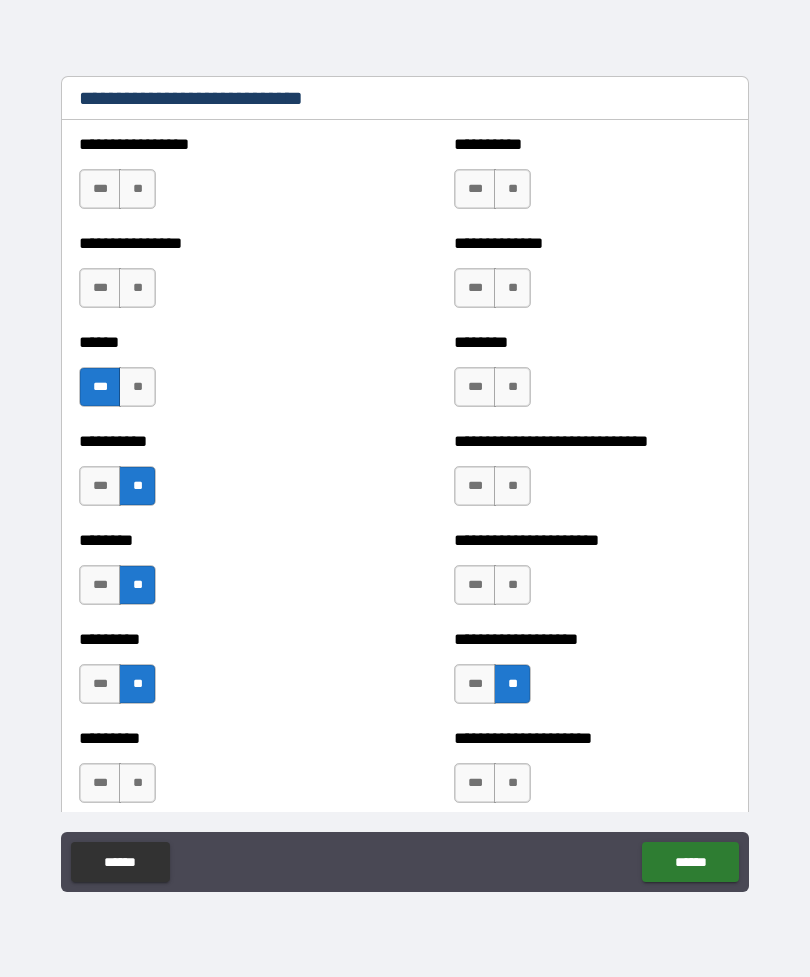 click on "**" at bounding box center (512, 585) 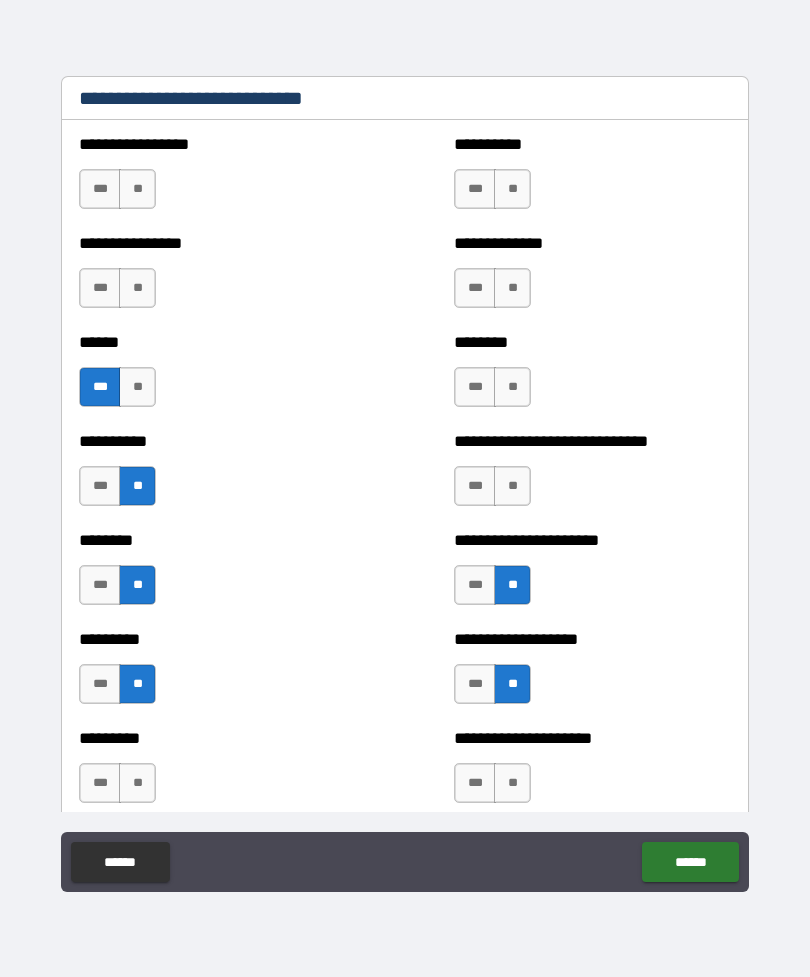 click on "**" at bounding box center [512, 486] 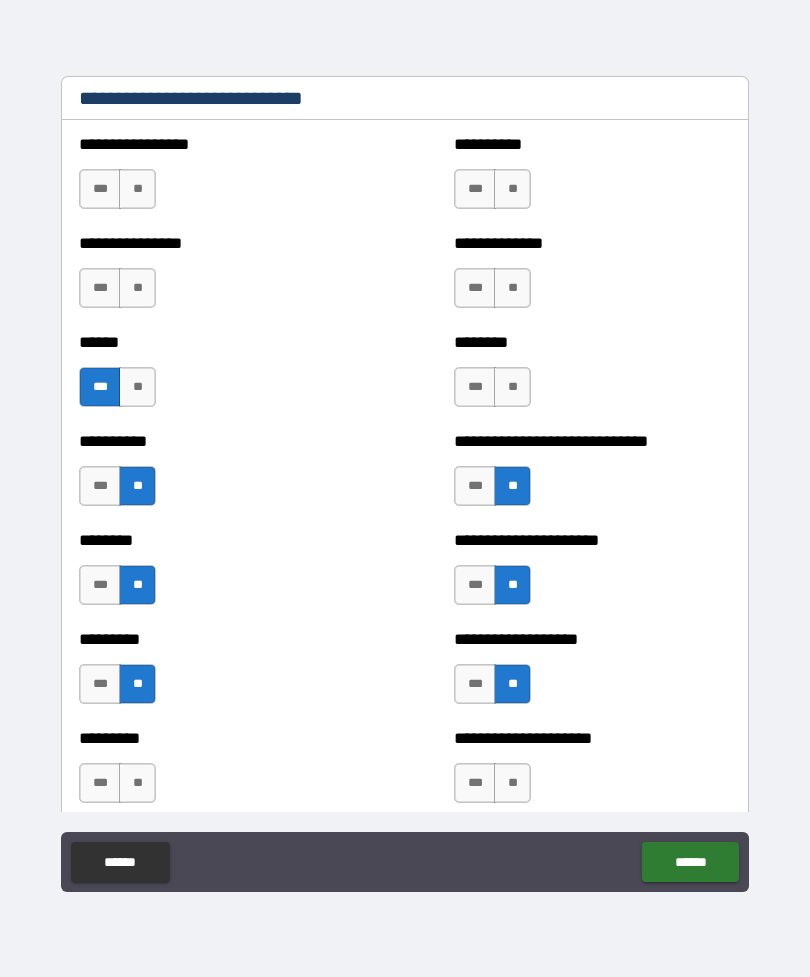 click on "**" at bounding box center [512, 387] 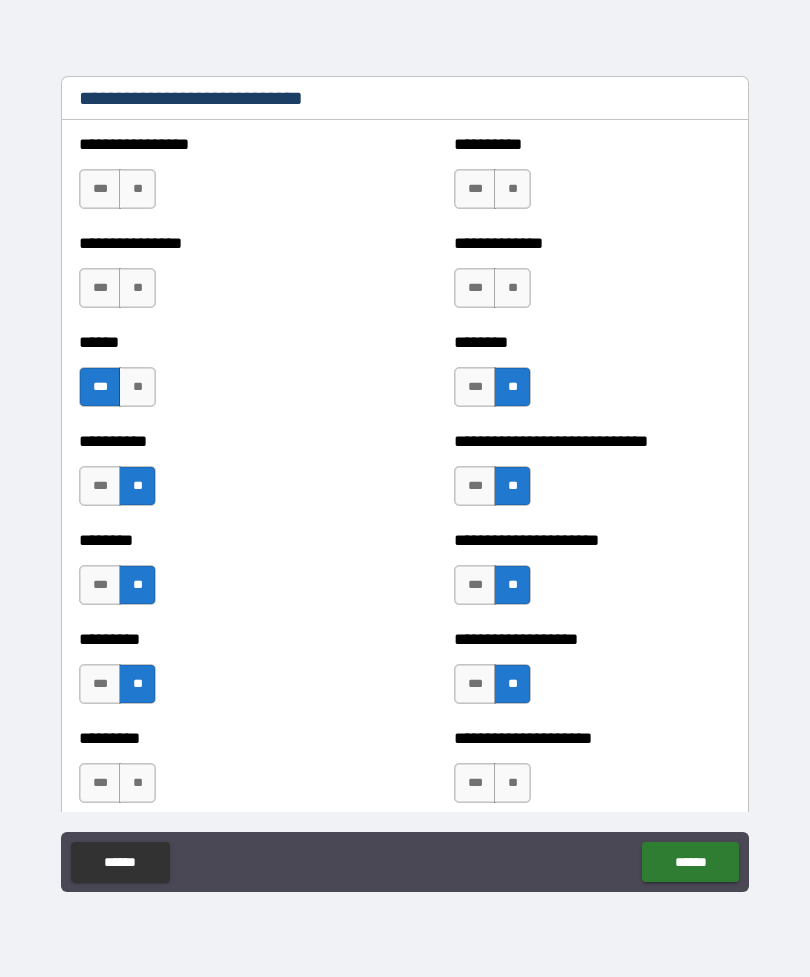 click on "**" at bounding box center [512, 288] 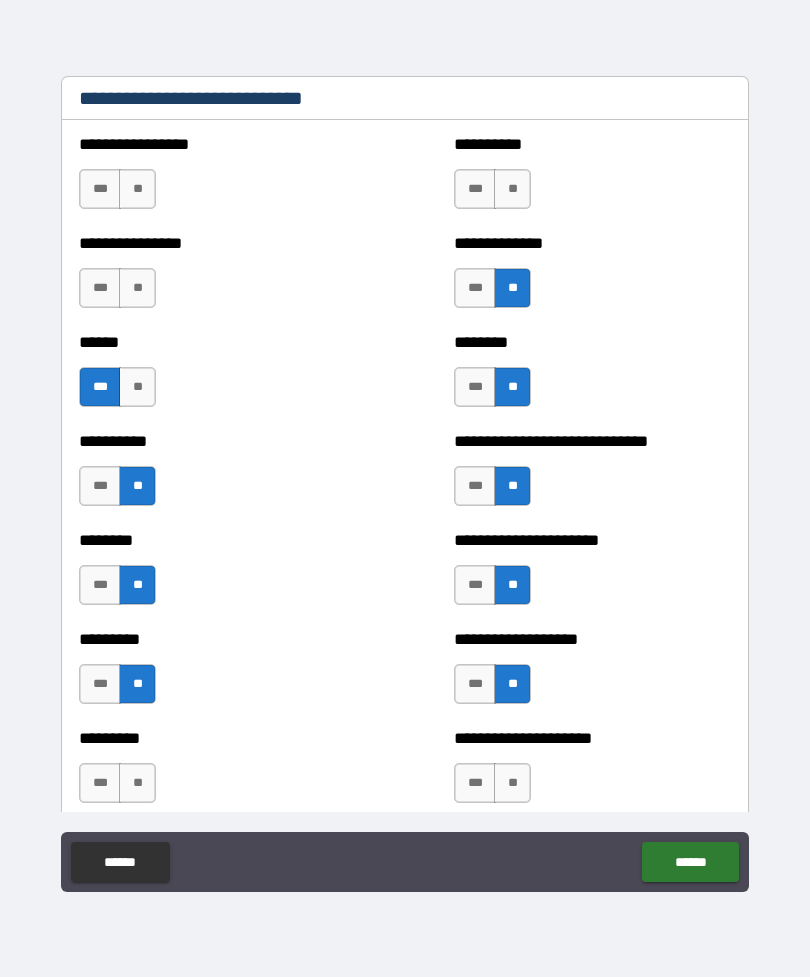 click on "***" at bounding box center [475, 288] 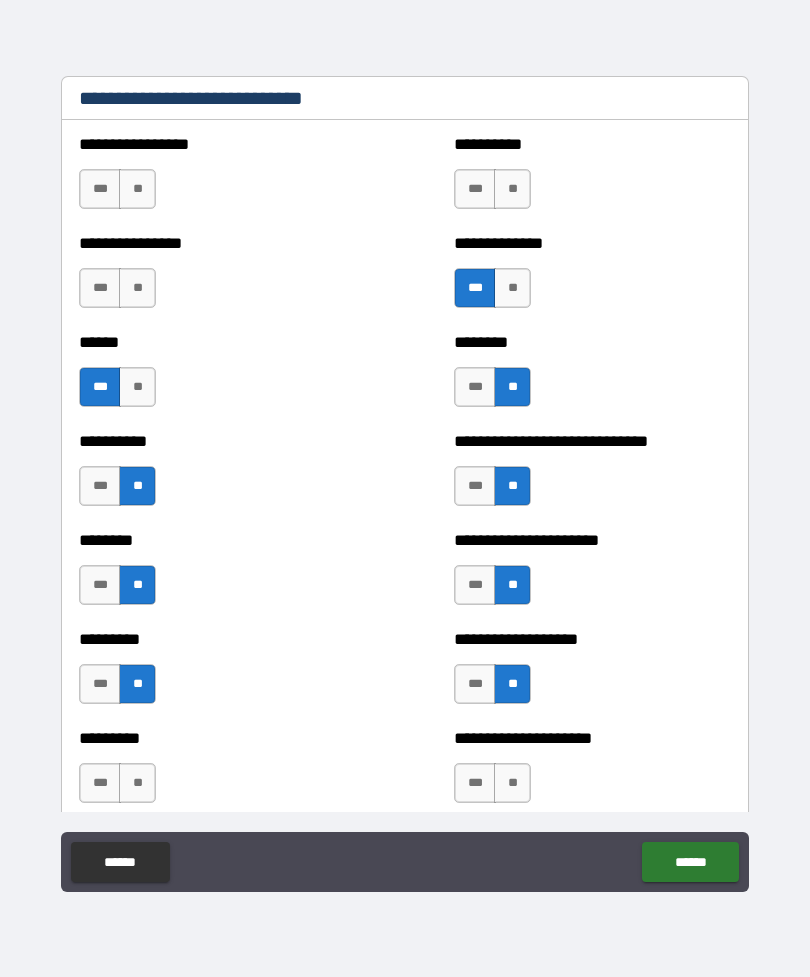 click on "**" at bounding box center [512, 189] 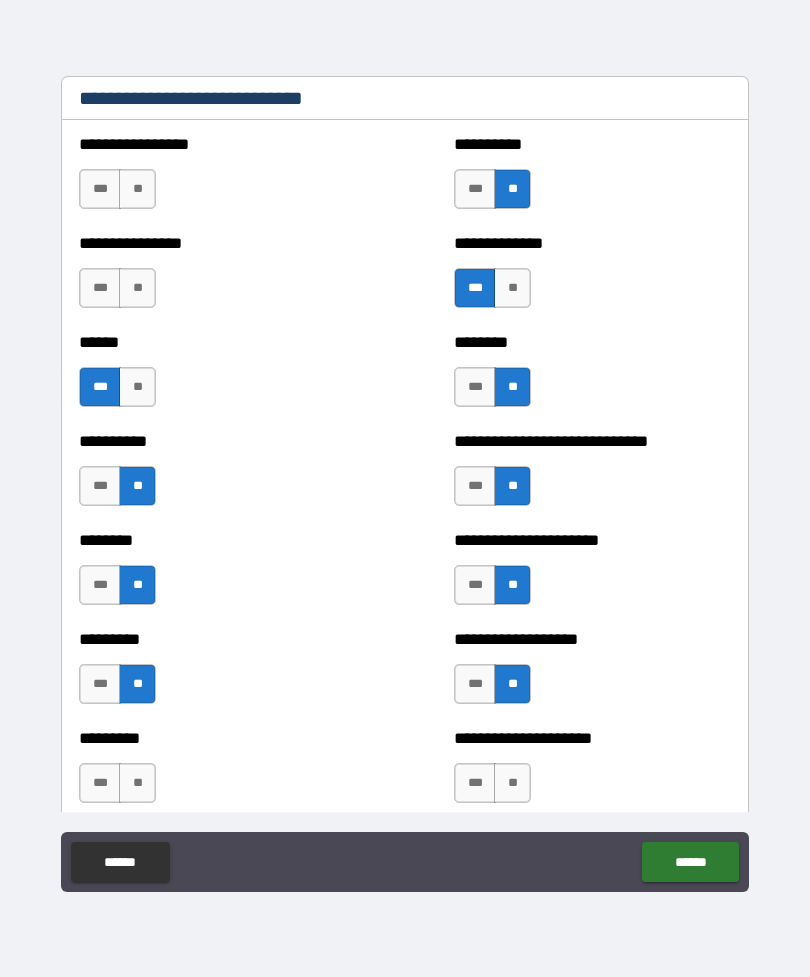 click on "**" at bounding box center (137, 189) 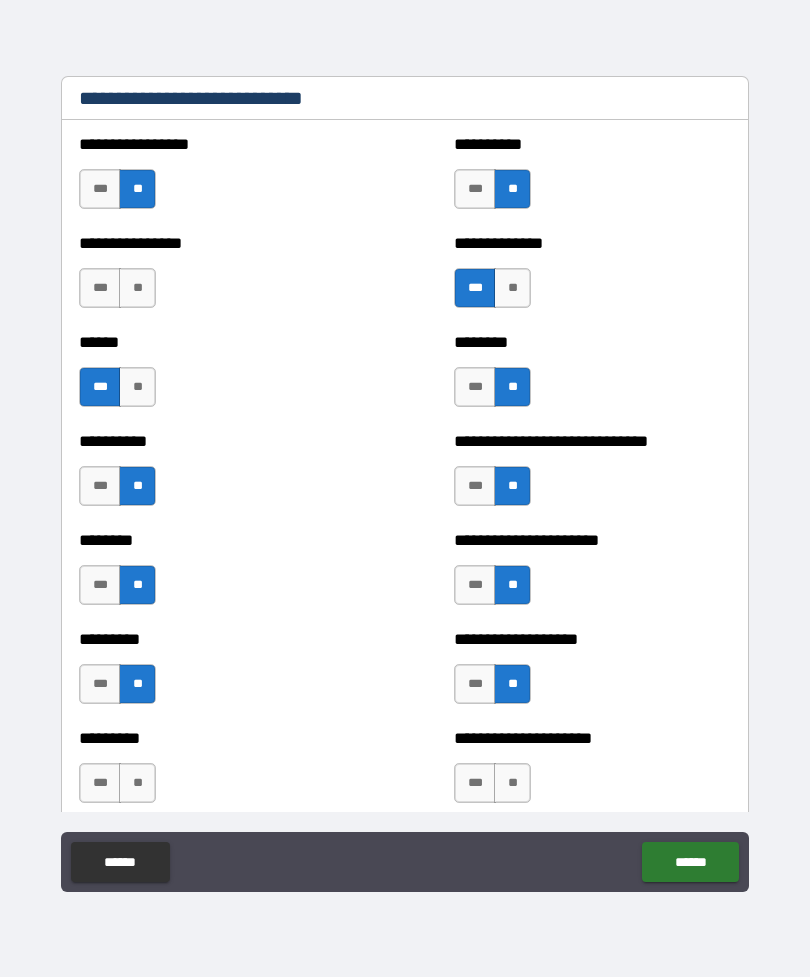click on "**" at bounding box center (137, 288) 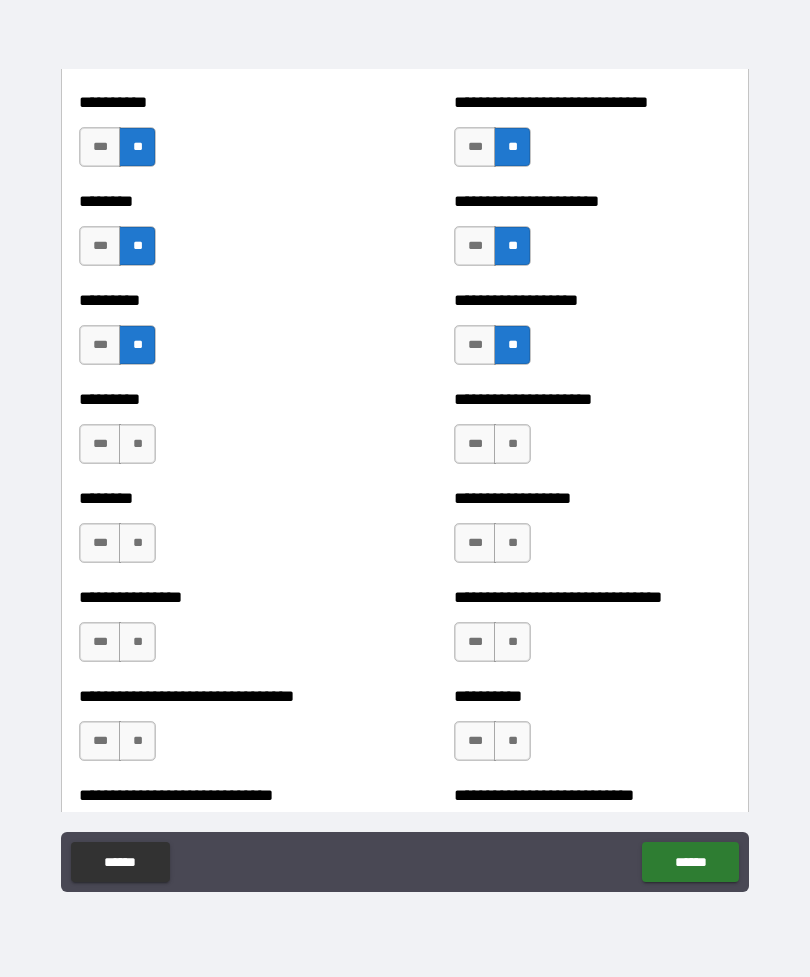 scroll, scrollTop: 7128, scrollLeft: 0, axis: vertical 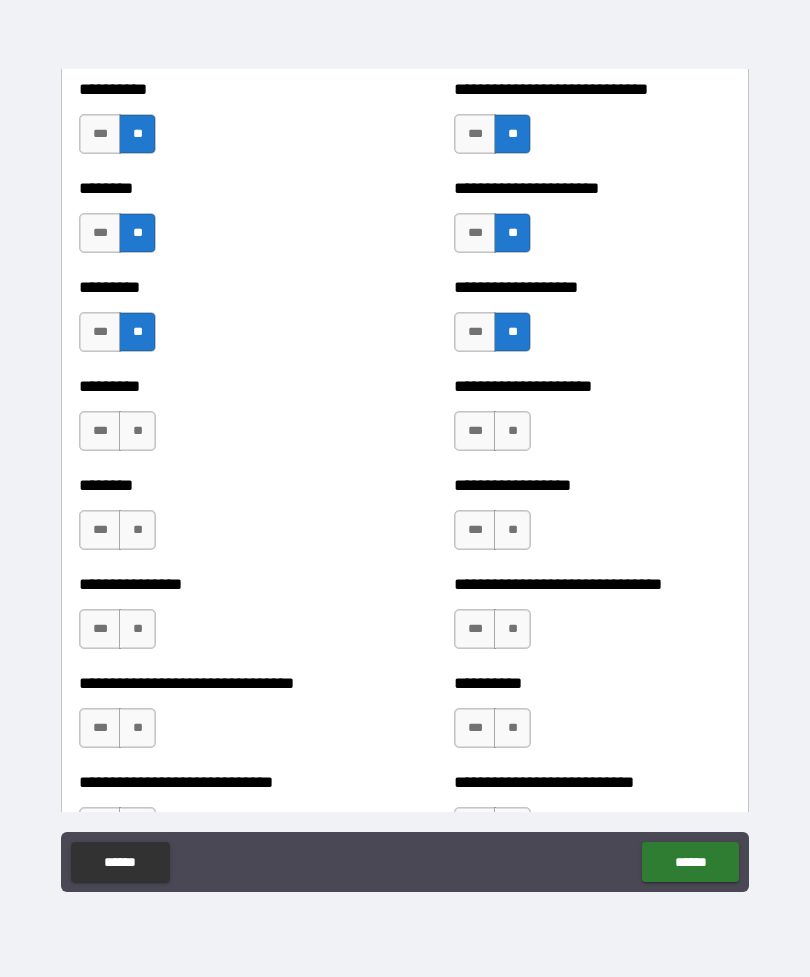 click on "**" at bounding box center (137, 431) 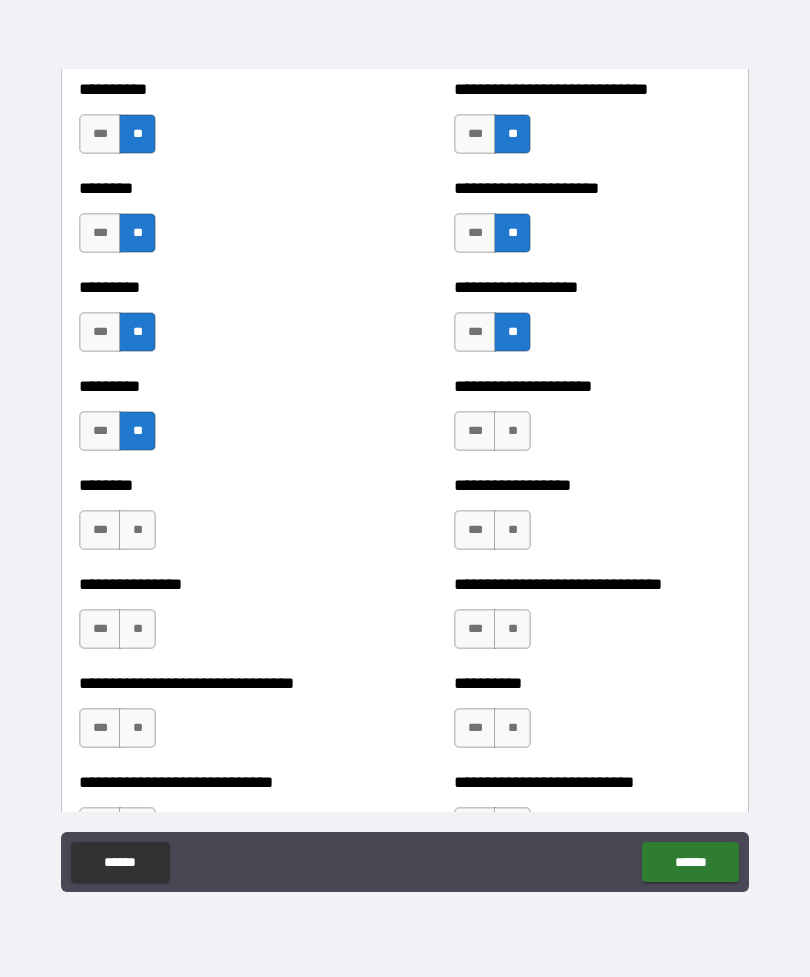 click on "**" at bounding box center (137, 530) 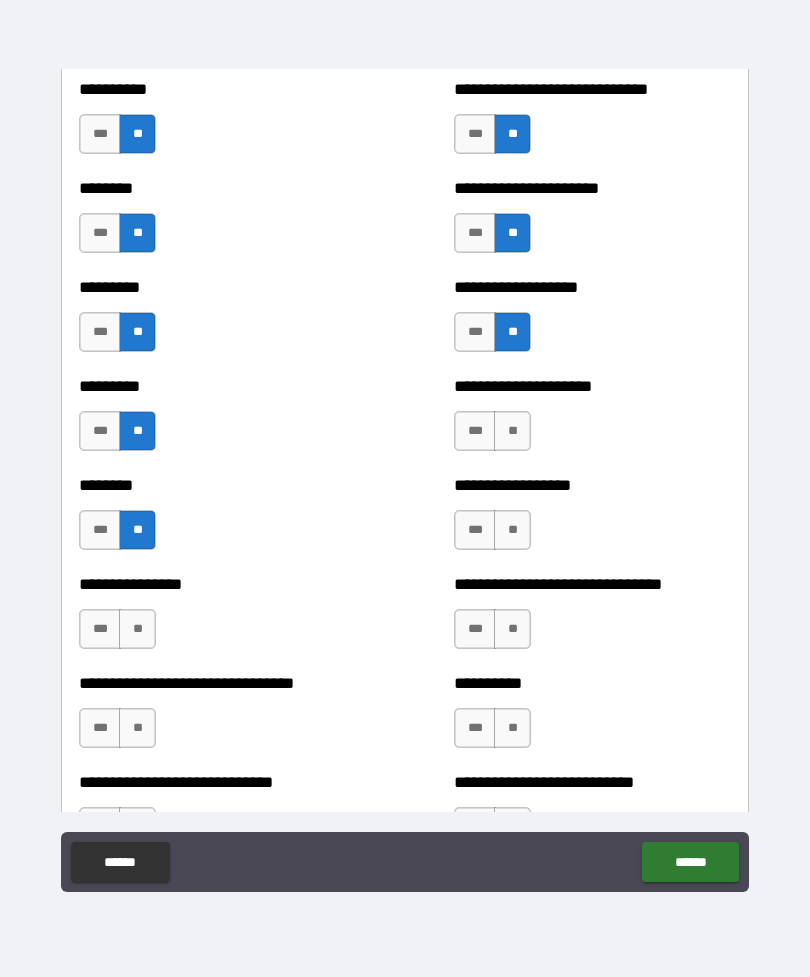 click on "**" at bounding box center (137, 629) 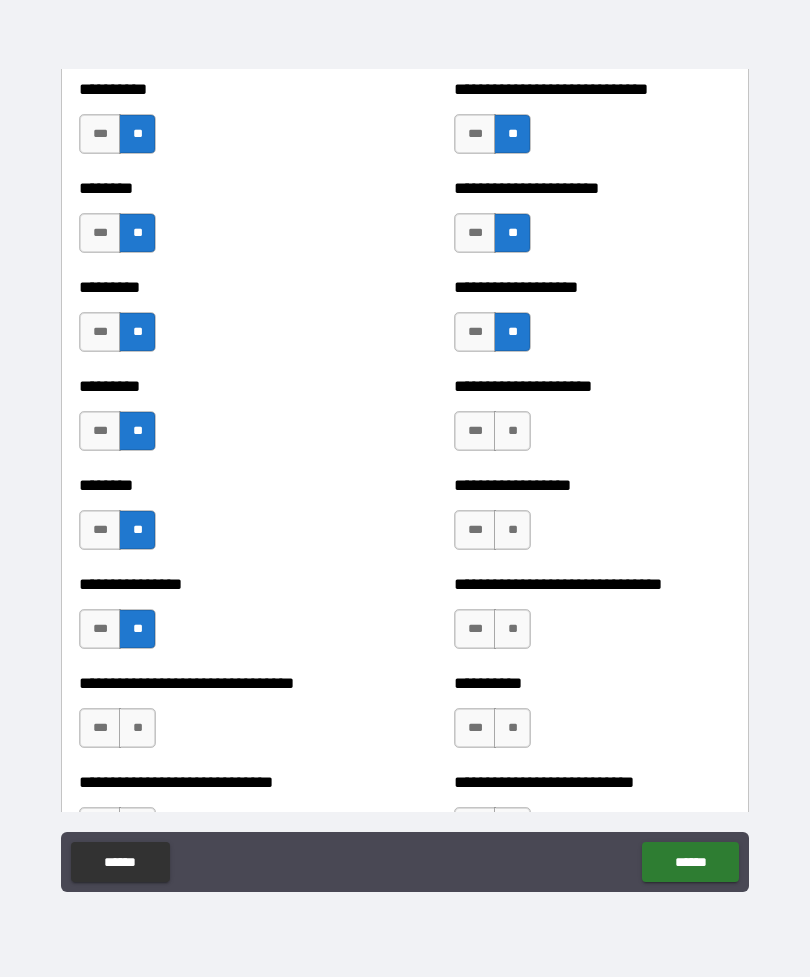 click on "**" at bounding box center [512, 629] 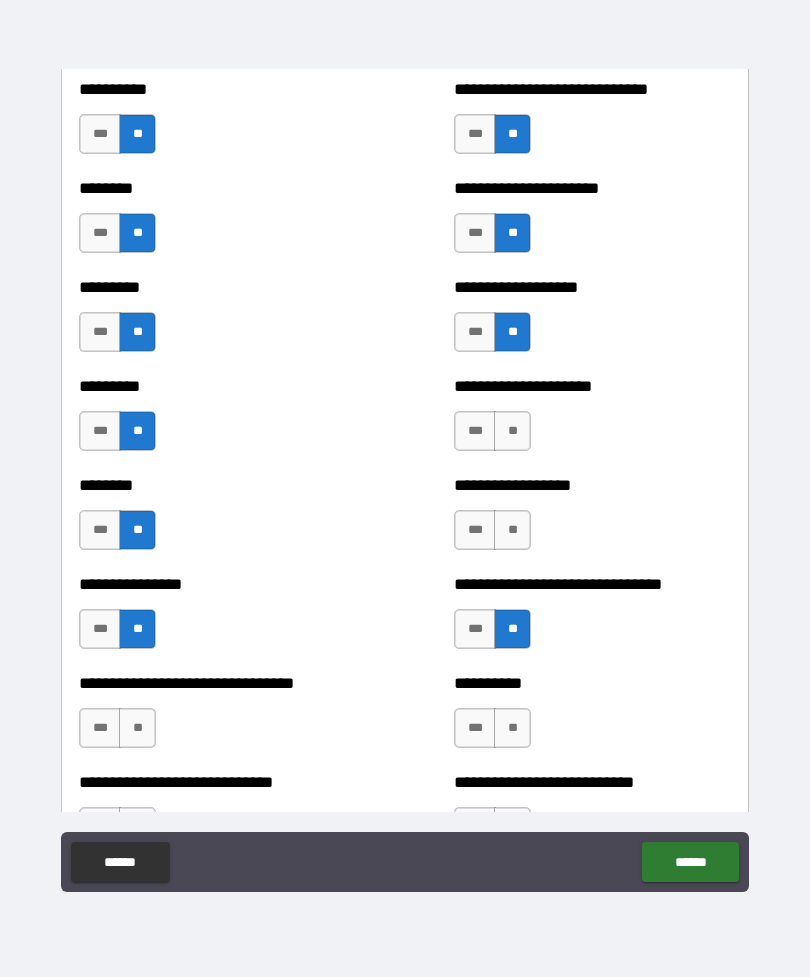 click on "**" at bounding box center (512, 530) 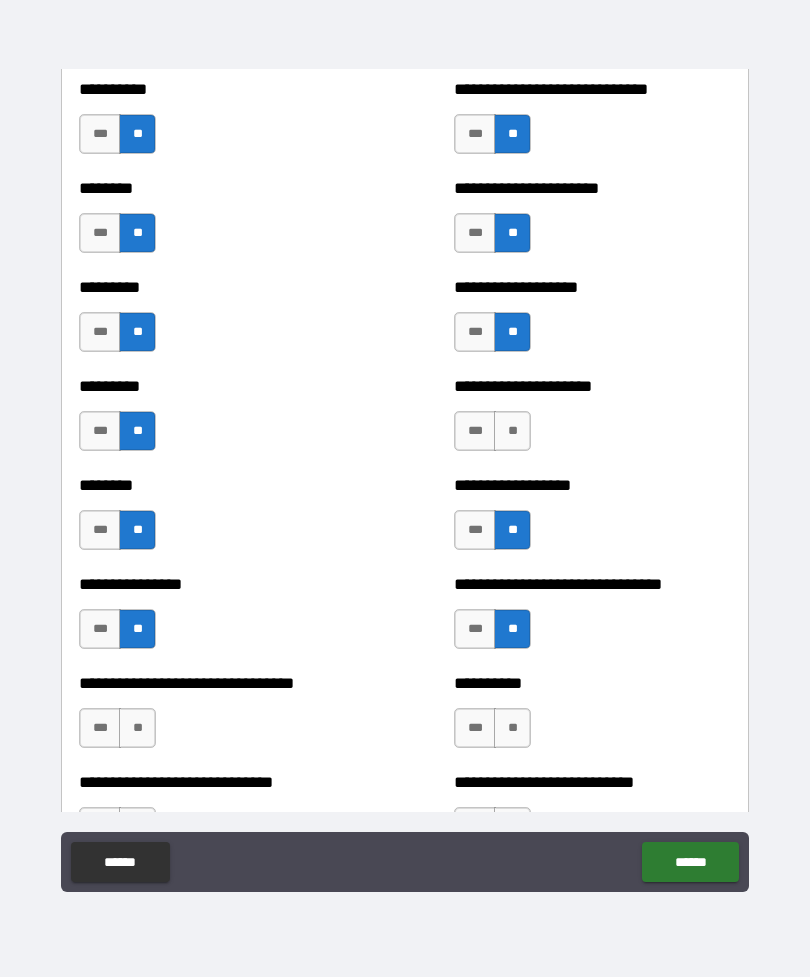 click on "***" at bounding box center (475, 530) 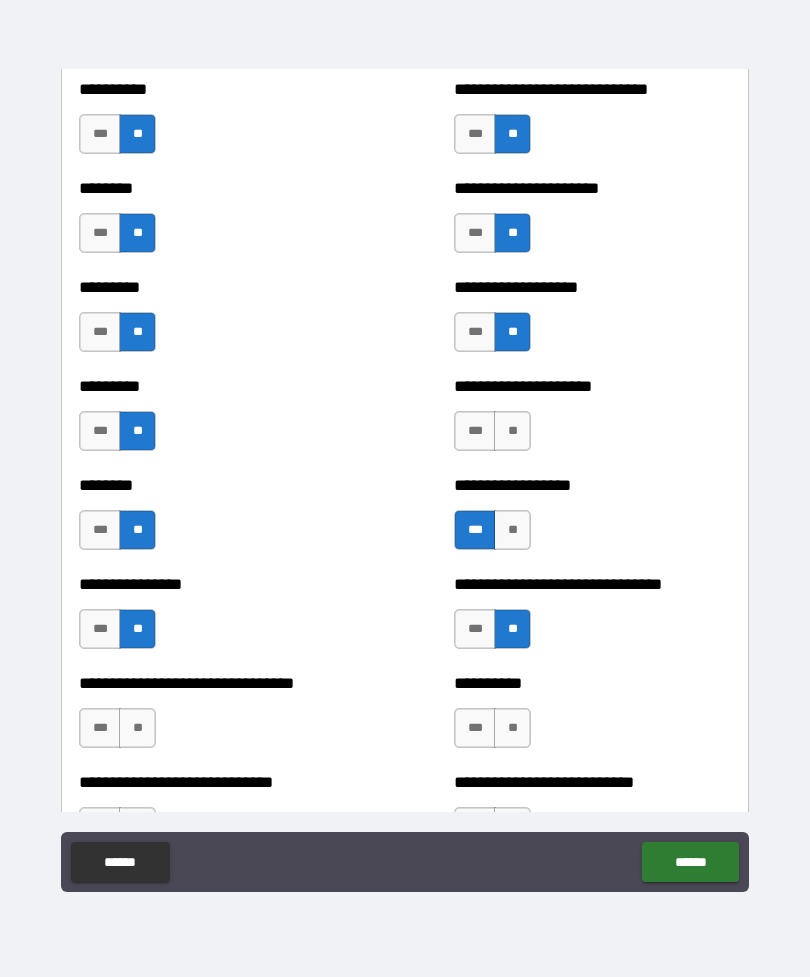 click on "**" at bounding box center [512, 431] 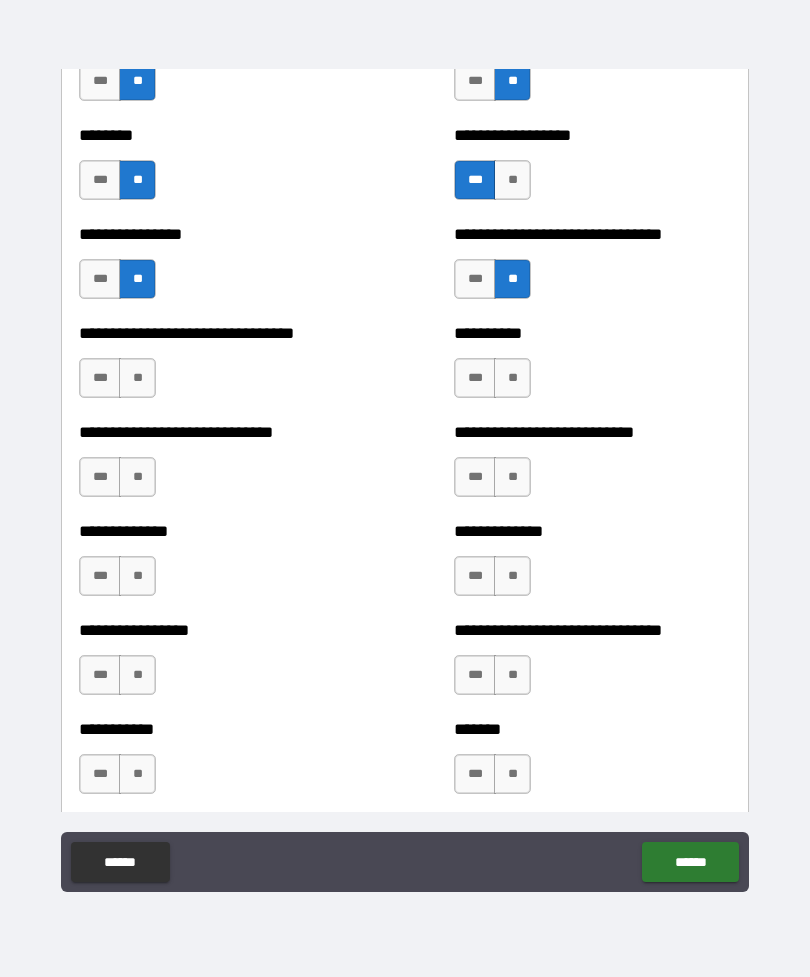 scroll, scrollTop: 7489, scrollLeft: 0, axis: vertical 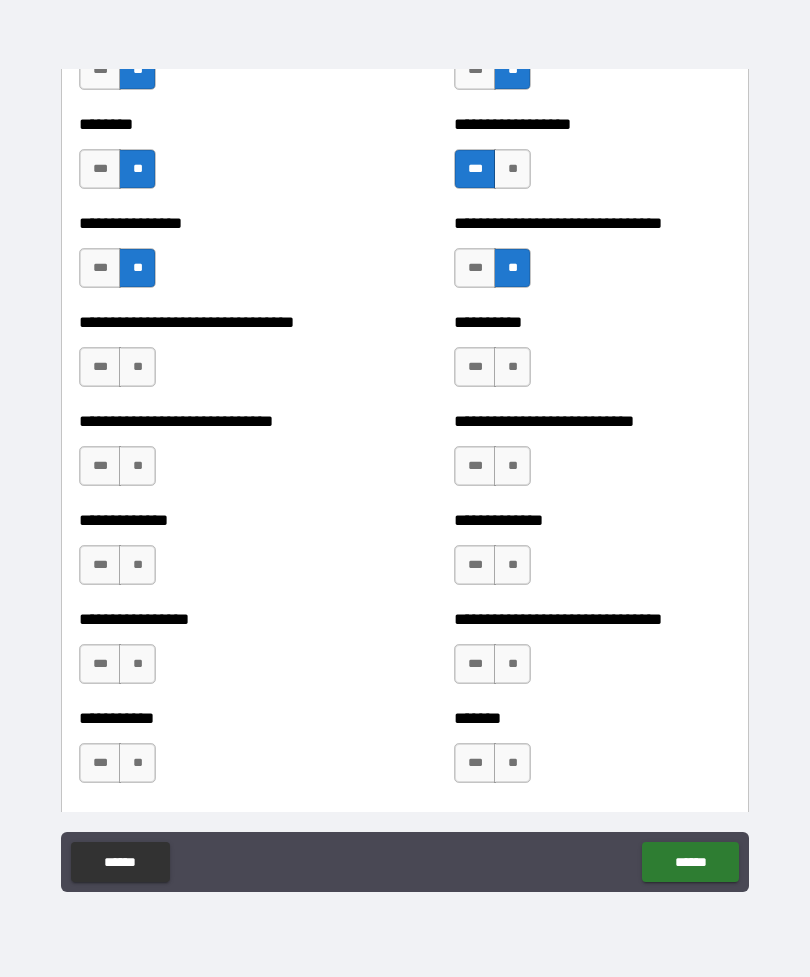 click on "**" at bounding box center (512, 367) 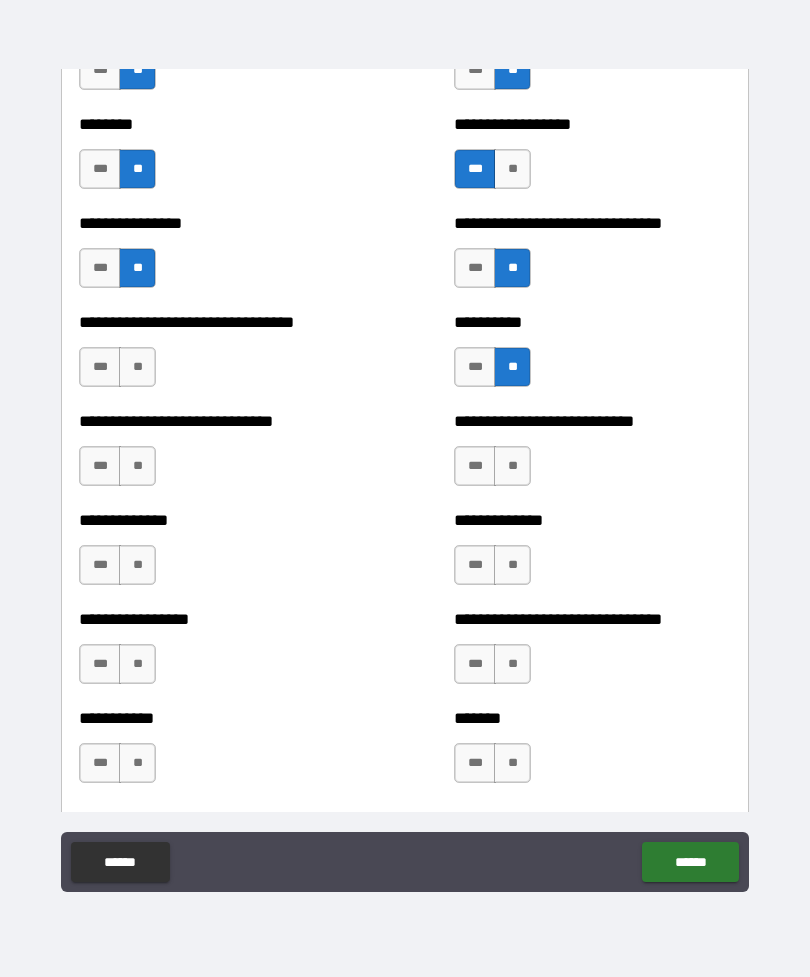 click on "**" at bounding box center [137, 367] 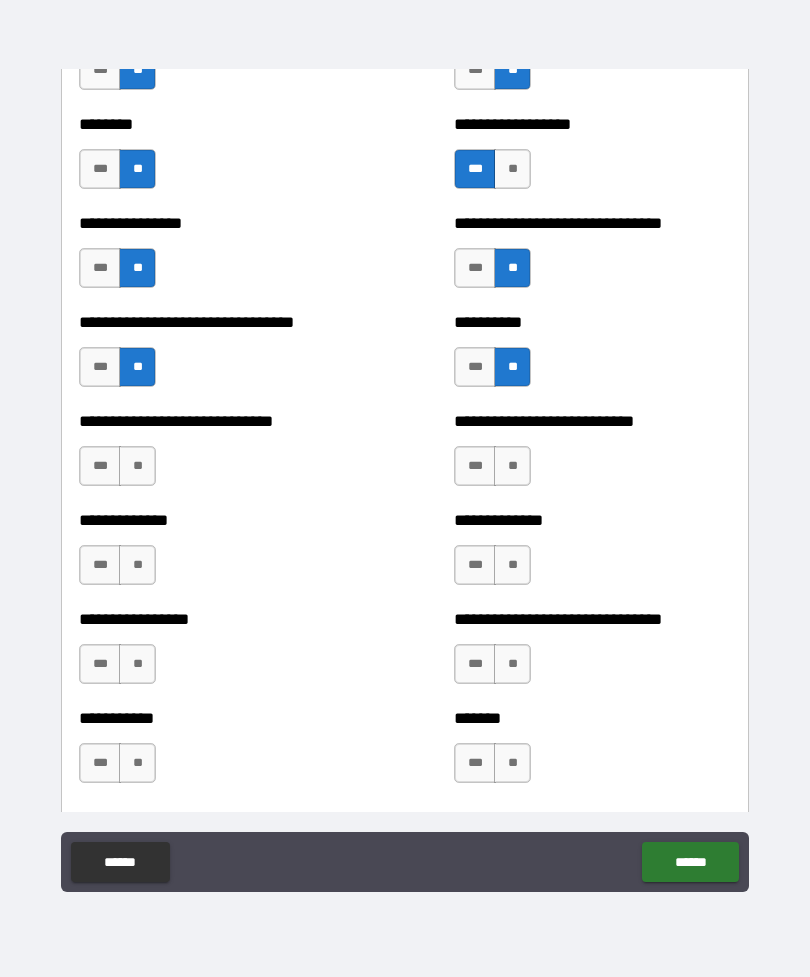click on "**" at bounding box center [137, 466] 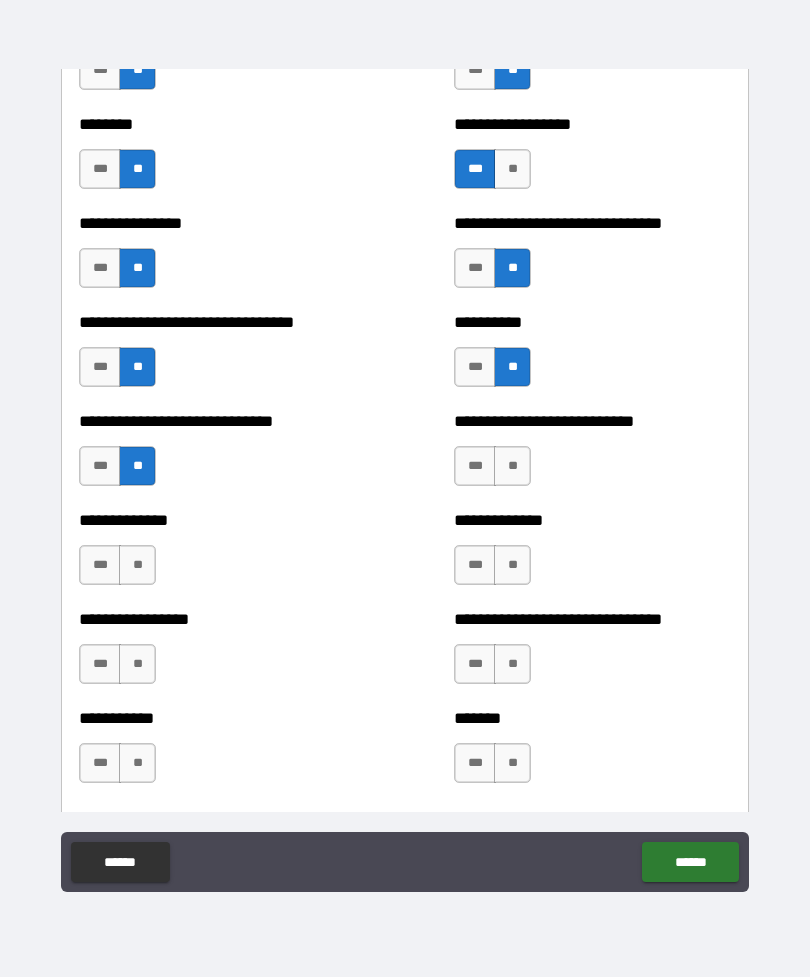 click on "**" at bounding box center (512, 466) 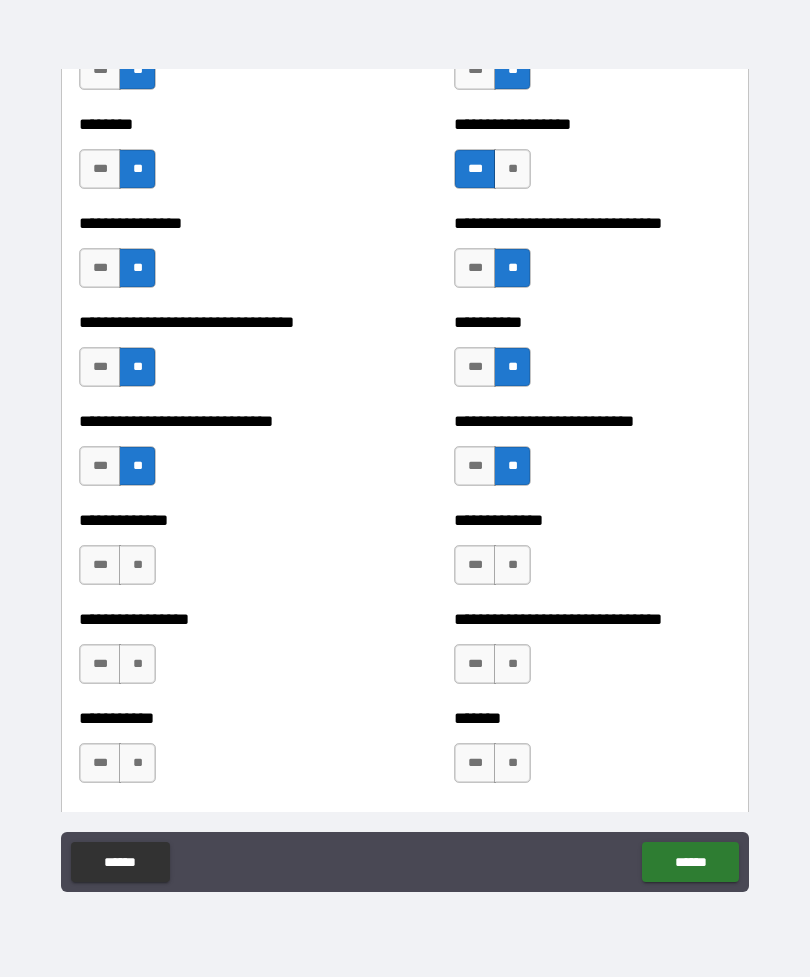 click on "**" at bounding box center [512, 565] 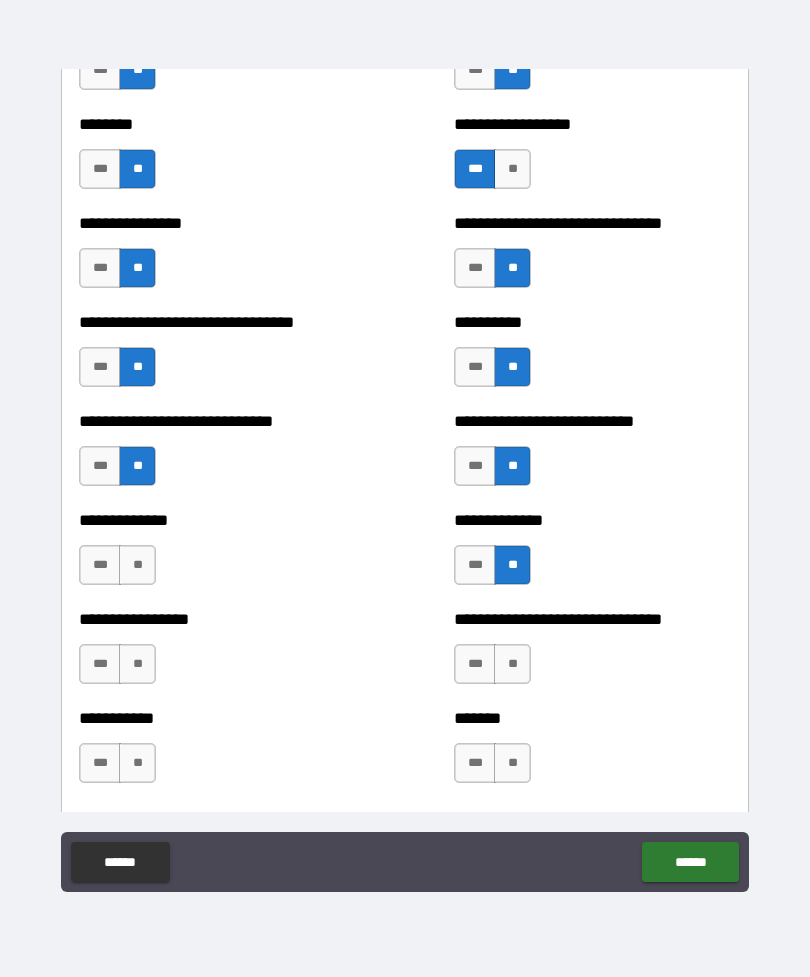 click on "***" at bounding box center [100, 565] 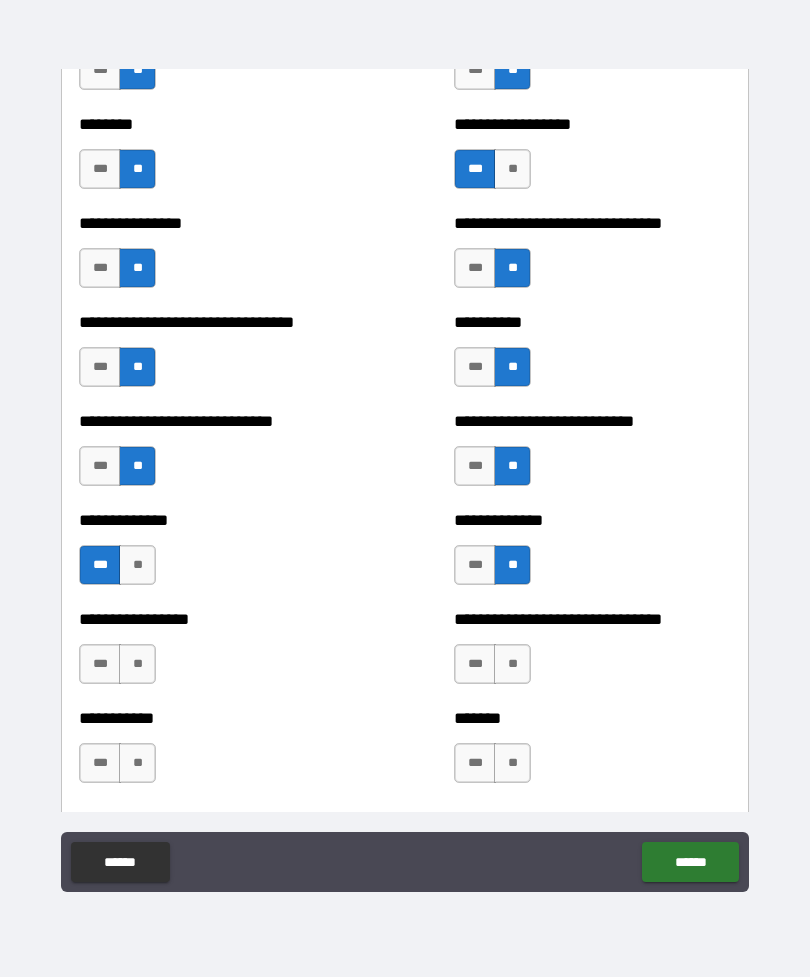 click on "**" at bounding box center [137, 664] 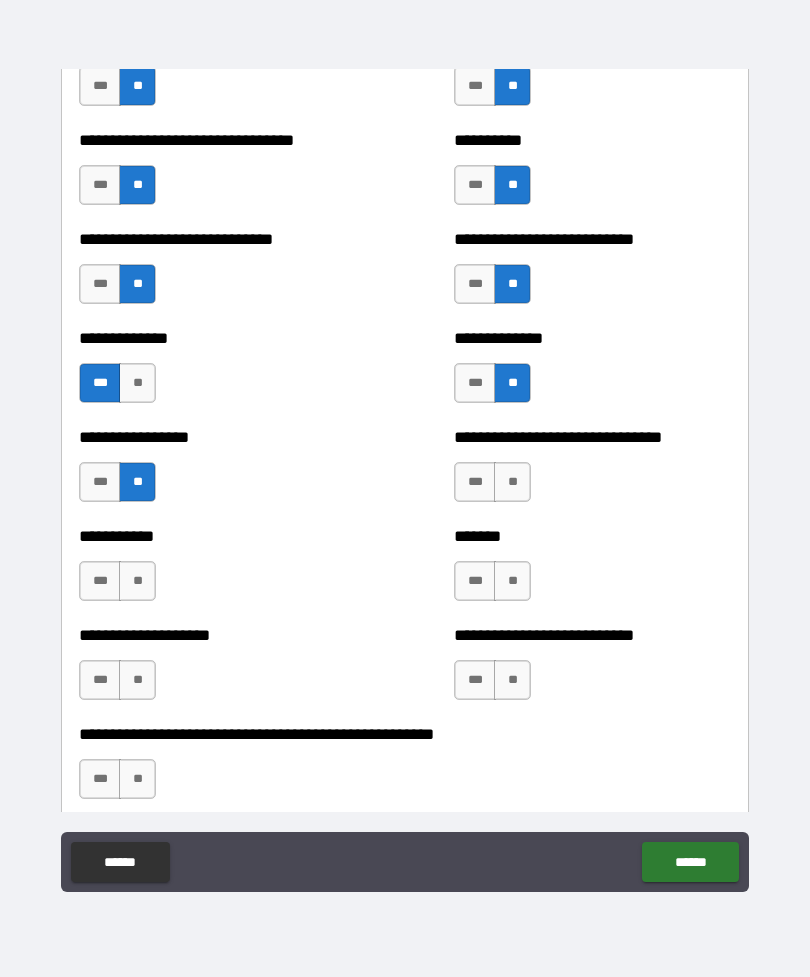 scroll, scrollTop: 7673, scrollLeft: 0, axis: vertical 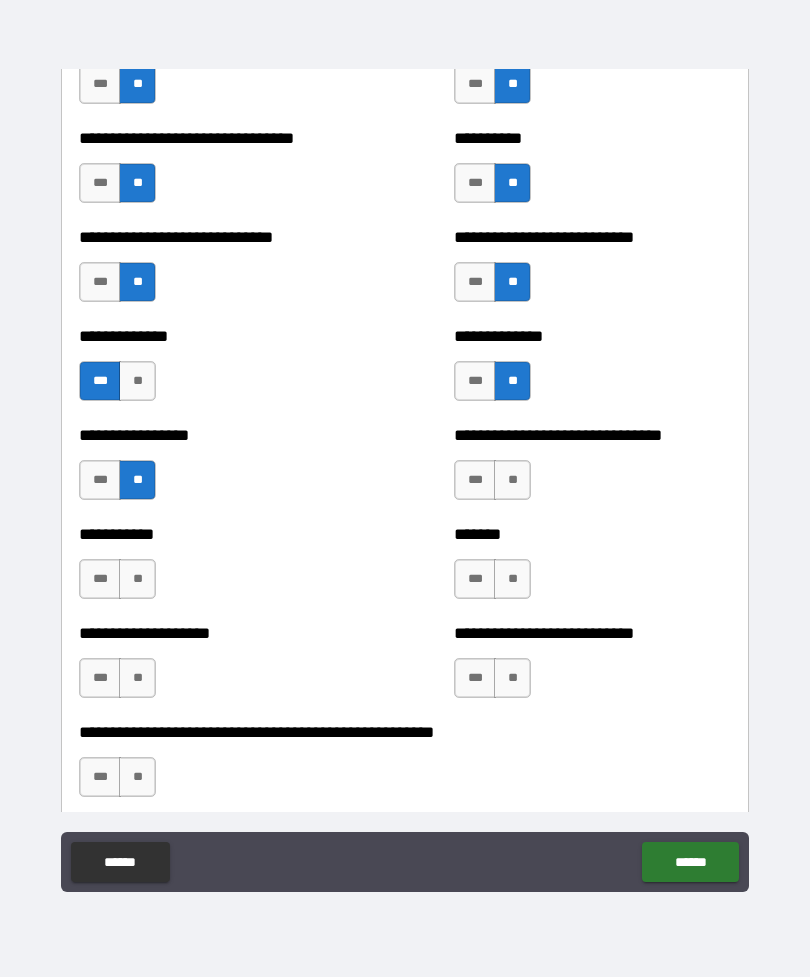 click on "**" at bounding box center (137, 579) 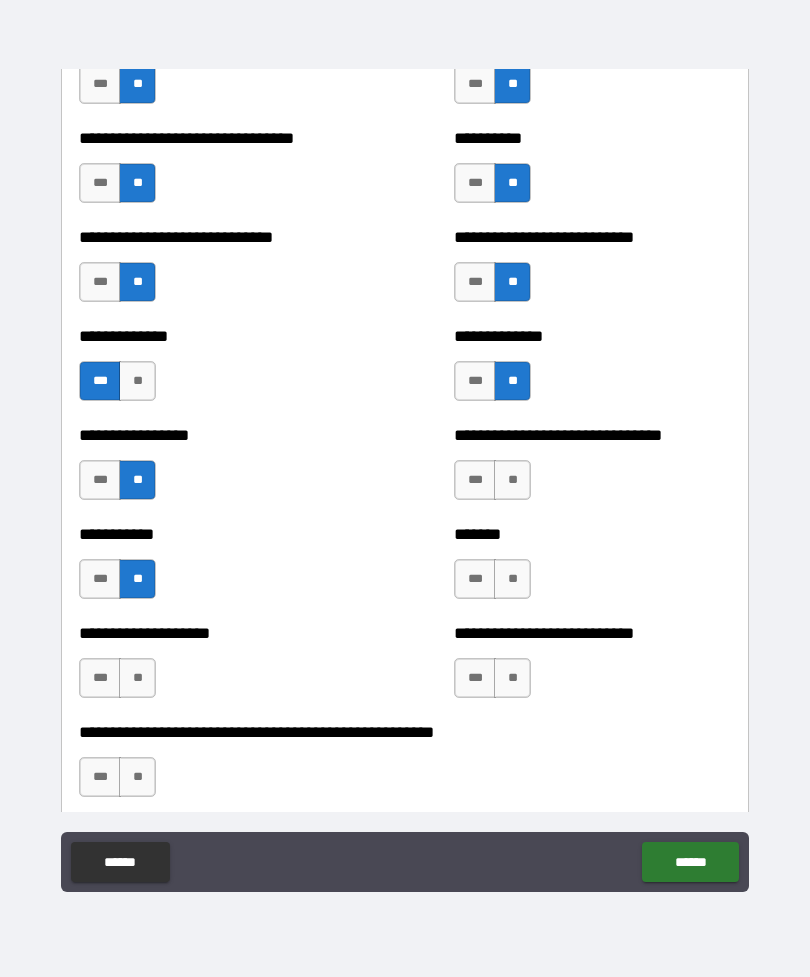 click on "**" at bounding box center (512, 480) 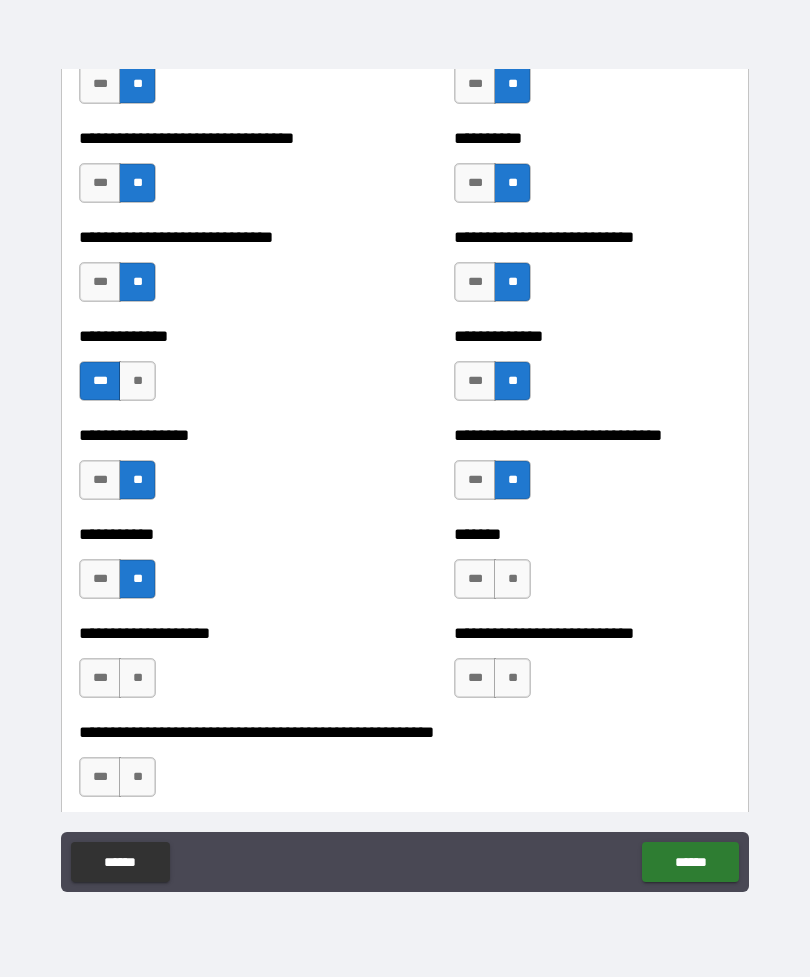 click on "**" at bounding box center [512, 579] 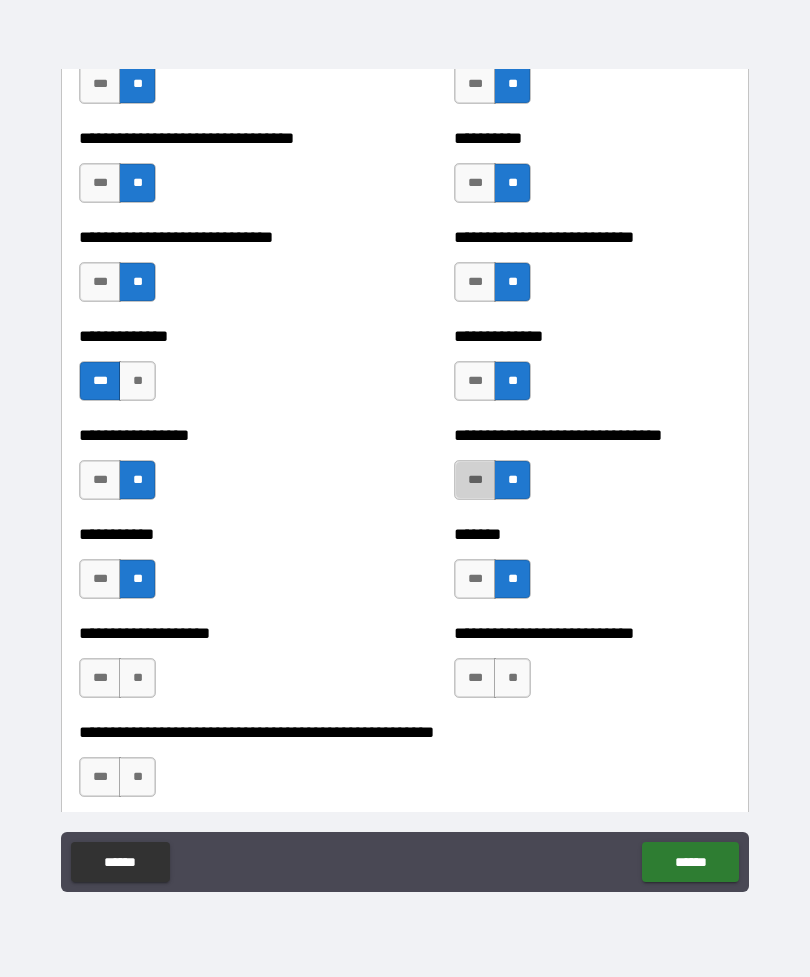 click on "***" at bounding box center (475, 480) 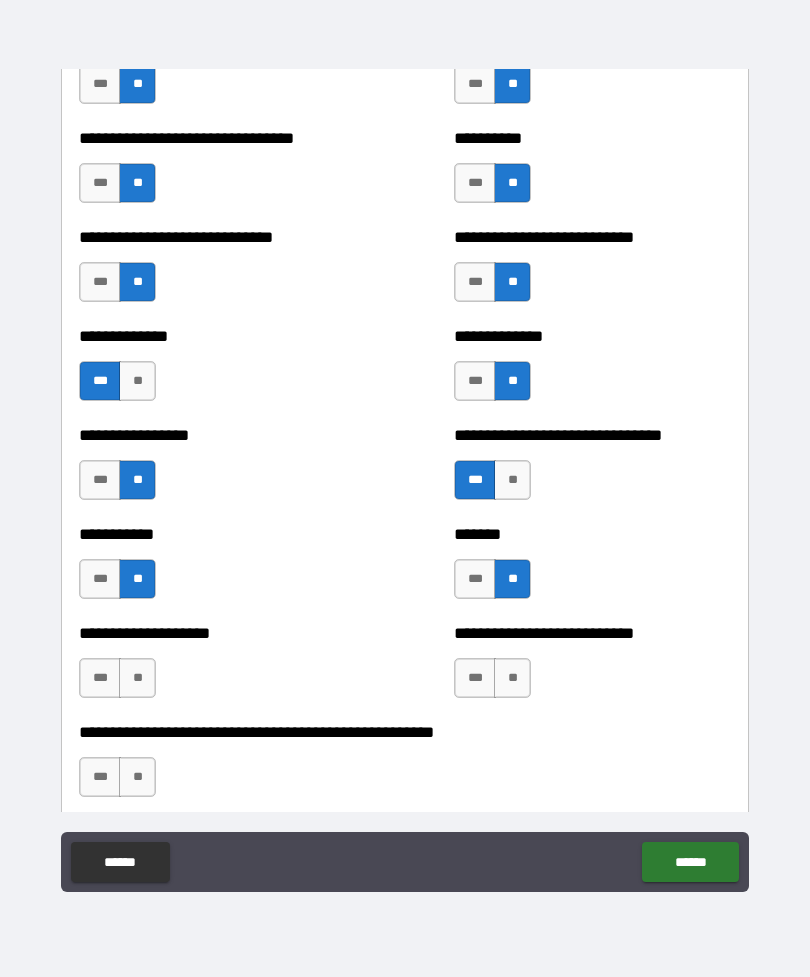 click on "**" at bounding box center [512, 678] 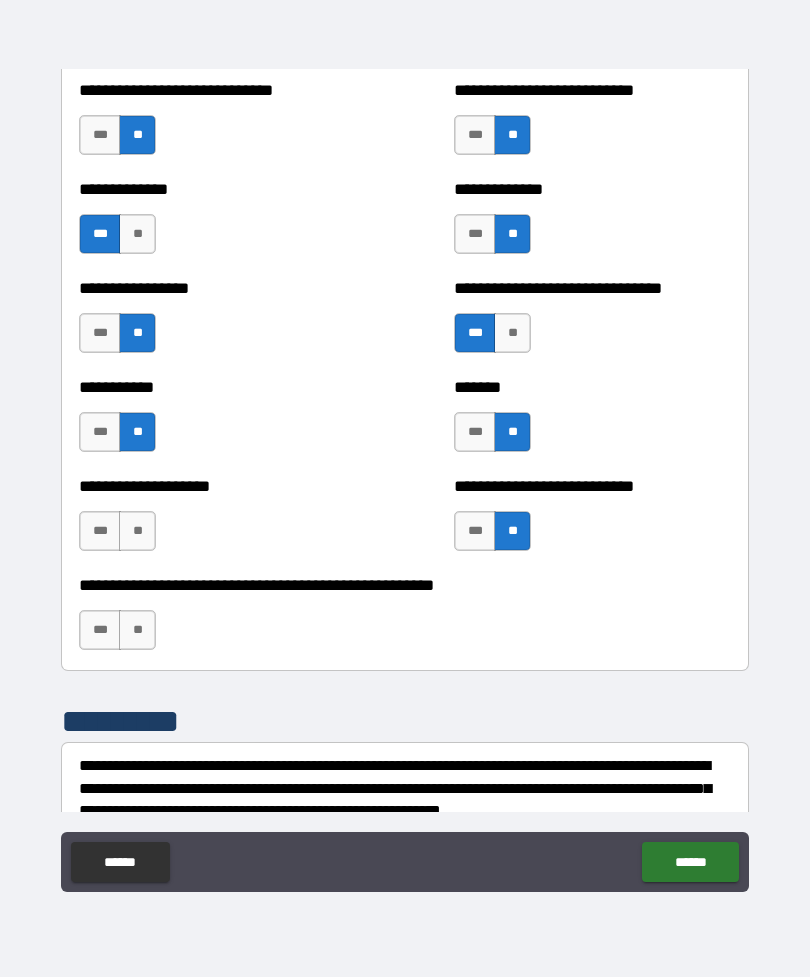 scroll, scrollTop: 7823, scrollLeft: 0, axis: vertical 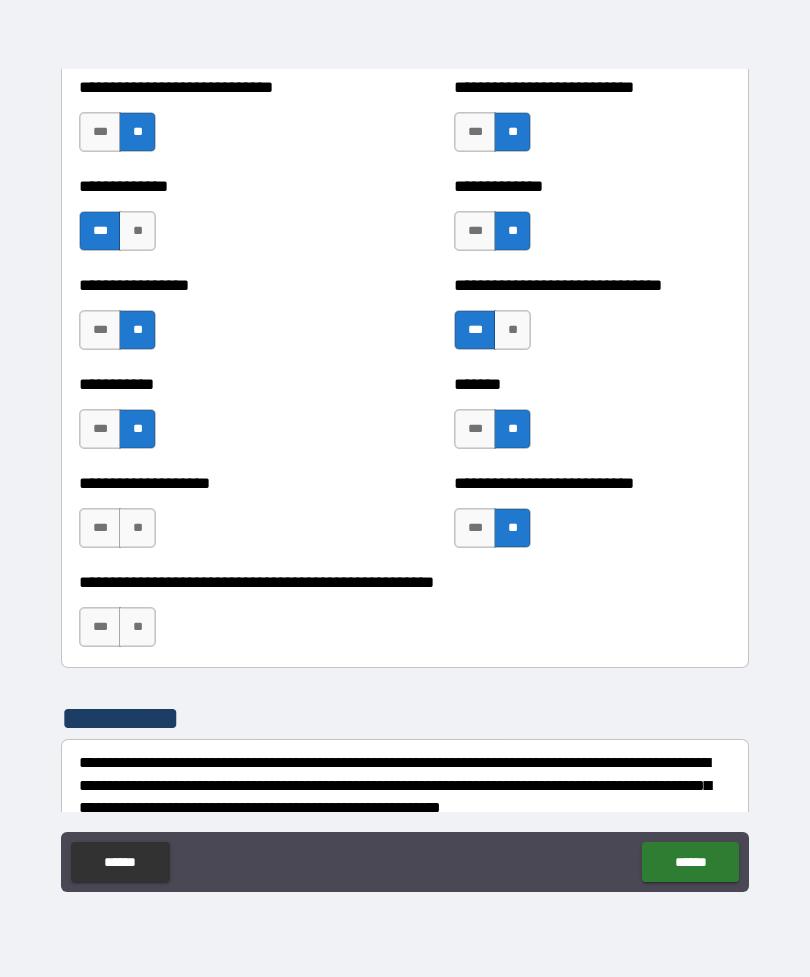 click on "**" at bounding box center (137, 627) 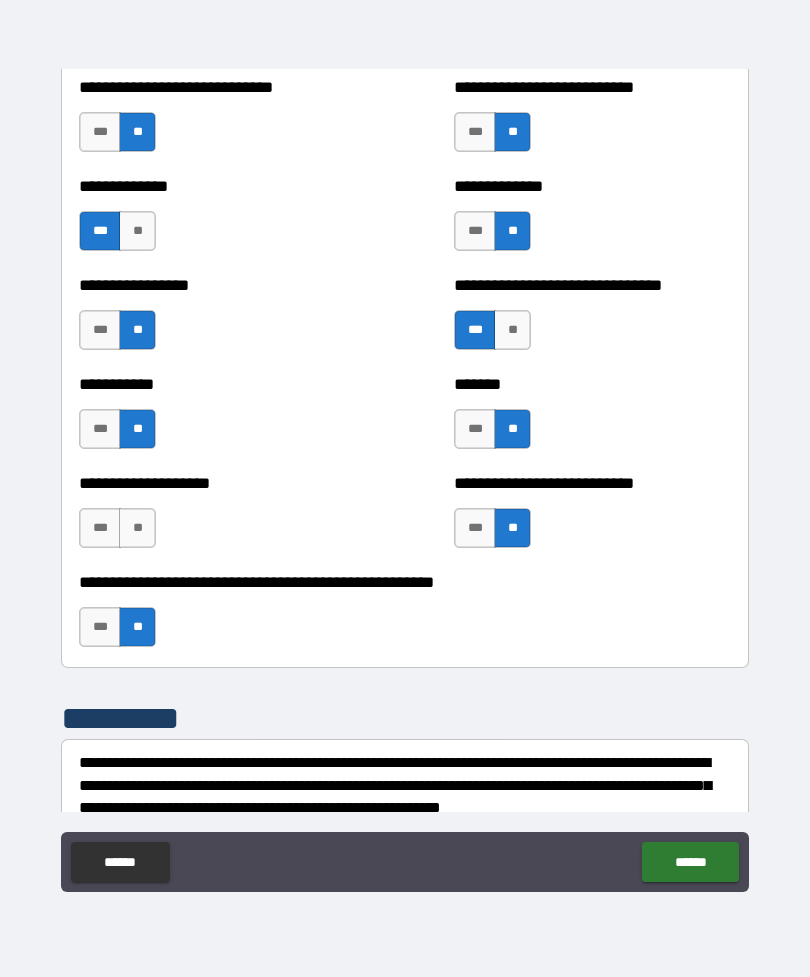 click on "**" at bounding box center [137, 528] 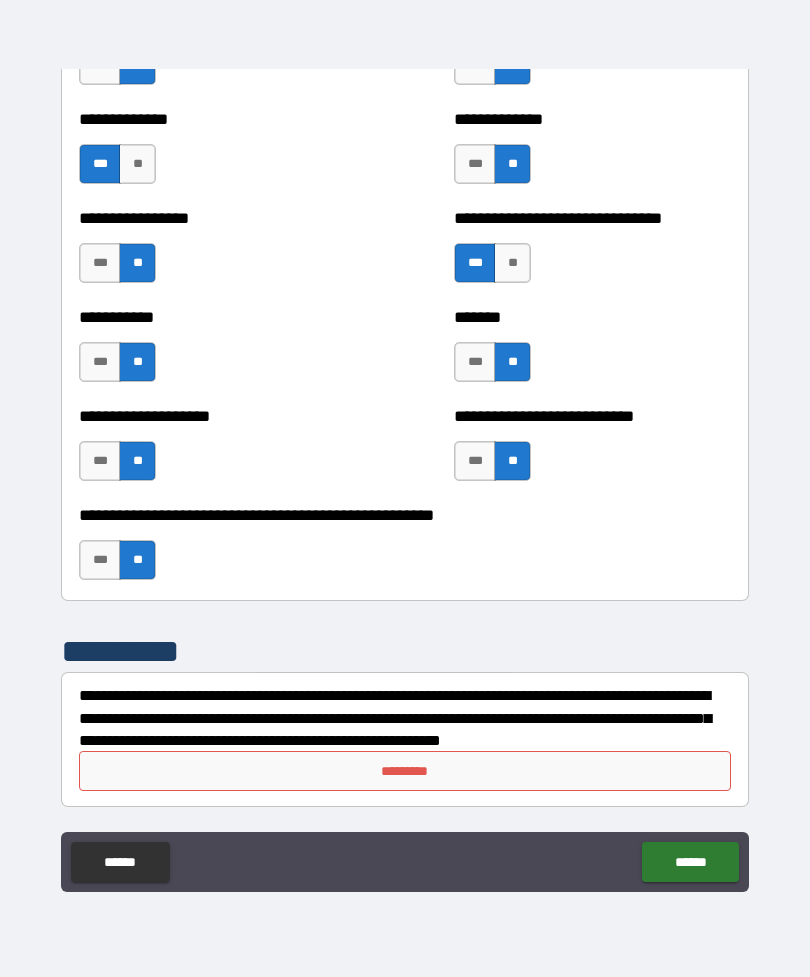 scroll, scrollTop: 7890, scrollLeft: 0, axis: vertical 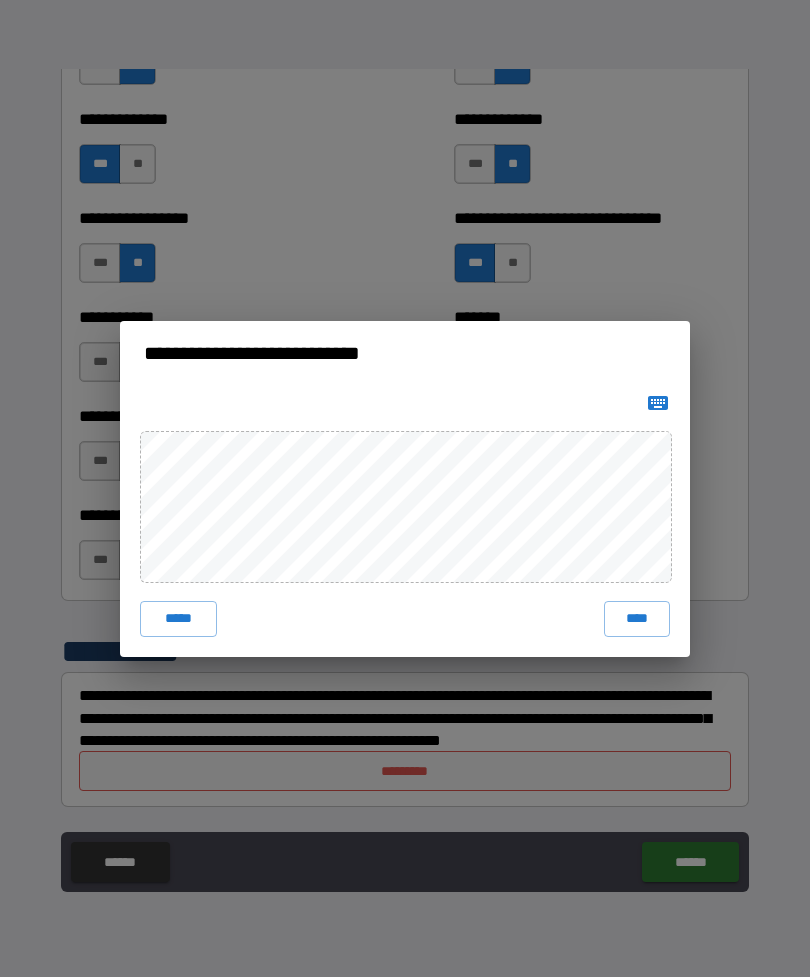 click on "****" at bounding box center (637, 619) 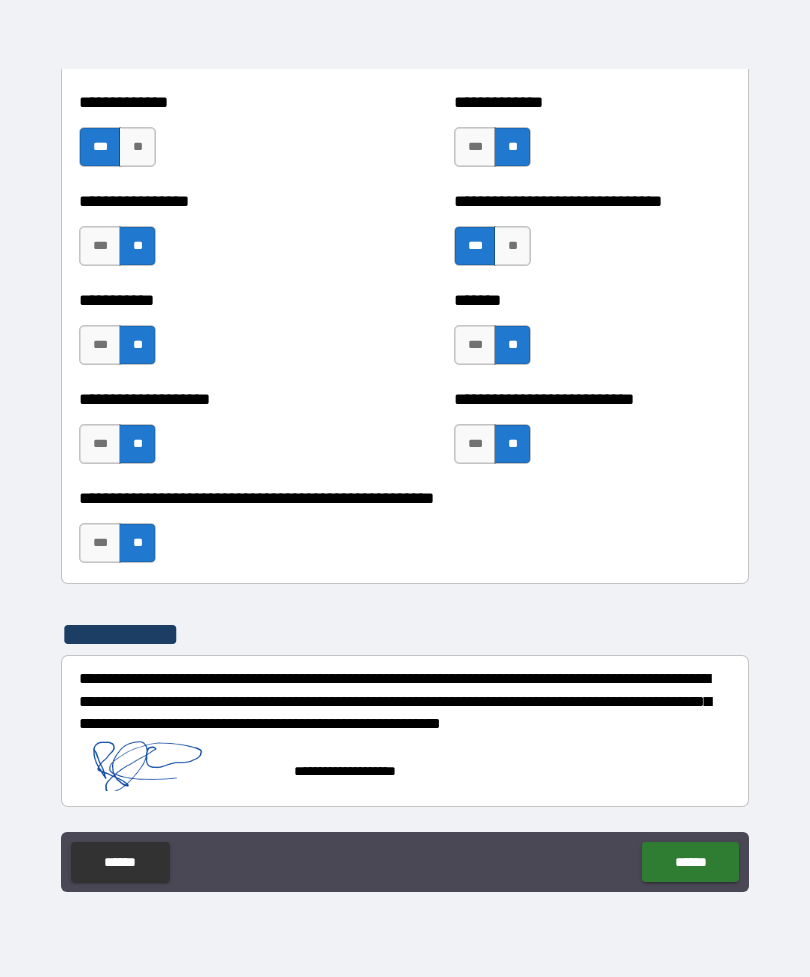 scroll, scrollTop: 7907, scrollLeft: 0, axis: vertical 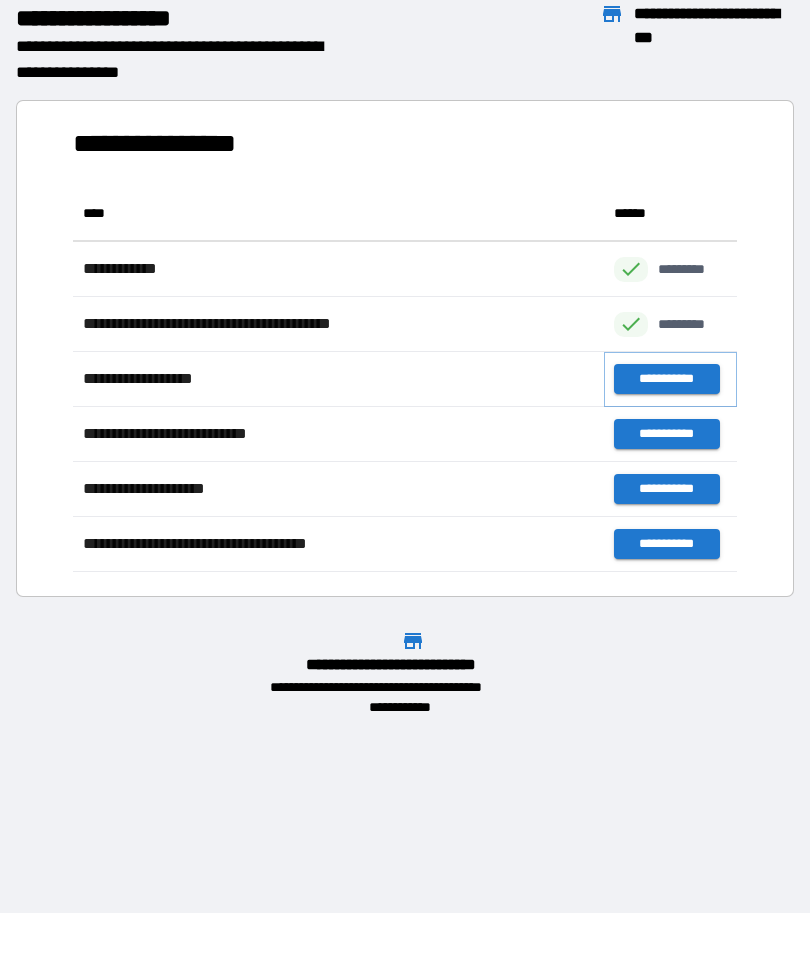 click on "**********" at bounding box center [666, 379] 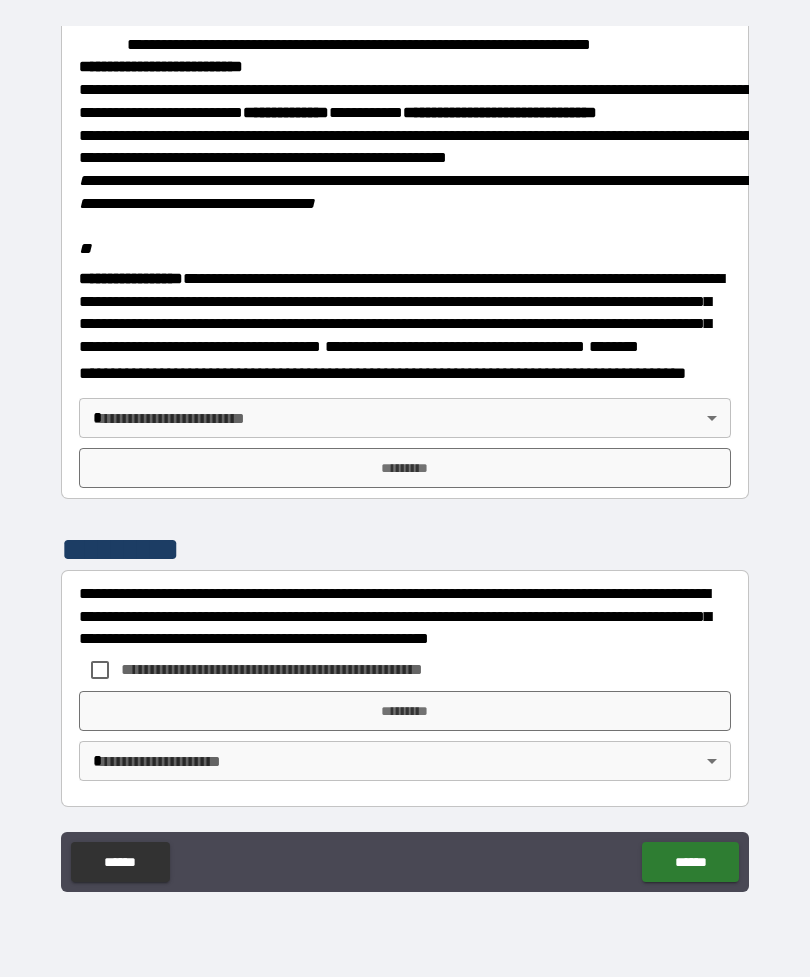 scroll, scrollTop: 2323, scrollLeft: 0, axis: vertical 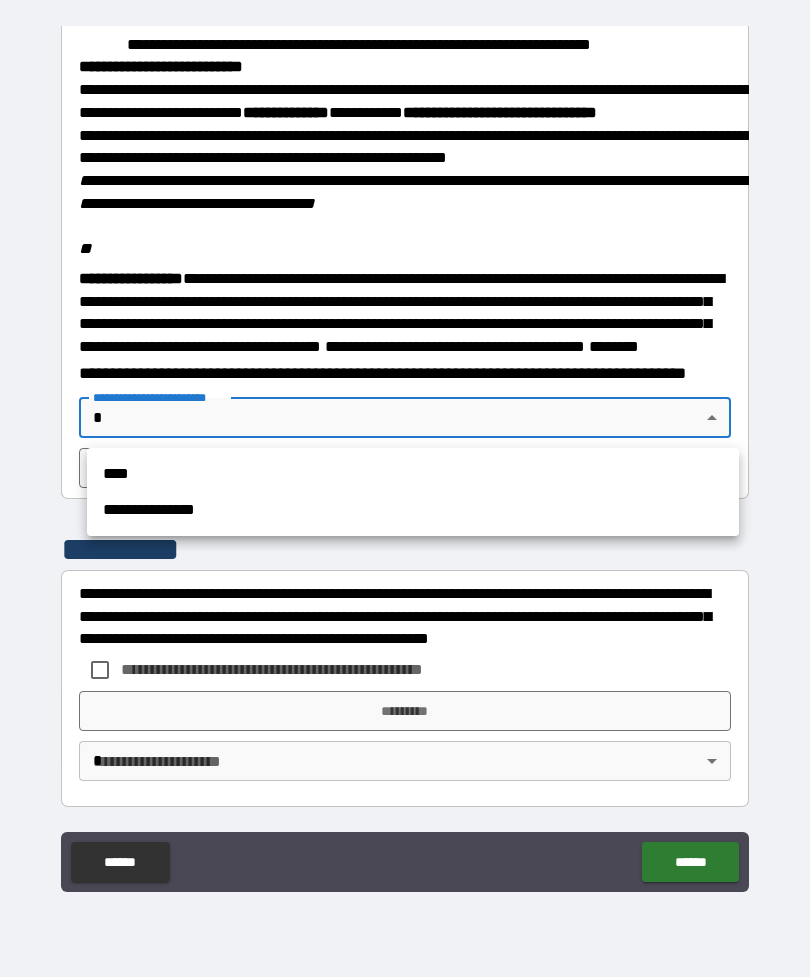 click on "**********" at bounding box center [413, 510] 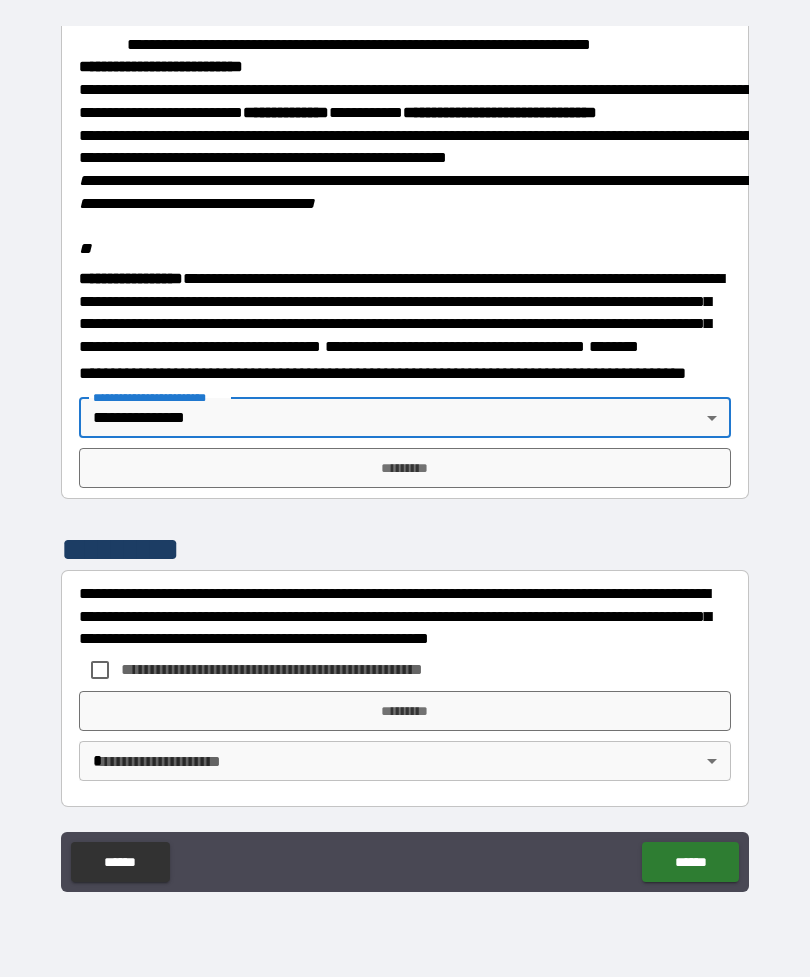 click on "*********" at bounding box center (405, 468) 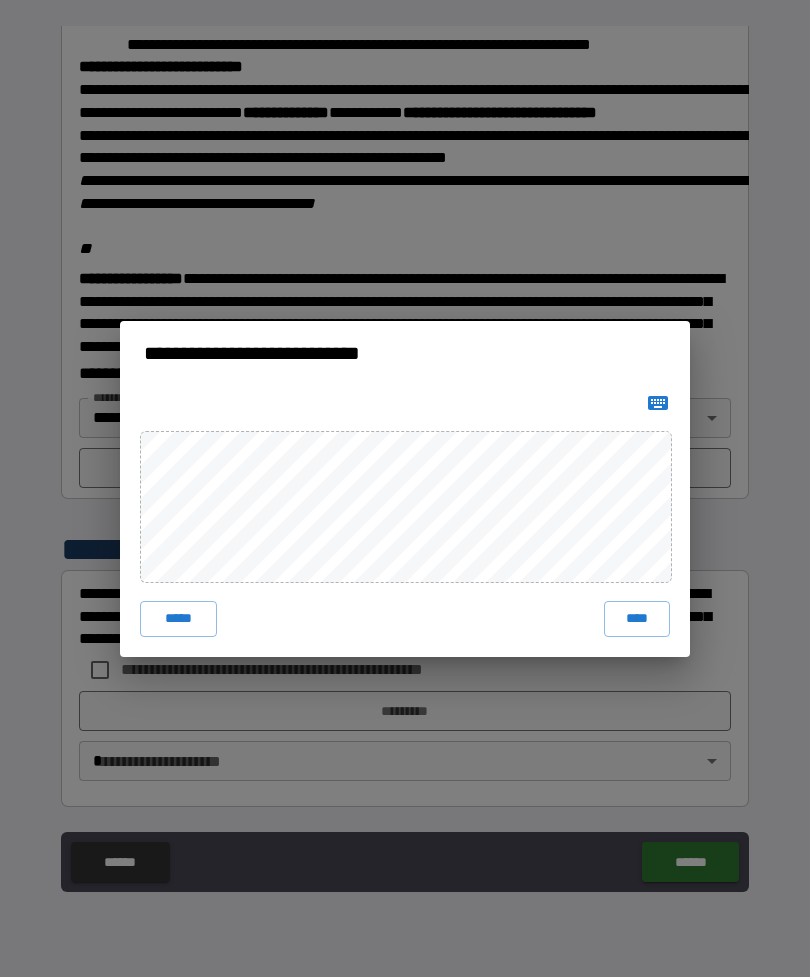 click on "*****" at bounding box center [178, 619] 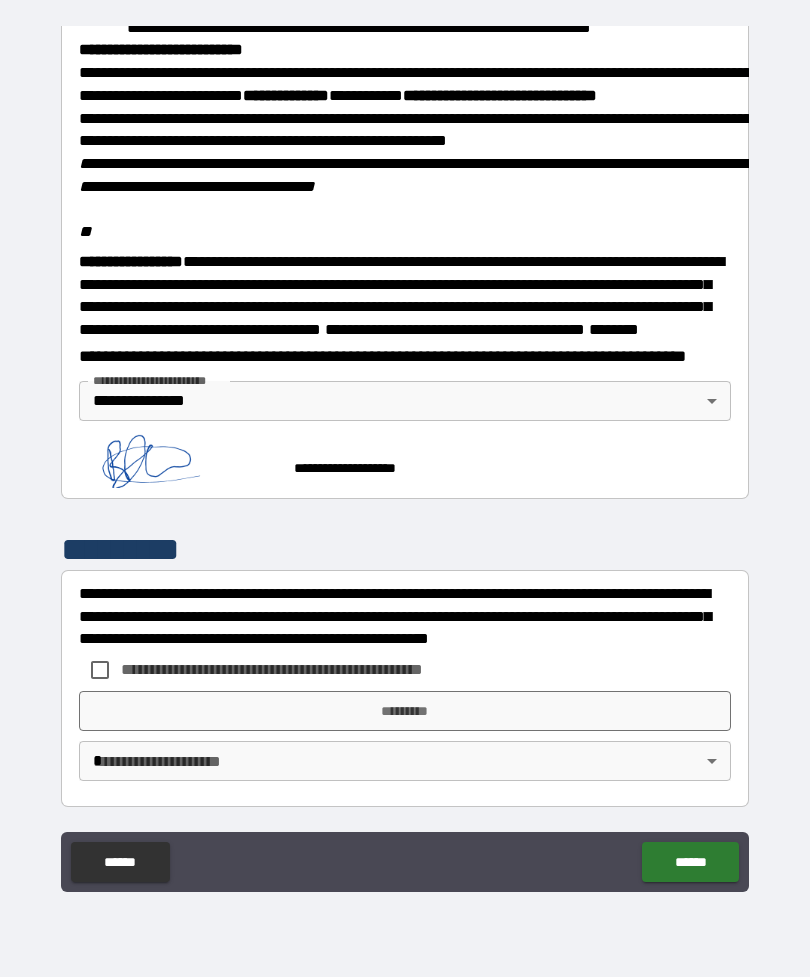 scroll, scrollTop: 2340, scrollLeft: 0, axis: vertical 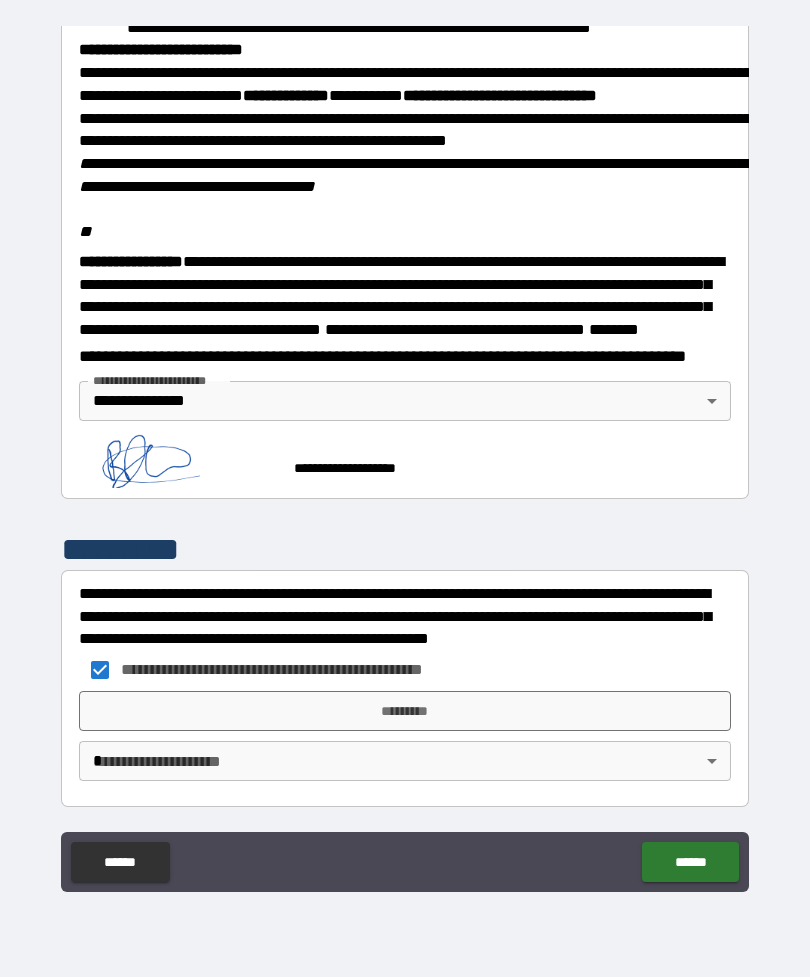 click on "*********" at bounding box center (405, 711) 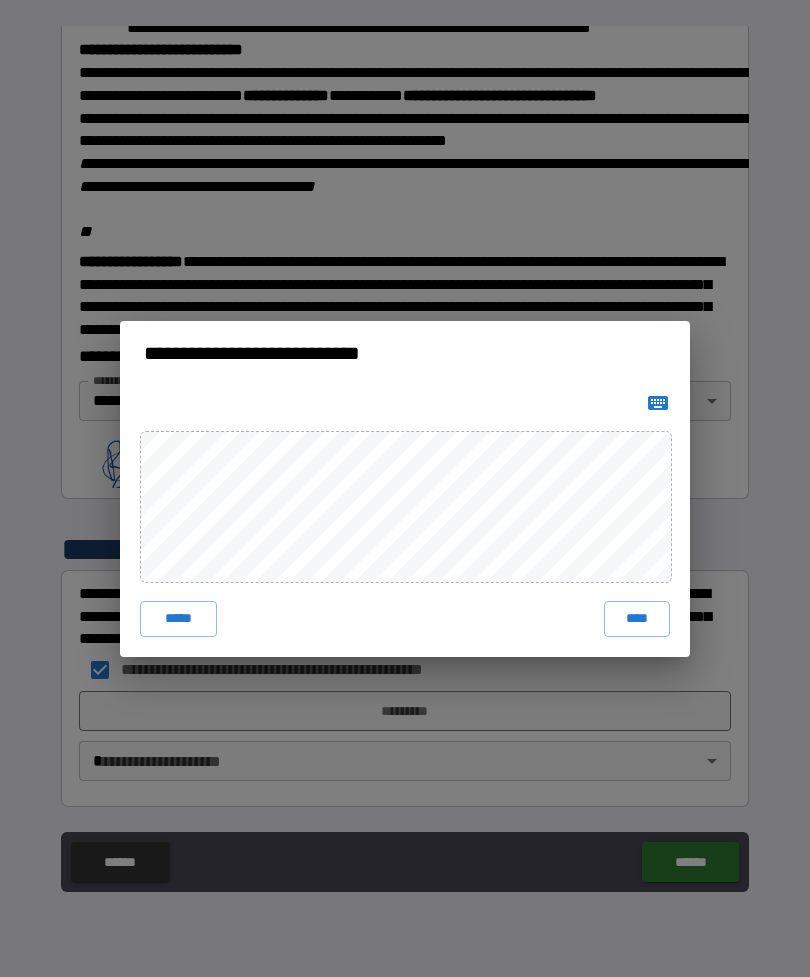 click on "****" at bounding box center [637, 619] 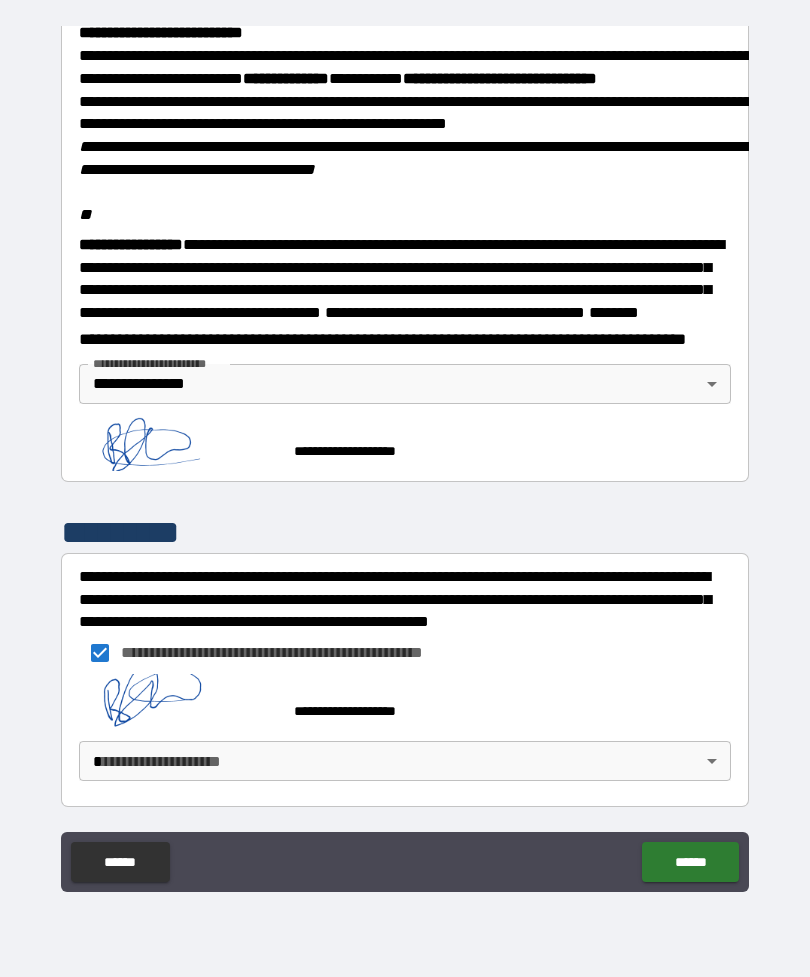 click on "**********" at bounding box center [405, 456] 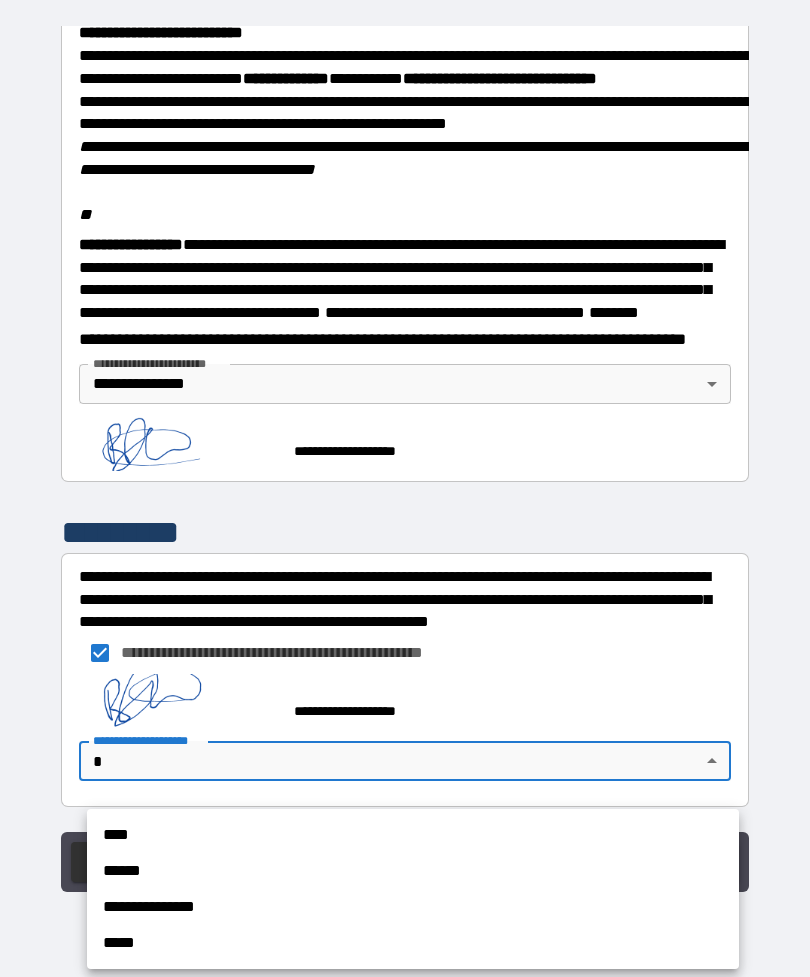 click on "**********" at bounding box center (413, 907) 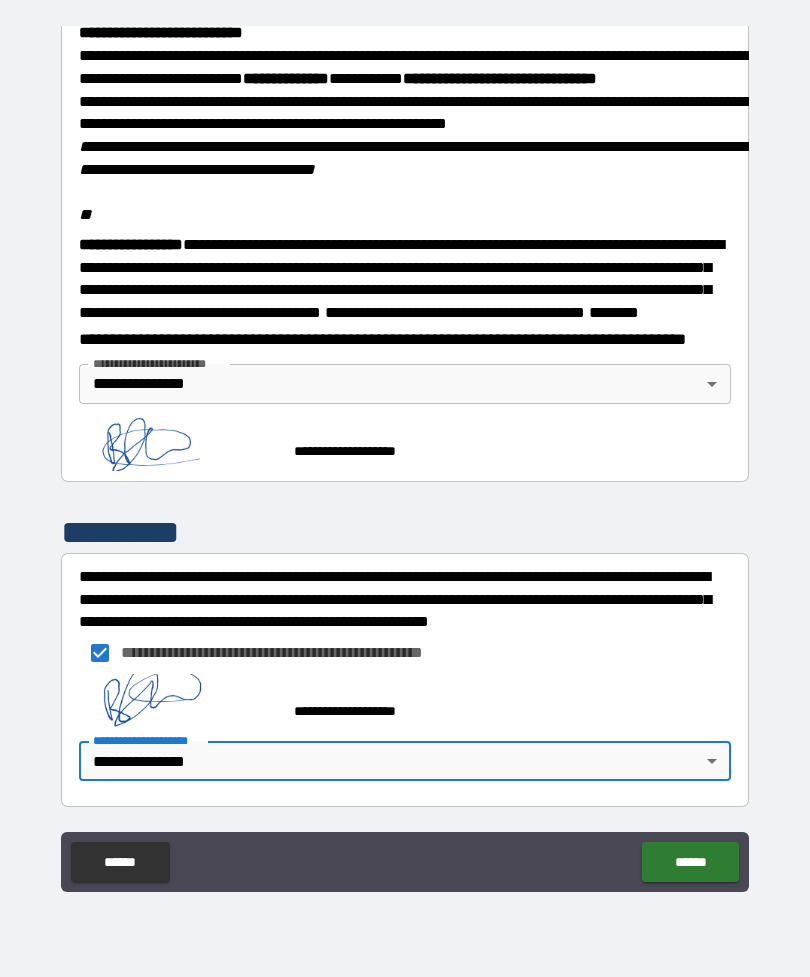 click on "******" at bounding box center (690, 862) 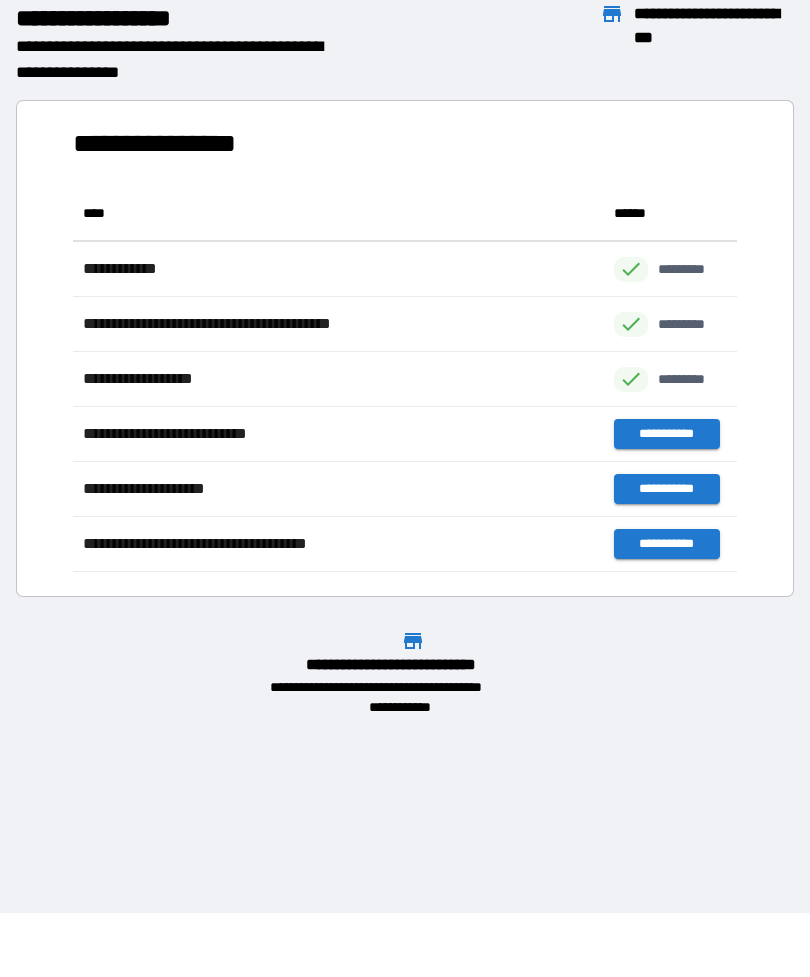 scroll, scrollTop: 386, scrollLeft: 664, axis: both 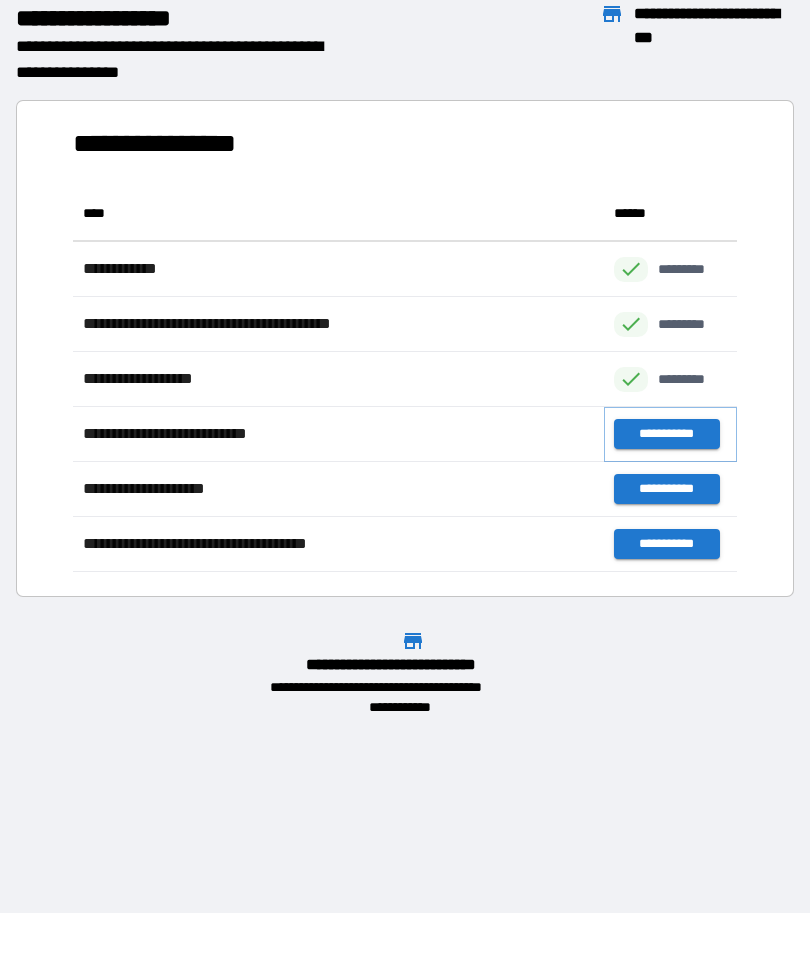 click on "**********" at bounding box center (666, 434) 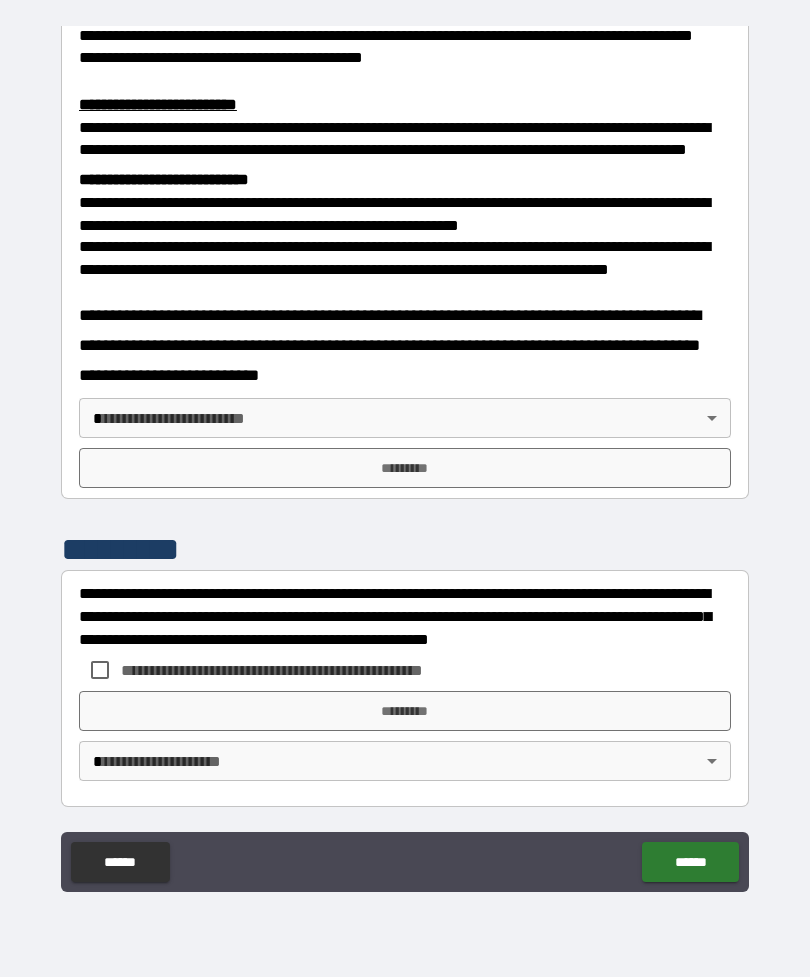 scroll, scrollTop: 658, scrollLeft: 0, axis: vertical 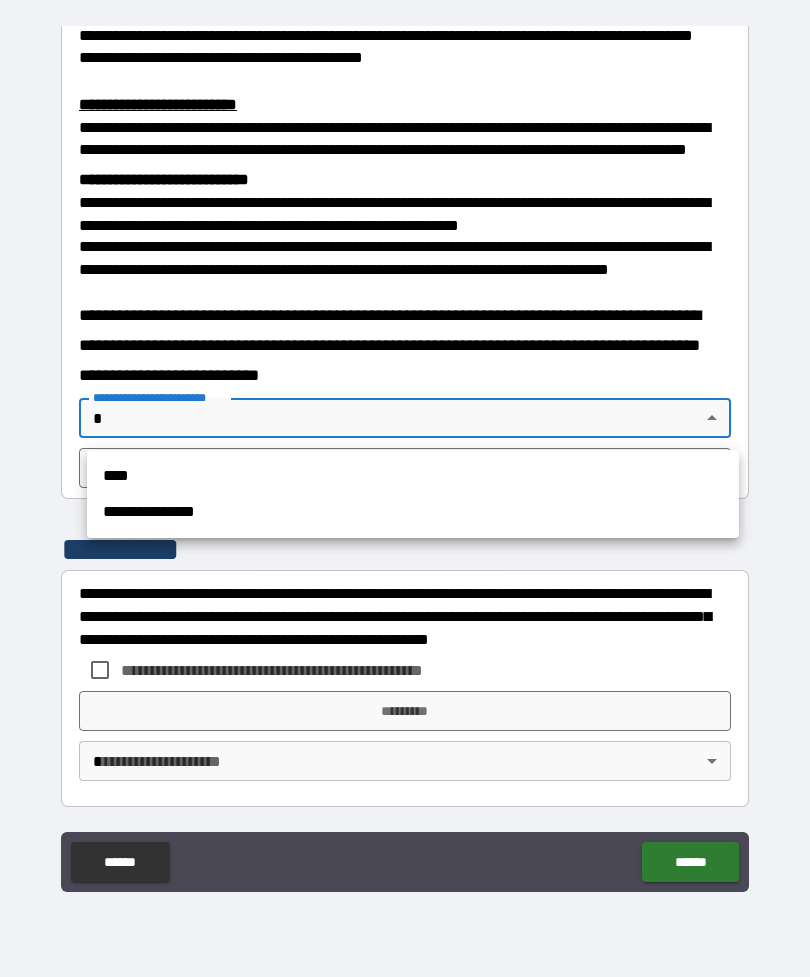 click on "**********" at bounding box center [413, 512] 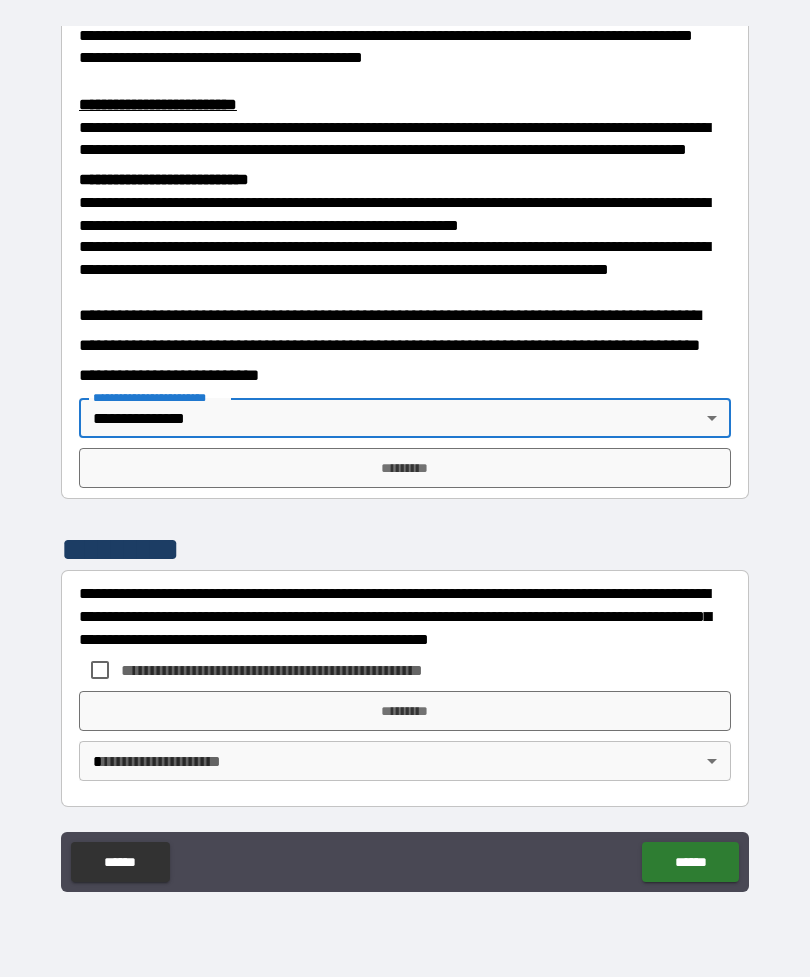 click on "*********" at bounding box center (405, 468) 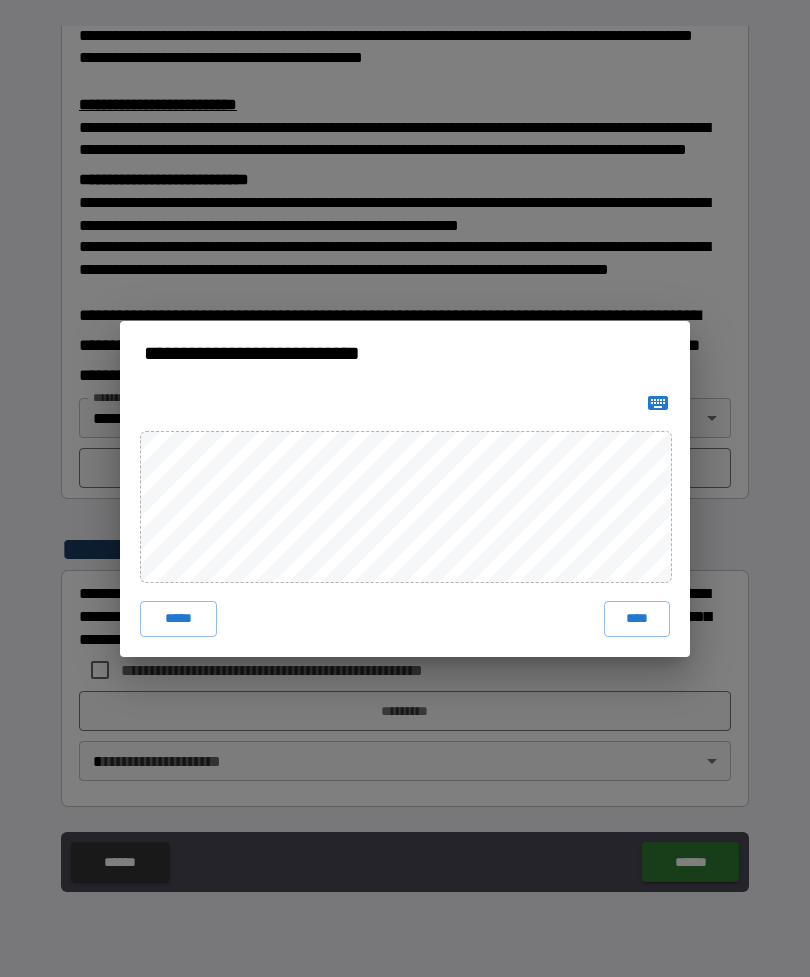 click on "****" at bounding box center [637, 619] 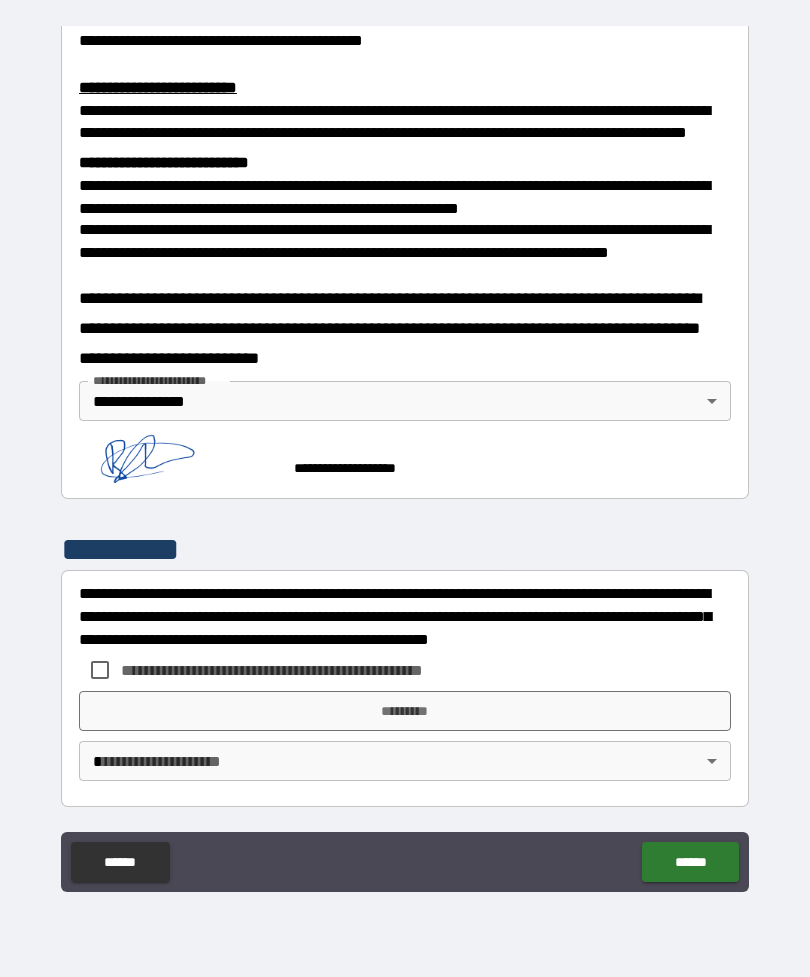 scroll, scrollTop: 677, scrollLeft: 0, axis: vertical 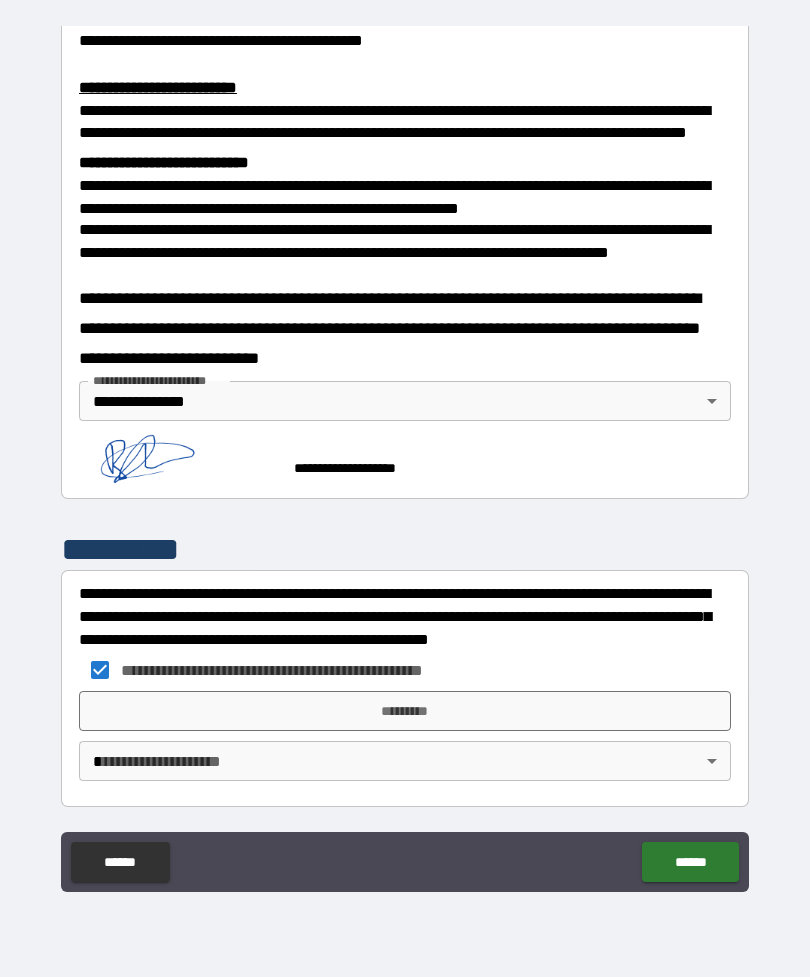 click on "*********" at bounding box center [405, 711] 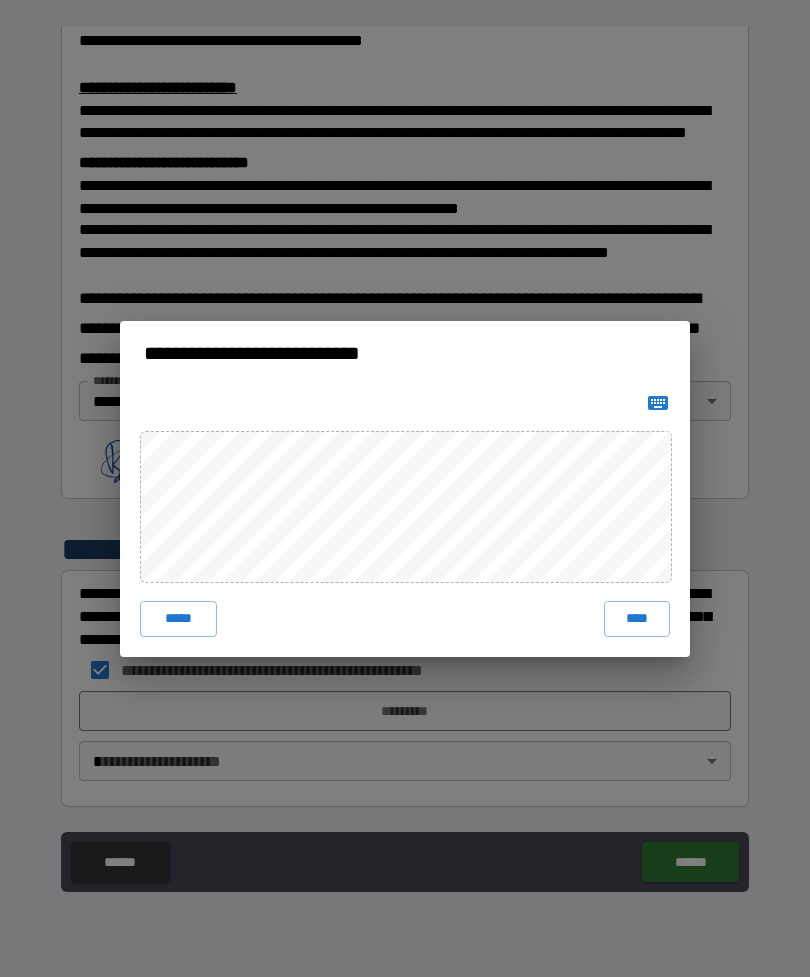click on "****" at bounding box center (637, 619) 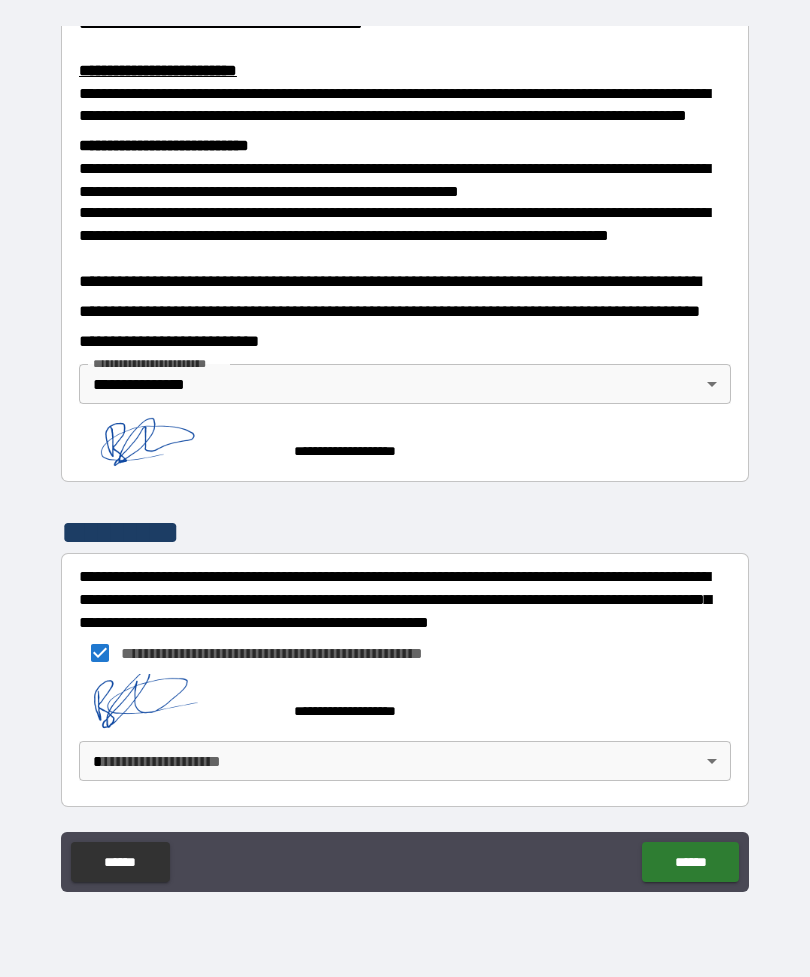 scroll, scrollTop: 667, scrollLeft: 0, axis: vertical 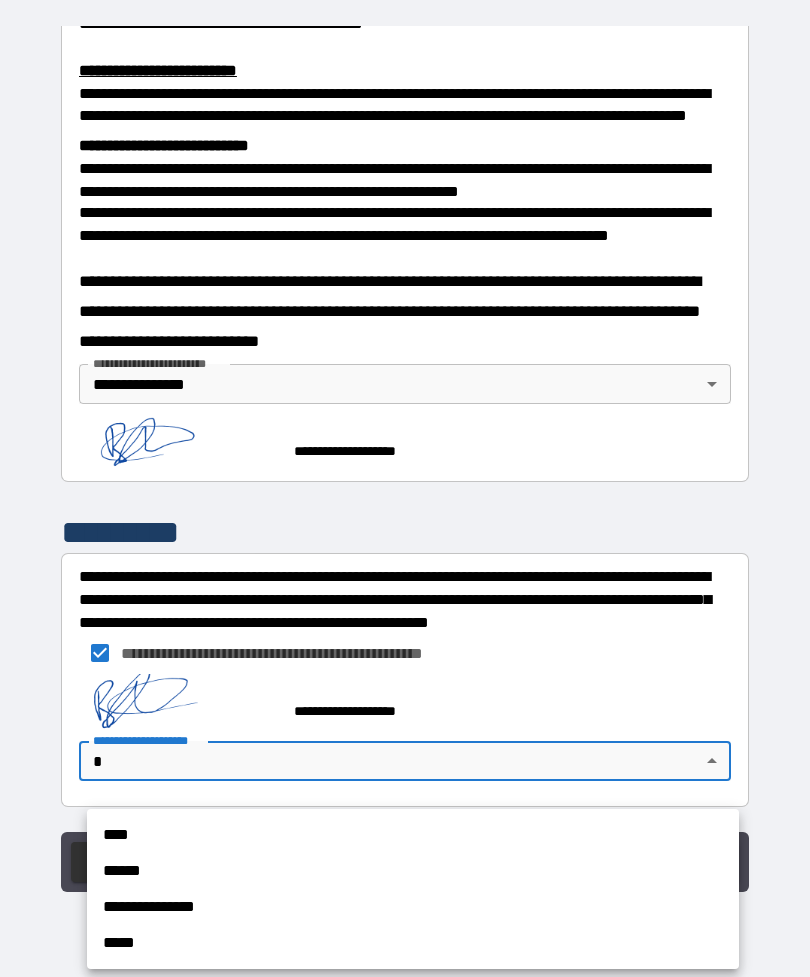 click on "**********" at bounding box center (413, 907) 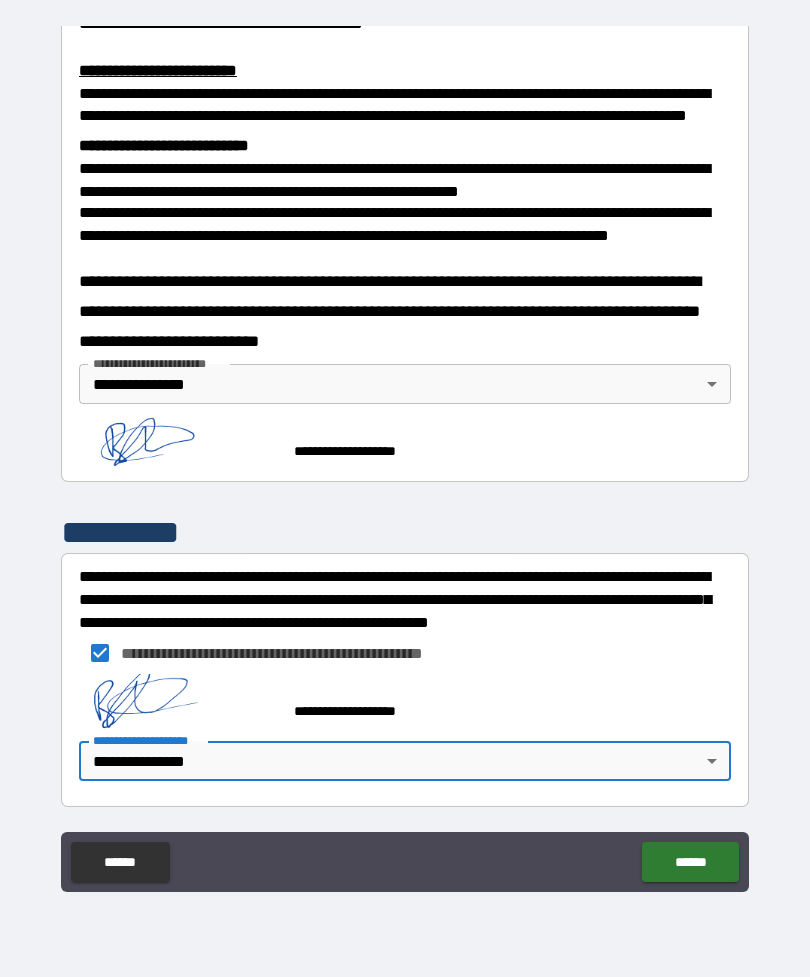 type on "**********" 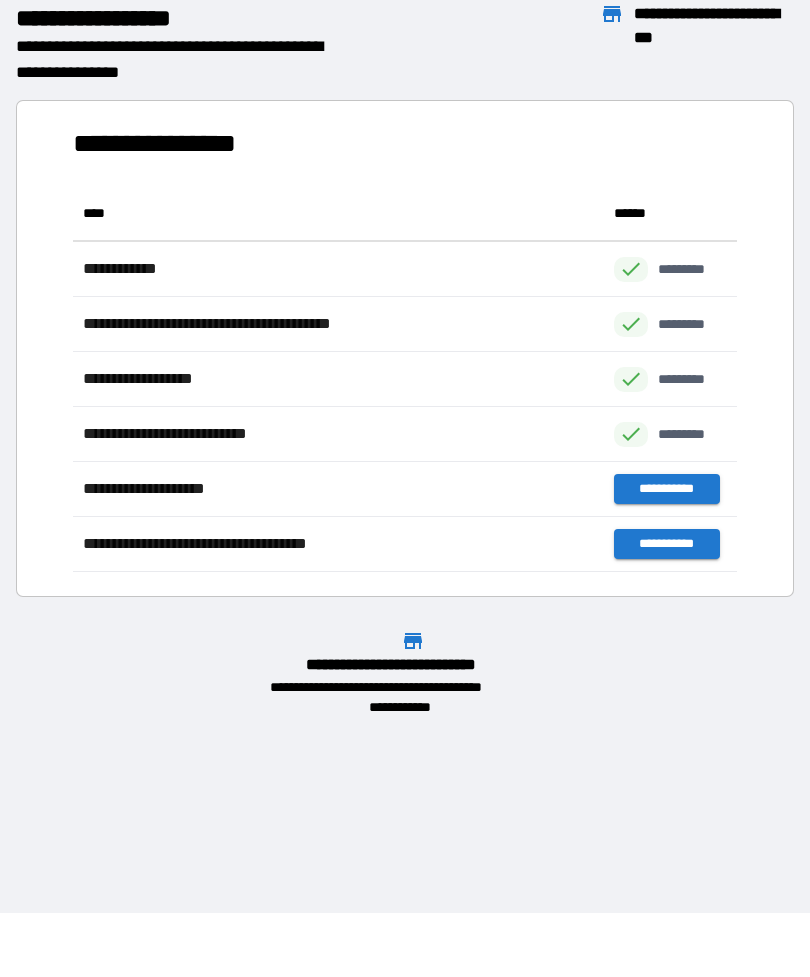 scroll, scrollTop: 1, scrollLeft: 1, axis: both 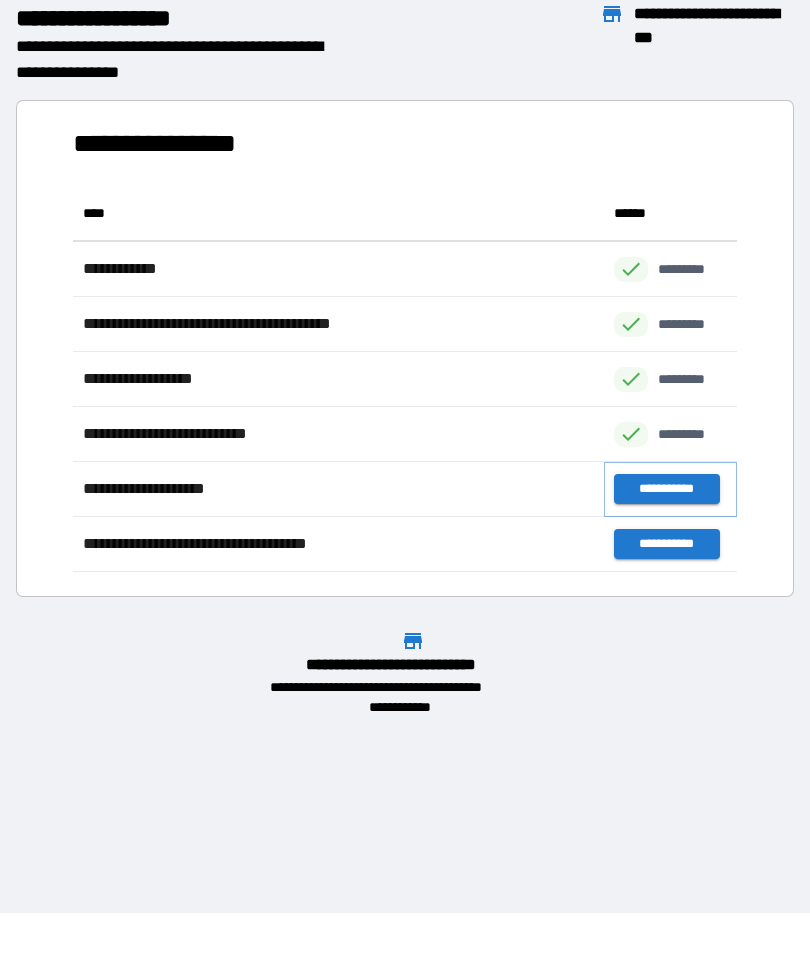 click on "**********" at bounding box center [666, 489] 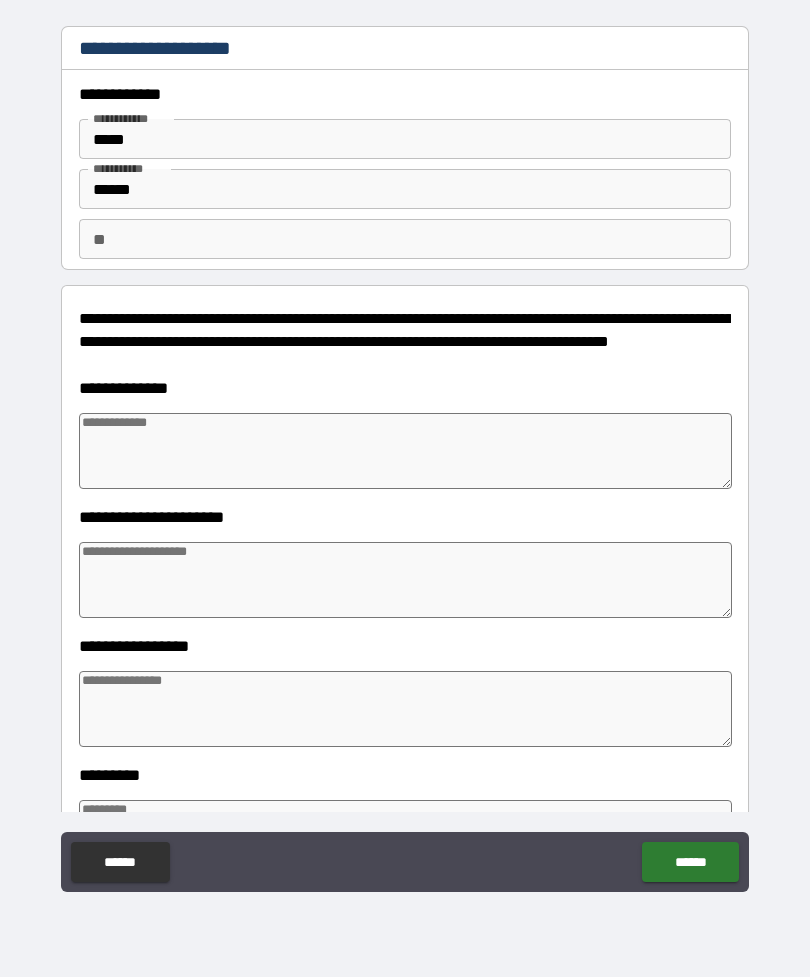 type on "*" 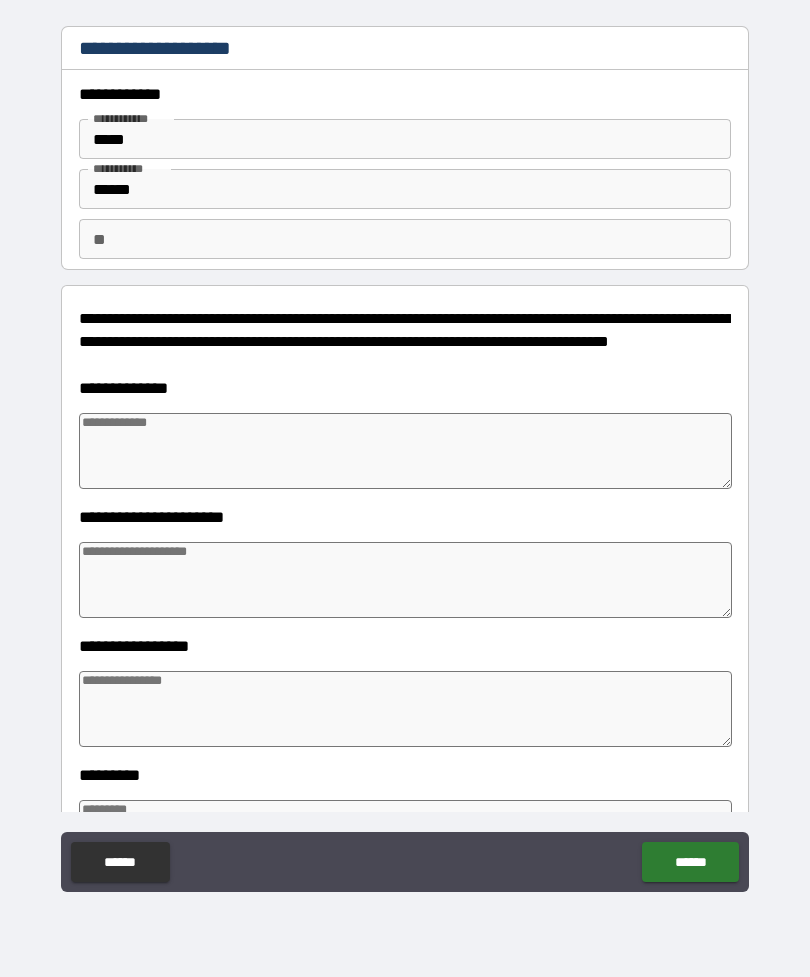 type on "*" 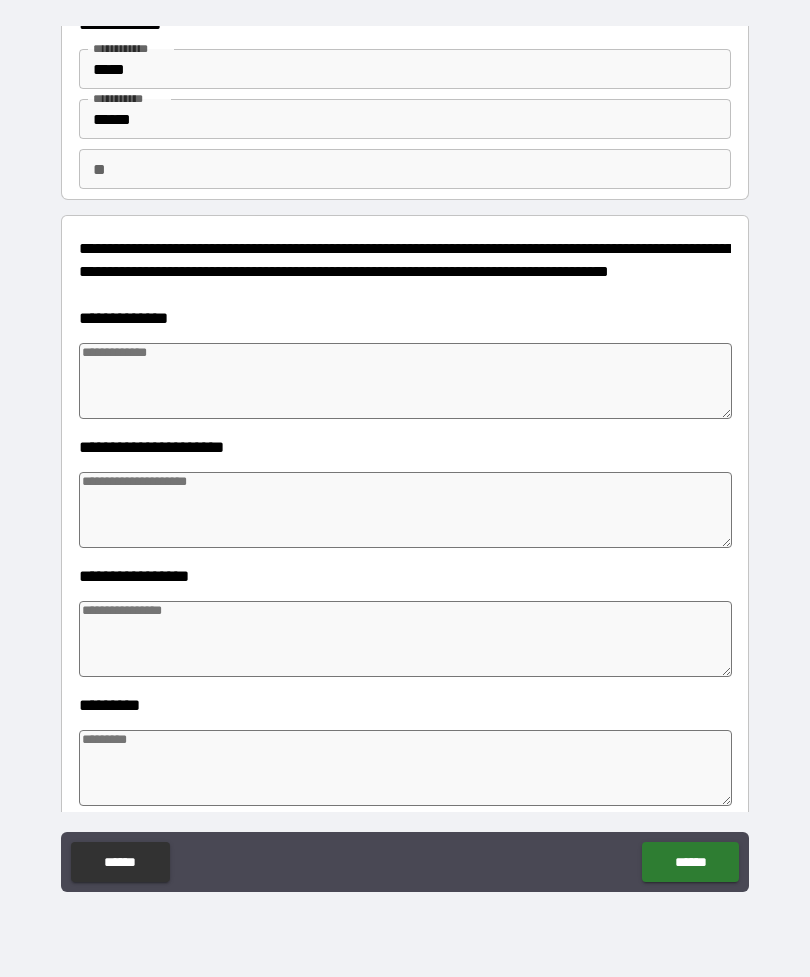 scroll, scrollTop: 71, scrollLeft: 0, axis: vertical 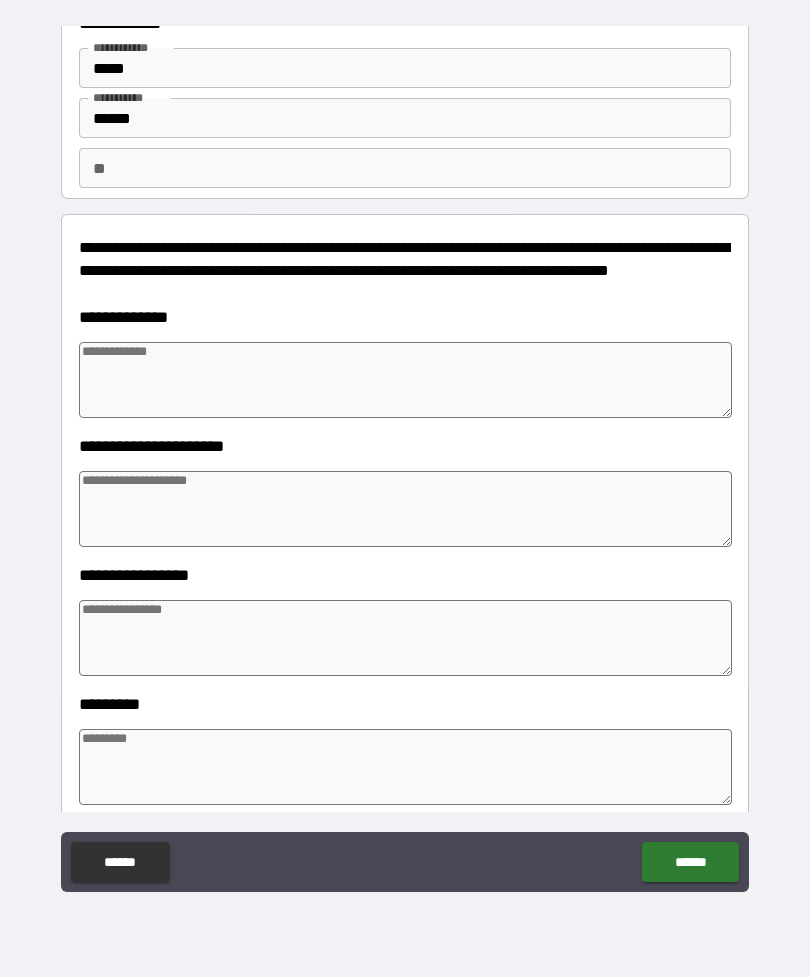 click at bounding box center [405, 380] 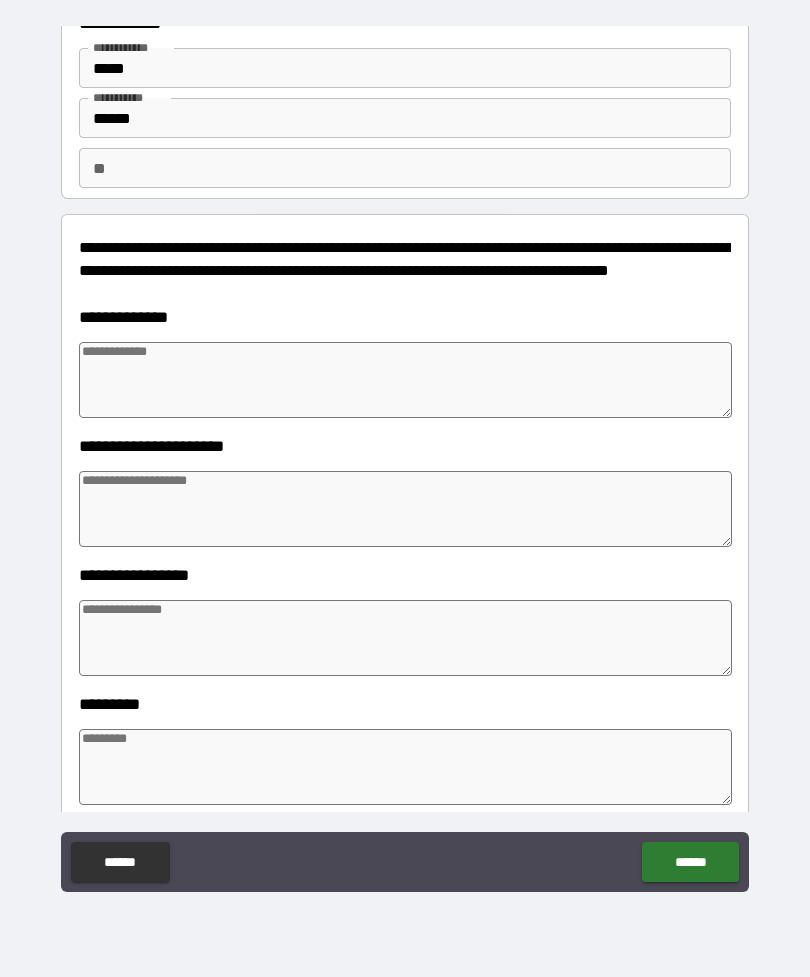 type on "*" 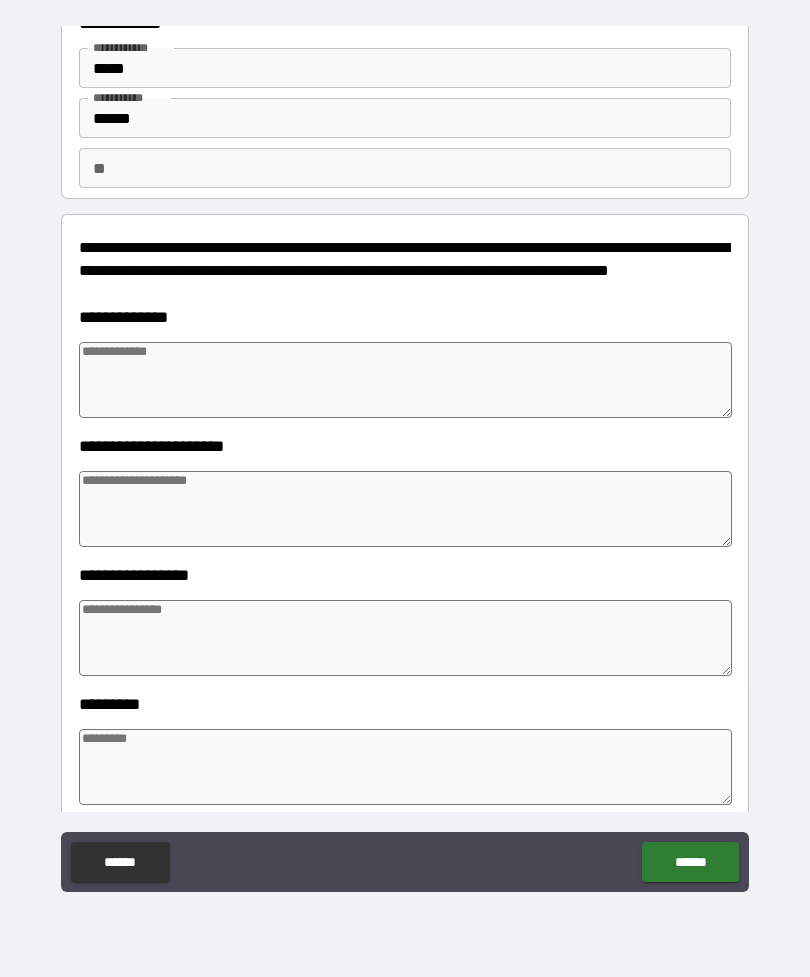 type on "*" 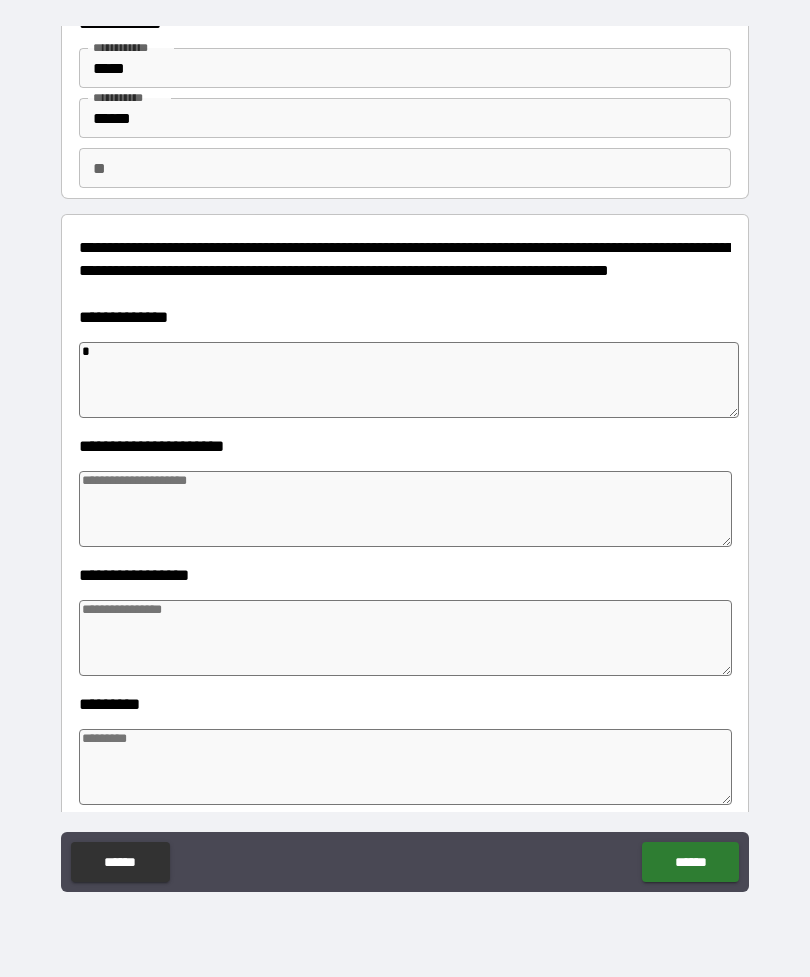 type on "**" 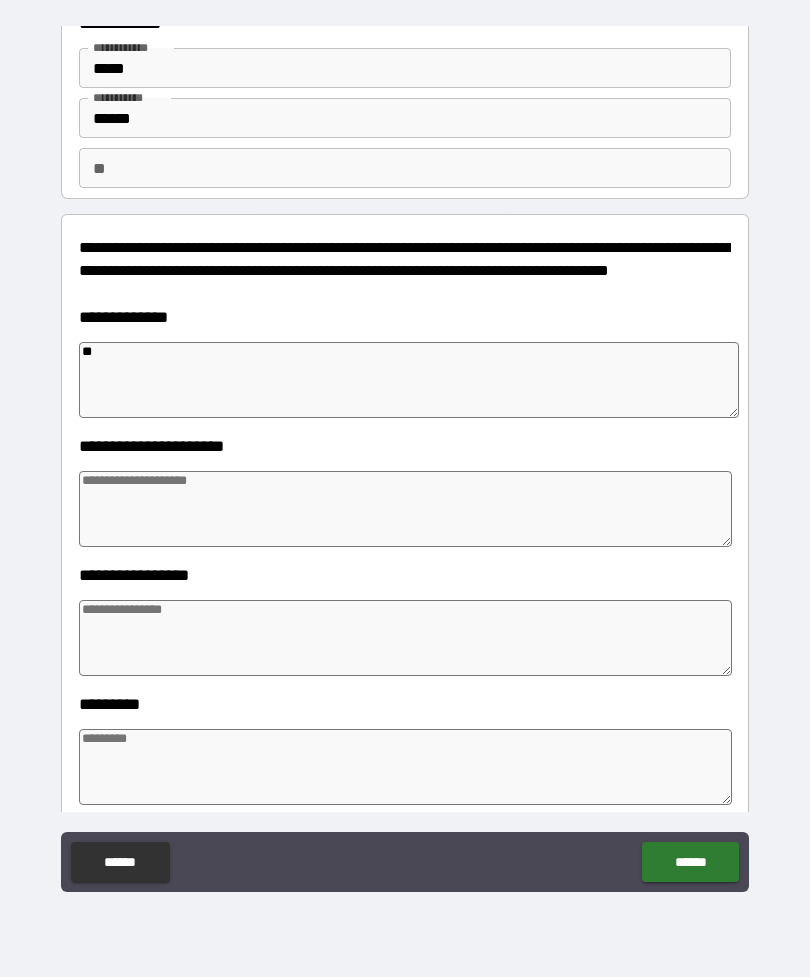 type on "*" 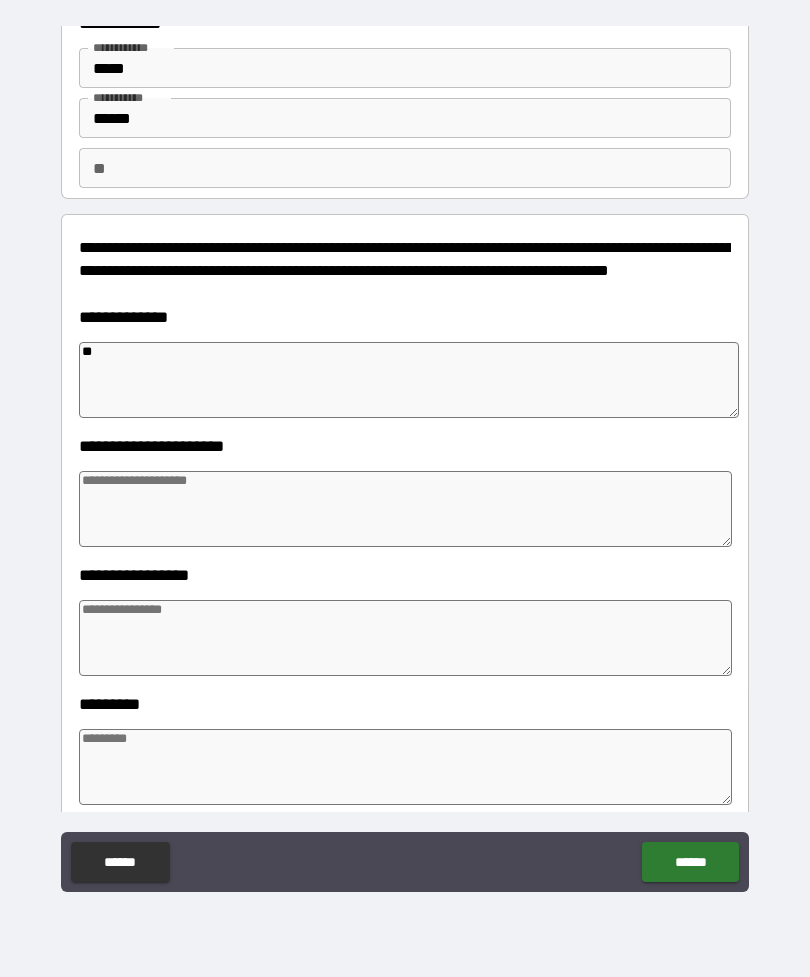 type on "*" 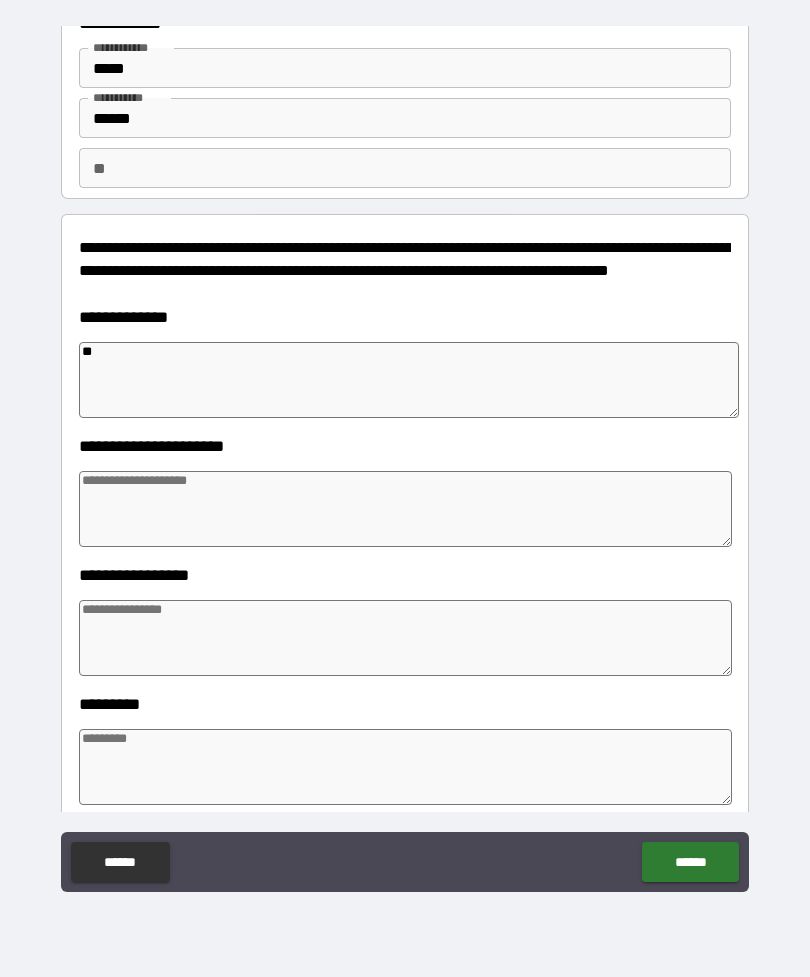 type on "*" 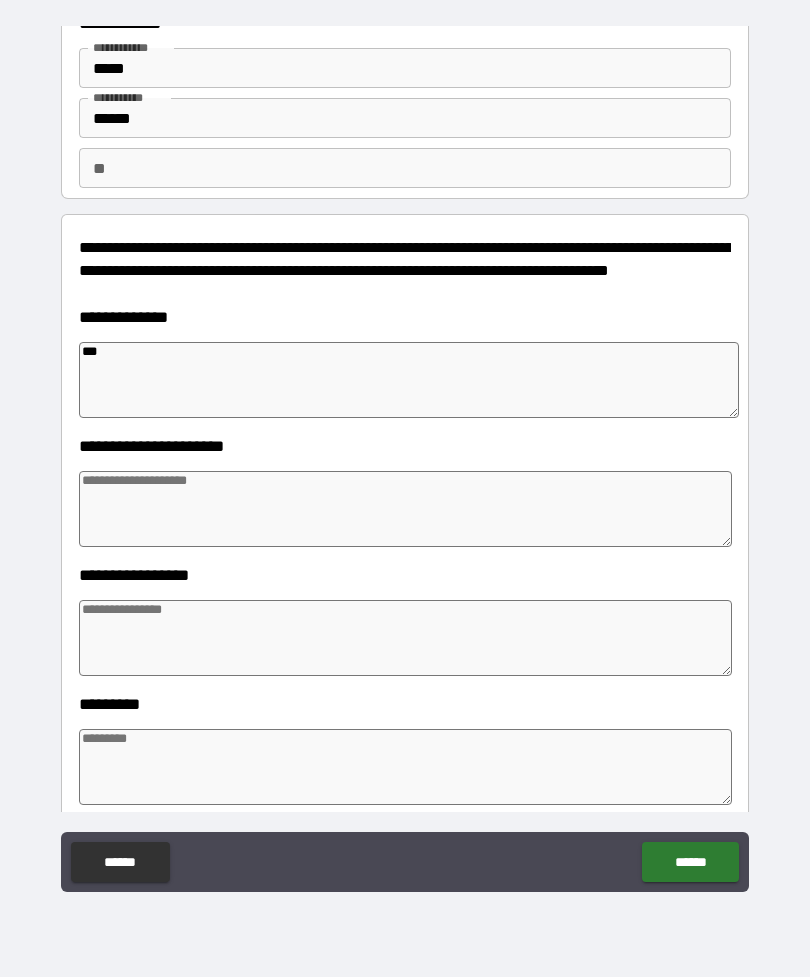 type on "*" 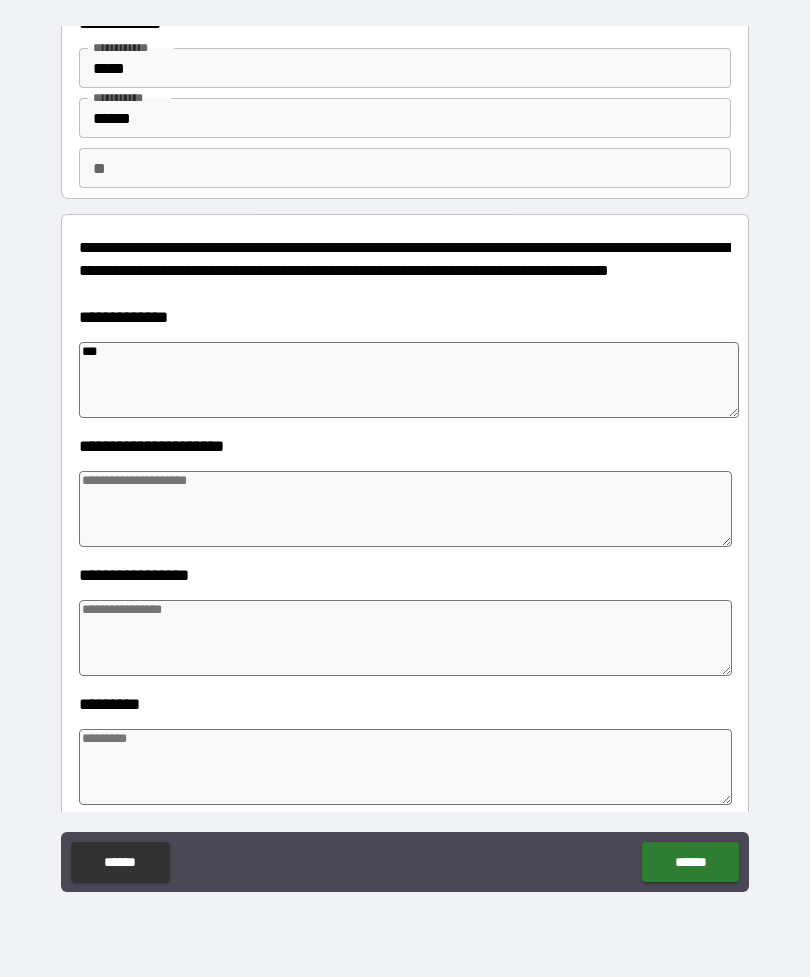 type on "*" 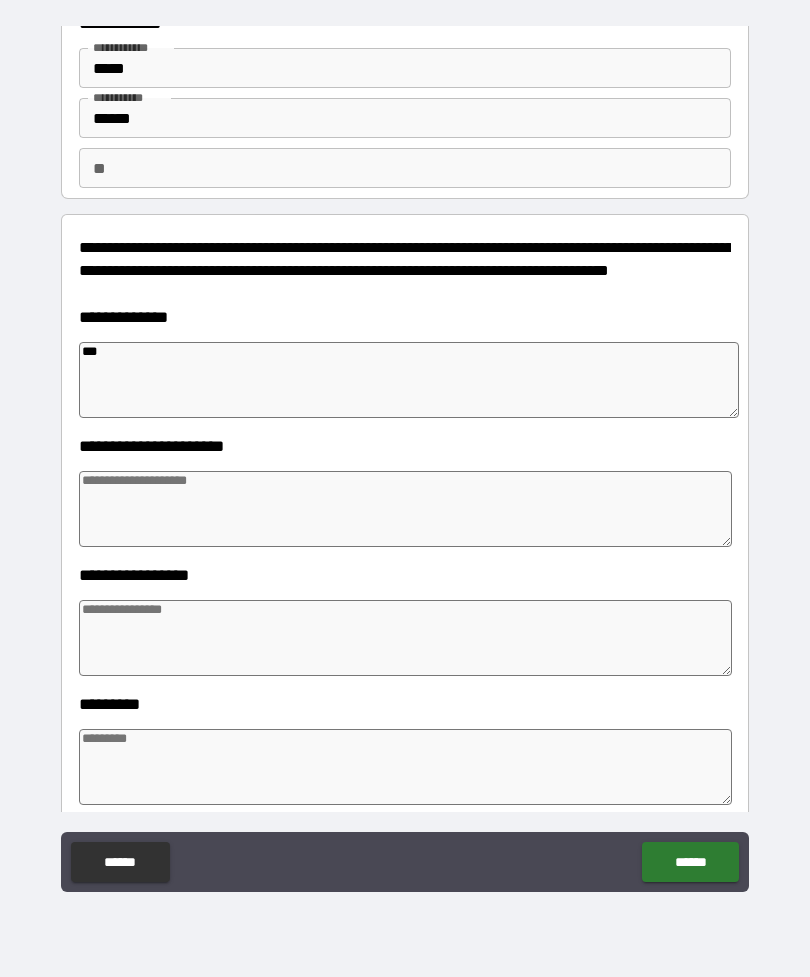 type on "*" 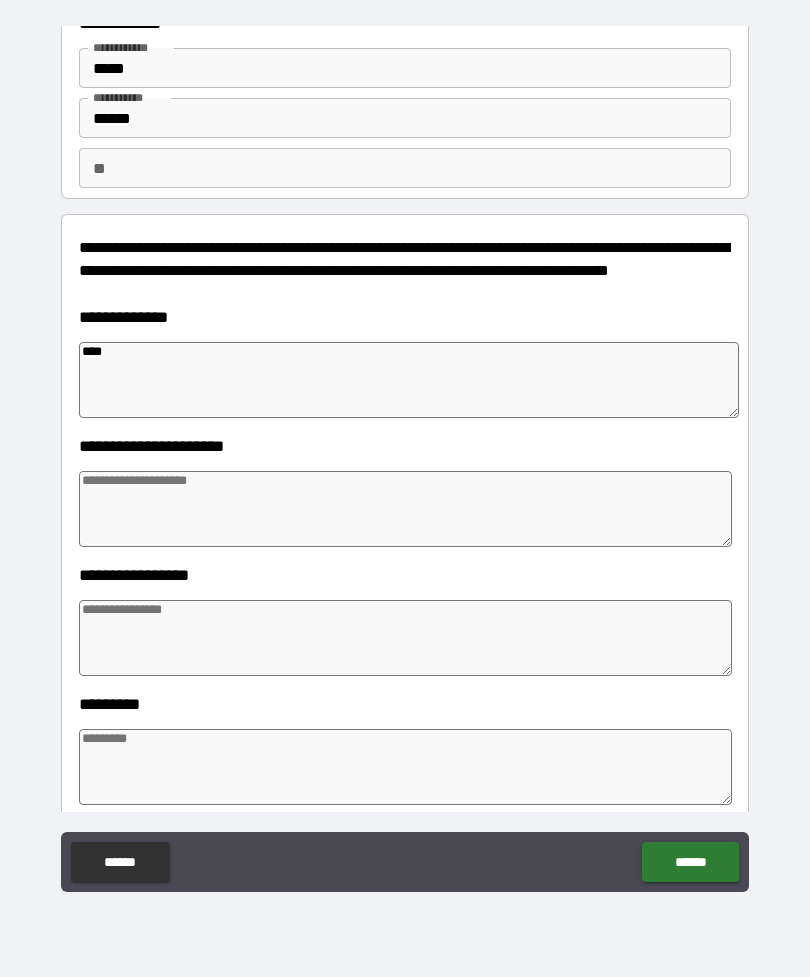 type on "*" 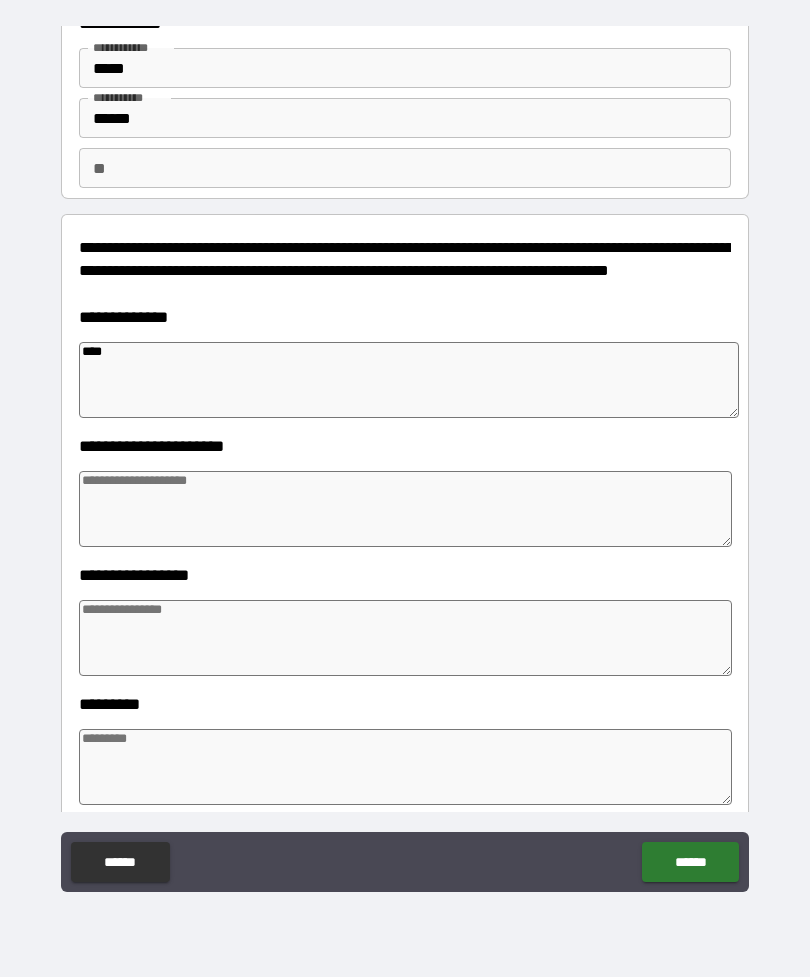 type on "*" 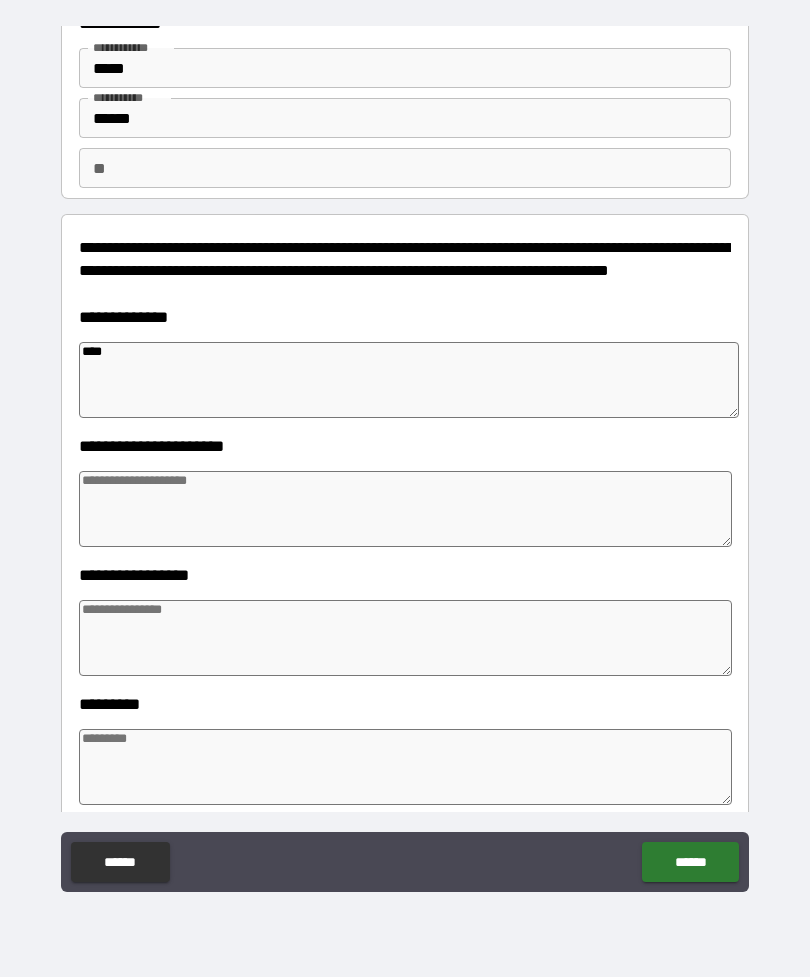 type on "*" 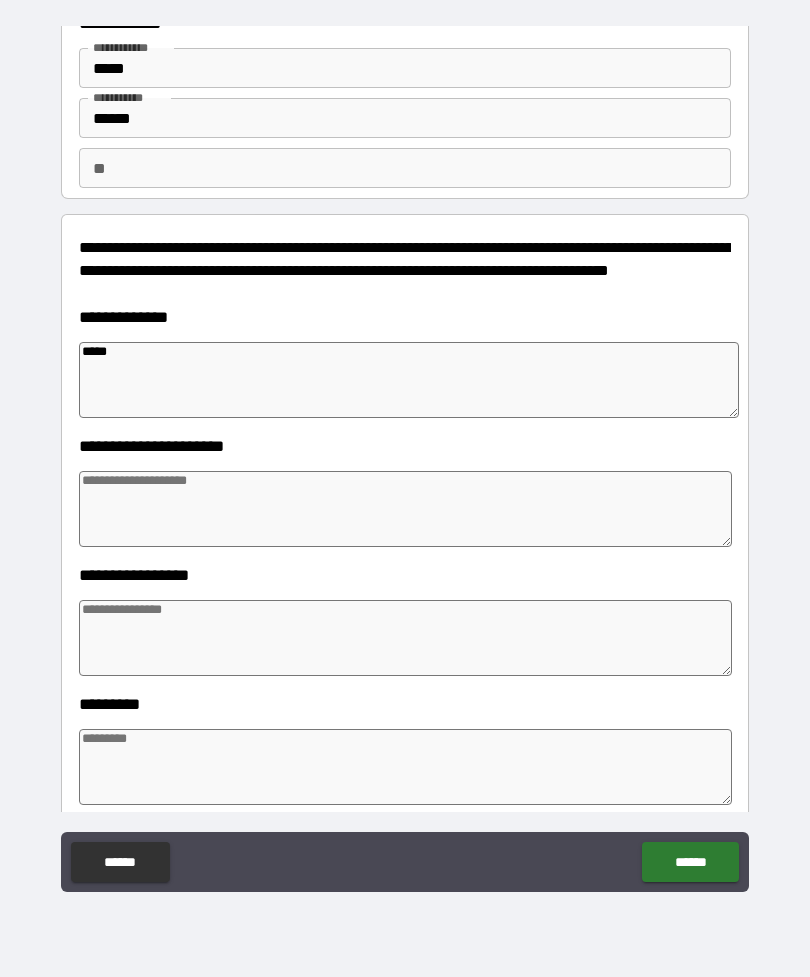 type on "*" 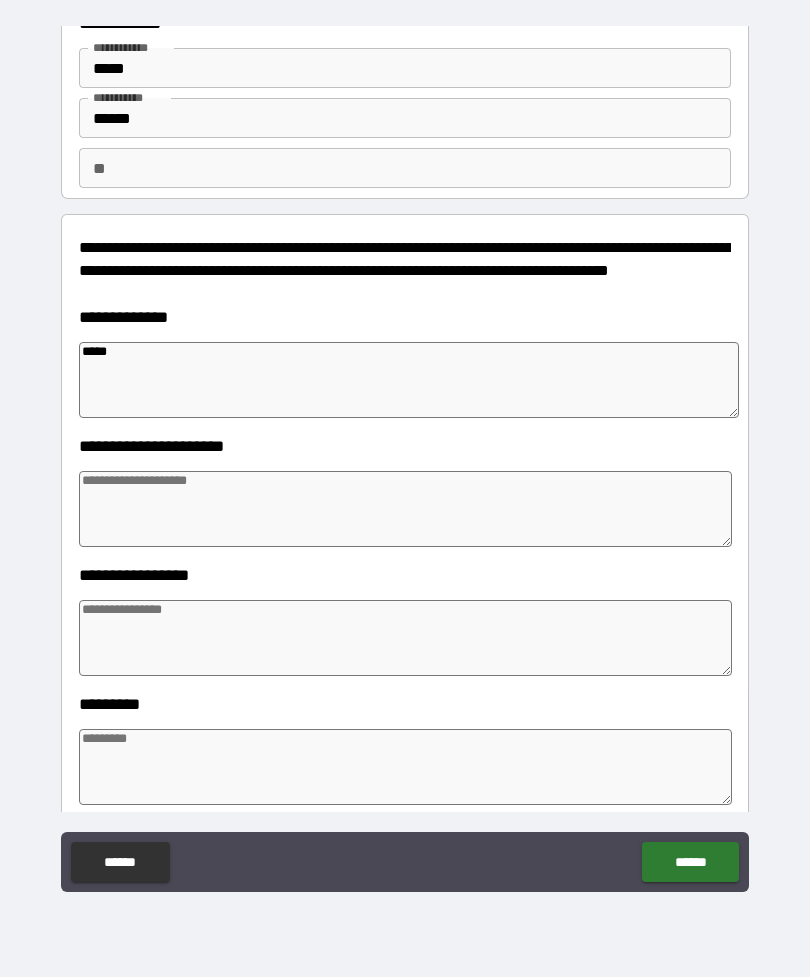 type on "*" 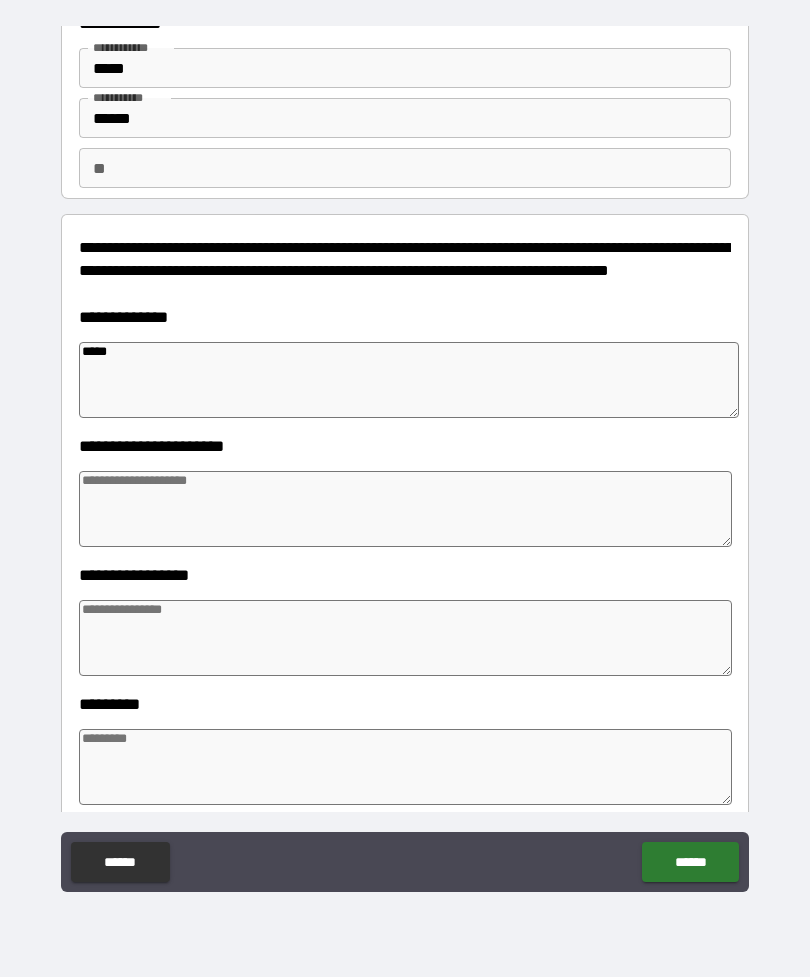 type on "*" 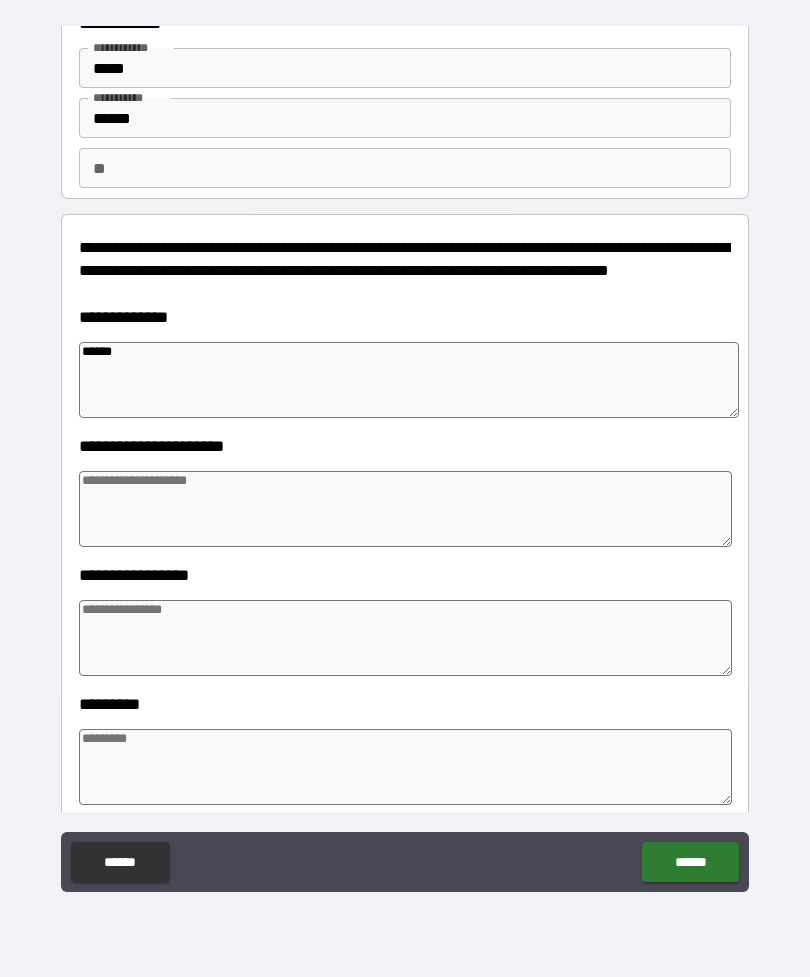 type on "*" 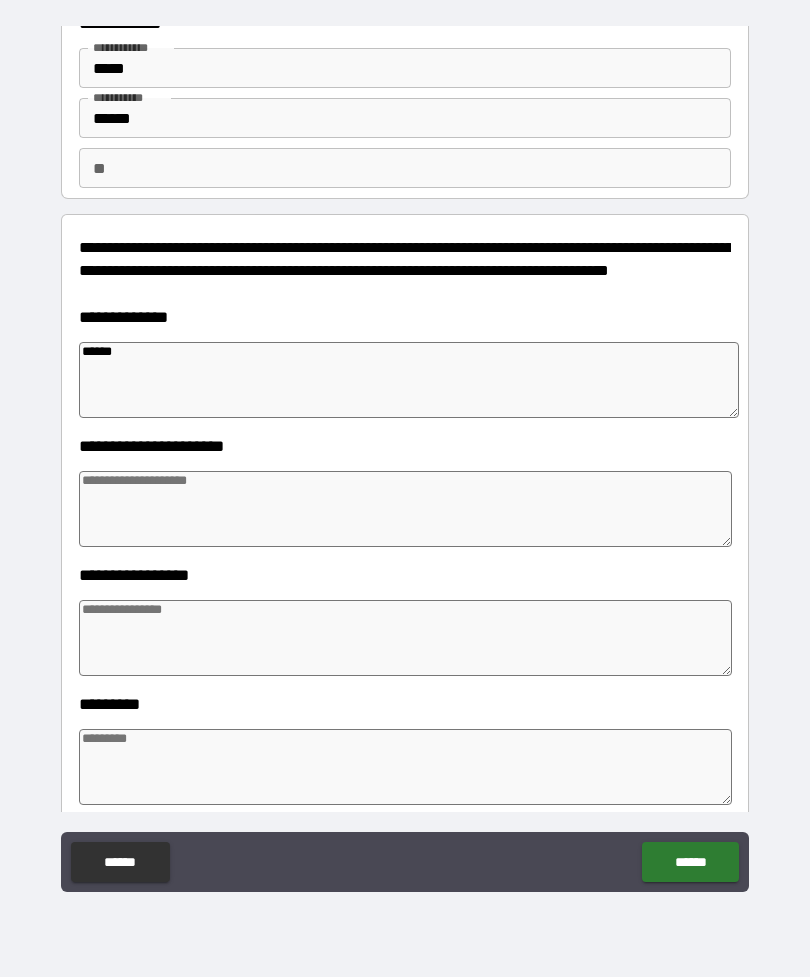 type on "*" 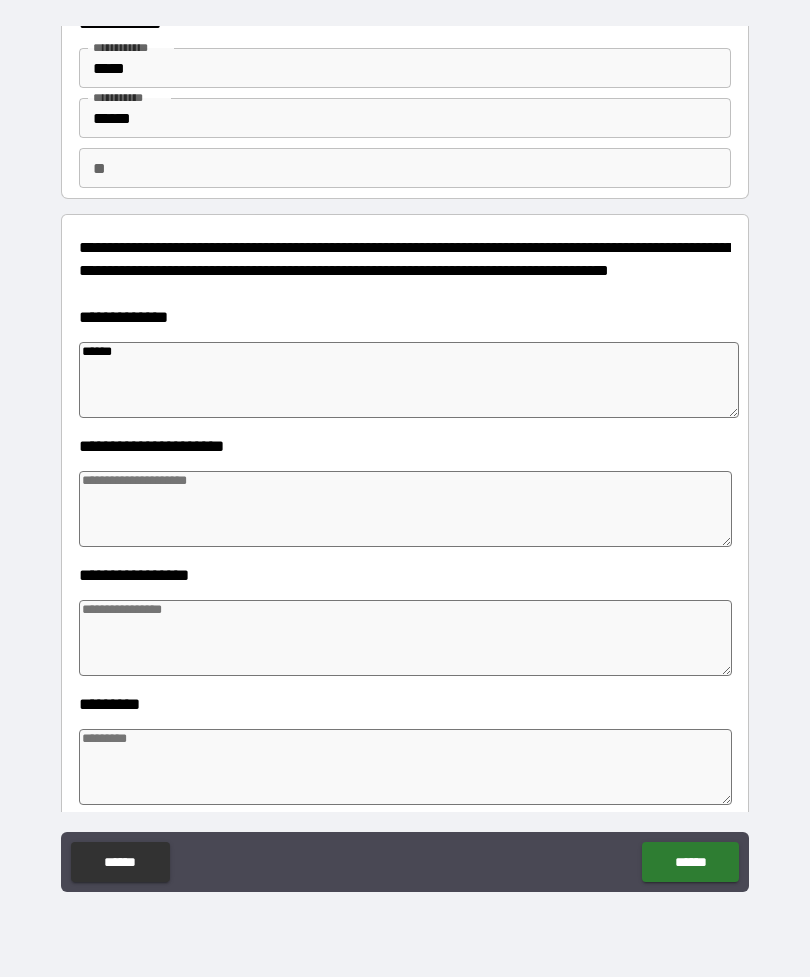 type on "*" 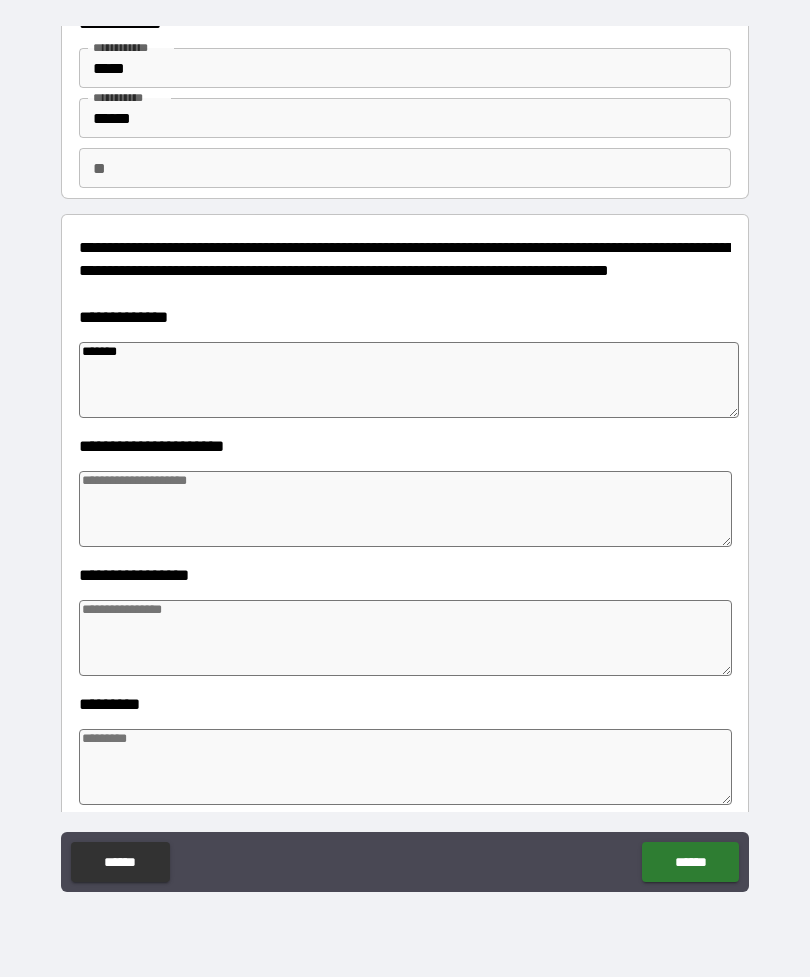 type on "*" 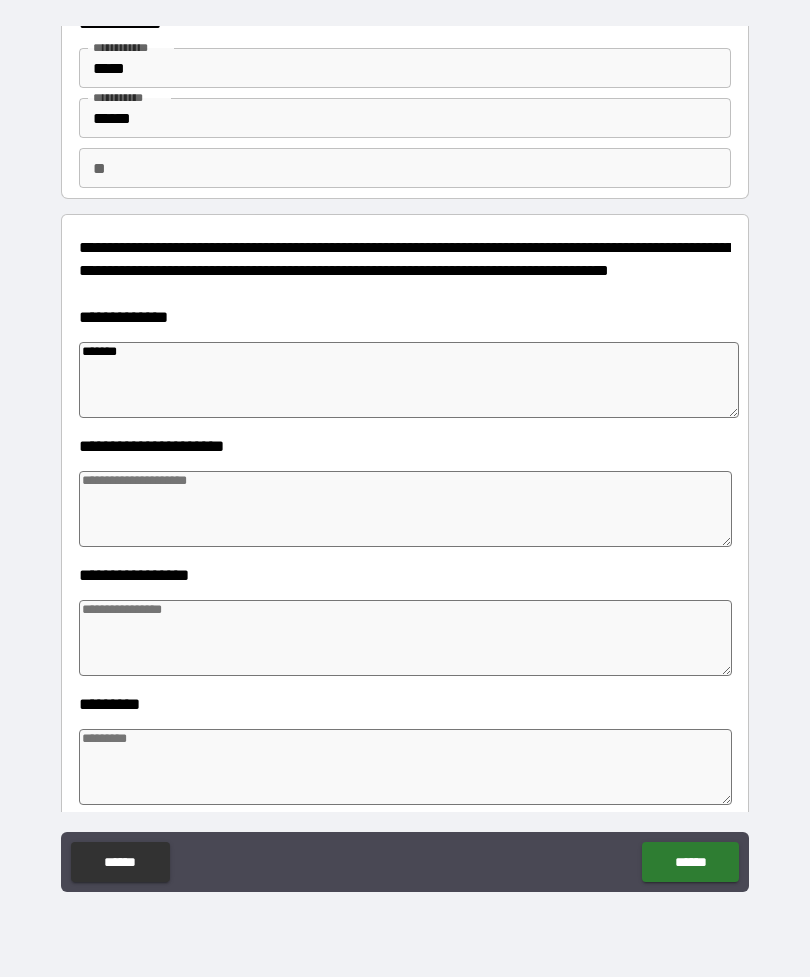 type on "*" 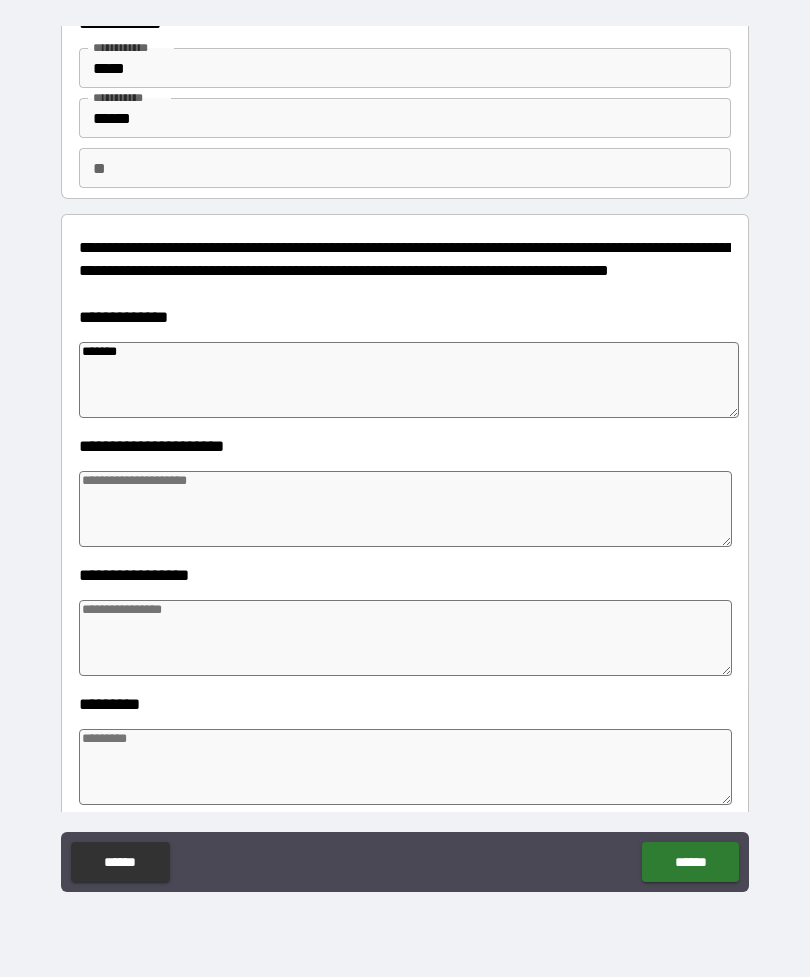 type on "*" 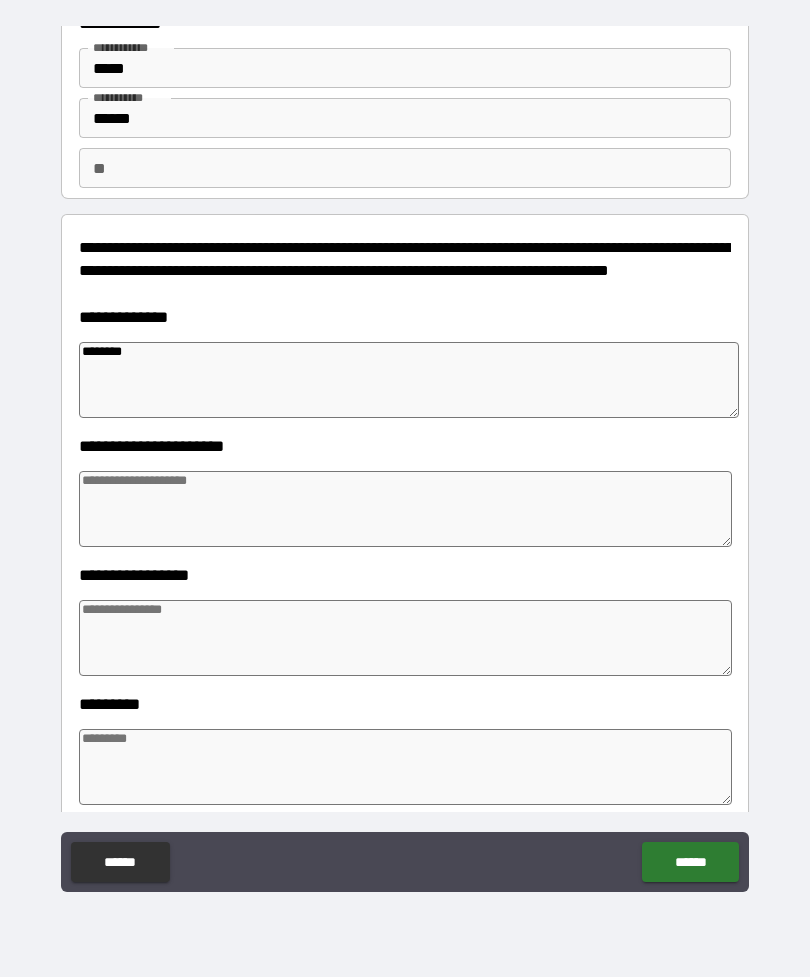 type on "*" 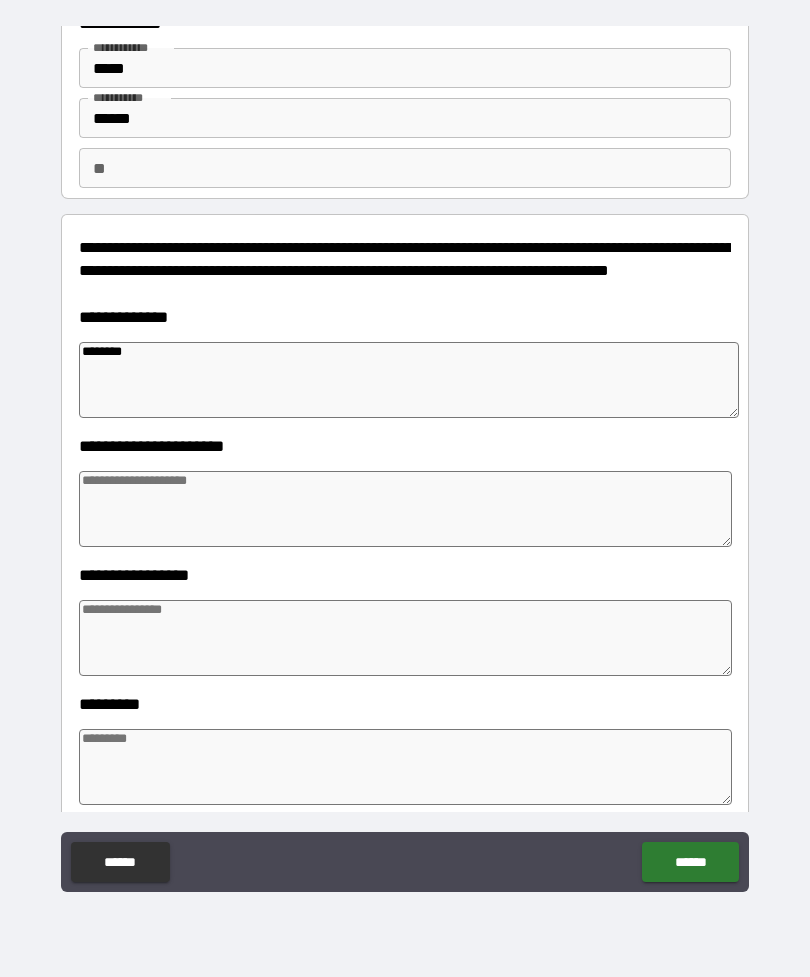 type on "*" 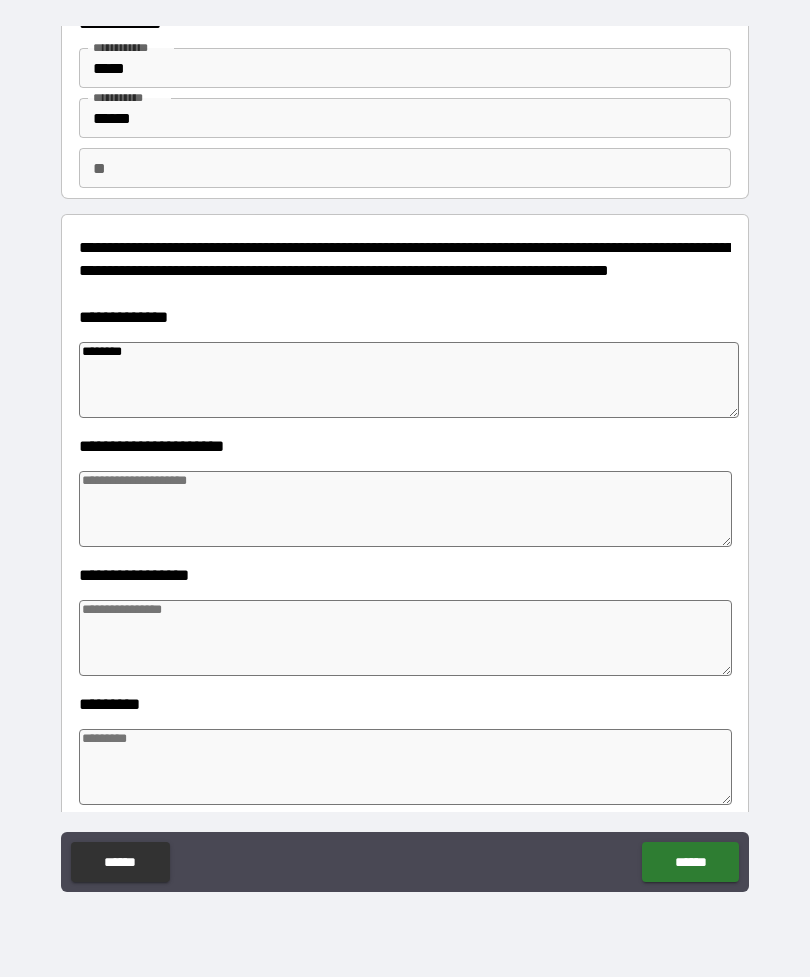type on "*" 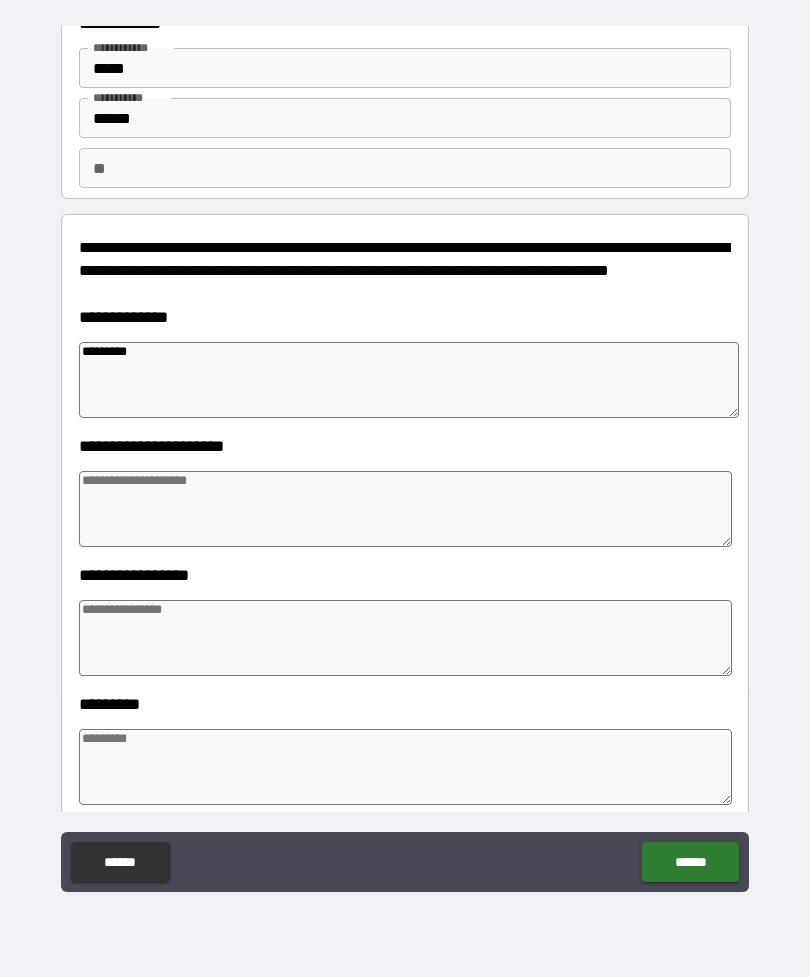 type on "*" 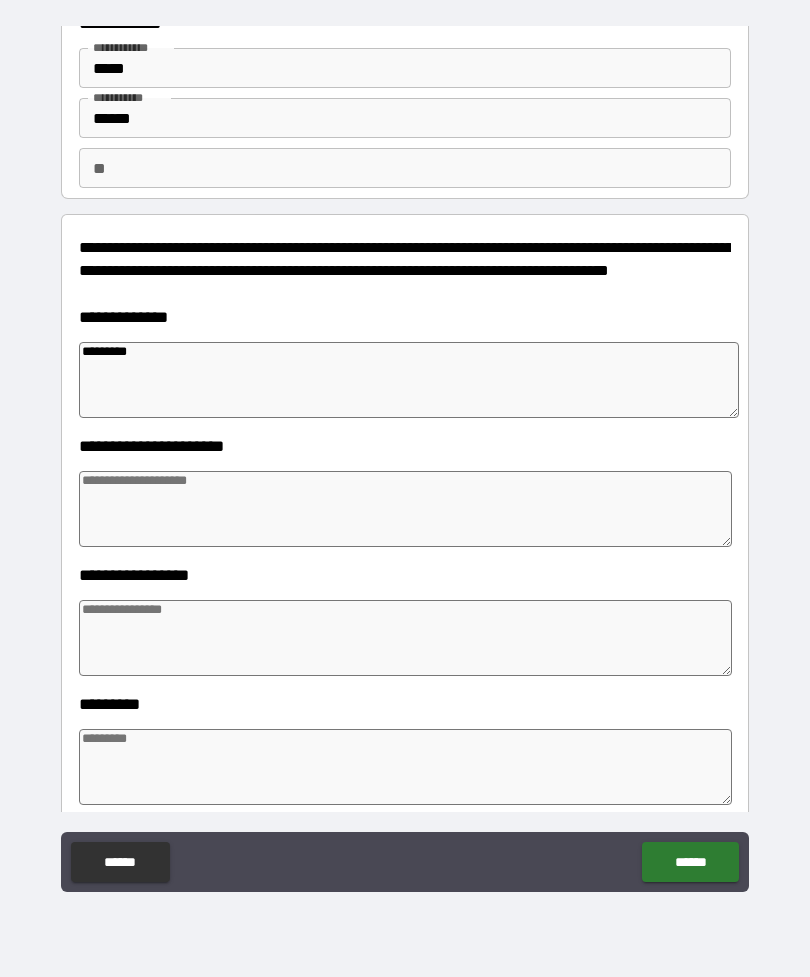 type on "*" 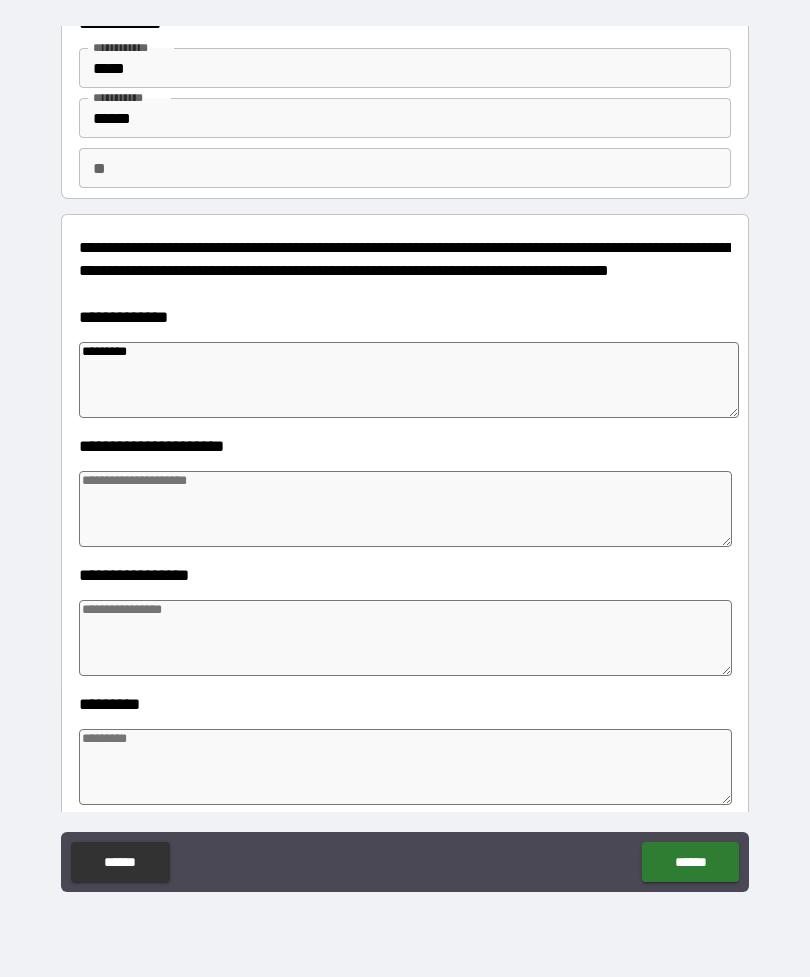 type on "*" 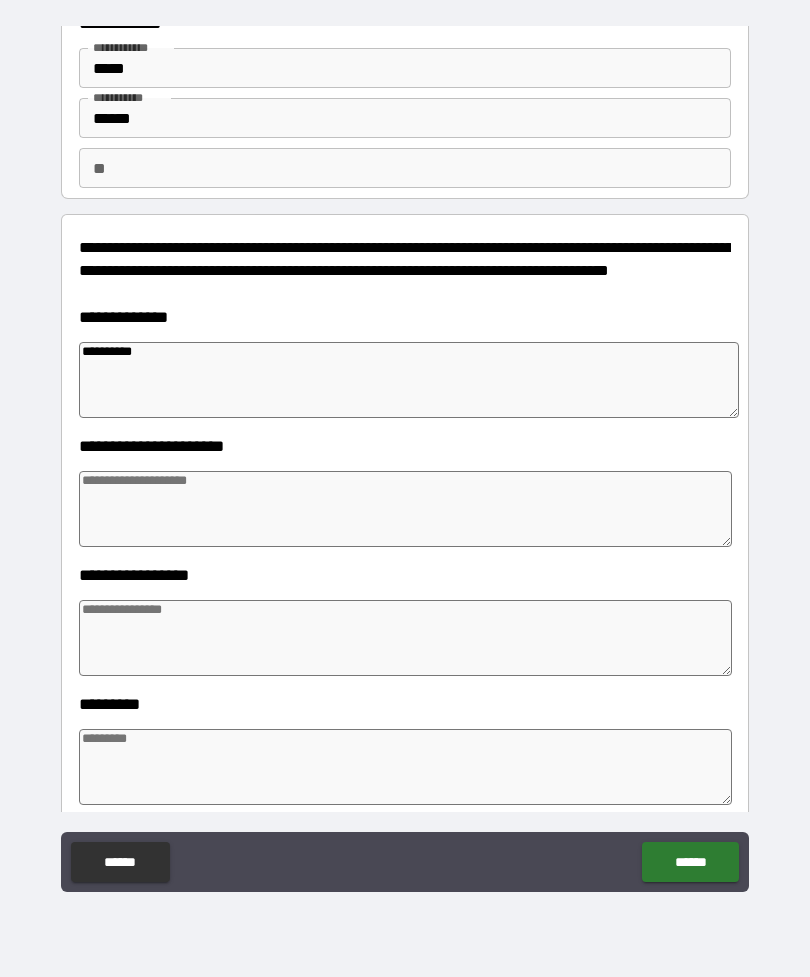 type on "*" 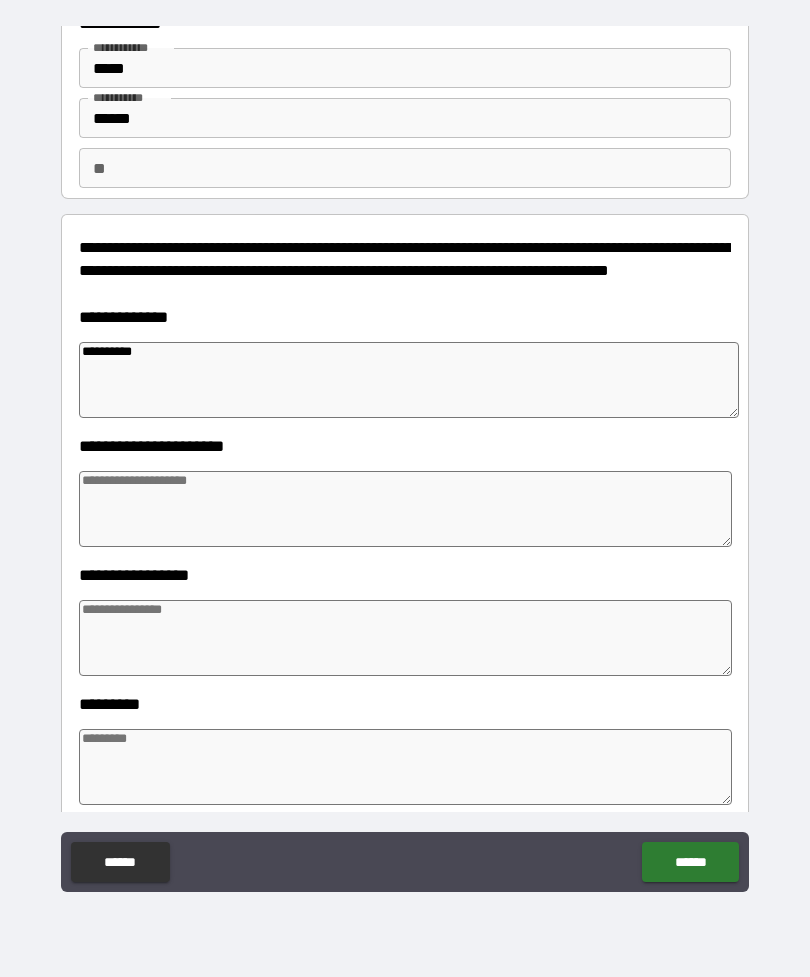 type on "*" 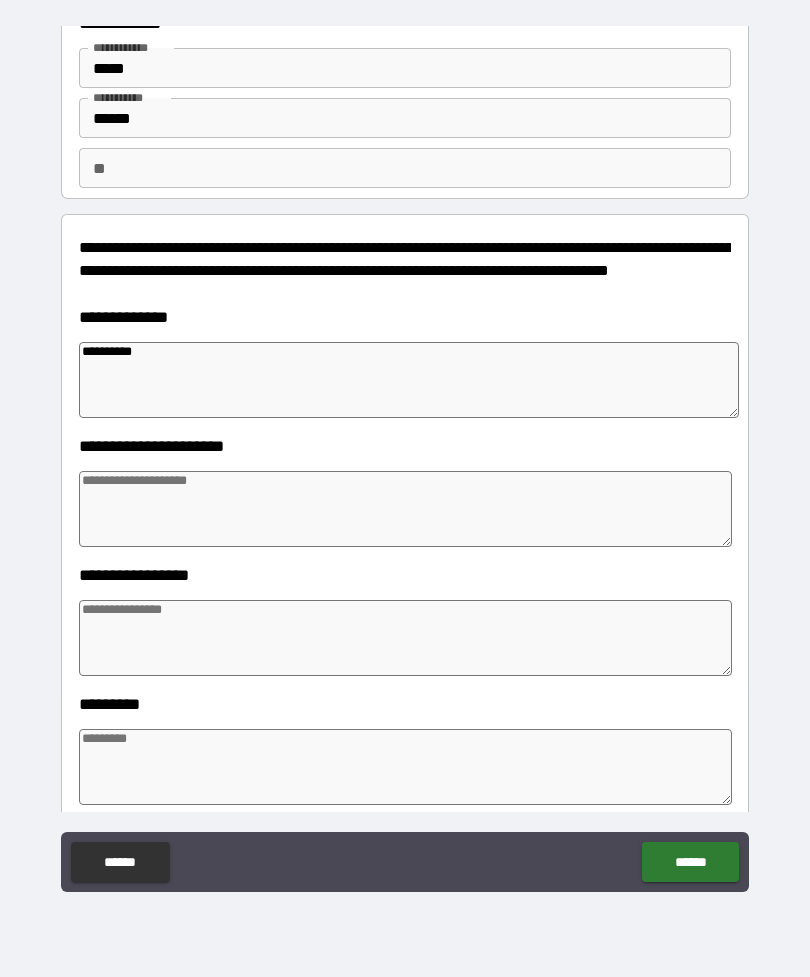 type on "*" 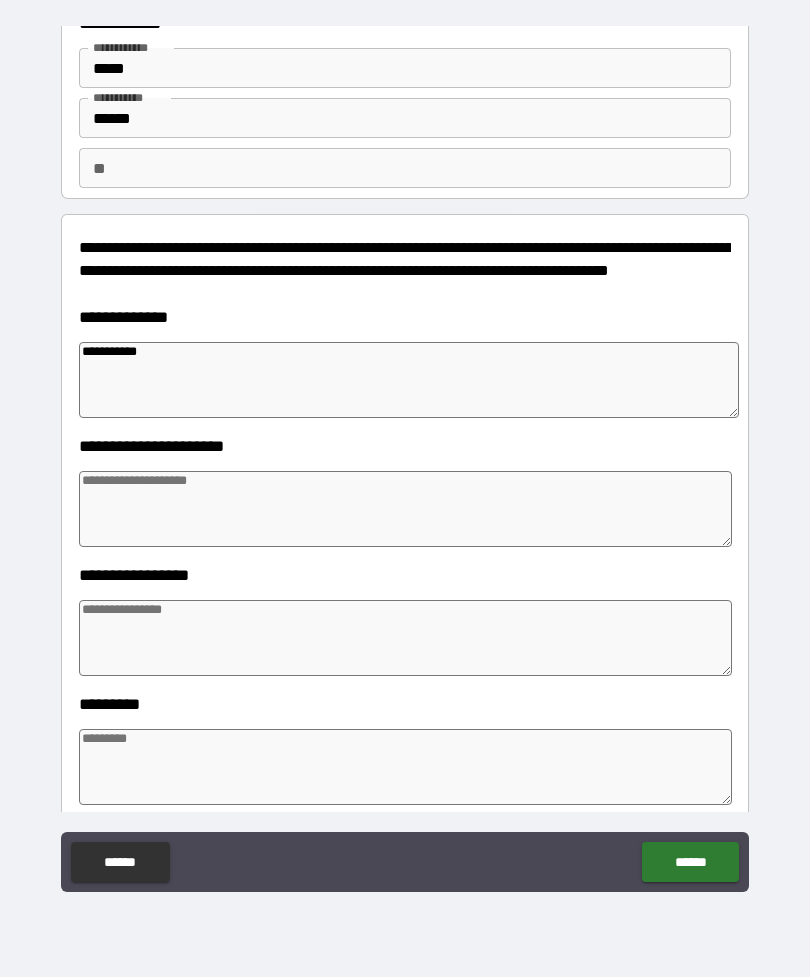 type on "*" 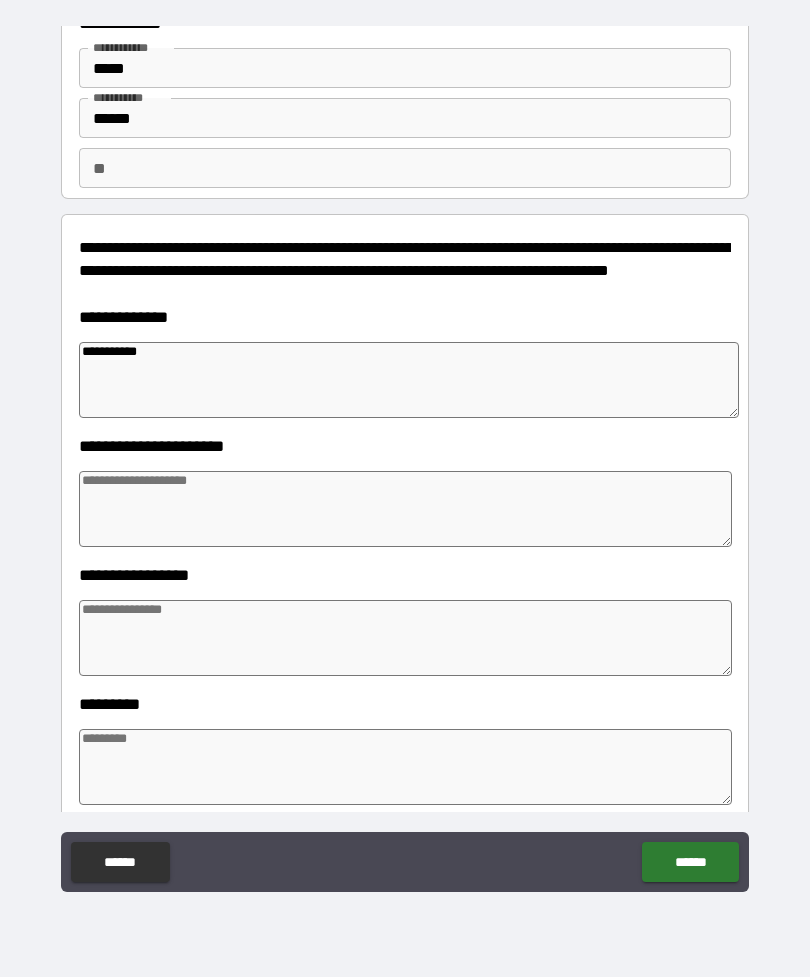type on "**********" 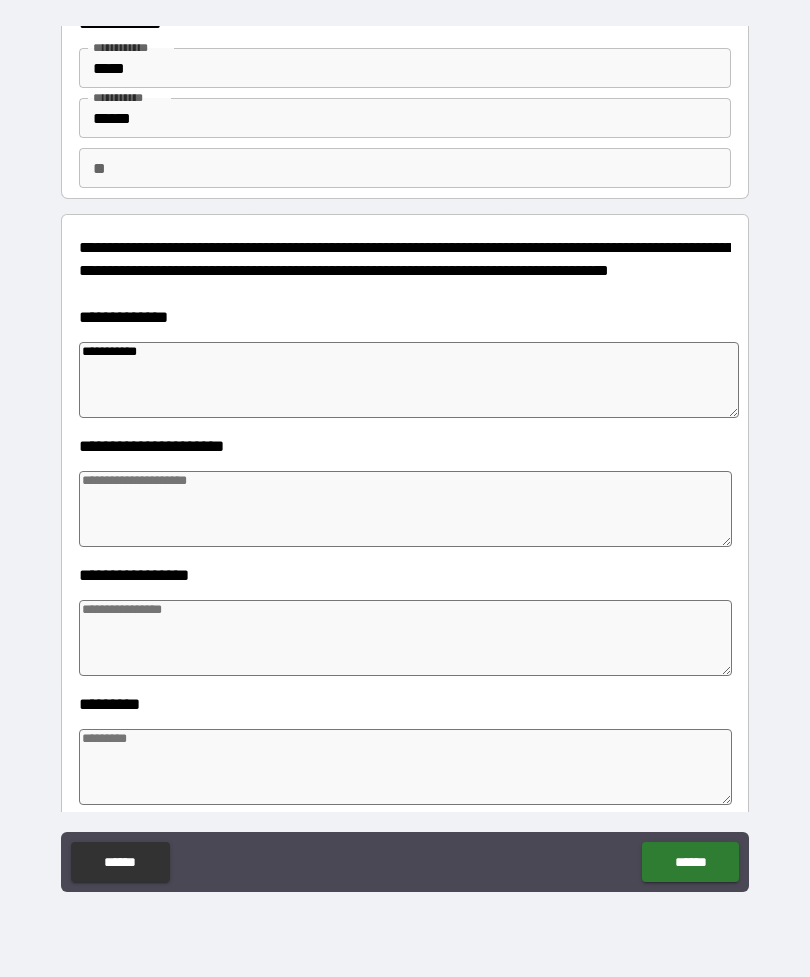 type on "*" 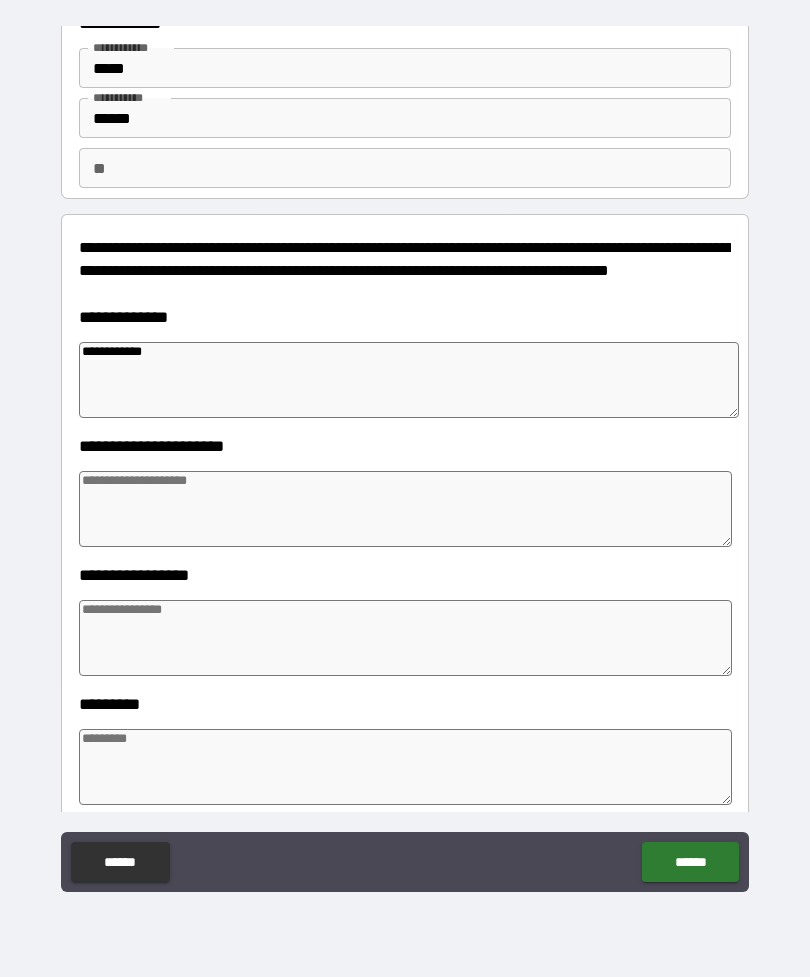 type on "**********" 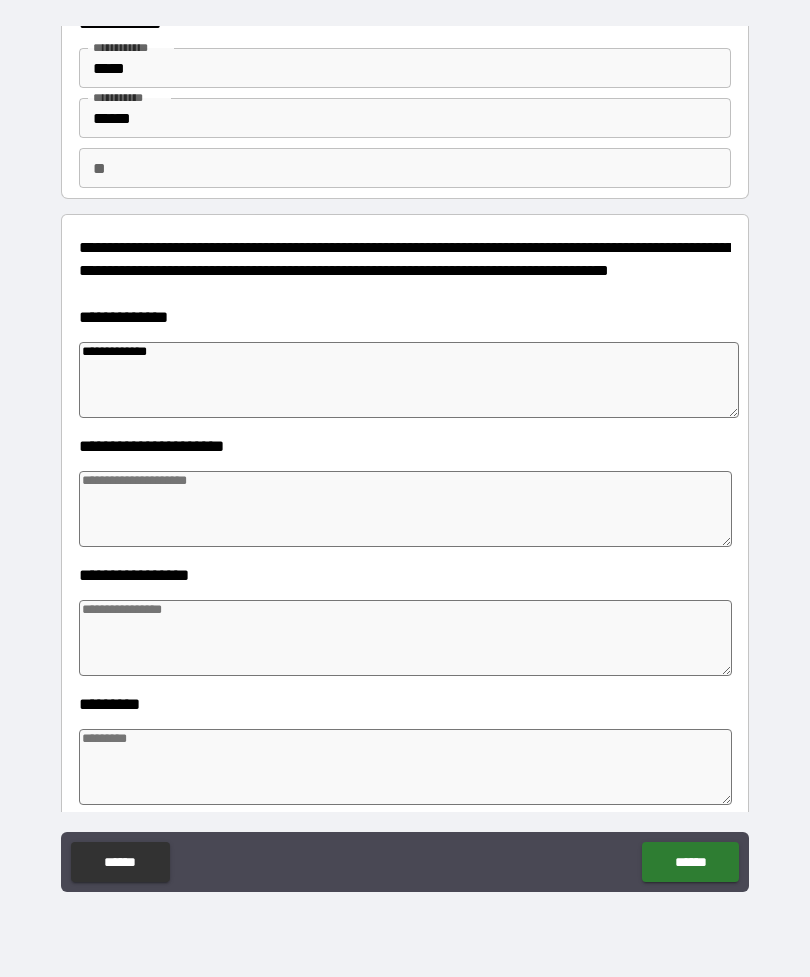 type on "*" 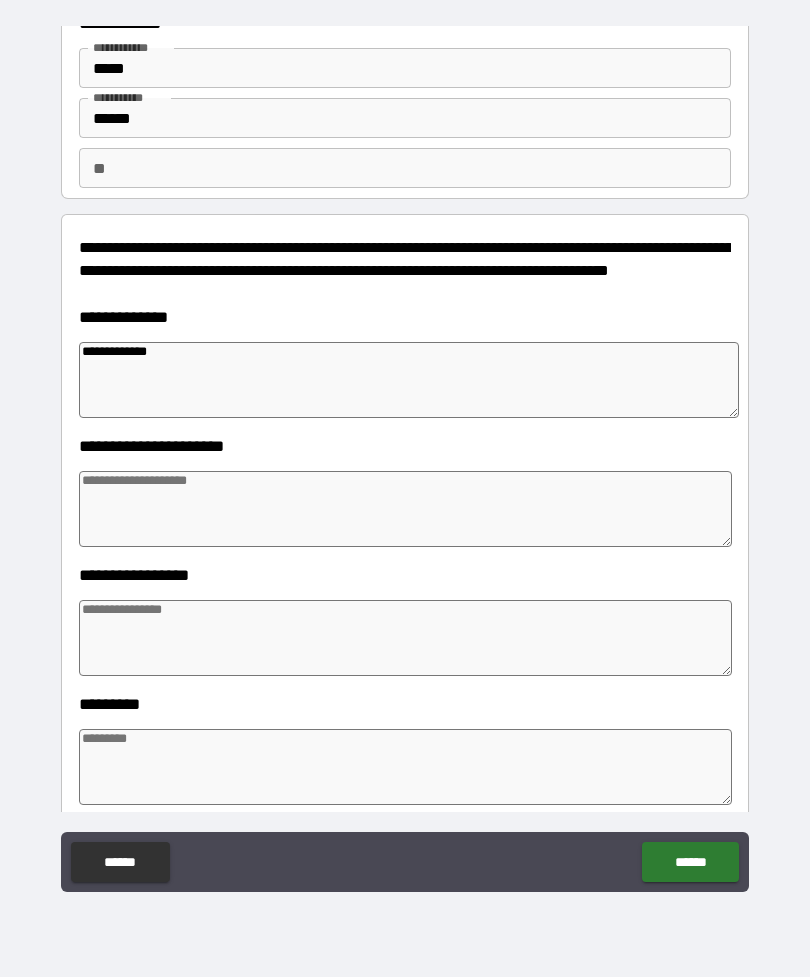 type on "*" 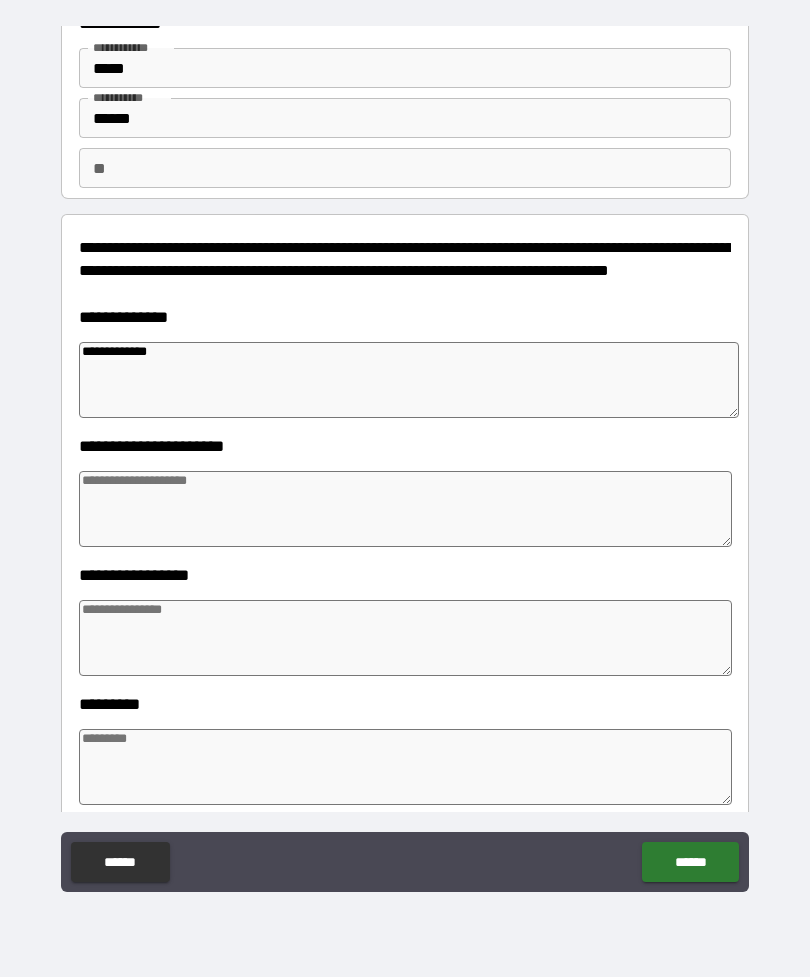 type on "*" 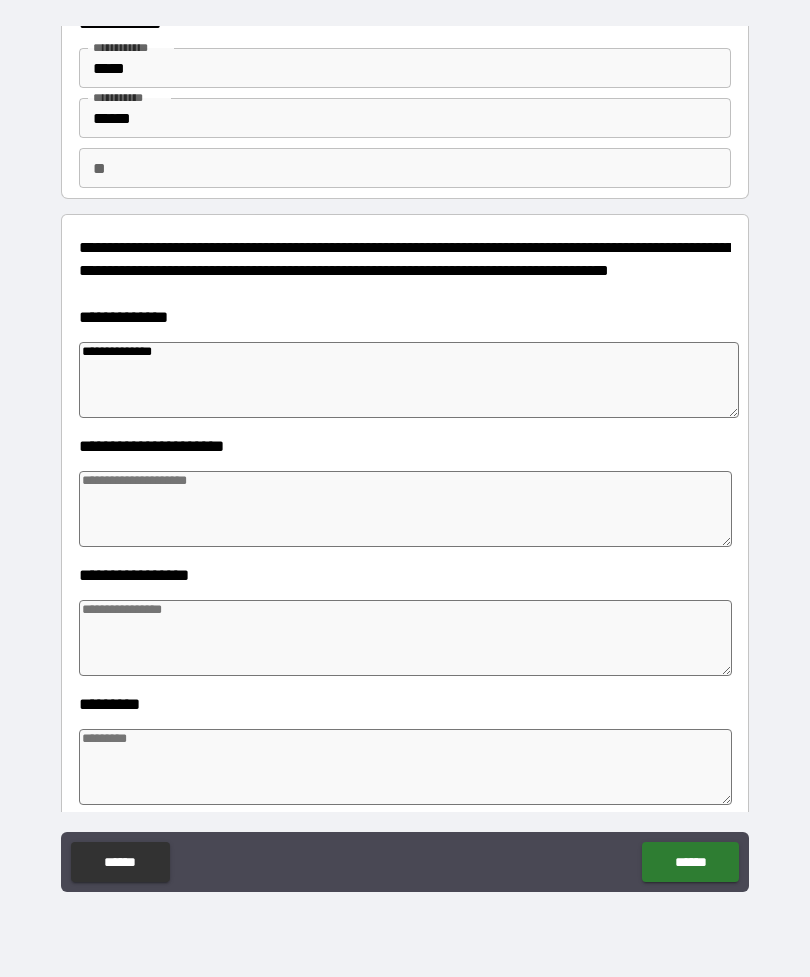 type on "*" 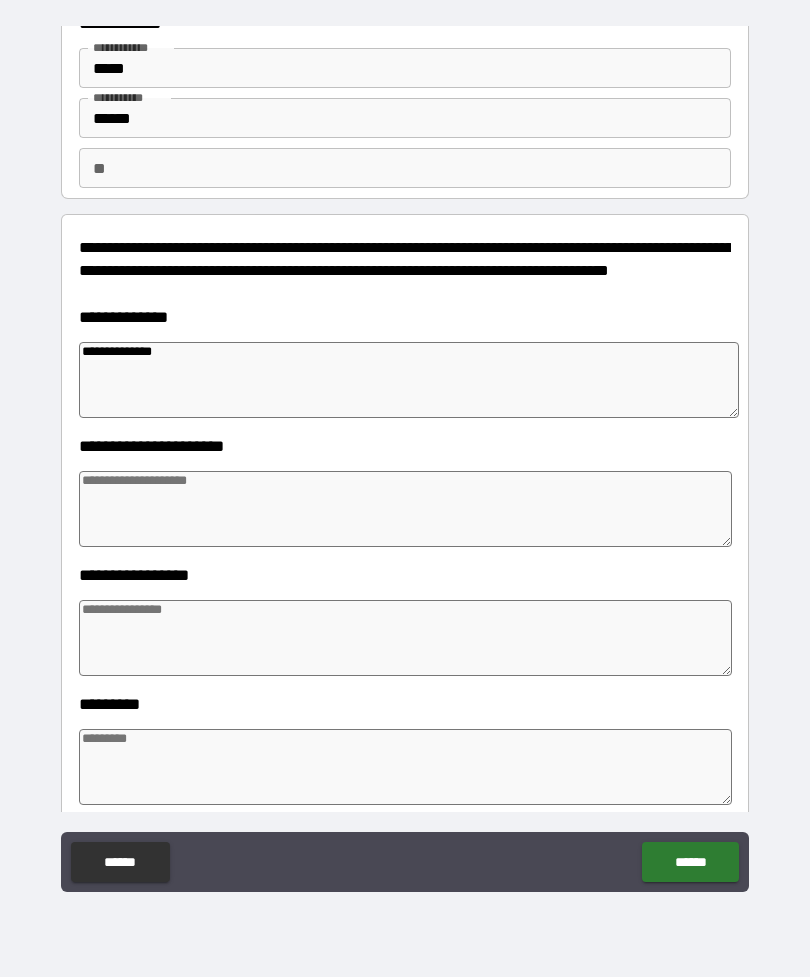type on "**********" 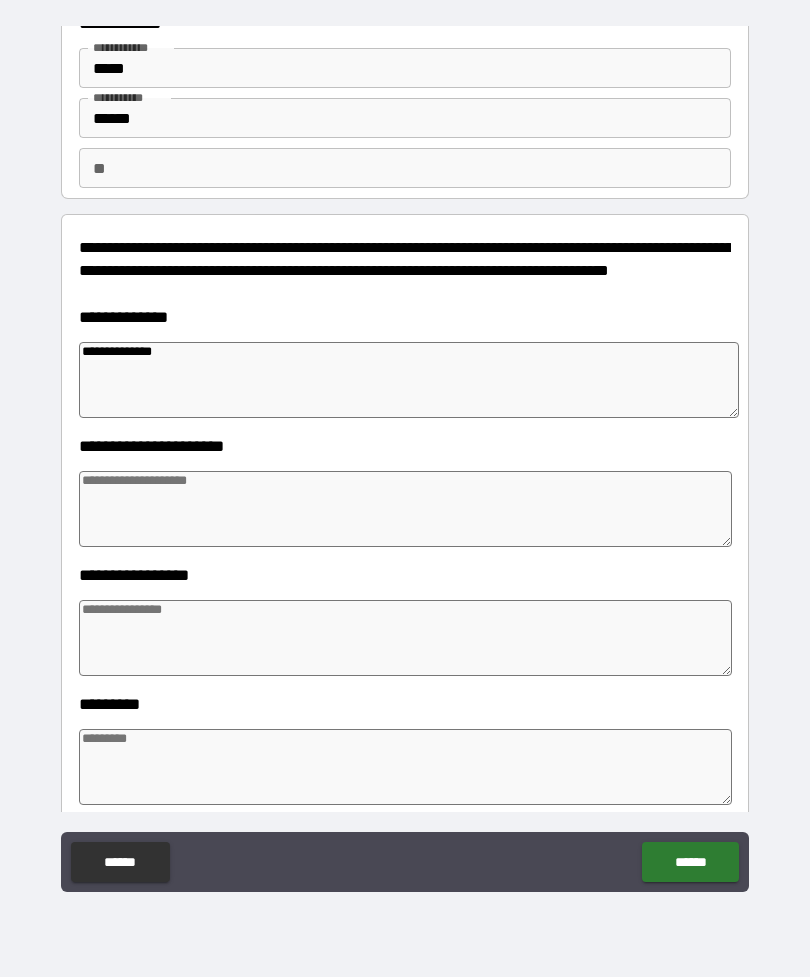 type on "*" 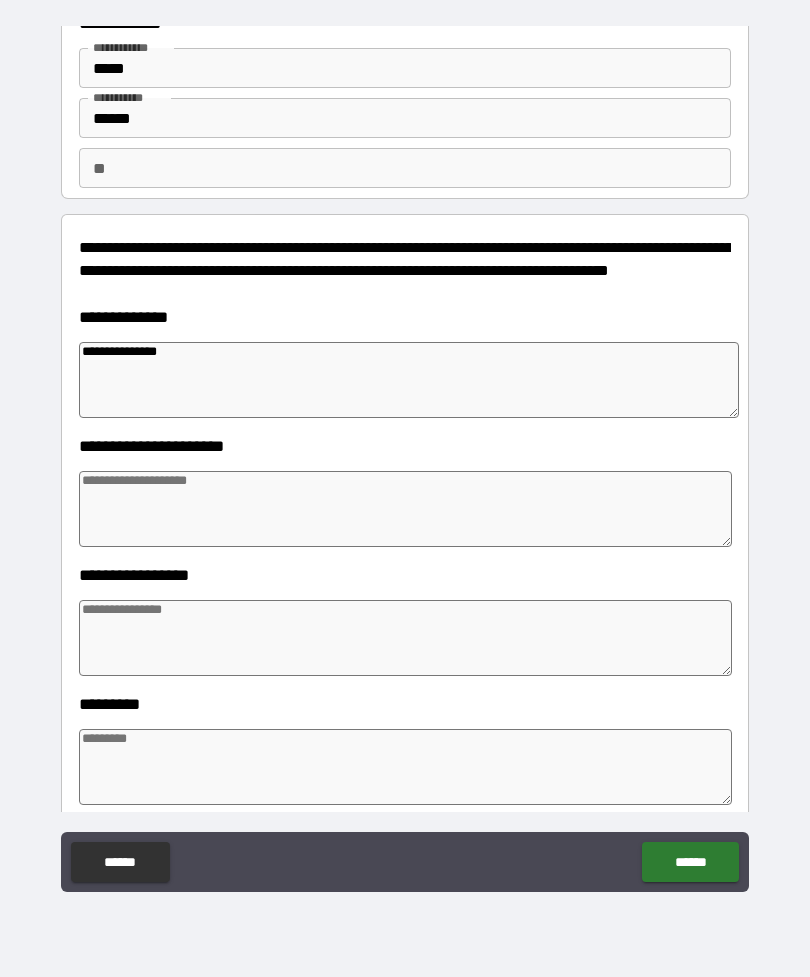 type on "*" 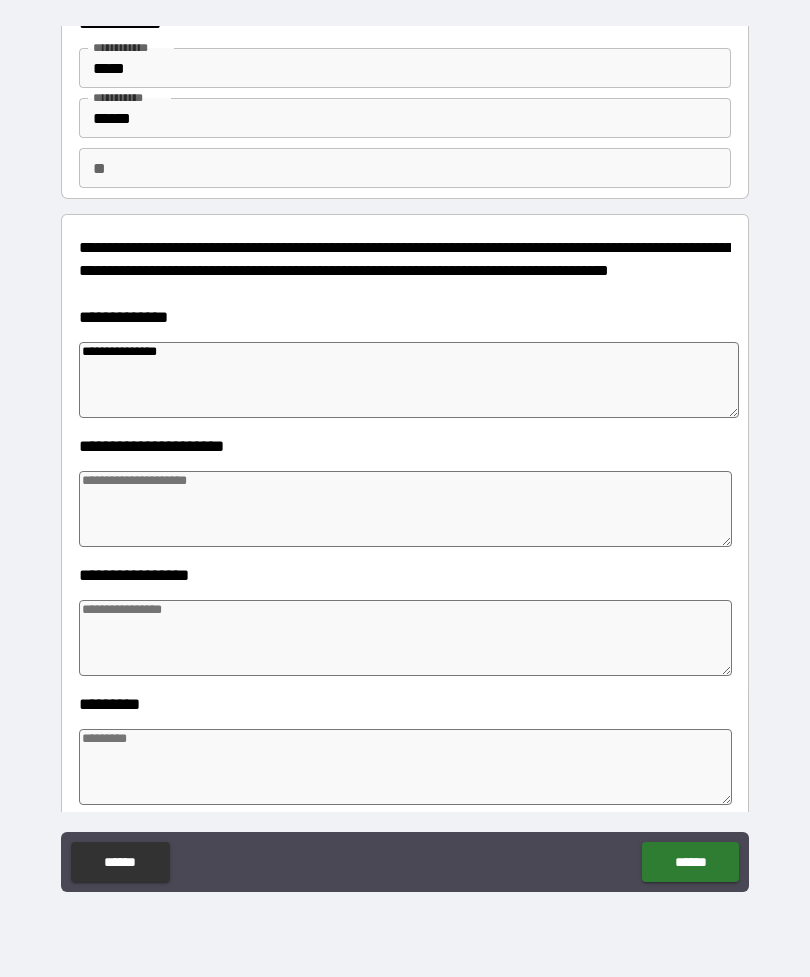 type on "**********" 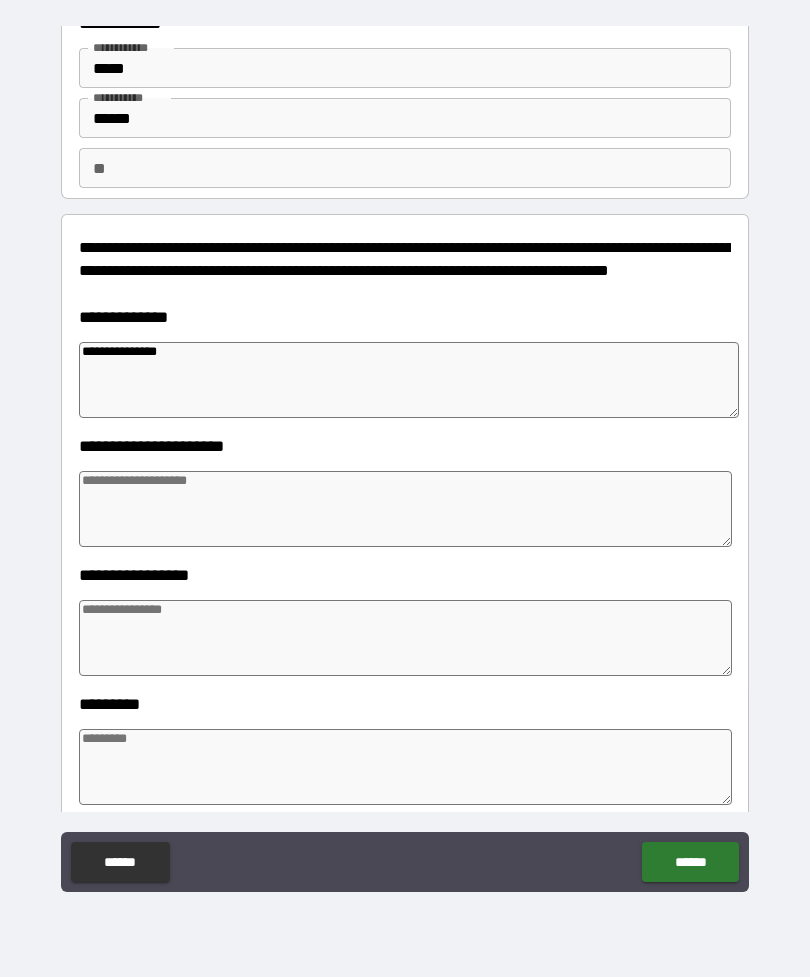 type on "*" 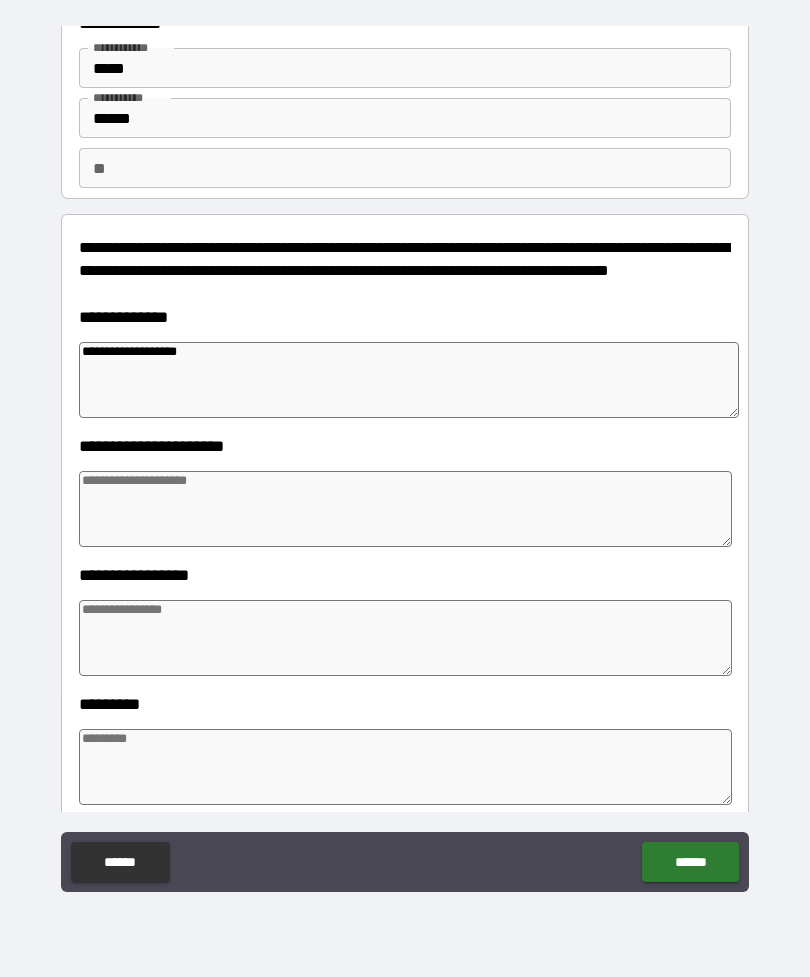 type on "**********" 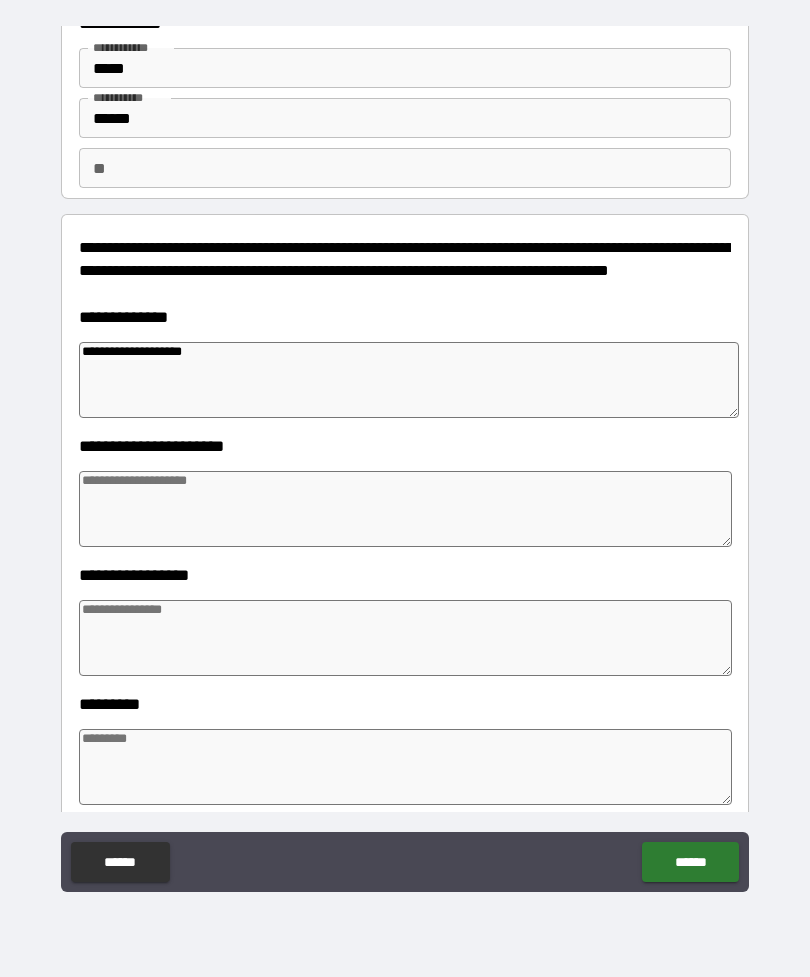 type on "*" 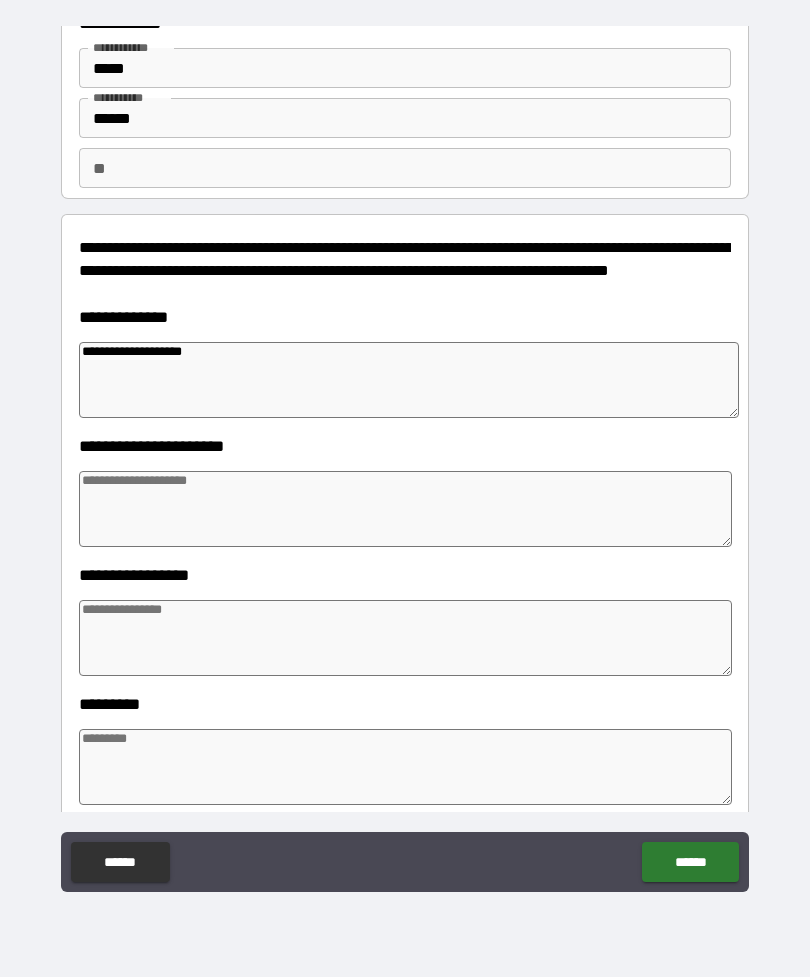 type on "*" 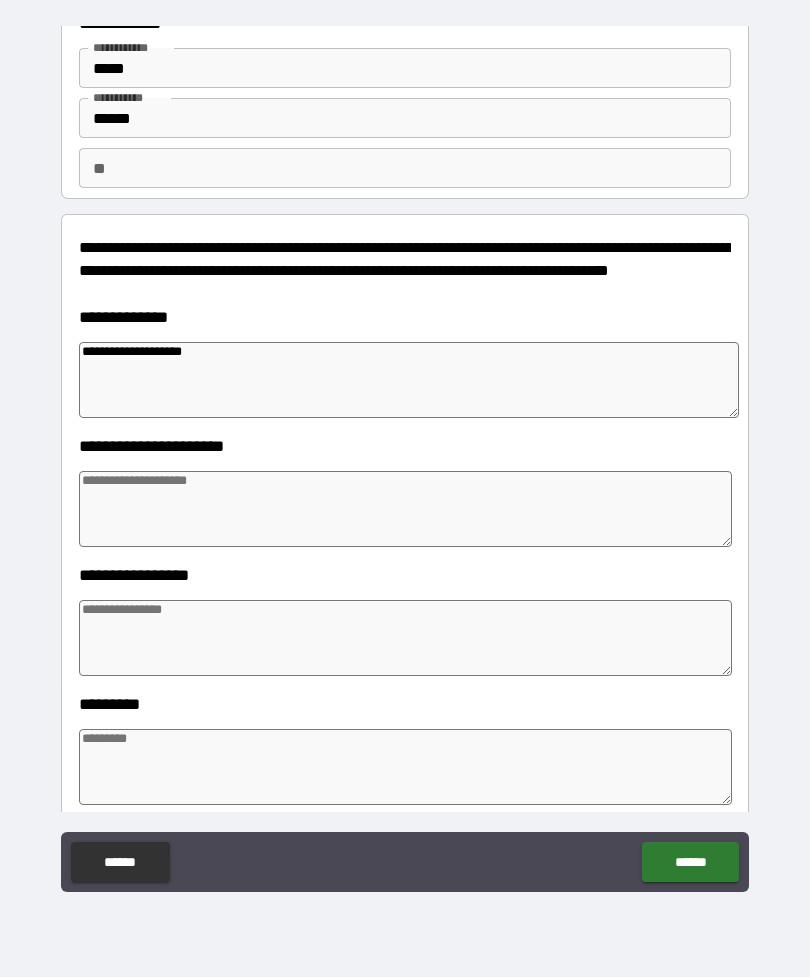 type on "*" 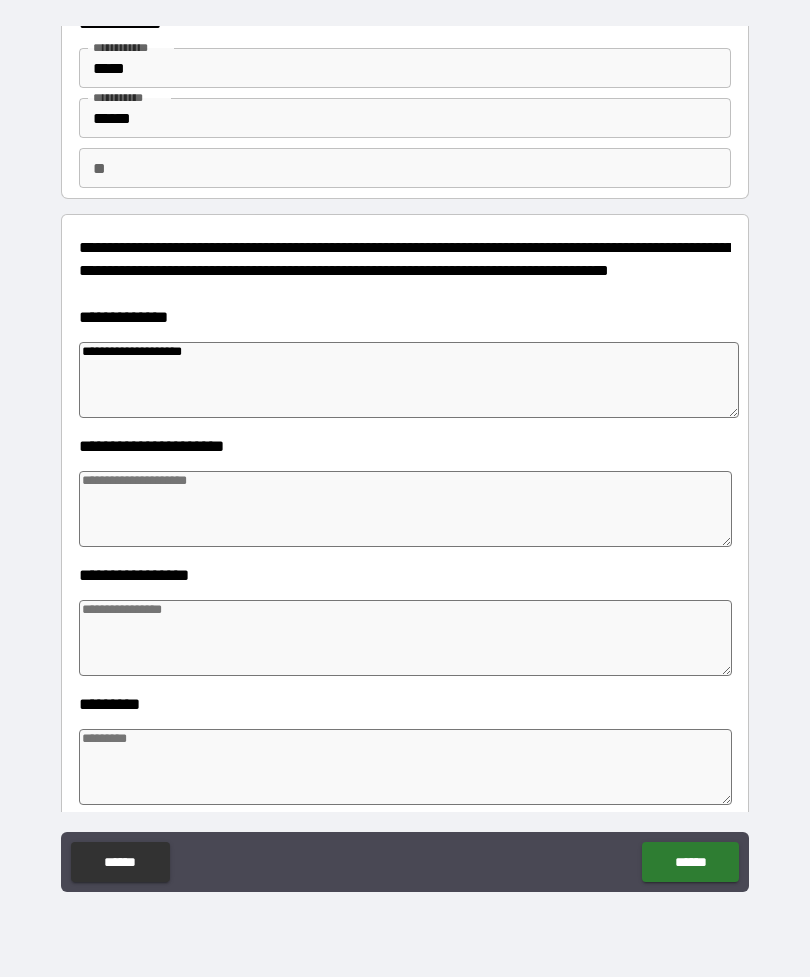 type on "*" 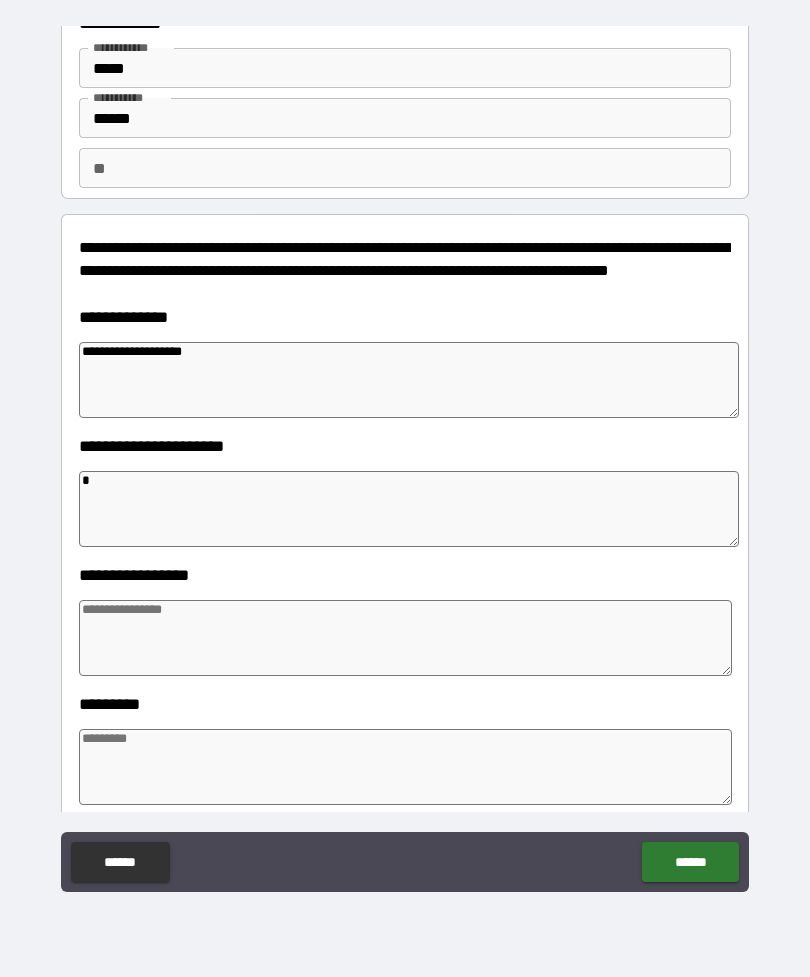 type on "*" 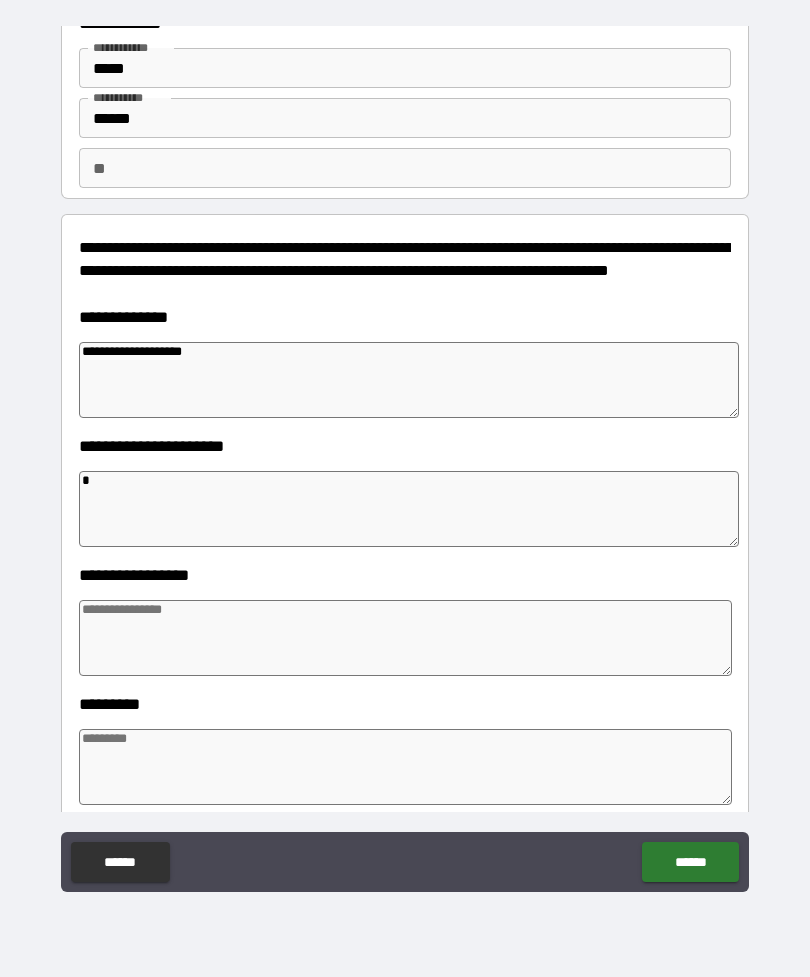 type on "*" 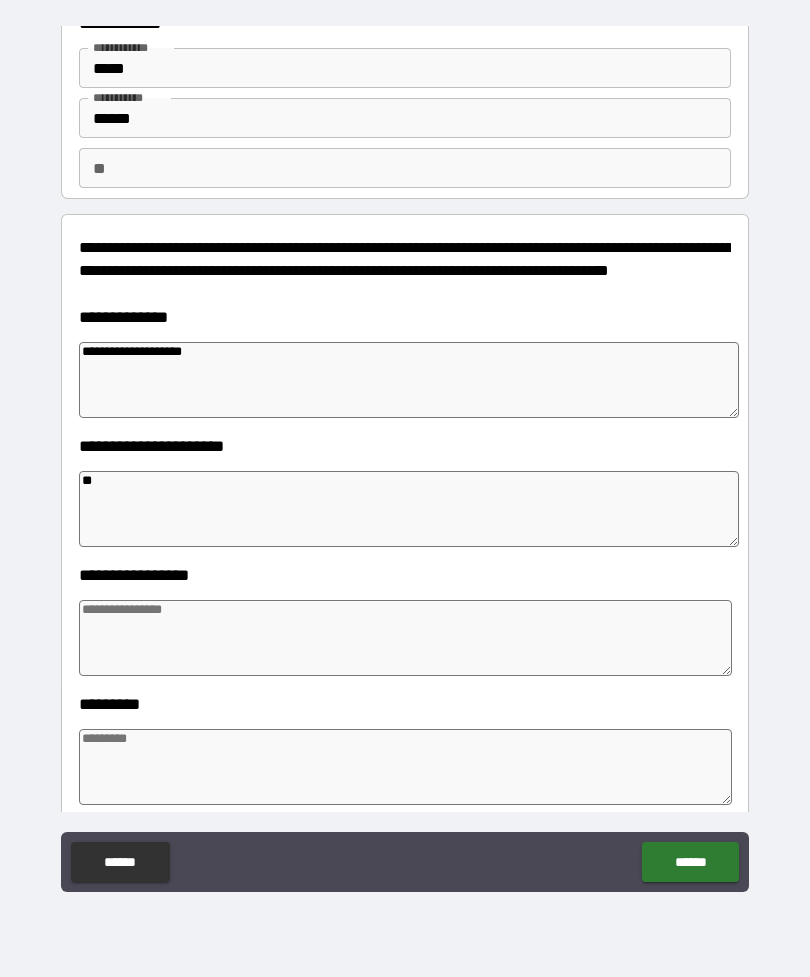 type on "*" 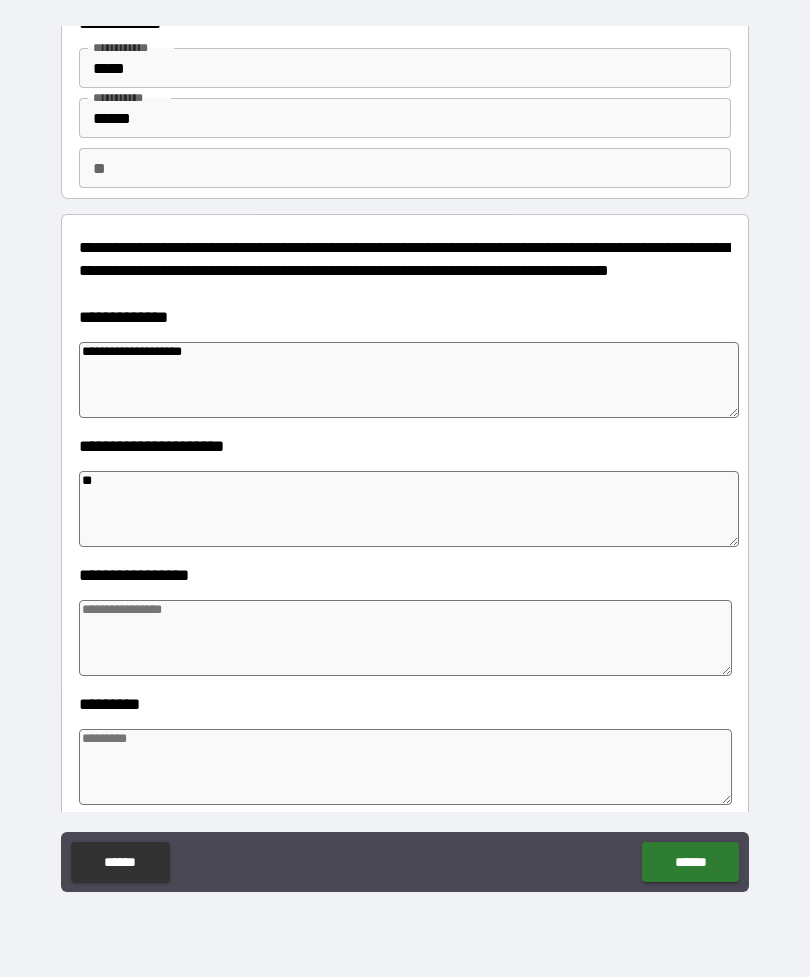 type on "*" 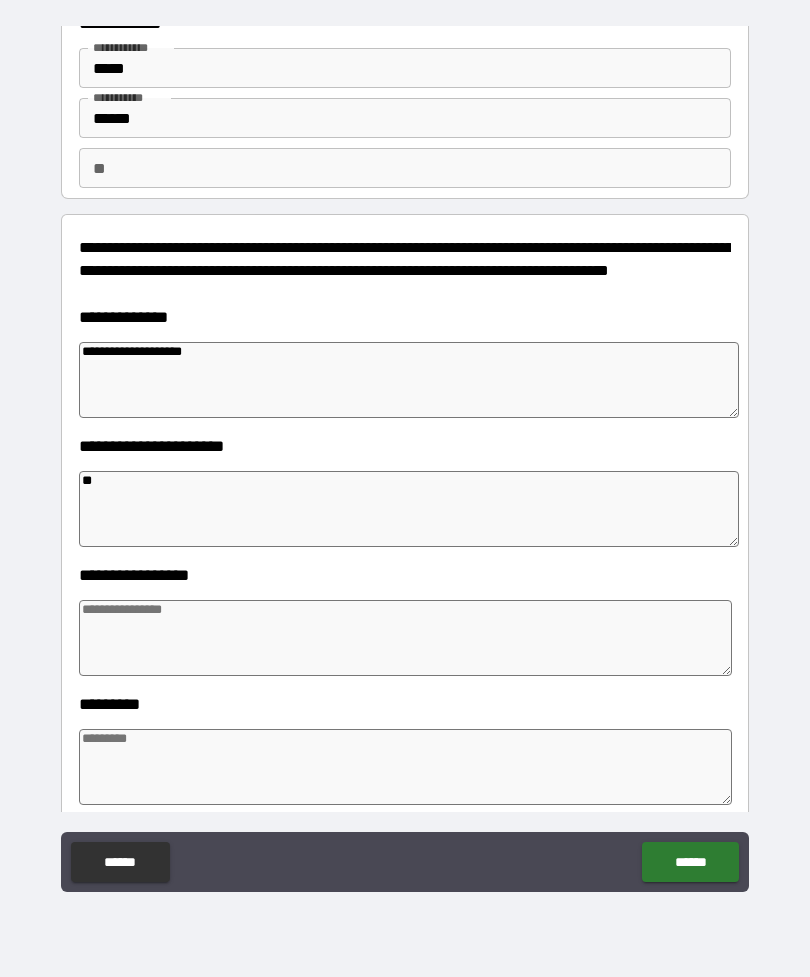 type on "*" 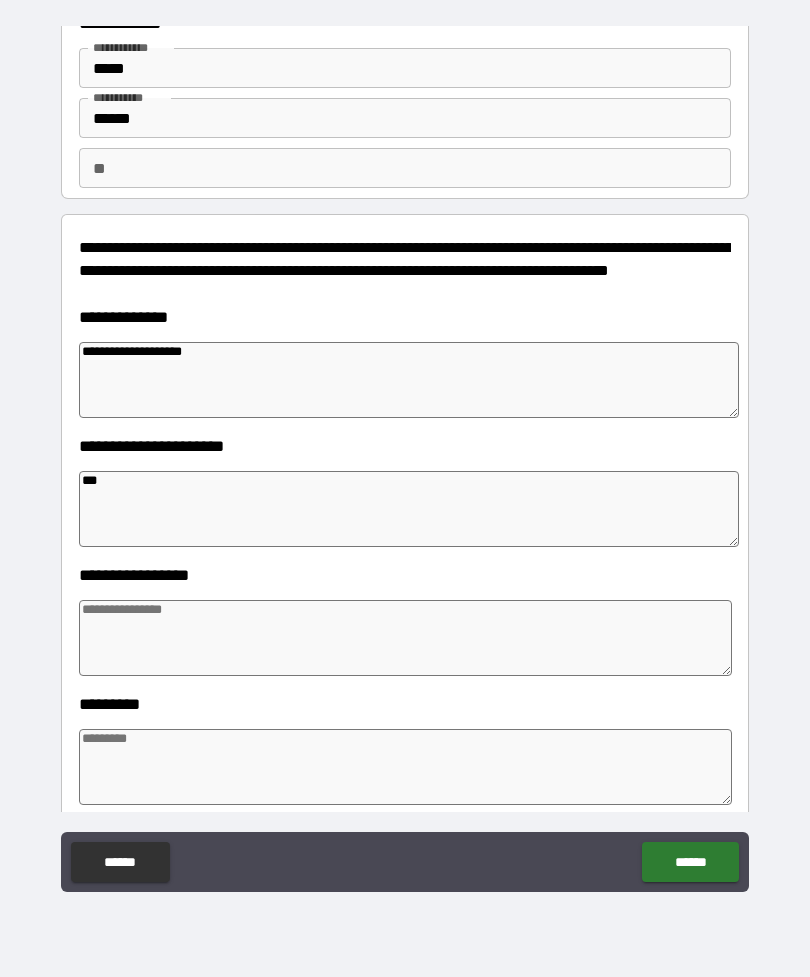 type on "*" 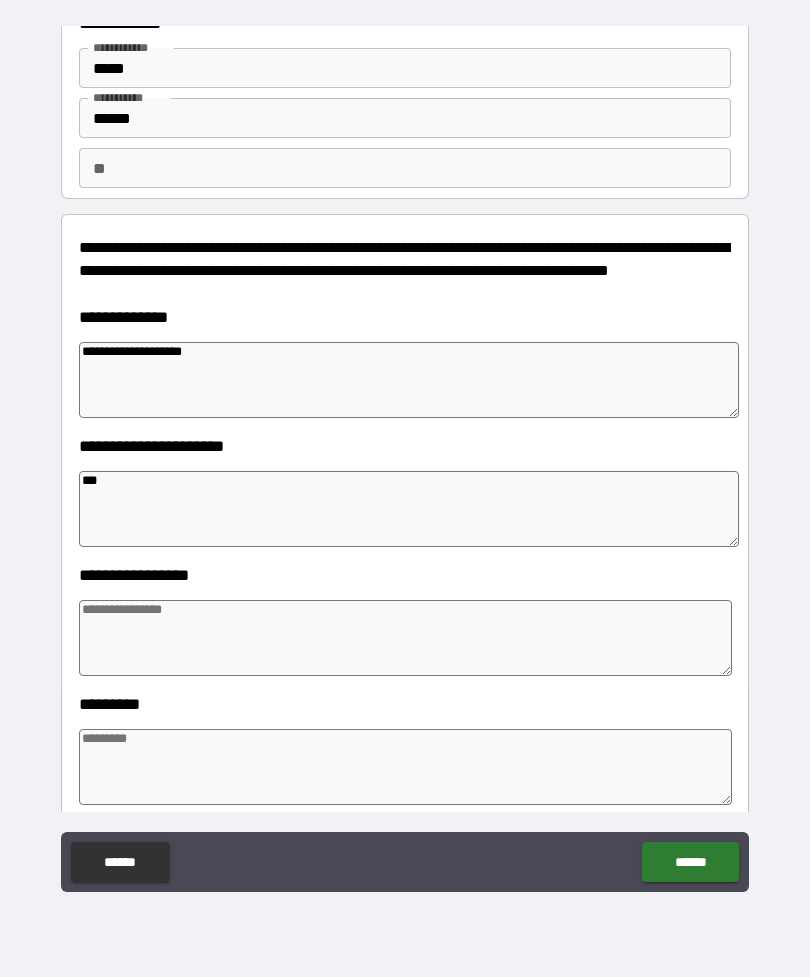 type on "*" 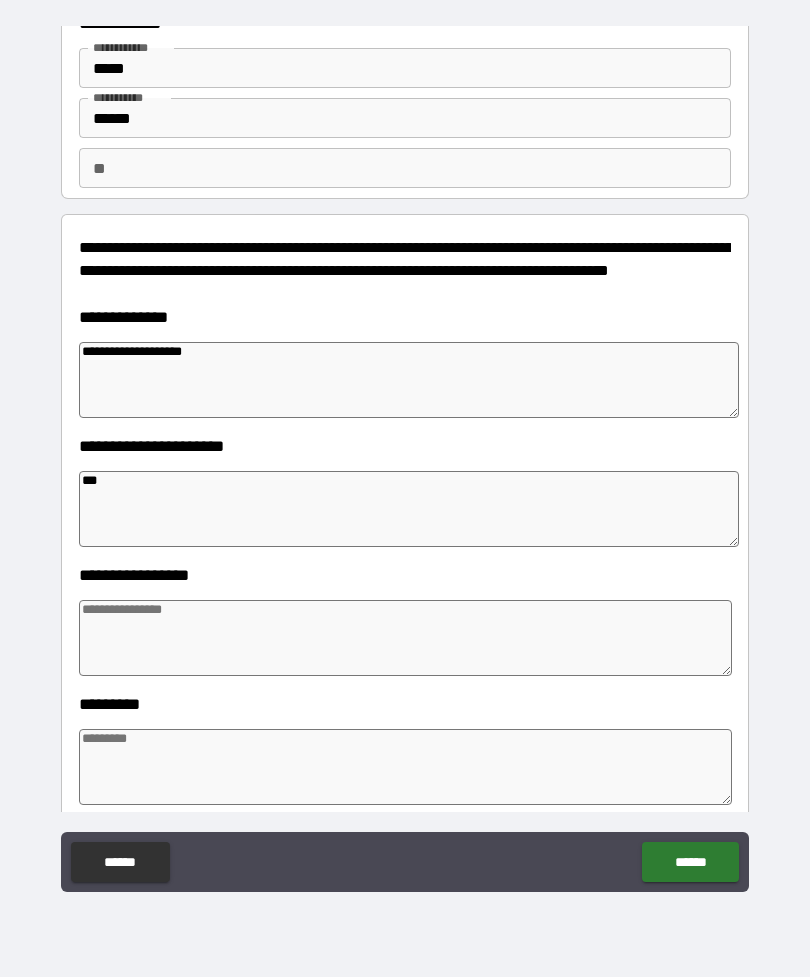 type on "*" 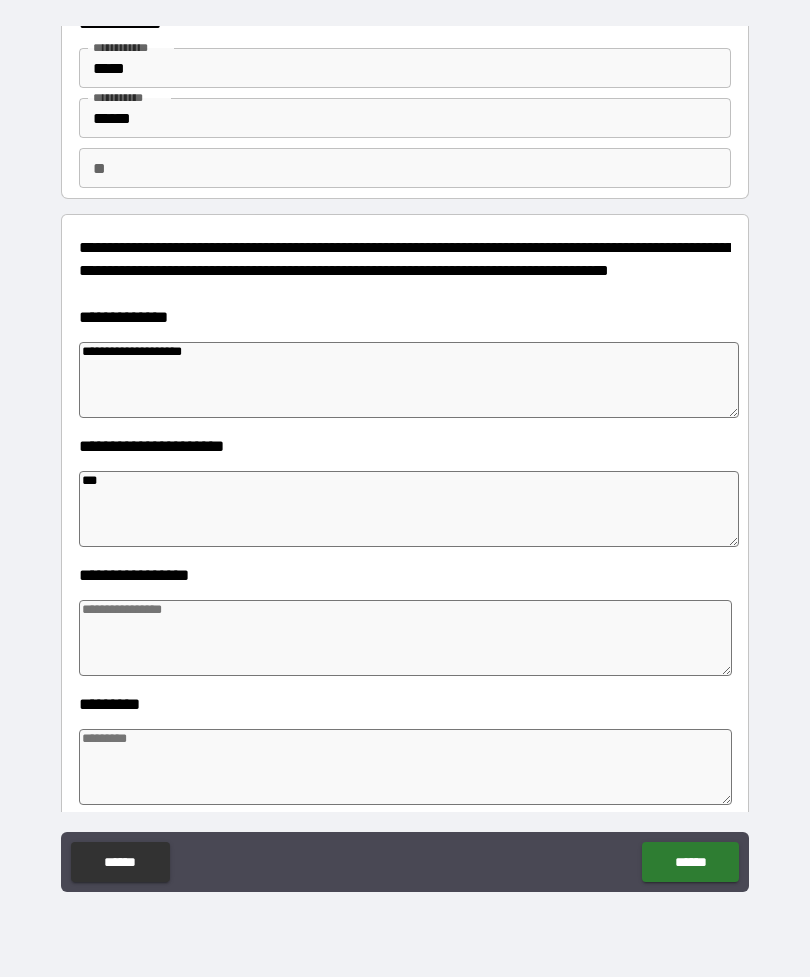 type on "****" 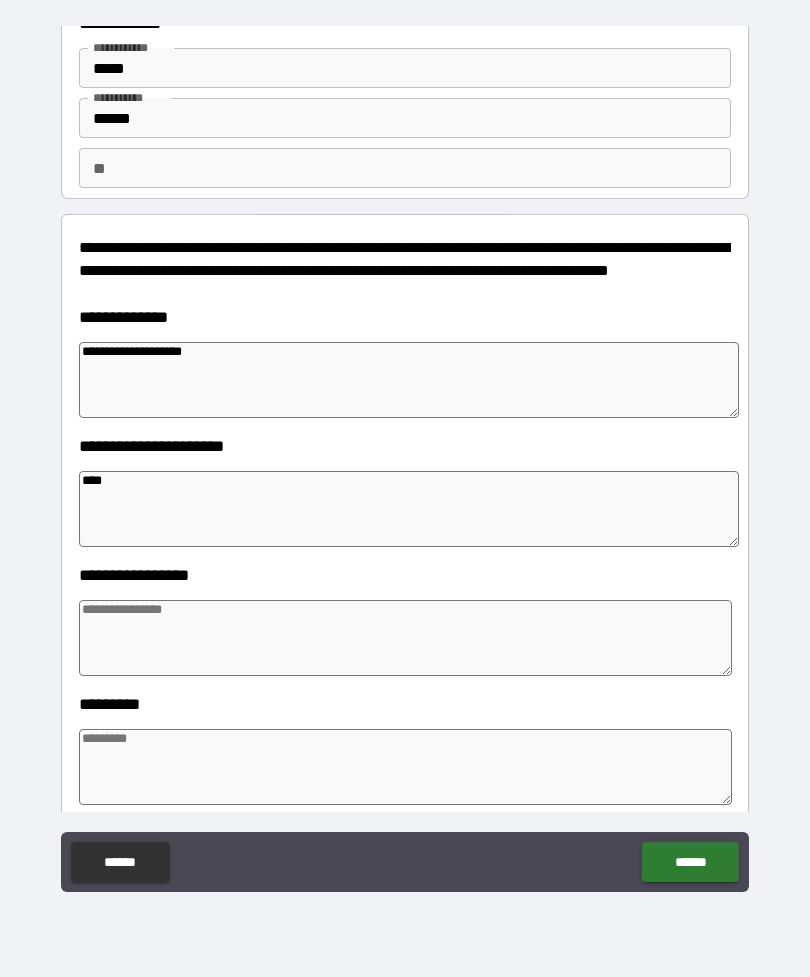 type on "*" 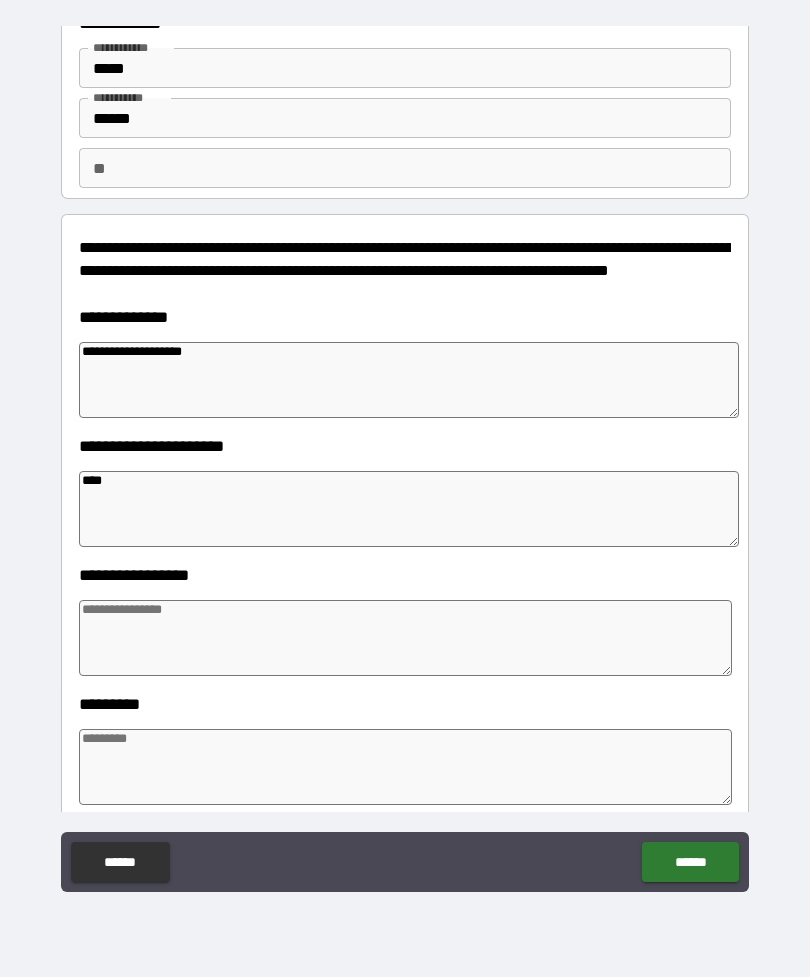 type on "*" 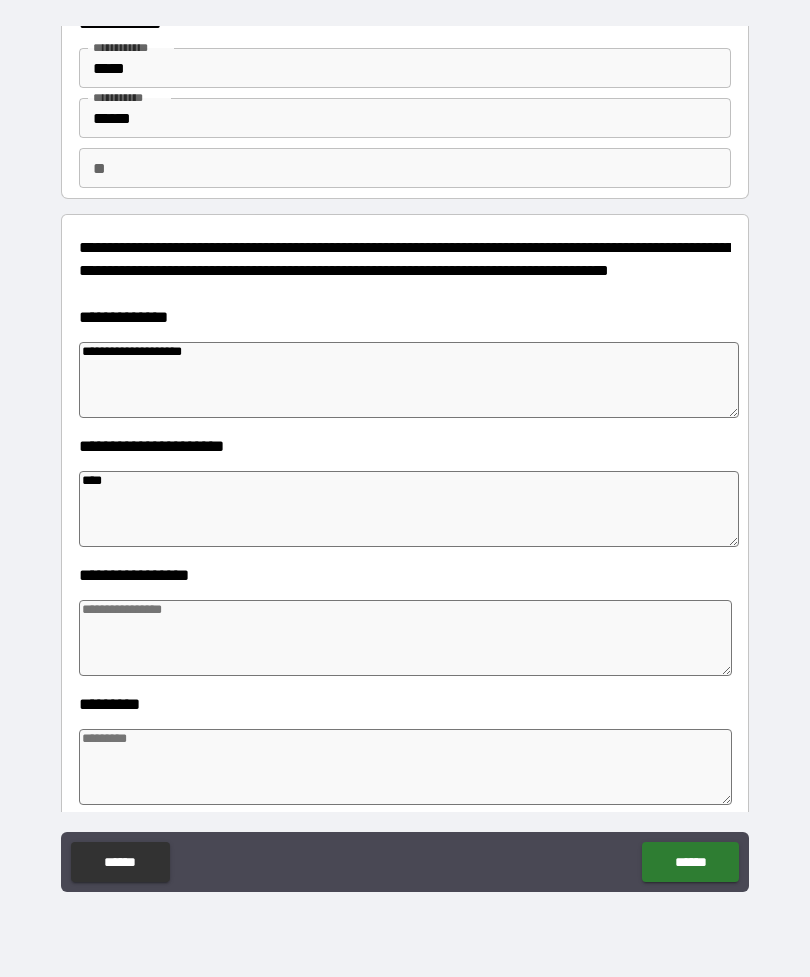 type on "*" 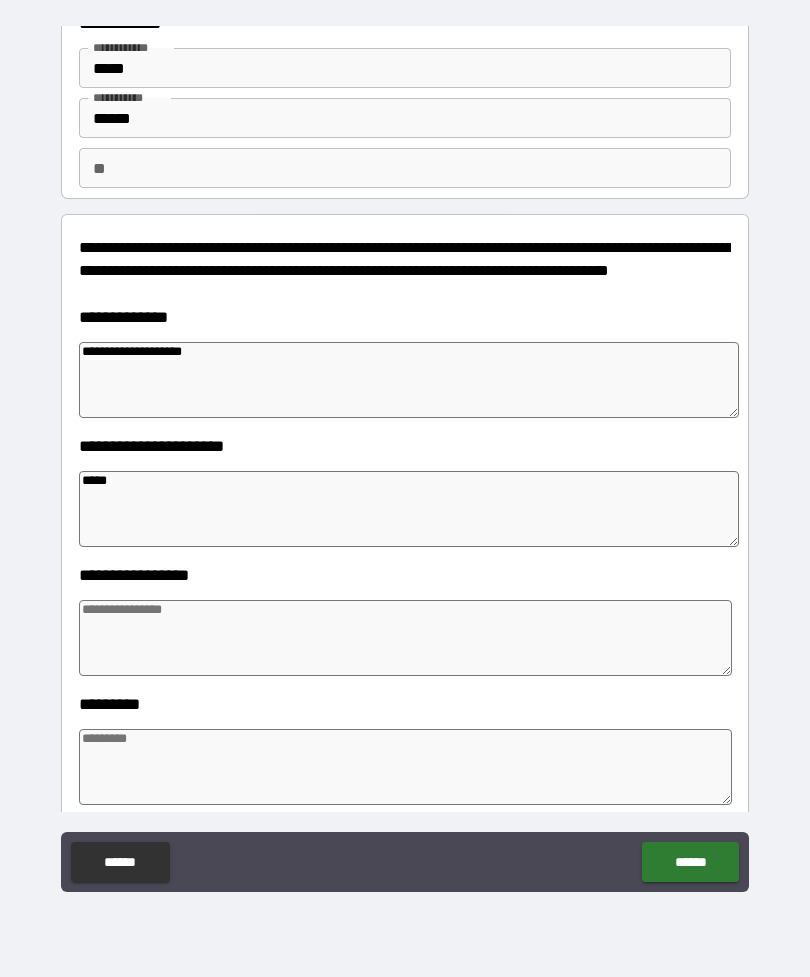 type on "*" 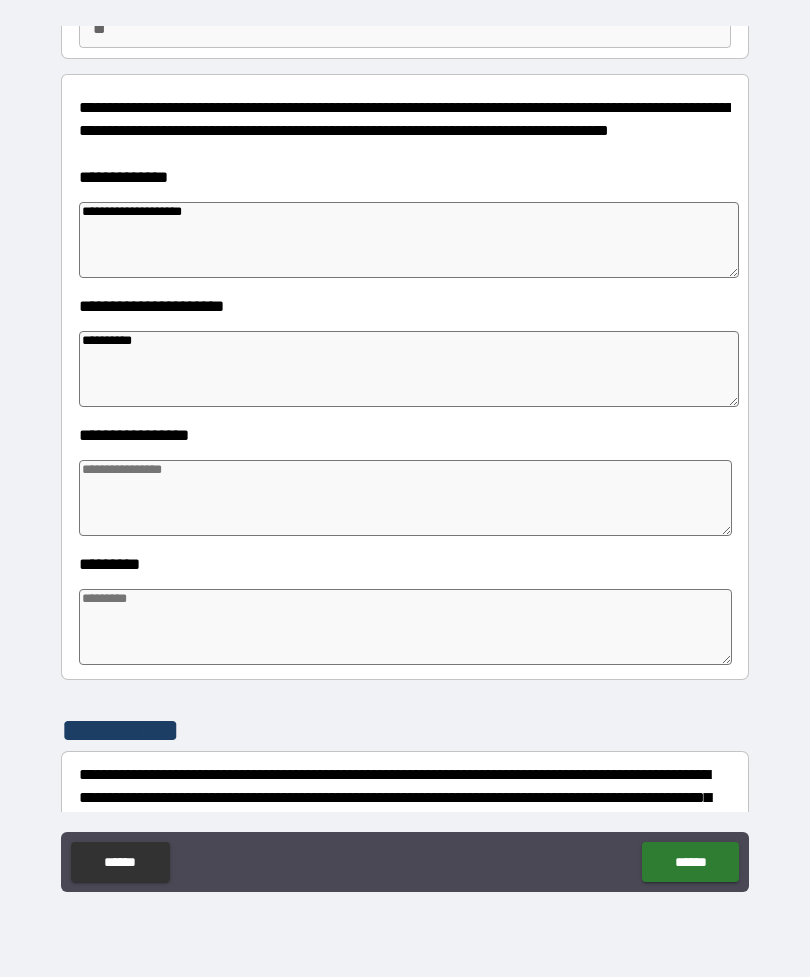 scroll, scrollTop: 204, scrollLeft: 0, axis: vertical 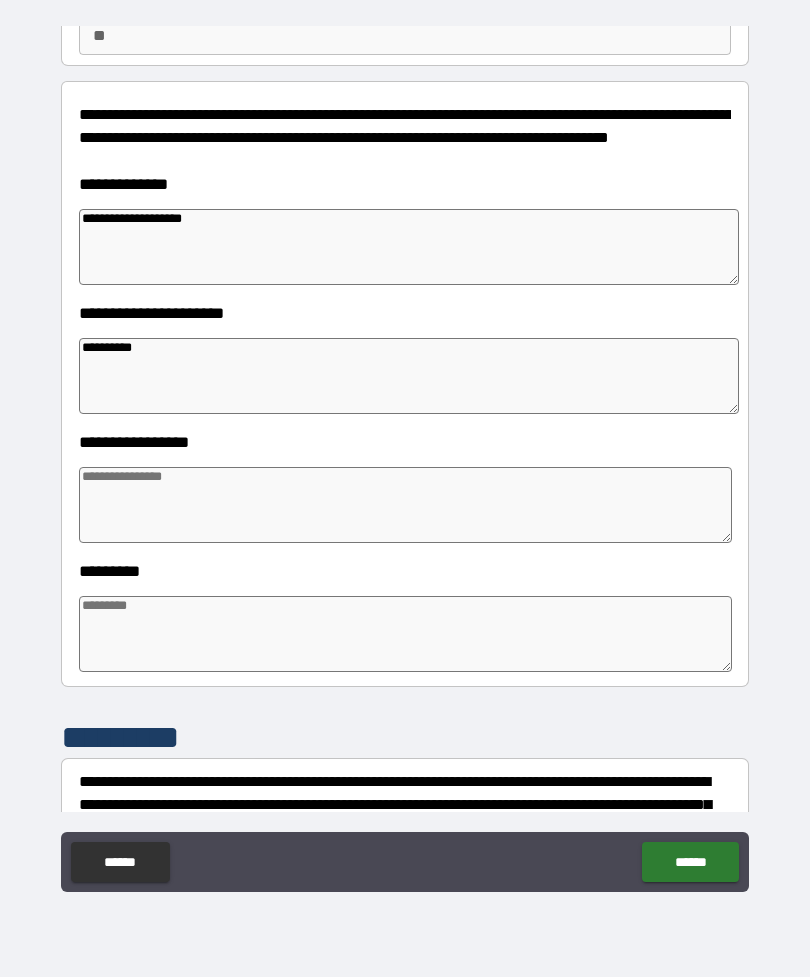 click at bounding box center [405, 505] 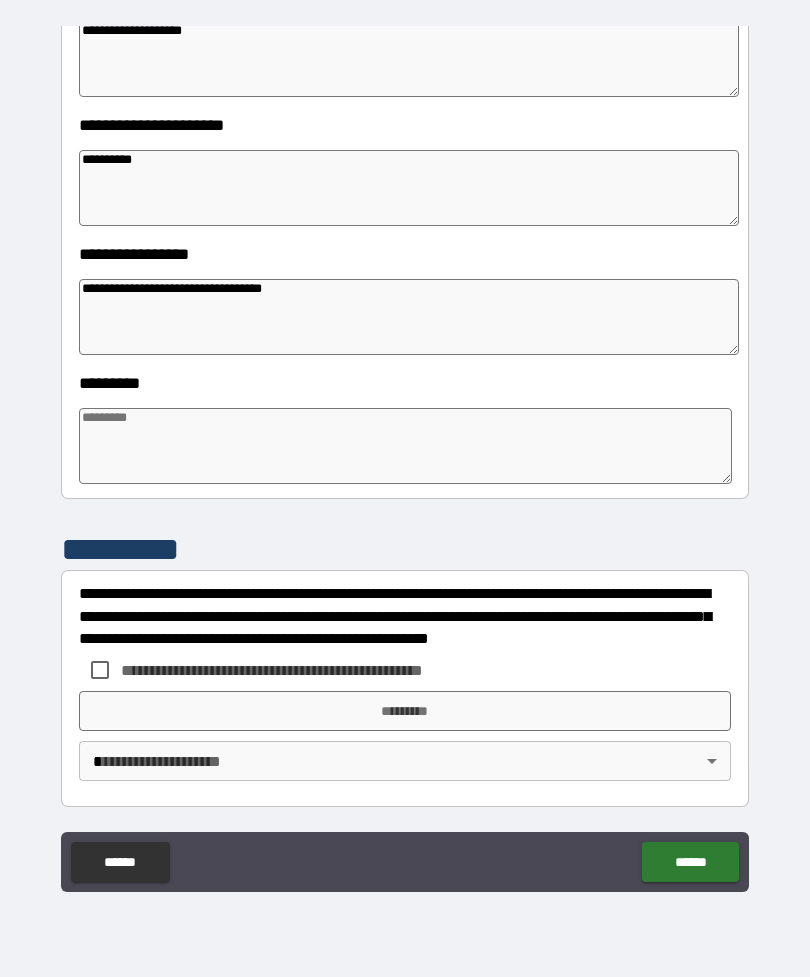 scroll, scrollTop: 392, scrollLeft: 0, axis: vertical 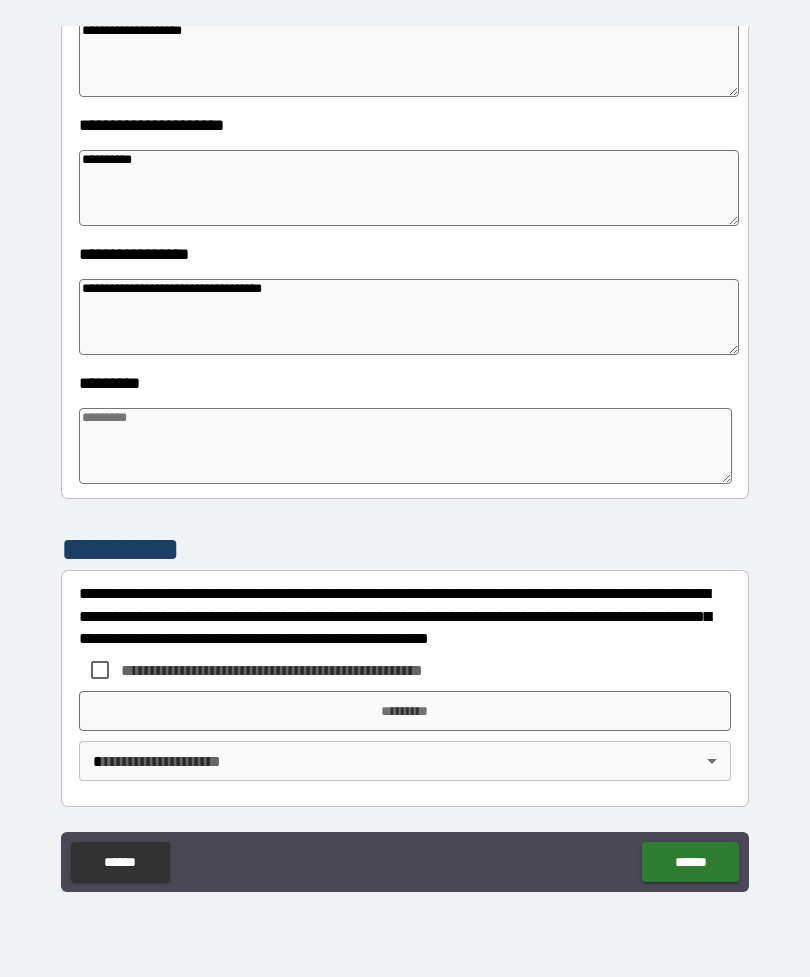 click at bounding box center [405, 446] 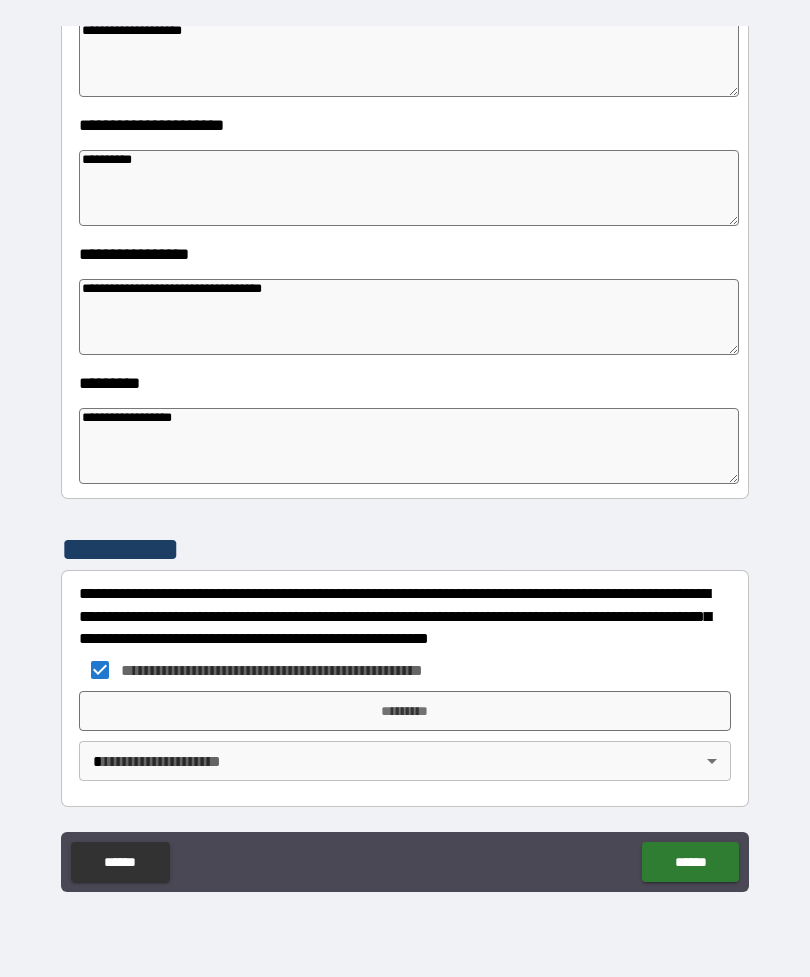 click on "*********" at bounding box center (405, 711) 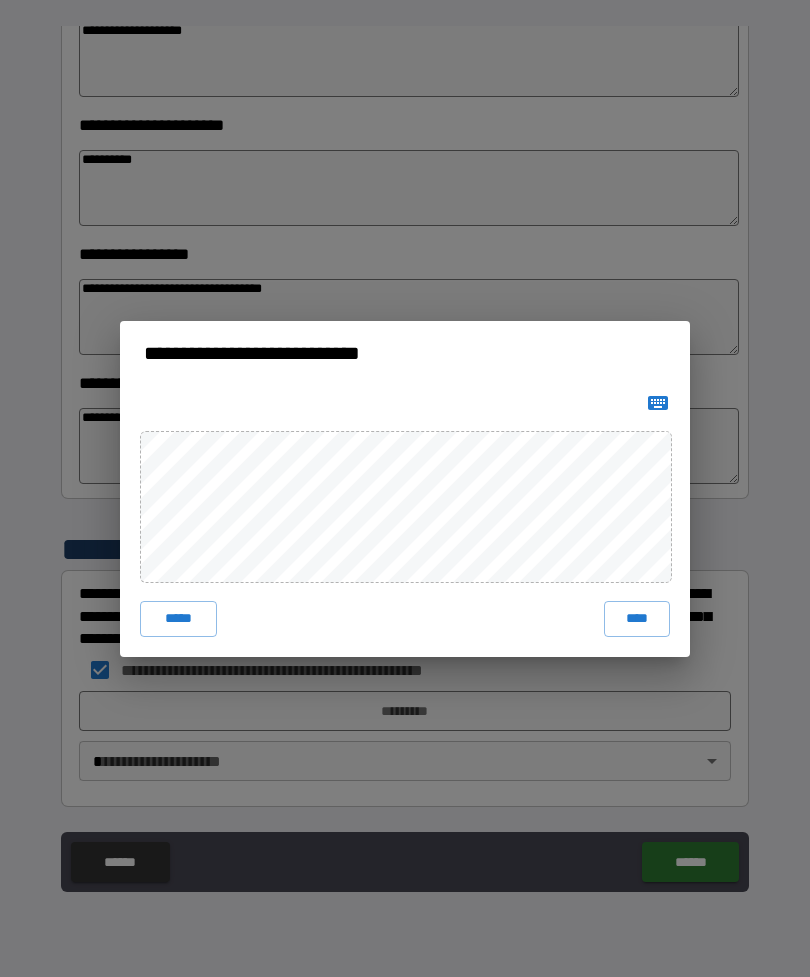 click on "*****" at bounding box center [178, 619] 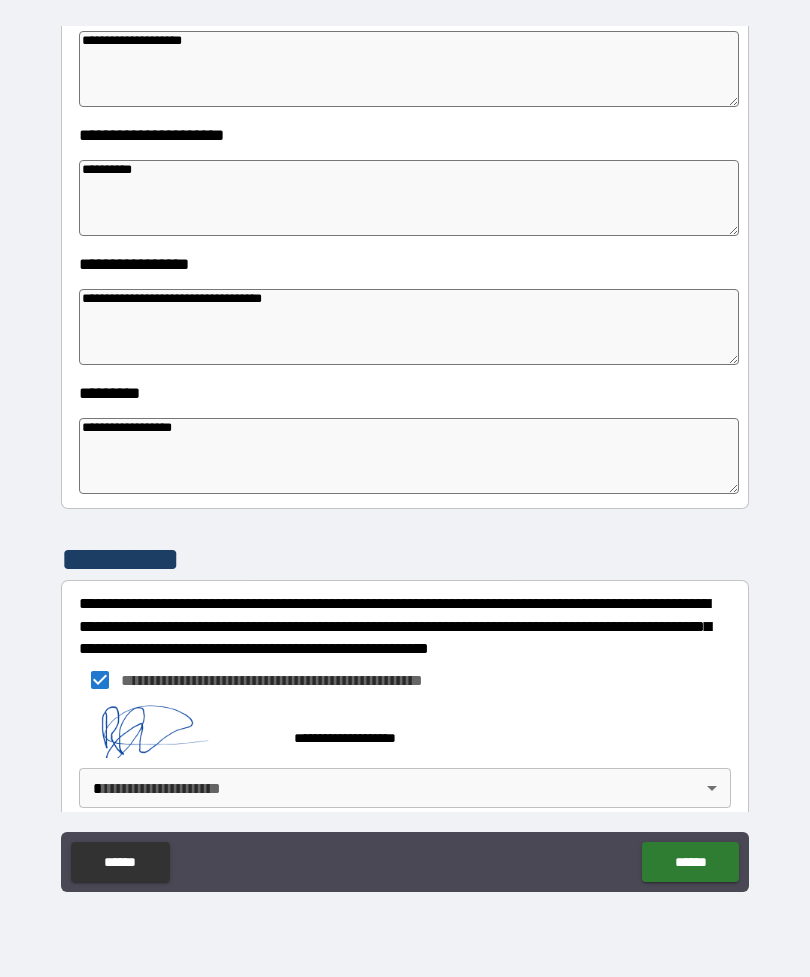 click on "**********" at bounding box center (405, 456) 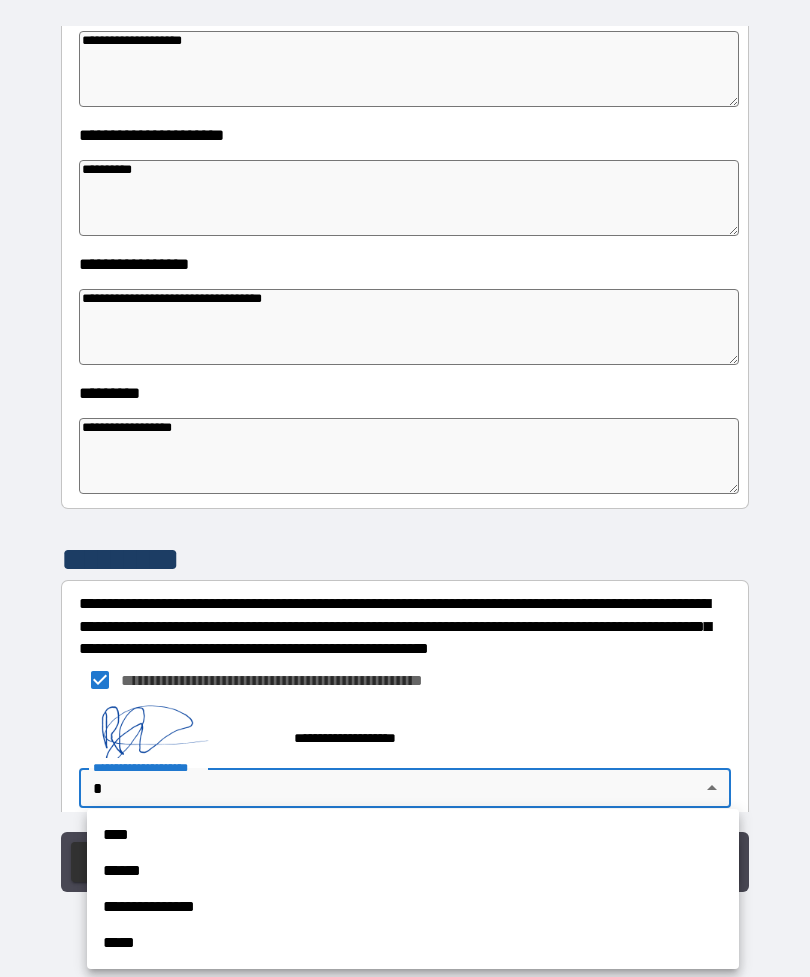 click on "**********" at bounding box center (413, 907) 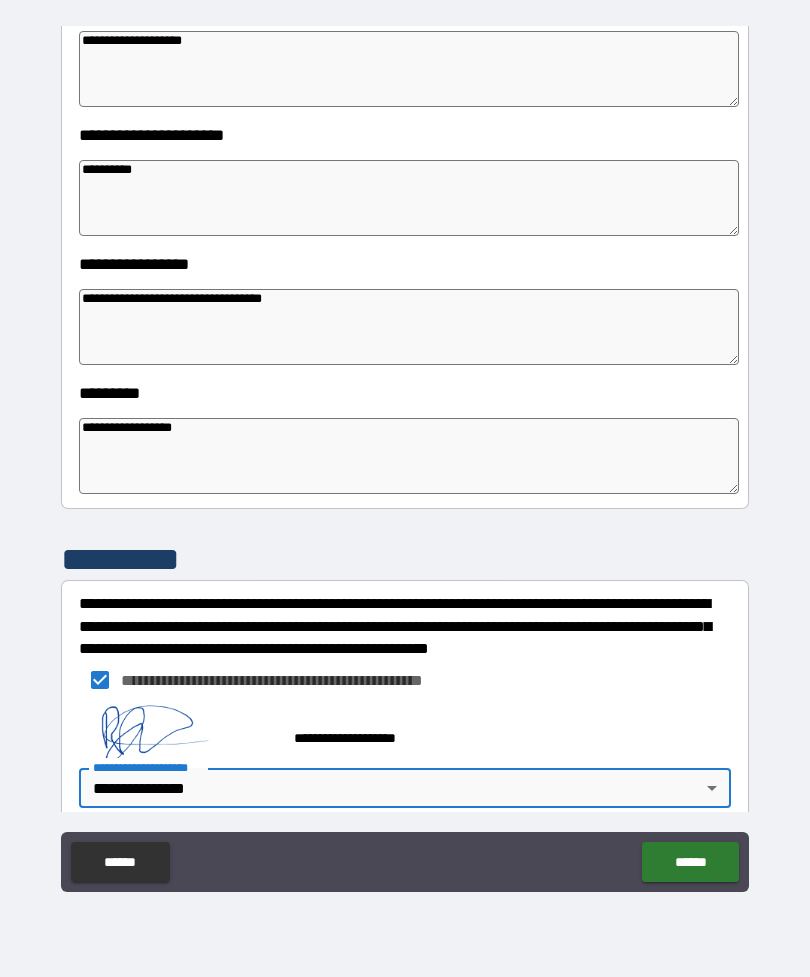 click on "******" at bounding box center (690, 862) 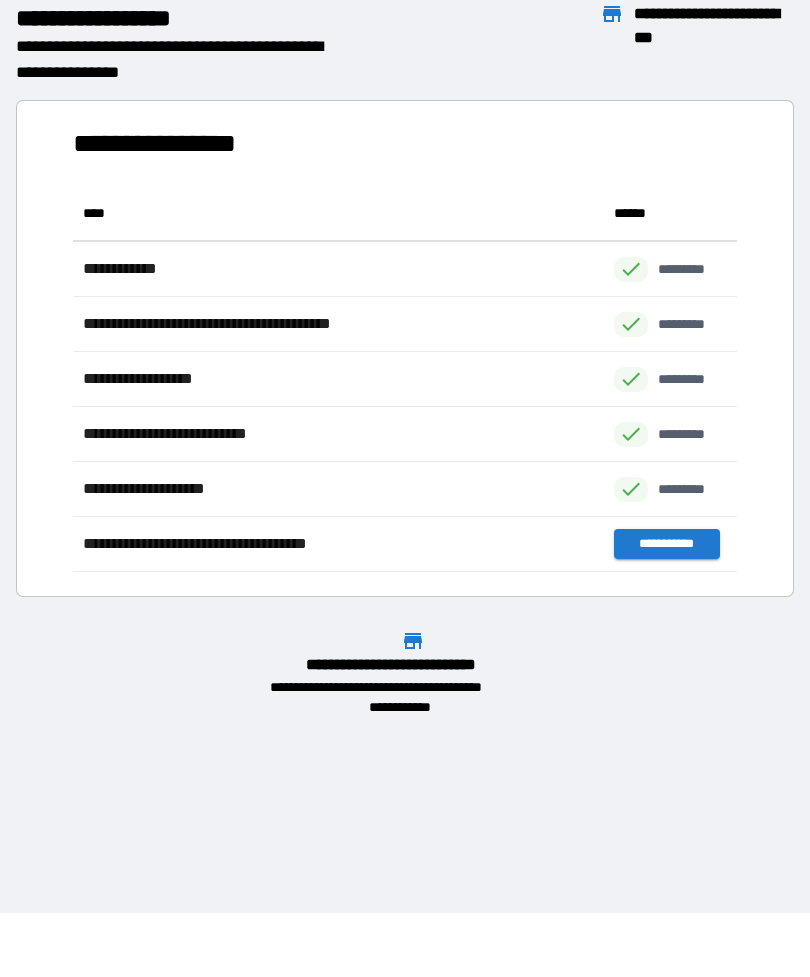 scroll, scrollTop: 386, scrollLeft: 664, axis: both 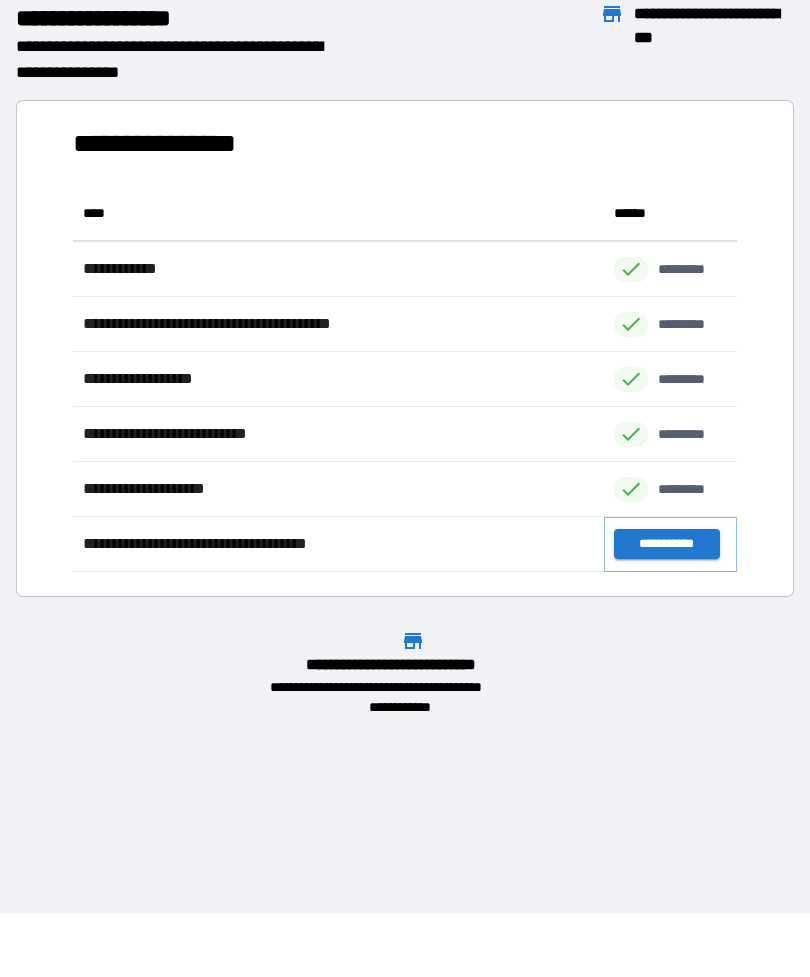 click on "**********" at bounding box center [666, 544] 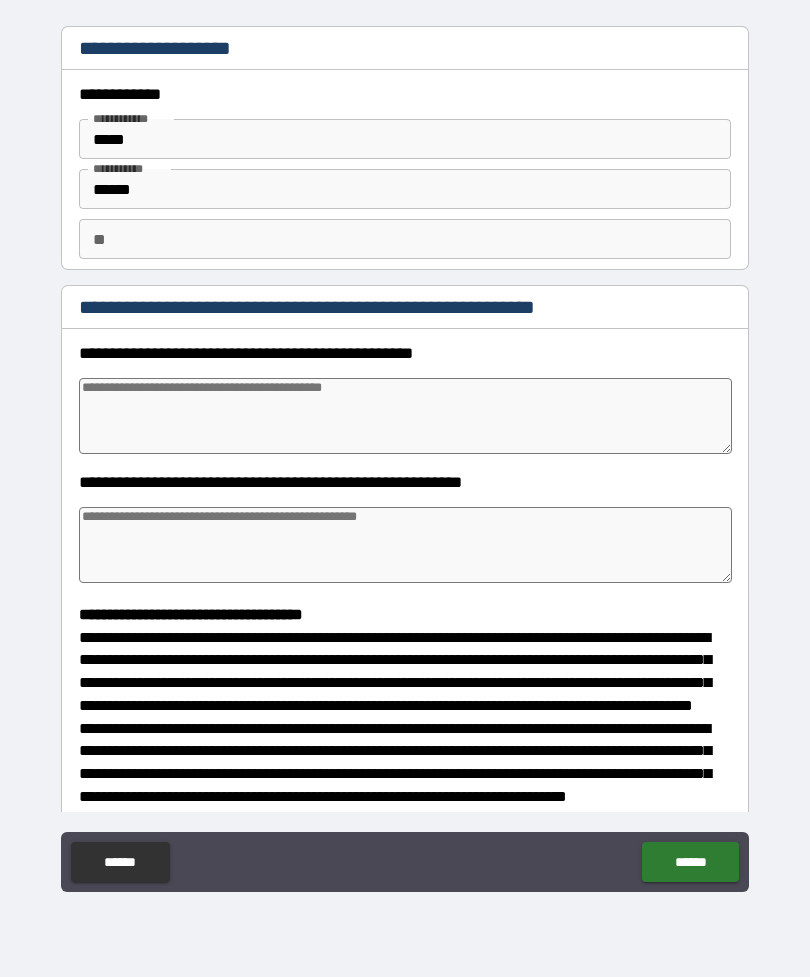 click at bounding box center (405, 416) 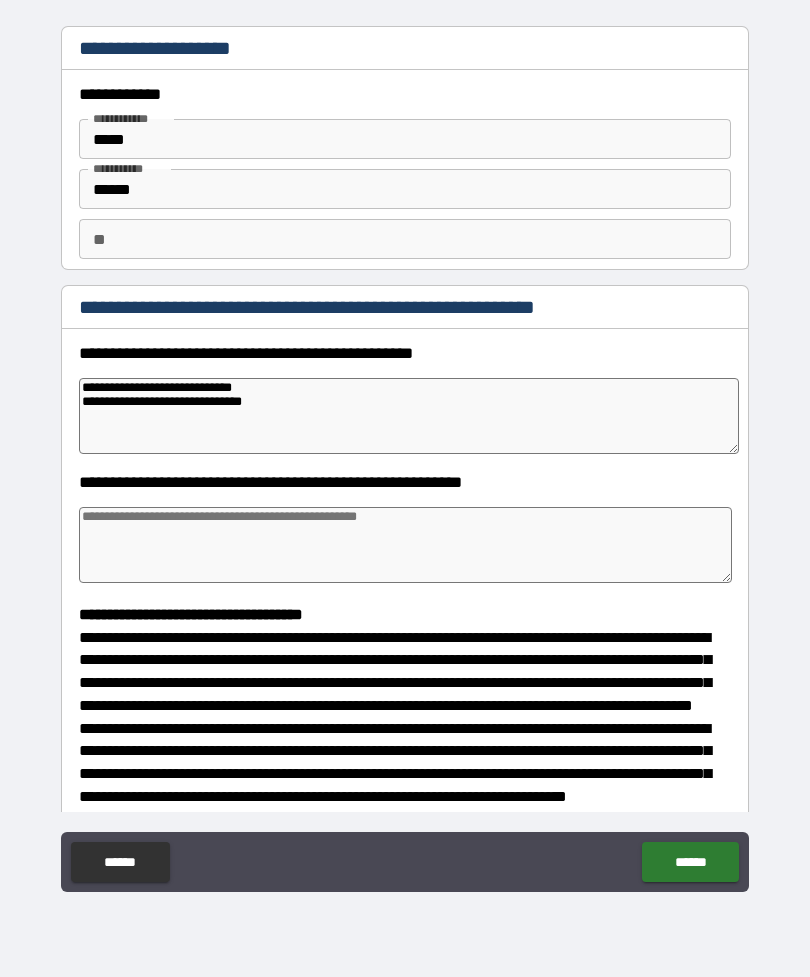 click at bounding box center (405, 545) 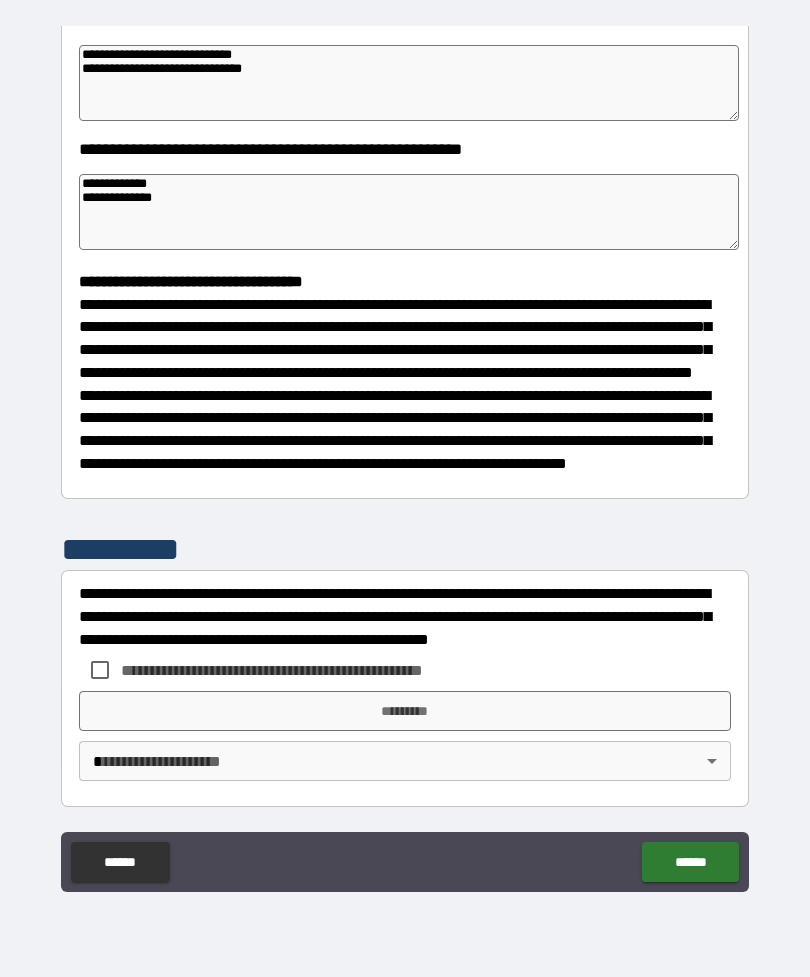 scroll, scrollTop: 370, scrollLeft: 0, axis: vertical 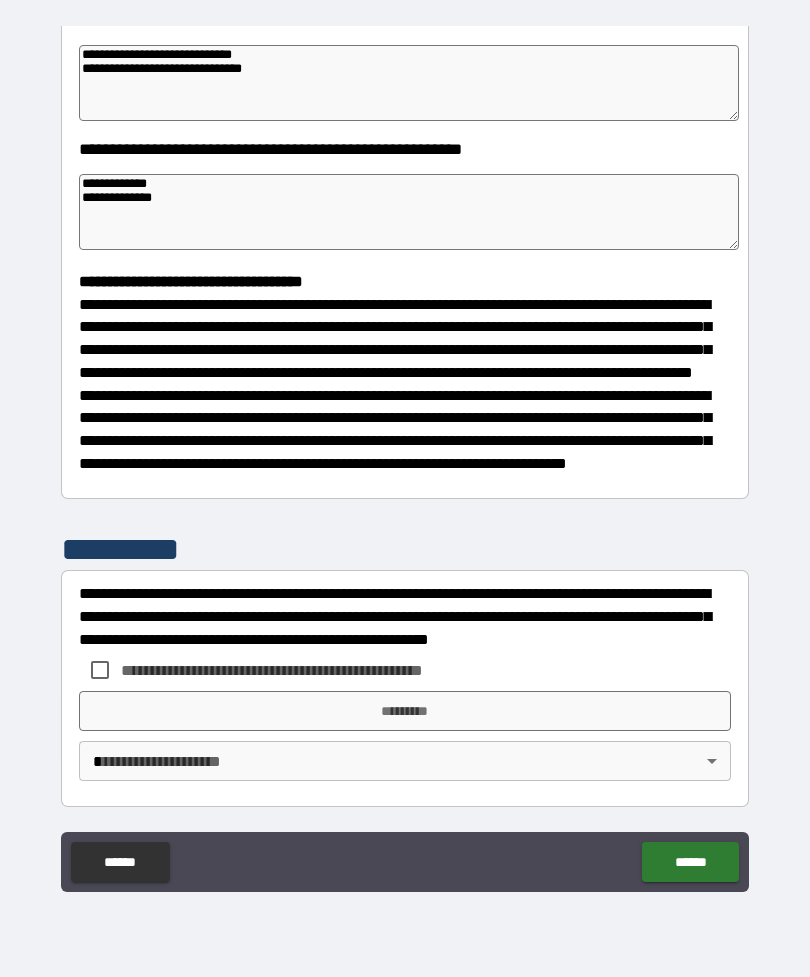 click on "**********" at bounding box center (405, 459) 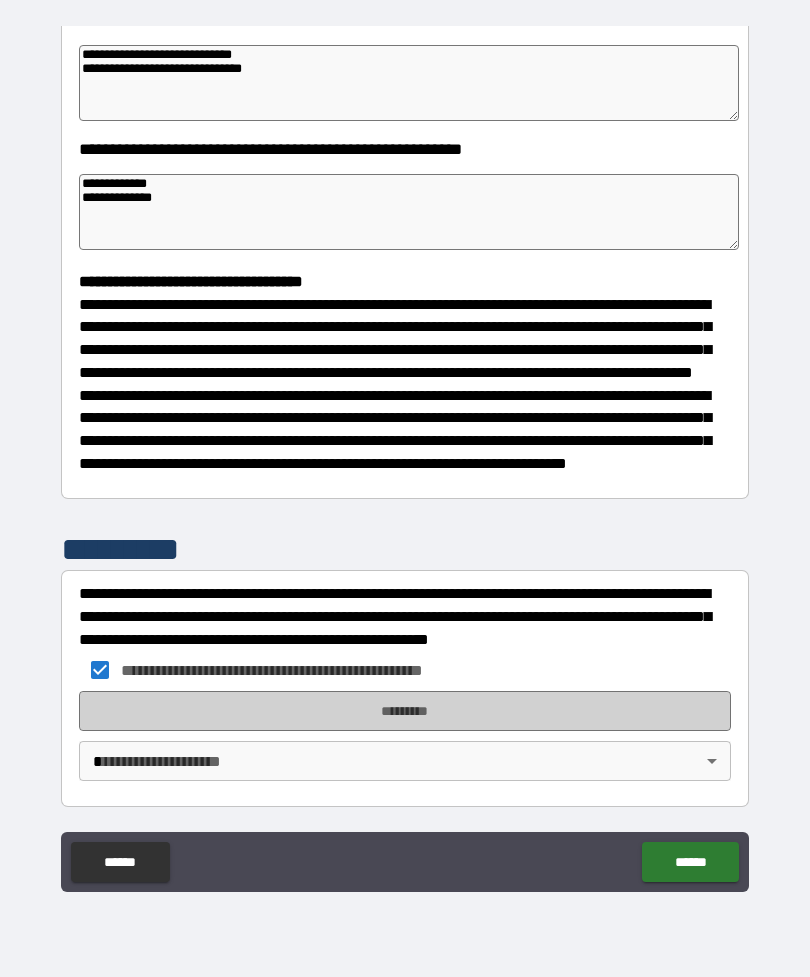 click on "*********" at bounding box center (405, 711) 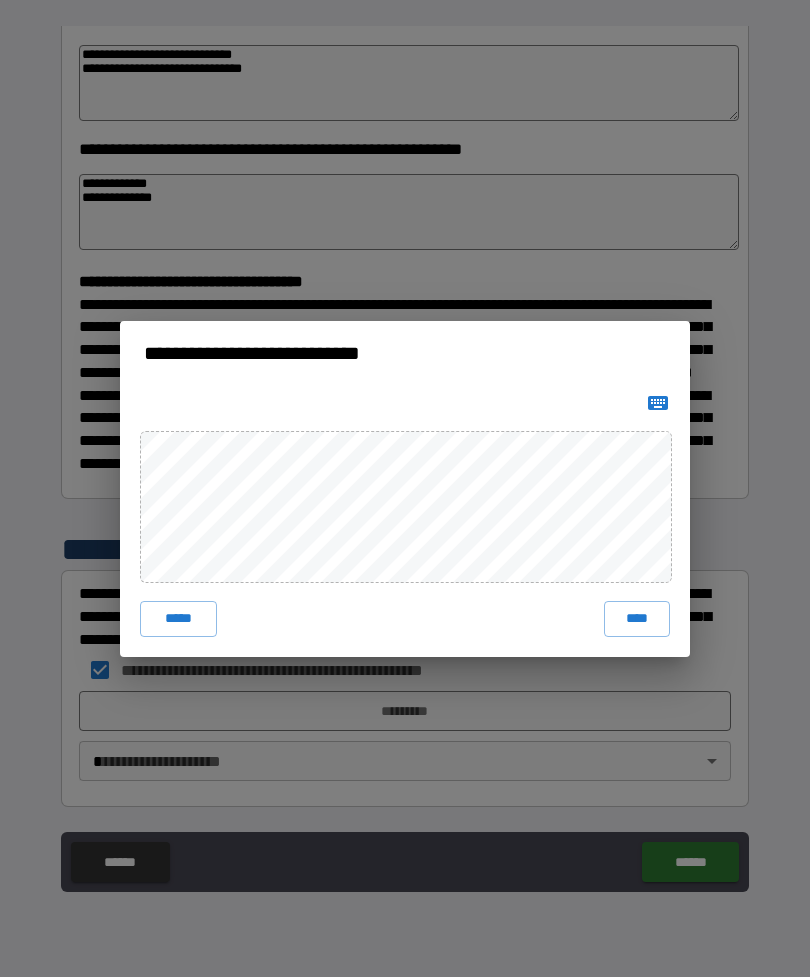 click on "*****" at bounding box center (178, 619) 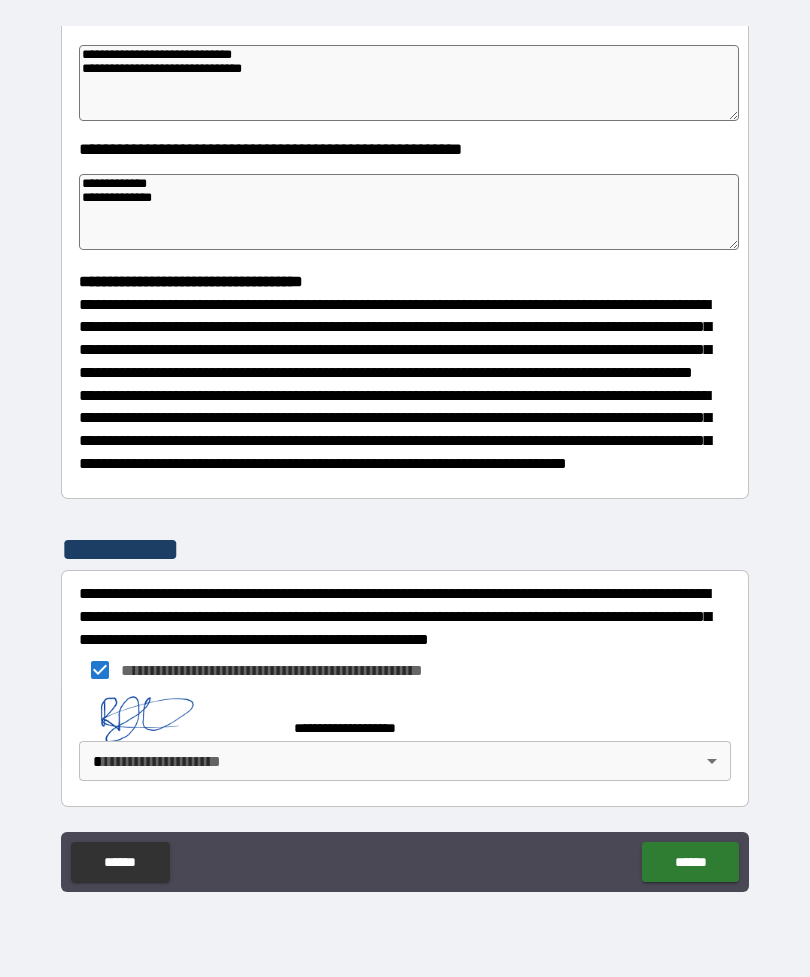 scroll, scrollTop: 360, scrollLeft: 0, axis: vertical 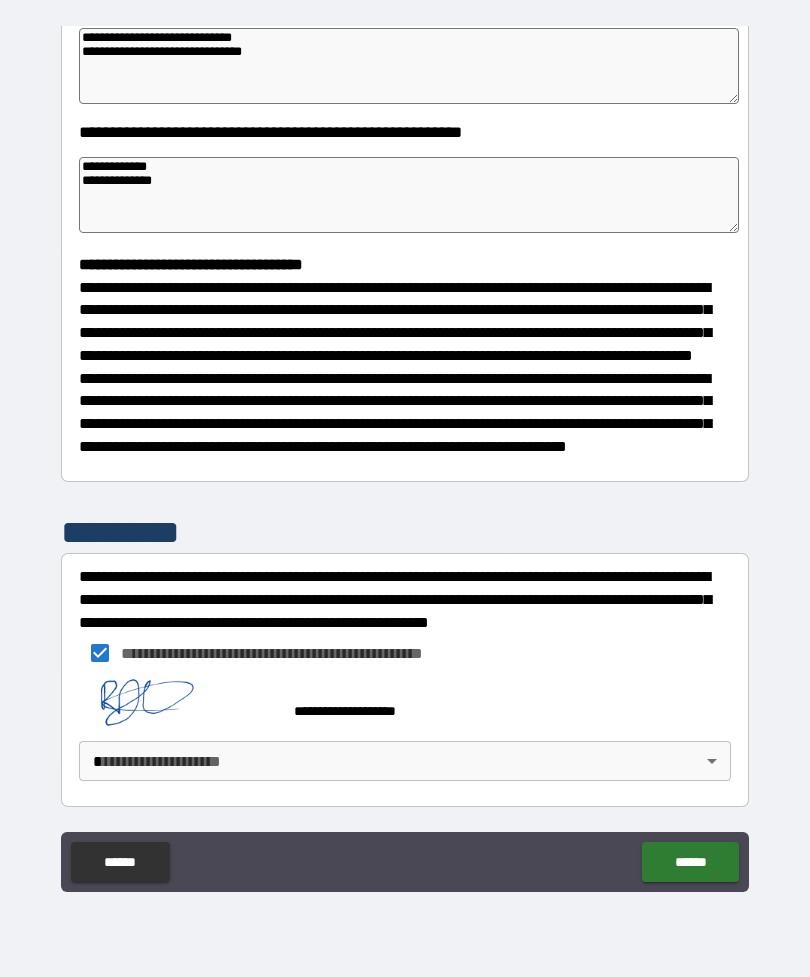 click on "**********" at bounding box center [405, 456] 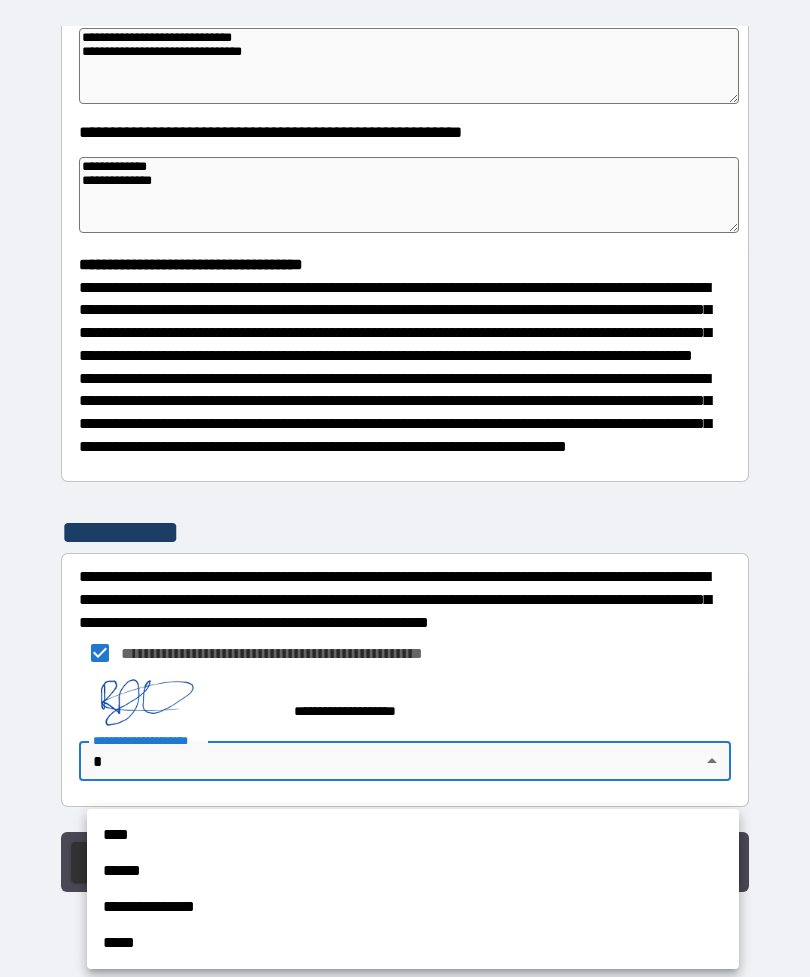 click on "**********" at bounding box center [413, 907] 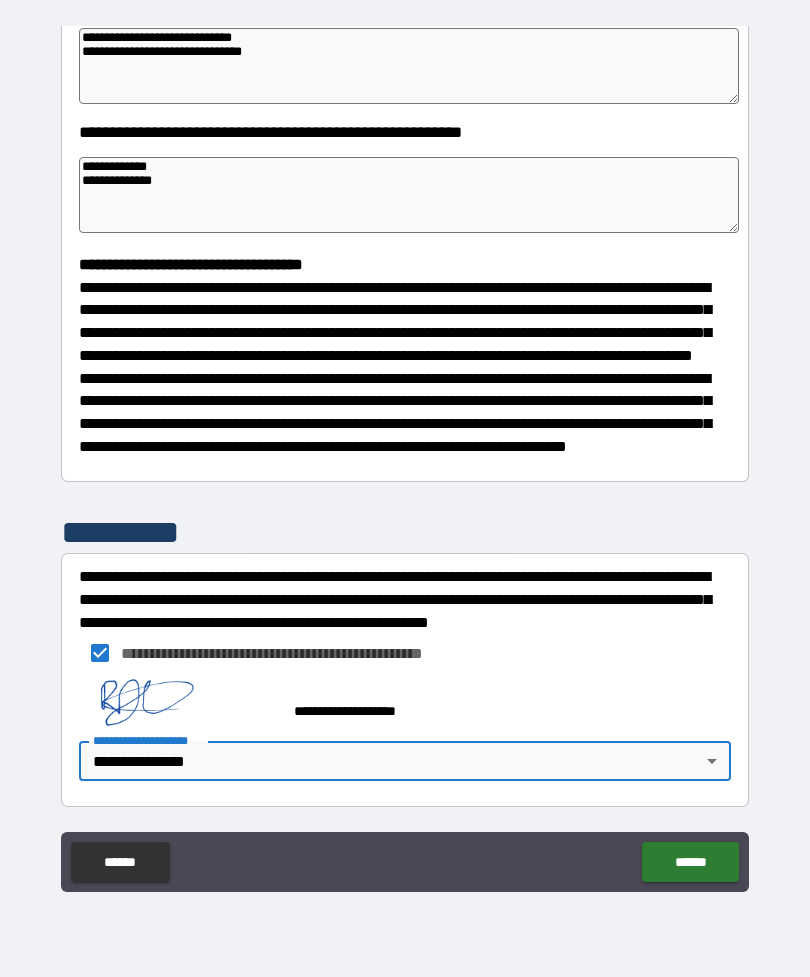 click on "******" at bounding box center [690, 862] 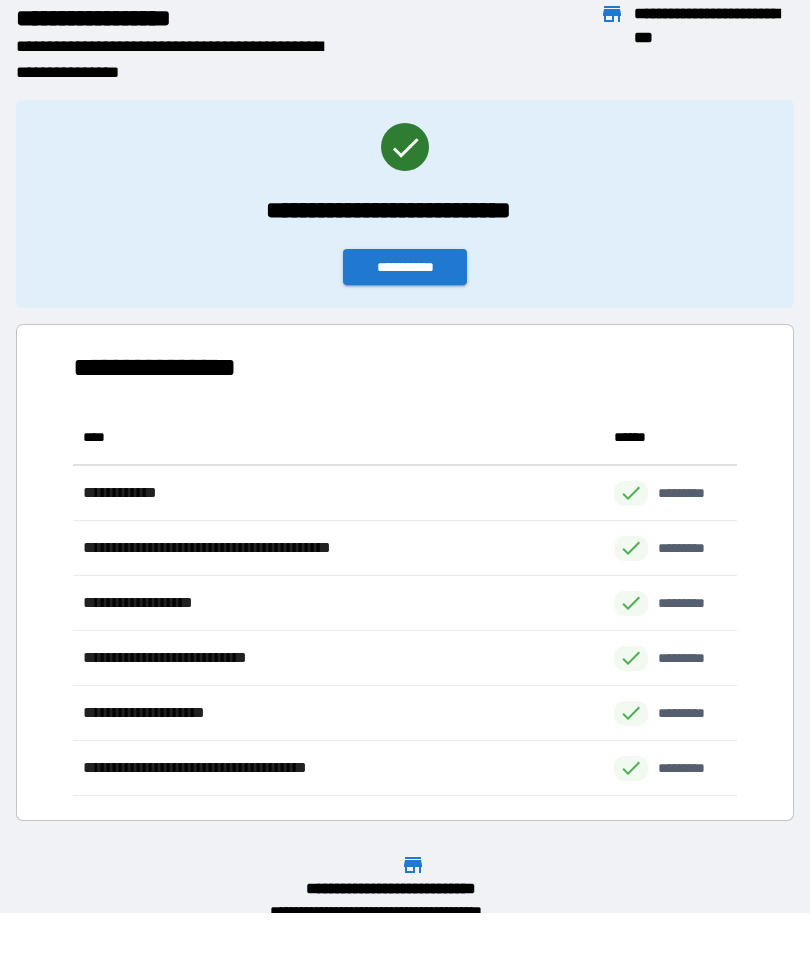 scroll, scrollTop: 386, scrollLeft: 664, axis: both 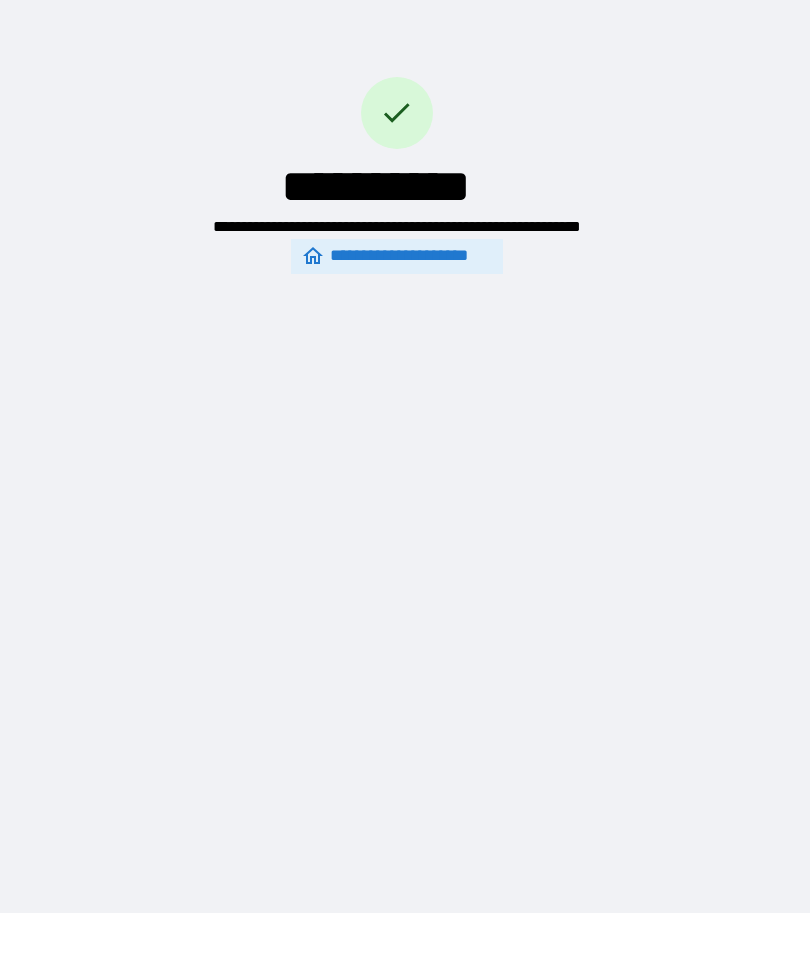 click on "**********" at bounding box center (397, 256) 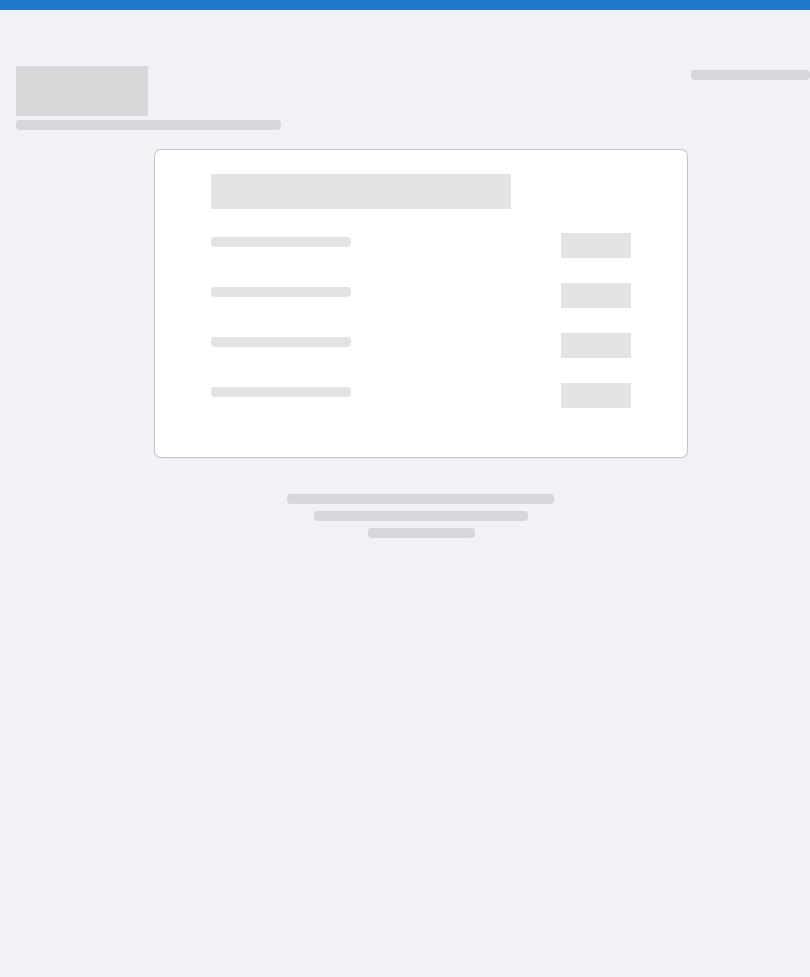 scroll, scrollTop: 0, scrollLeft: 0, axis: both 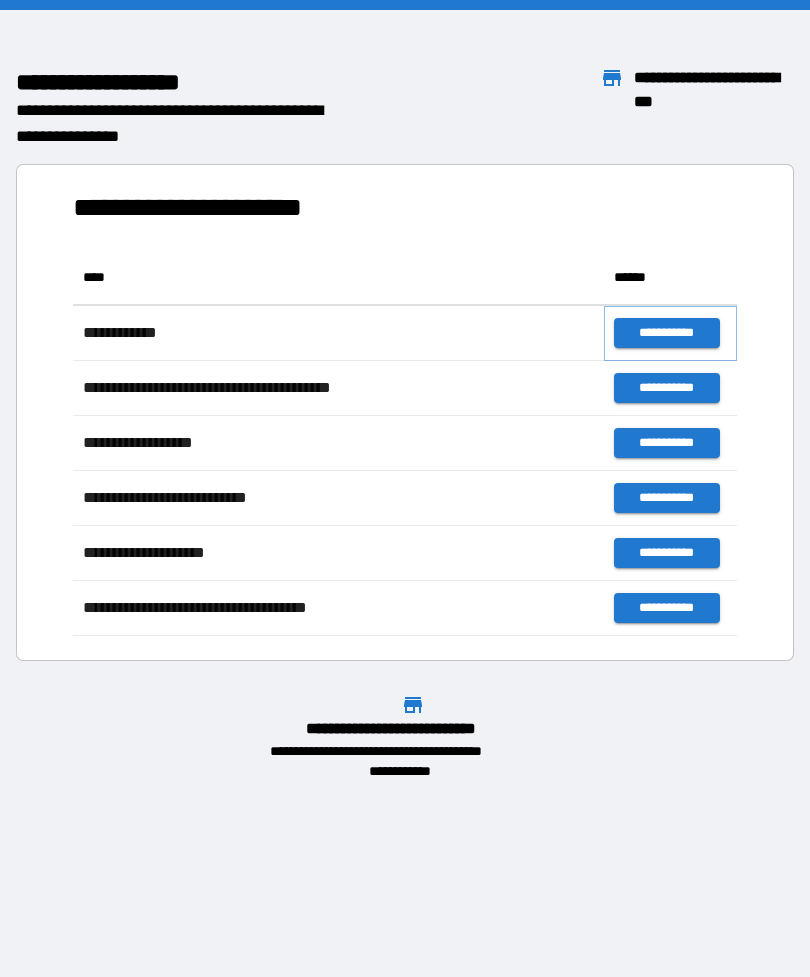 click on "**********" at bounding box center (666, 333) 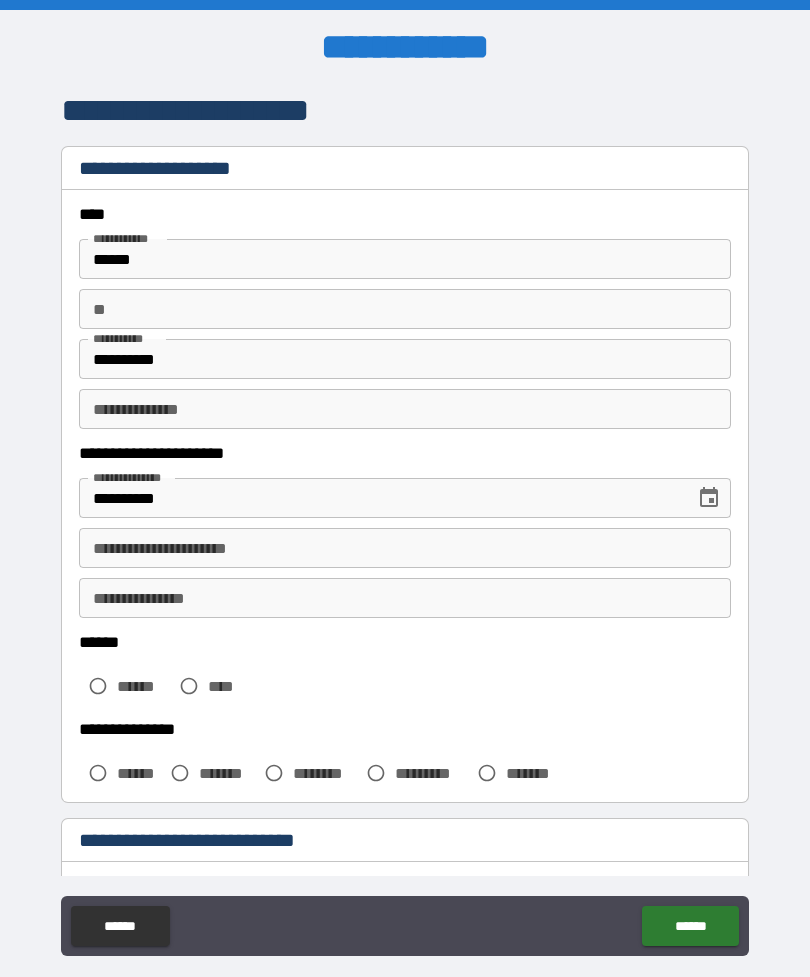 click on "**********" at bounding box center (405, 548) 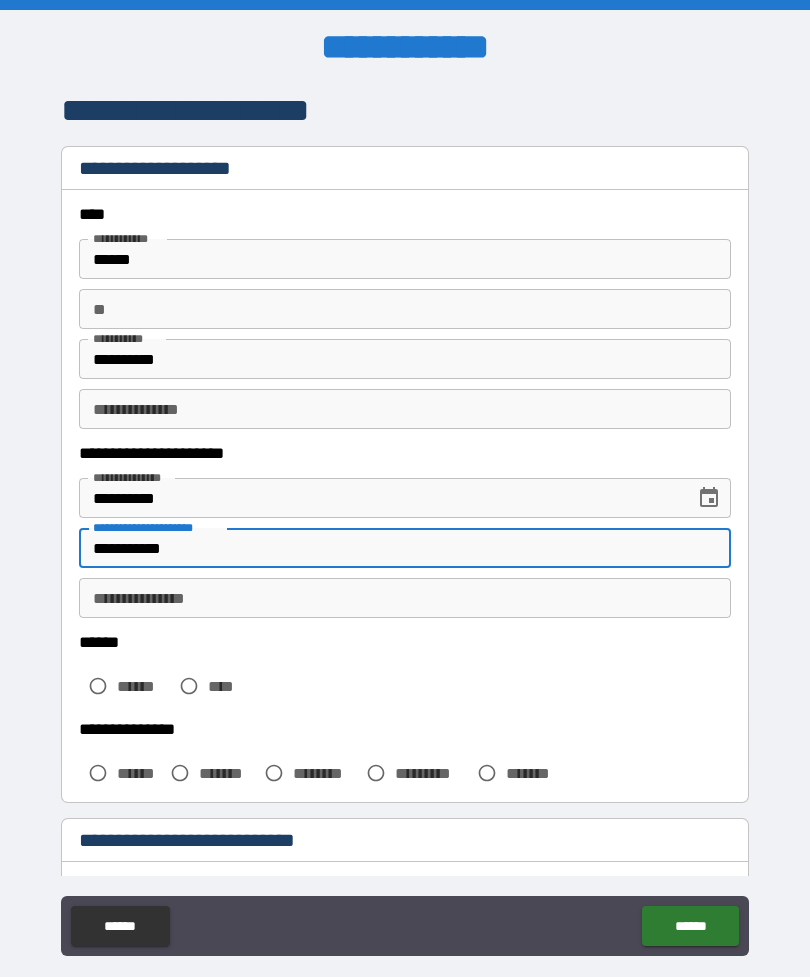 type on "**********" 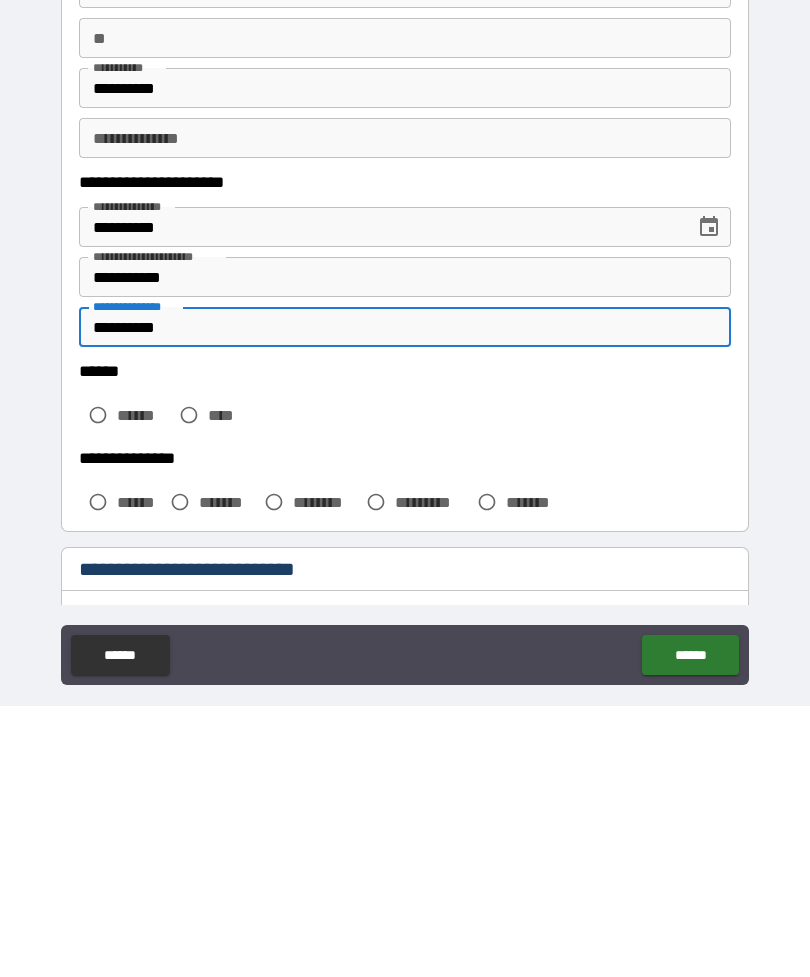 type on "**********" 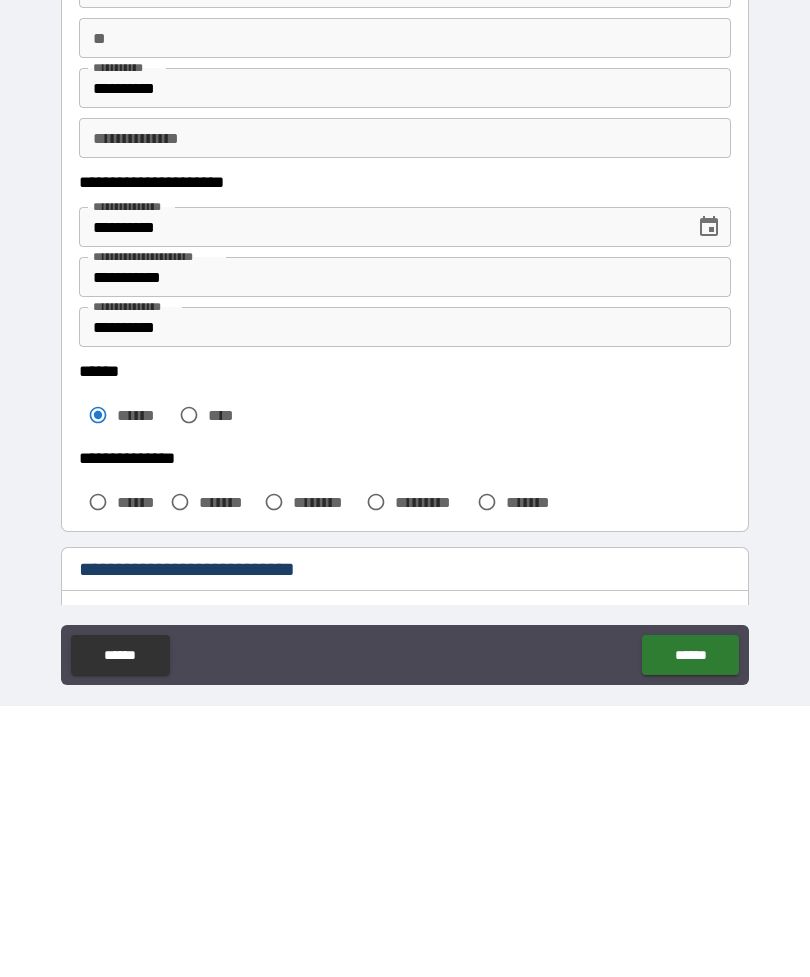 scroll, scrollTop: 64, scrollLeft: 0, axis: vertical 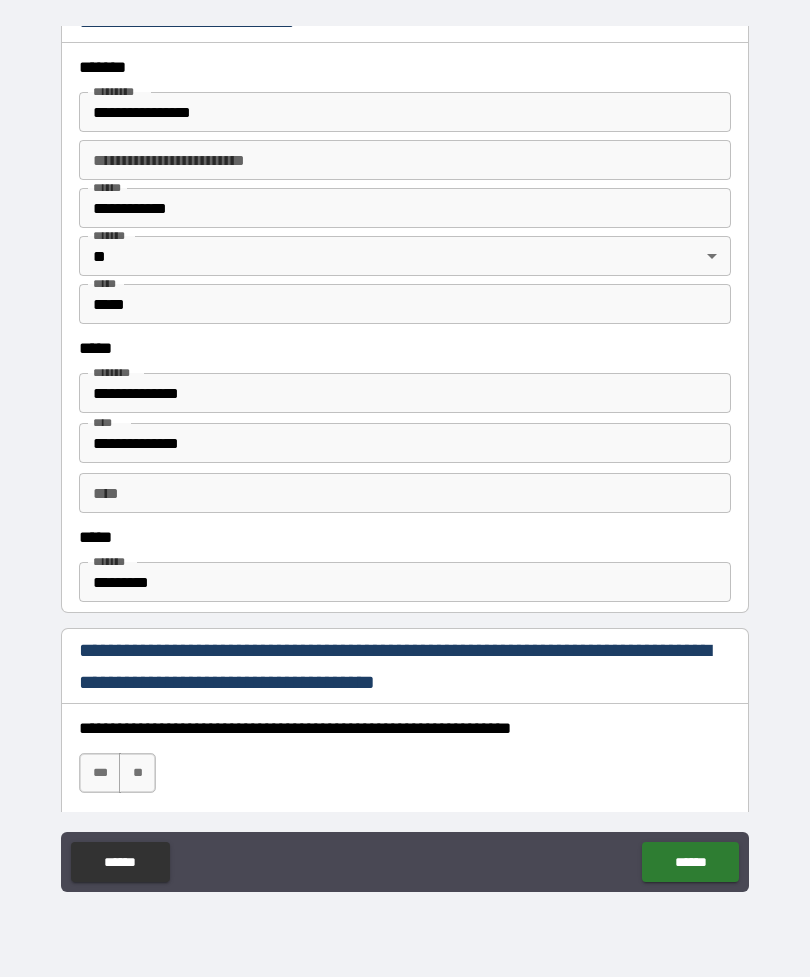 click on "*********" at bounding box center [405, 582] 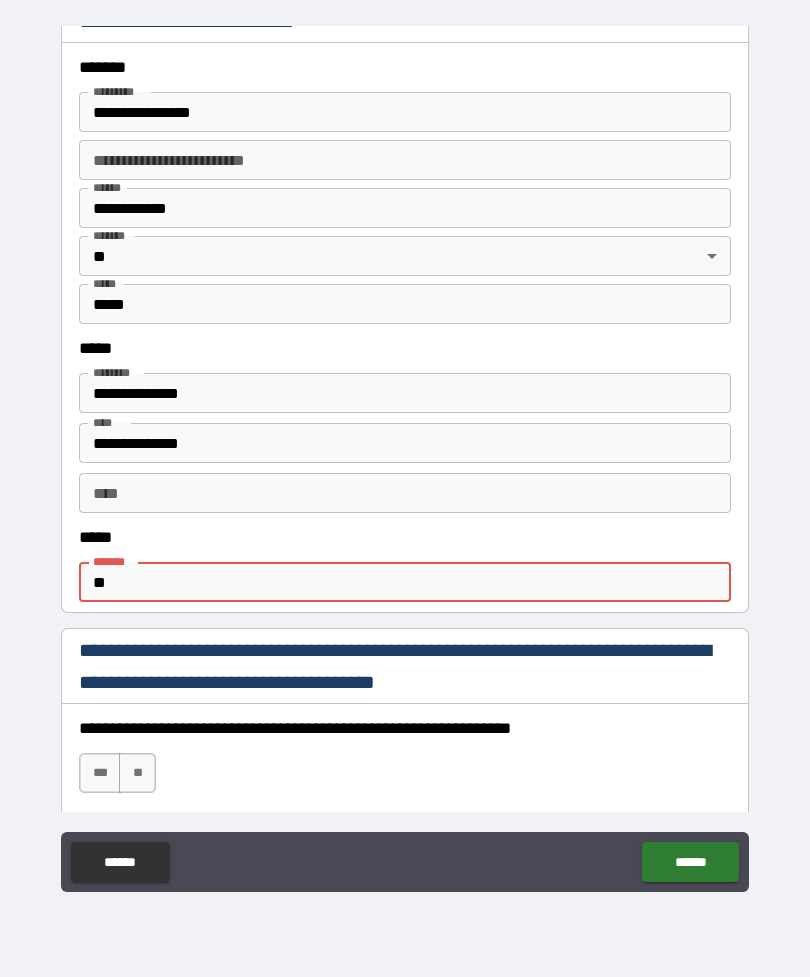 type on "*" 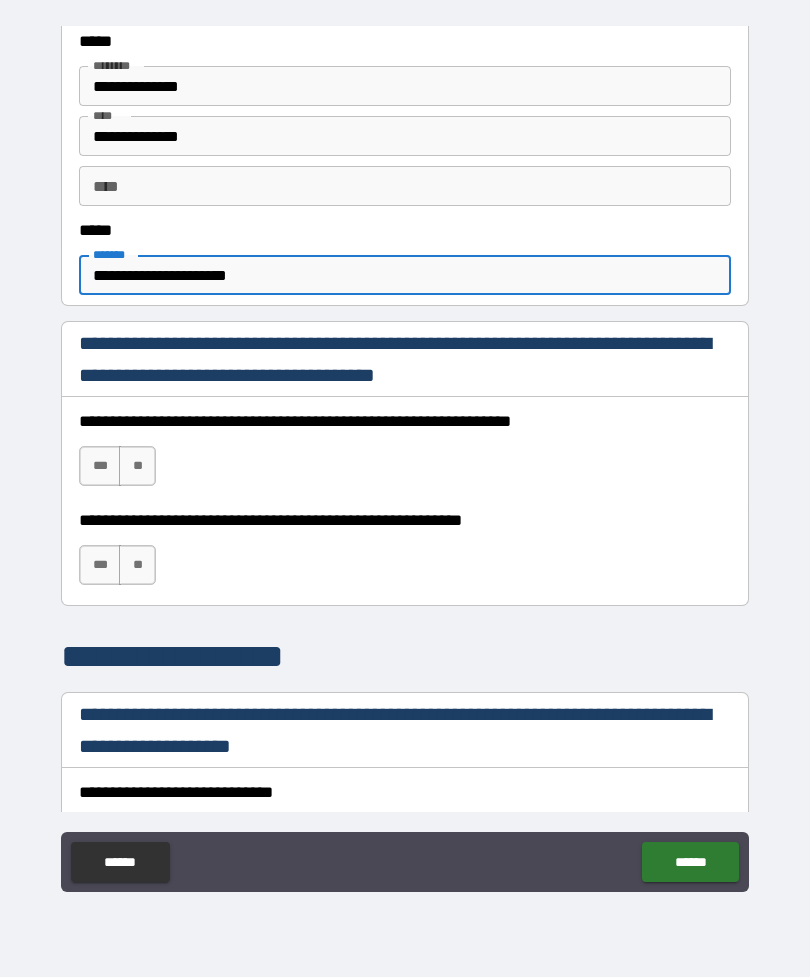 scroll, scrollTop: 1118, scrollLeft: 0, axis: vertical 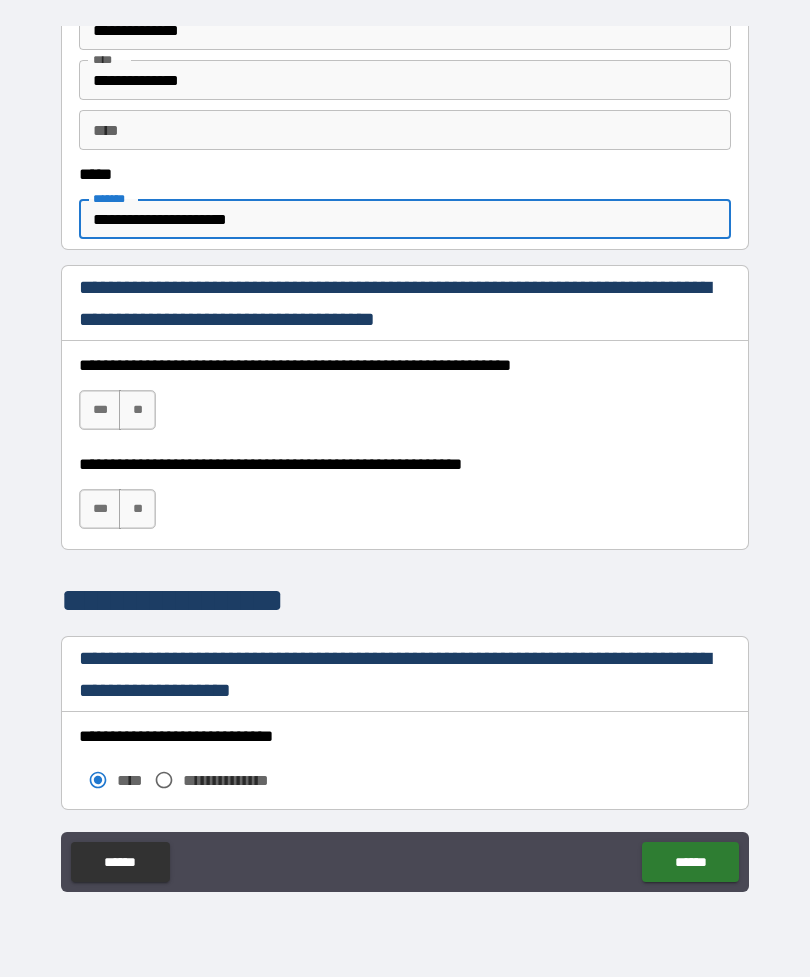 type on "**********" 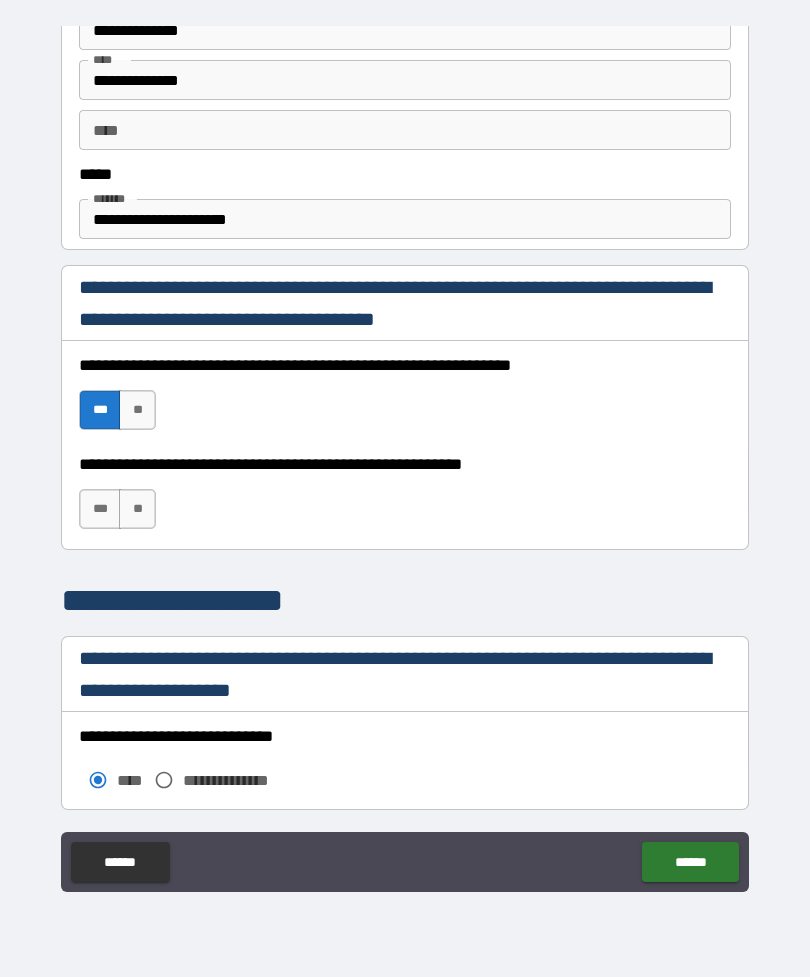 click on "**" at bounding box center [137, 509] 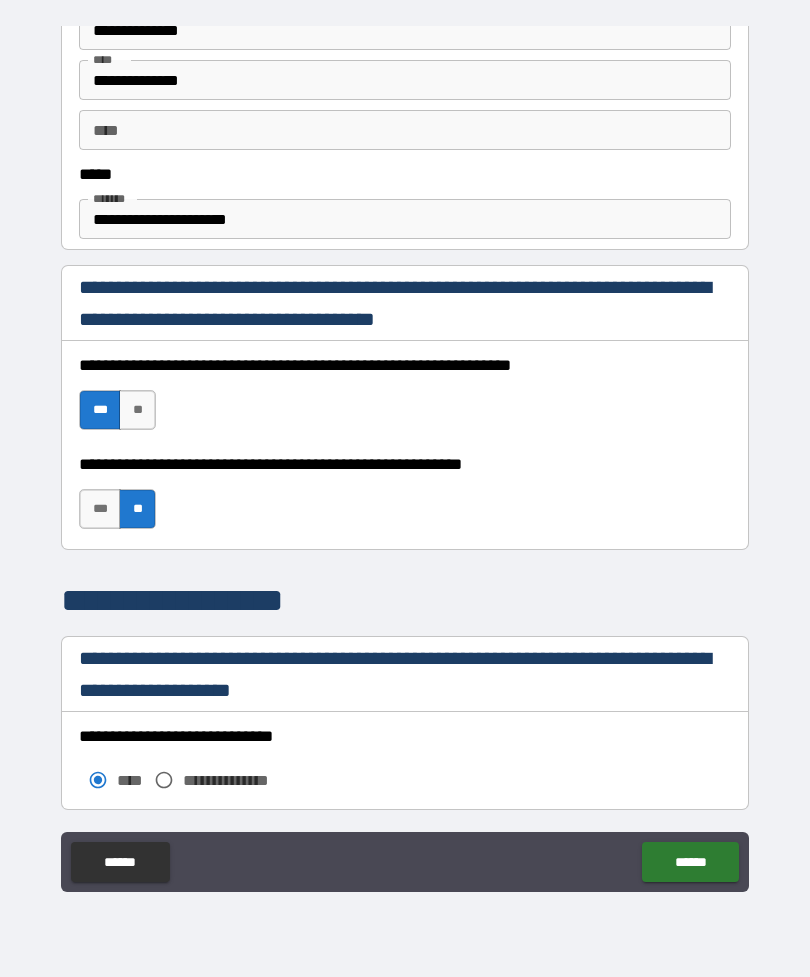 click on "***" at bounding box center (100, 509) 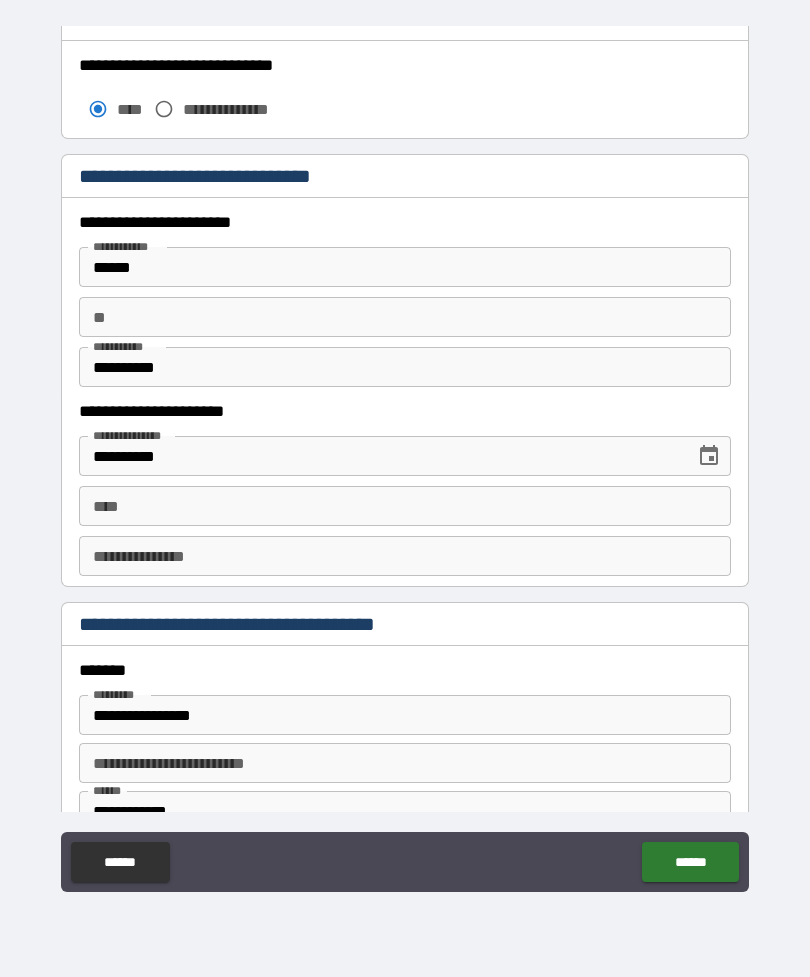 scroll, scrollTop: 1793, scrollLeft: 0, axis: vertical 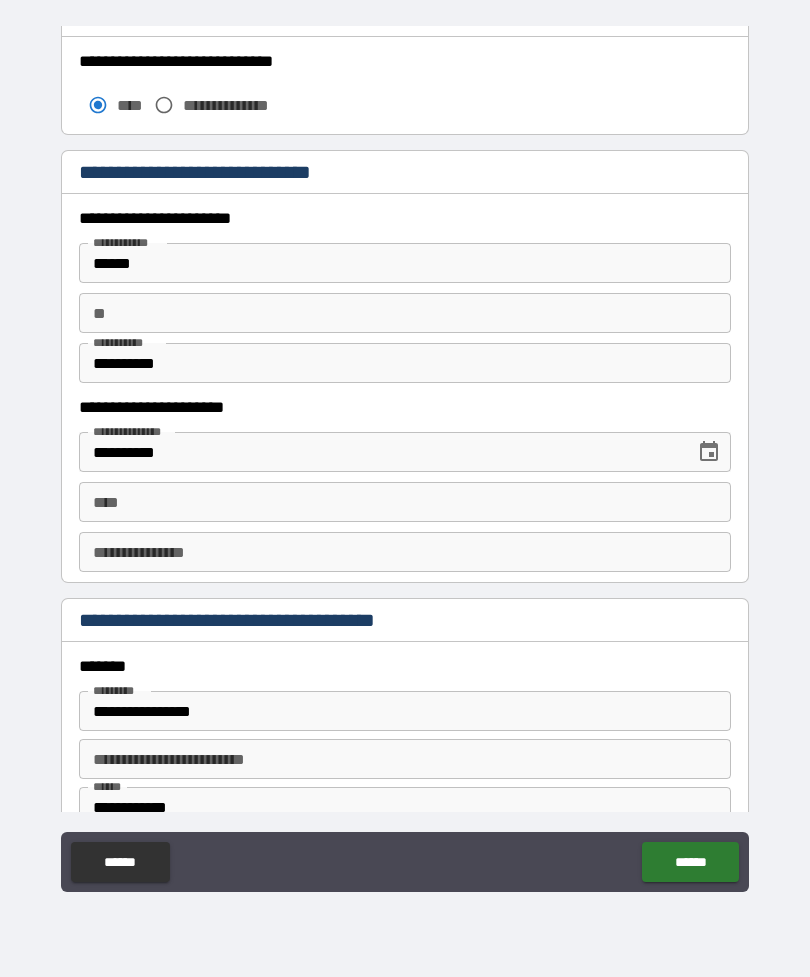 click on "****" at bounding box center [405, 502] 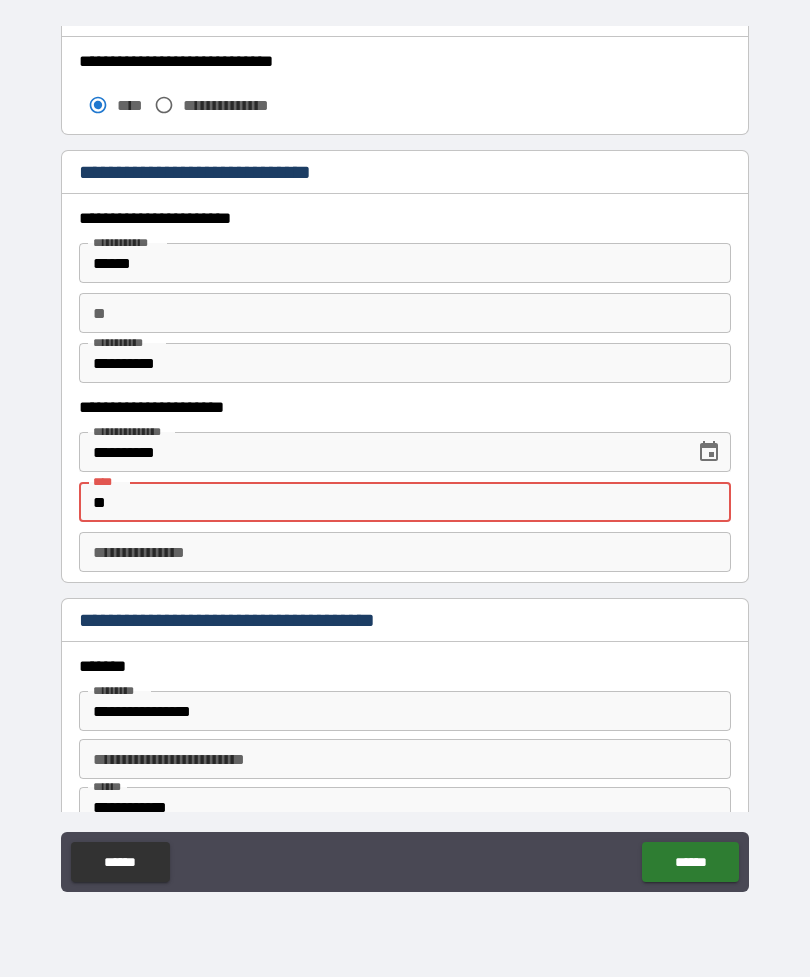 type on "*" 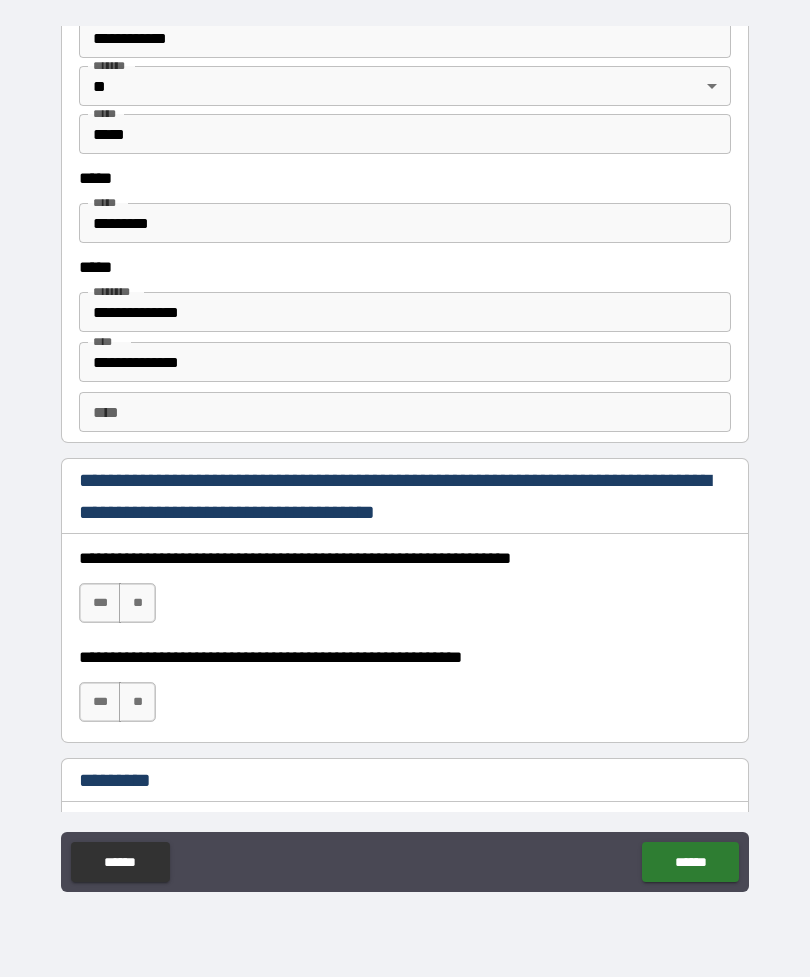 scroll, scrollTop: 2484, scrollLeft: 0, axis: vertical 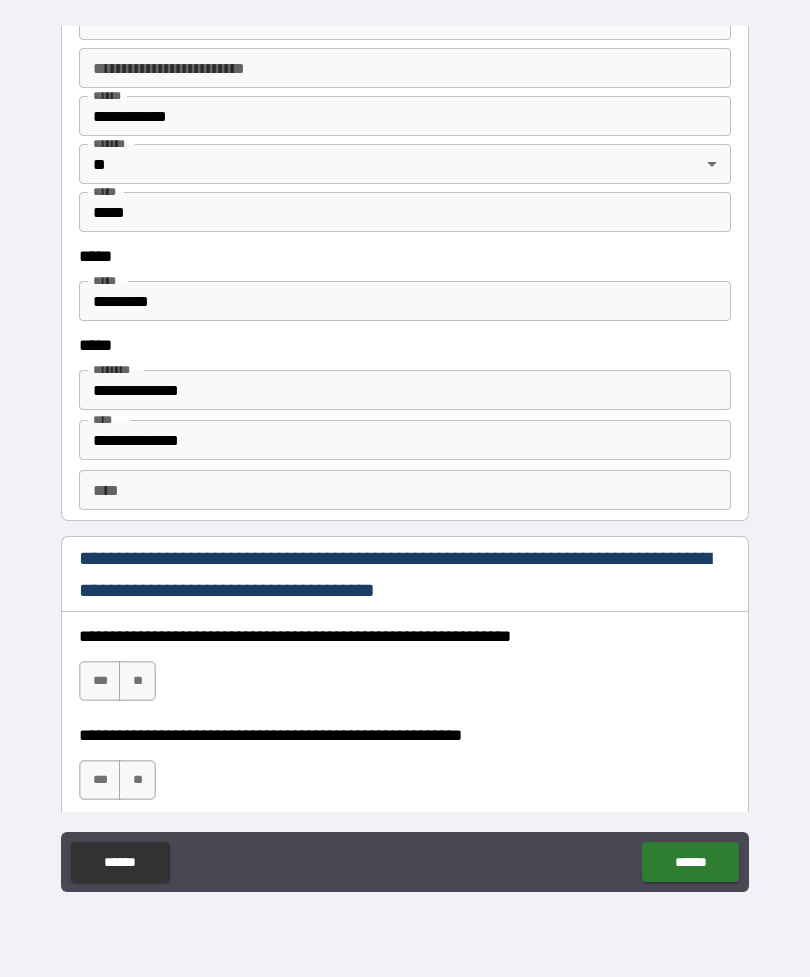 type 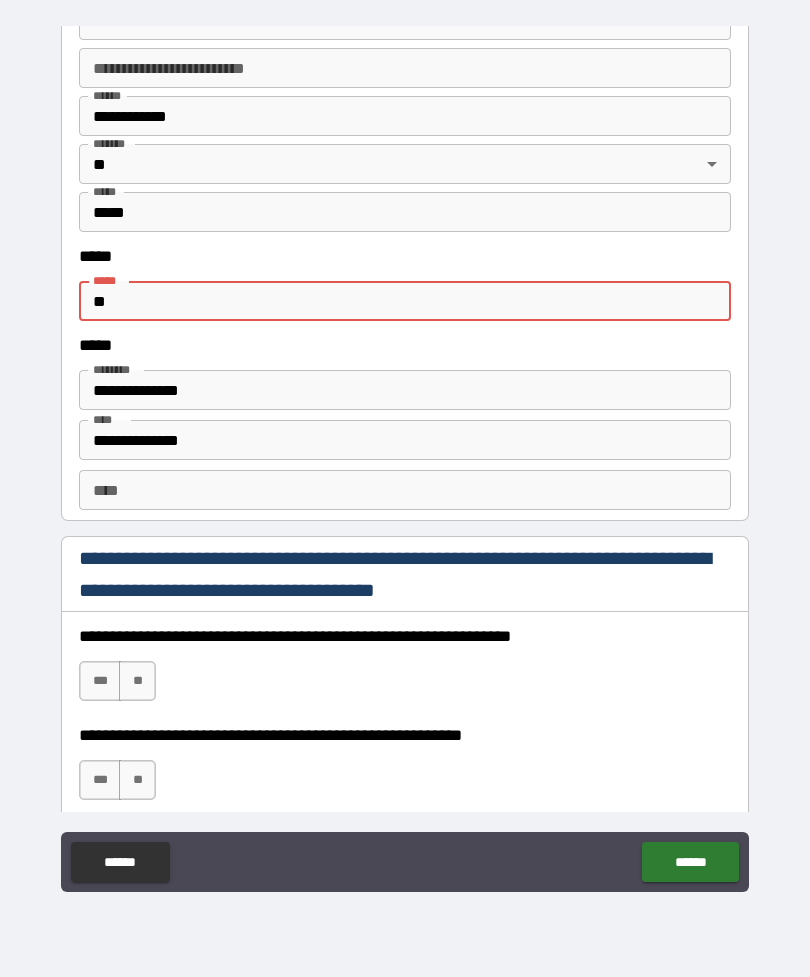 type on "*" 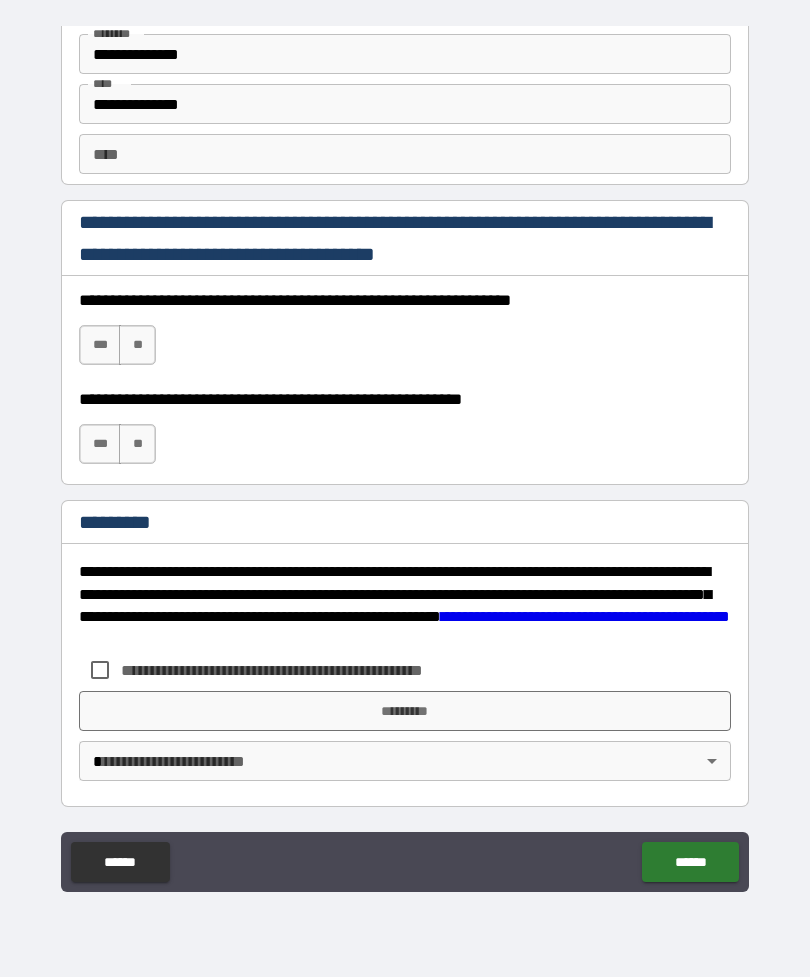 scroll, scrollTop: 2820, scrollLeft: 0, axis: vertical 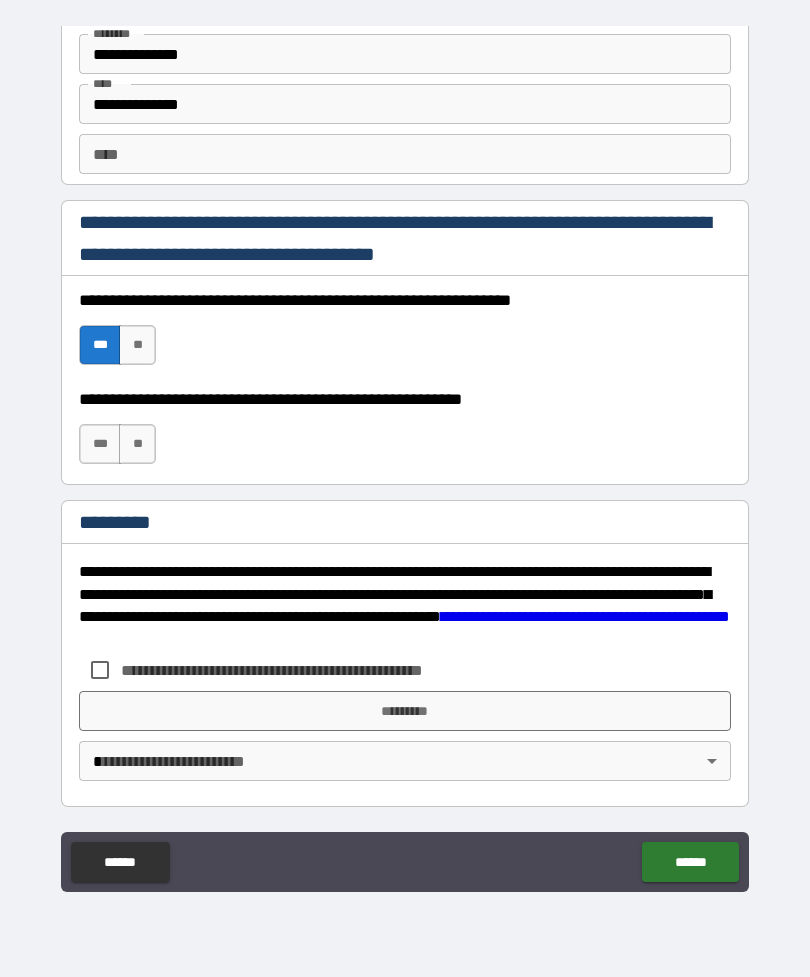 click on "***" at bounding box center (100, 444) 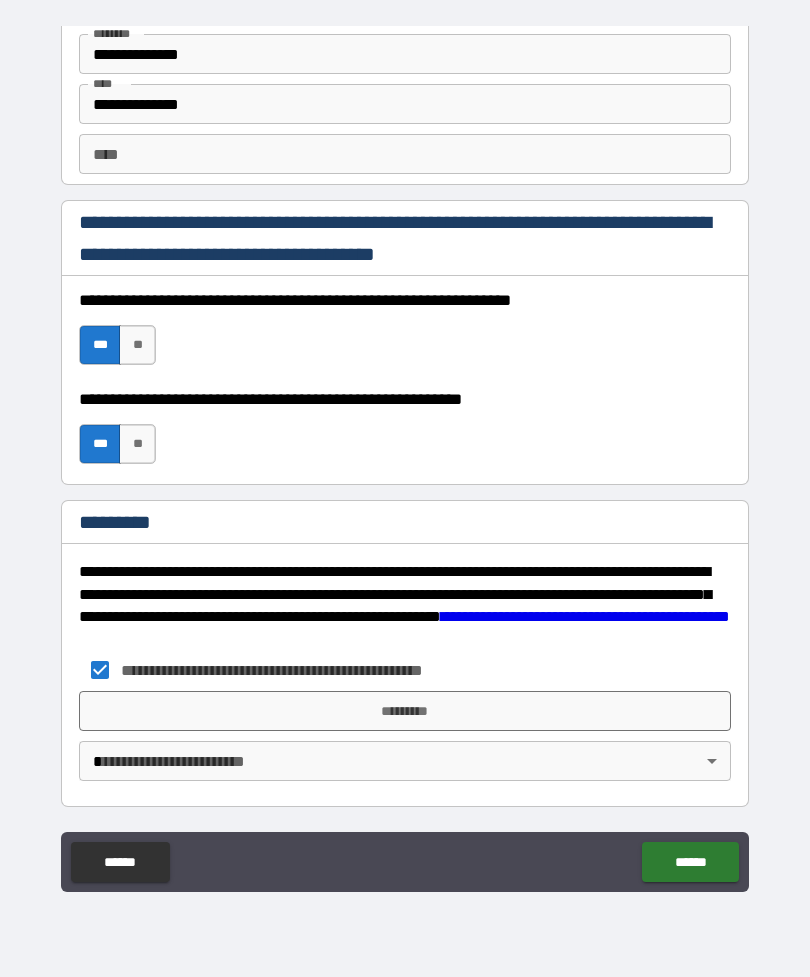 click on "**********" at bounding box center (405, 456) 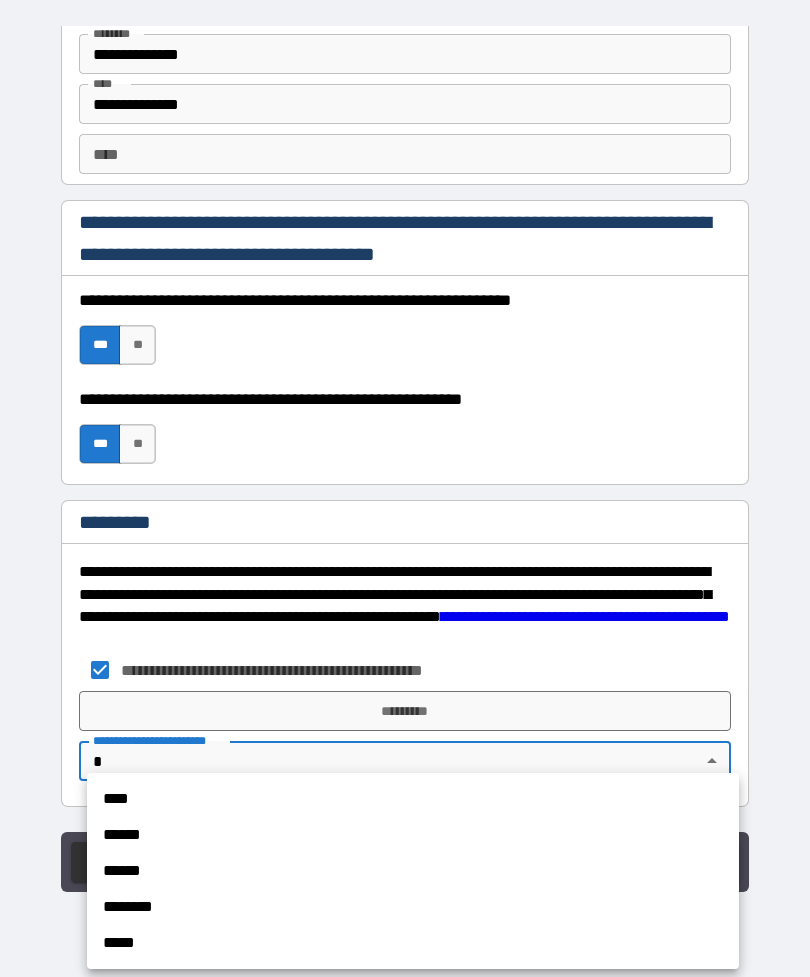 click on "****" at bounding box center [413, 799] 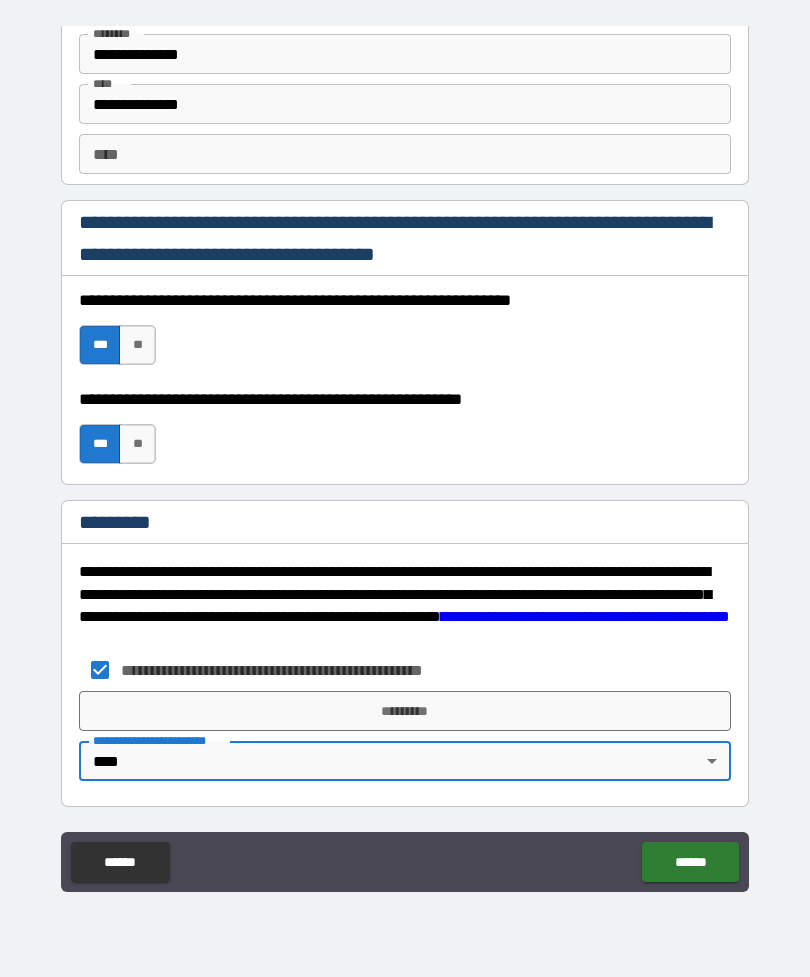 click on "*********" at bounding box center [405, 711] 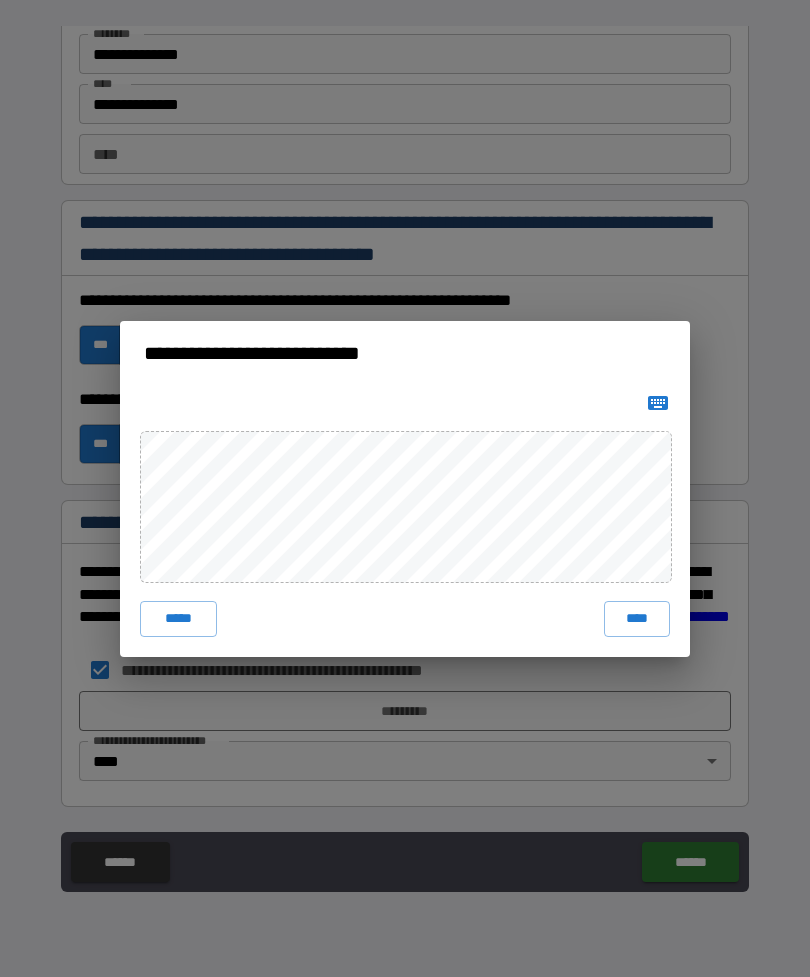 click on "****" at bounding box center (637, 619) 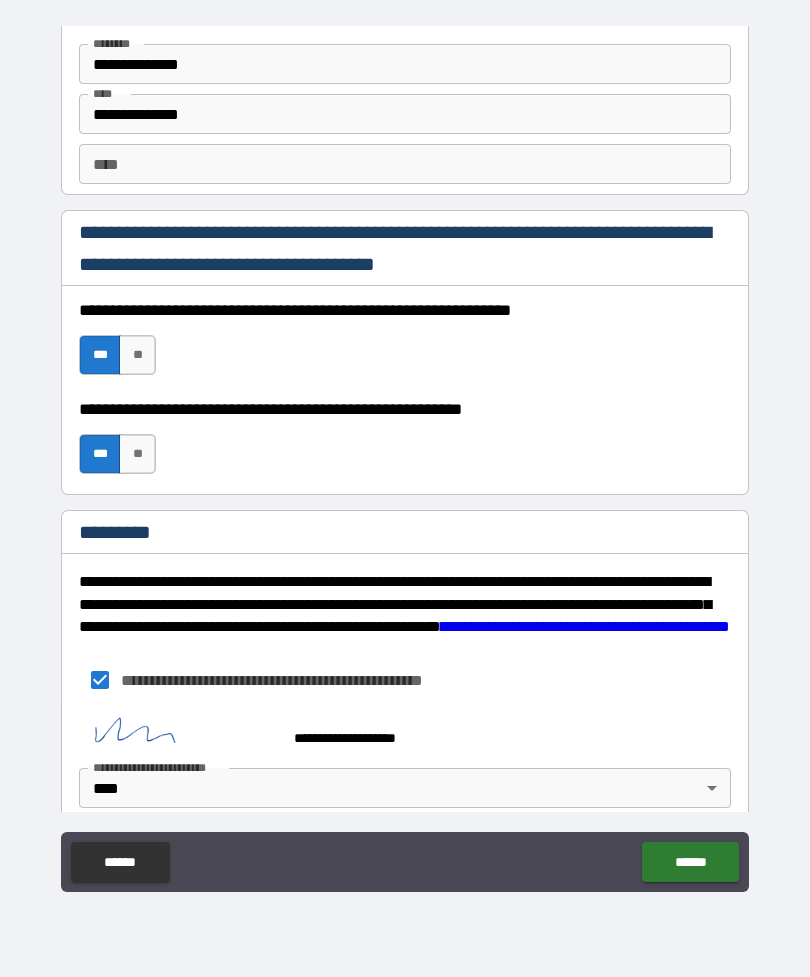 click on "******" at bounding box center [690, 862] 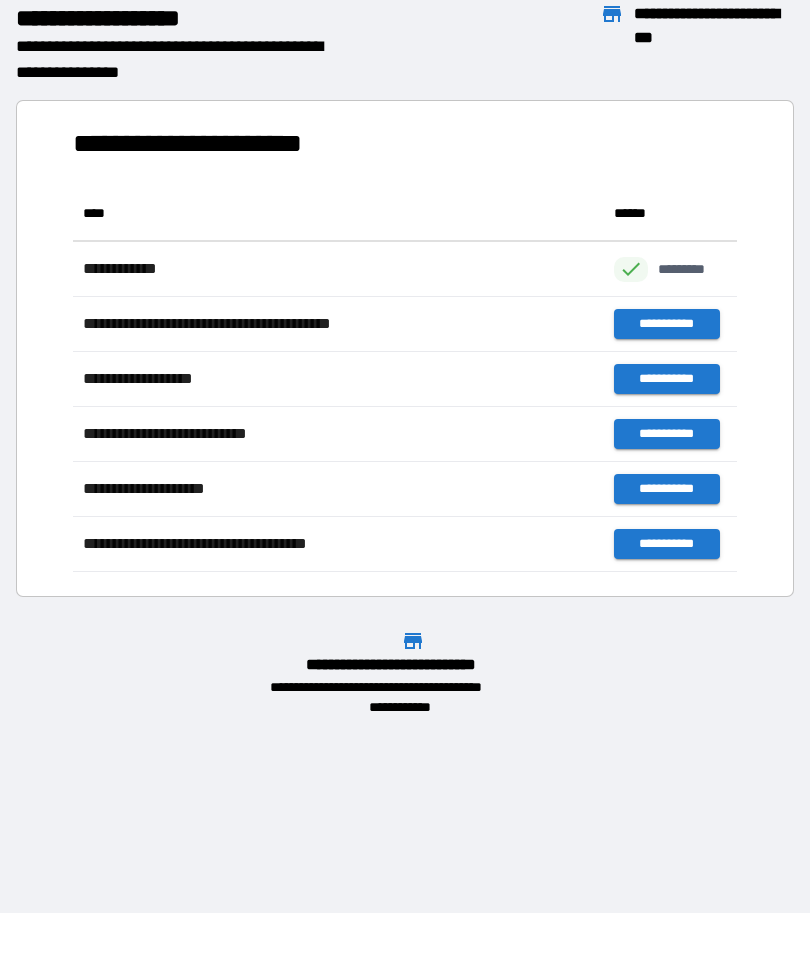 scroll, scrollTop: 386, scrollLeft: 664, axis: both 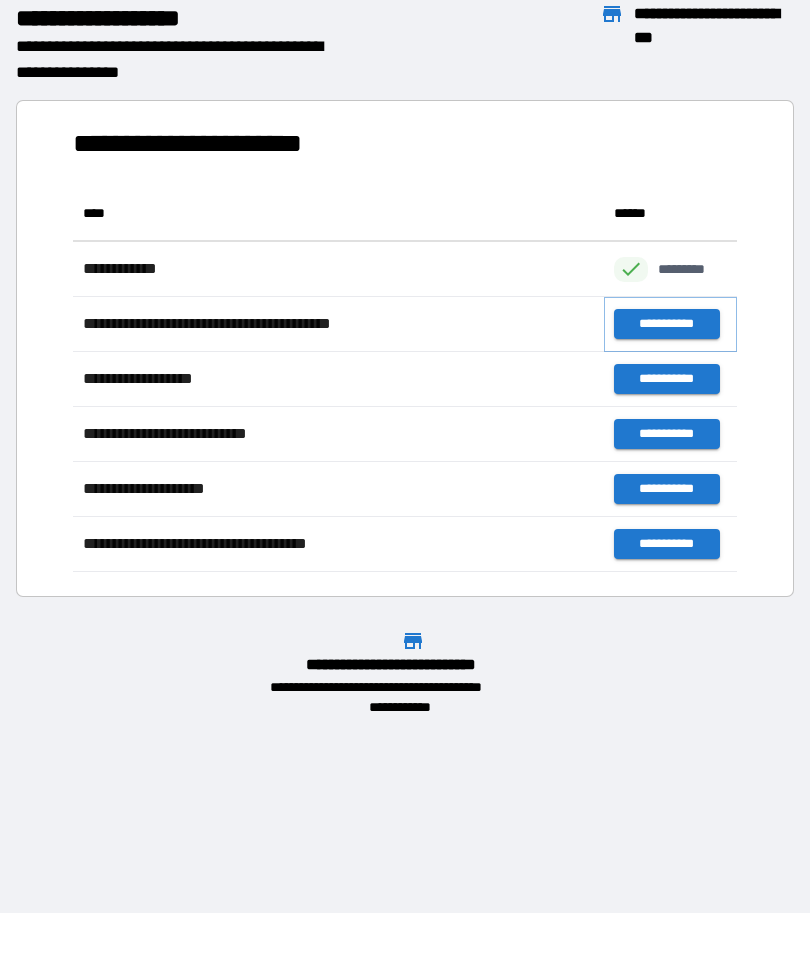 click on "**********" at bounding box center [666, 324] 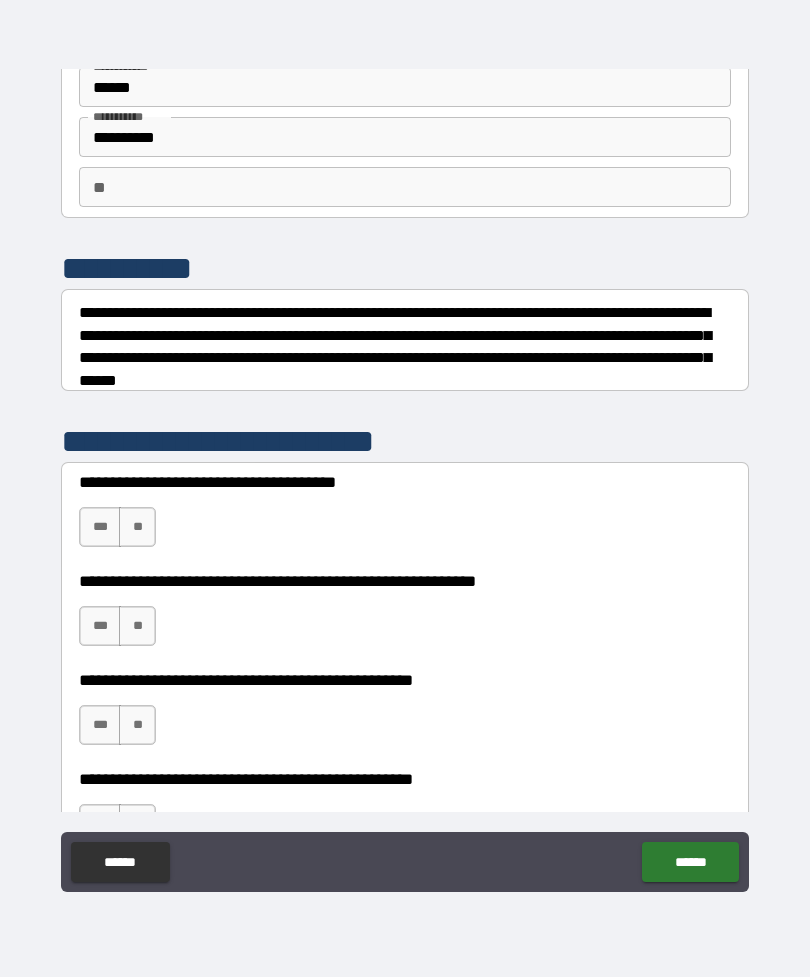 scroll, scrollTop: 94, scrollLeft: 0, axis: vertical 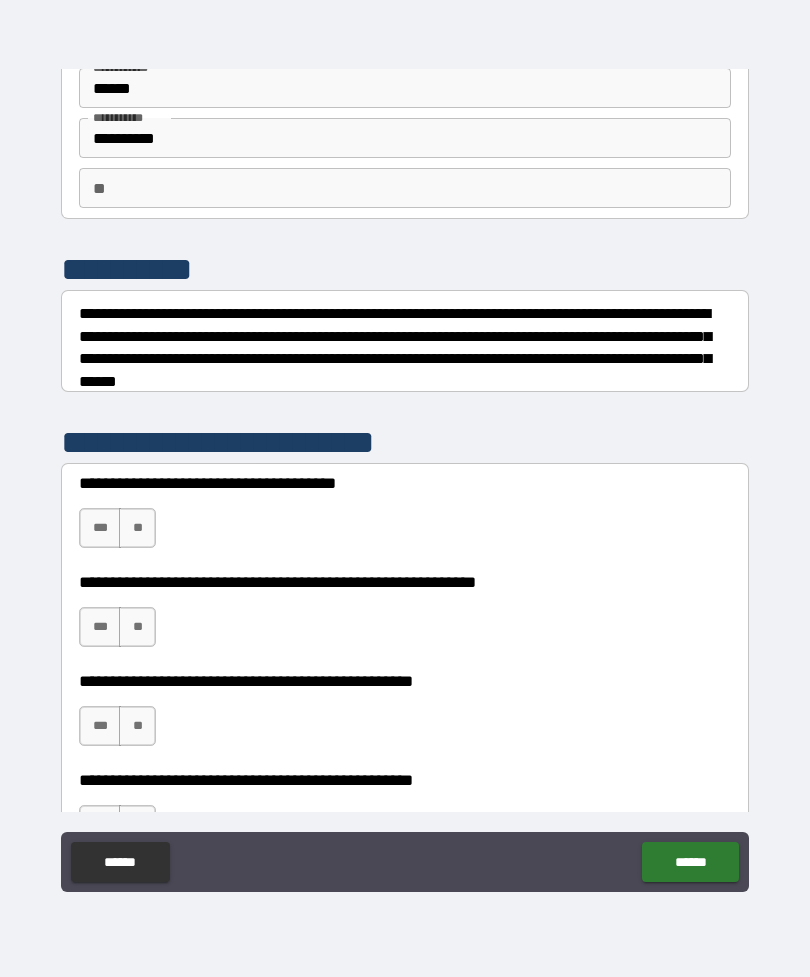 click on "**" at bounding box center (137, 528) 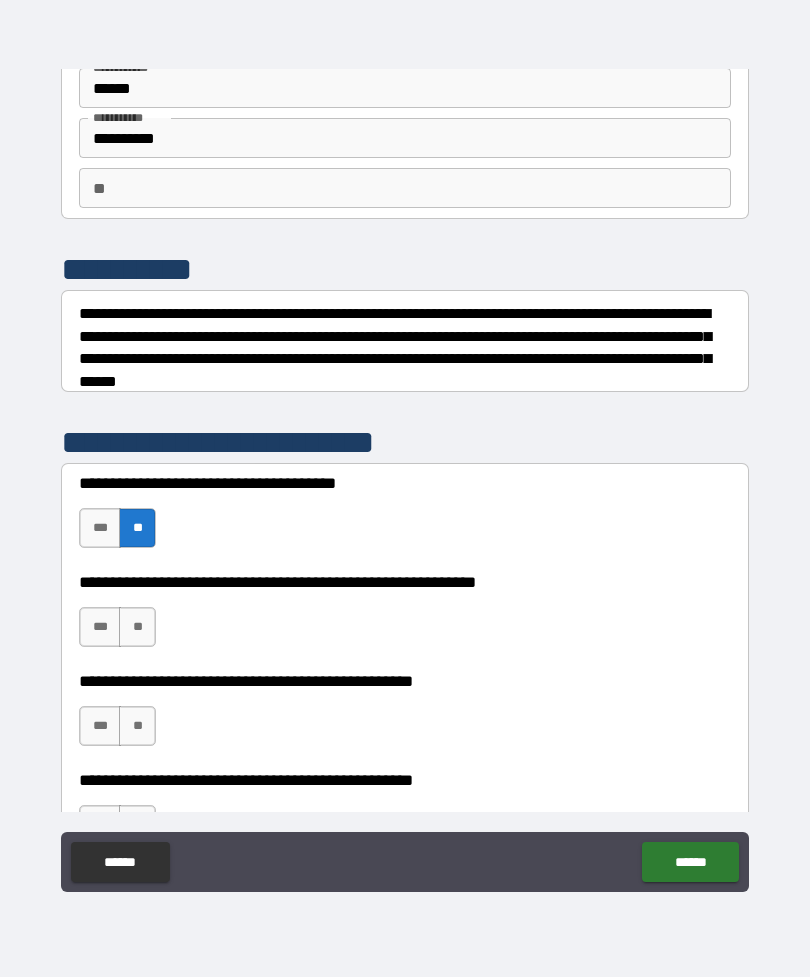 click on "***" at bounding box center (100, 528) 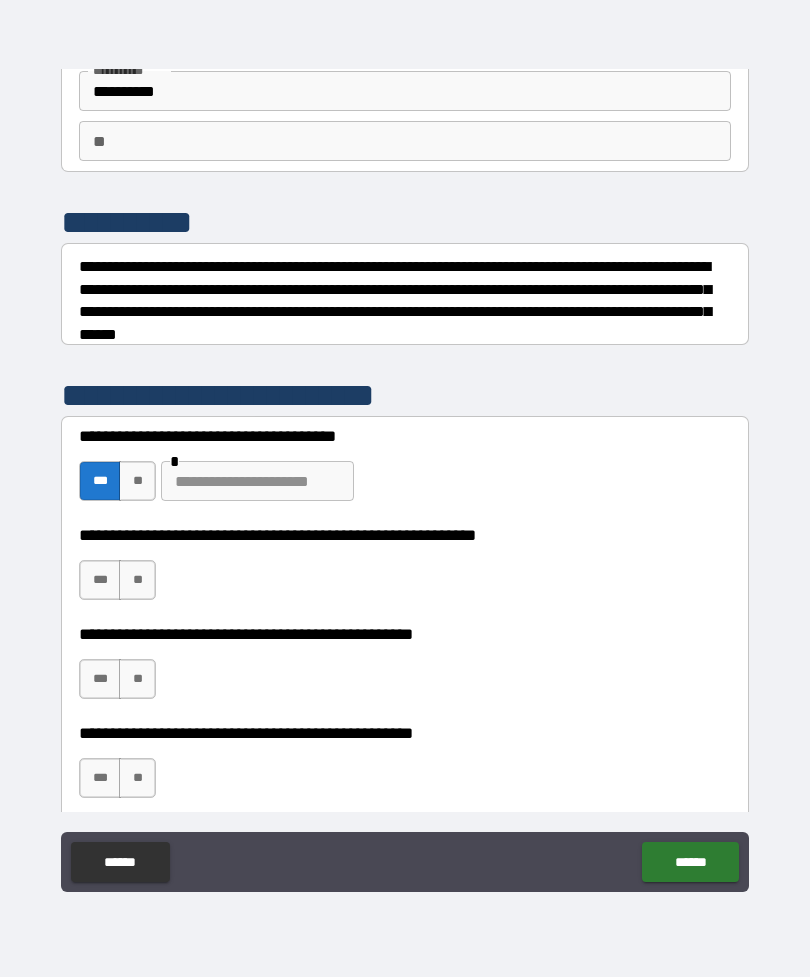 scroll, scrollTop: 144, scrollLeft: 0, axis: vertical 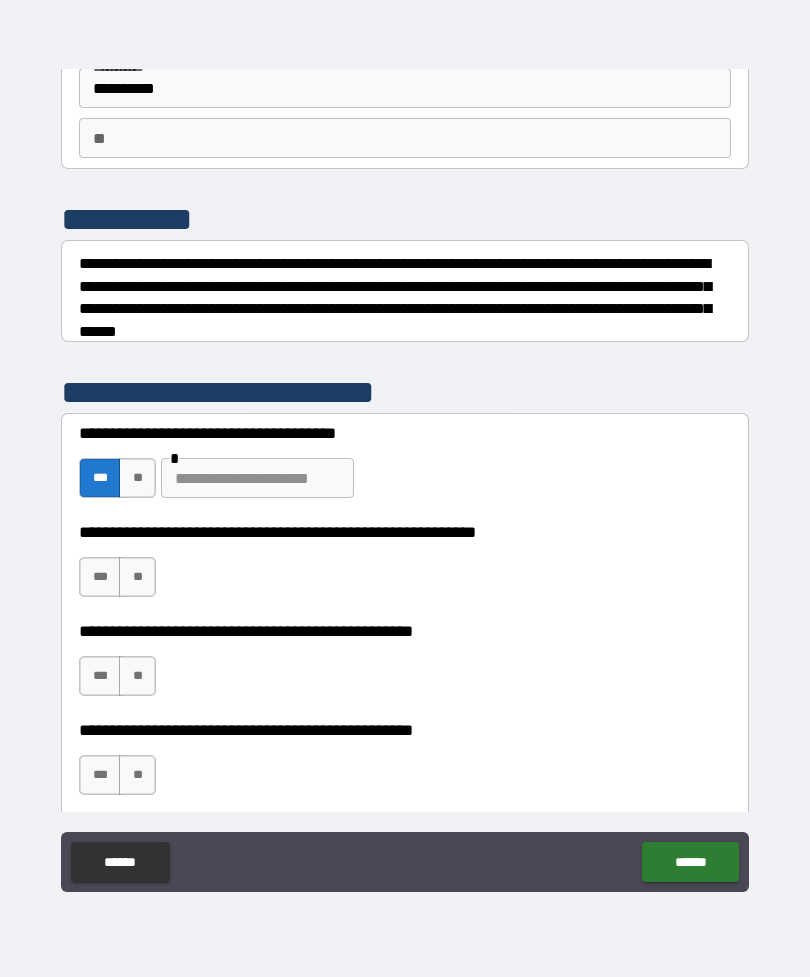 click on "**" at bounding box center [137, 478] 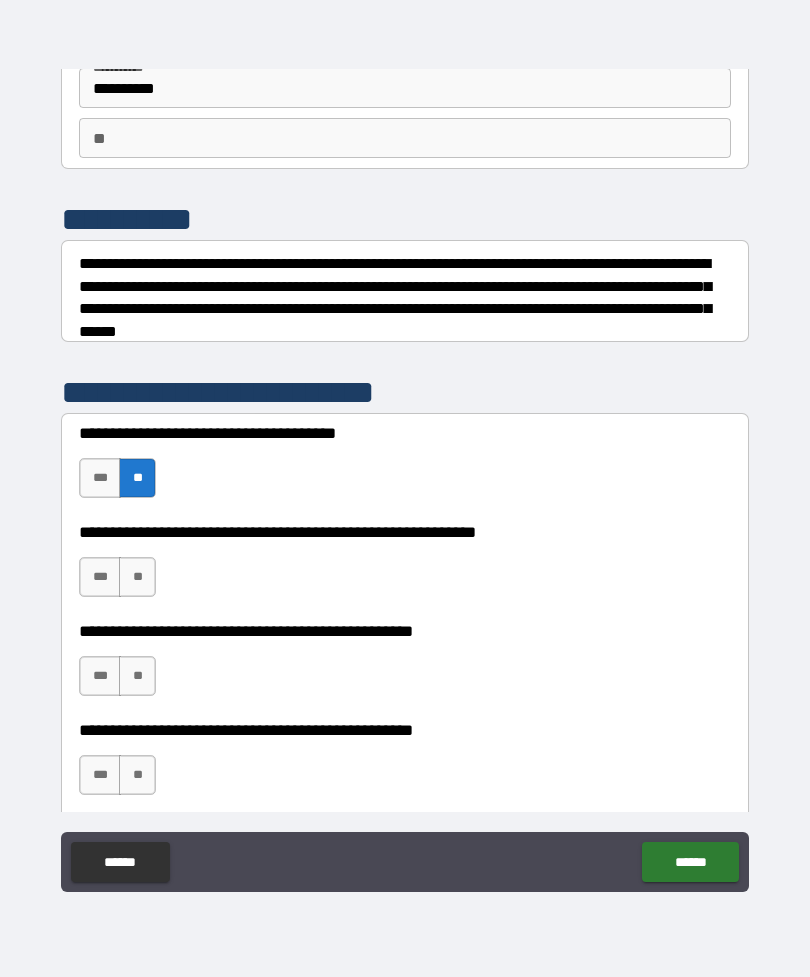 click on "**" at bounding box center (137, 577) 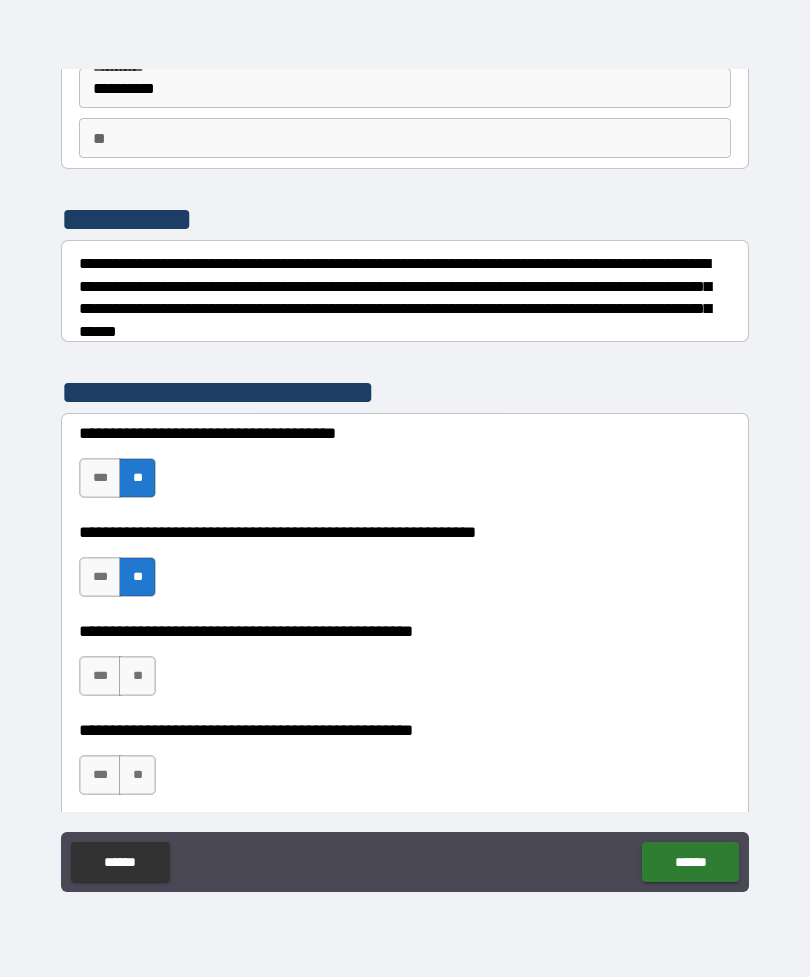 click on "**" at bounding box center (137, 676) 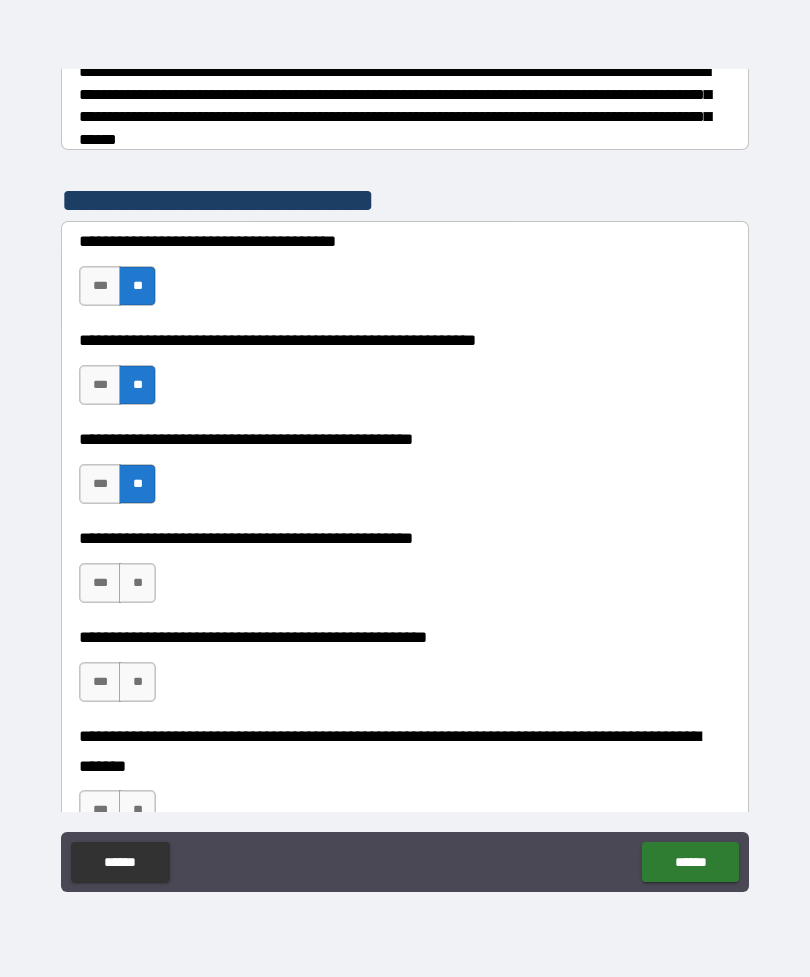 scroll, scrollTop: 331, scrollLeft: 0, axis: vertical 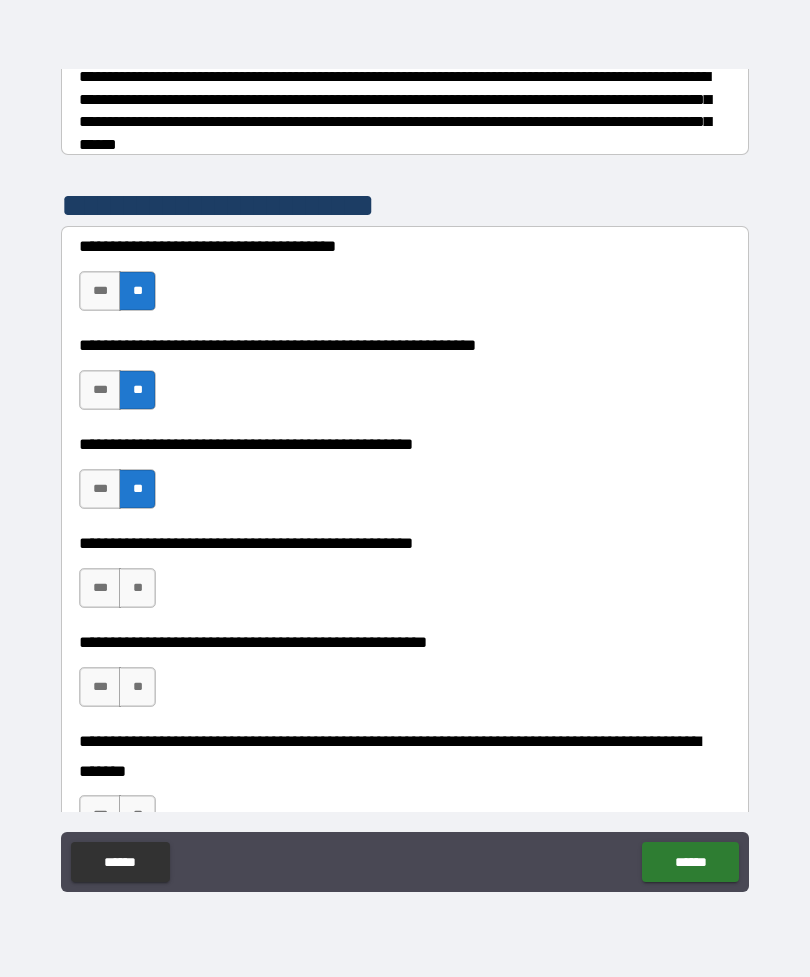 click on "**" at bounding box center [137, 588] 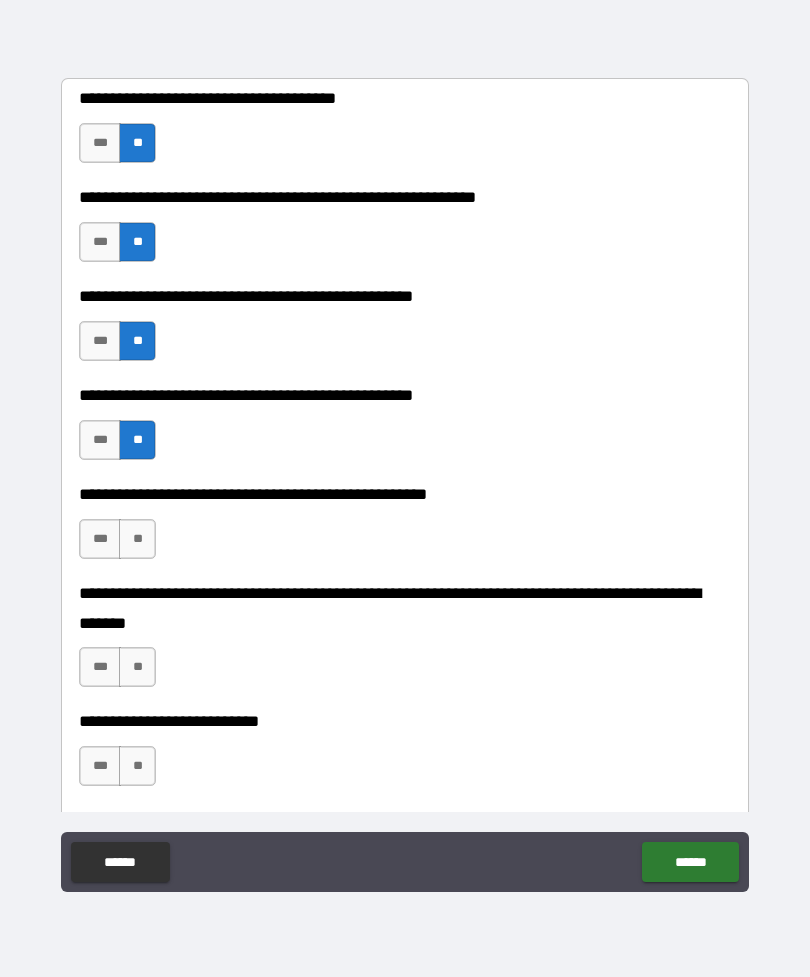 scroll, scrollTop: 500, scrollLeft: 0, axis: vertical 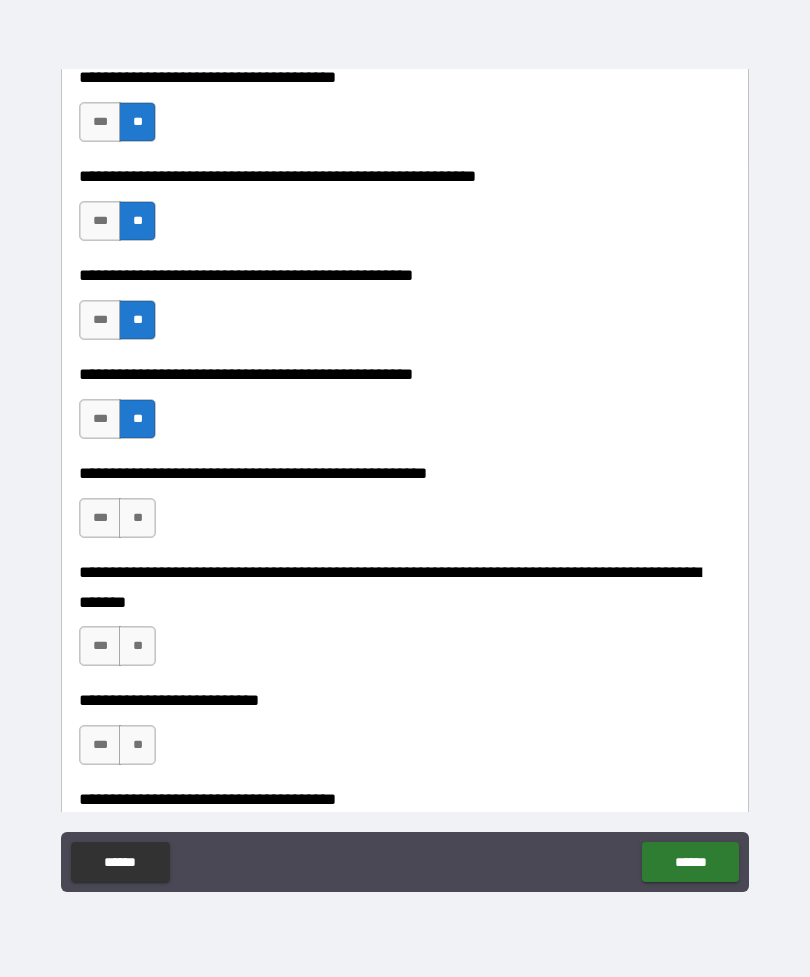 click on "**" at bounding box center [137, 518] 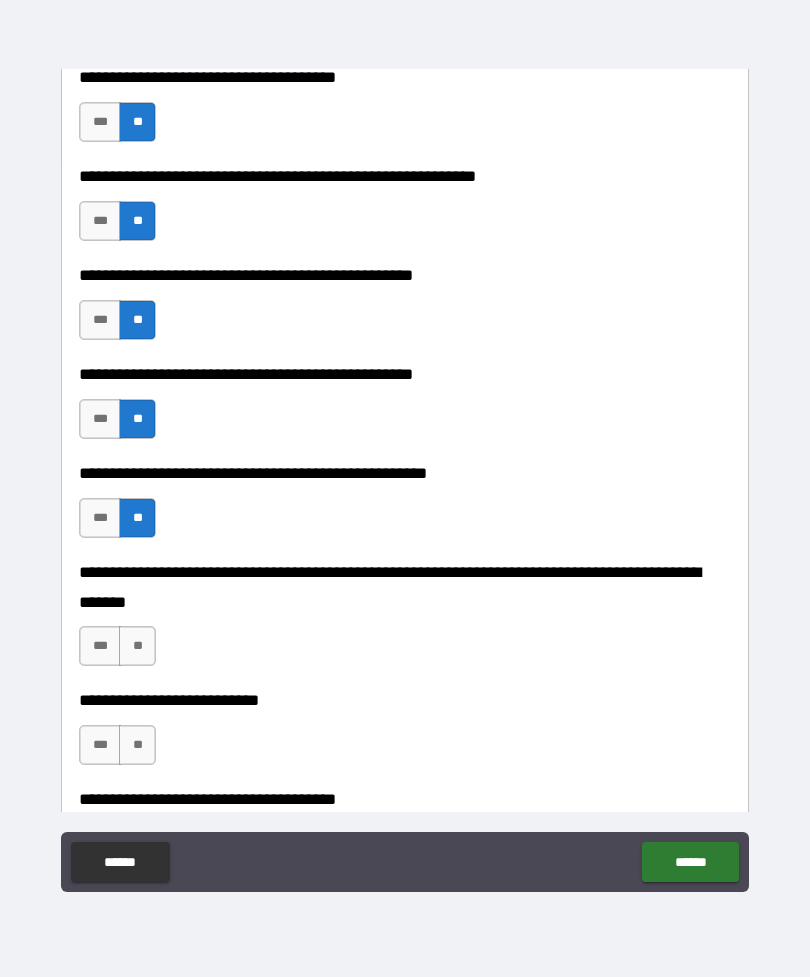 scroll, scrollTop: 599, scrollLeft: 0, axis: vertical 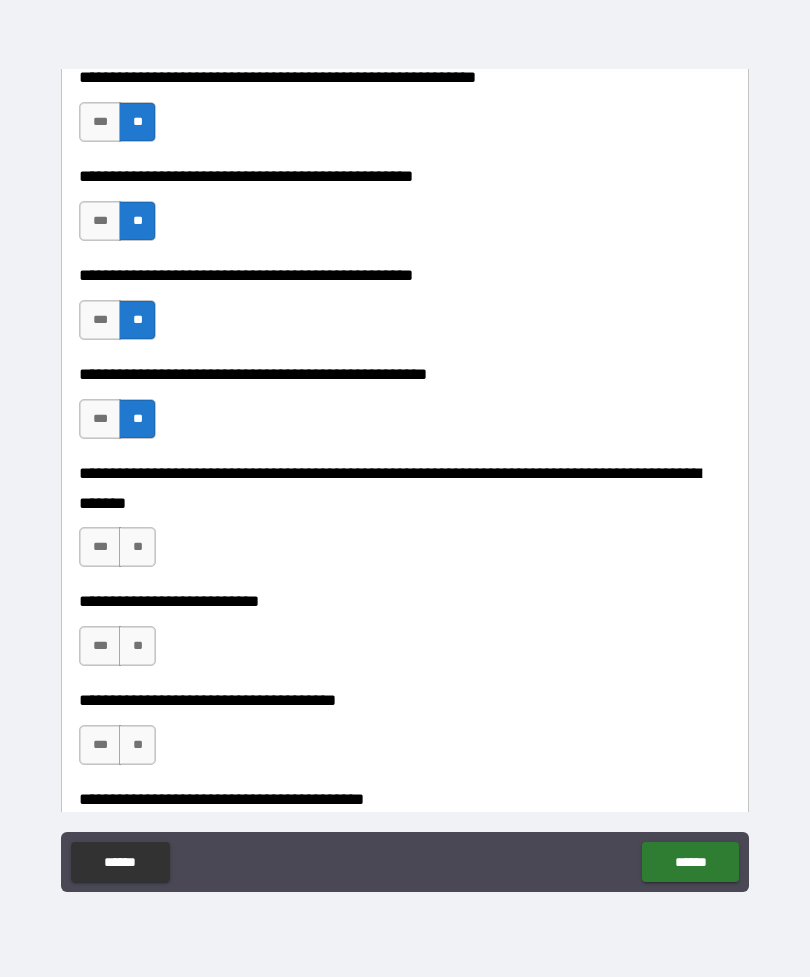 click on "**" at bounding box center [137, 547] 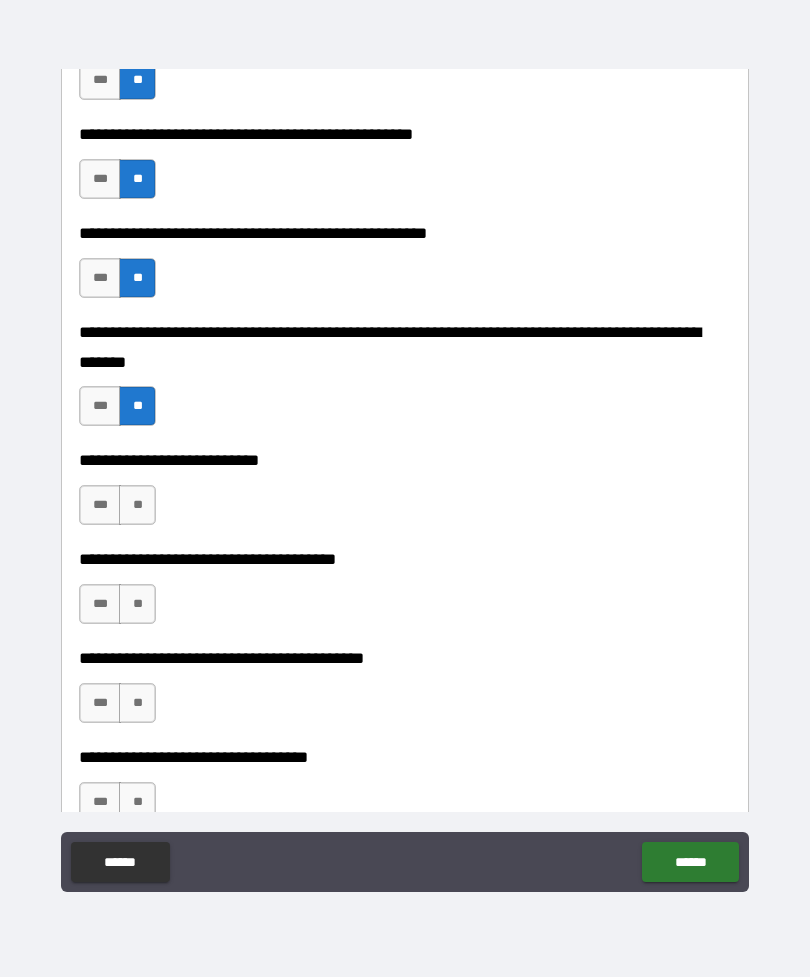 scroll, scrollTop: 741, scrollLeft: 0, axis: vertical 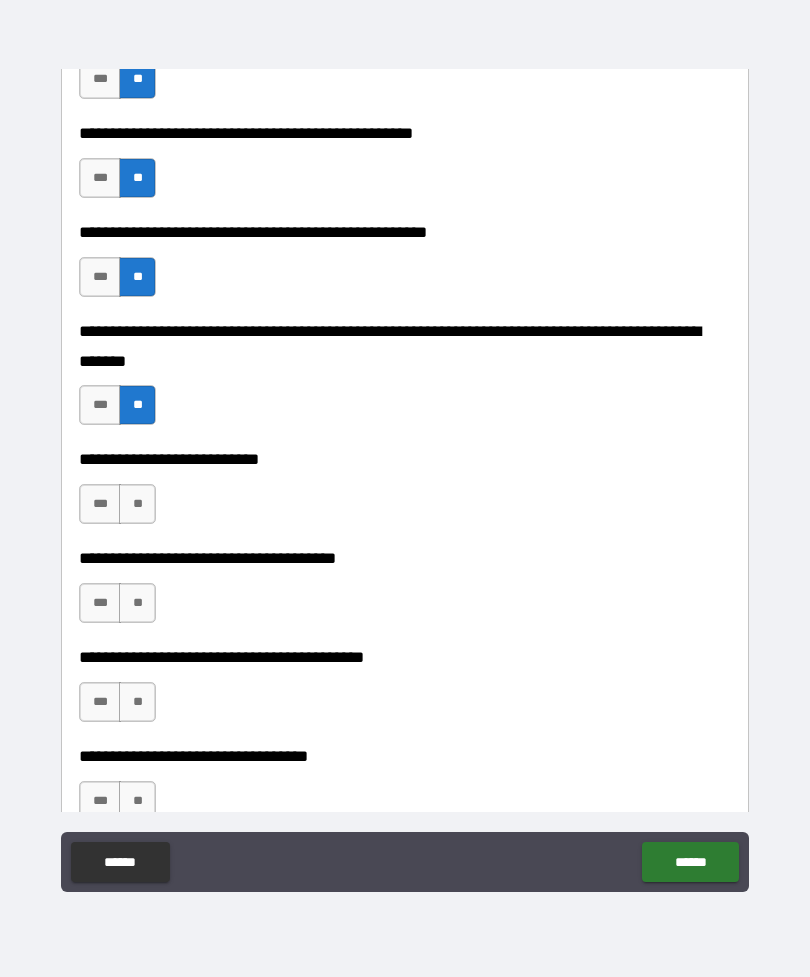 click on "**" at bounding box center (137, 504) 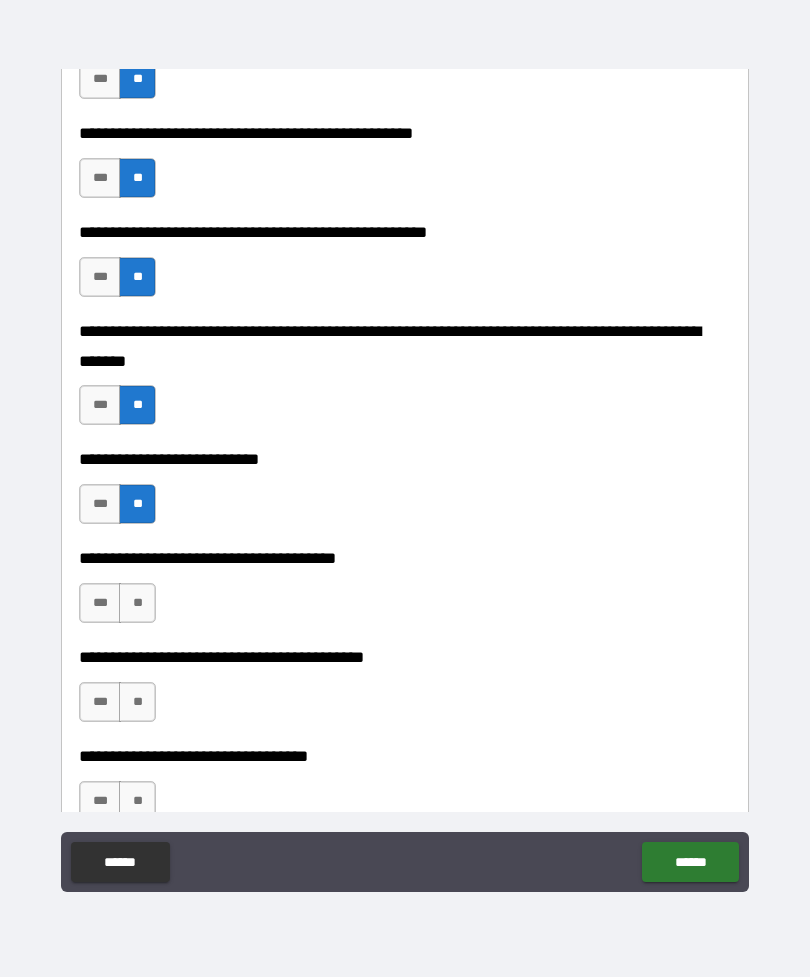 click on "**" at bounding box center [137, 603] 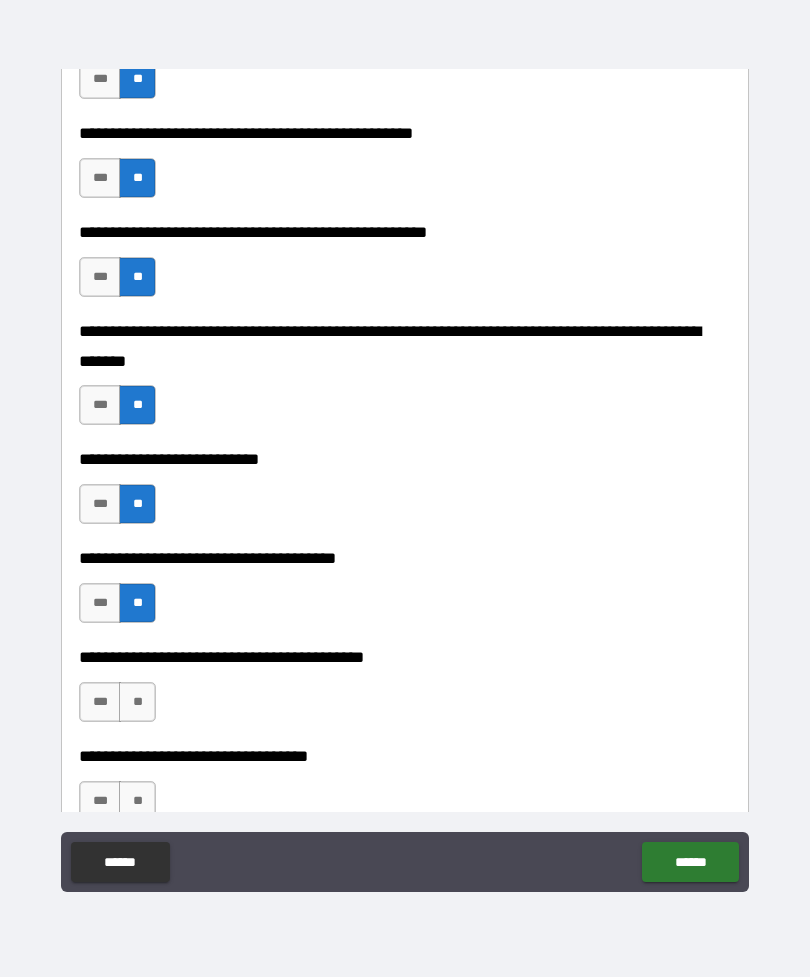 scroll, scrollTop: 931, scrollLeft: 0, axis: vertical 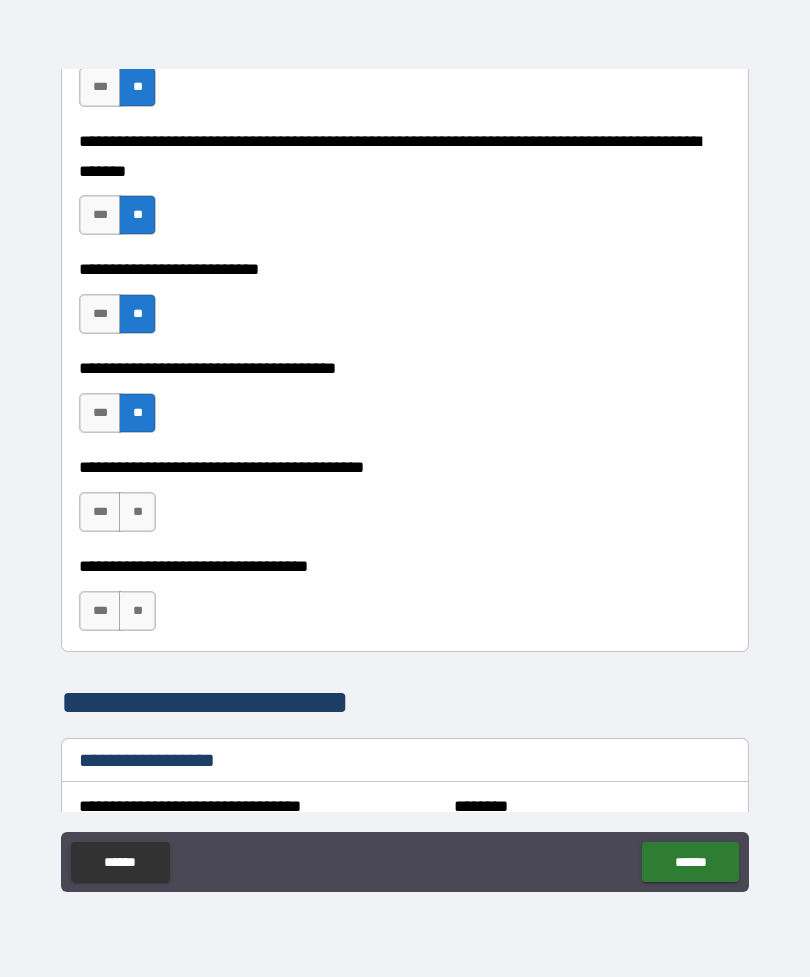 click on "***" at bounding box center [100, 512] 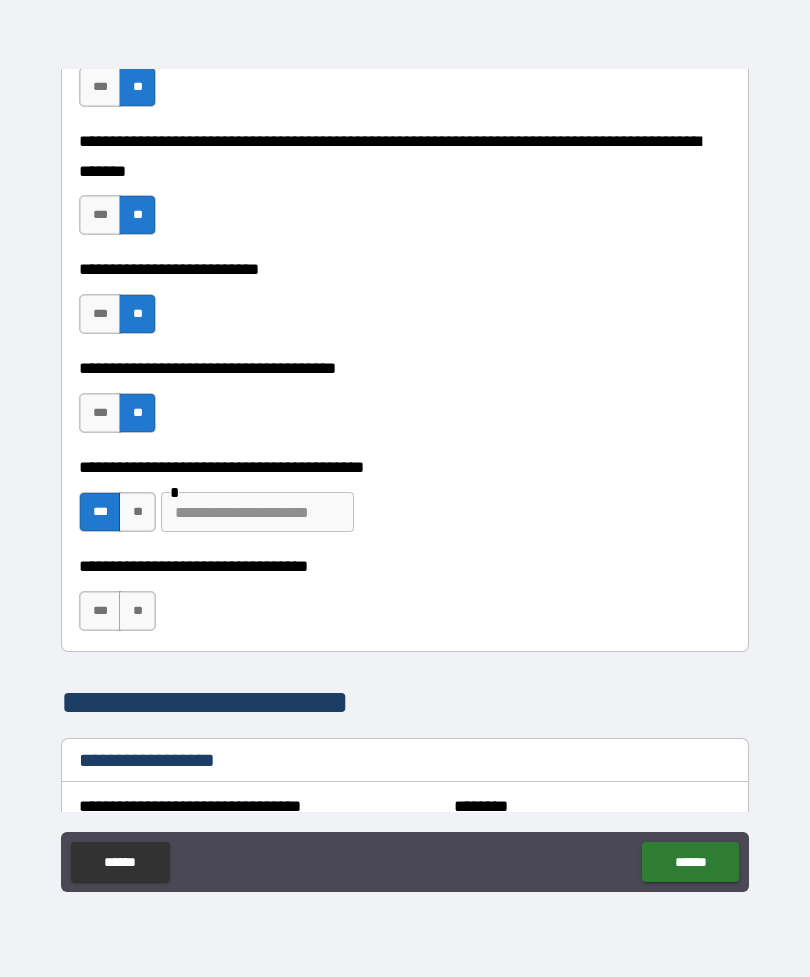 click on "**" at bounding box center (137, 512) 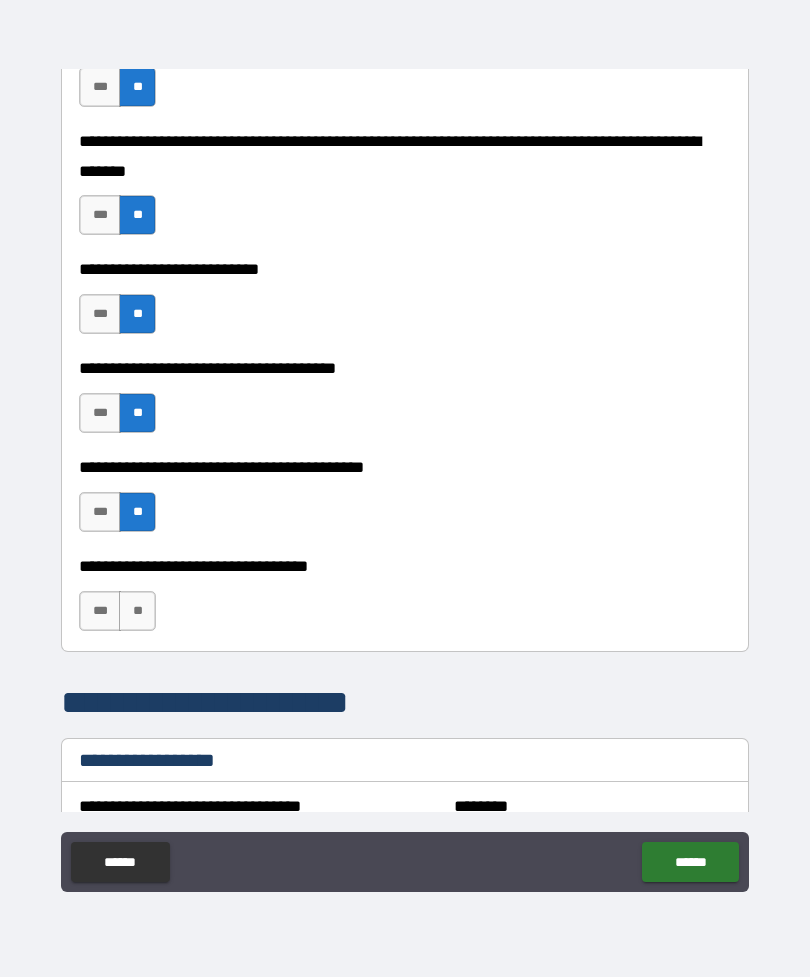 click on "***" at bounding box center (100, 413) 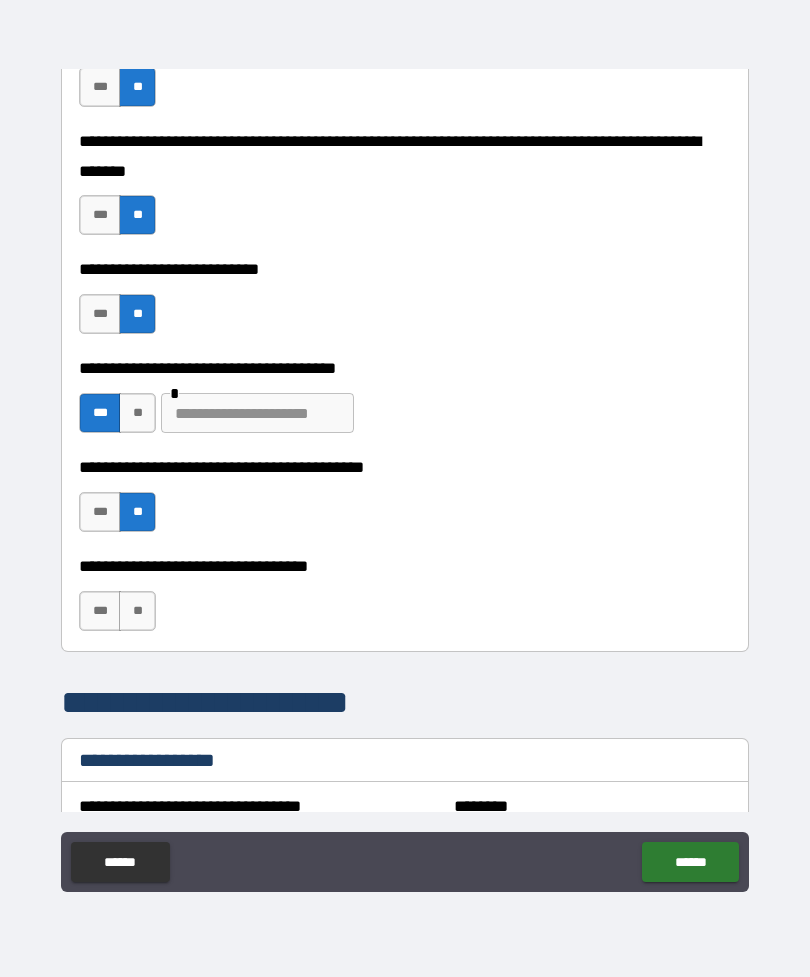 click at bounding box center (257, 413) 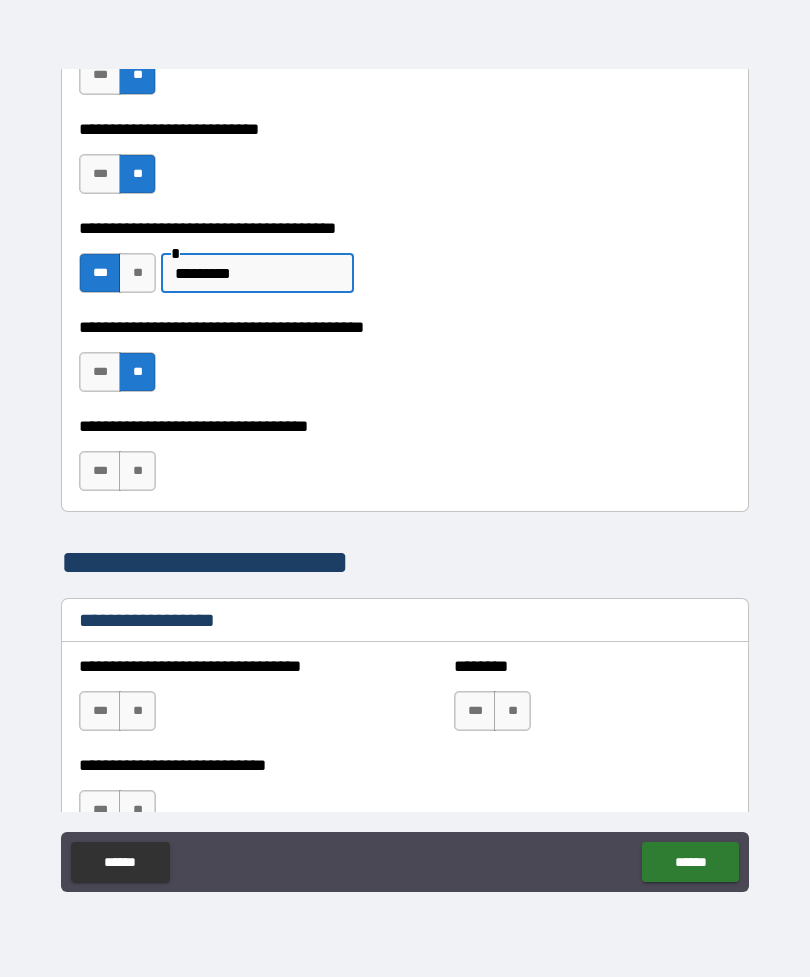 scroll, scrollTop: 1070, scrollLeft: 0, axis: vertical 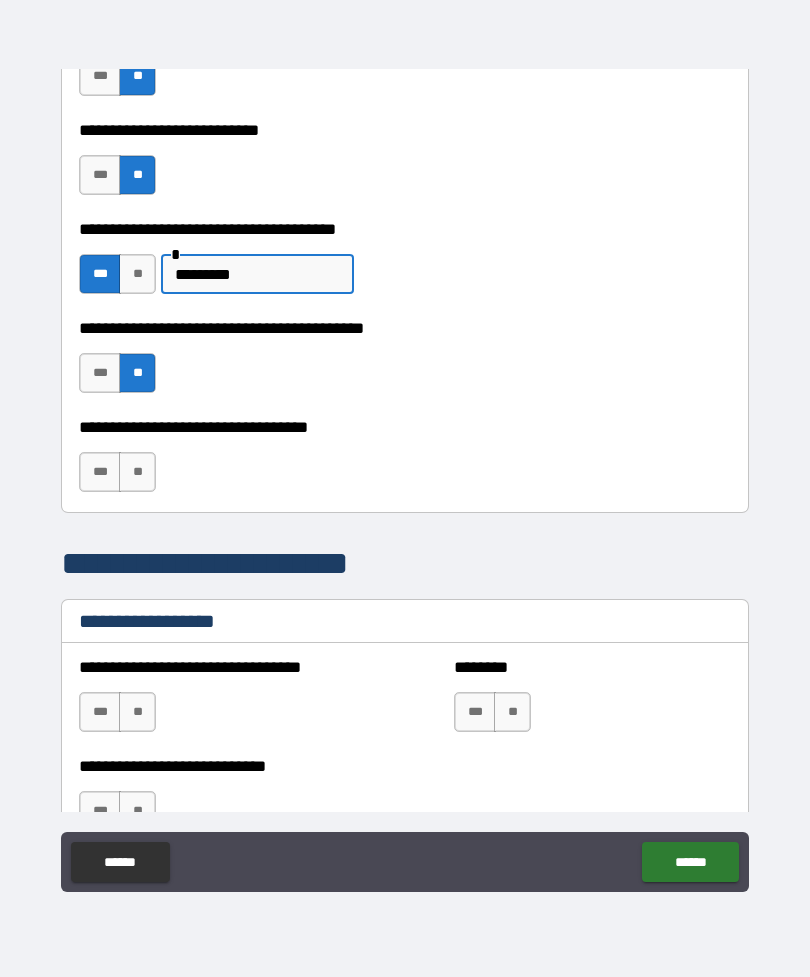 type on "*********" 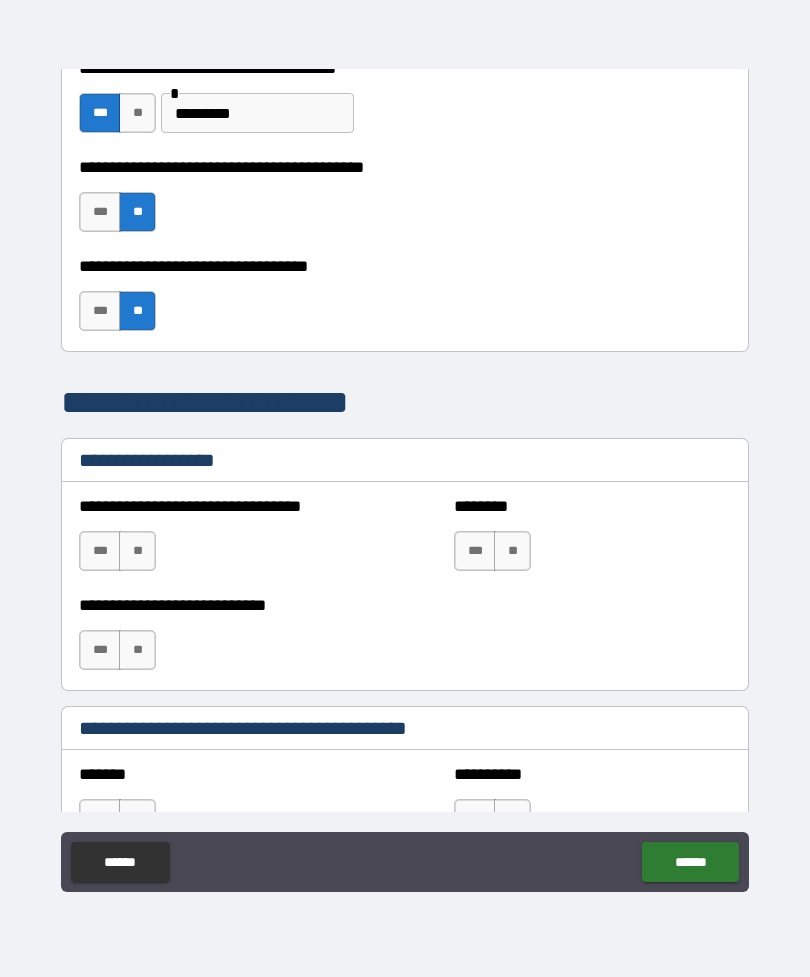 scroll, scrollTop: 1235, scrollLeft: 0, axis: vertical 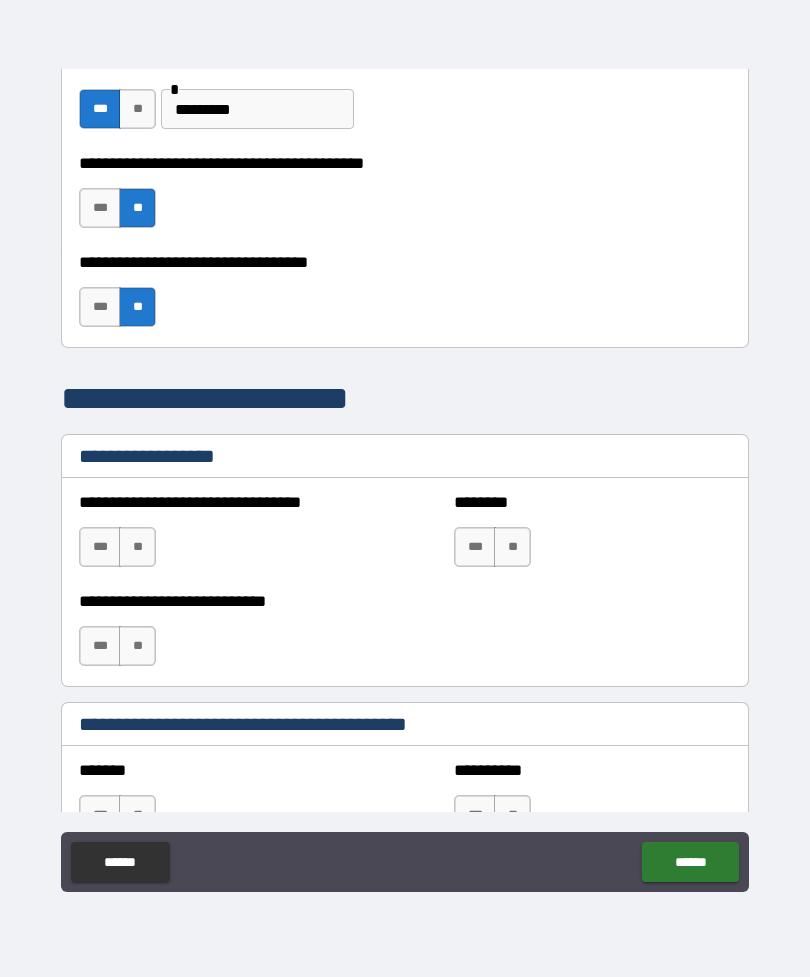 click on "**" at bounding box center [137, 547] 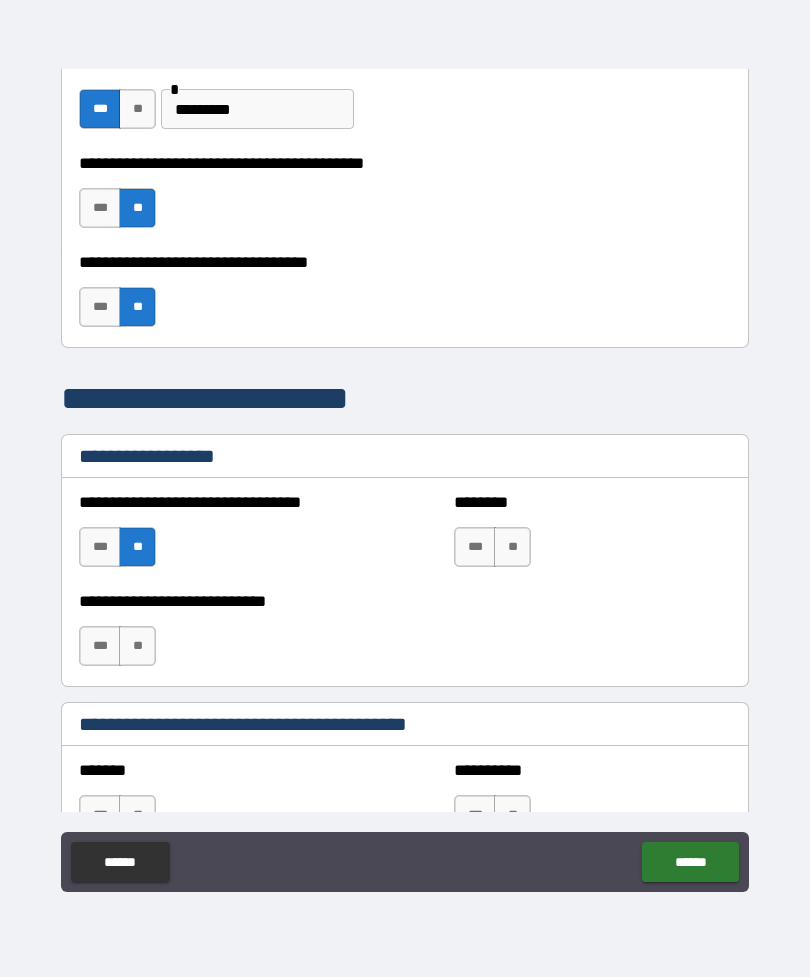 click on "**" at bounding box center [512, 547] 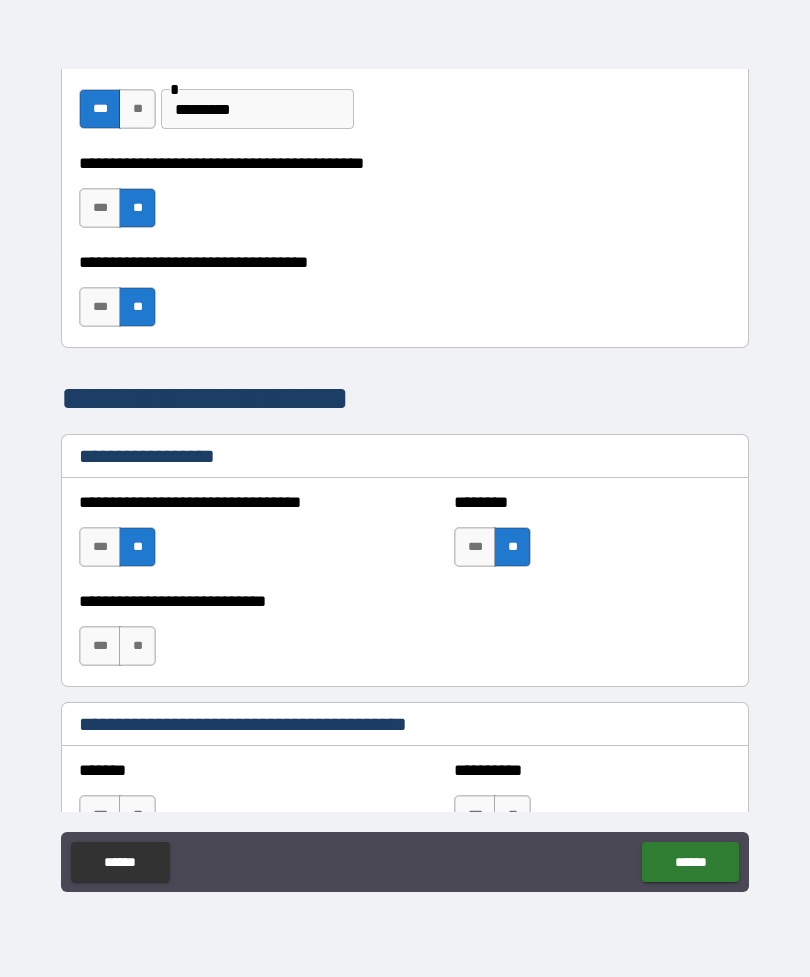 click on "**" at bounding box center [137, 646] 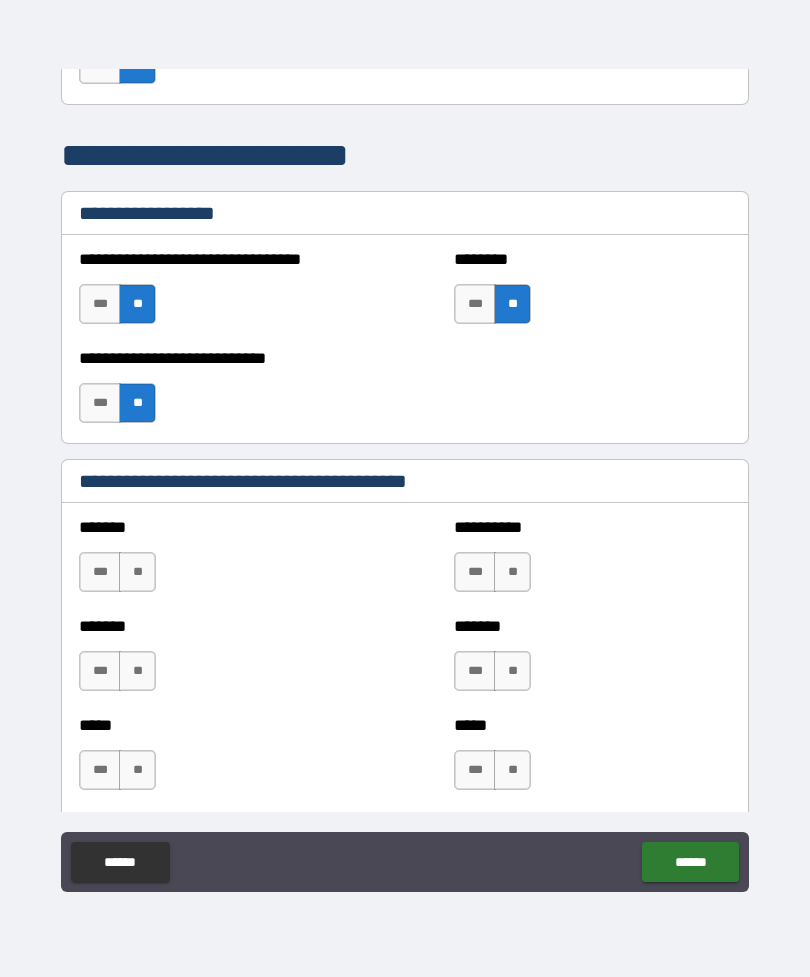scroll, scrollTop: 1477, scrollLeft: 0, axis: vertical 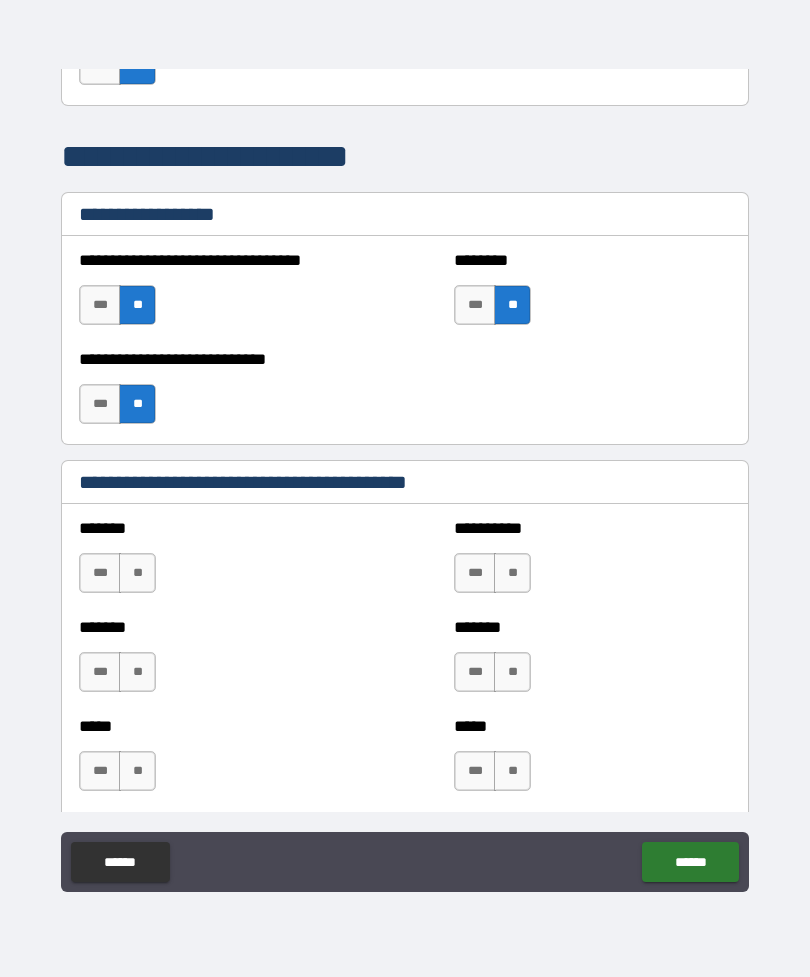 click on "**" at bounding box center (137, 573) 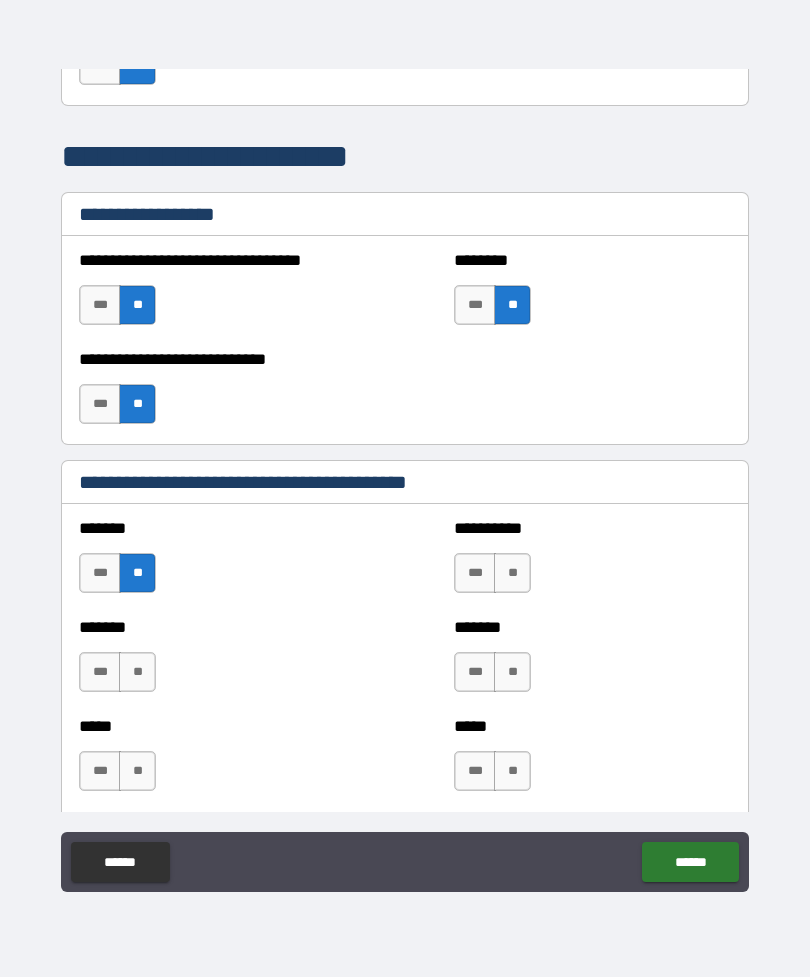 click on "**" at bounding box center (512, 573) 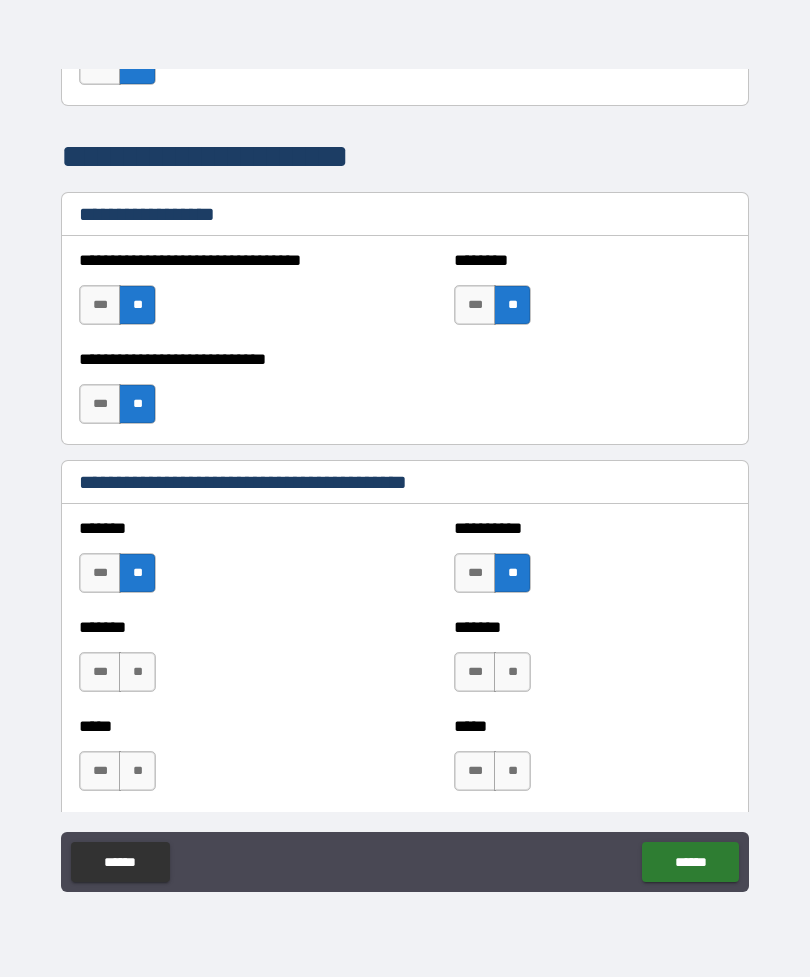 click on "**" at bounding box center [137, 672] 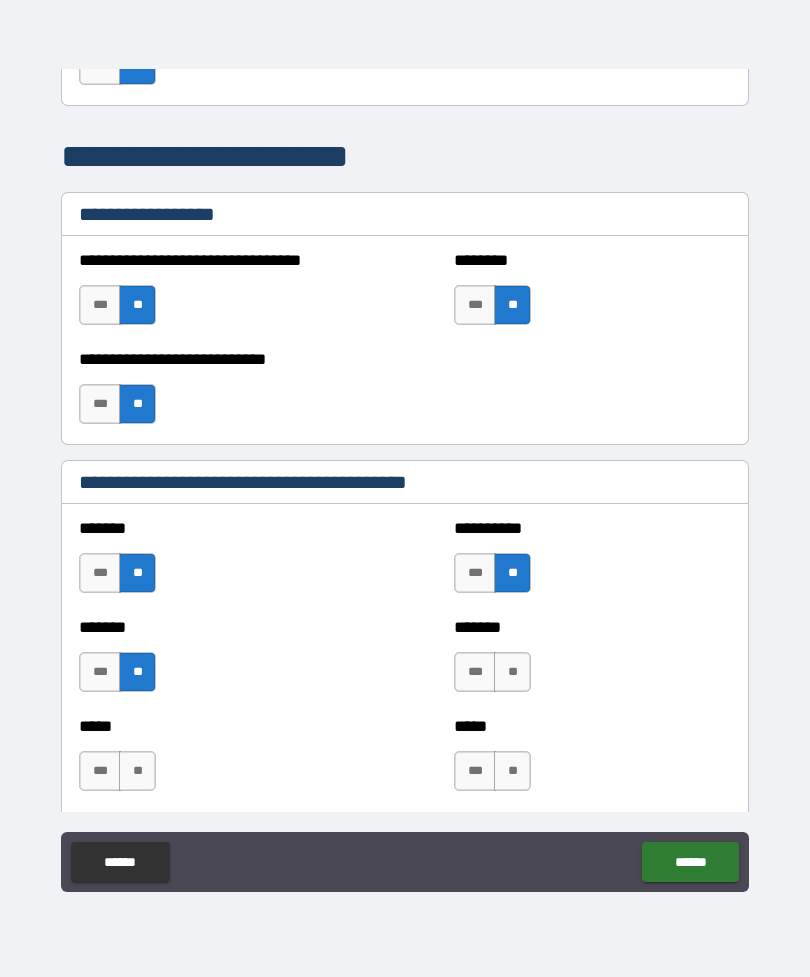 click on "**" at bounding box center (512, 672) 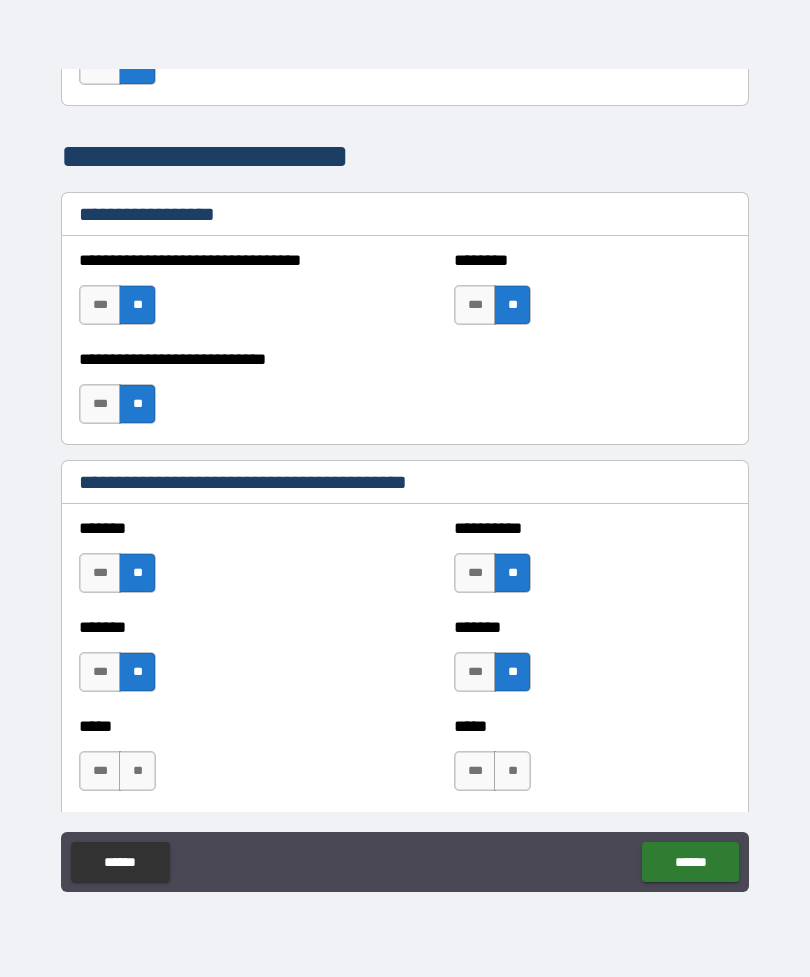 scroll, scrollTop: 1662, scrollLeft: 0, axis: vertical 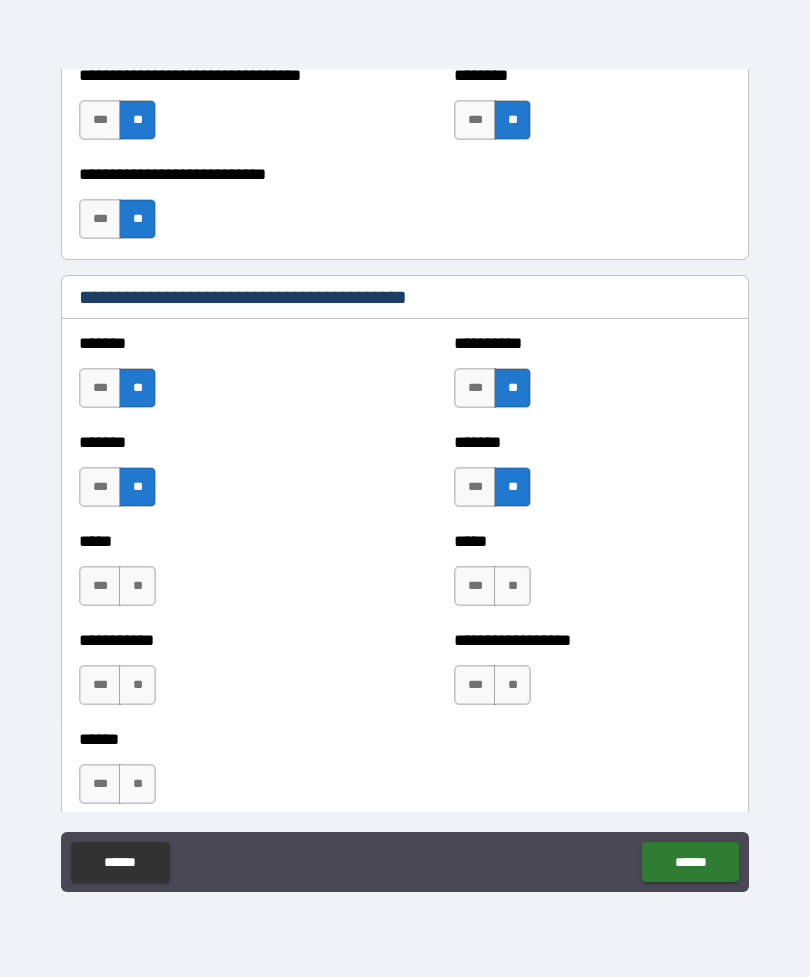 click on "**" at bounding box center [137, 586] 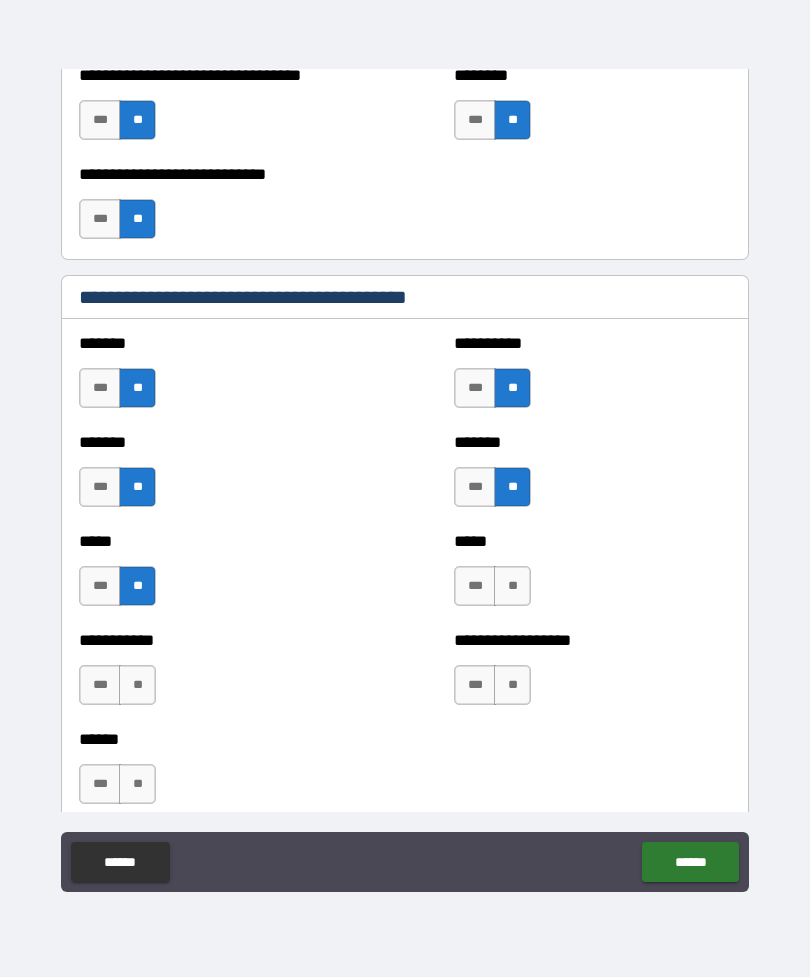 click on "**" at bounding box center (512, 586) 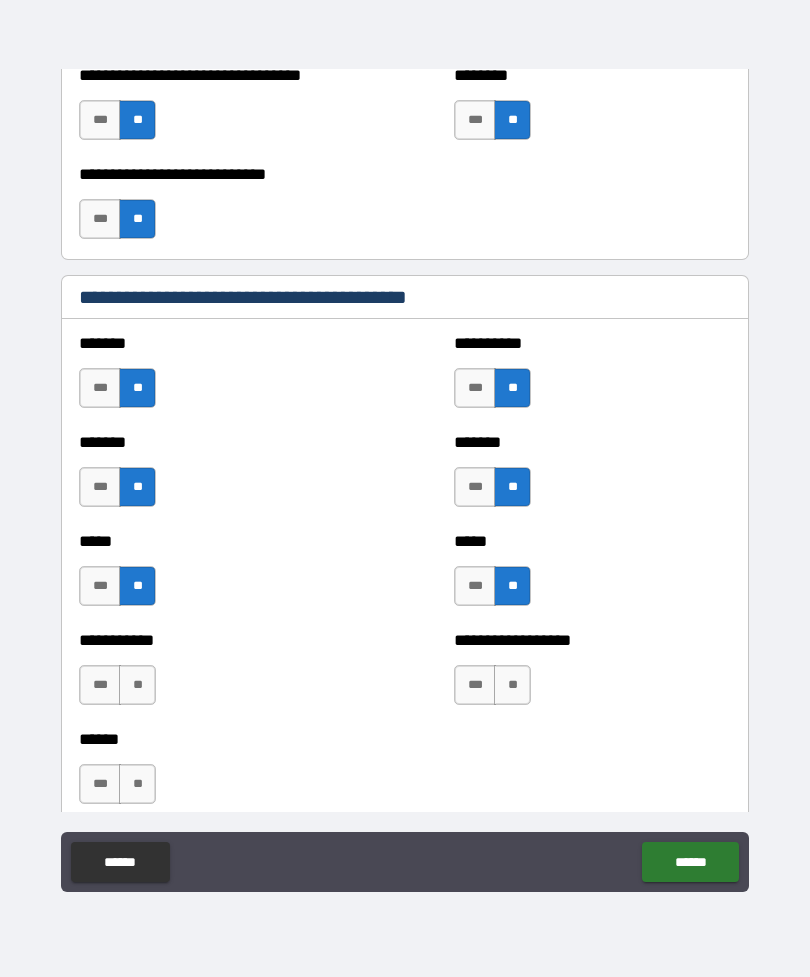 click on "**" at bounding box center [137, 685] 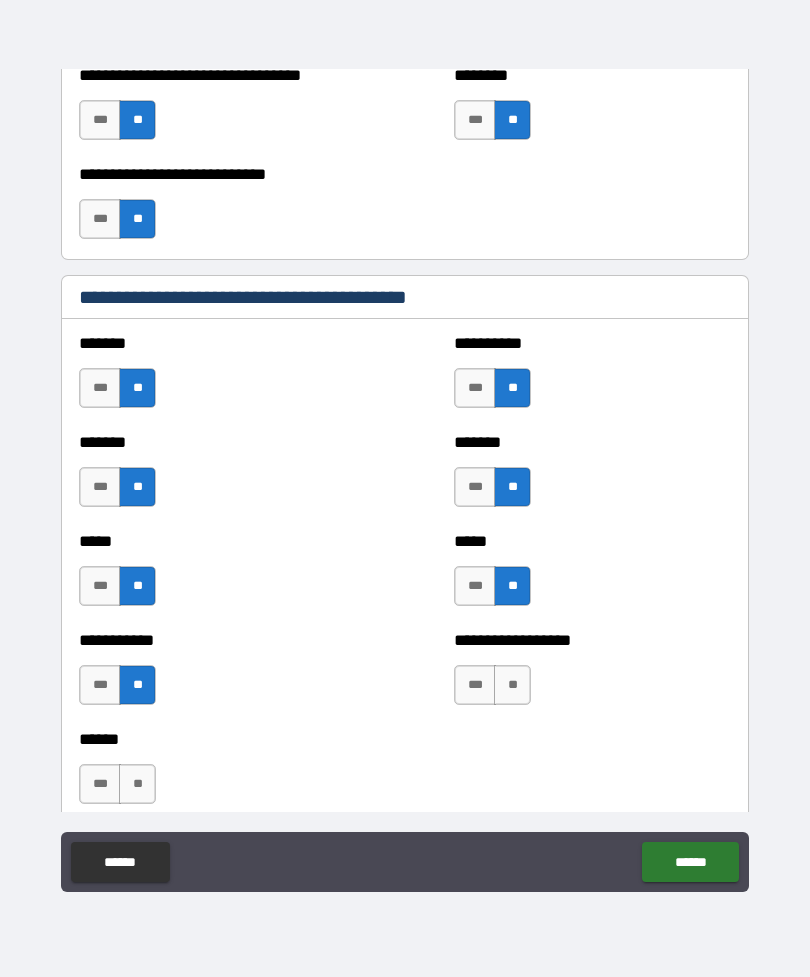 click on "**" at bounding box center [512, 685] 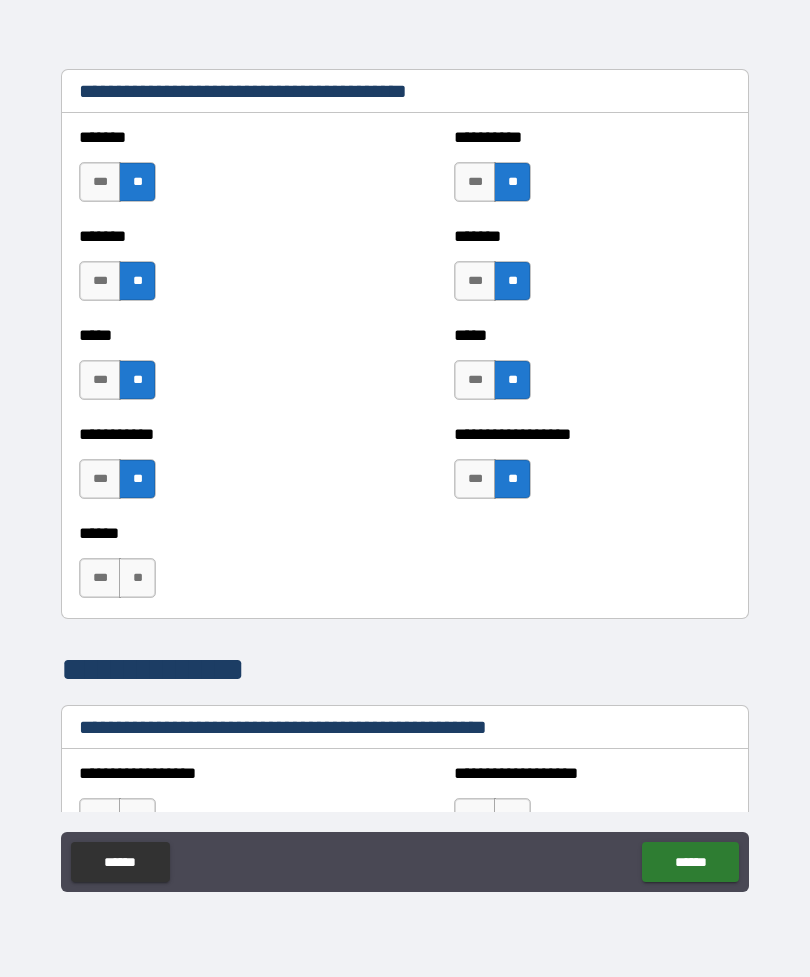 click on "**" at bounding box center [137, 578] 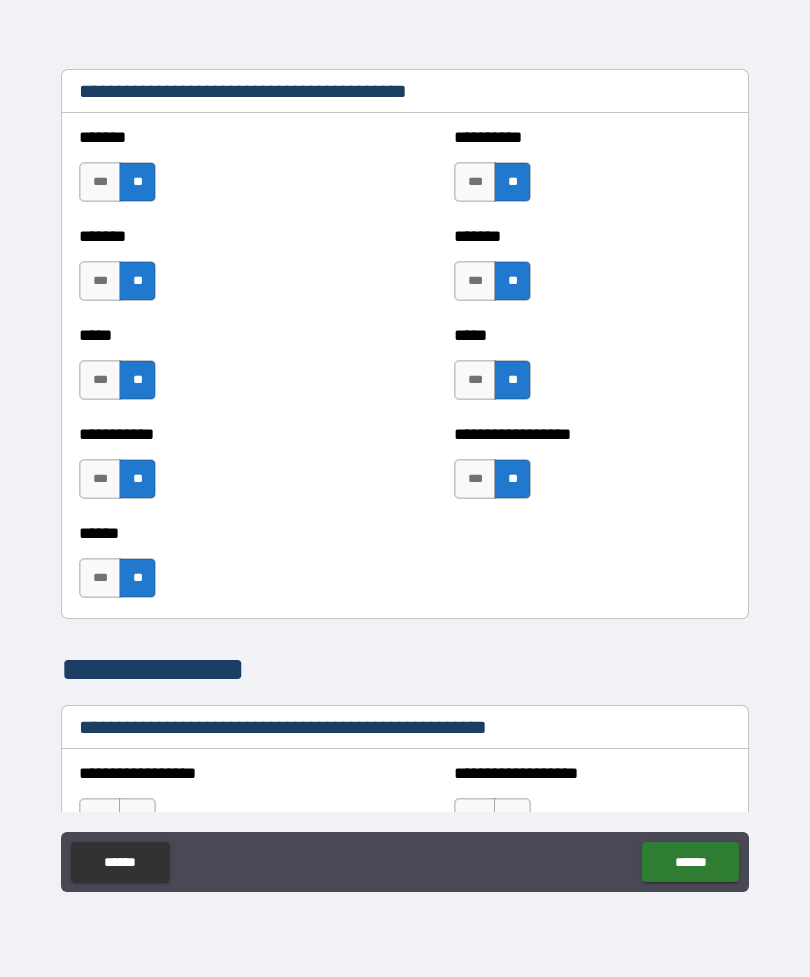 scroll, scrollTop: 2146, scrollLeft: 0, axis: vertical 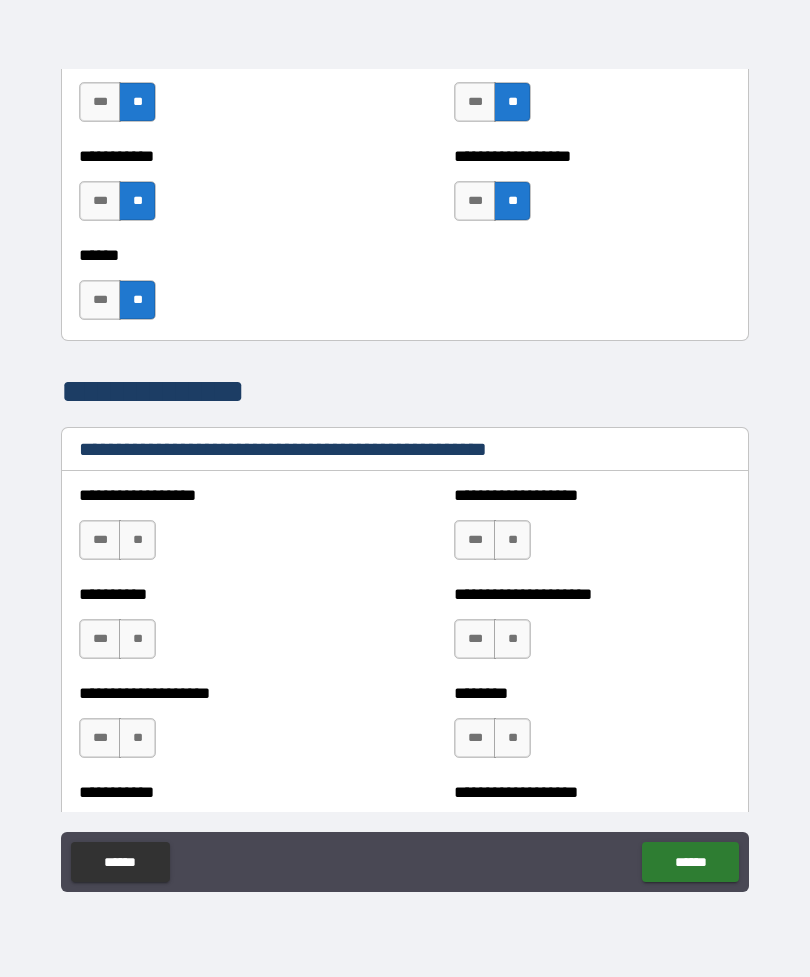 click on "**" at bounding box center [137, 540] 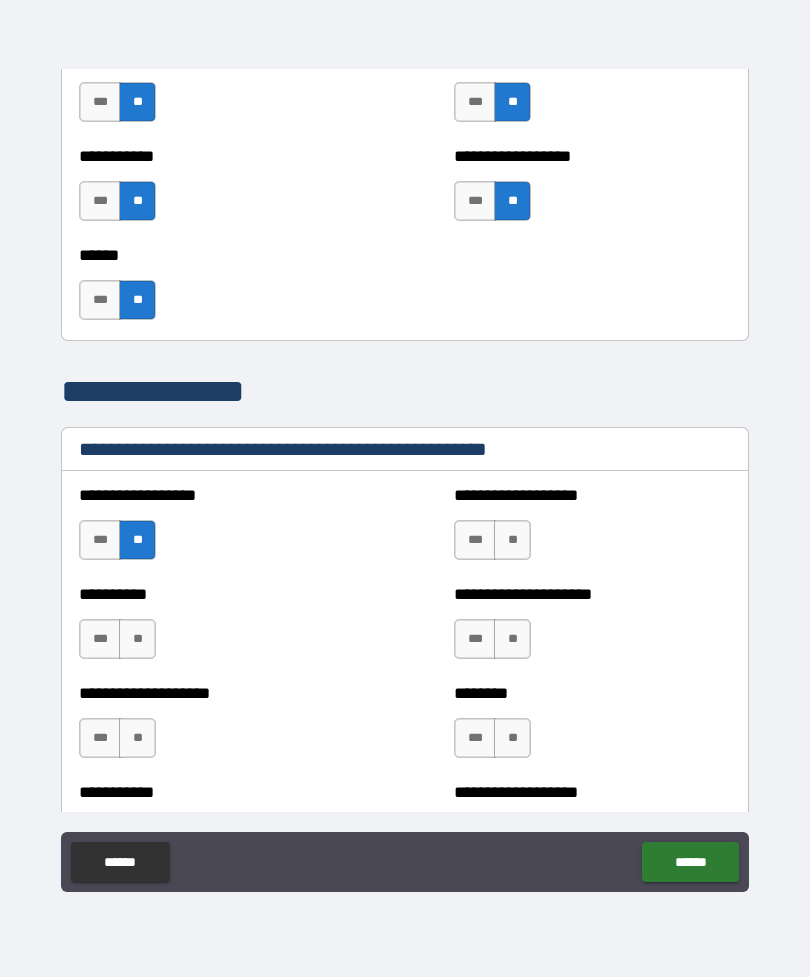 click on "**" at bounding box center (512, 540) 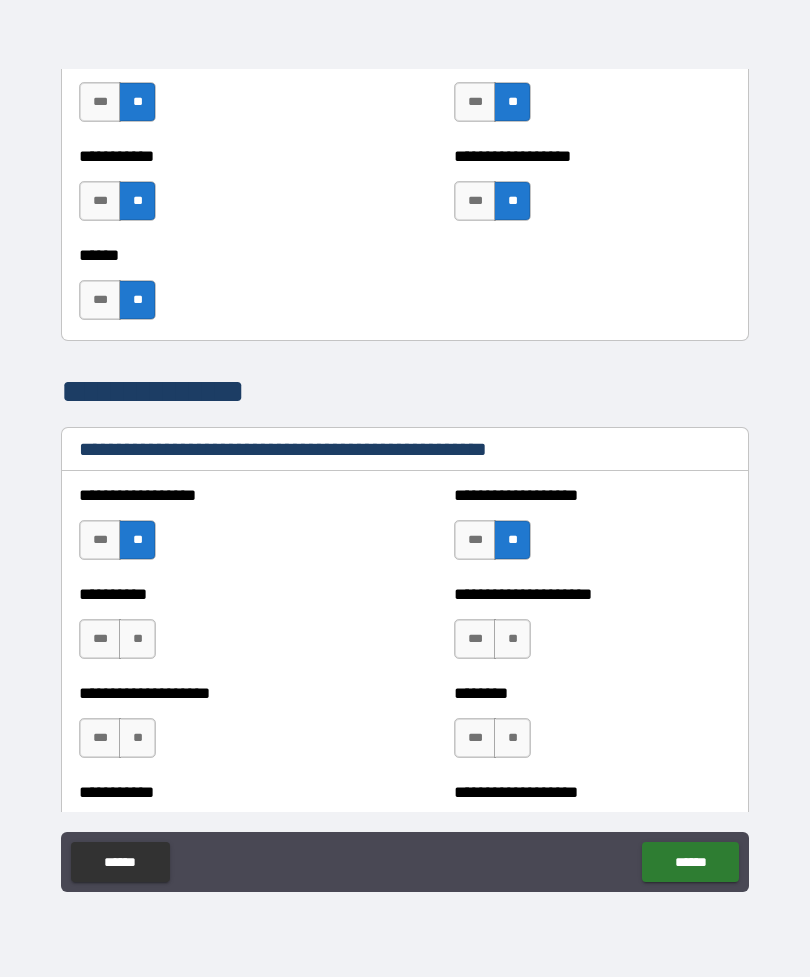 click on "**" at bounding box center [137, 639] 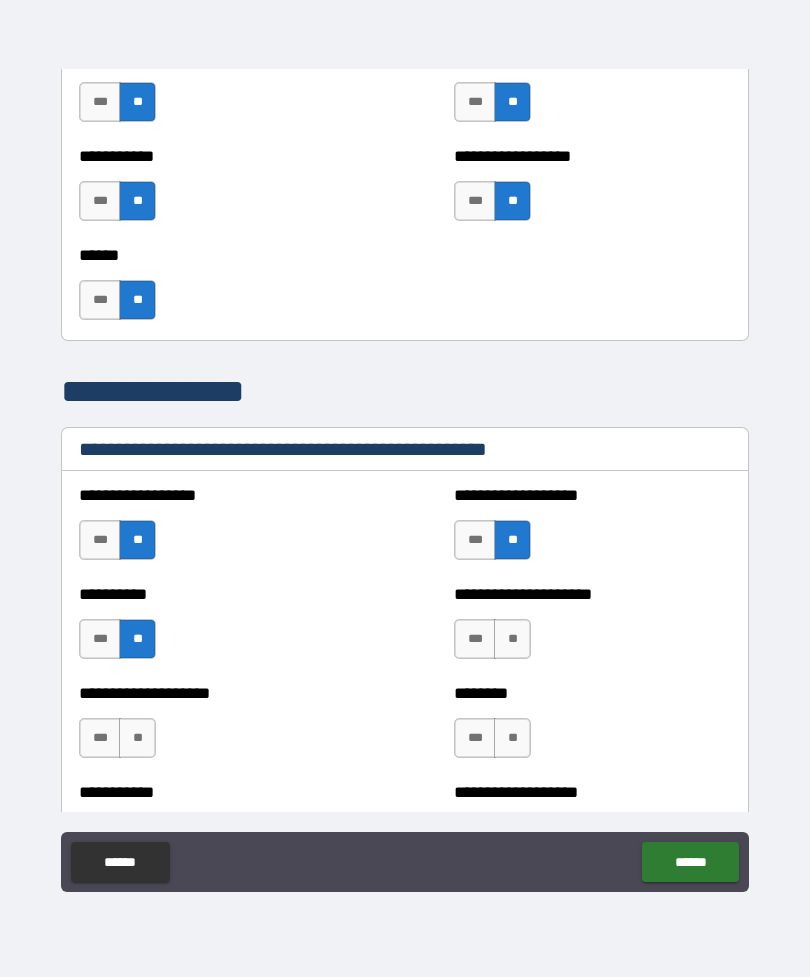 click on "**" at bounding box center (512, 639) 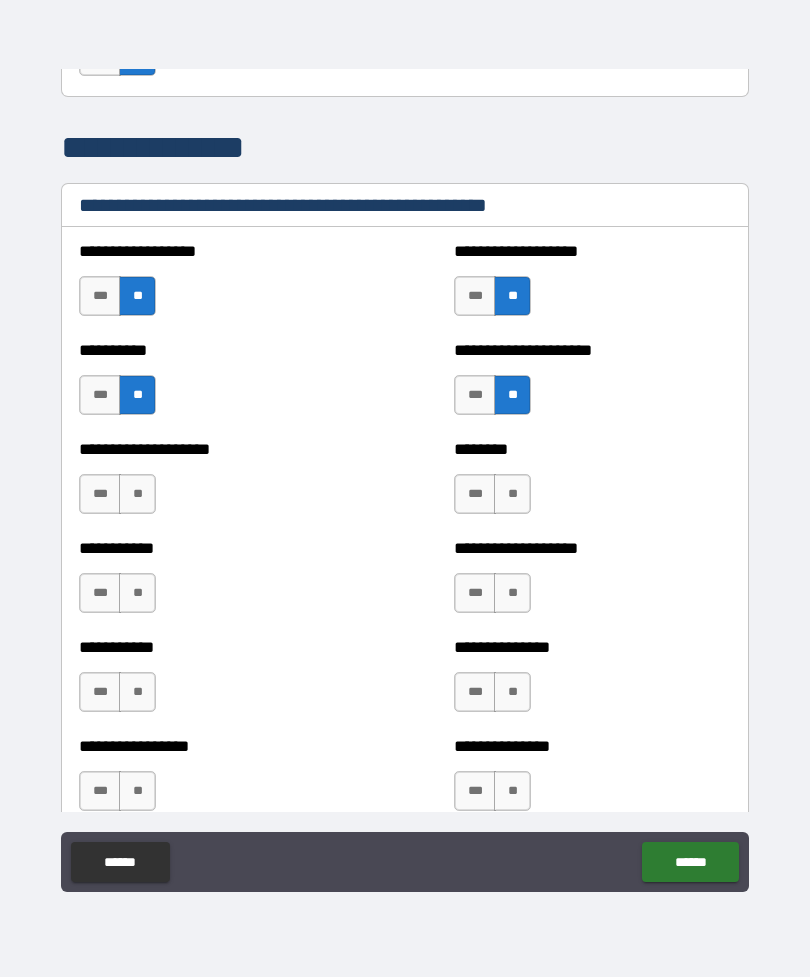 scroll, scrollTop: 2389, scrollLeft: 0, axis: vertical 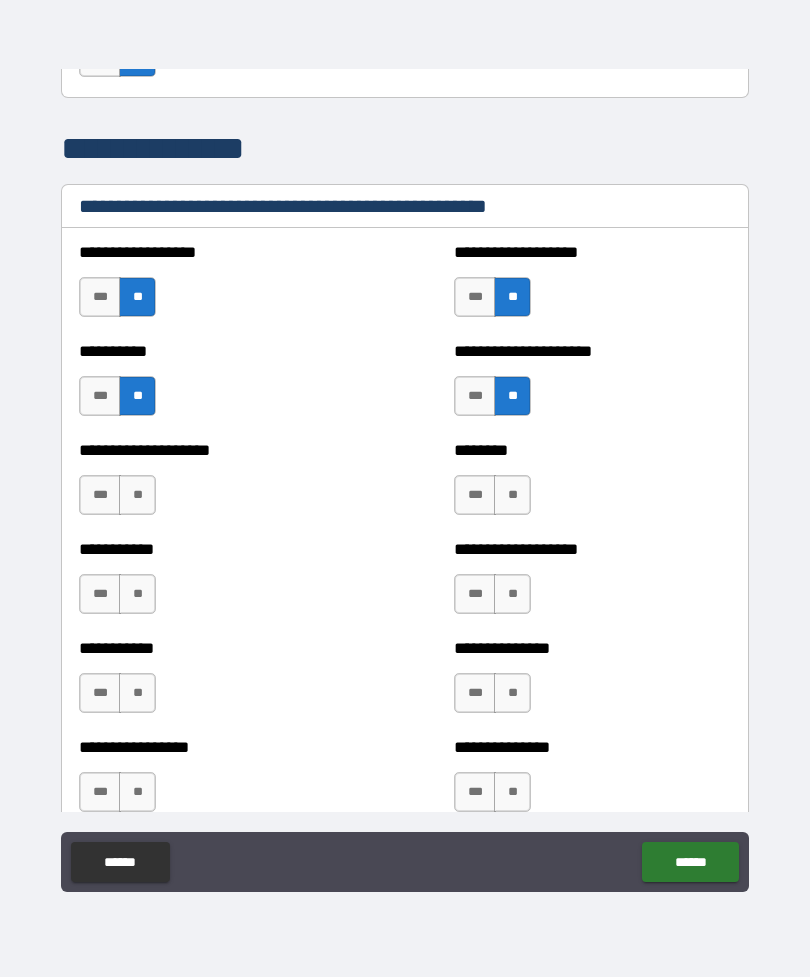 click on "**" at bounding box center [137, 495] 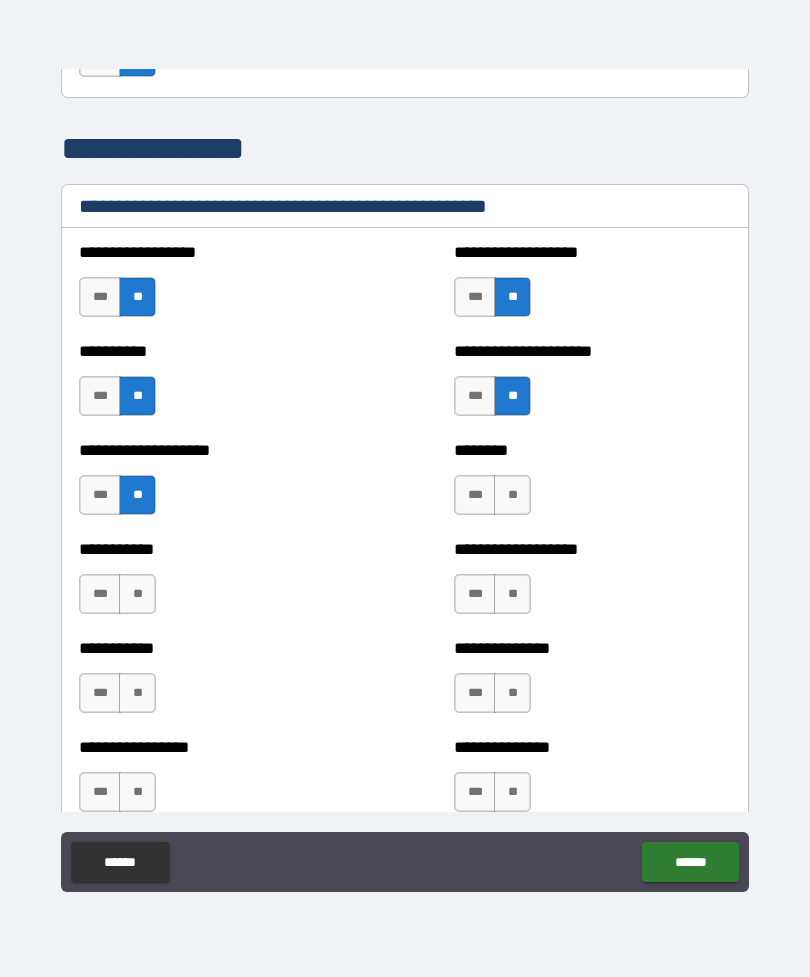 click on "**" at bounding box center [512, 495] 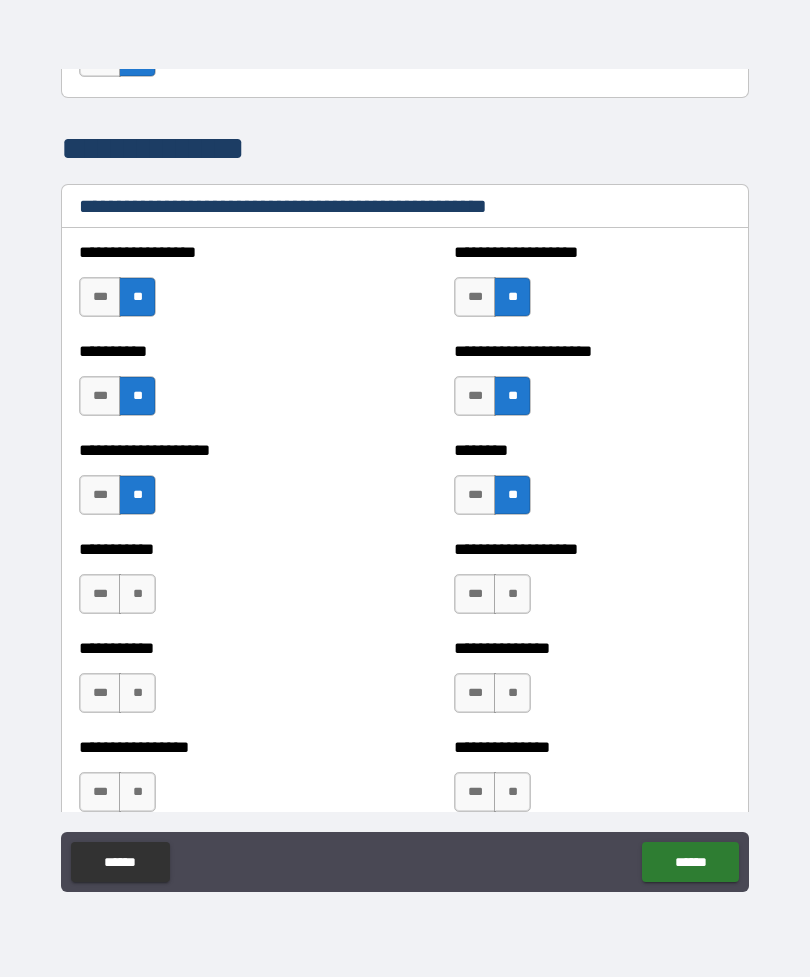 click on "**" at bounding box center (137, 594) 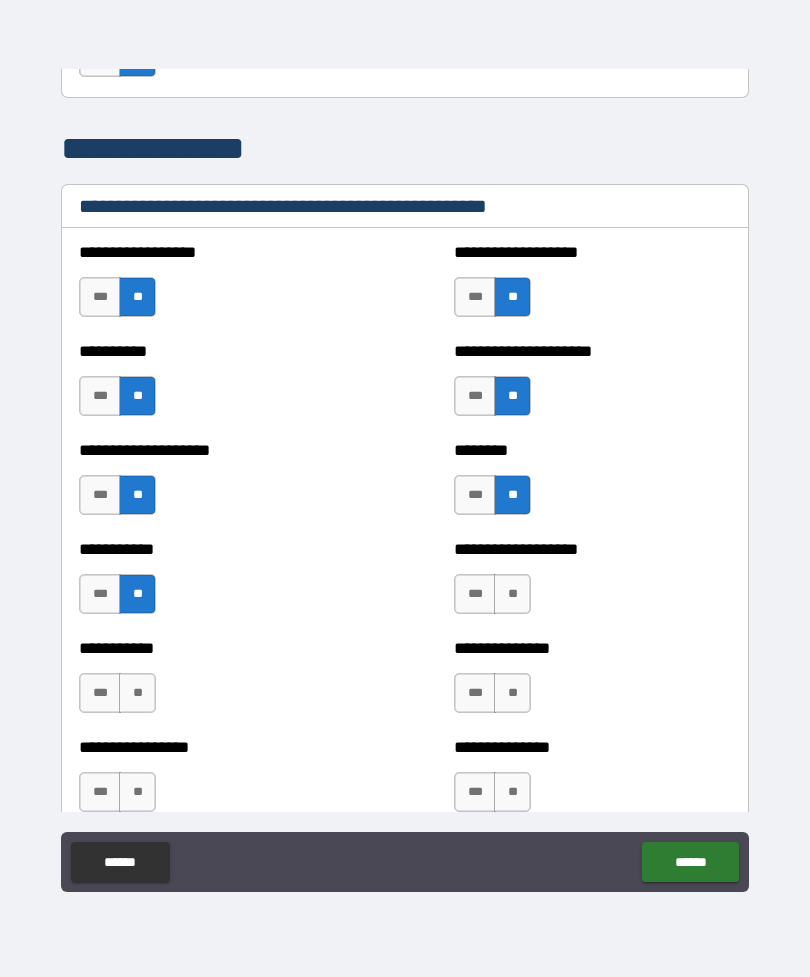 click on "**" at bounding box center [512, 594] 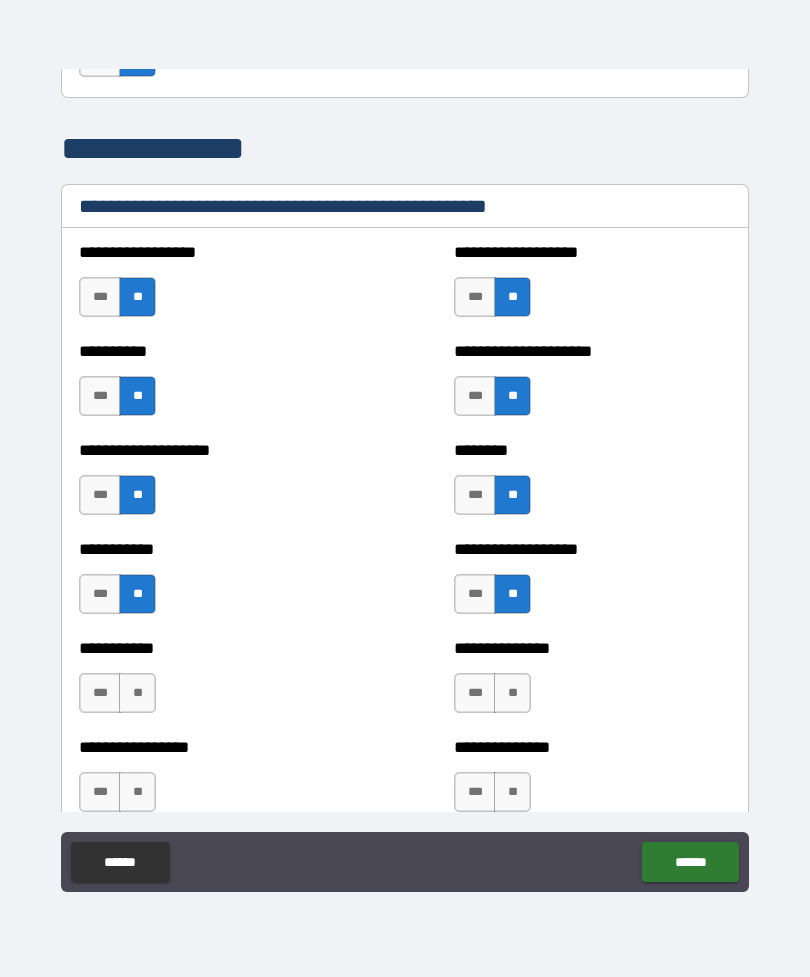 click on "**" at bounding box center [137, 693] 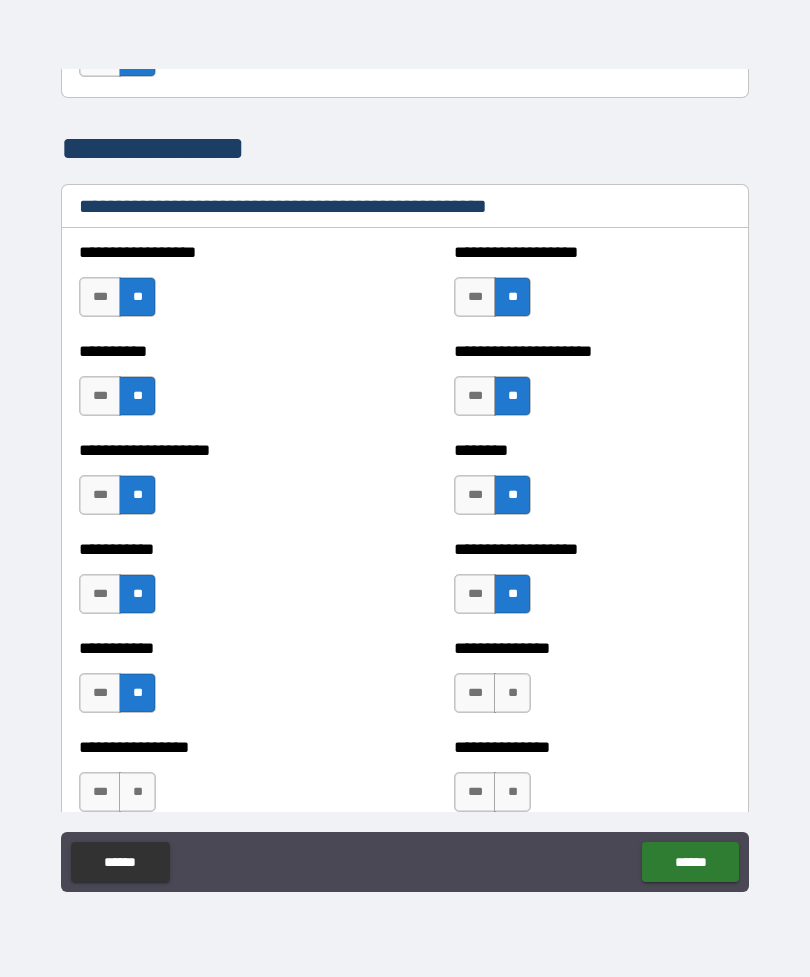 click on "**" at bounding box center [512, 693] 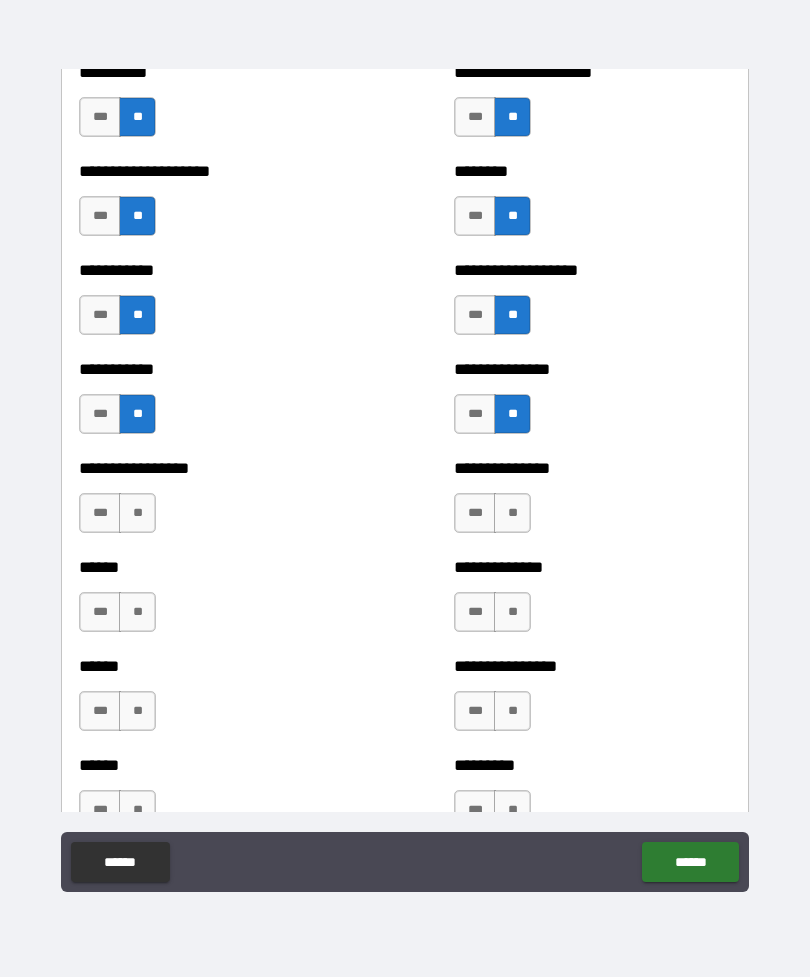 scroll, scrollTop: 2671, scrollLeft: 0, axis: vertical 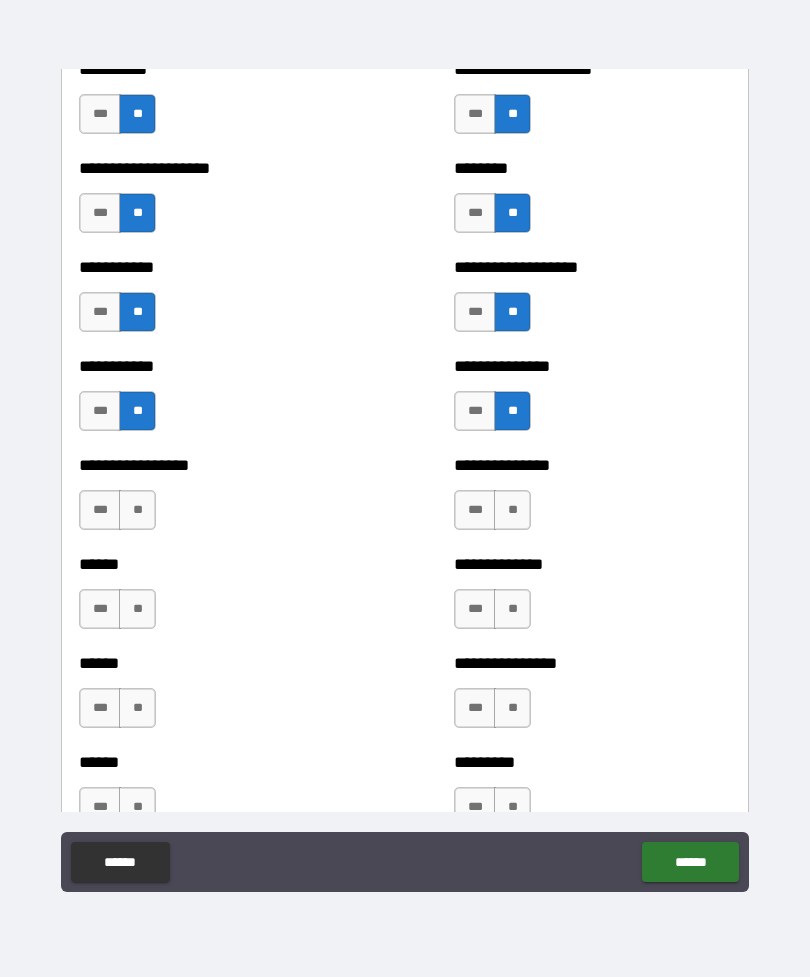click on "**" at bounding box center [137, 510] 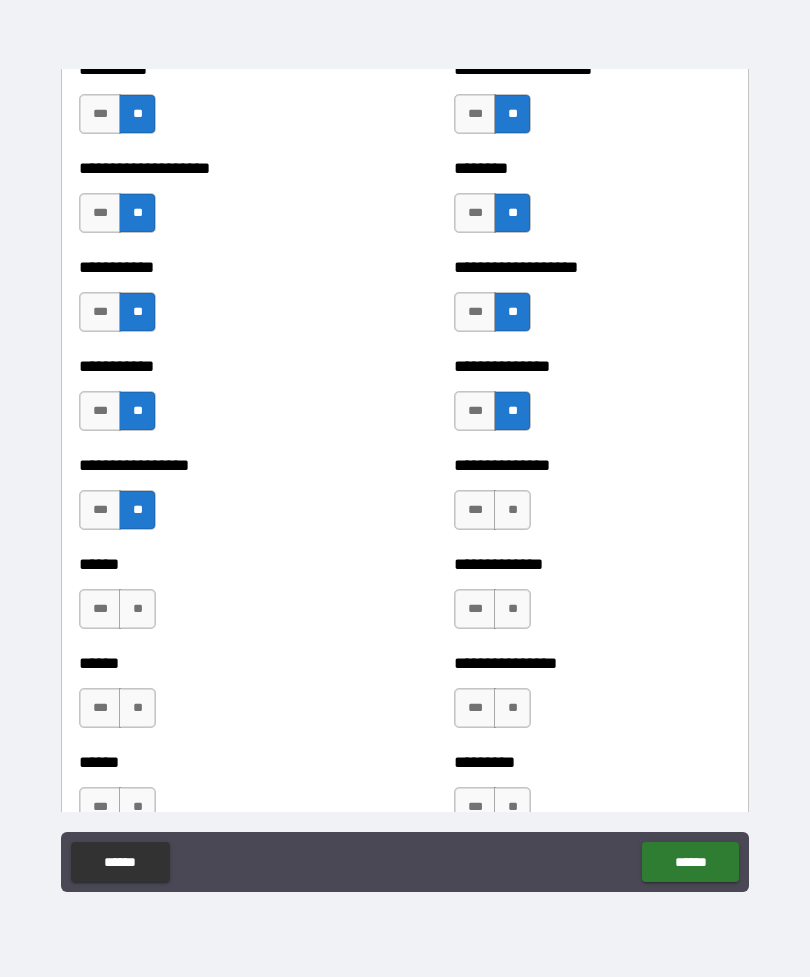 click on "**" at bounding box center (512, 510) 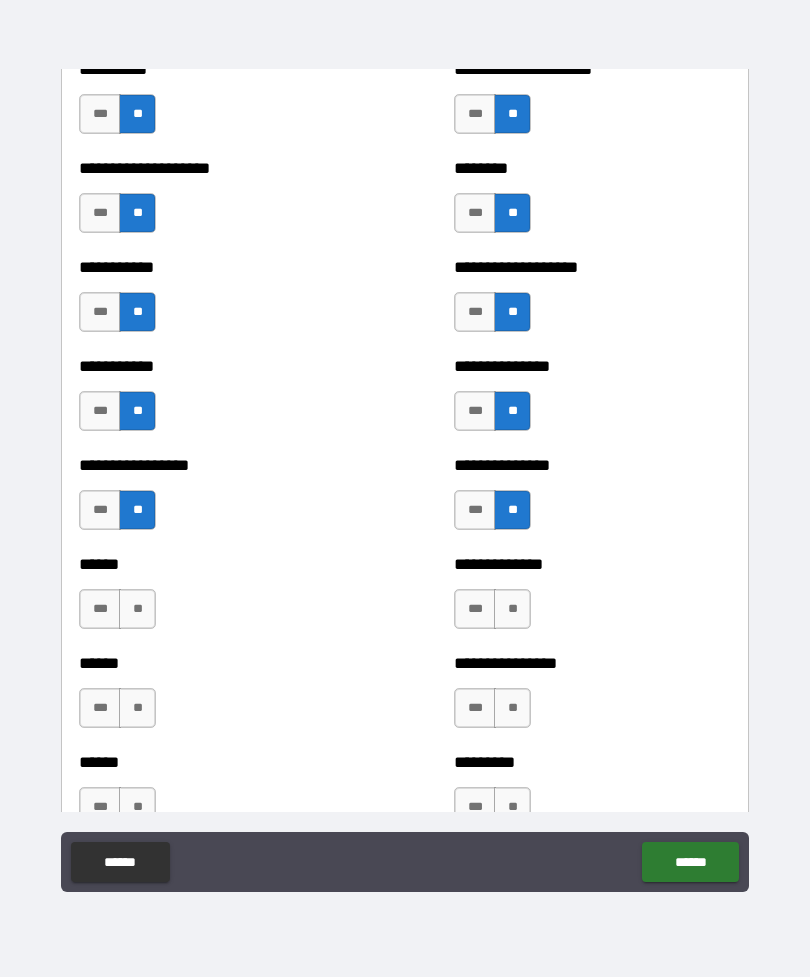 click on "**" at bounding box center (137, 609) 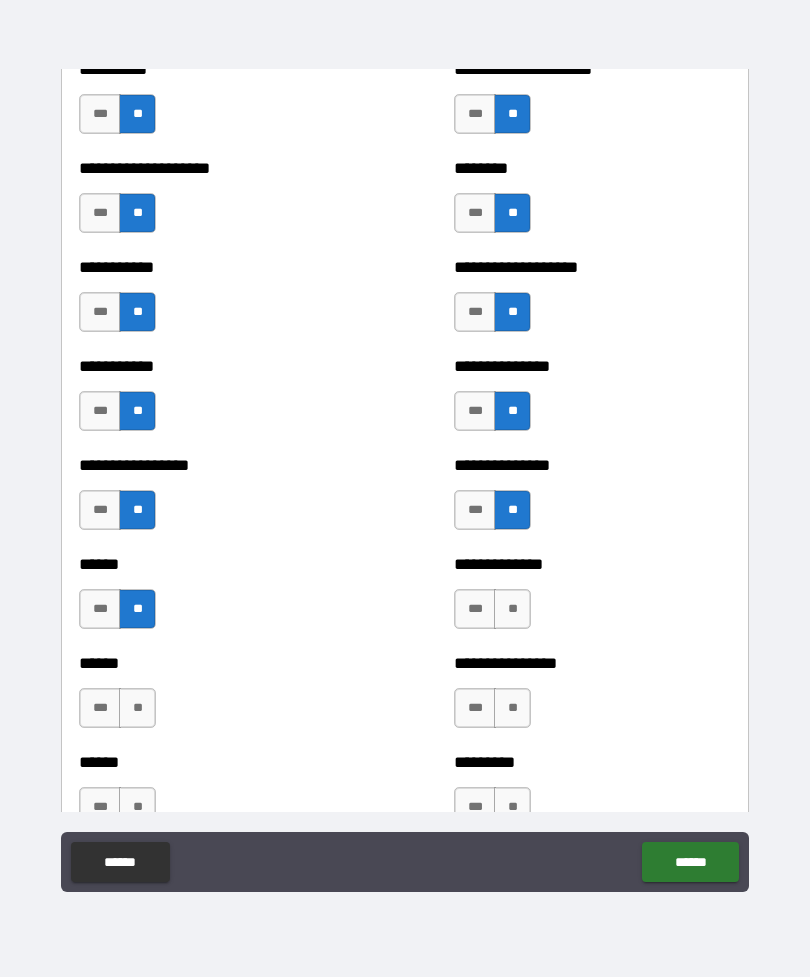 click on "**" at bounding box center (512, 609) 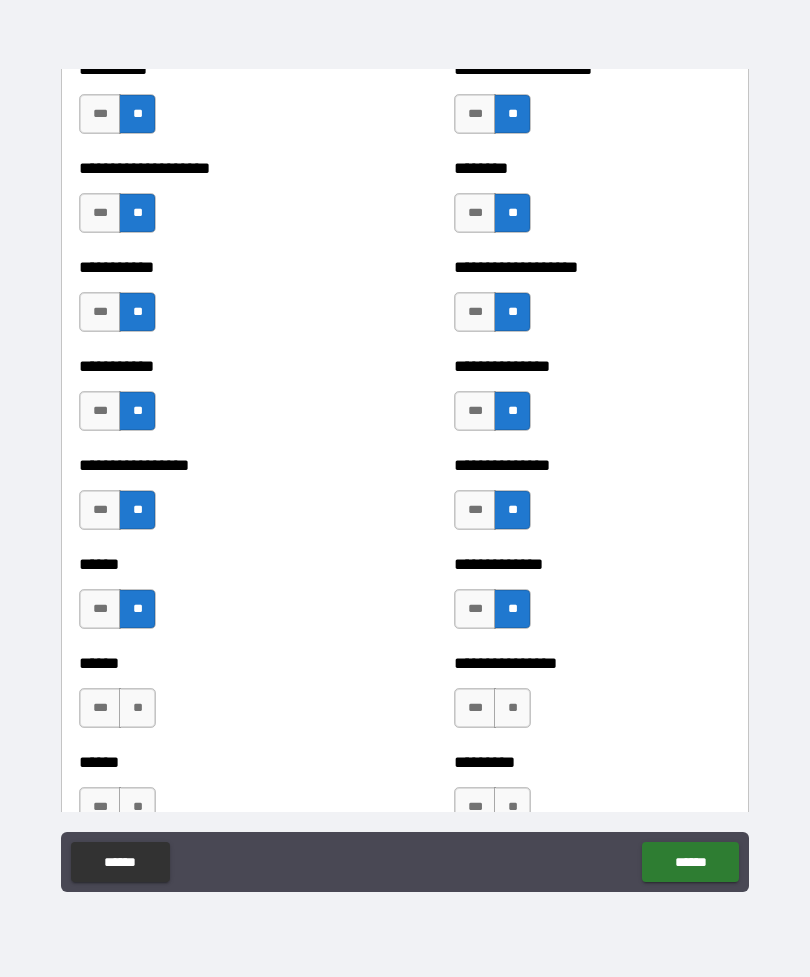 click on "**" at bounding box center [137, 708] 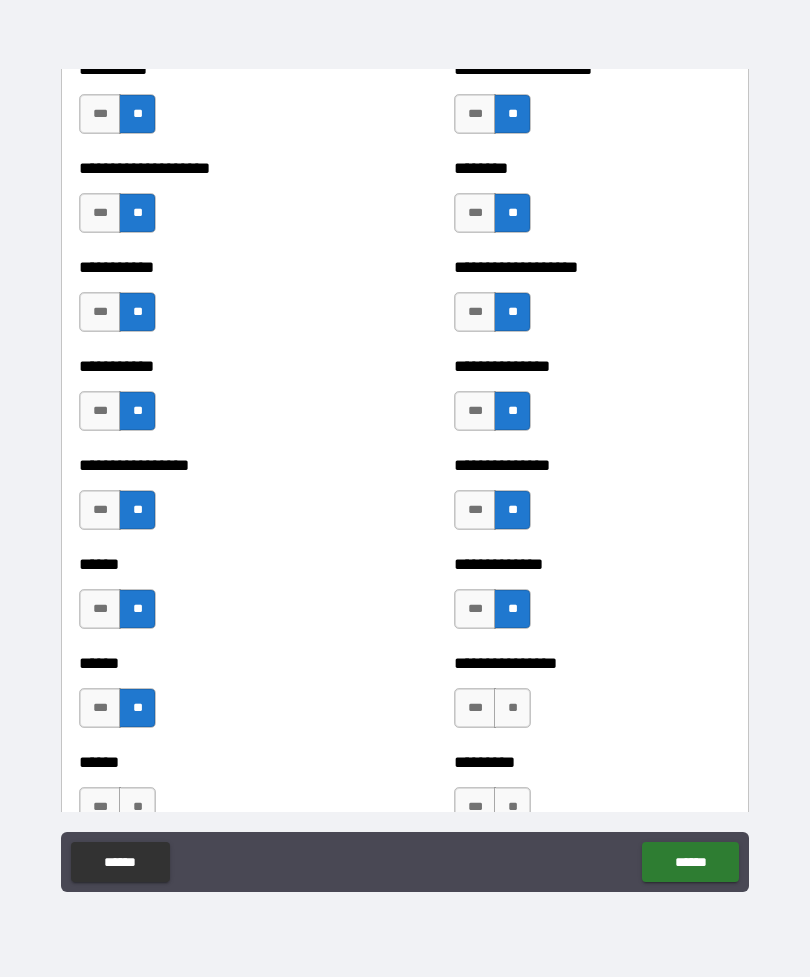 click on "**" at bounding box center (512, 708) 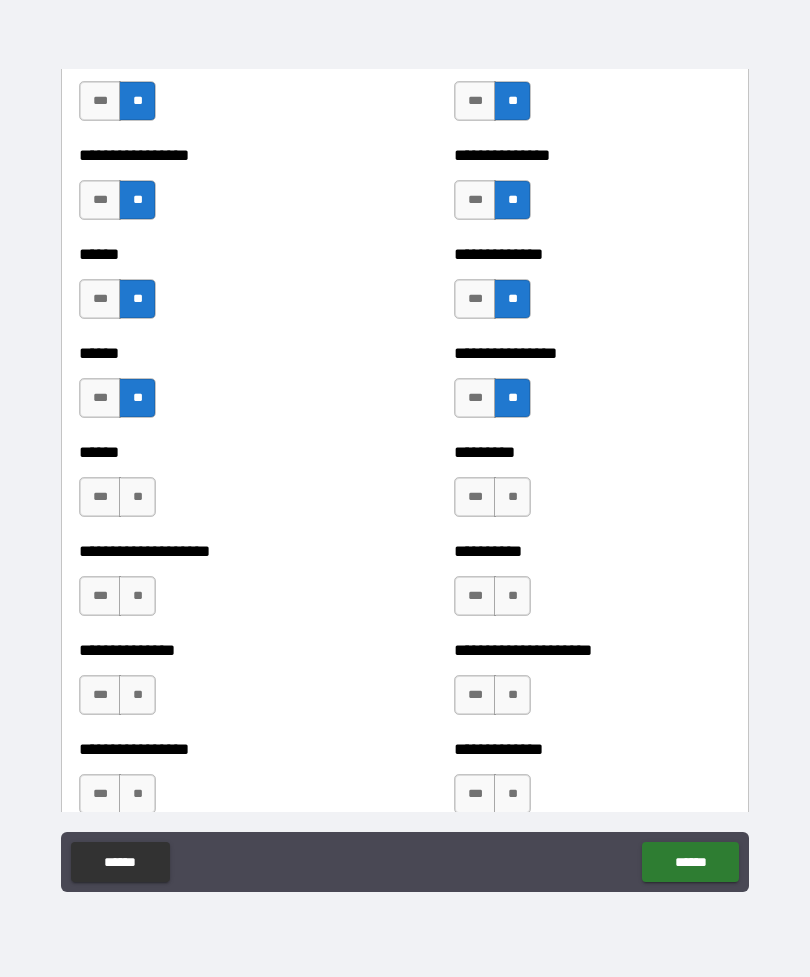 scroll, scrollTop: 2980, scrollLeft: 0, axis: vertical 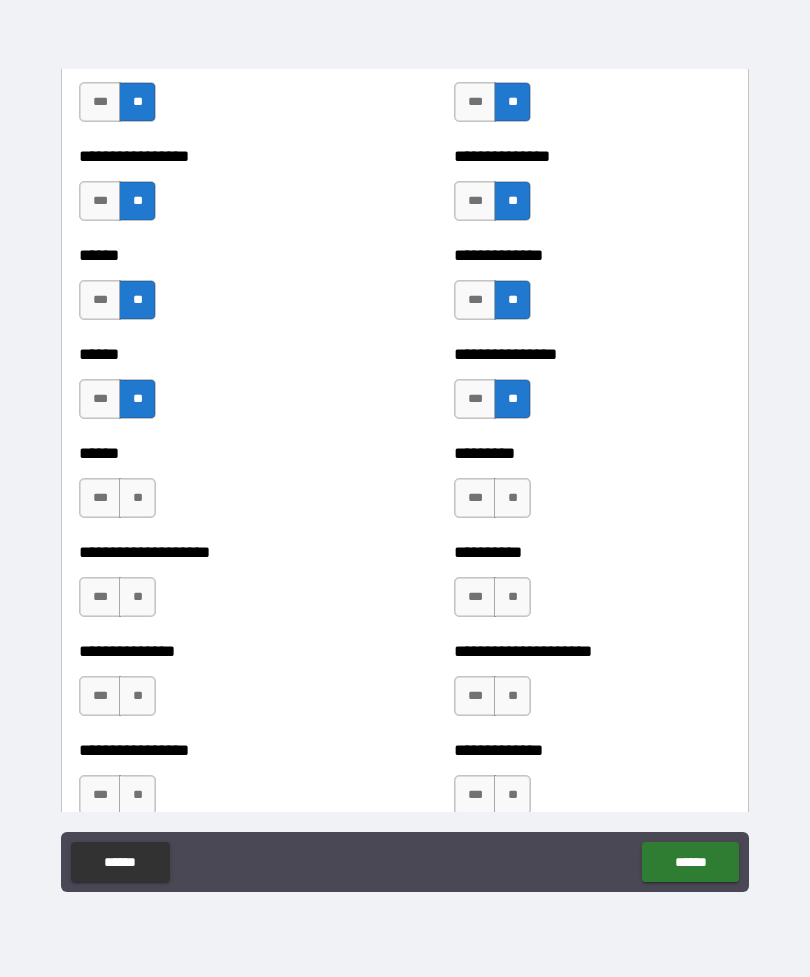 click on "**" at bounding box center (512, 498) 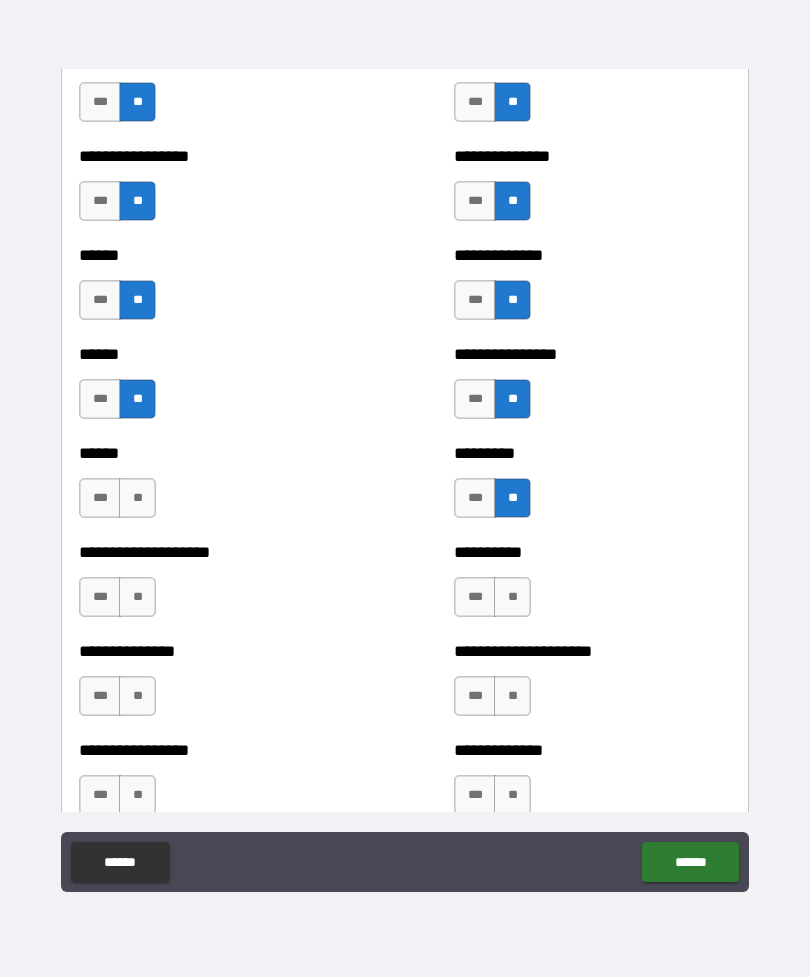 click on "**" at bounding box center [137, 498] 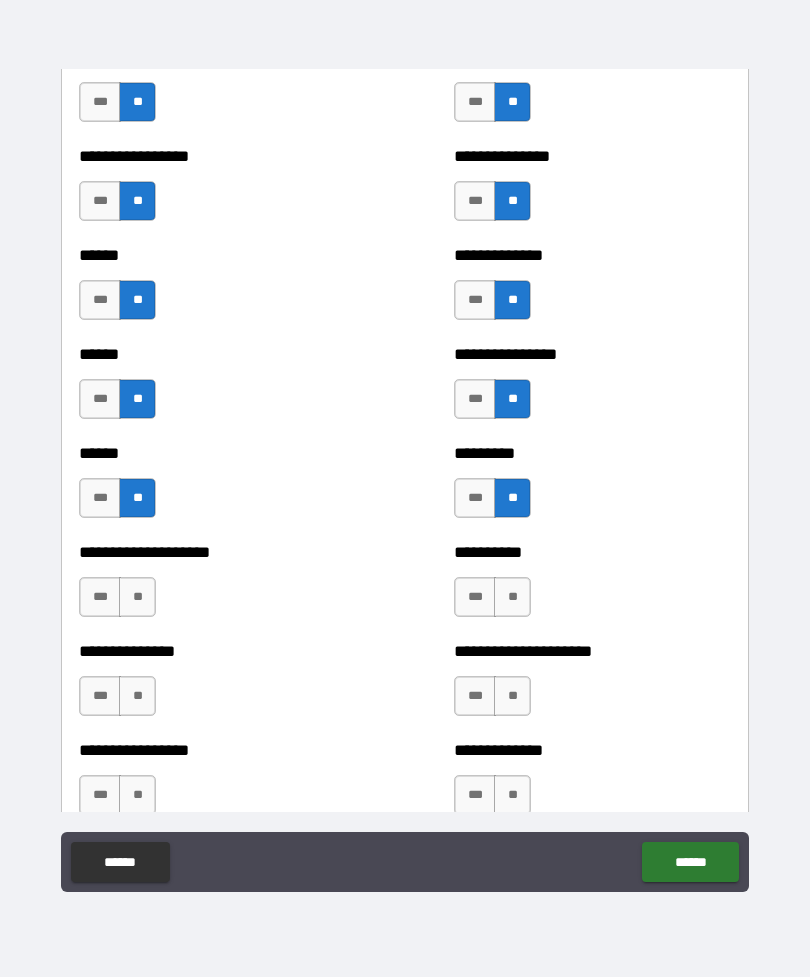 click on "**" at bounding box center [137, 597] 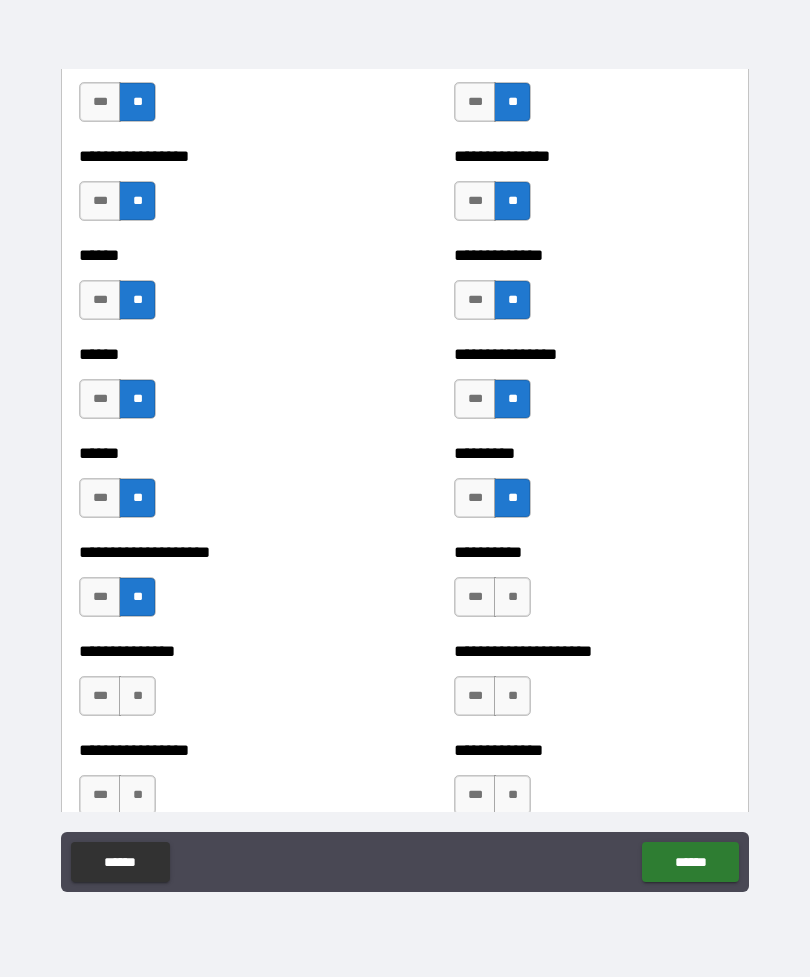 click on "**" at bounding box center (512, 597) 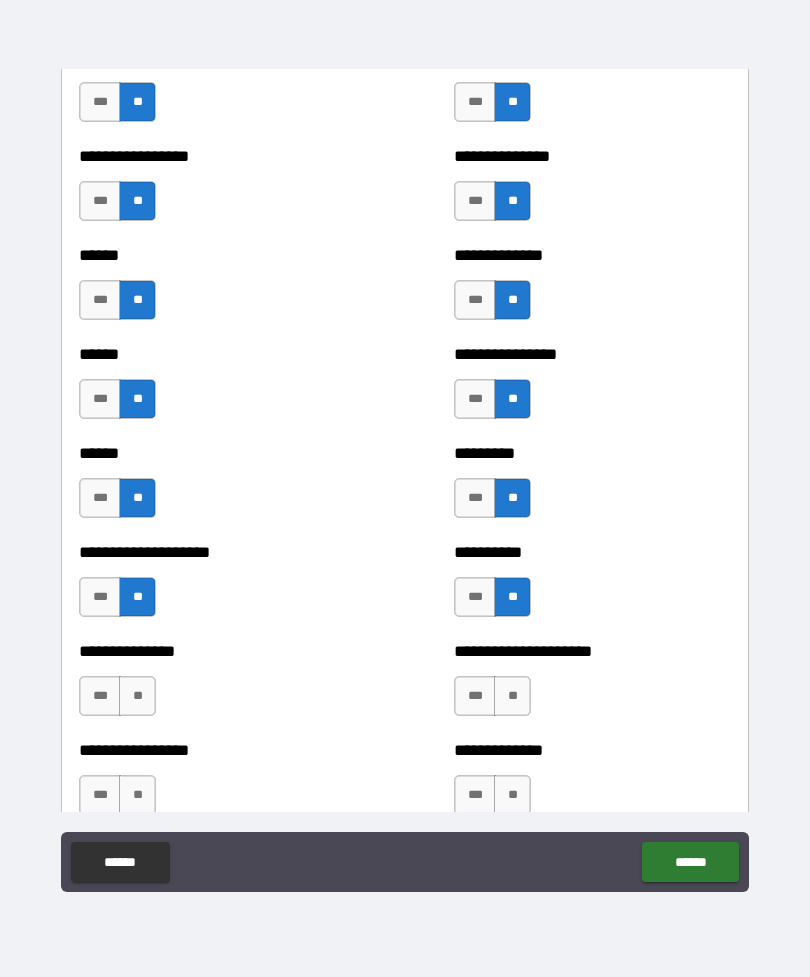 click on "**" at bounding box center (137, 696) 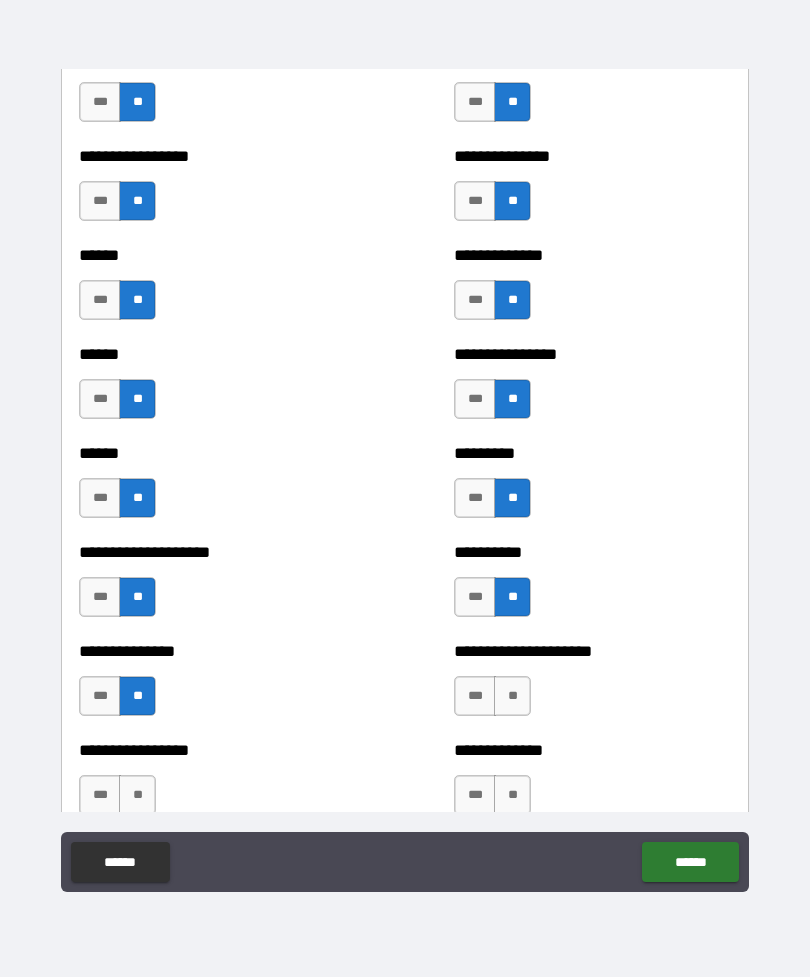 click on "**" at bounding box center [512, 696] 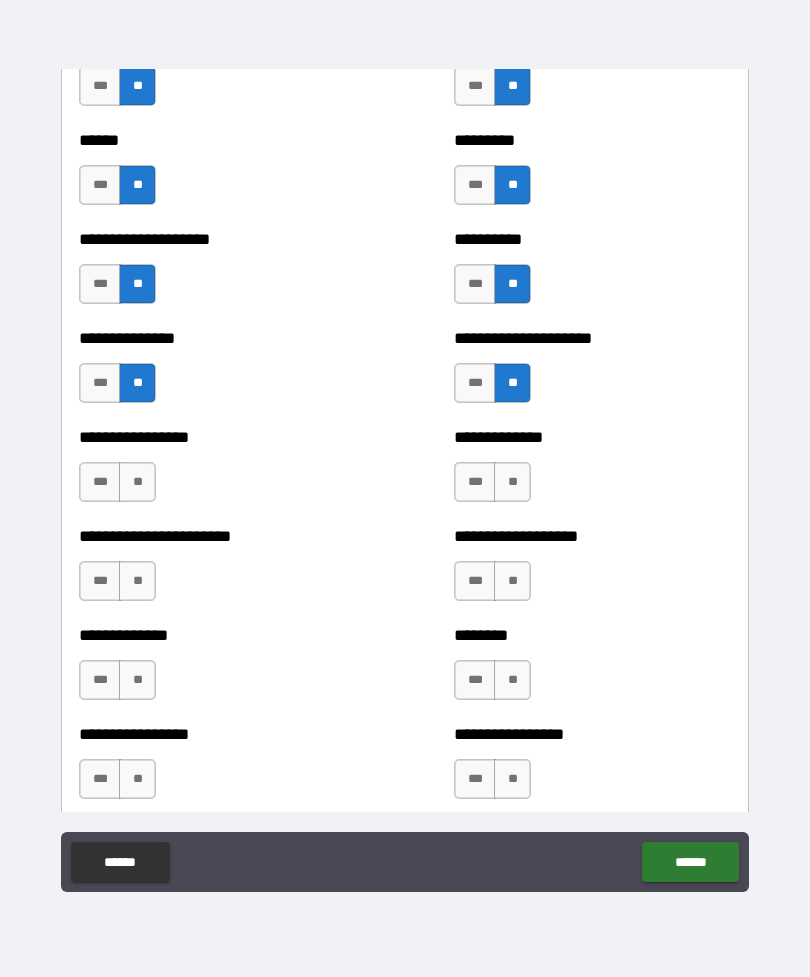 scroll, scrollTop: 3291, scrollLeft: 0, axis: vertical 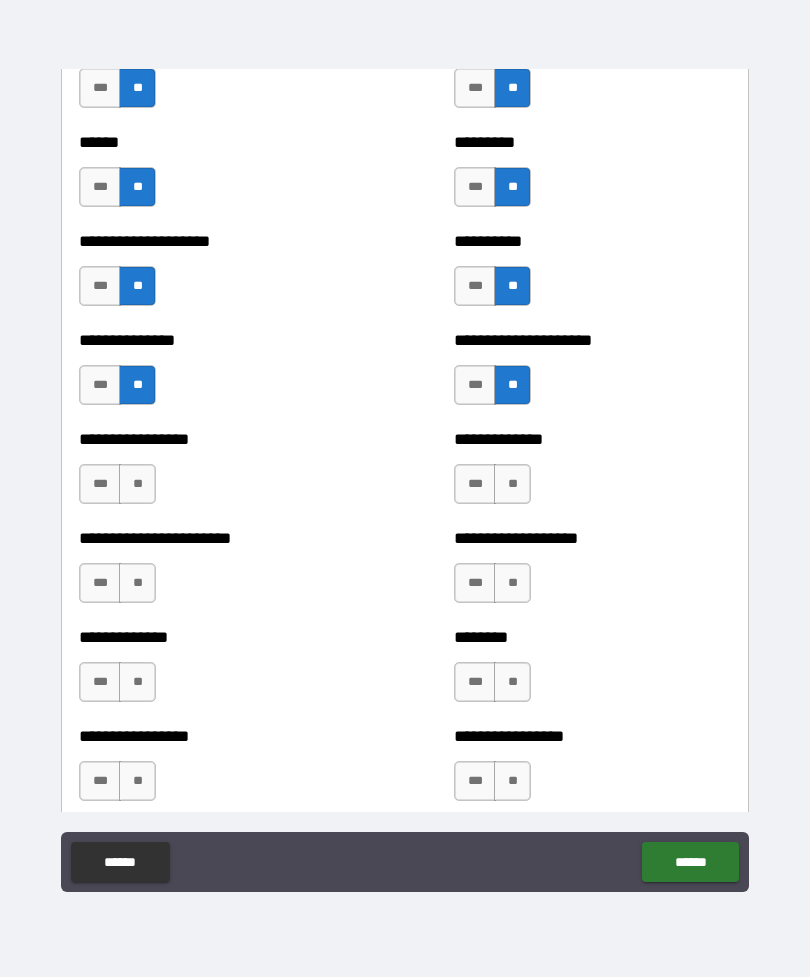 click on "**" at bounding box center [137, 484] 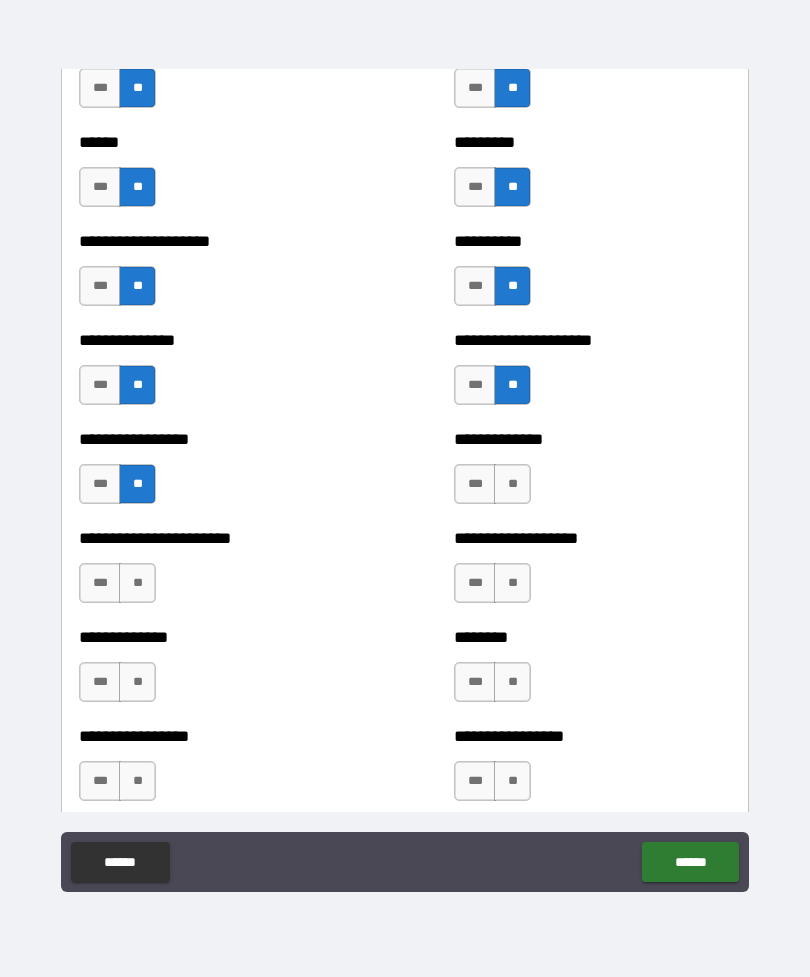 click on "**" at bounding box center [512, 484] 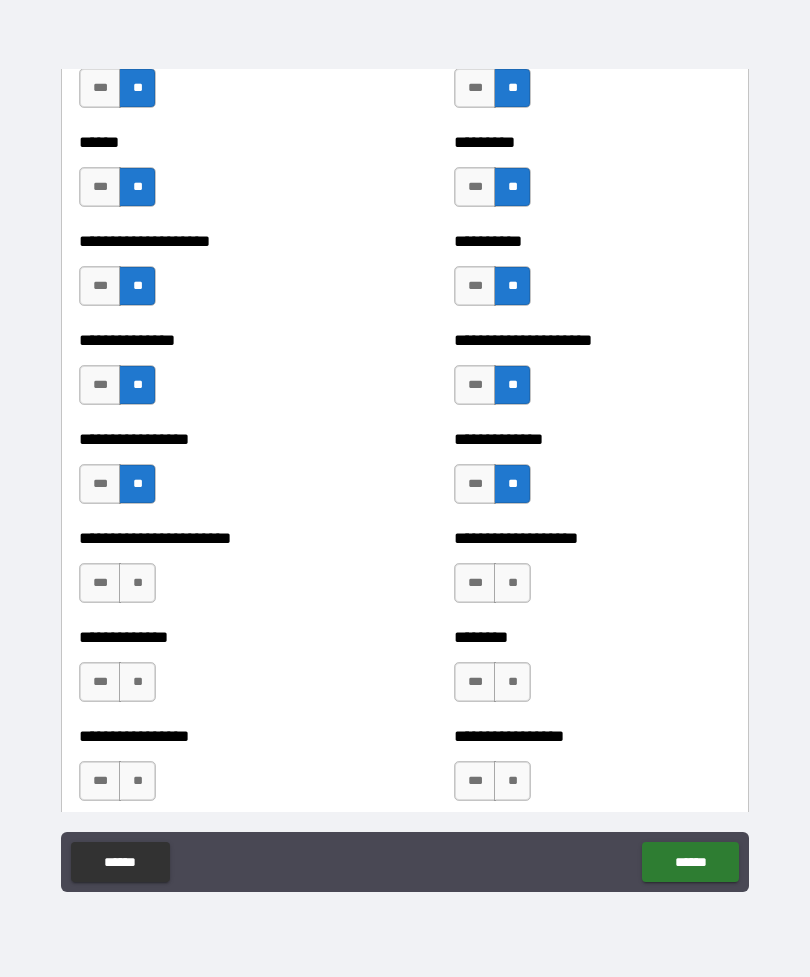 click on "**" at bounding box center [137, 583] 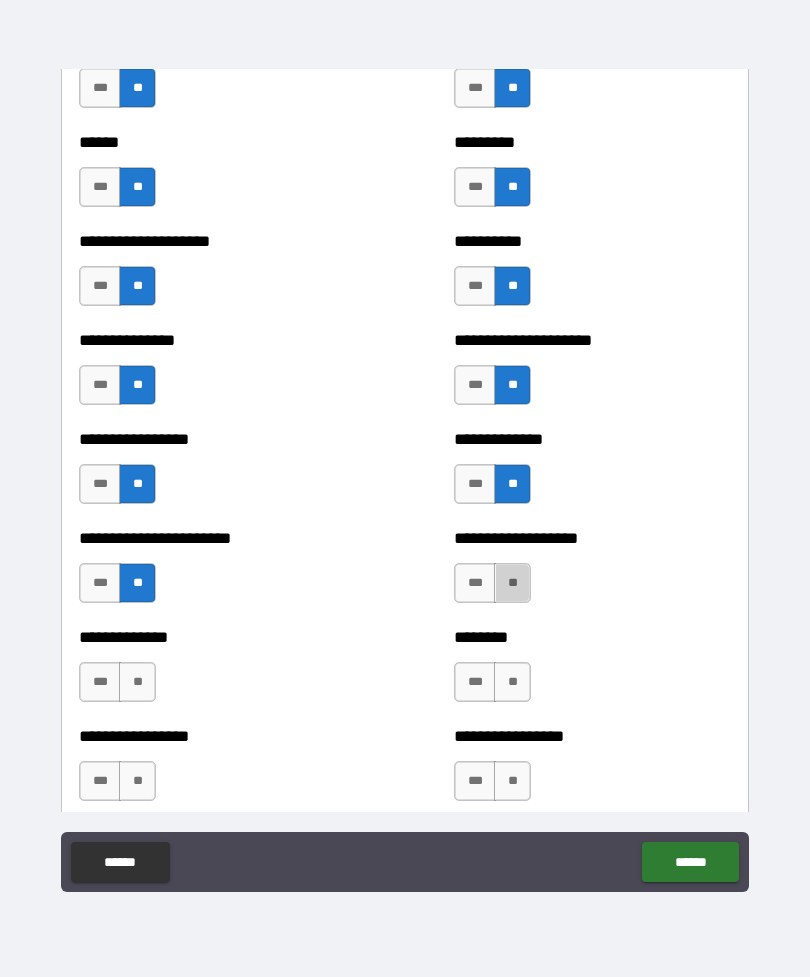 click on "**" at bounding box center (512, 583) 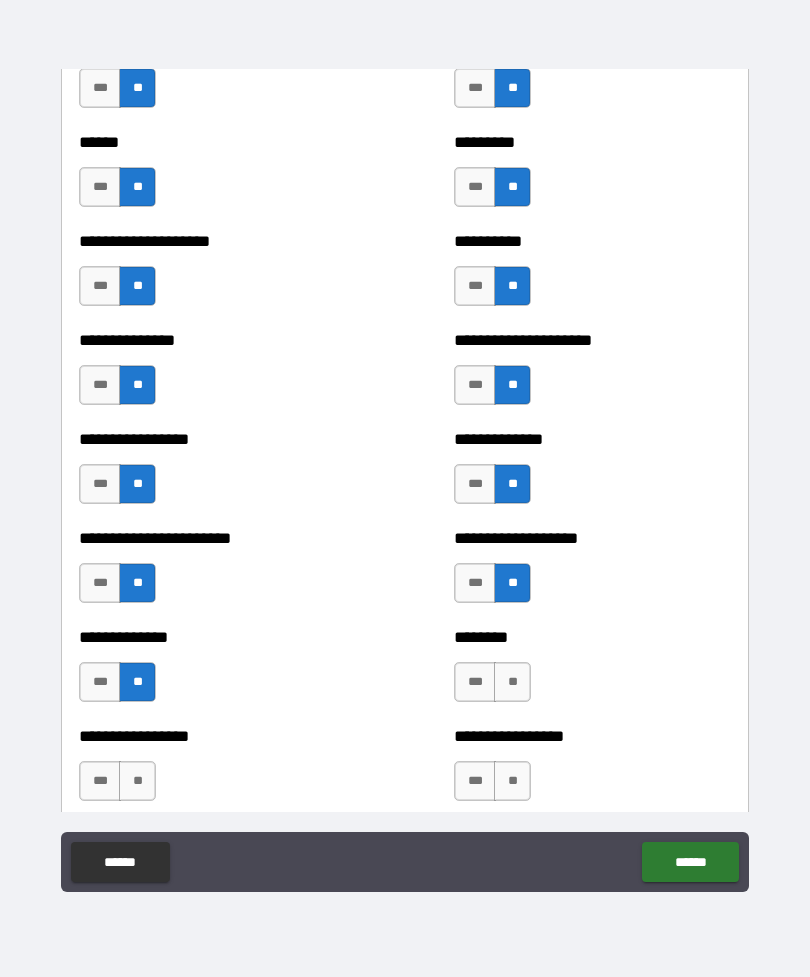 click on "**" at bounding box center (512, 682) 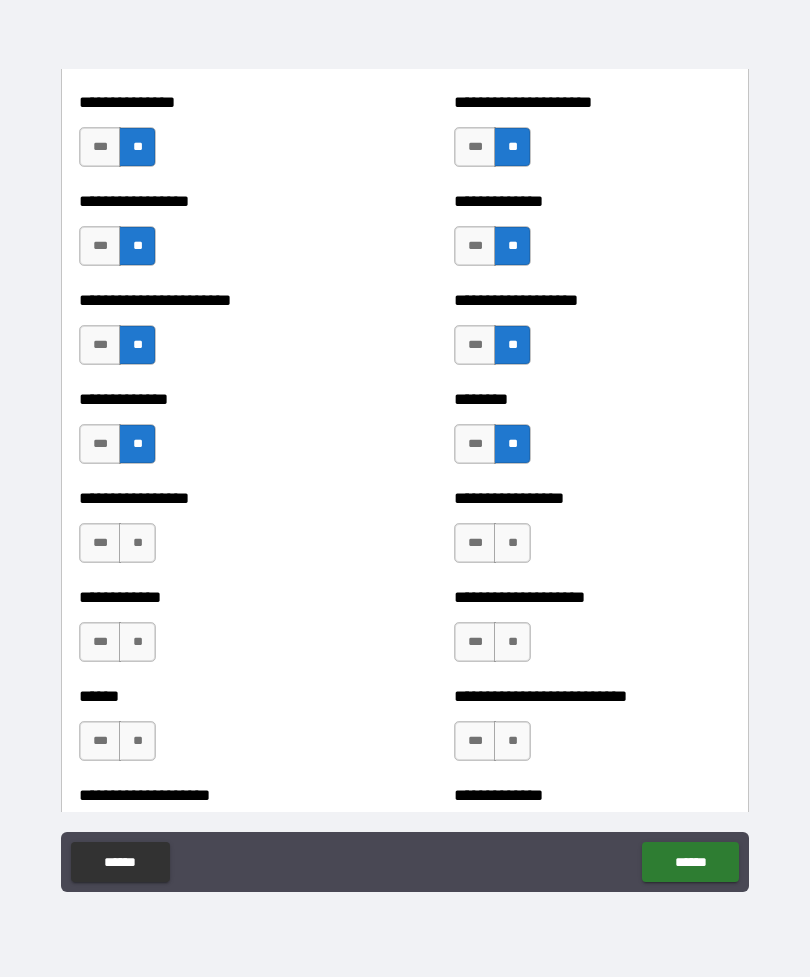scroll, scrollTop: 3579, scrollLeft: 0, axis: vertical 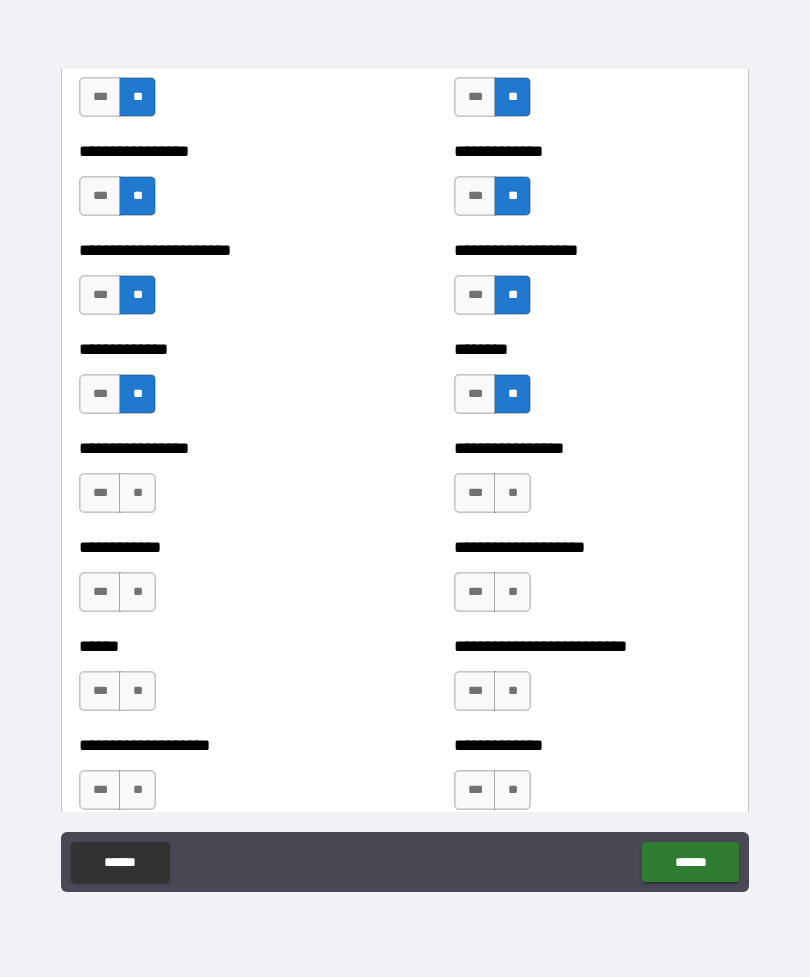 click on "**" at bounding box center (137, 493) 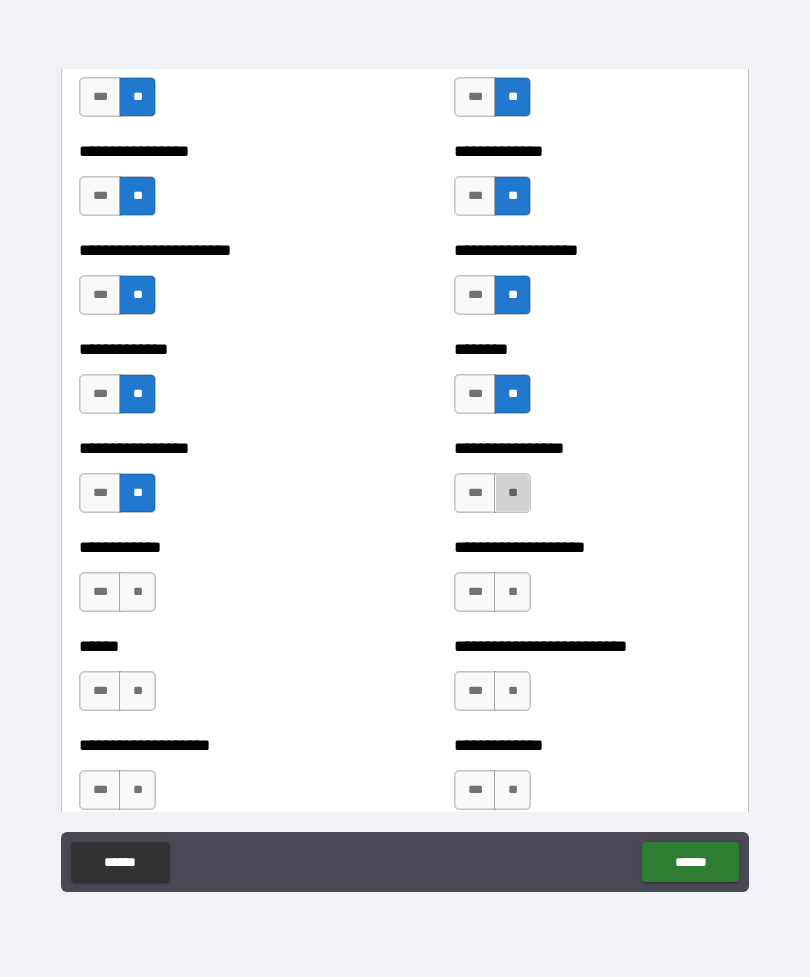 click on "**" at bounding box center [512, 493] 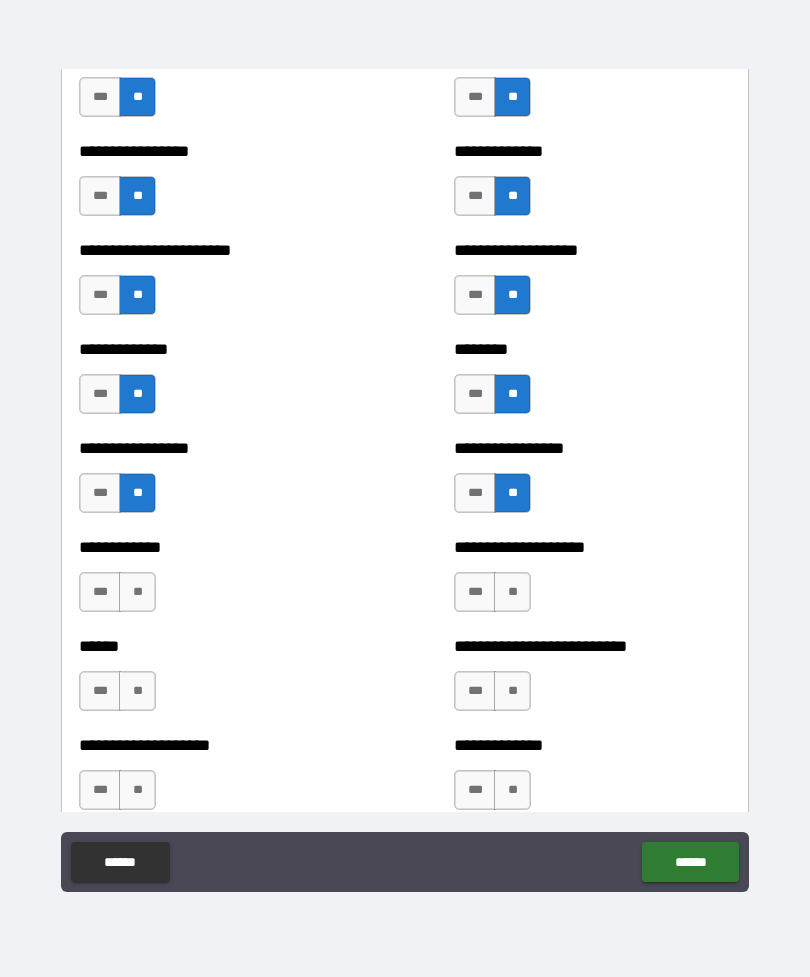 click on "**" at bounding box center [137, 592] 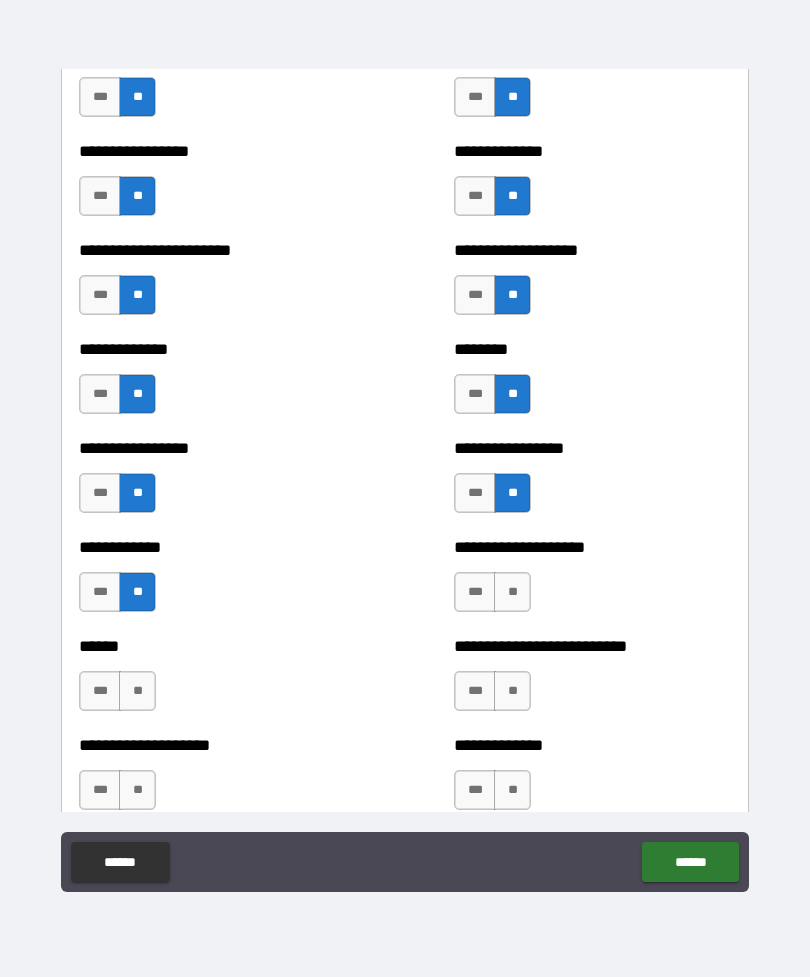 click on "**" at bounding box center (512, 592) 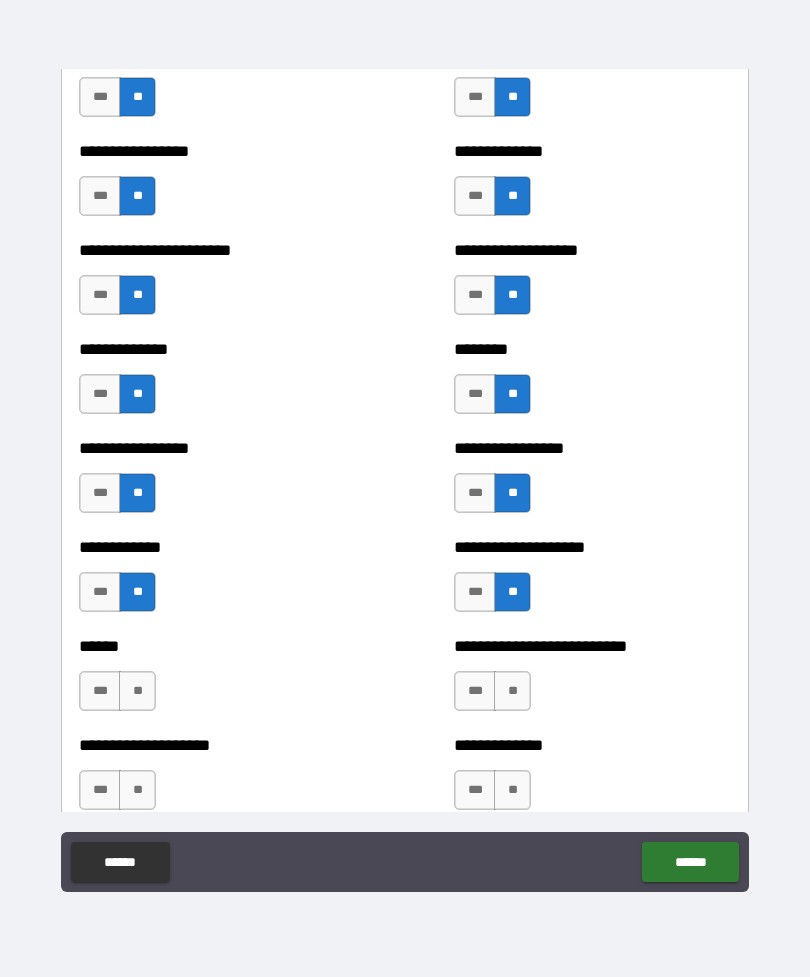 click on "**" at bounding box center [137, 691] 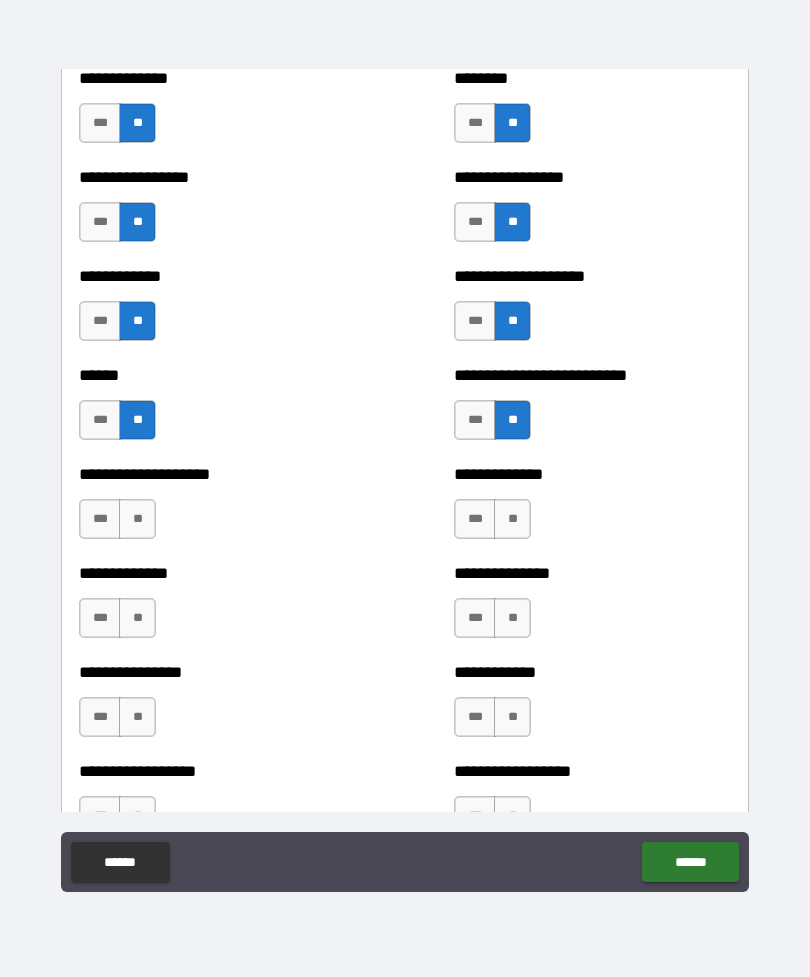 scroll, scrollTop: 3886, scrollLeft: 0, axis: vertical 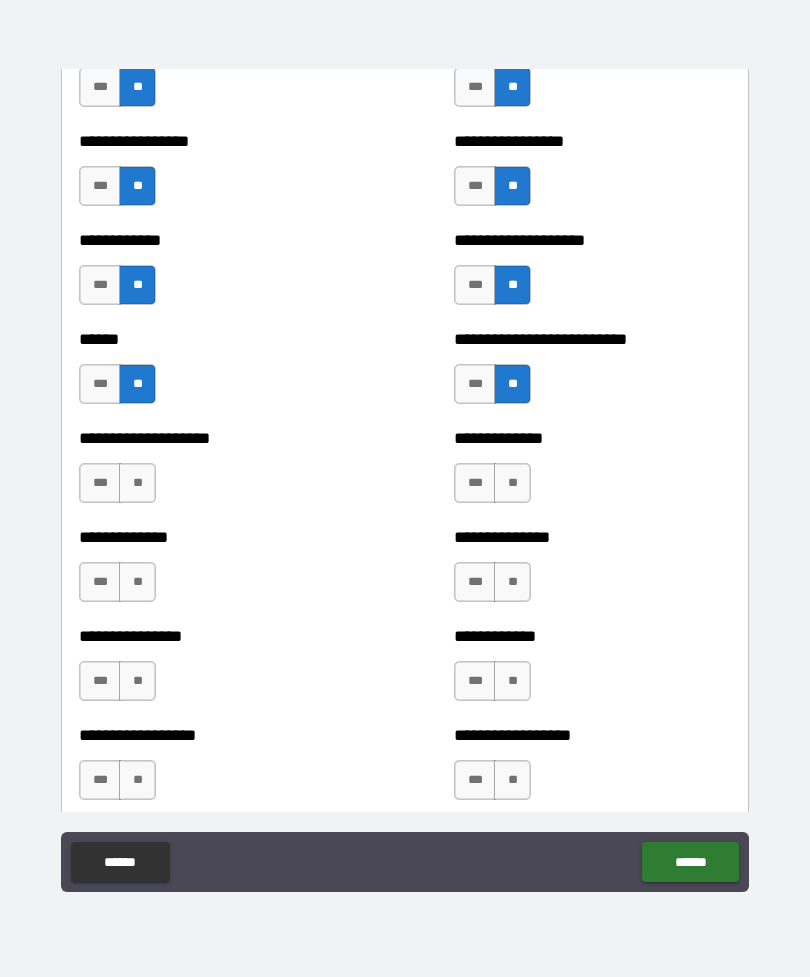 click on "**" at bounding box center (137, 483) 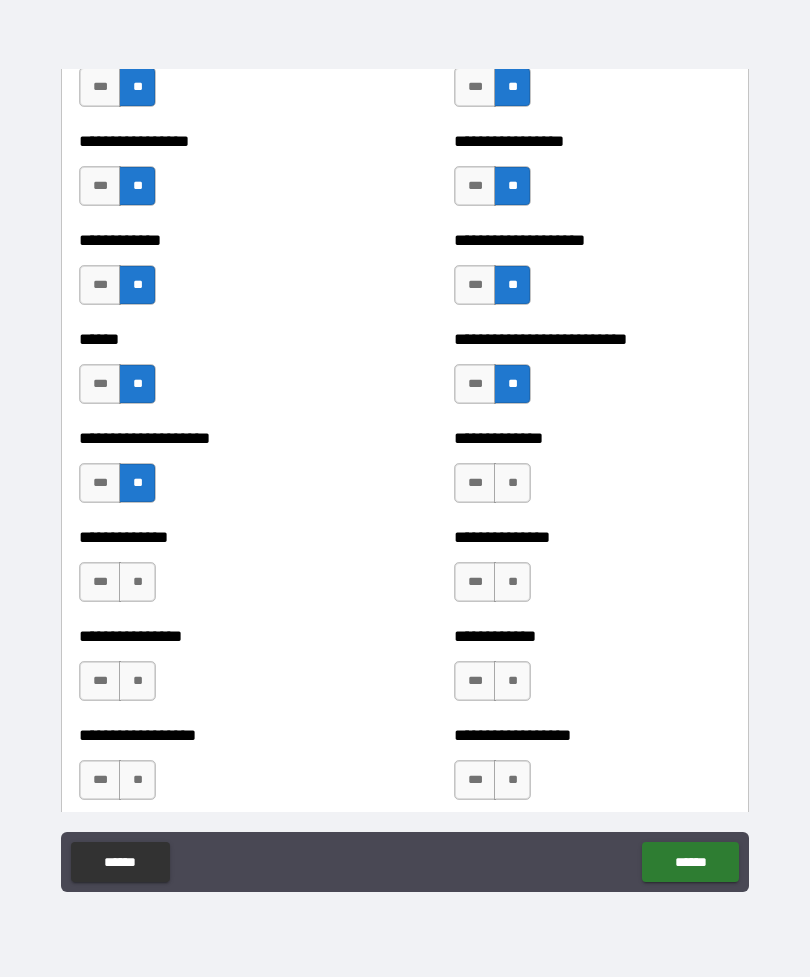 click on "**" at bounding box center [512, 483] 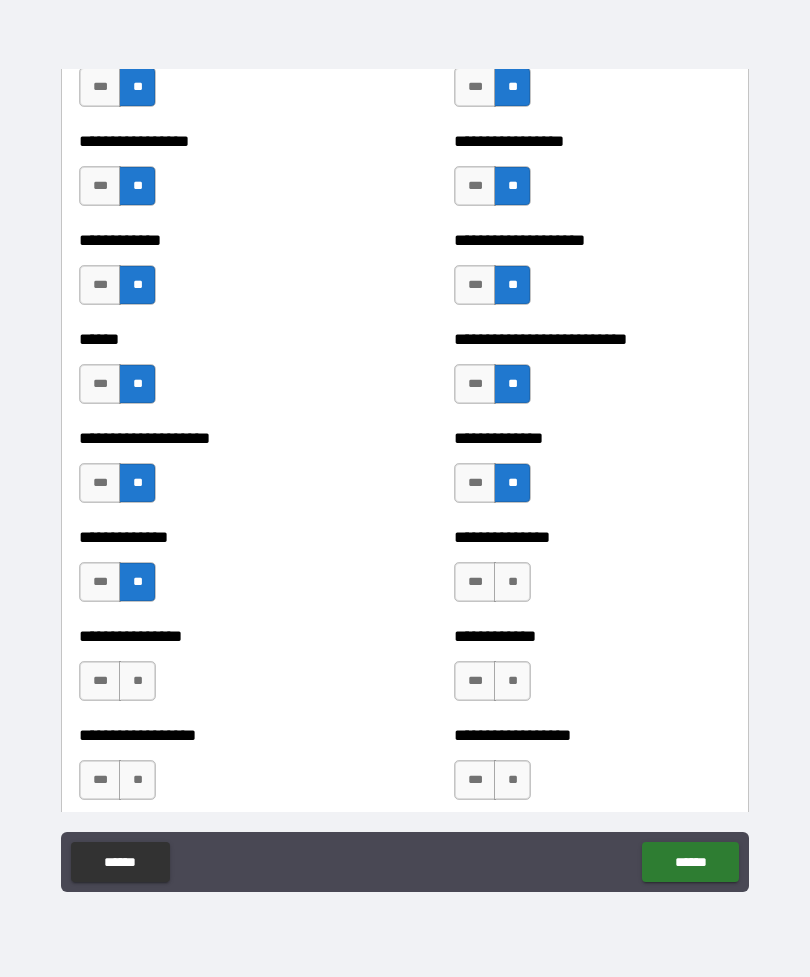 click on "**" at bounding box center [512, 582] 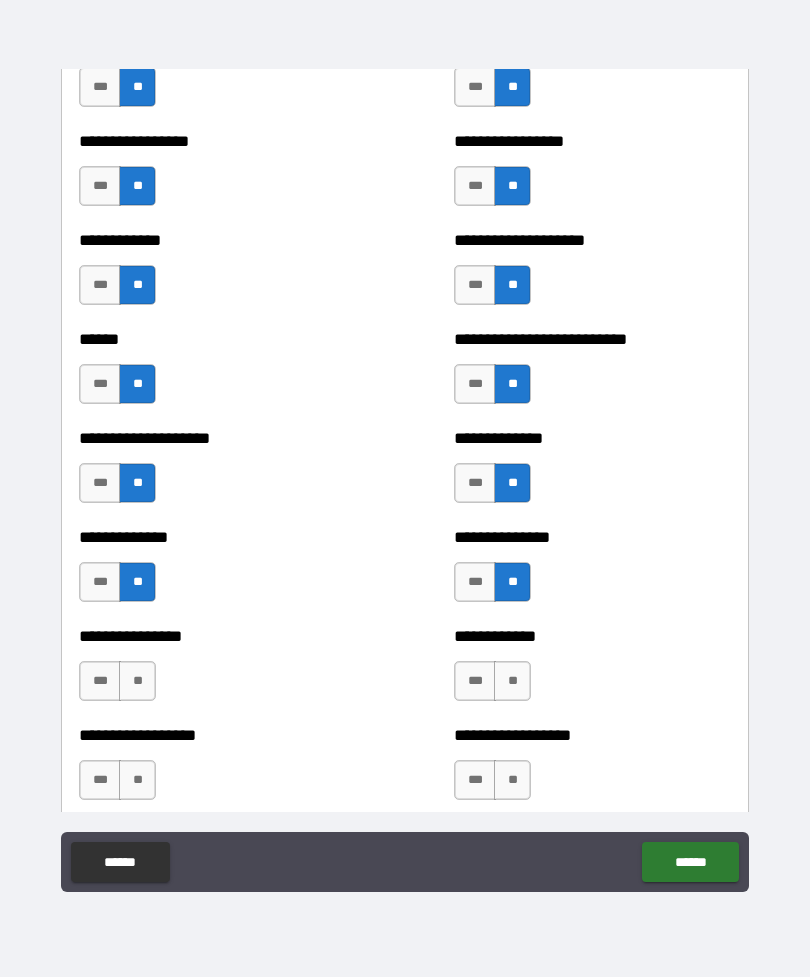 click on "**" at bounding box center (137, 681) 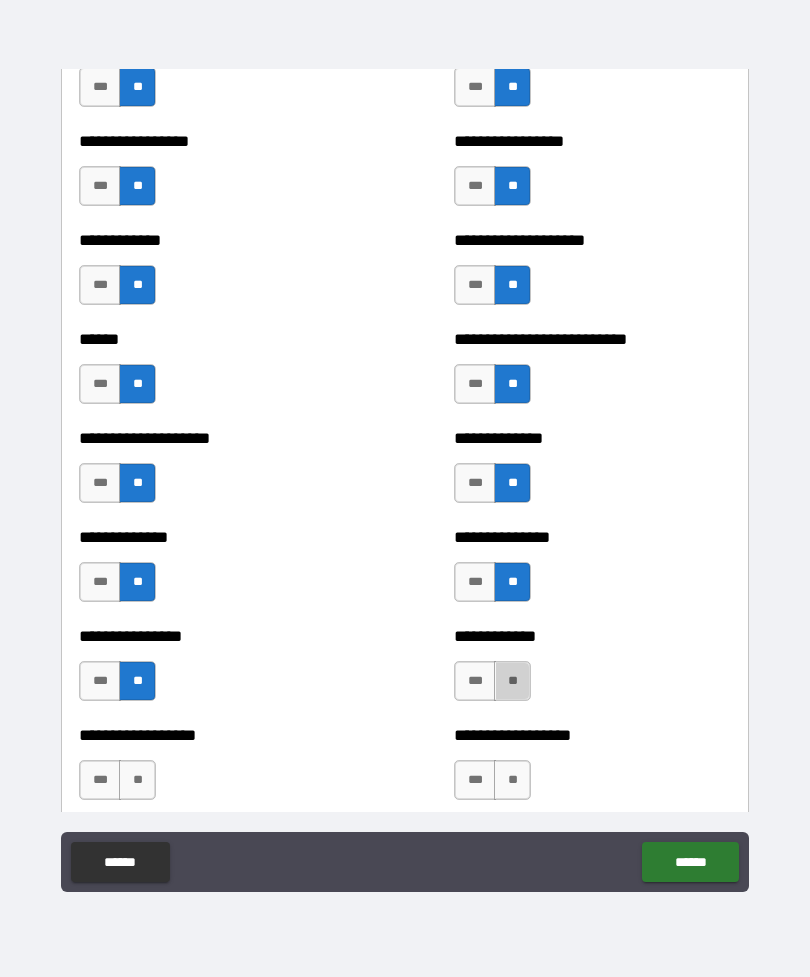 click on "**" at bounding box center [512, 681] 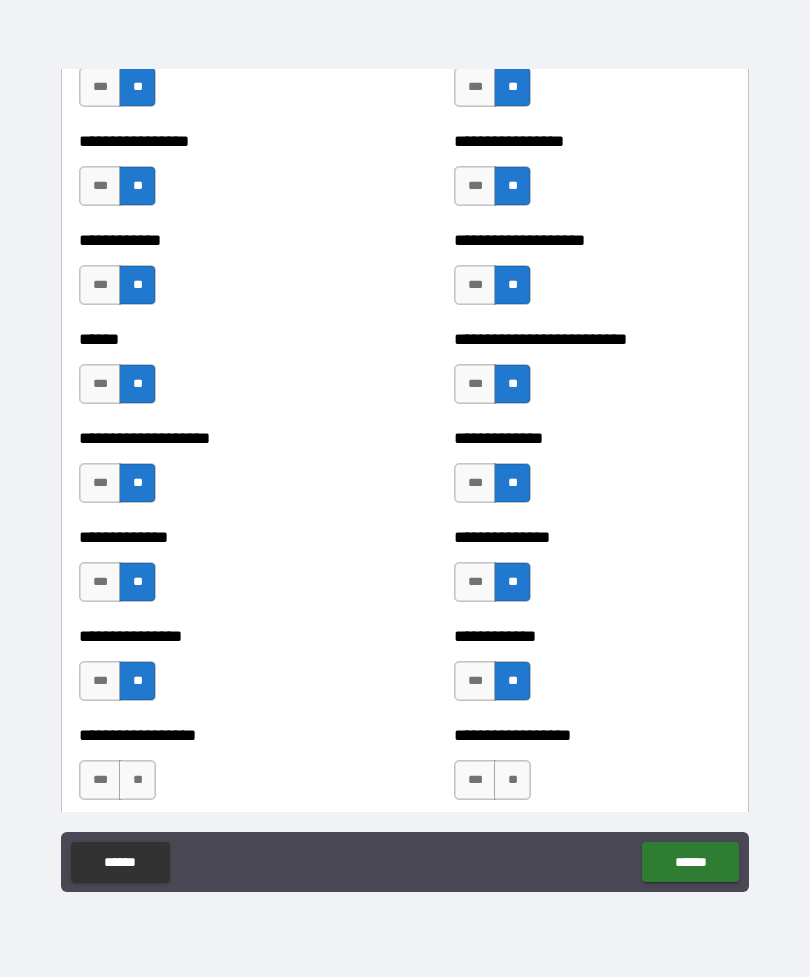 scroll, scrollTop: 4119, scrollLeft: 0, axis: vertical 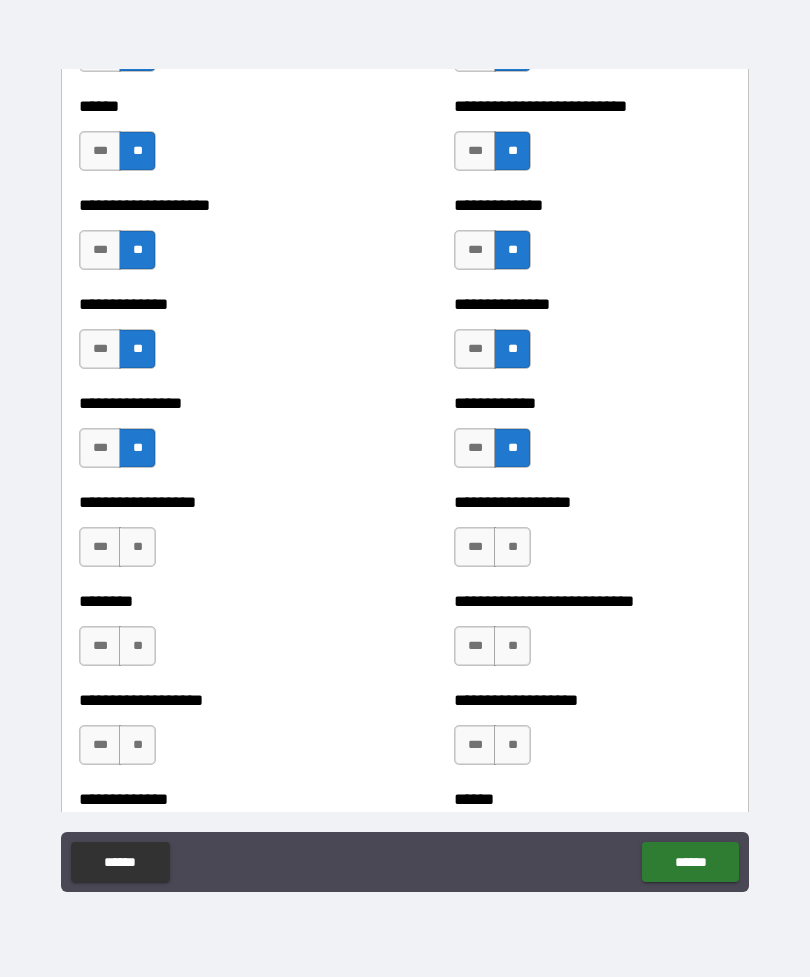 click on "**" at bounding box center [137, 547] 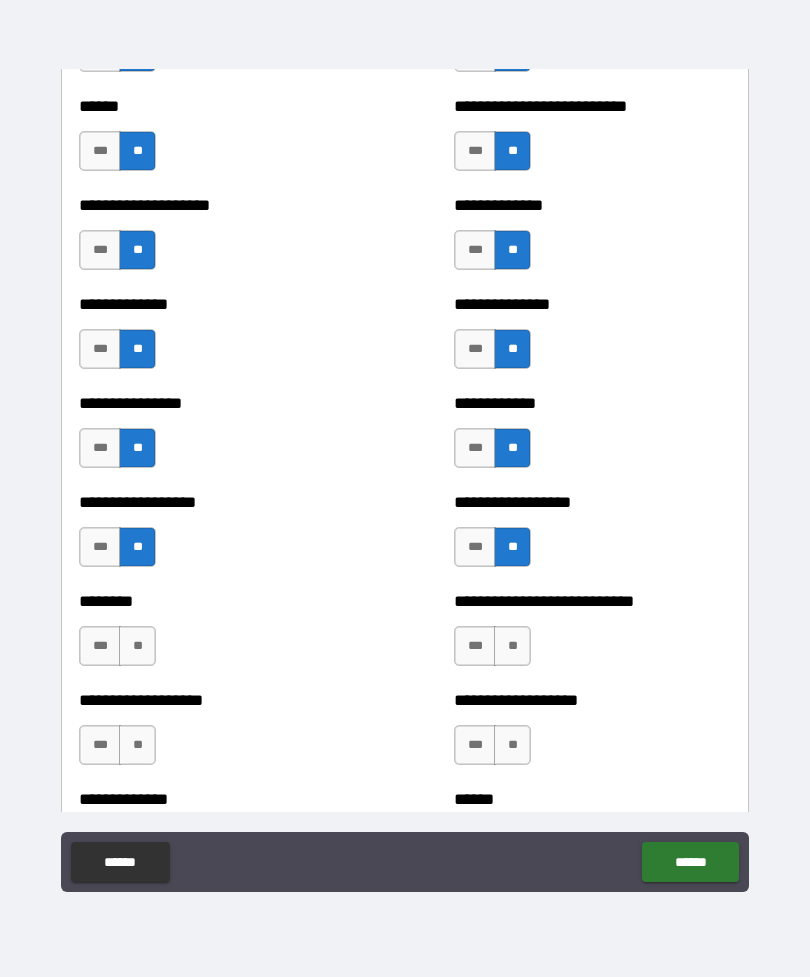 click on "**" at bounding box center [137, 646] 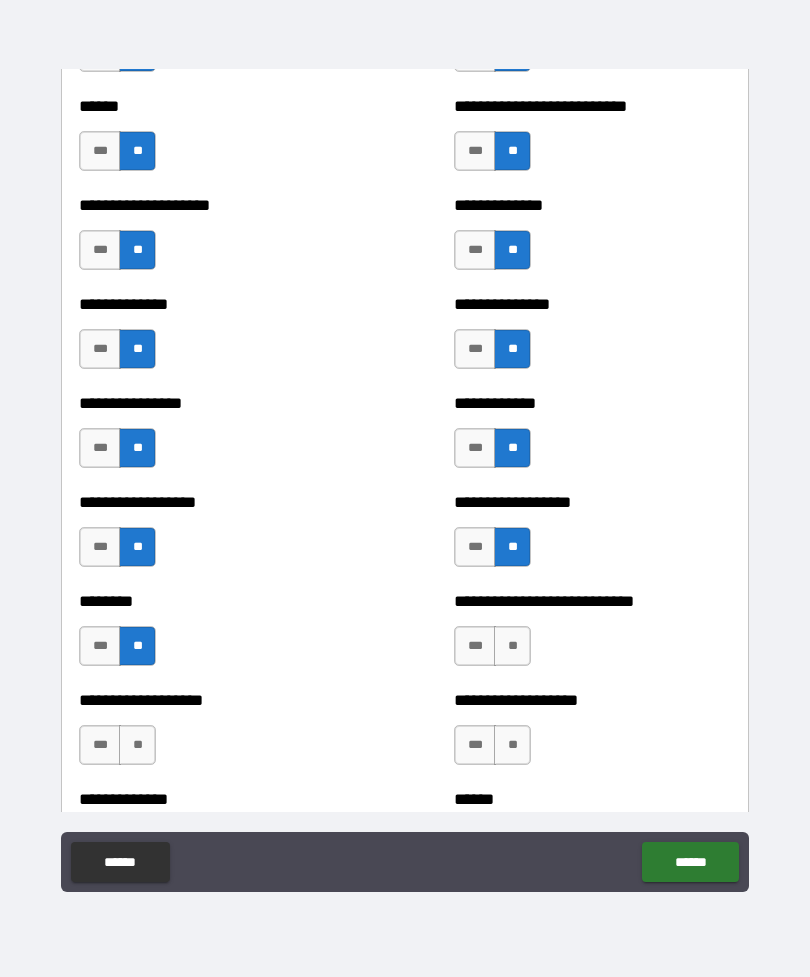 click on "**" at bounding box center (512, 646) 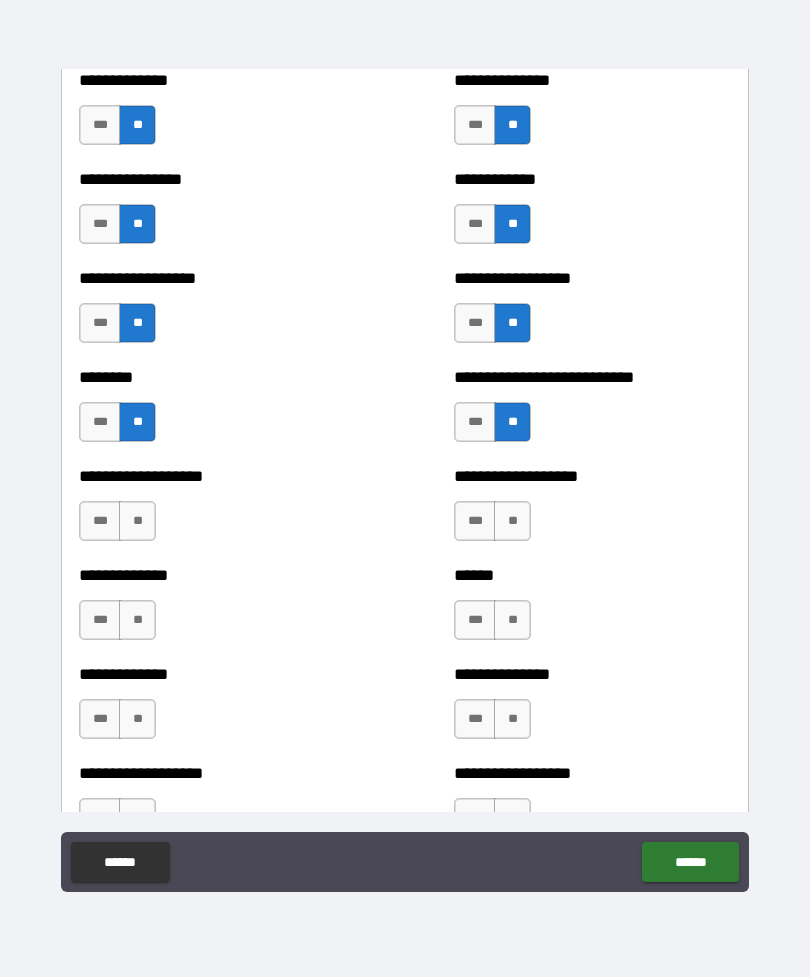 scroll, scrollTop: 4460, scrollLeft: 0, axis: vertical 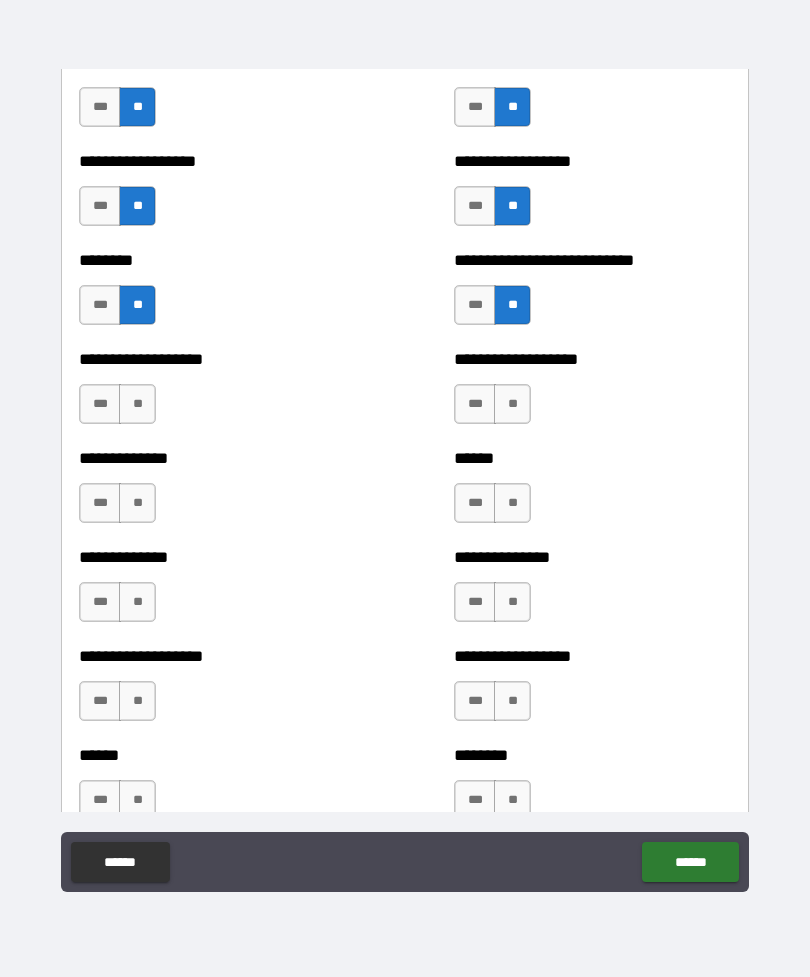 click on "**" at bounding box center [512, 404] 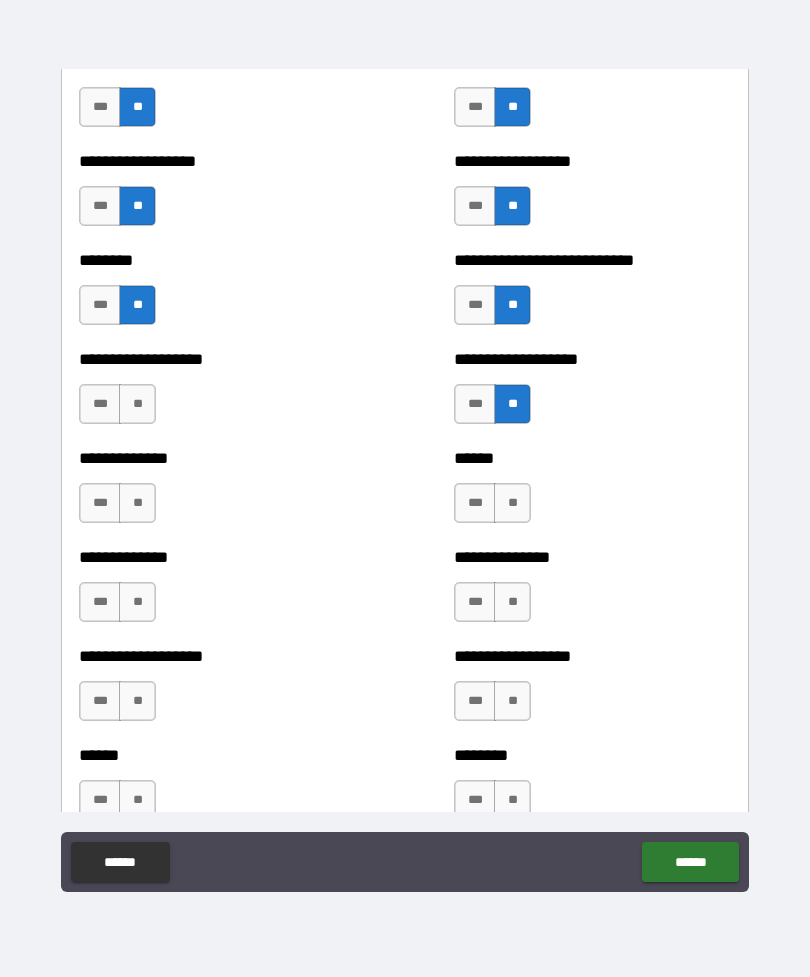 click on "**" at bounding box center (137, 404) 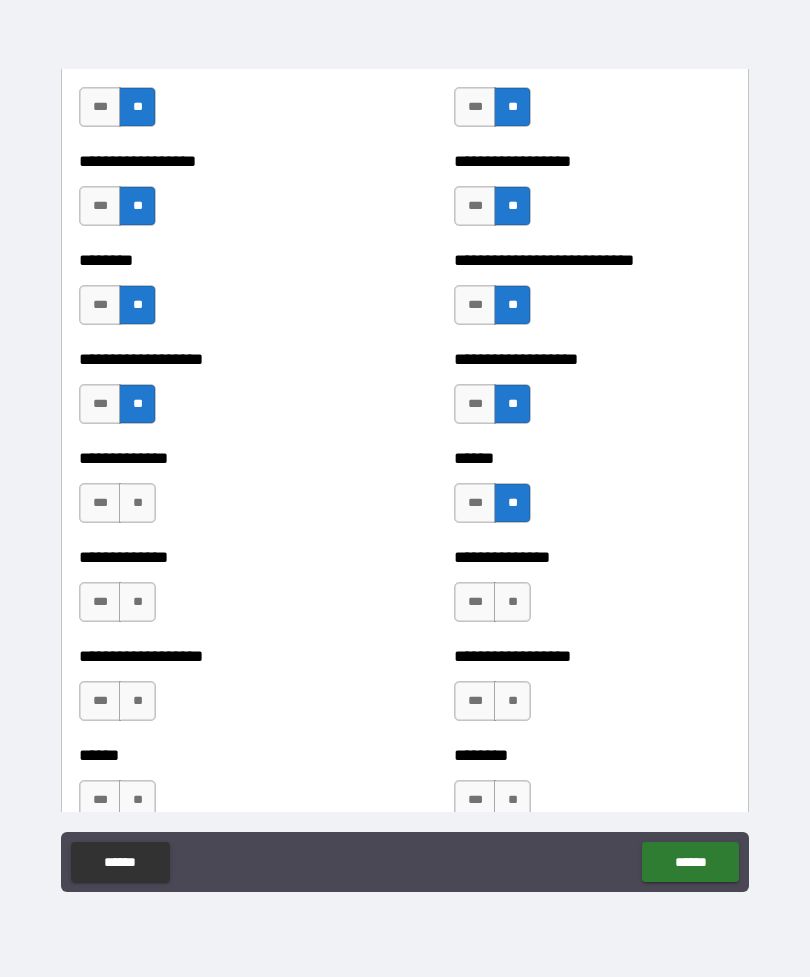 click on "**" at bounding box center (137, 503) 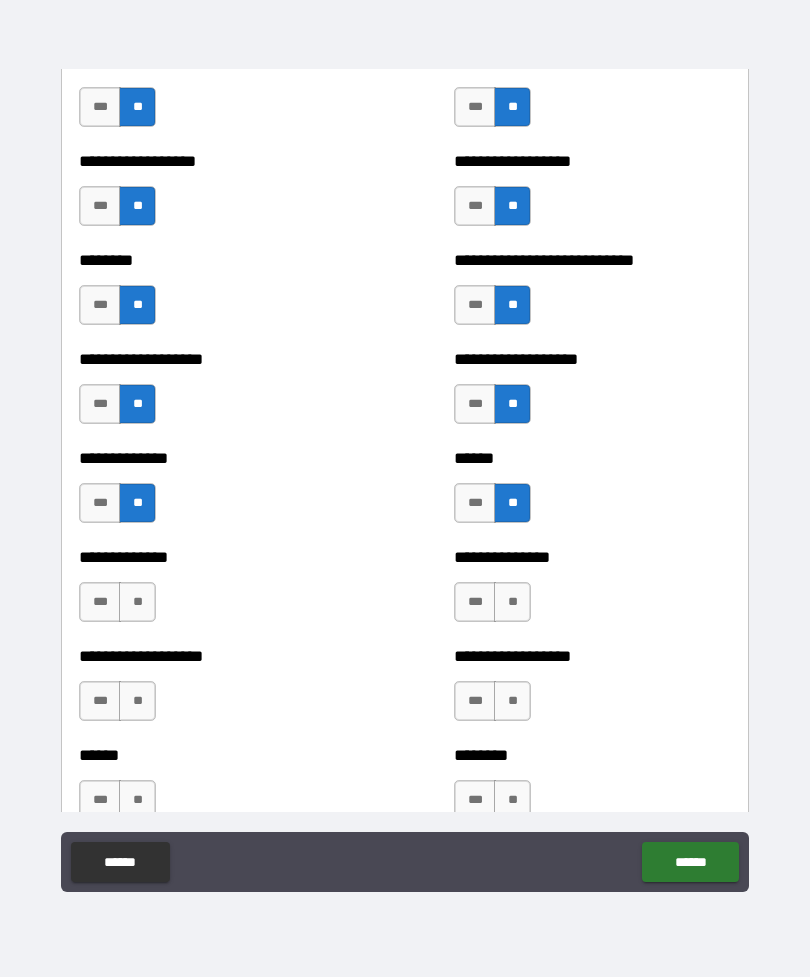 click on "**" at bounding box center (512, 602) 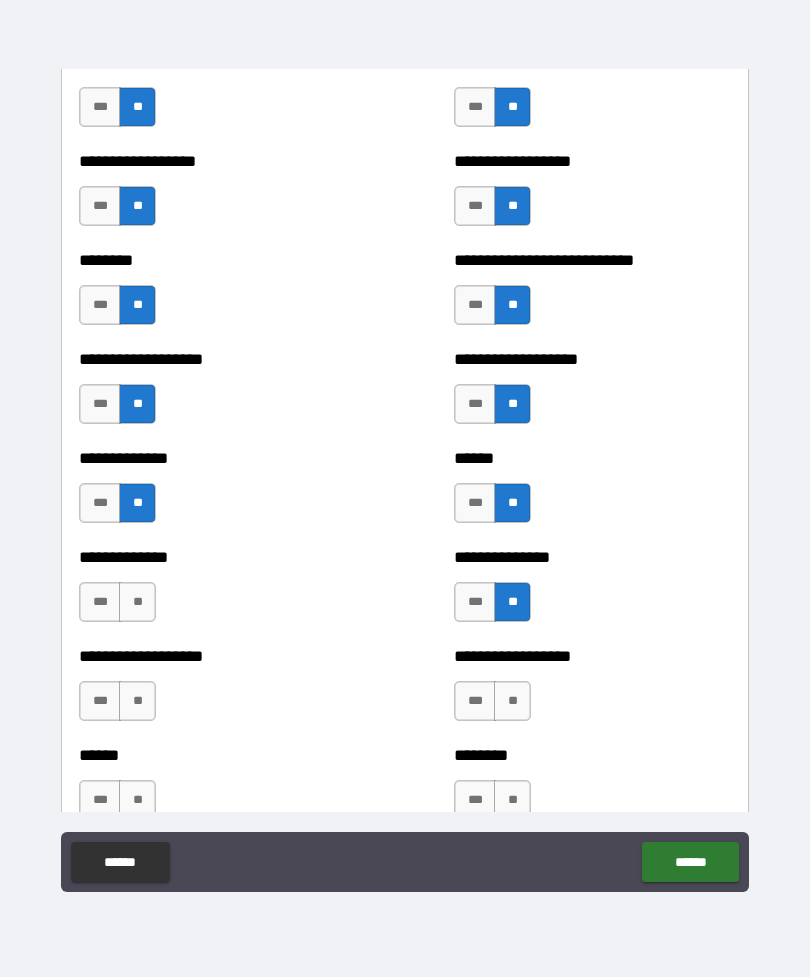 click on "**" at bounding box center (137, 602) 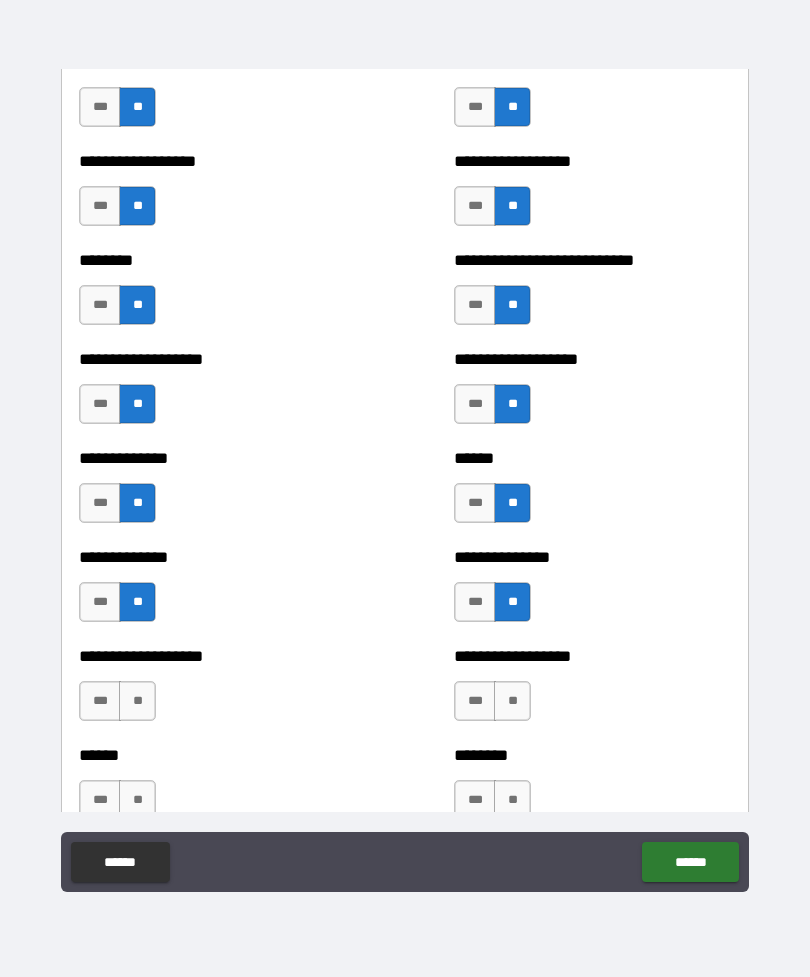 click on "**" at bounding box center (512, 701) 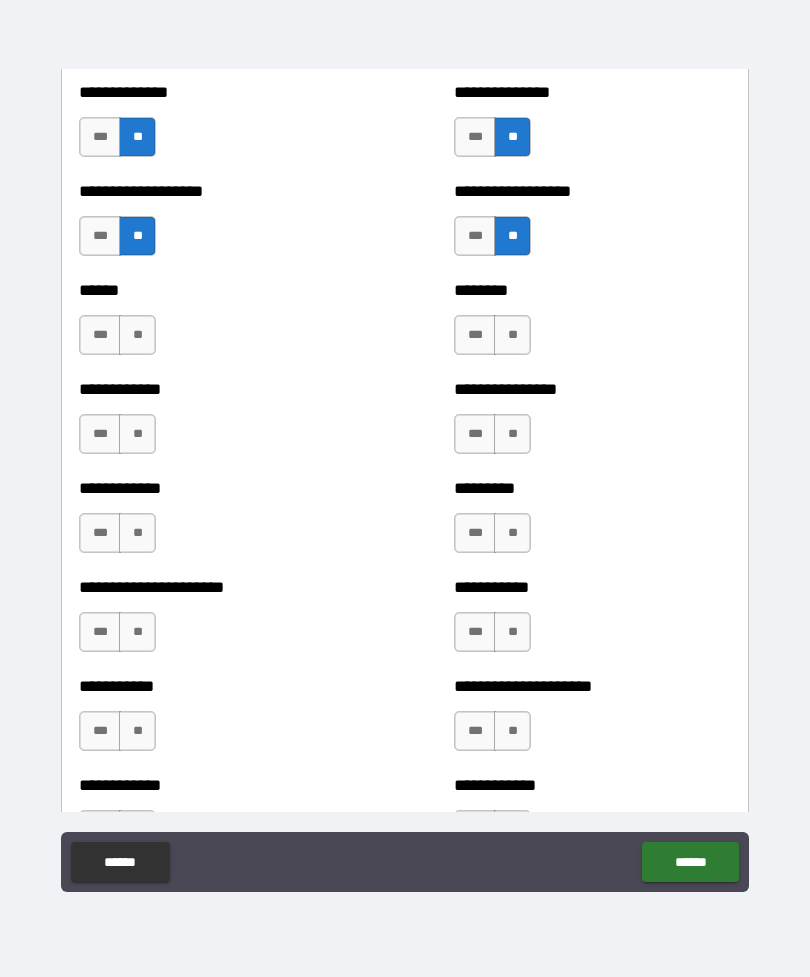 scroll, scrollTop: 5005, scrollLeft: 0, axis: vertical 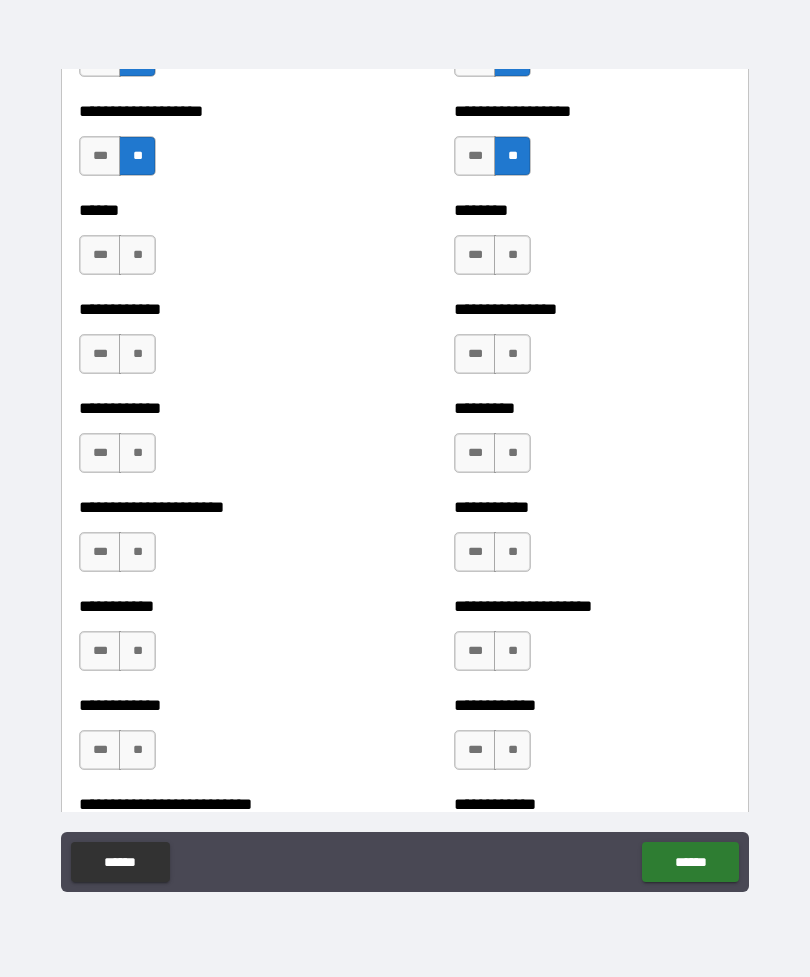 click on "**" at bounding box center [512, 255] 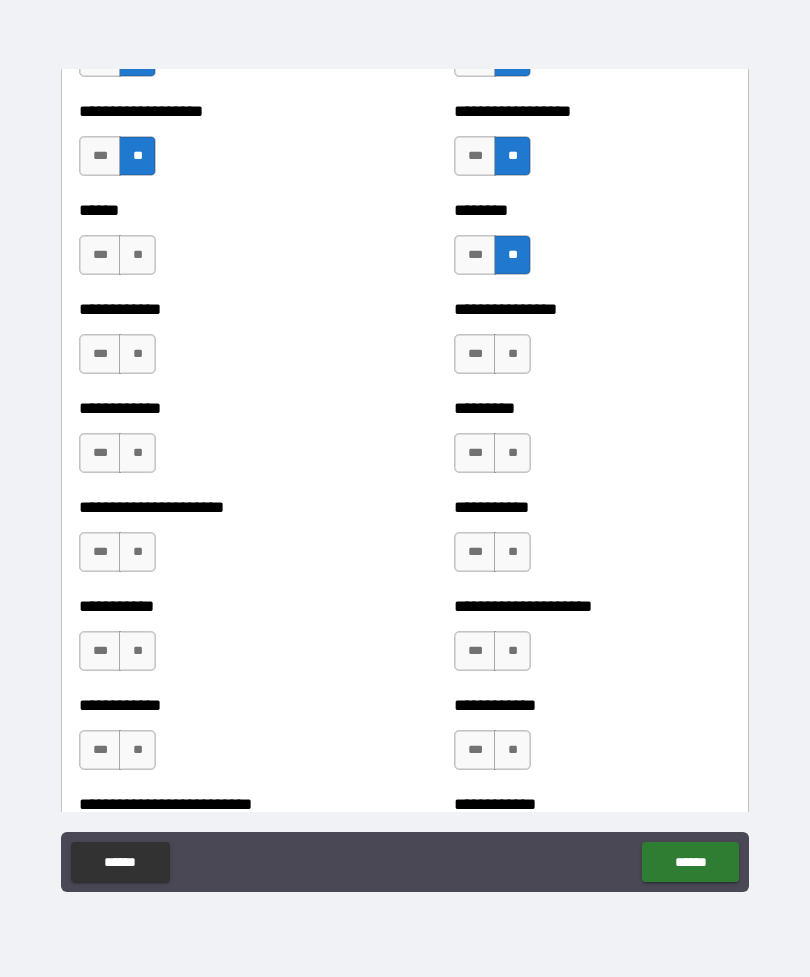 click on "**" at bounding box center [137, 255] 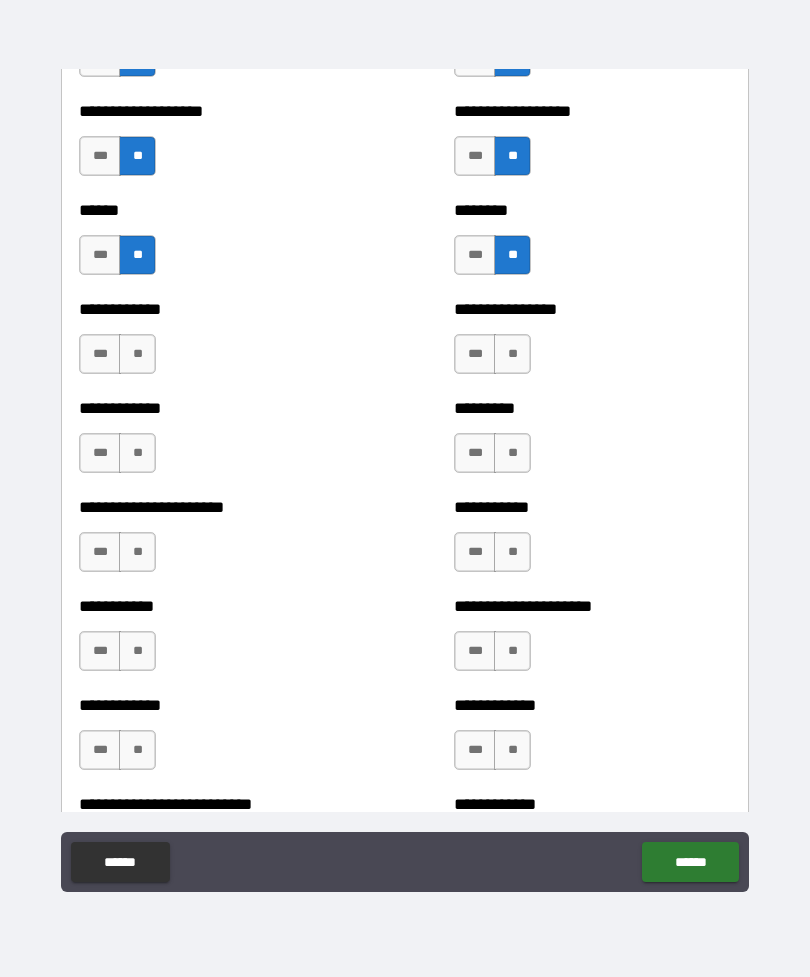 click on "**" at bounding box center [137, 354] 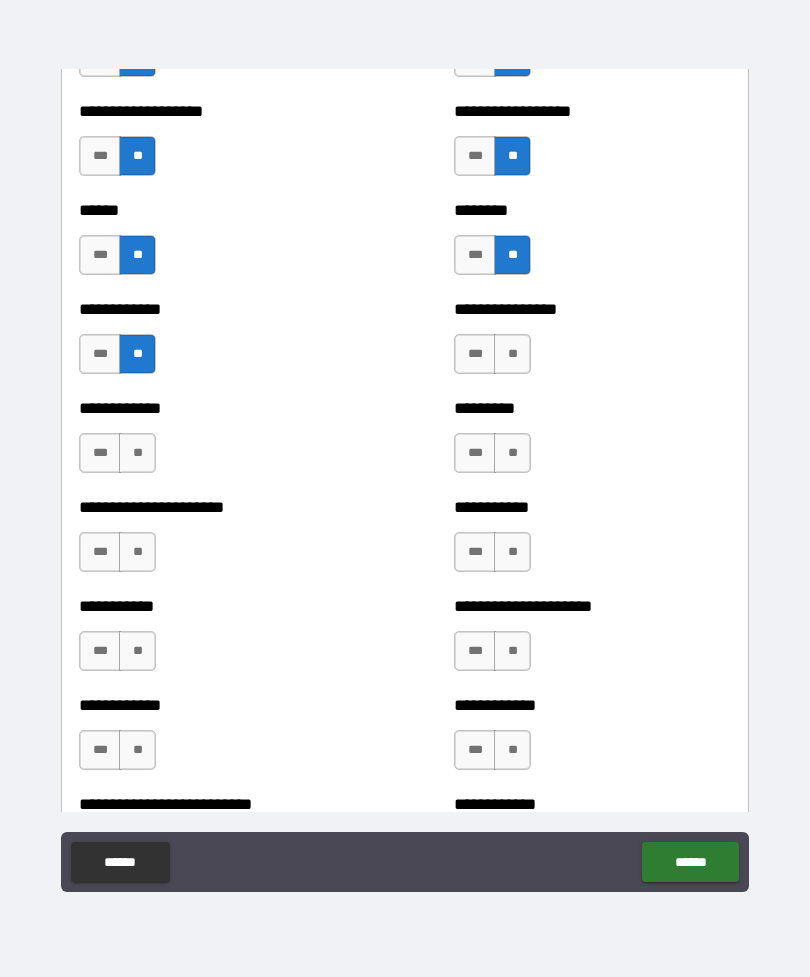 click on "**" at bounding box center (512, 354) 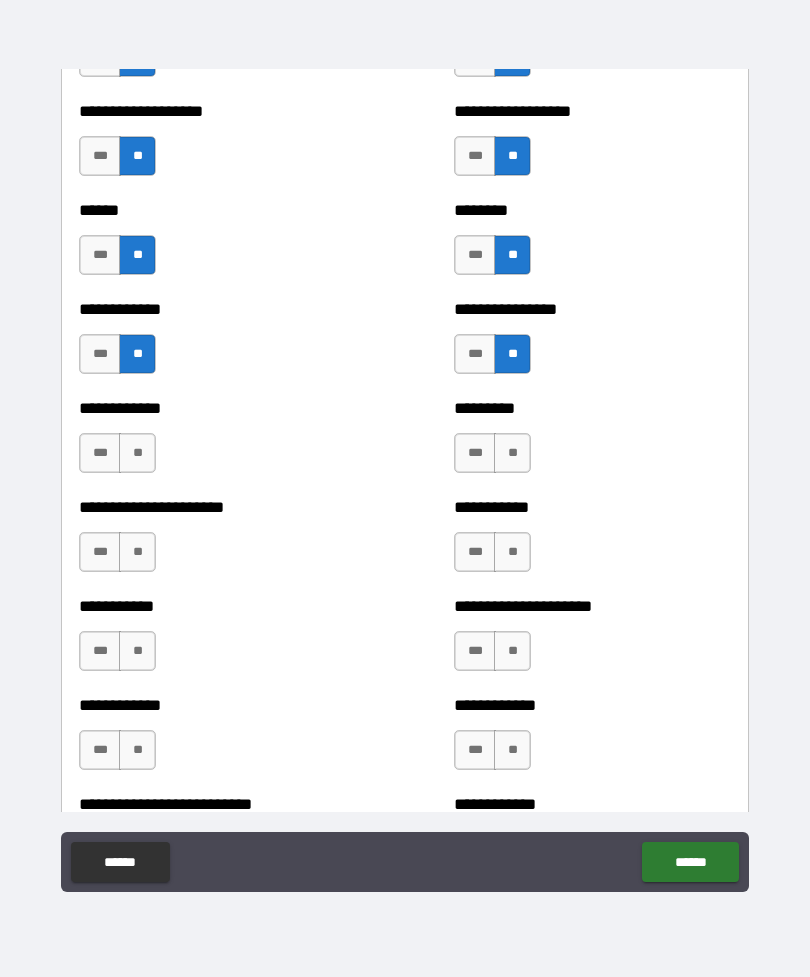 click on "**" at bounding box center (137, 453) 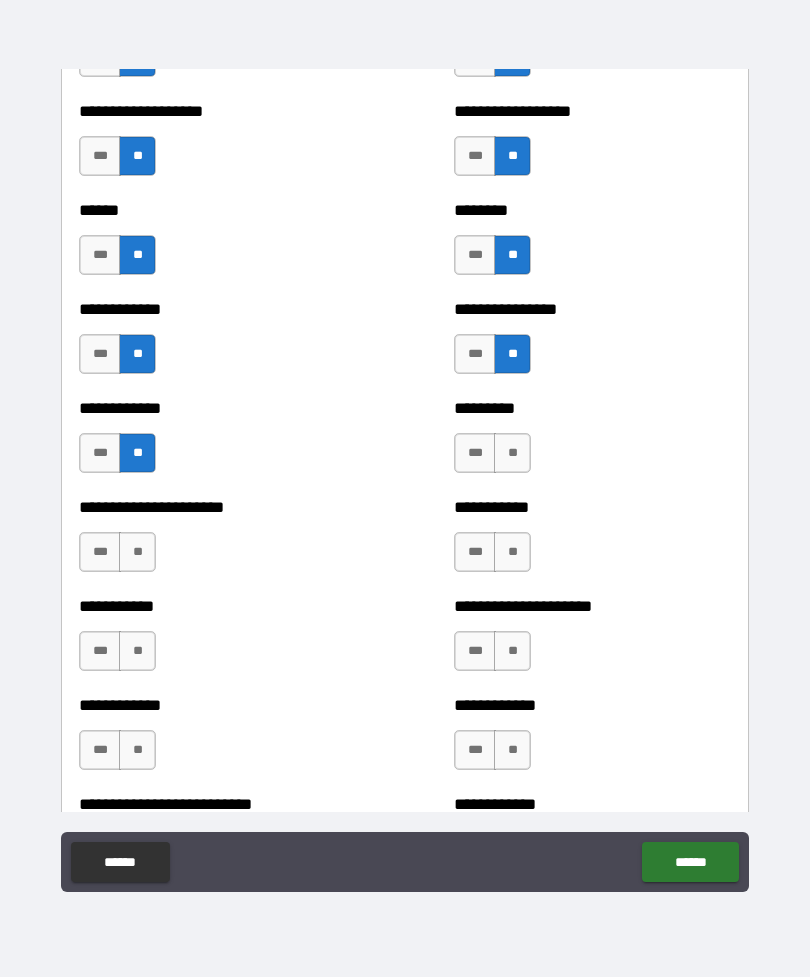 click on "**" at bounding box center [512, 453] 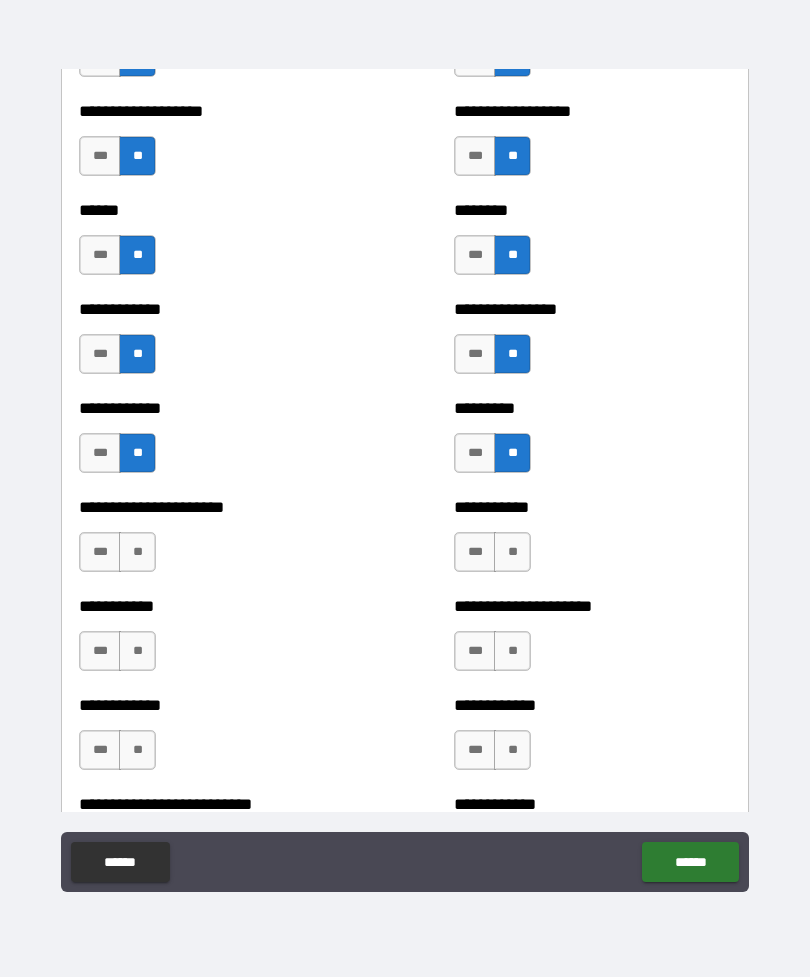 click on "**" at bounding box center [137, 552] 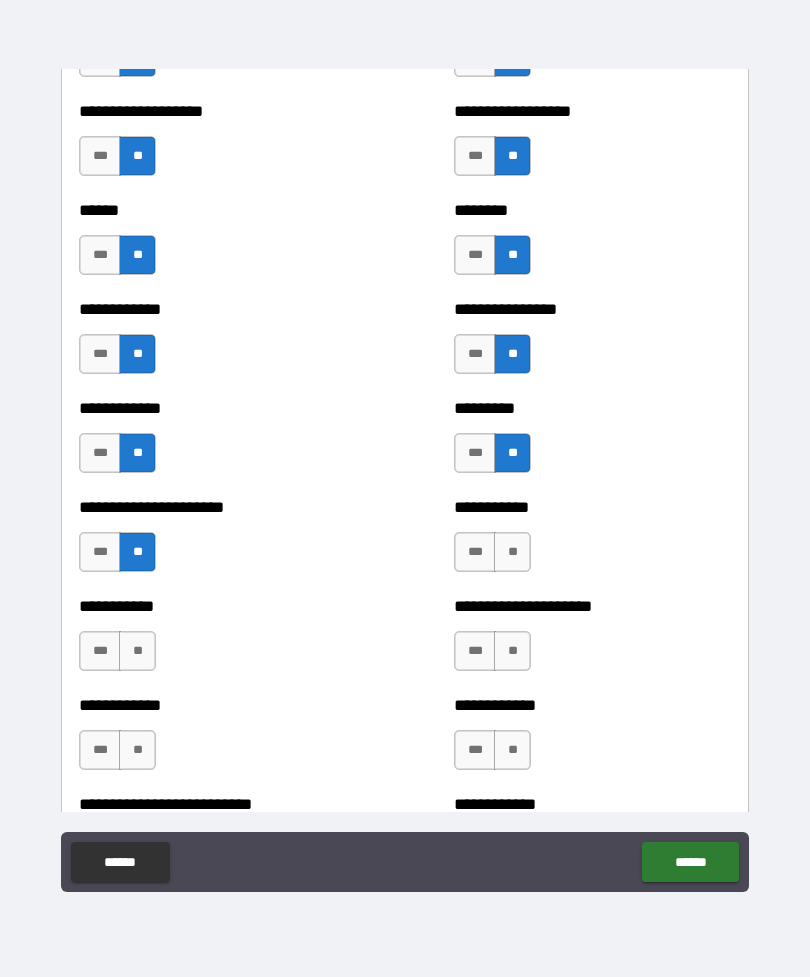 click on "**" at bounding box center (512, 552) 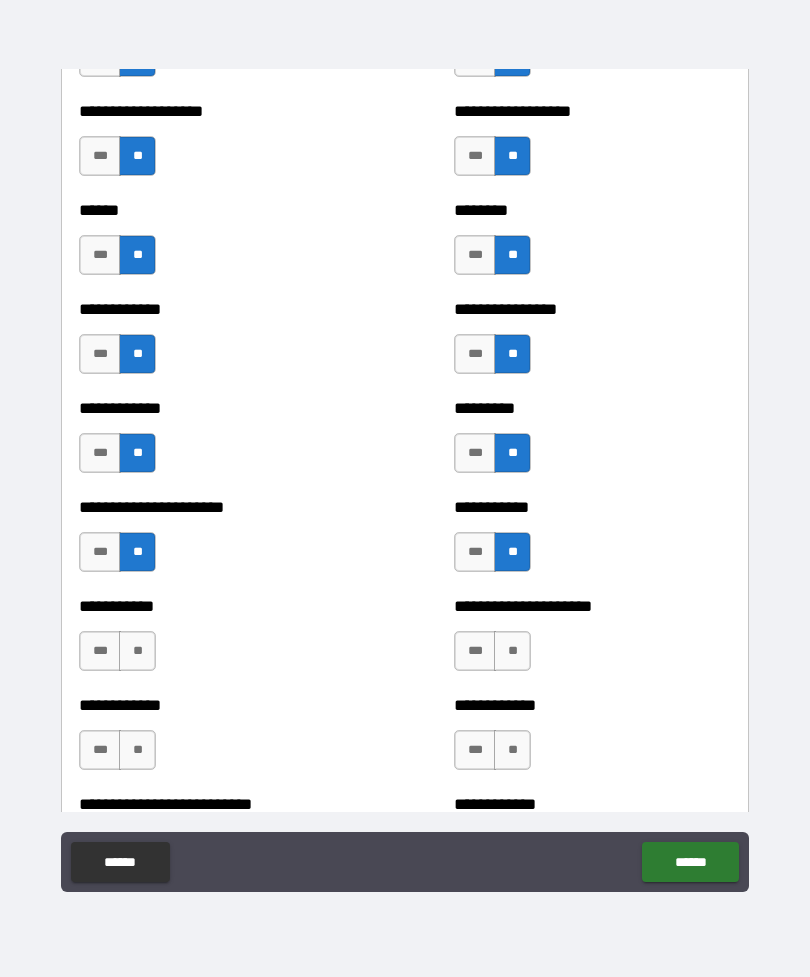 click on "**" at bounding box center [137, 651] 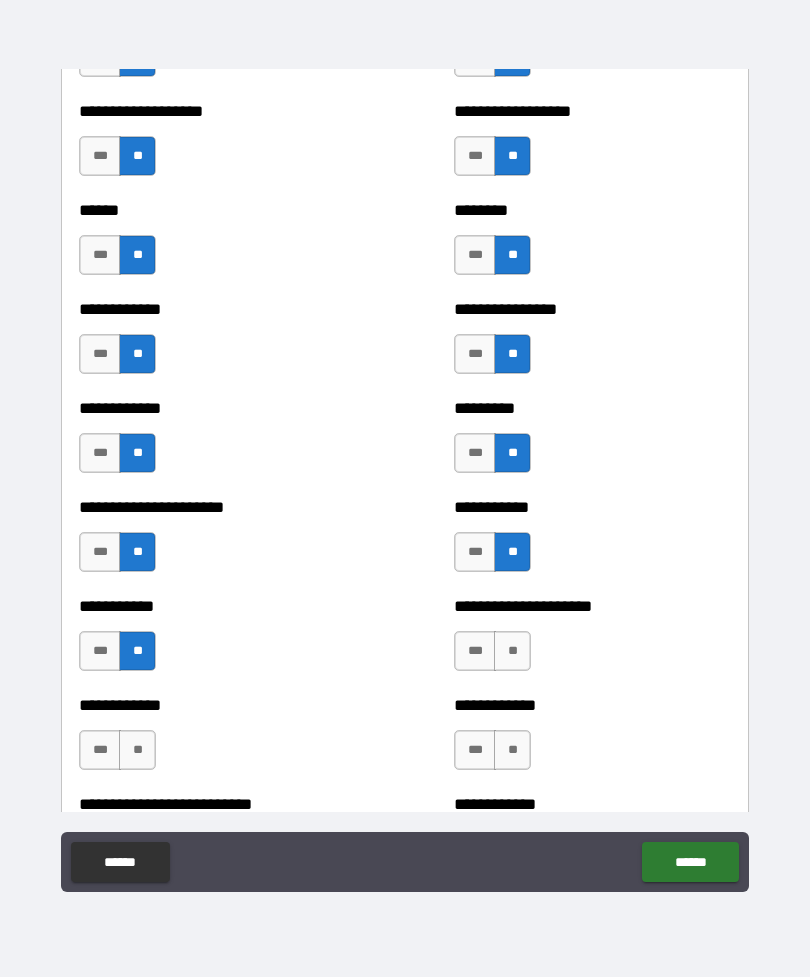 click on "**" at bounding box center (512, 651) 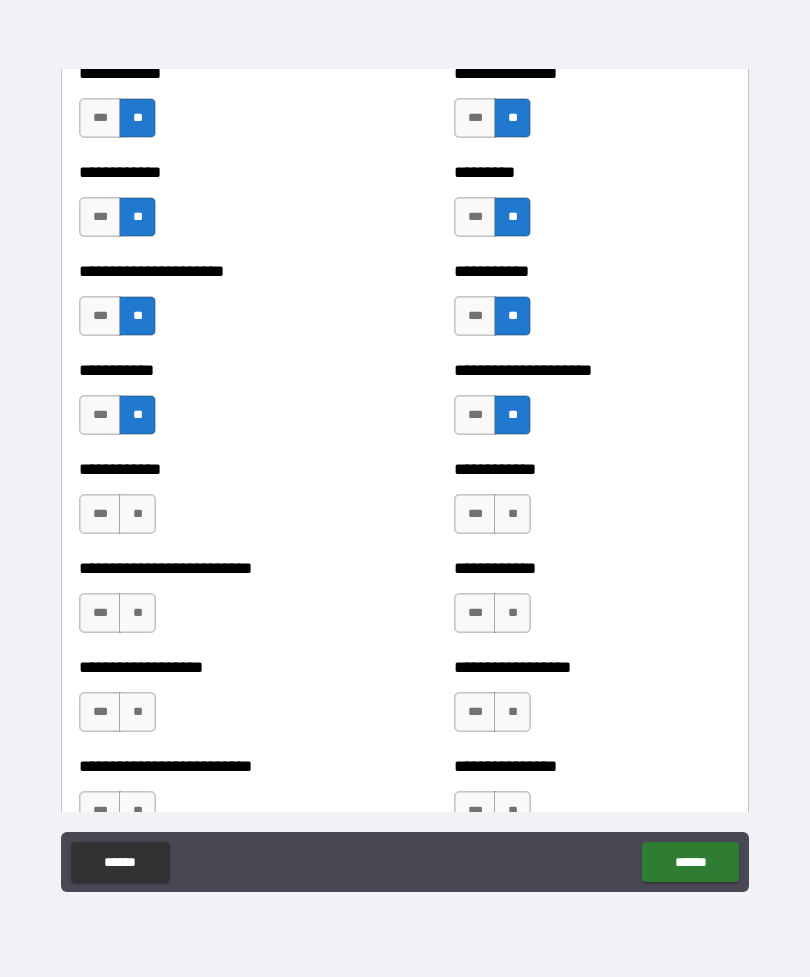 scroll, scrollTop: 5246, scrollLeft: 0, axis: vertical 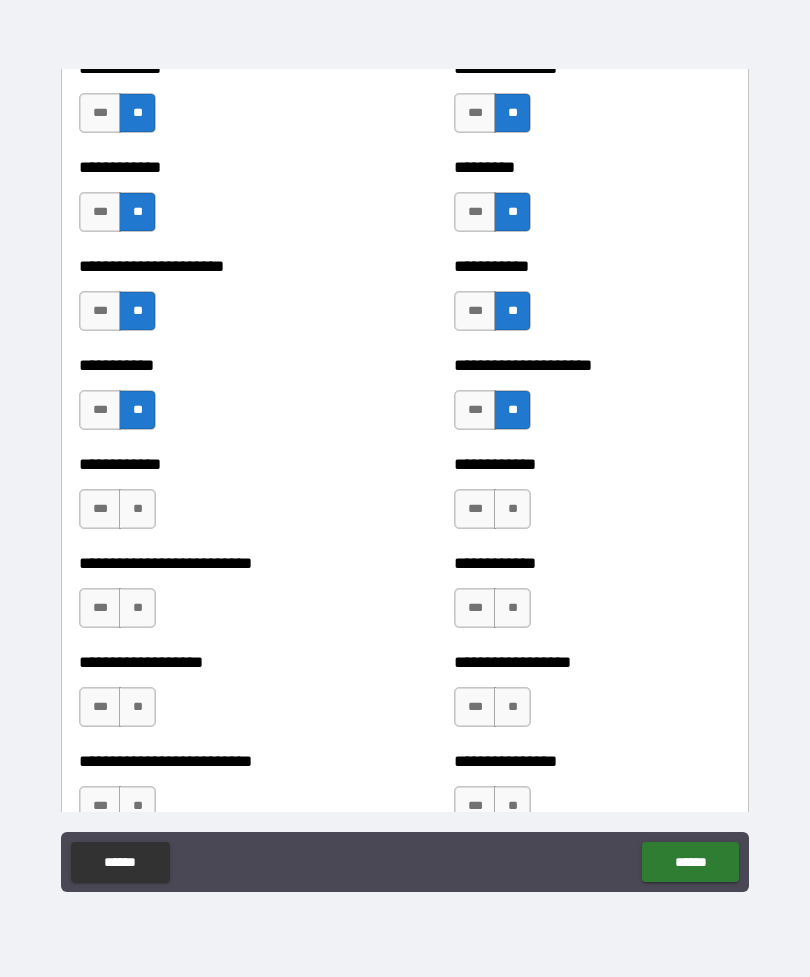 click on "**" at bounding box center (512, 509) 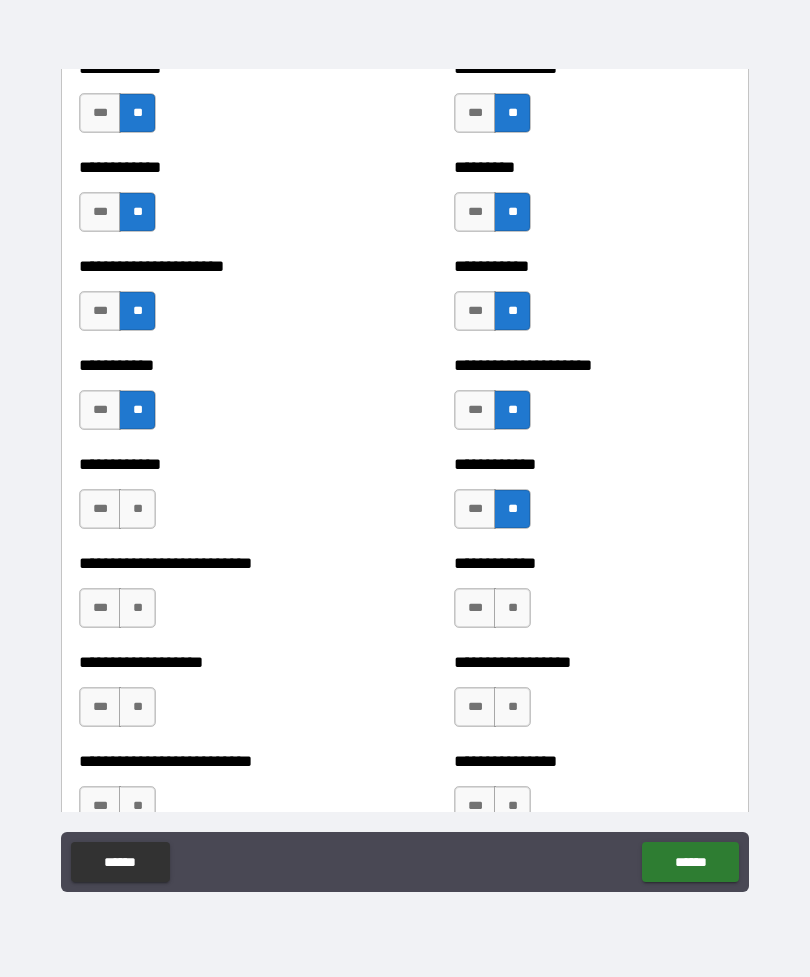 click on "**" at bounding box center [137, 608] 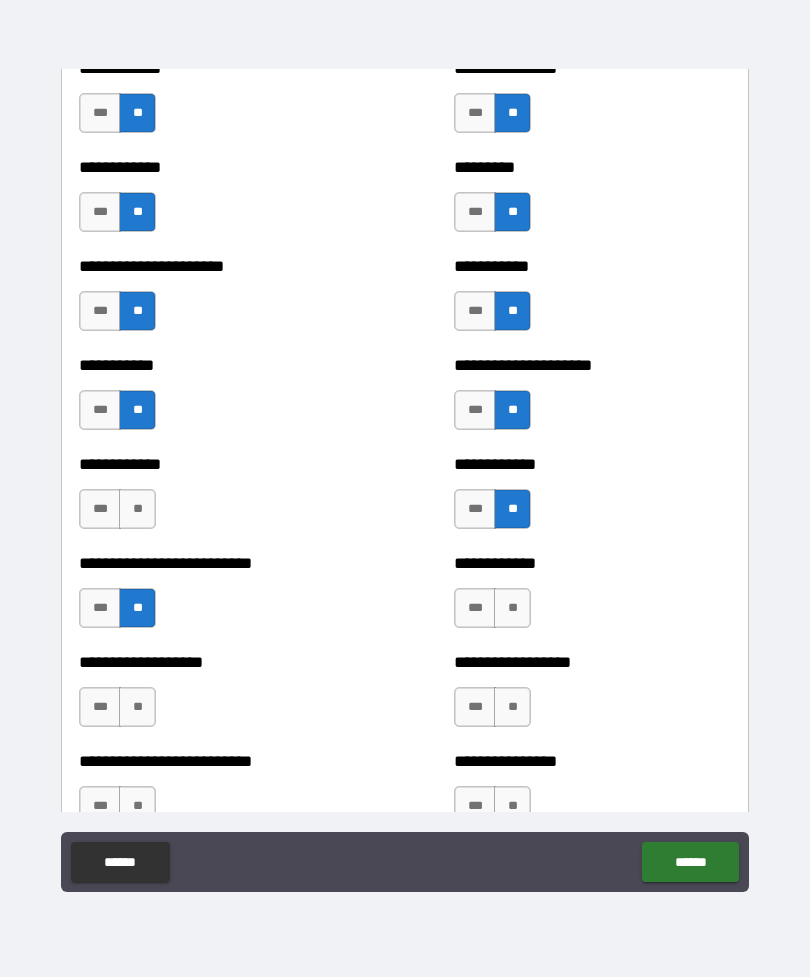 click on "**" at bounding box center [512, 608] 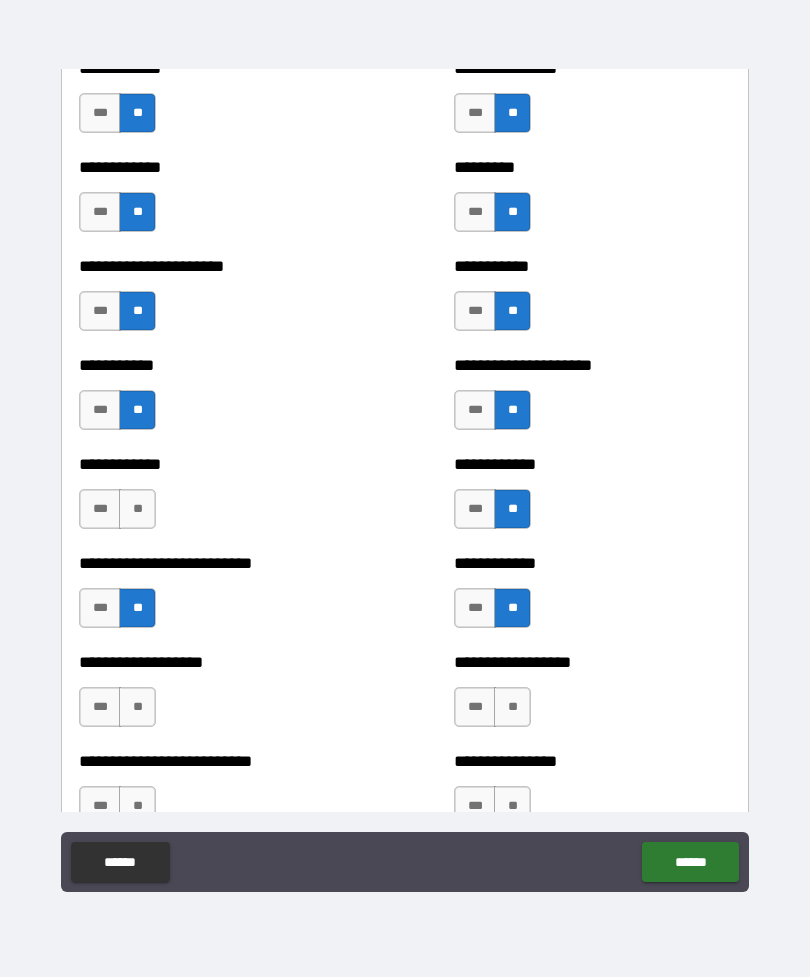 click on "**" at bounding box center (137, 509) 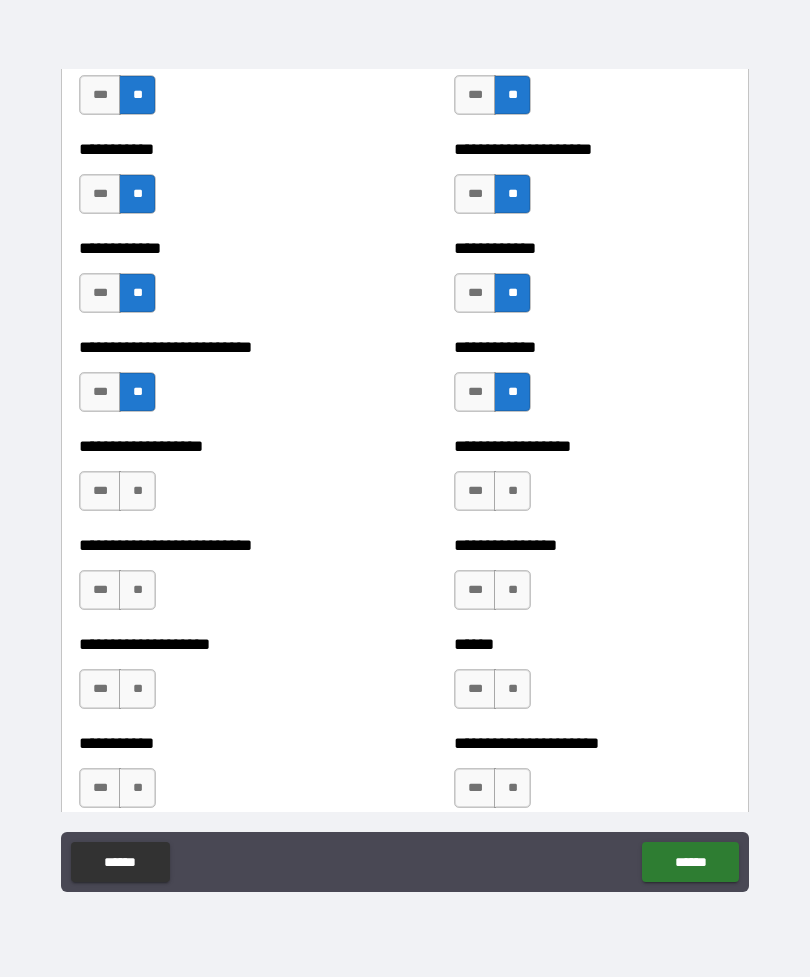scroll, scrollTop: 5461, scrollLeft: 0, axis: vertical 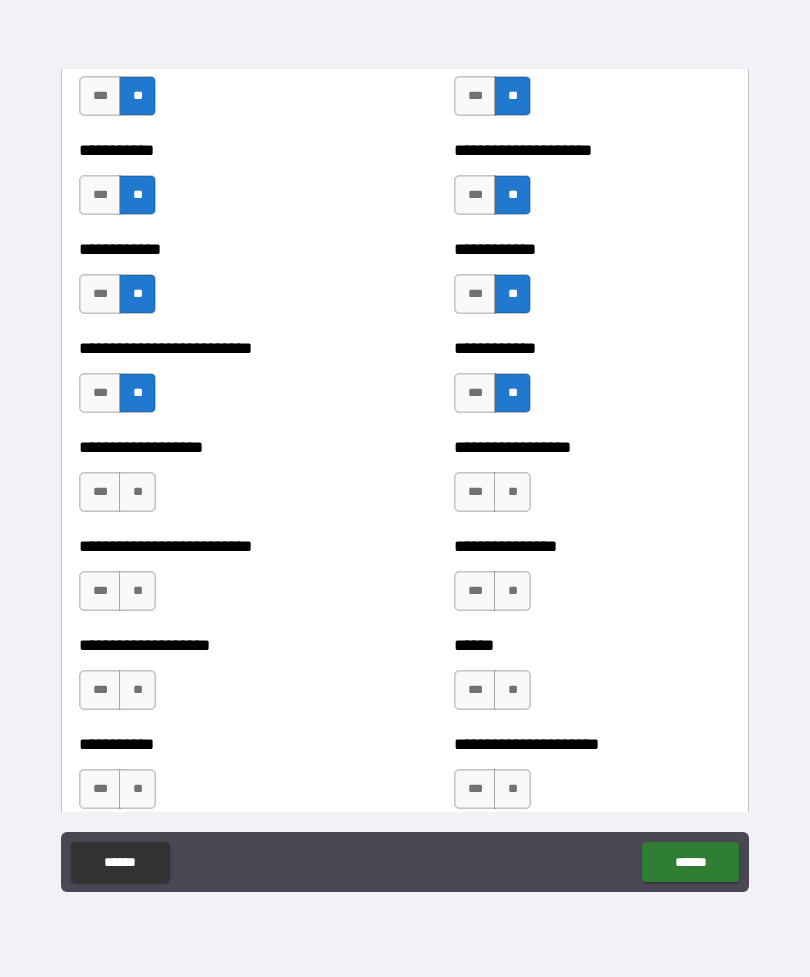 click on "**" at bounding box center [512, 492] 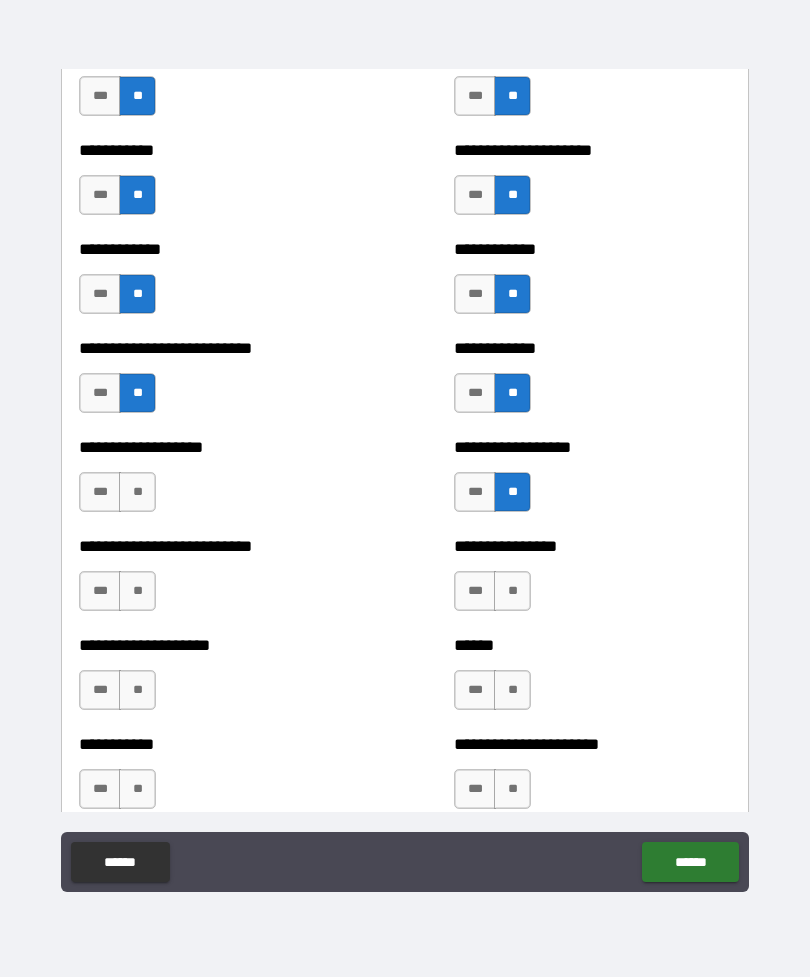 click on "**" at bounding box center (137, 492) 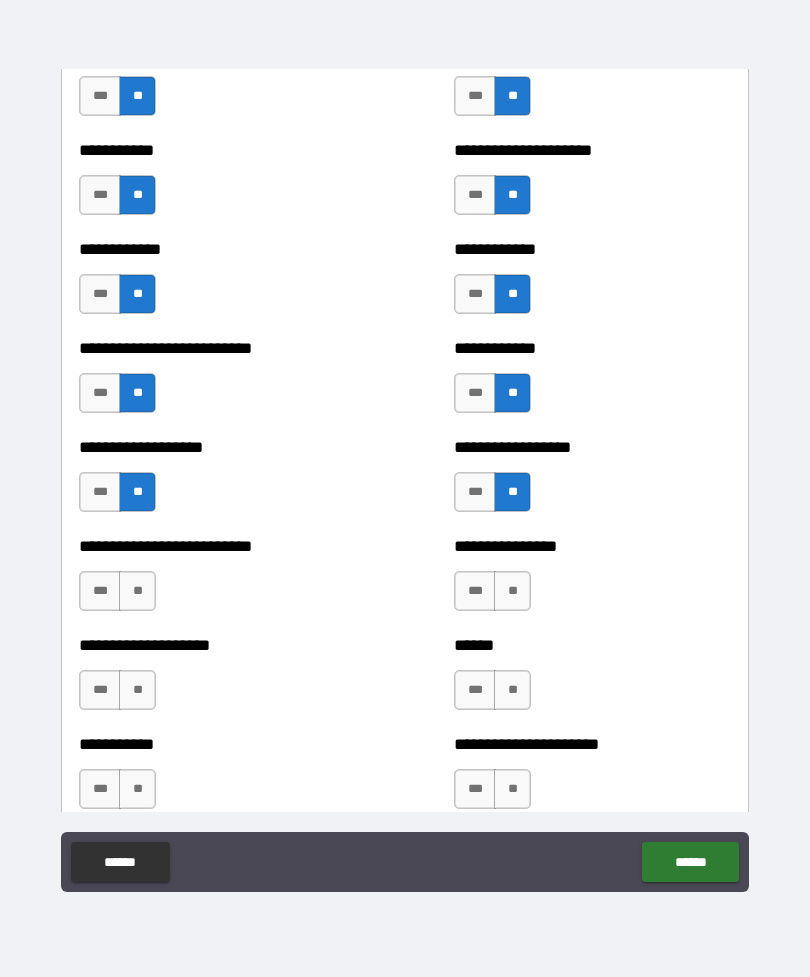 click on "**" at bounding box center (137, 591) 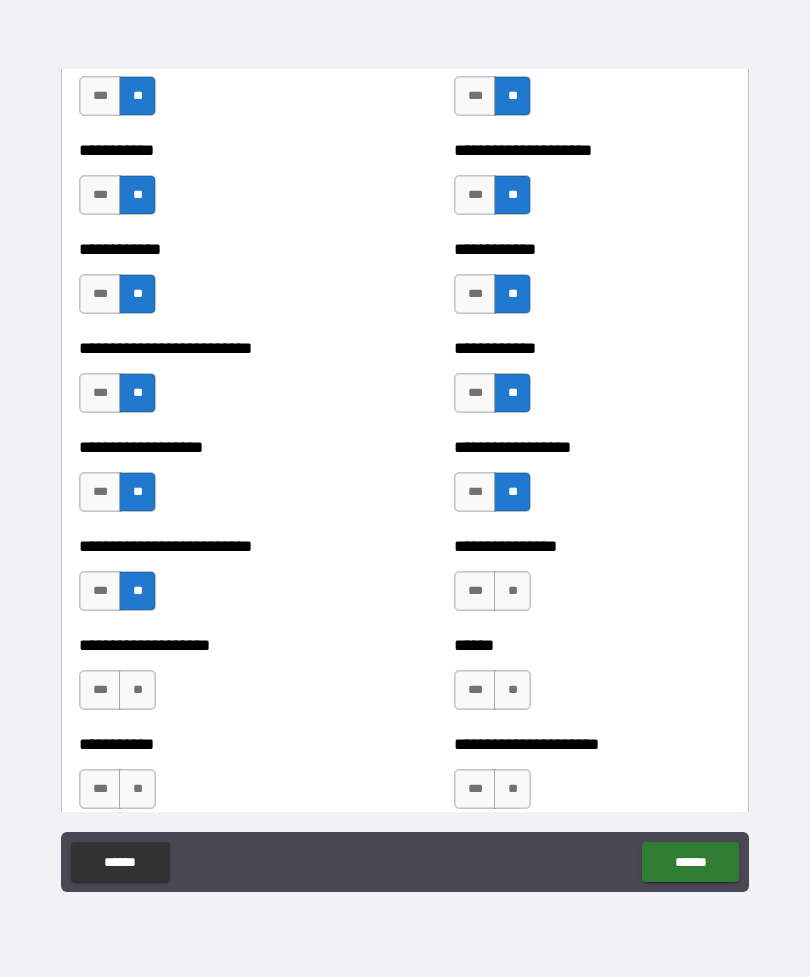 click on "**" at bounding box center [512, 591] 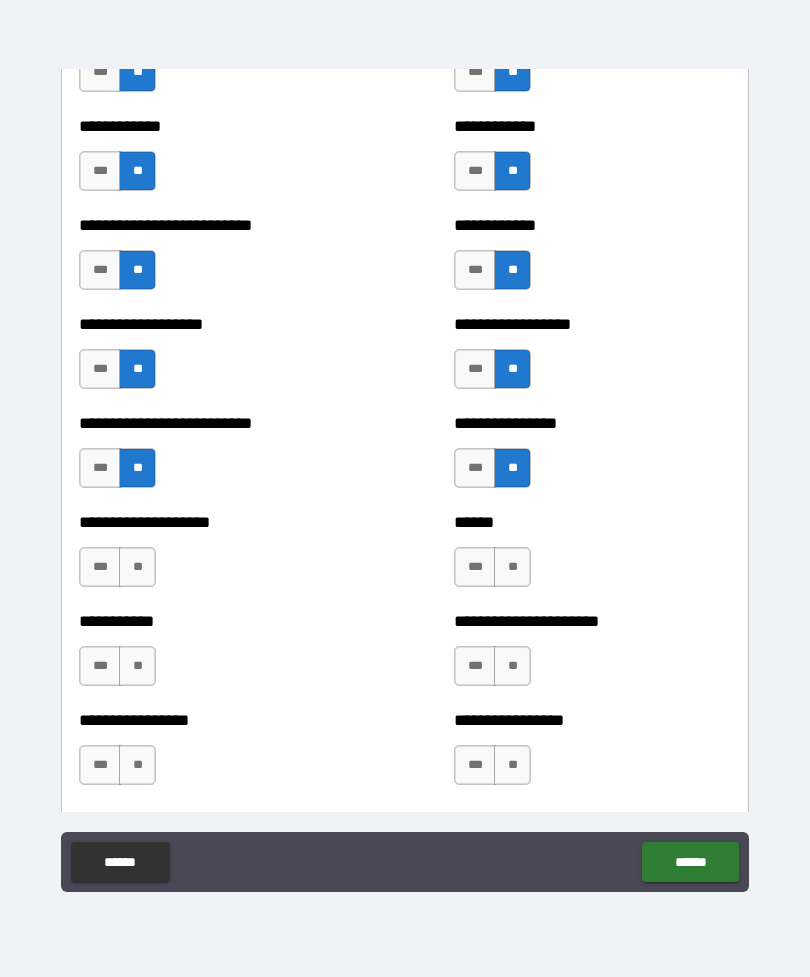 scroll, scrollTop: 5587, scrollLeft: 0, axis: vertical 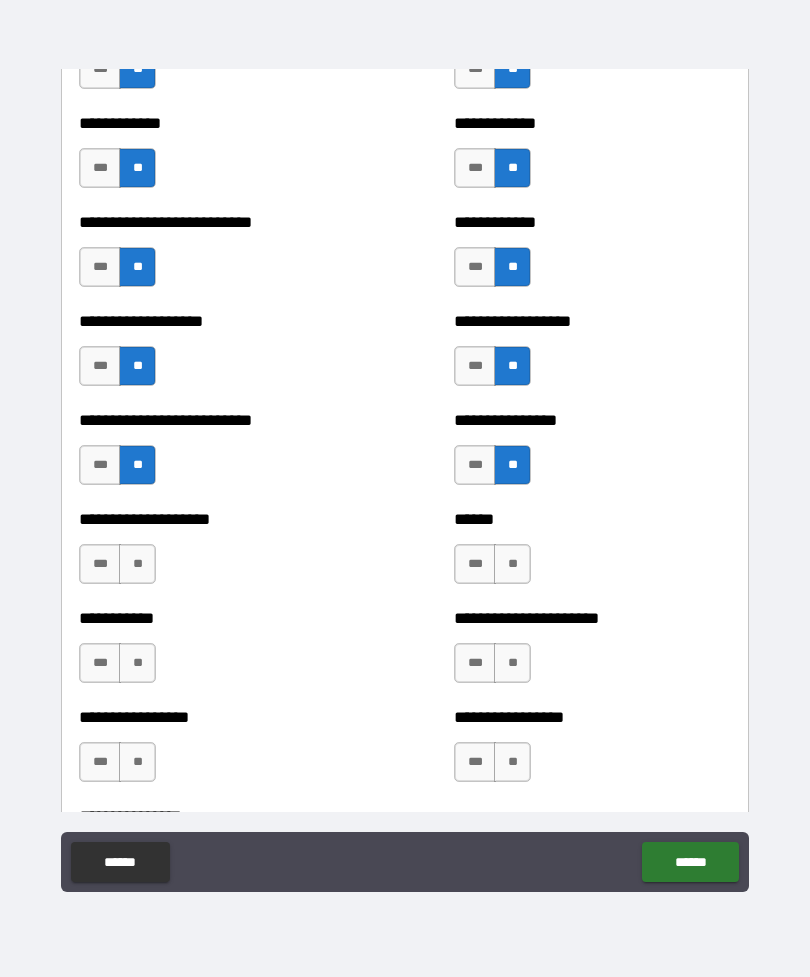 click on "**" at bounding box center (137, 564) 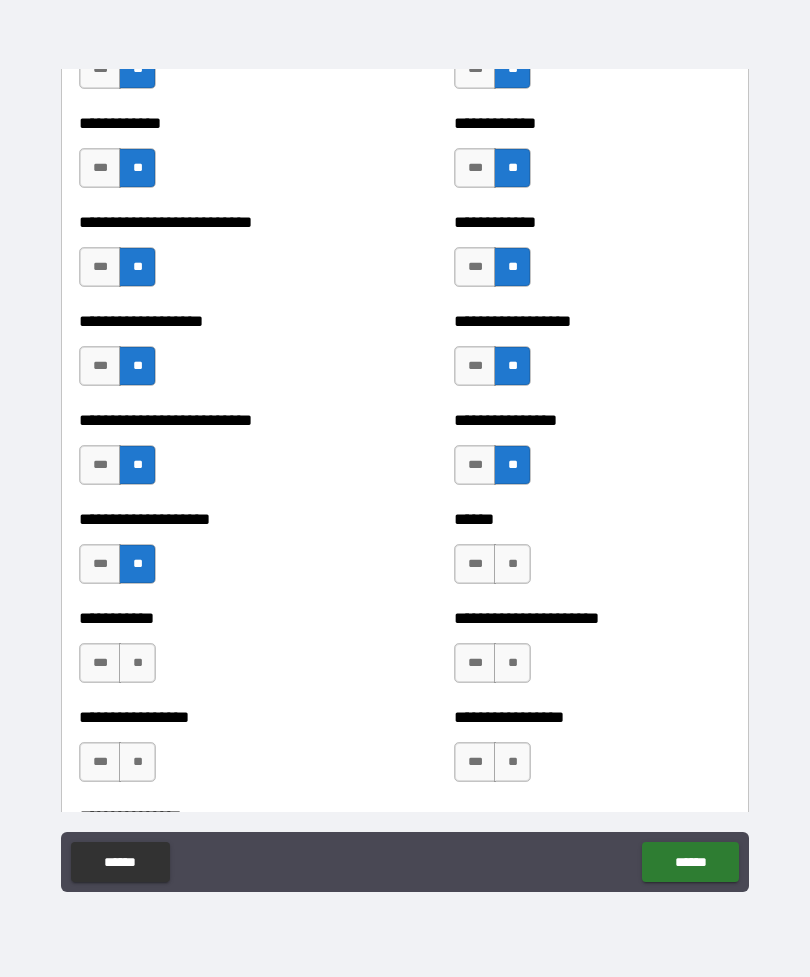 click on "**" at bounding box center [512, 564] 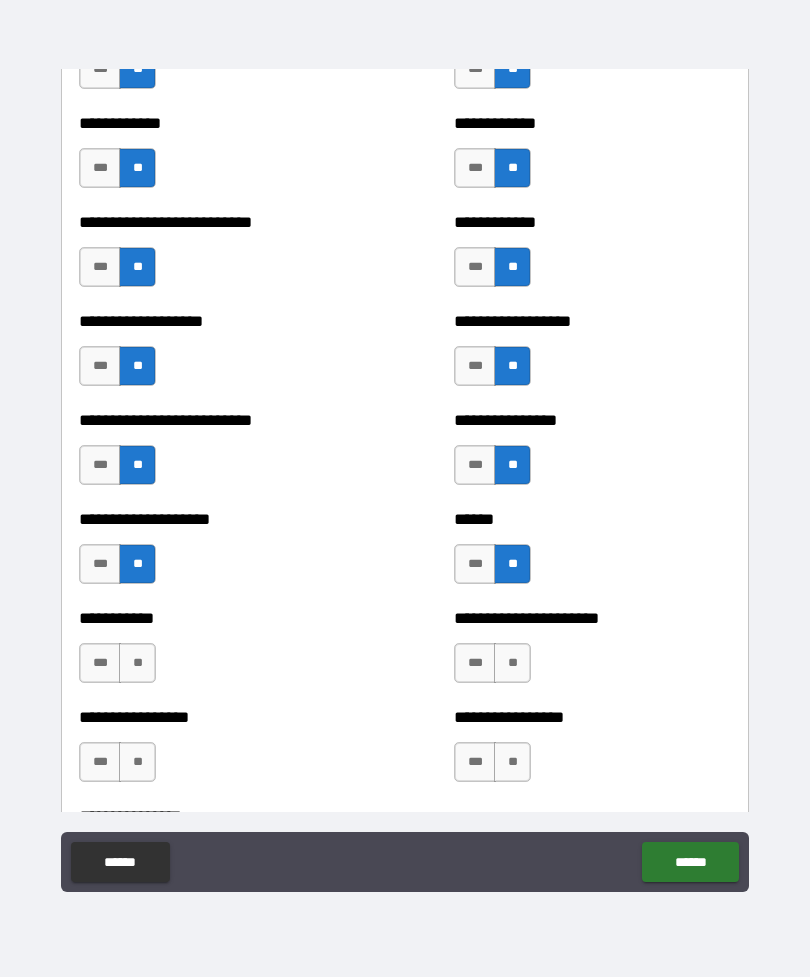 click on "**" at bounding box center [137, 663] 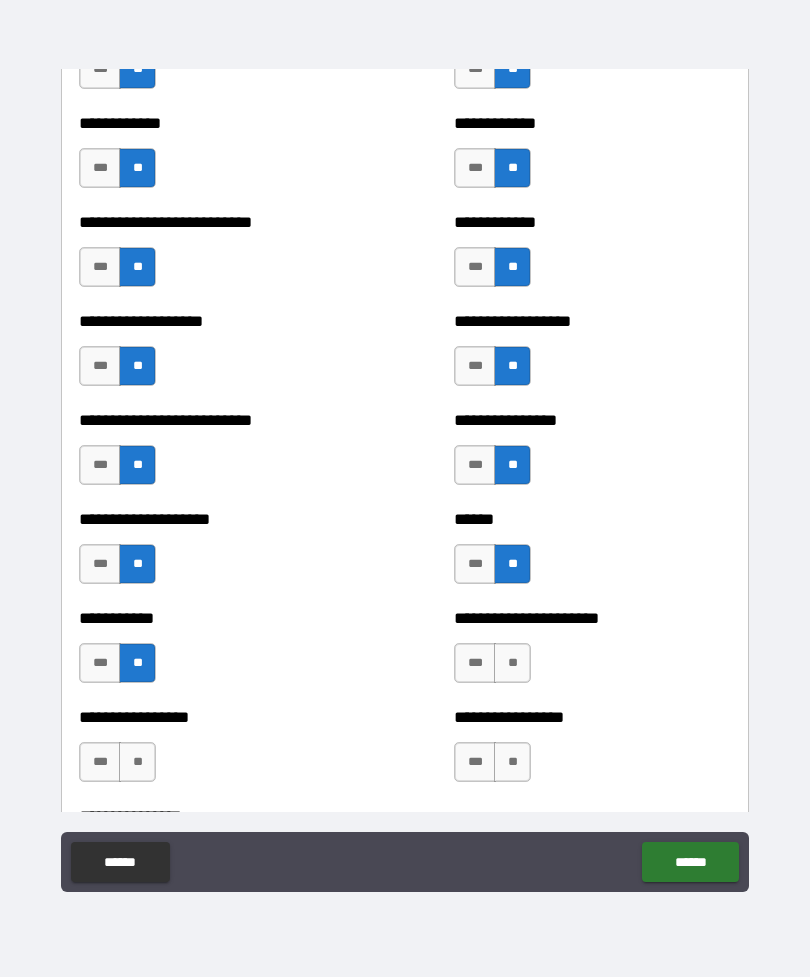 click on "**" at bounding box center [512, 663] 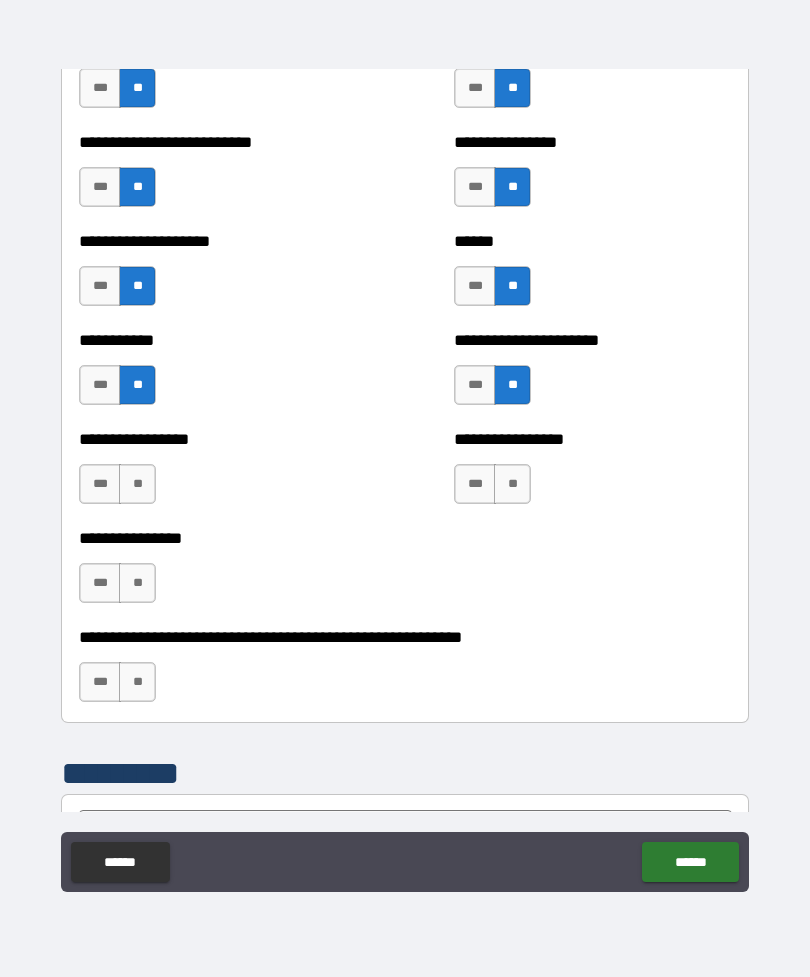 scroll, scrollTop: 5870, scrollLeft: 0, axis: vertical 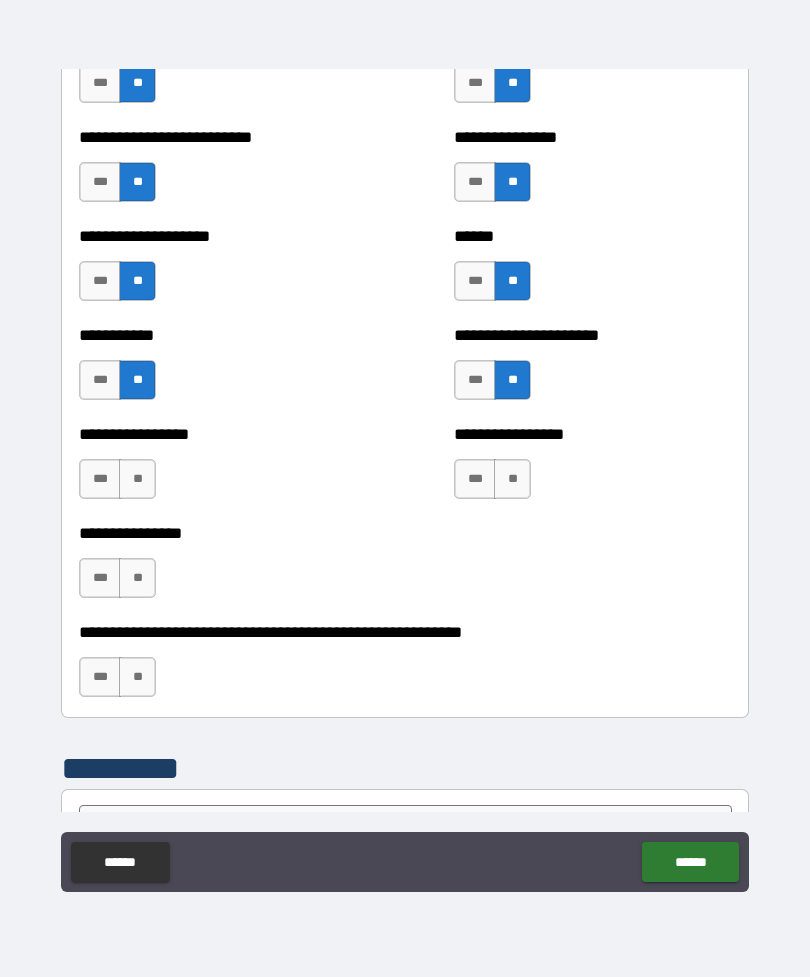 click on "**" at bounding box center (137, 479) 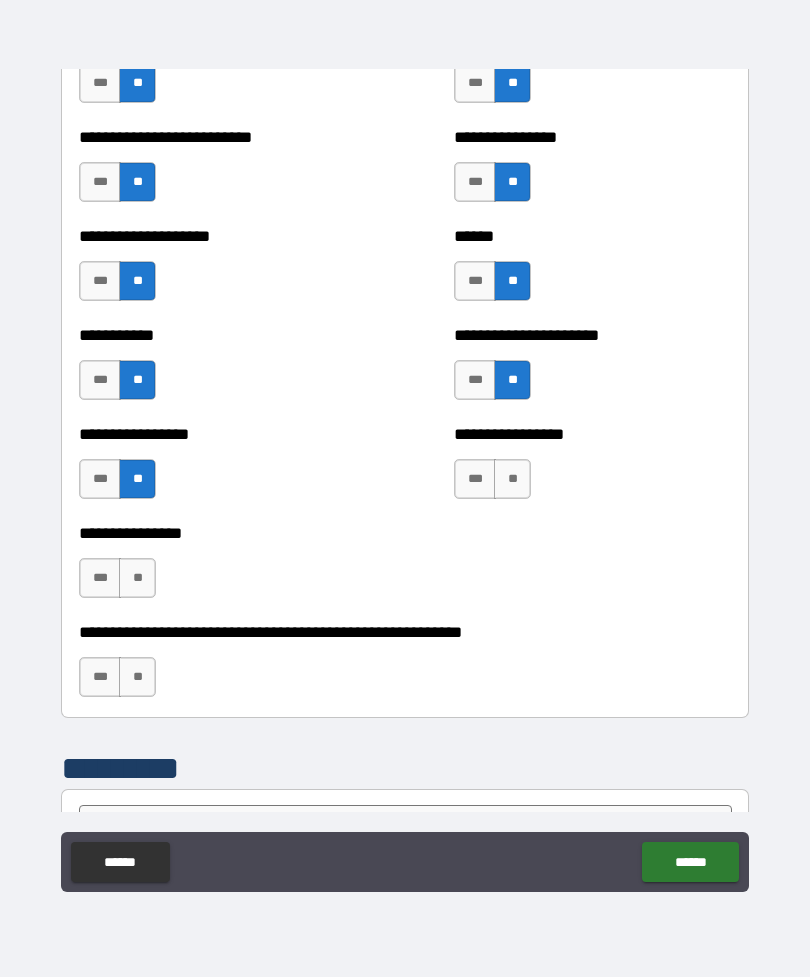 click on "**" at bounding box center [512, 479] 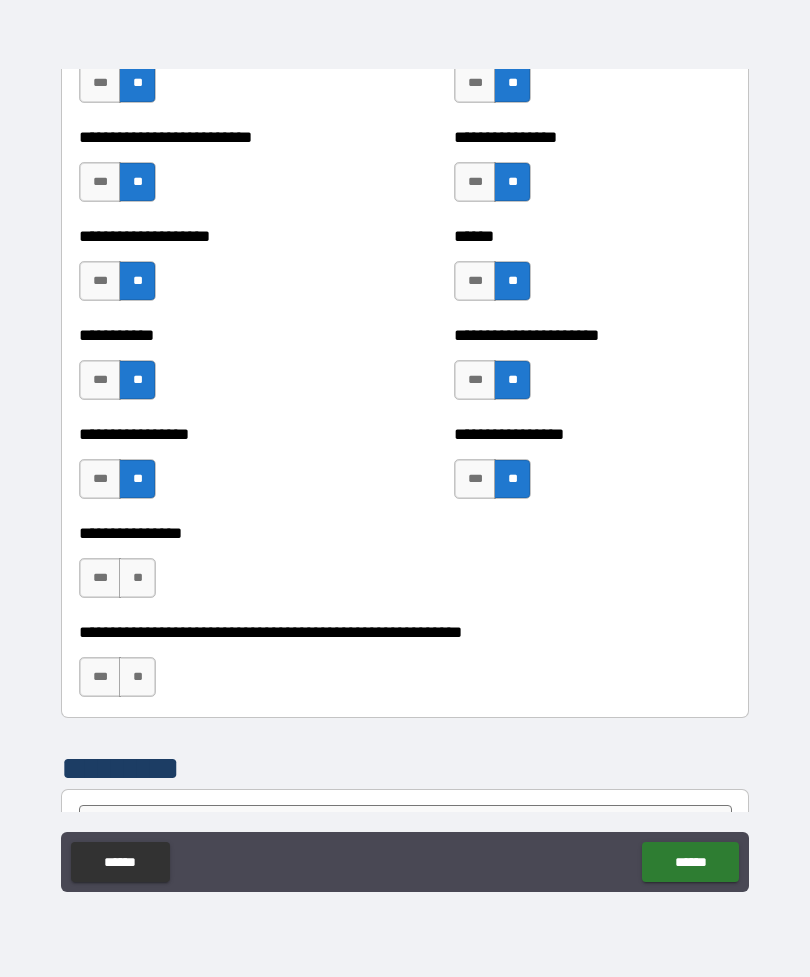click on "**" at bounding box center (137, 578) 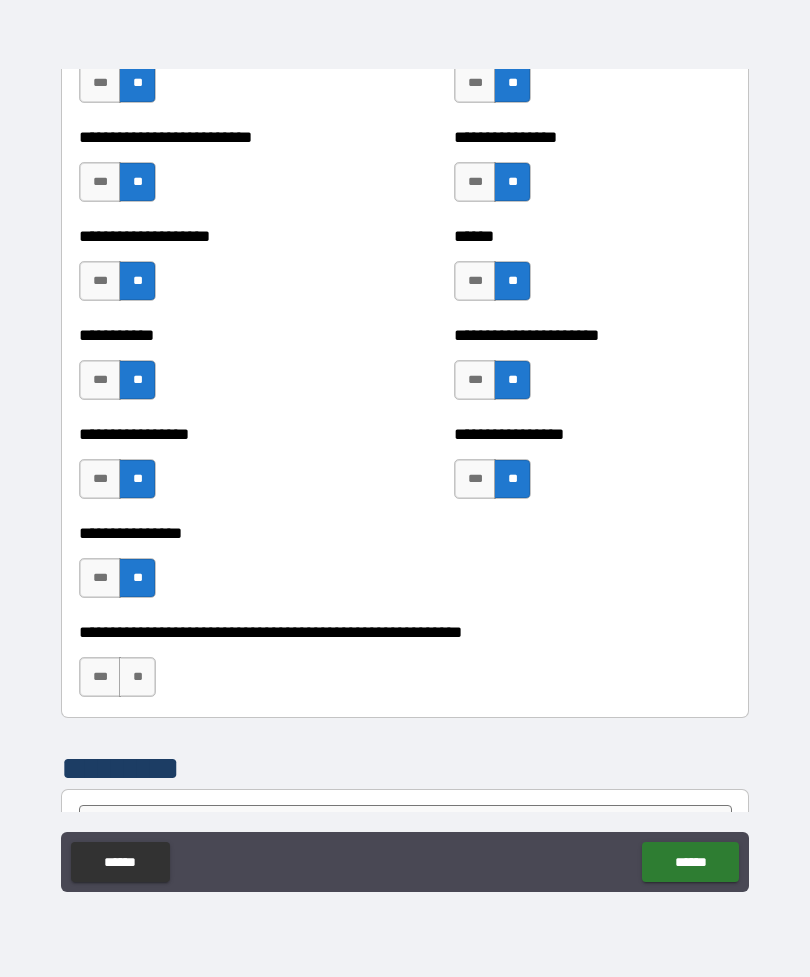 click on "**" at bounding box center (137, 677) 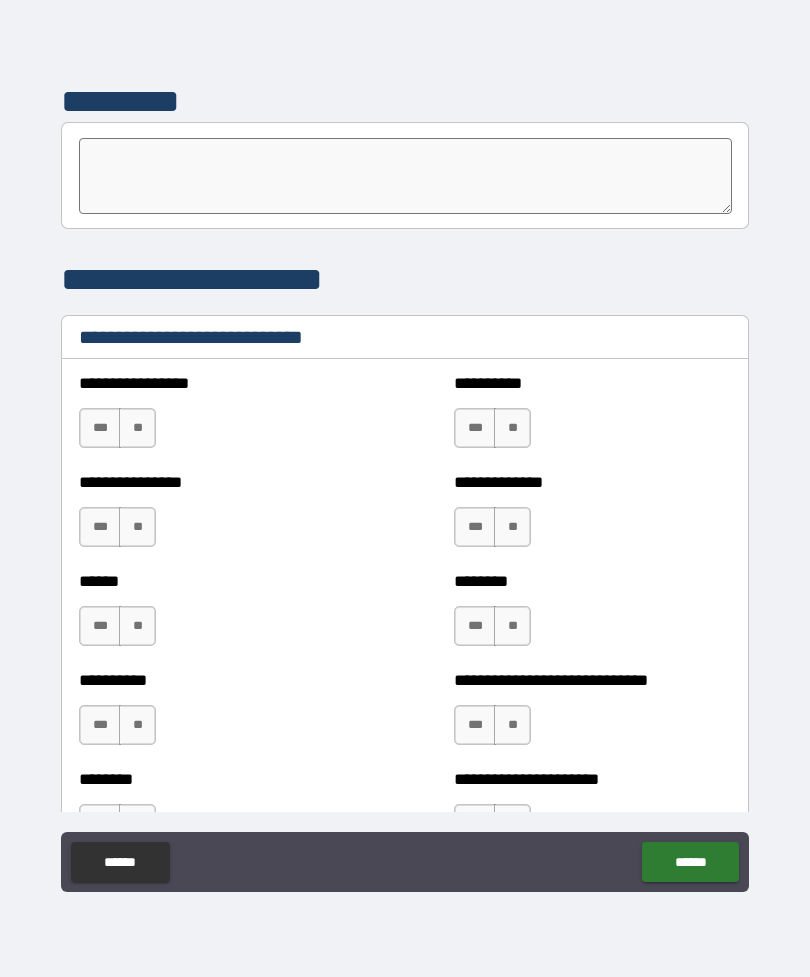 scroll, scrollTop: 6536, scrollLeft: 0, axis: vertical 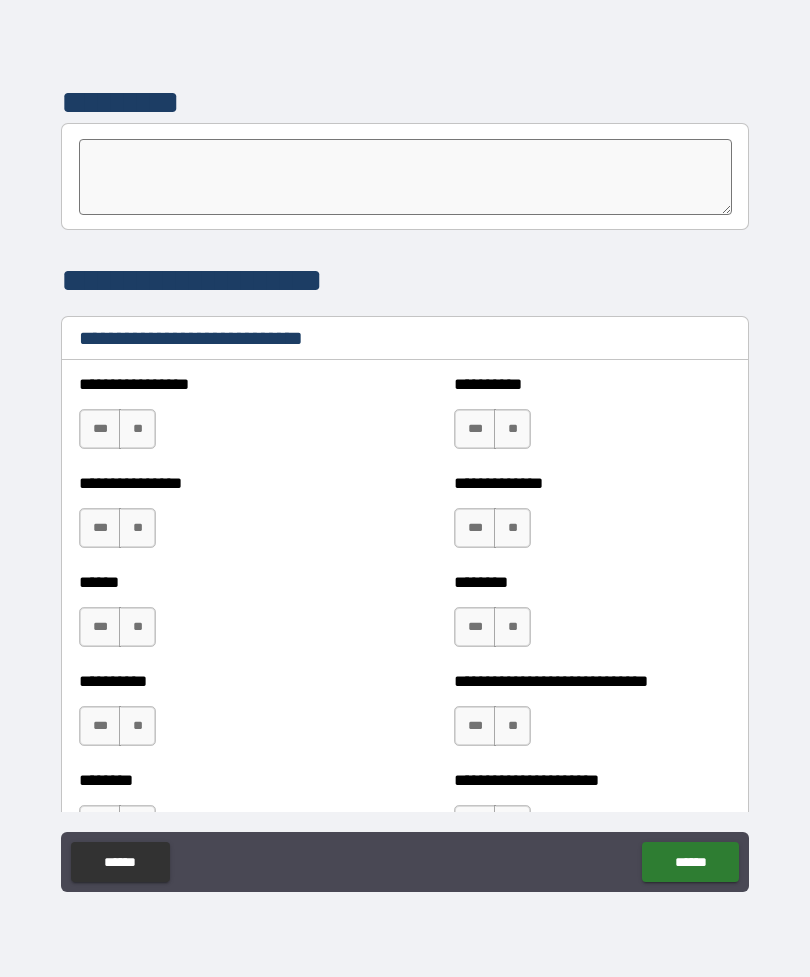 click on "**" at bounding box center (137, 429) 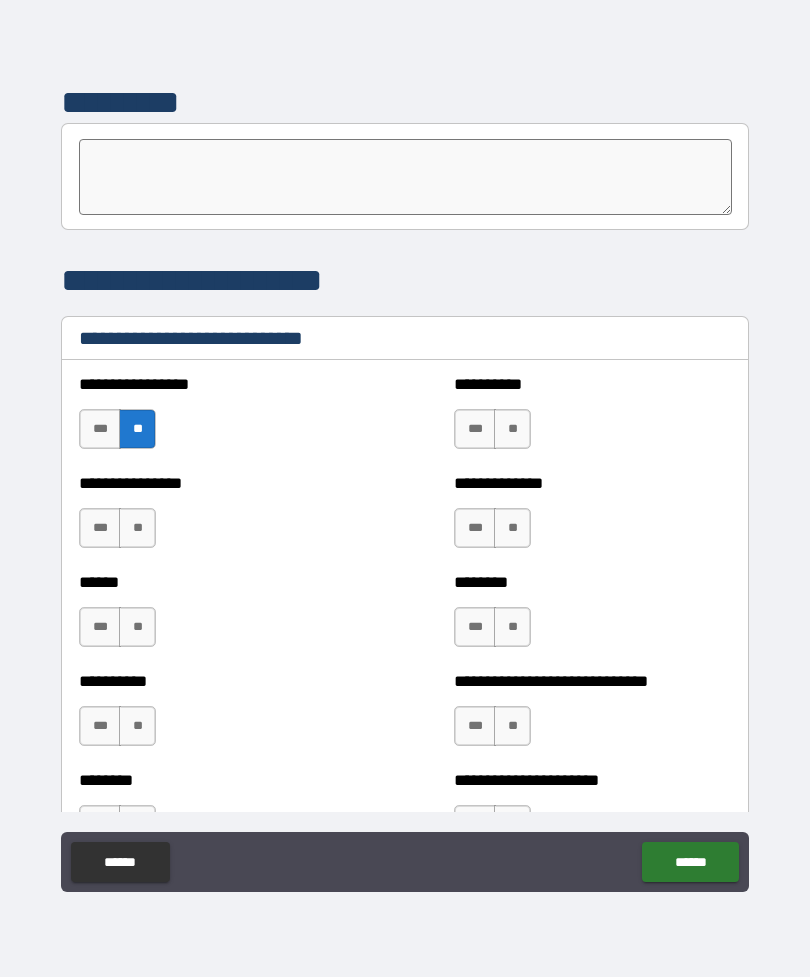 click on "**" at bounding box center (512, 429) 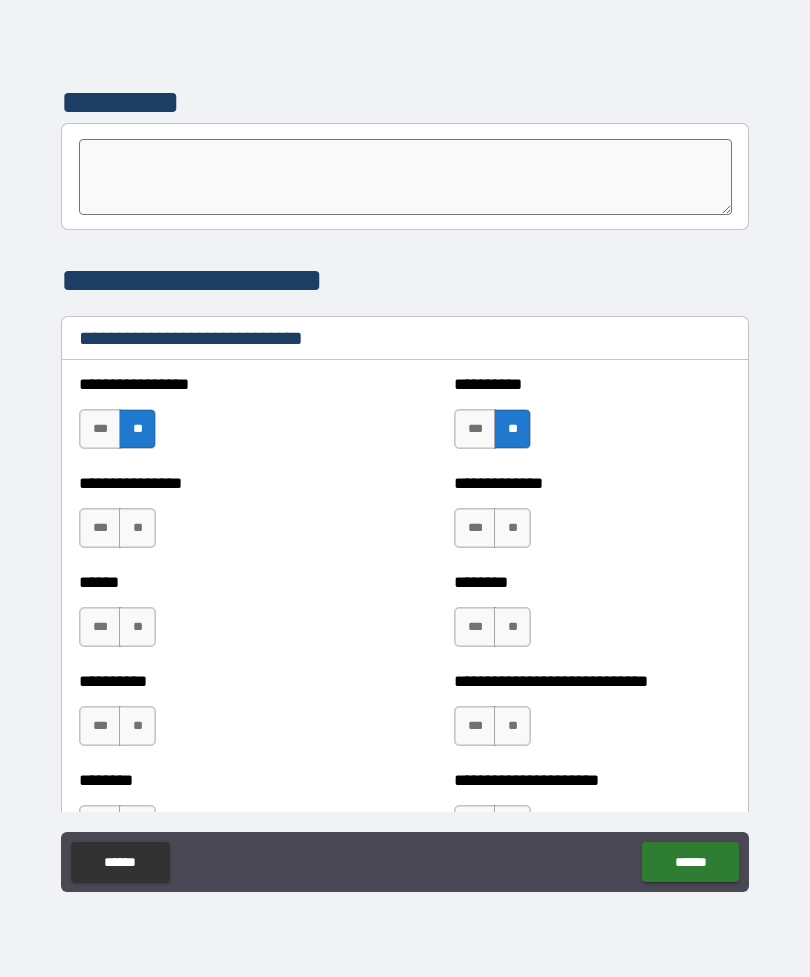 click on "**" at bounding box center (137, 528) 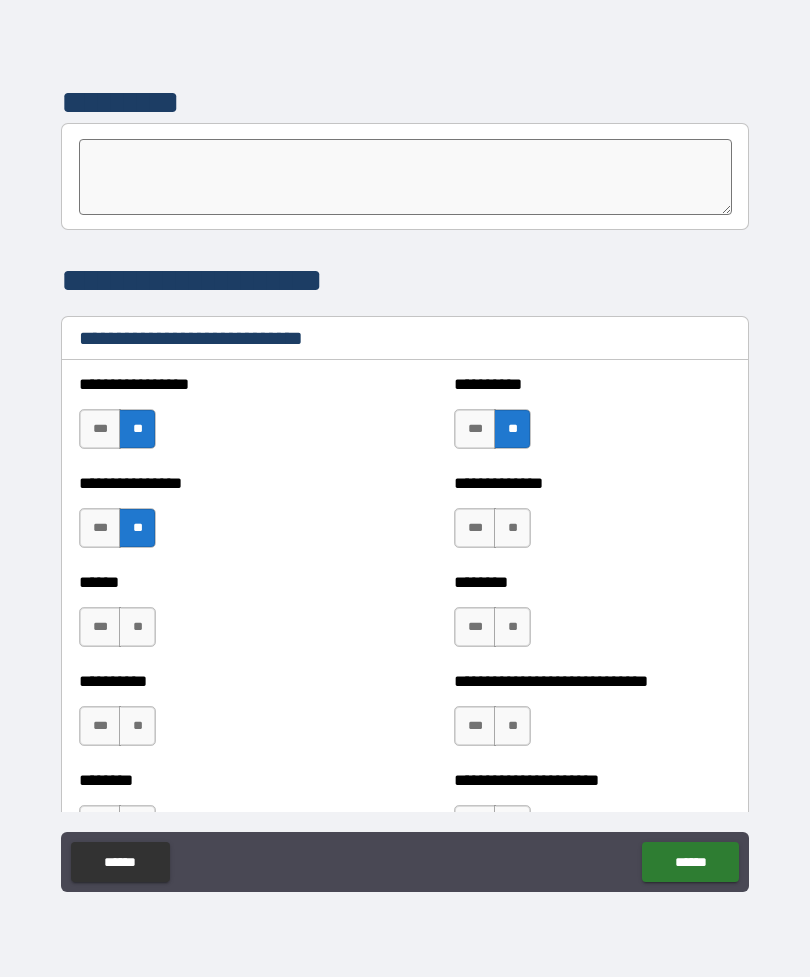 click on "**" at bounding box center [512, 528] 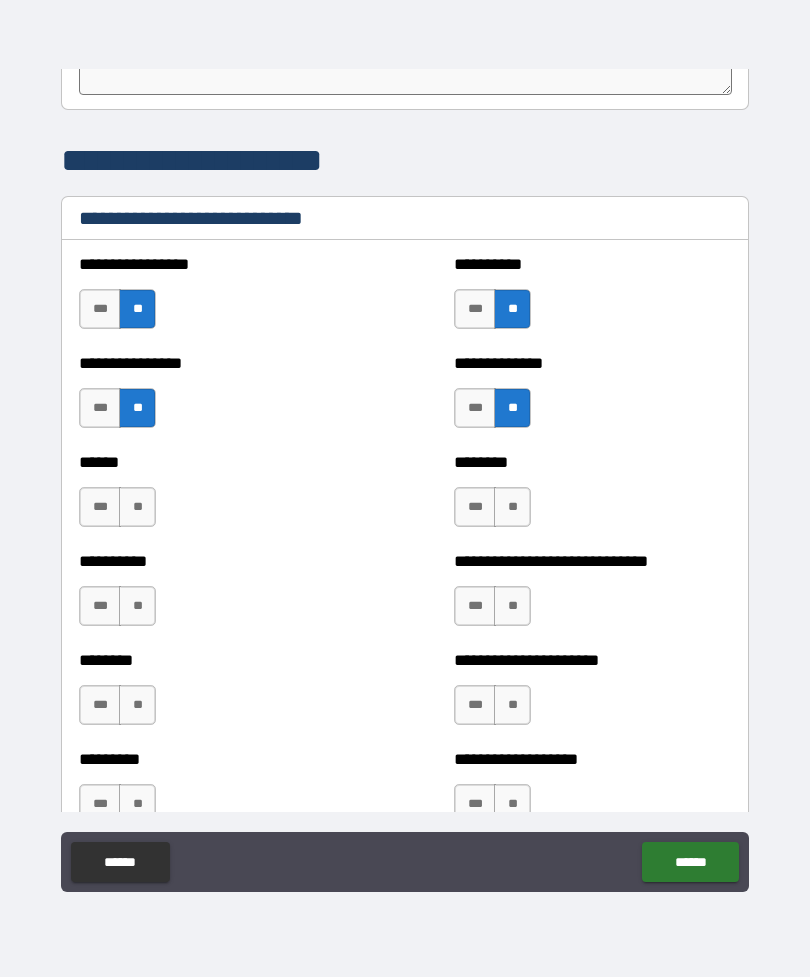scroll, scrollTop: 6680, scrollLeft: 0, axis: vertical 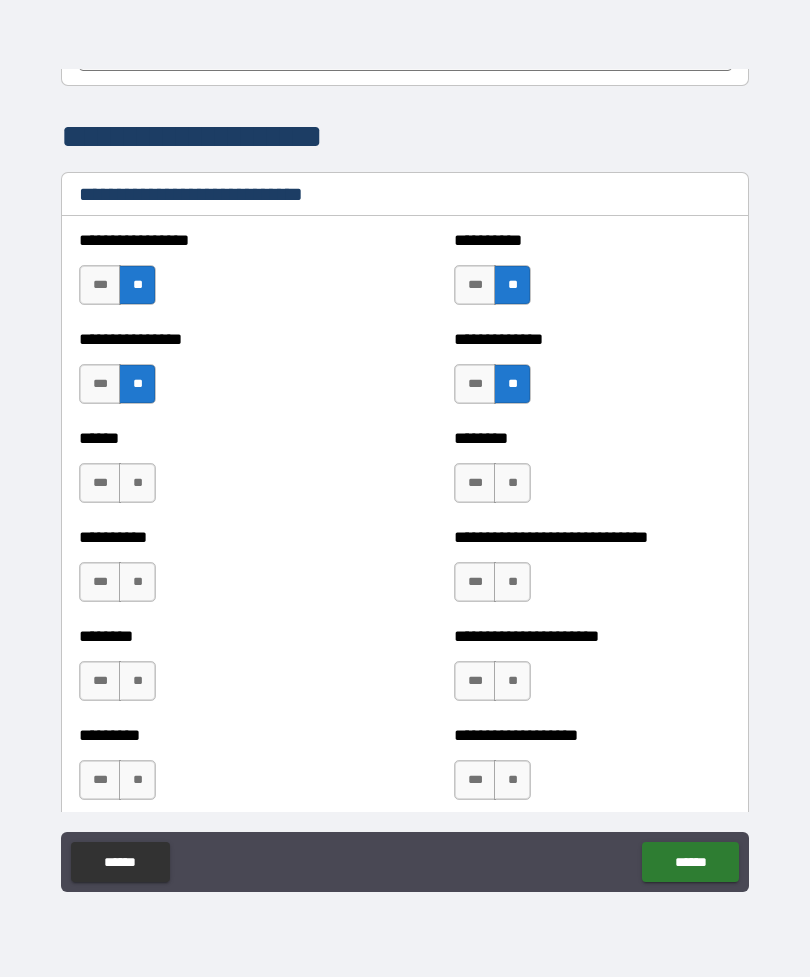 click on "***" at bounding box center [475, 483] 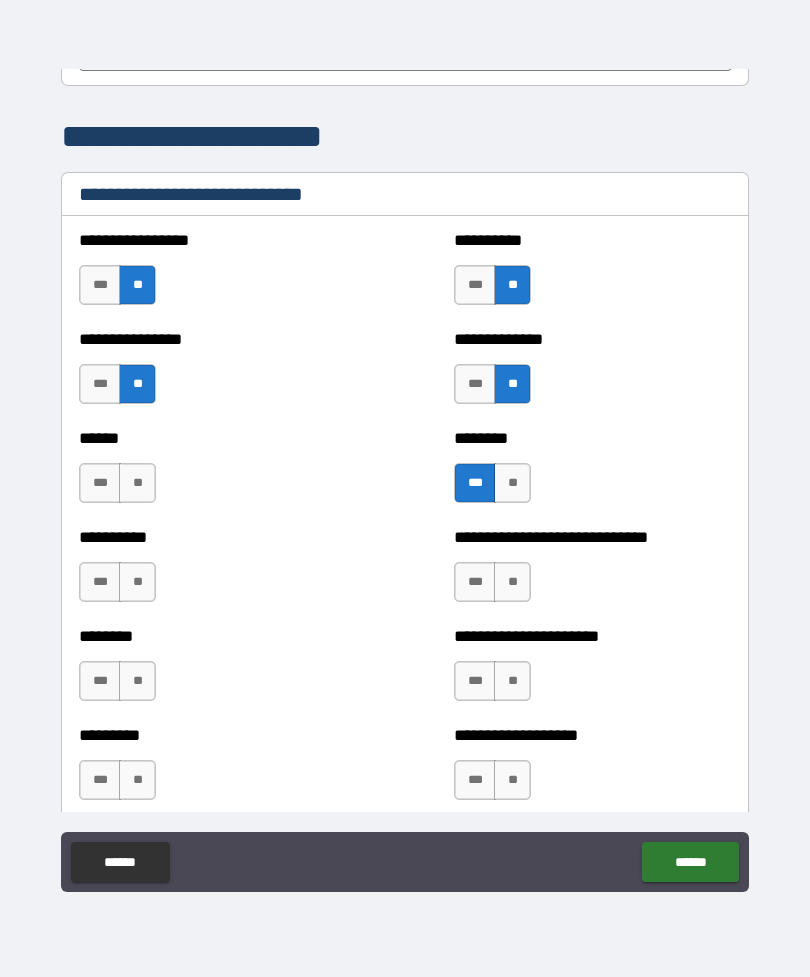 scroll, scrollTop: 6730, scrollLeft: 0, axis: vertical 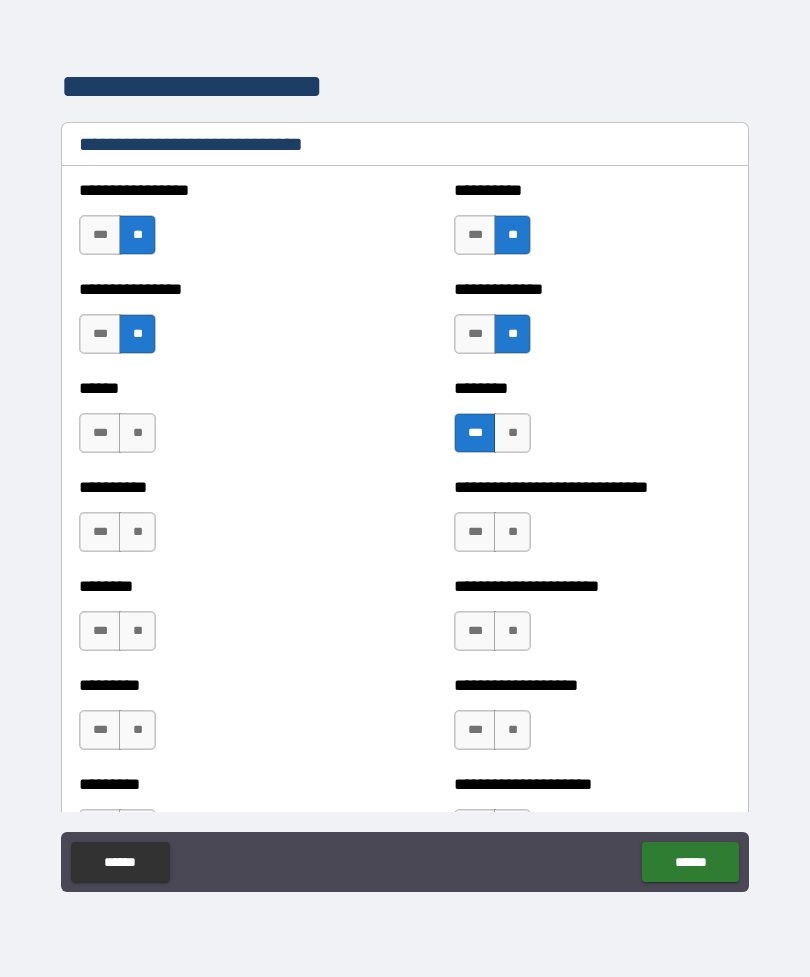 click on "****** *** **" at bounding box center (217, 423) 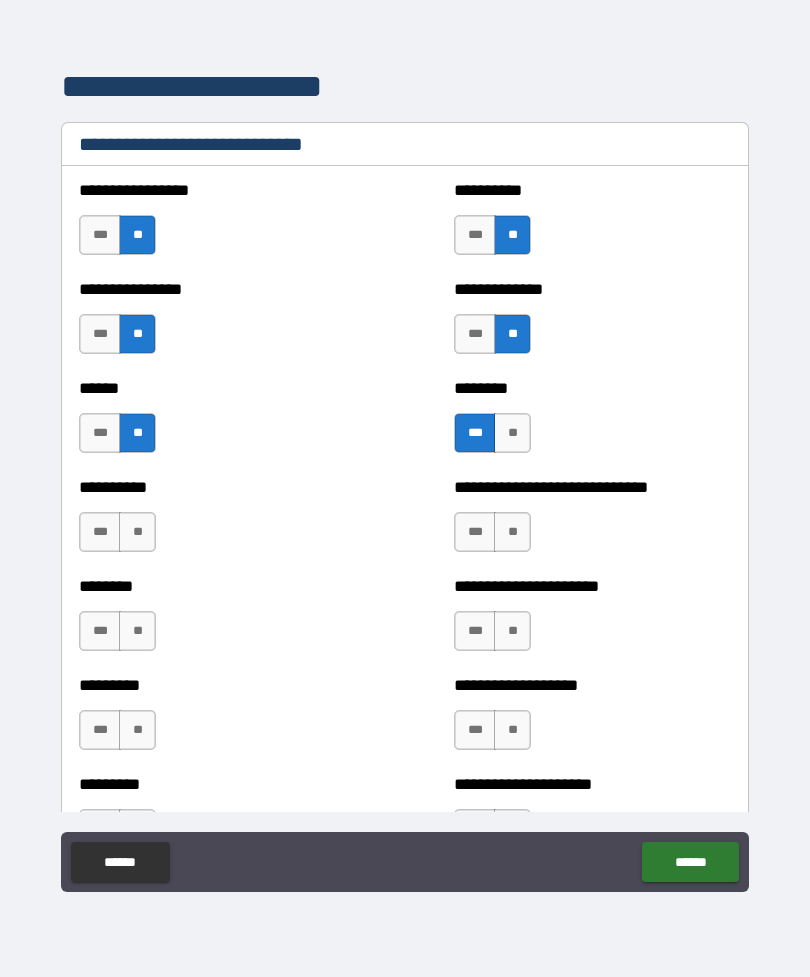 click on "**" at bounding box center (137, 532) 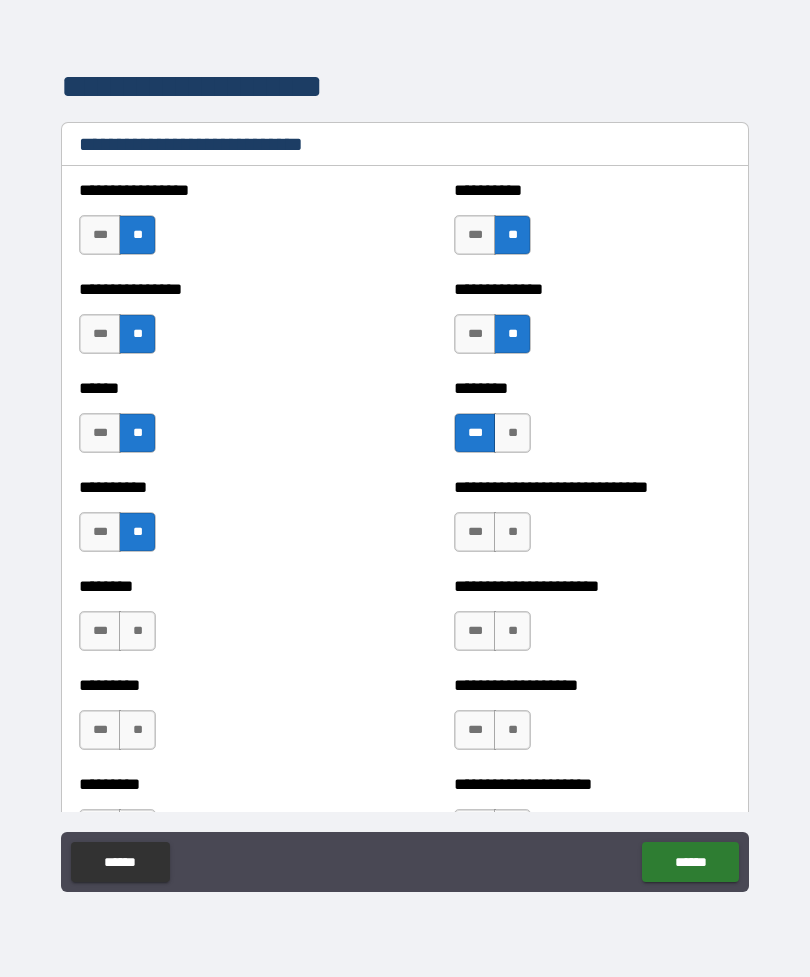 click on "**" at bounding box center (512, 532) 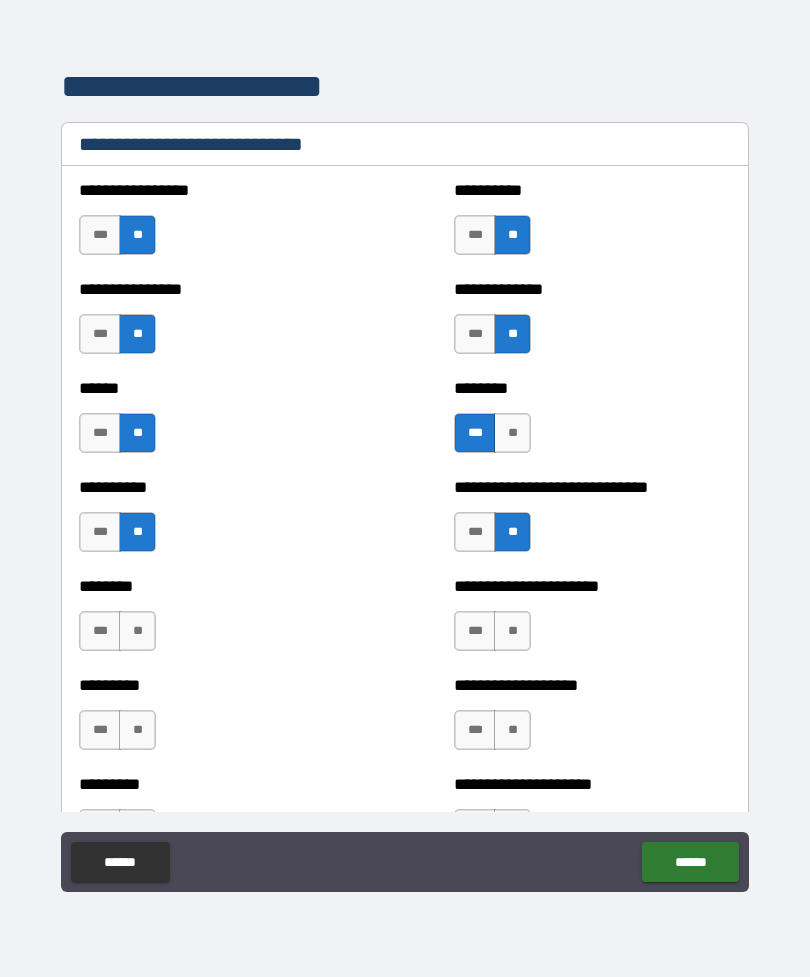click on "**" at bounding box center (137, 631) 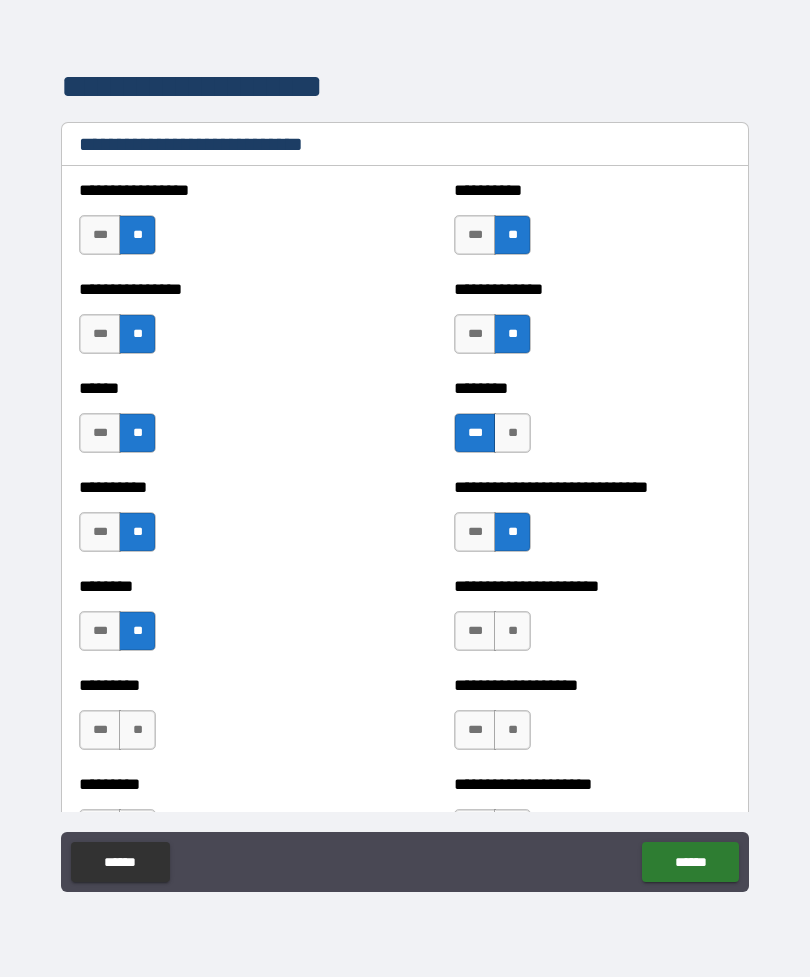 click on "***" at bounding box center [475, 631] 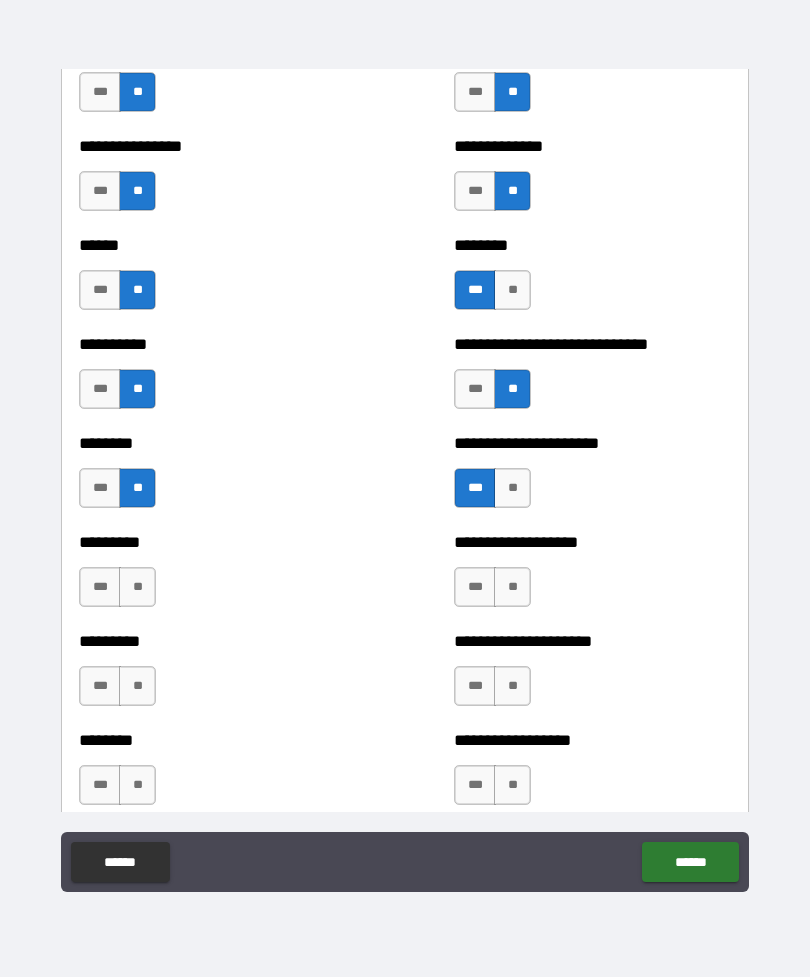 scroll, scrollTop: 6924, scrollLeft: 0, axis: vertical 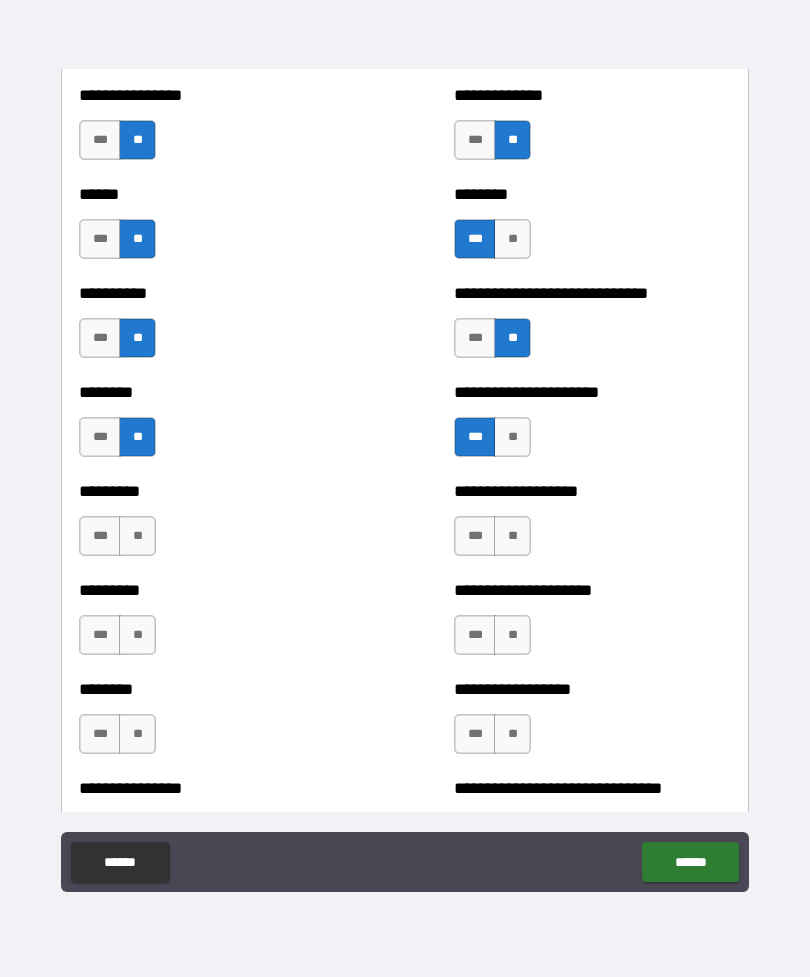 click on "**" at bounding box center (512, 536) 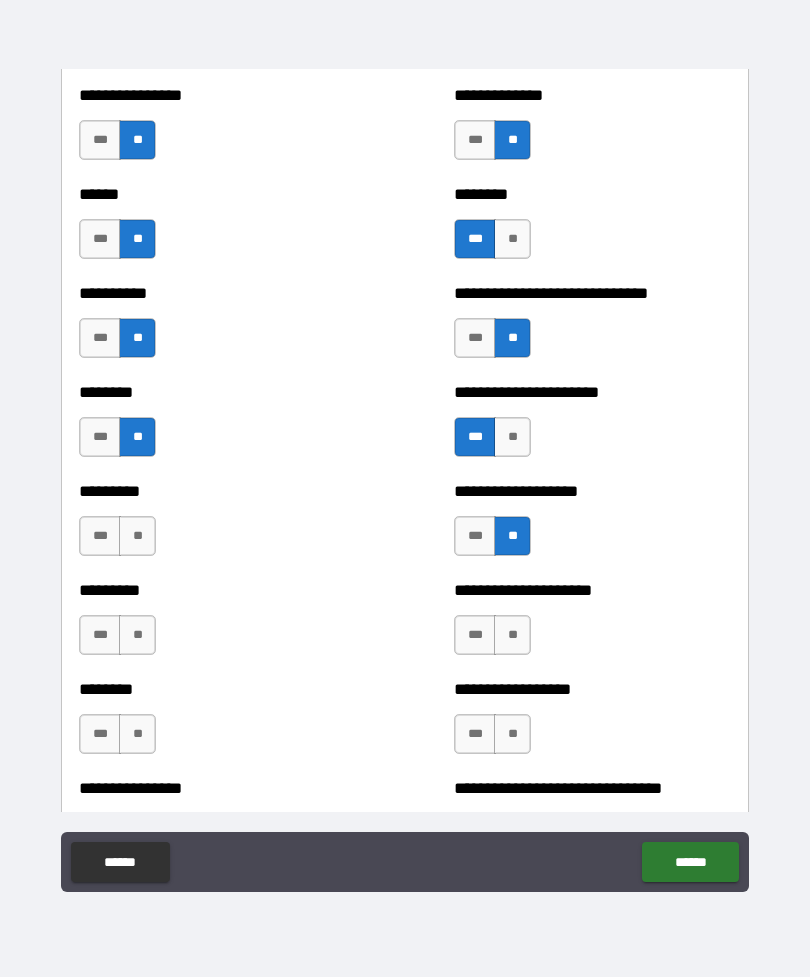 click on "**" at bounding box center (137, 536) 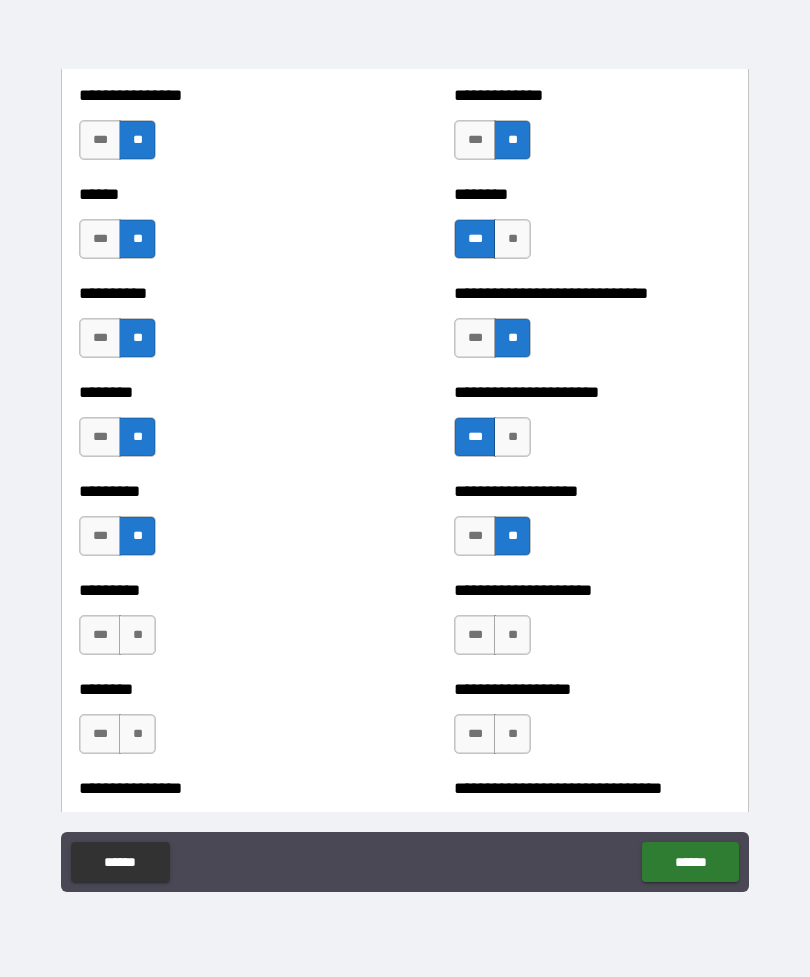 click on "**" at bounding box center (137, 635) 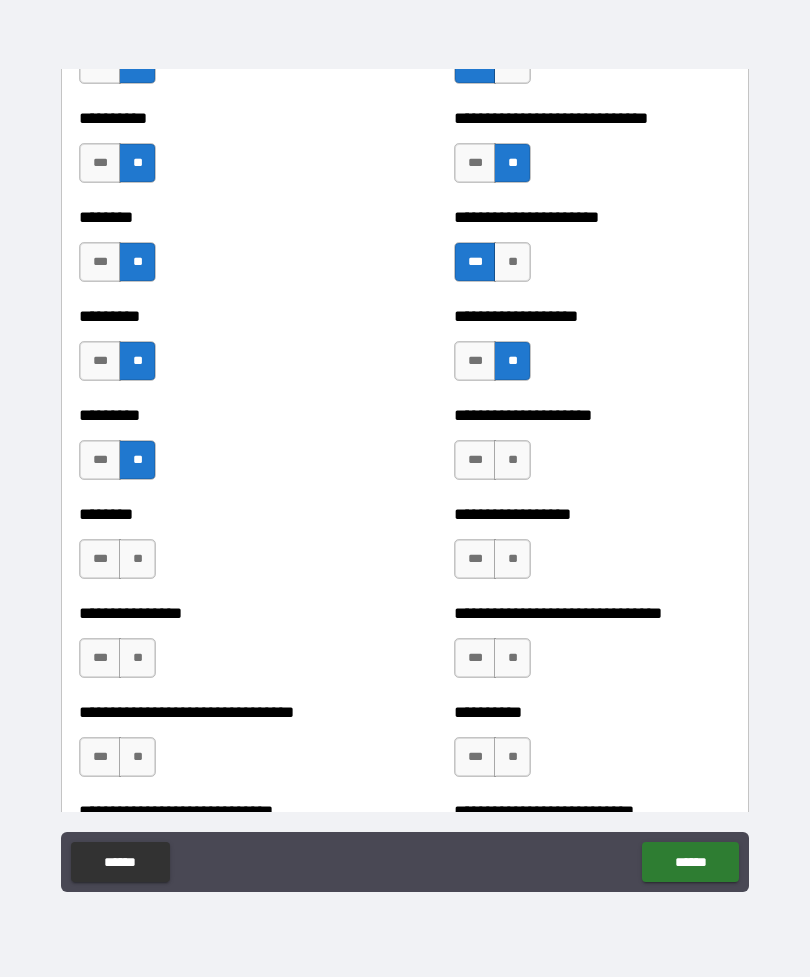 scroll, scrollTop: 7120, scrollLeft: 0, axis: vertical 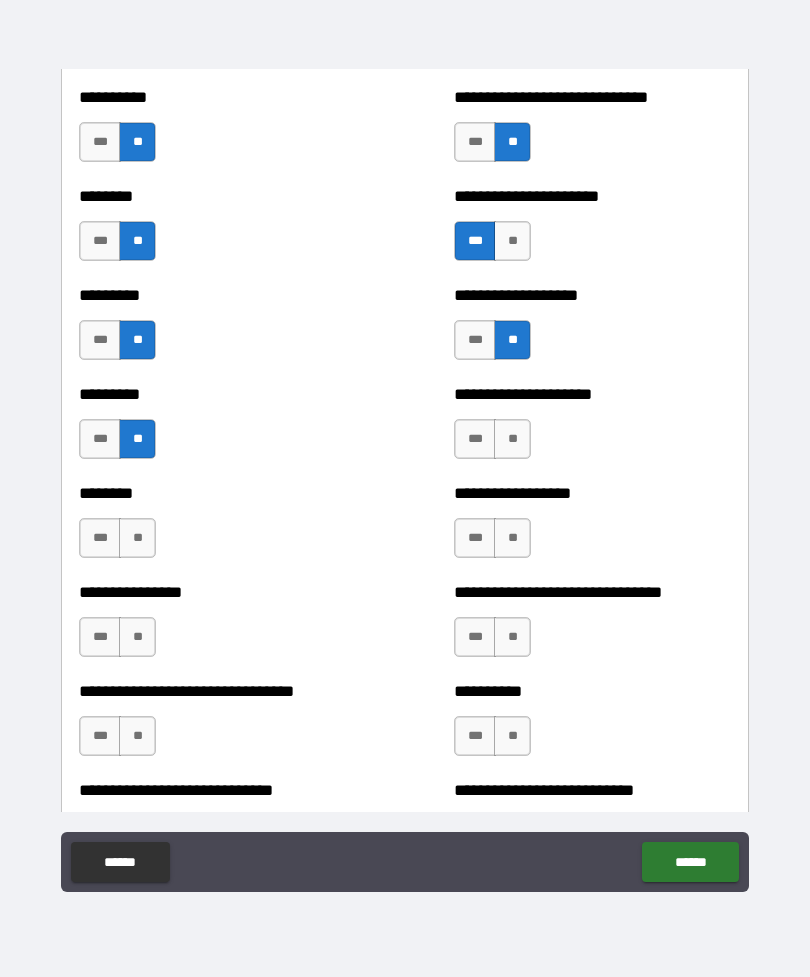 click on "**" at bounding box center [512, 439] 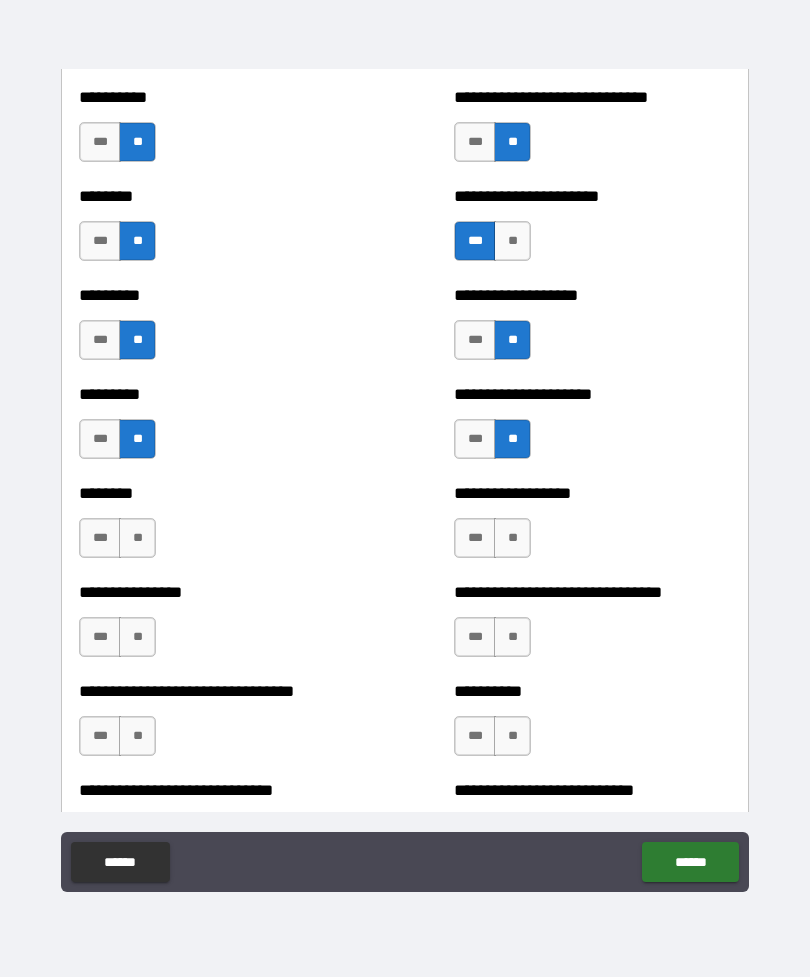click on "**" at bounding box center (137, 538) 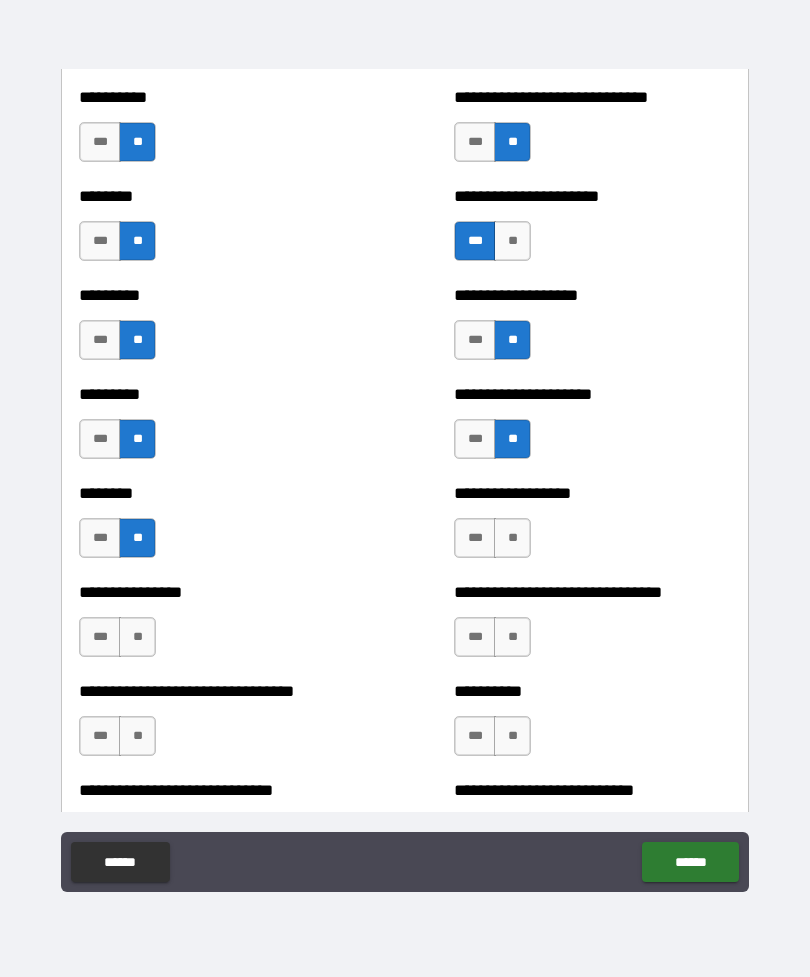 click on "**" at bounding box center (512, 538) 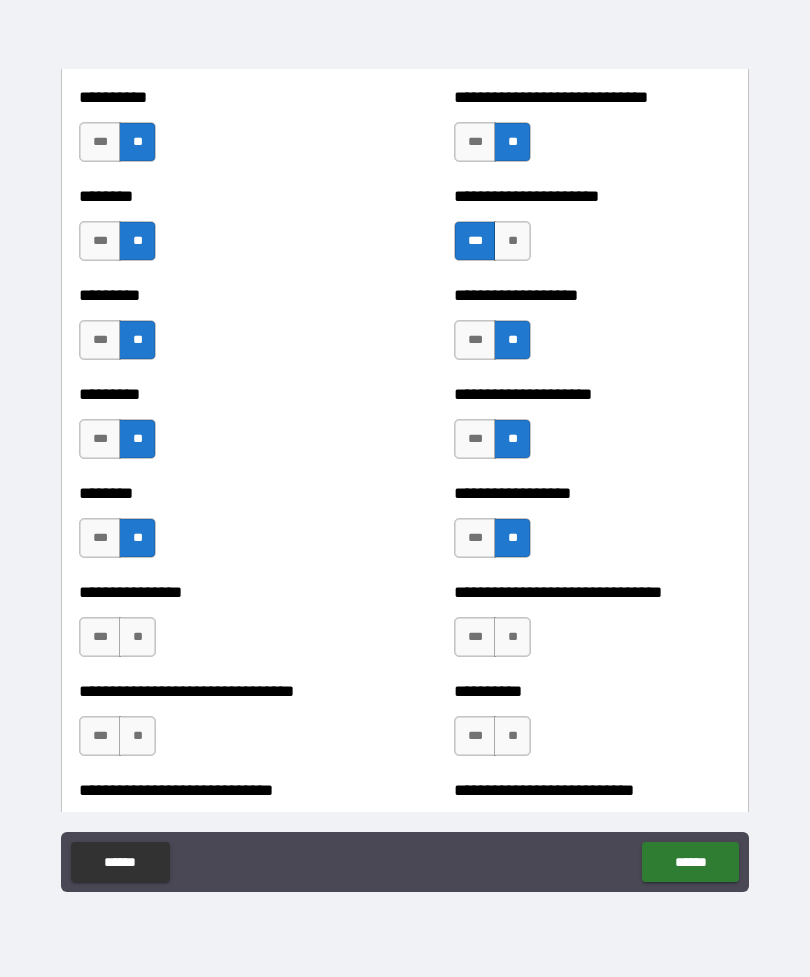click on "**" at bounding box center (137, 637) 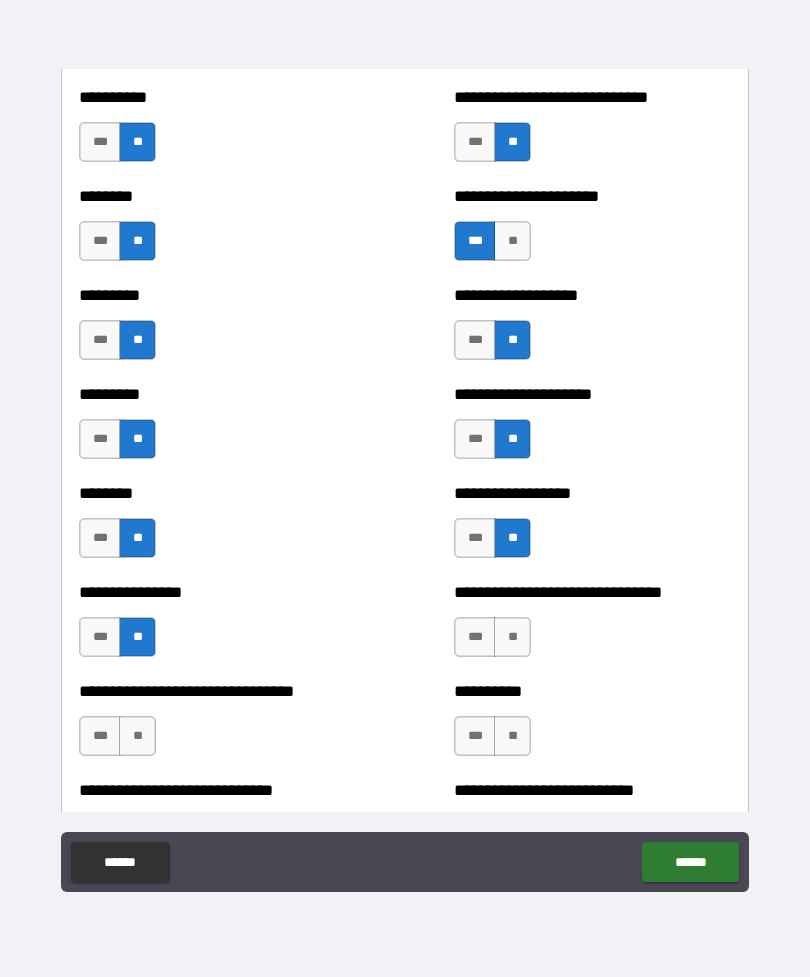 click on "**" at bounding box center [512, 637] 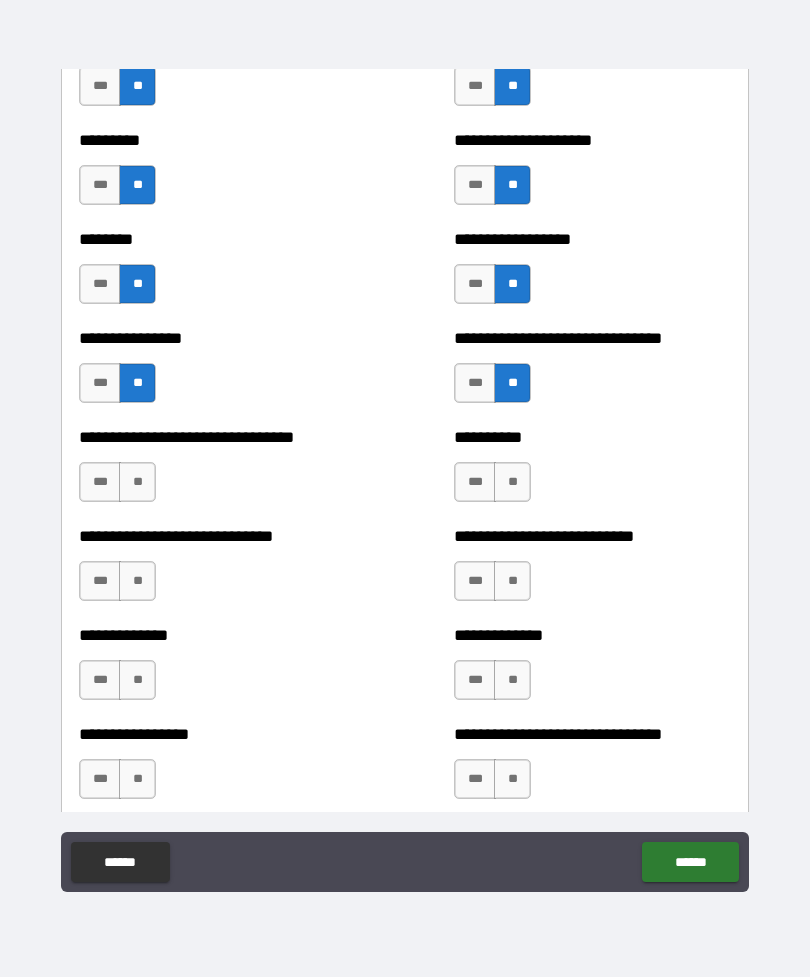 scroll, scrollTop: 7373, scrollLeft: 0, axis: vertical 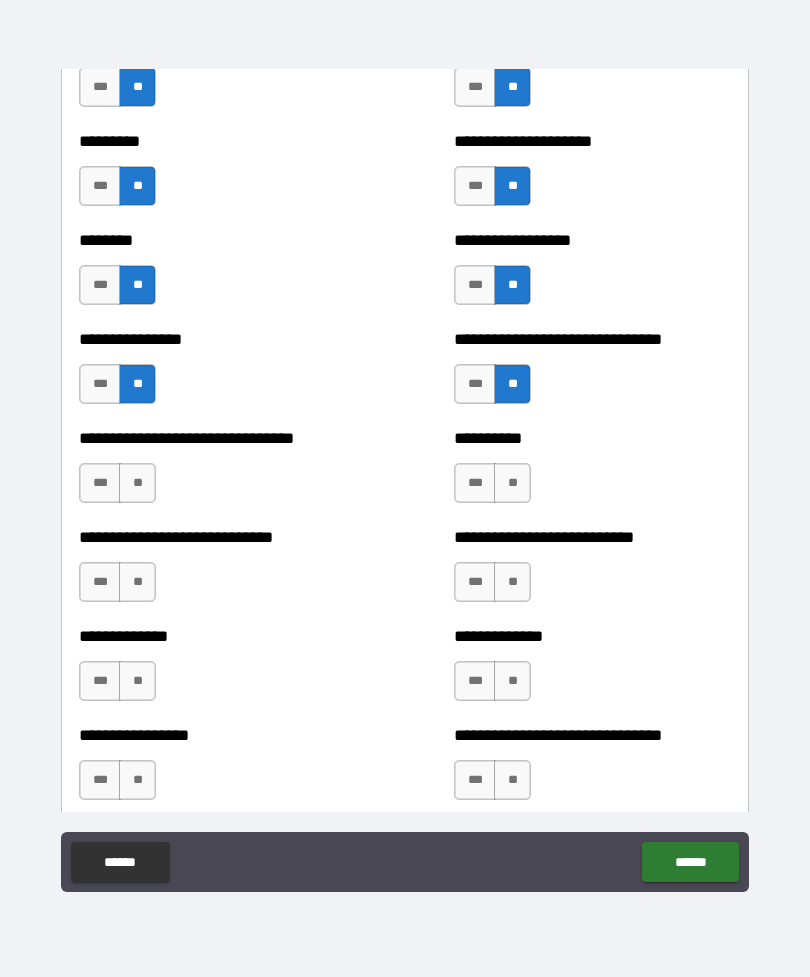 click on "**" at bounding box center (137, 483) 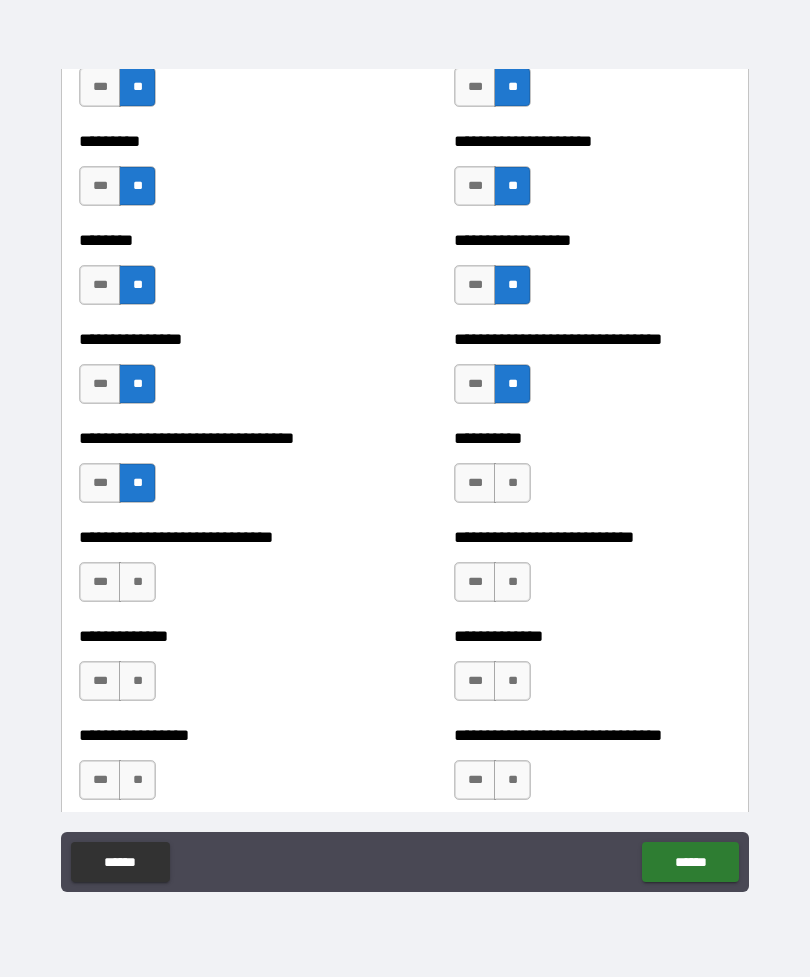 click on "**" at bounding box center (512, 483) 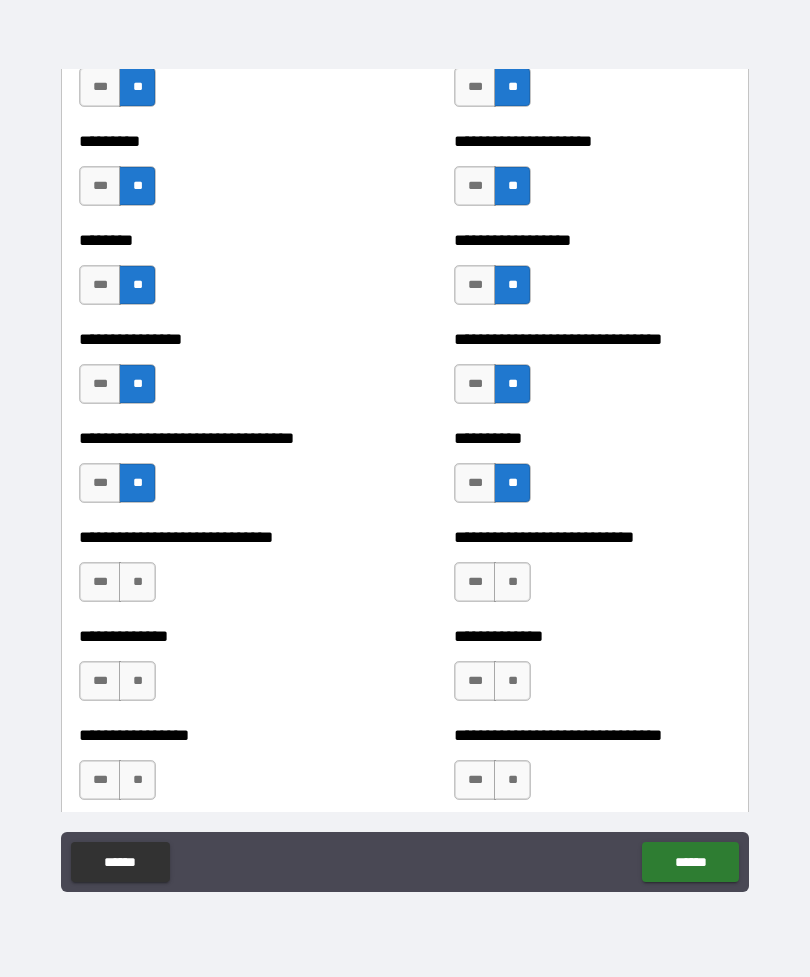 click on "**" at bounding box center [137, 582] 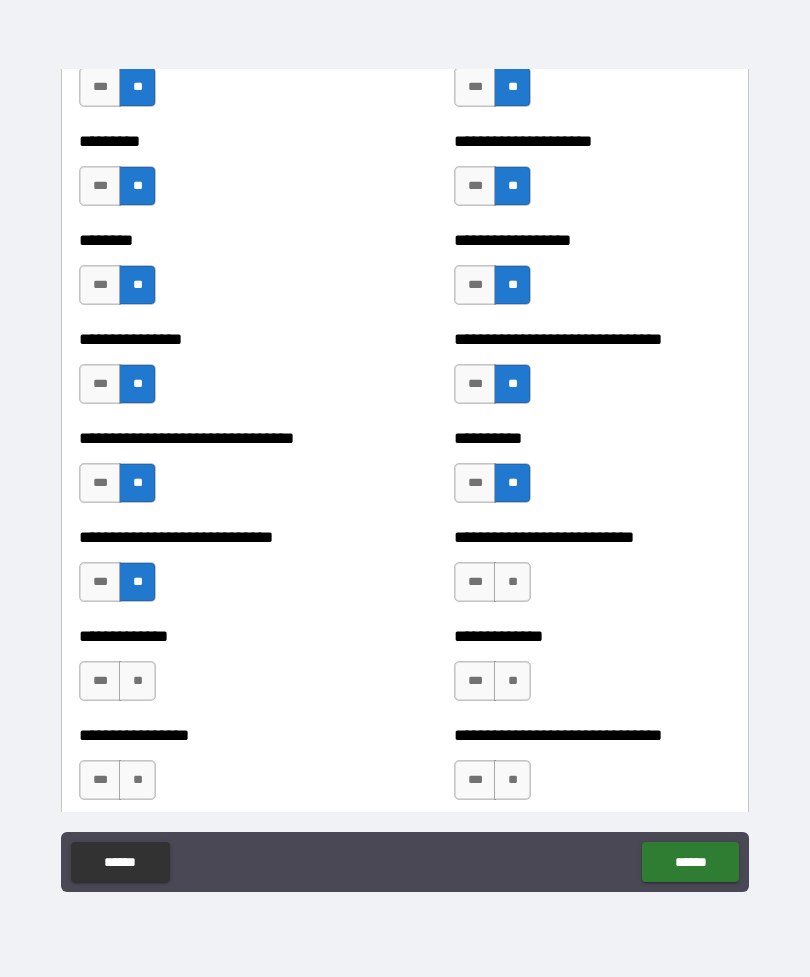 click on "**" at bounding box center (512, 582) 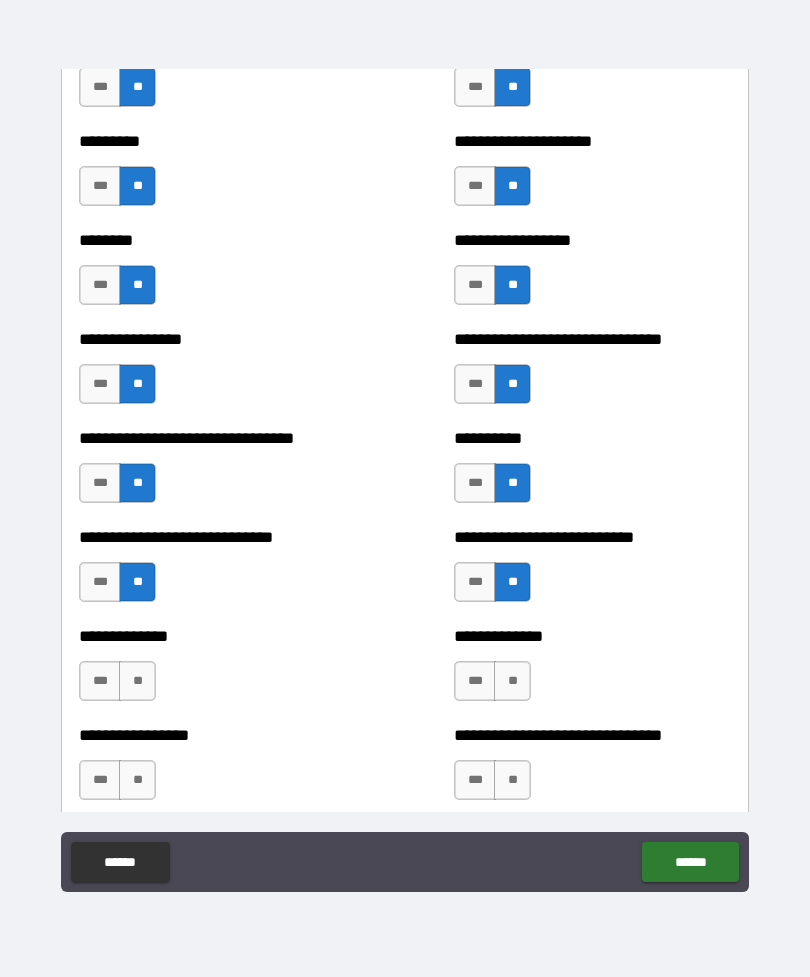 scroll, scrollTop: 7590, scrollLeft: 0, axis: vertical 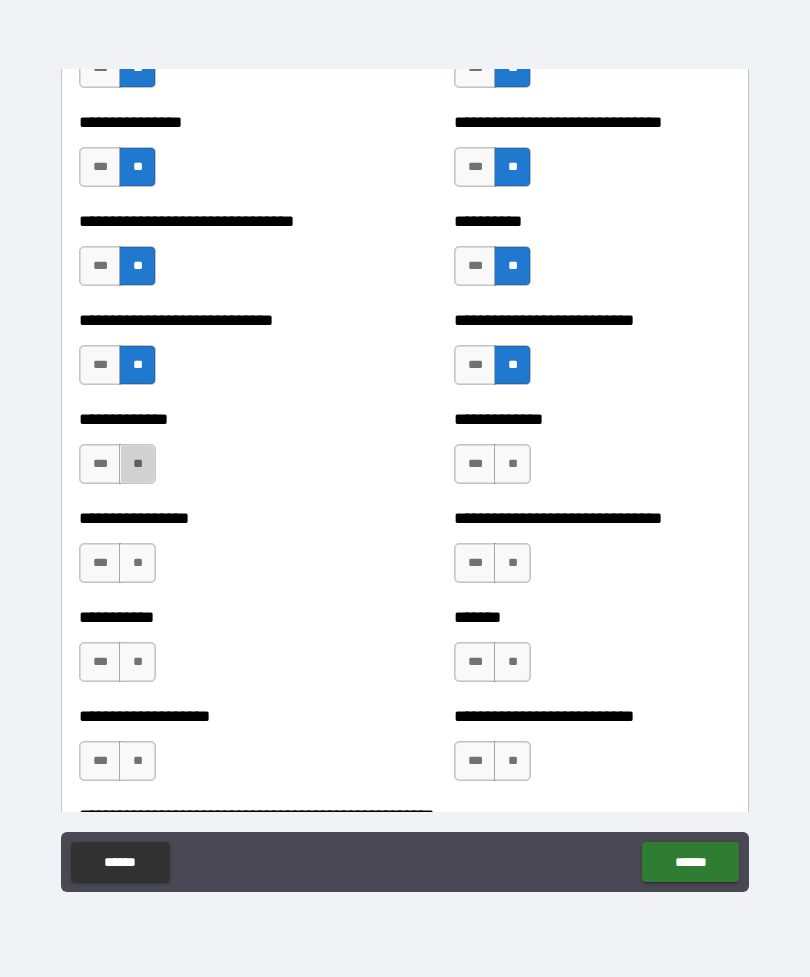 click on "**" at bounding box center (137, 464) 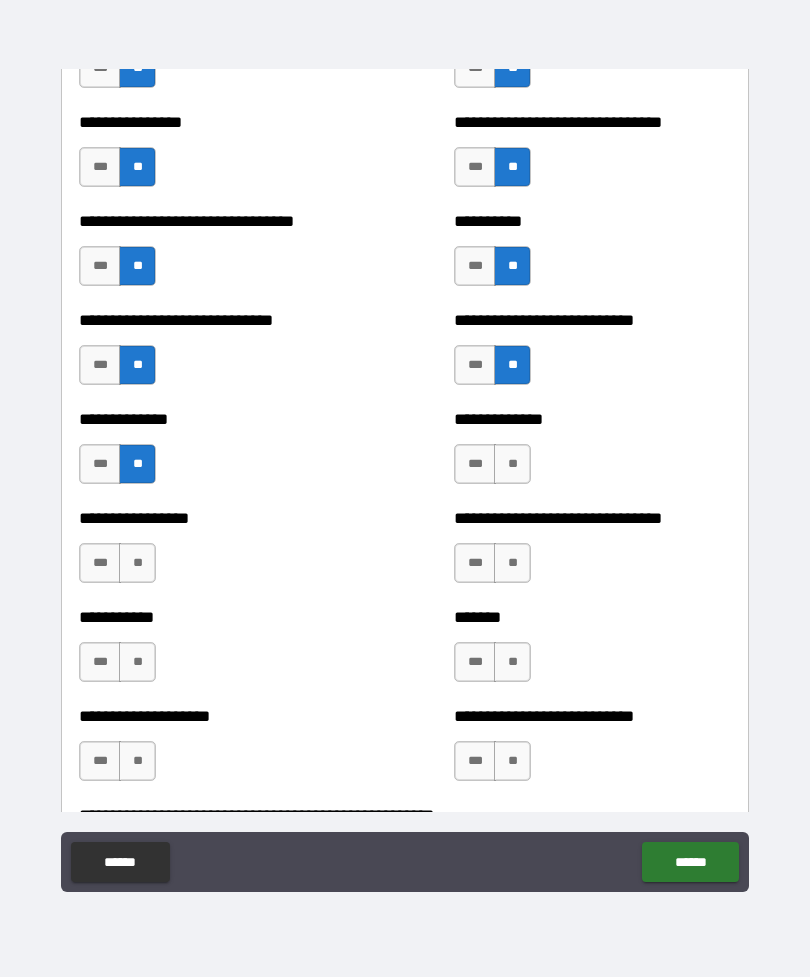 click on "**" at bounding box center (512, 464) 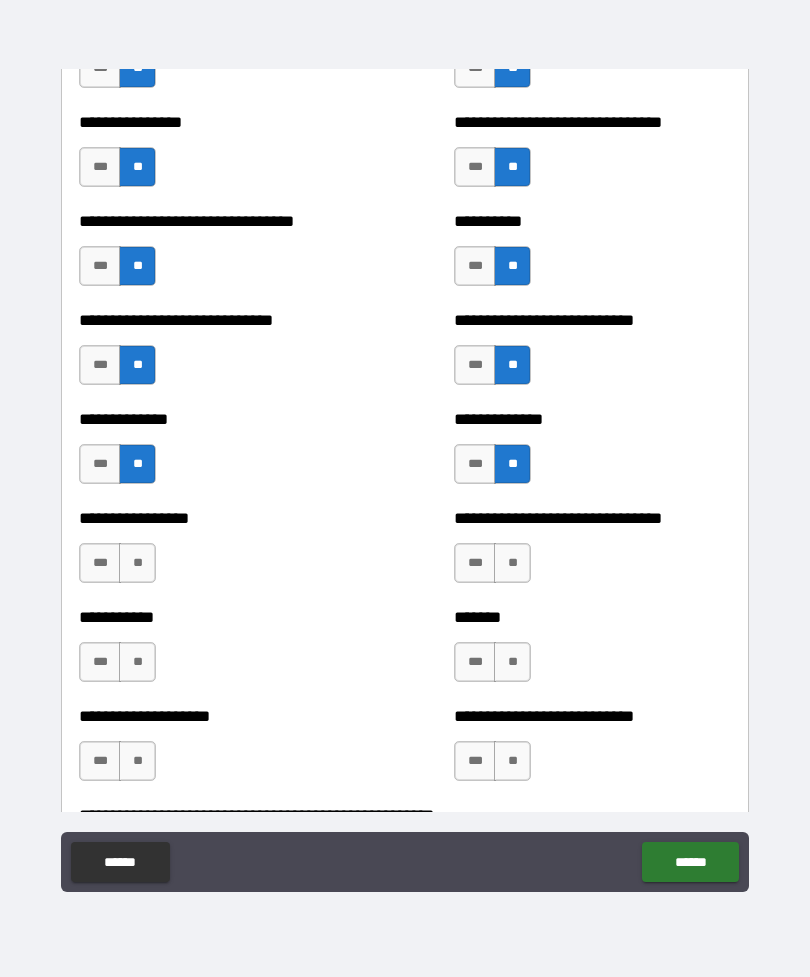click on "**" at bounding box center (137, 563) 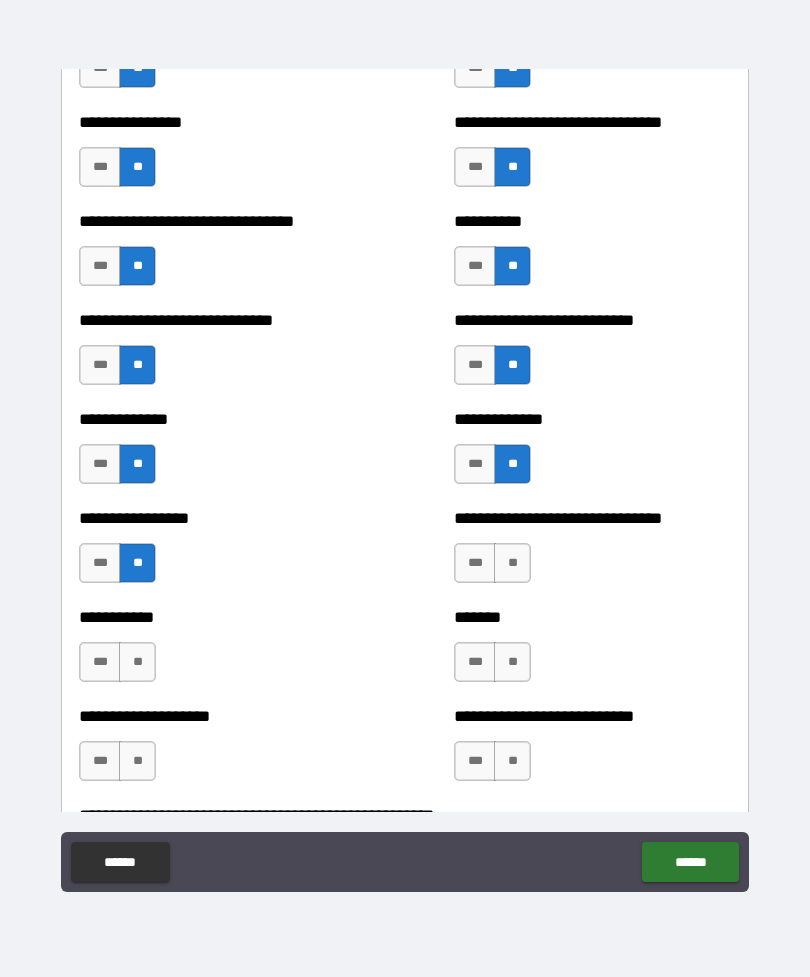 click on "**" at bounding box center (512, 563) 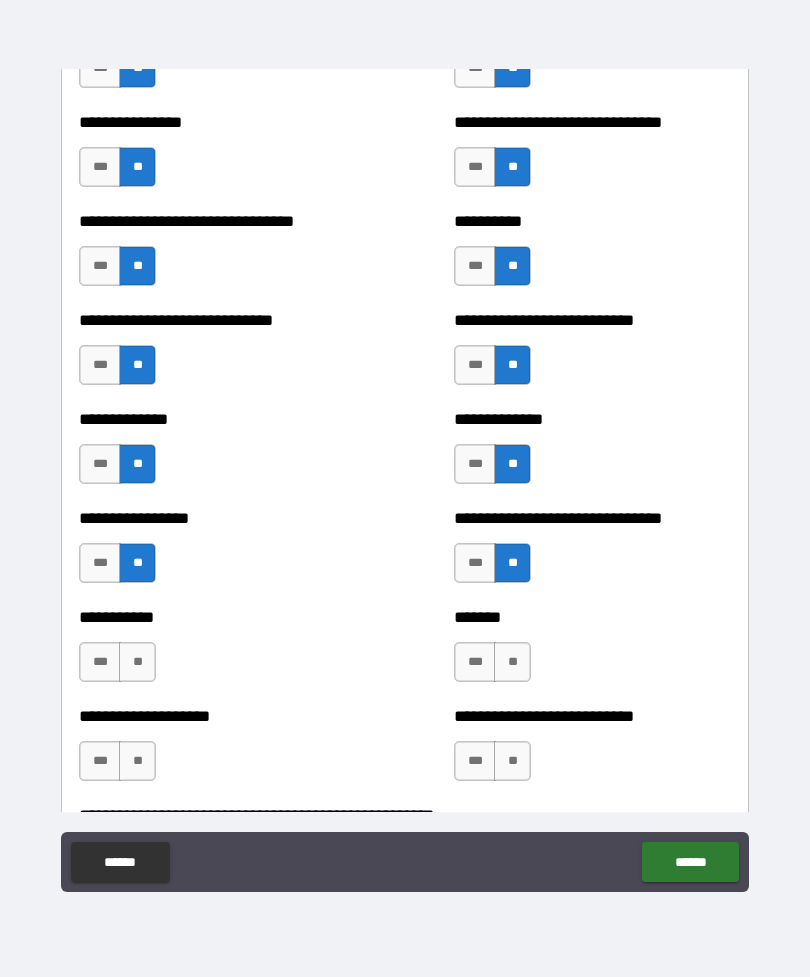click on "******* *** **" at bounding box center [592, 652] 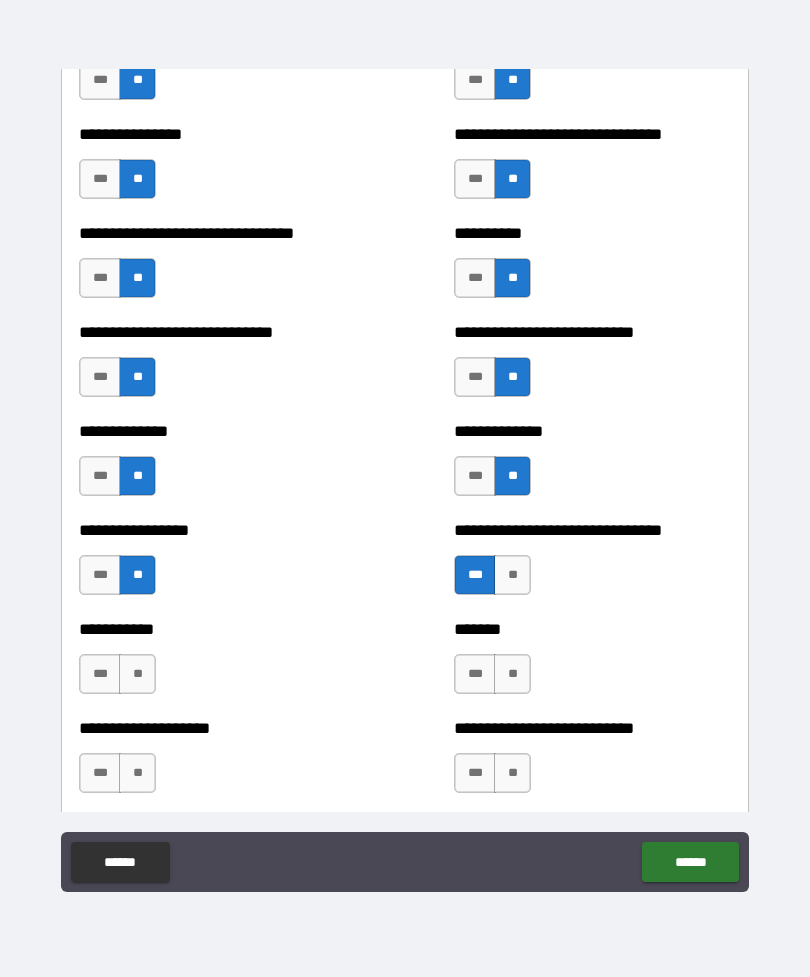 scroll, scrollTop: 7607, scrollLeft: 0, axis: vertical 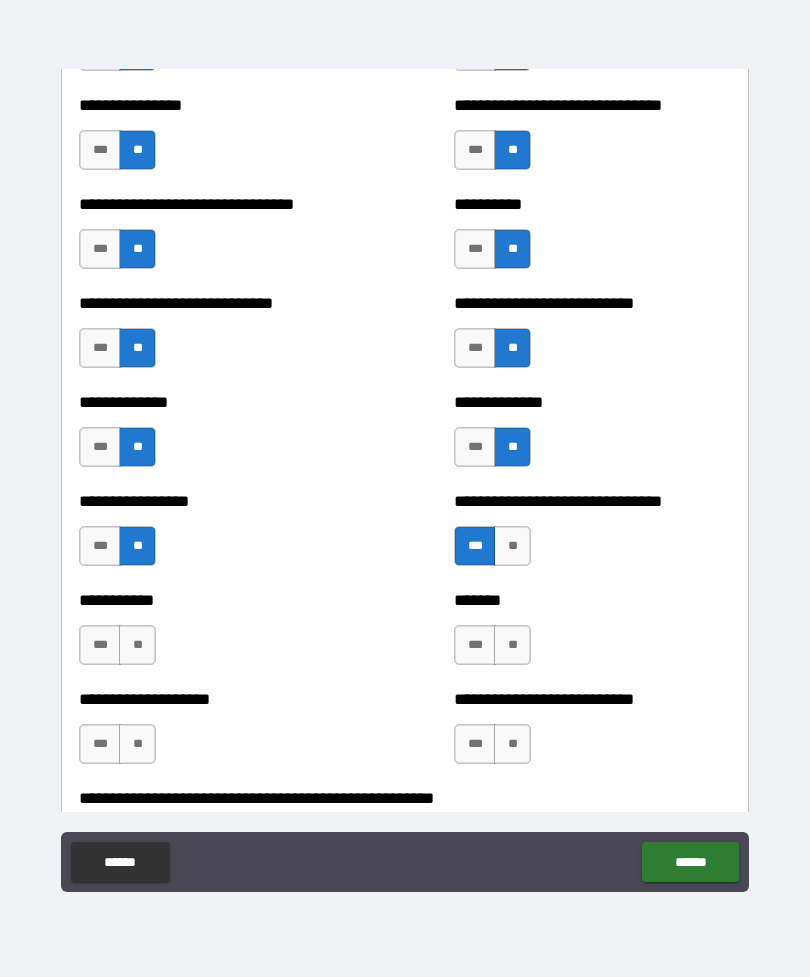 click on "***" at bounding box center [475, 447] 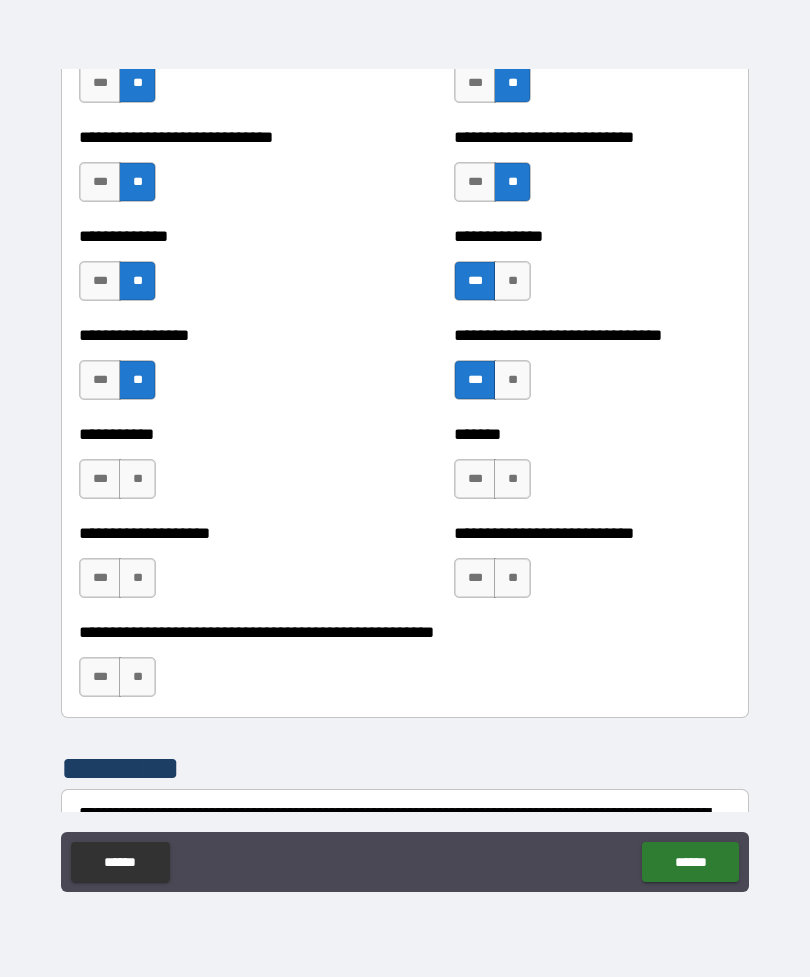 scroll, scrollTop: 7777, scrollLeft: 0, axis: vertical 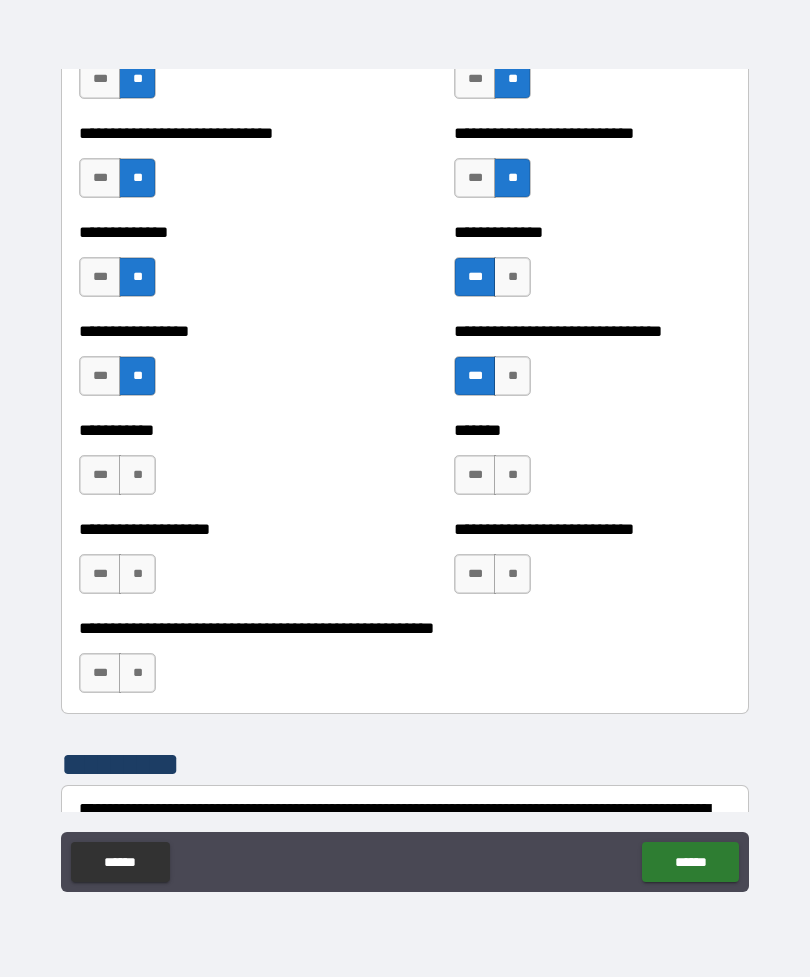 click on "**" at bounding box center (137, 475) 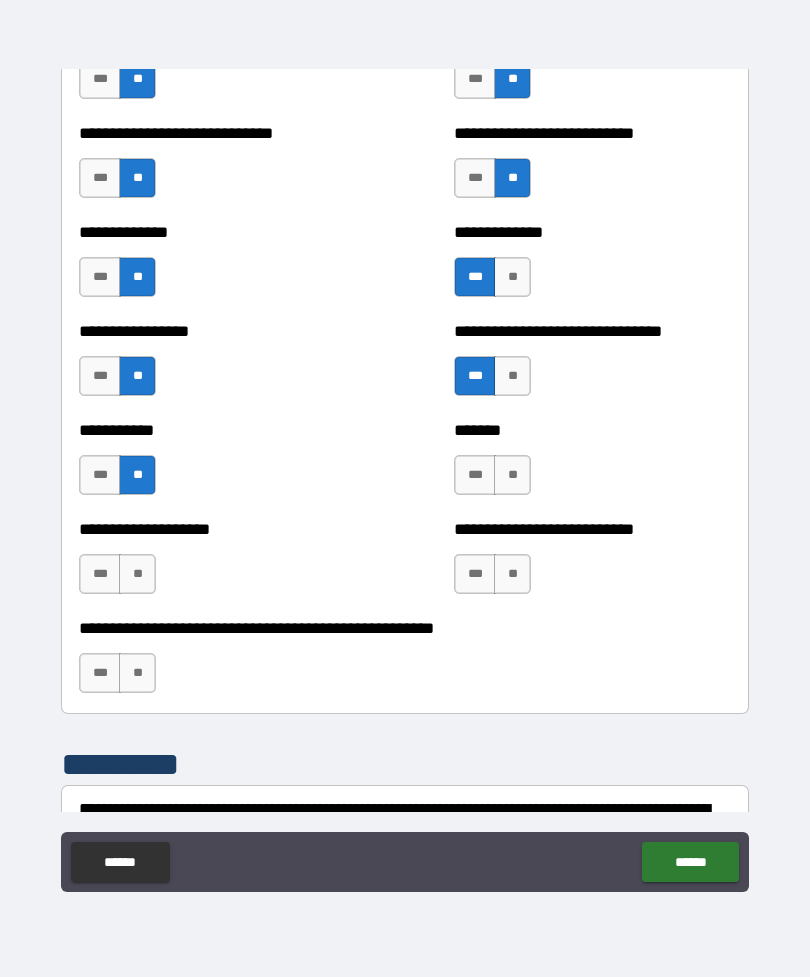 click on "**" at bounding box center (512, 475) 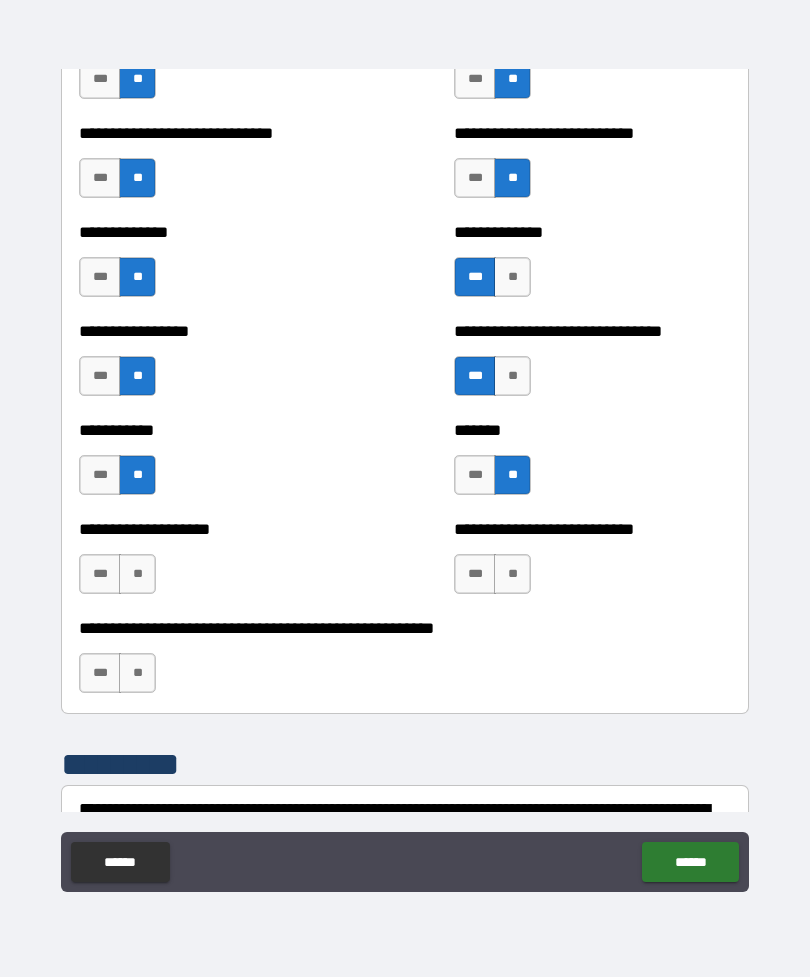 click on "**" at bounding box center (512, 277) 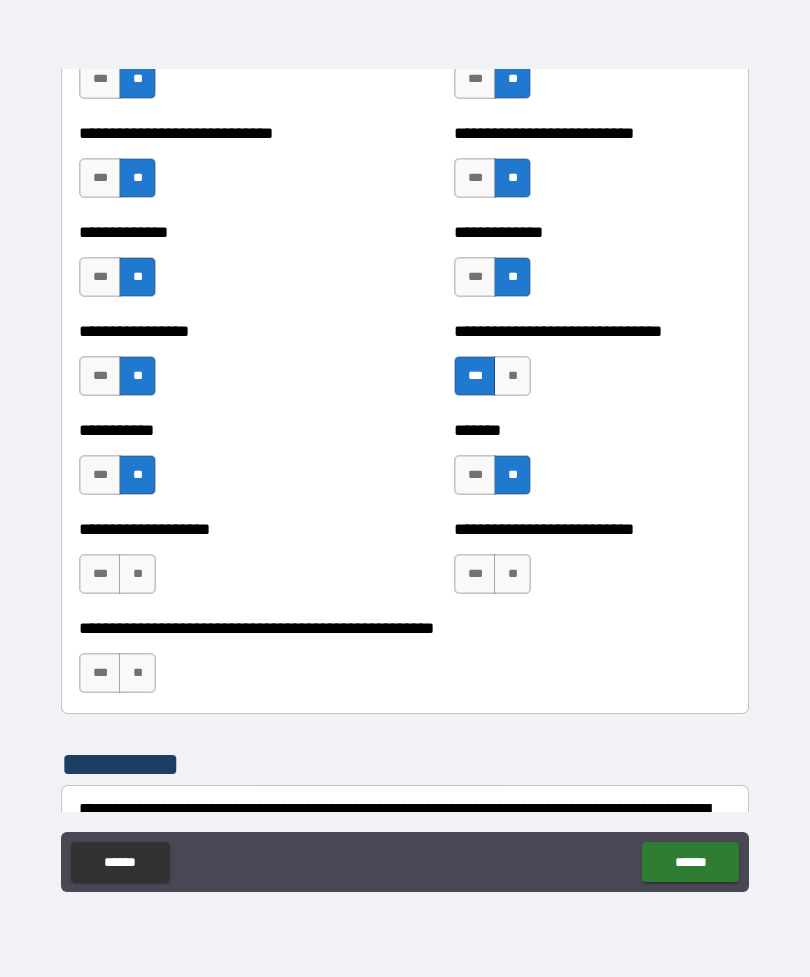 click on "**" at bounding box center [137, 574] 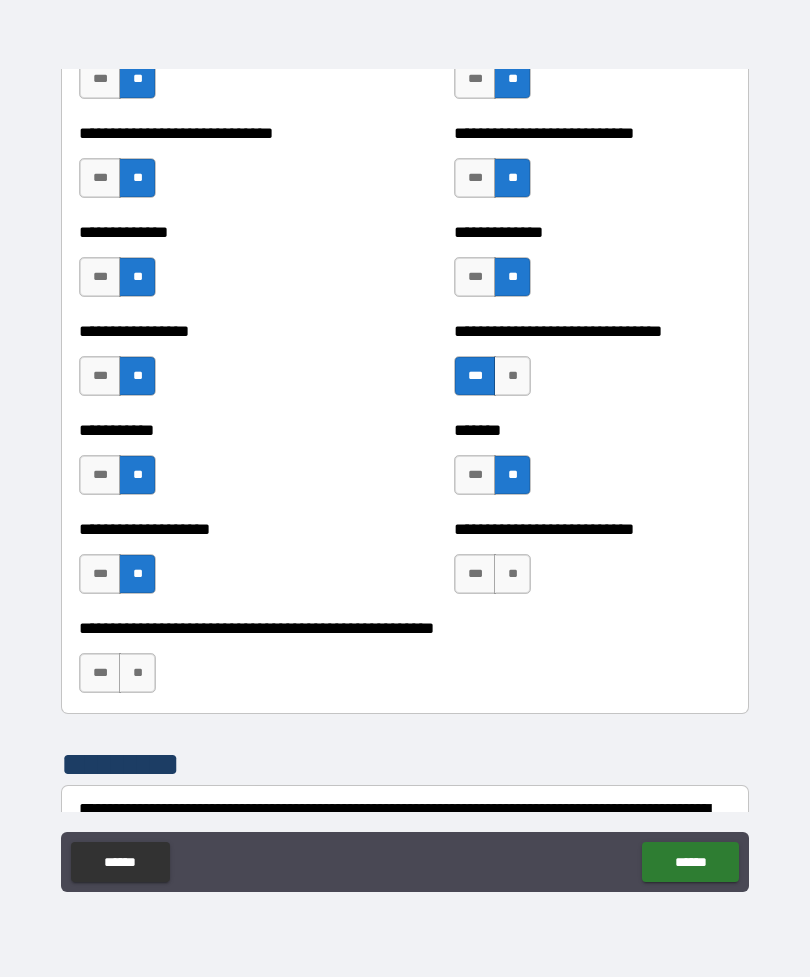 click on "**" at bounding box center (512, 574) 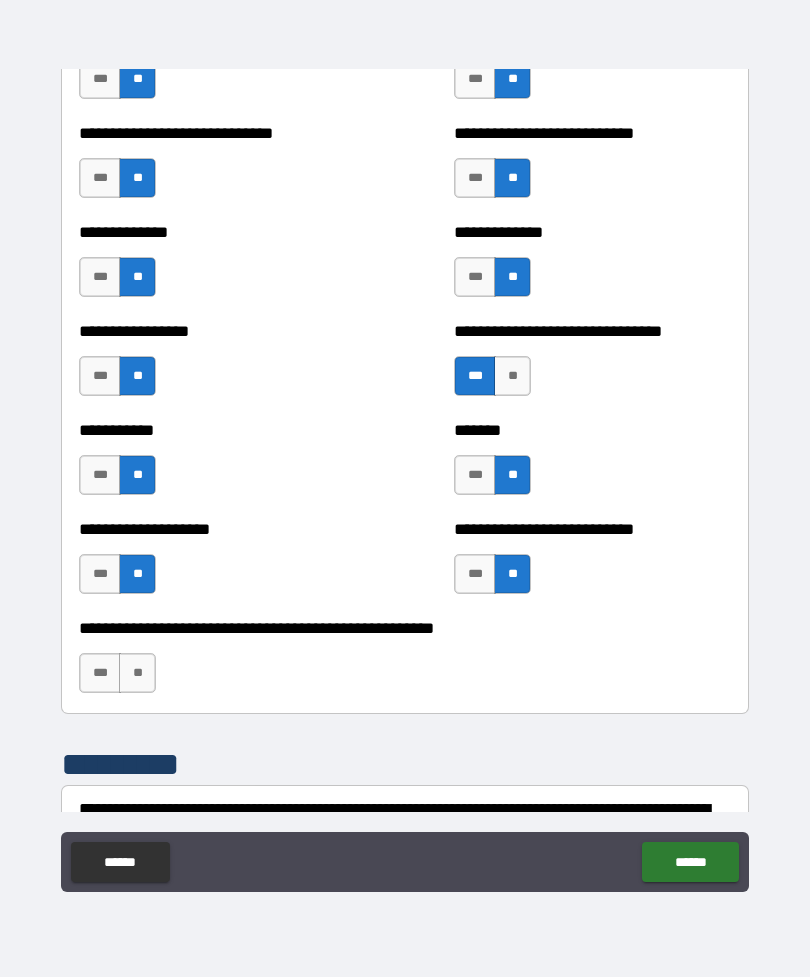 click on "***" at bounding box center [100, 673] 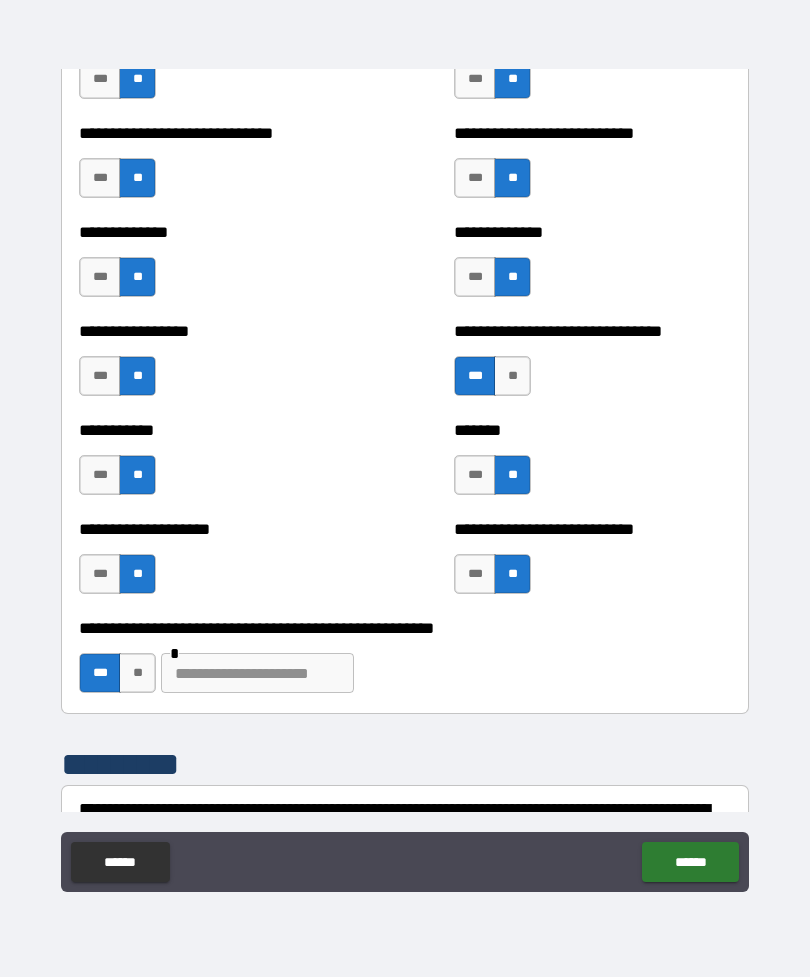 click at bounding box center (257, 673) 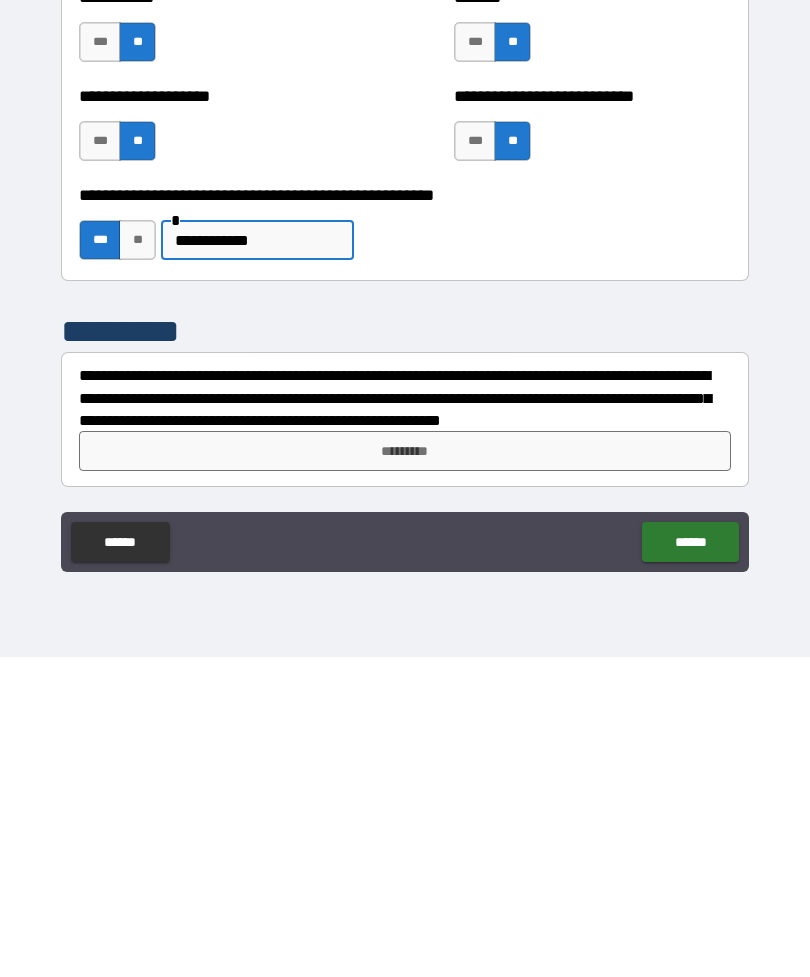 type on "**********" 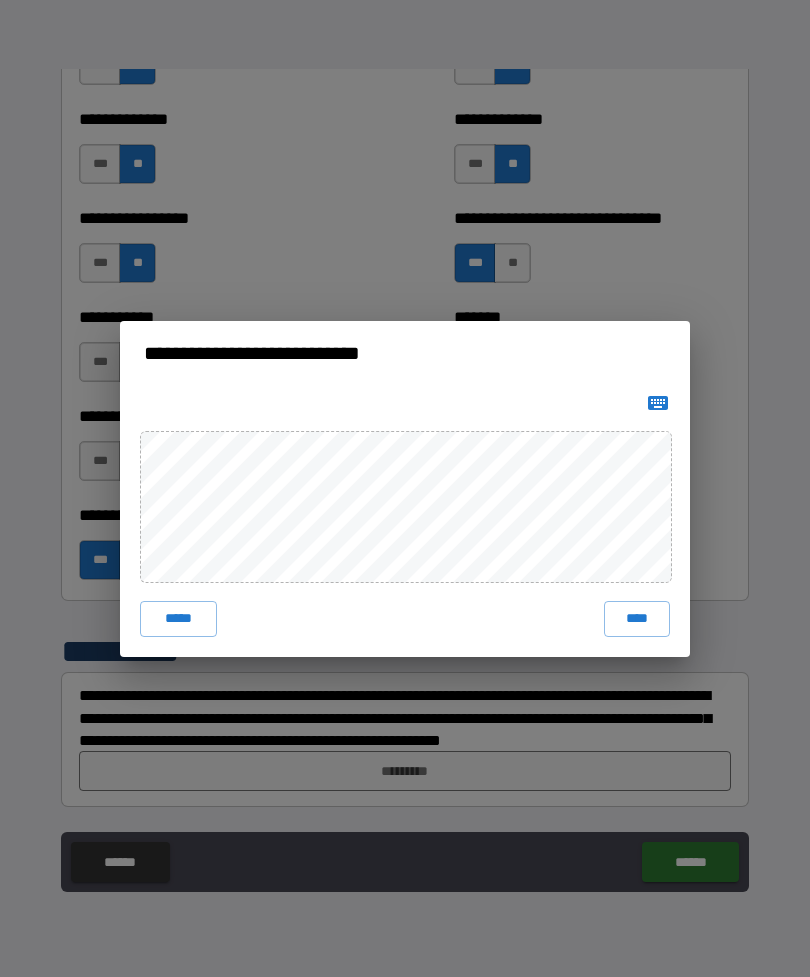click on "****" at bounding box center (637, 619) 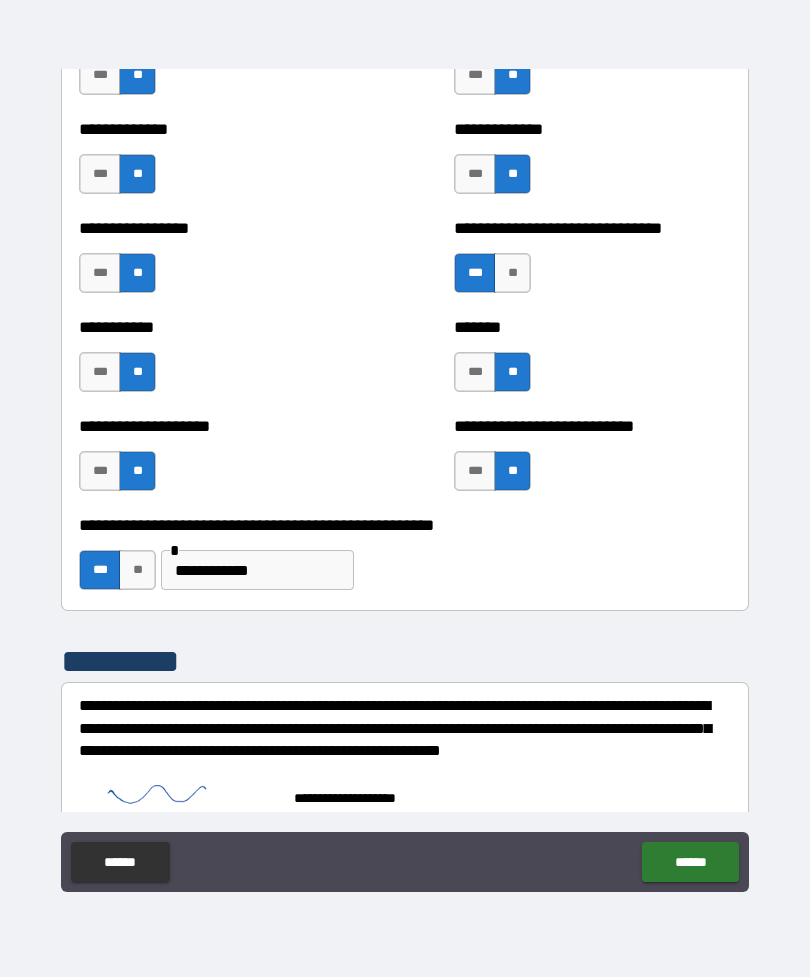 click on "**********" at bounding box center [405, 440] 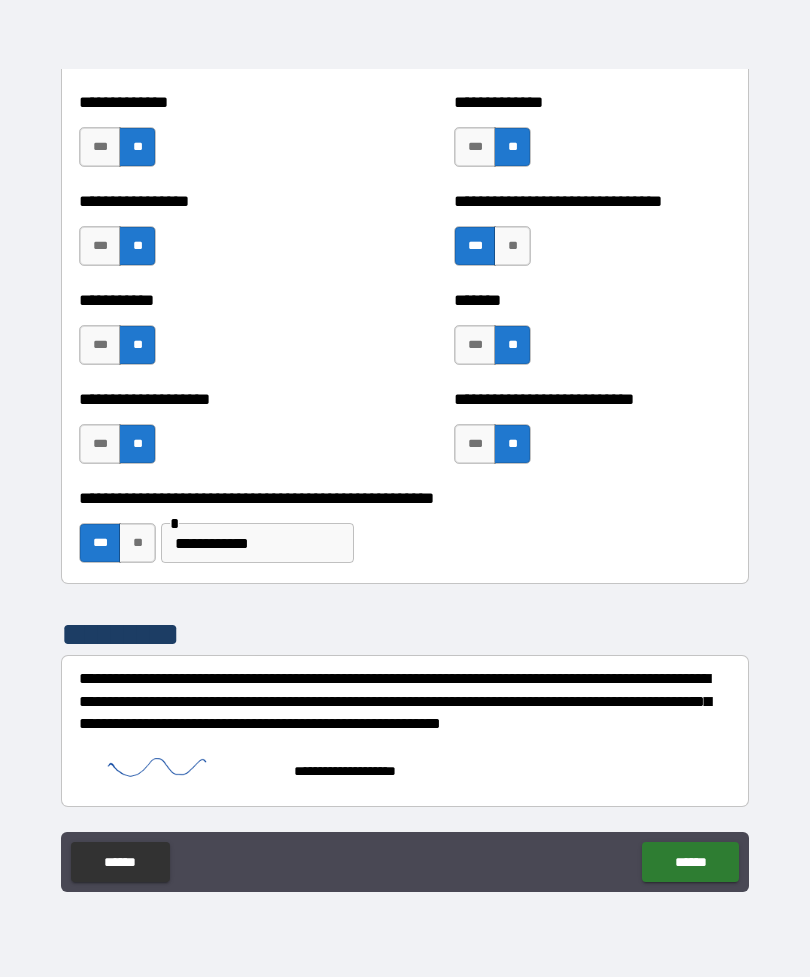 scroll, scrollTop: 7907, scrollLeft: 0, axis: vertical 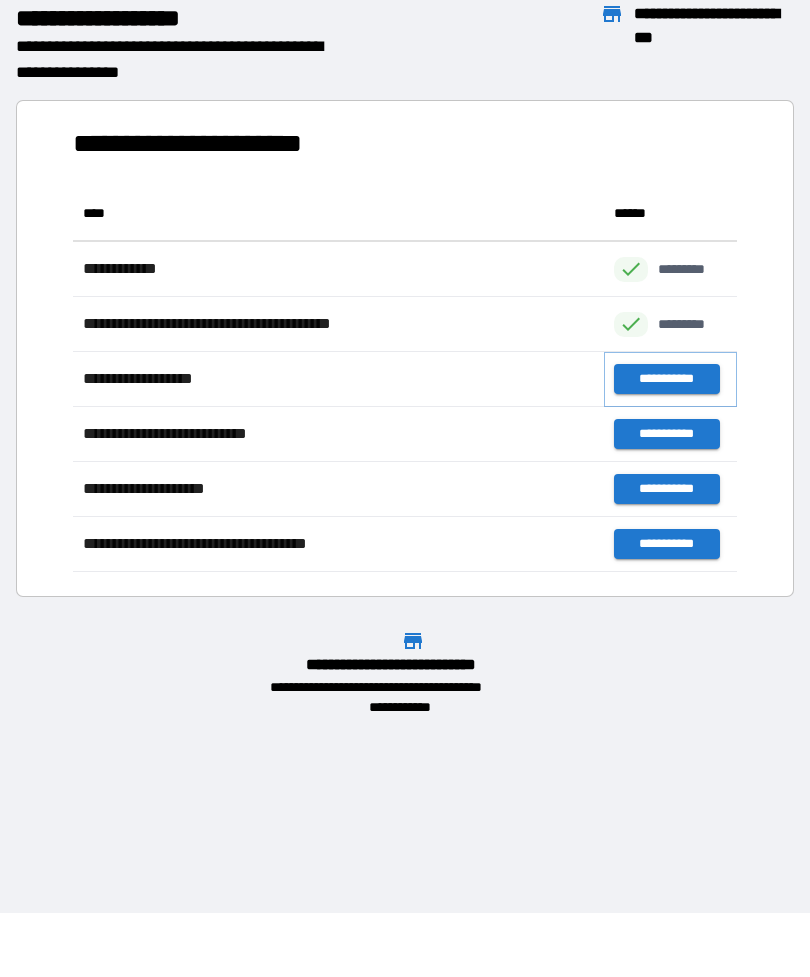 click on "**********" at bounding box center [666, 379] 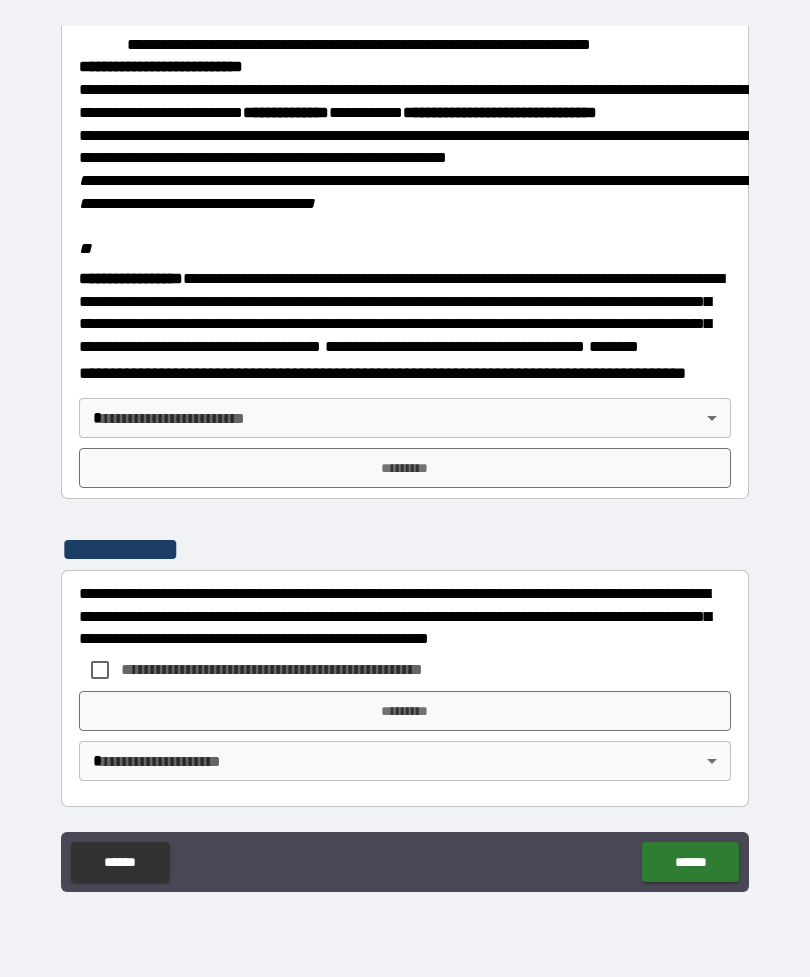scroll, scrollTop: 2323, scrollLeft: 0, axis: vertical 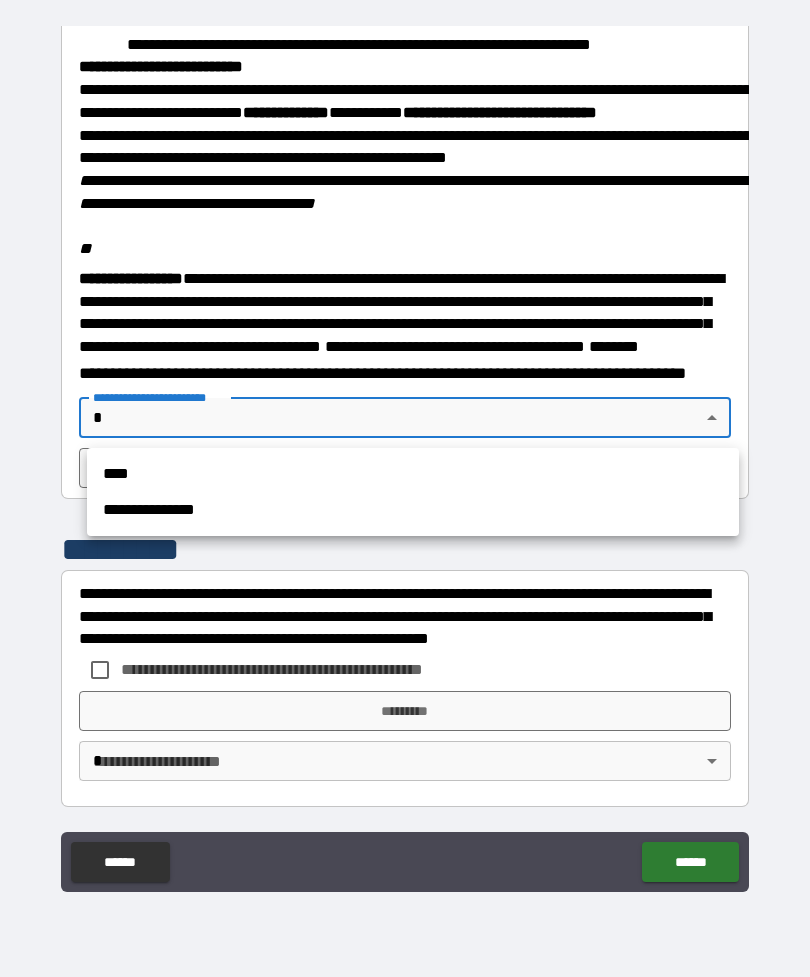 click on "****" at bounding box center (413, 474) 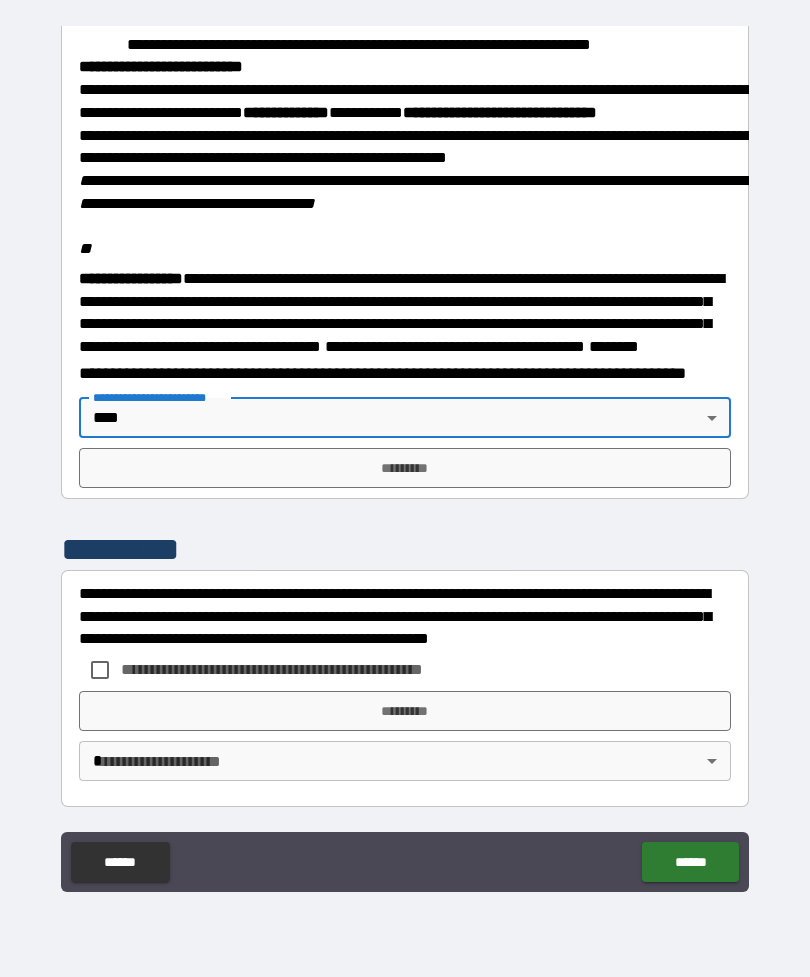 click on "*********" at bounding box center (405, 468) 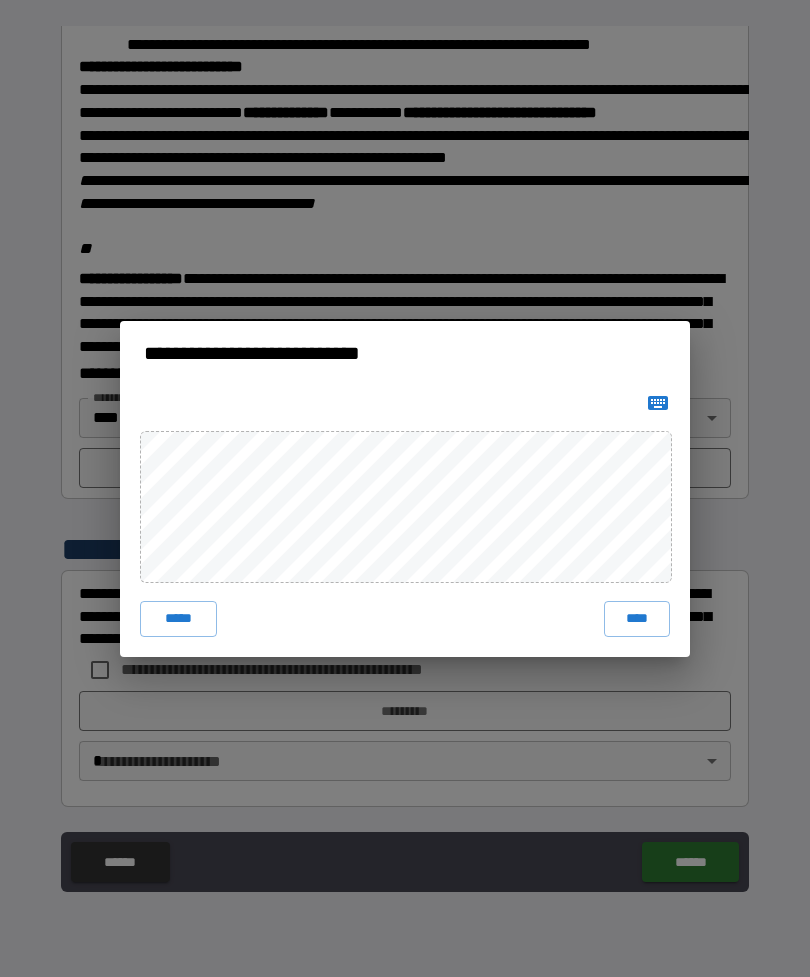 click on "****" at bounding box center (637, 619) 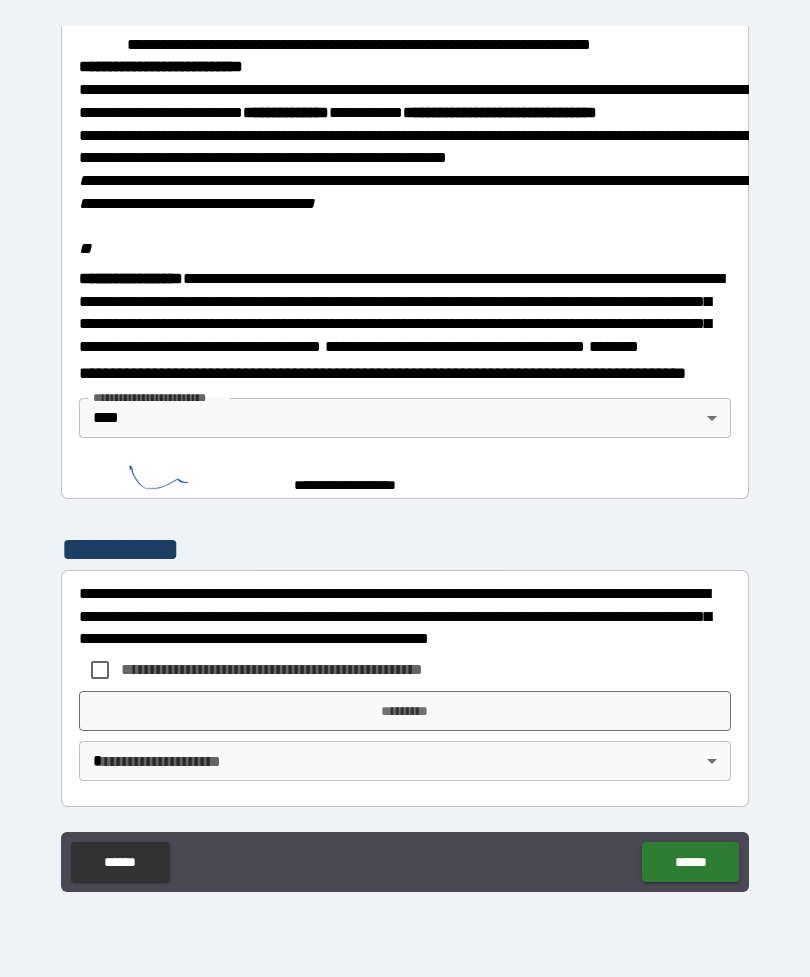 scroll, scrollTop: 2313, scrollLeft: 0, axis: vertical 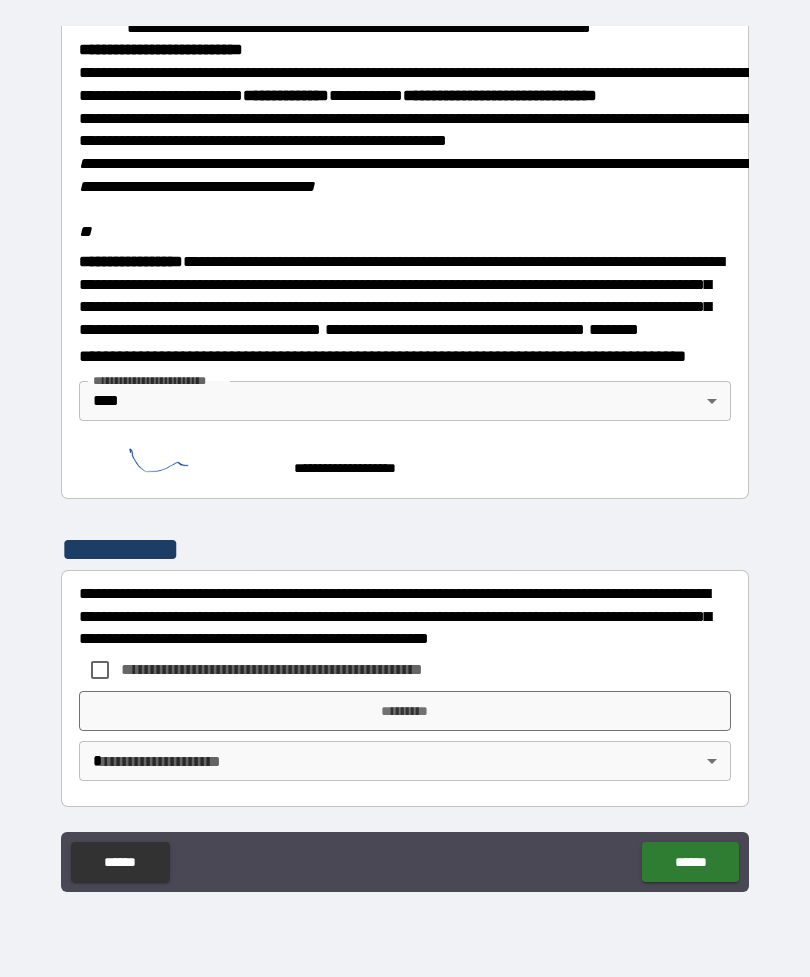 click on "*********" at bounding box center [405, 711] 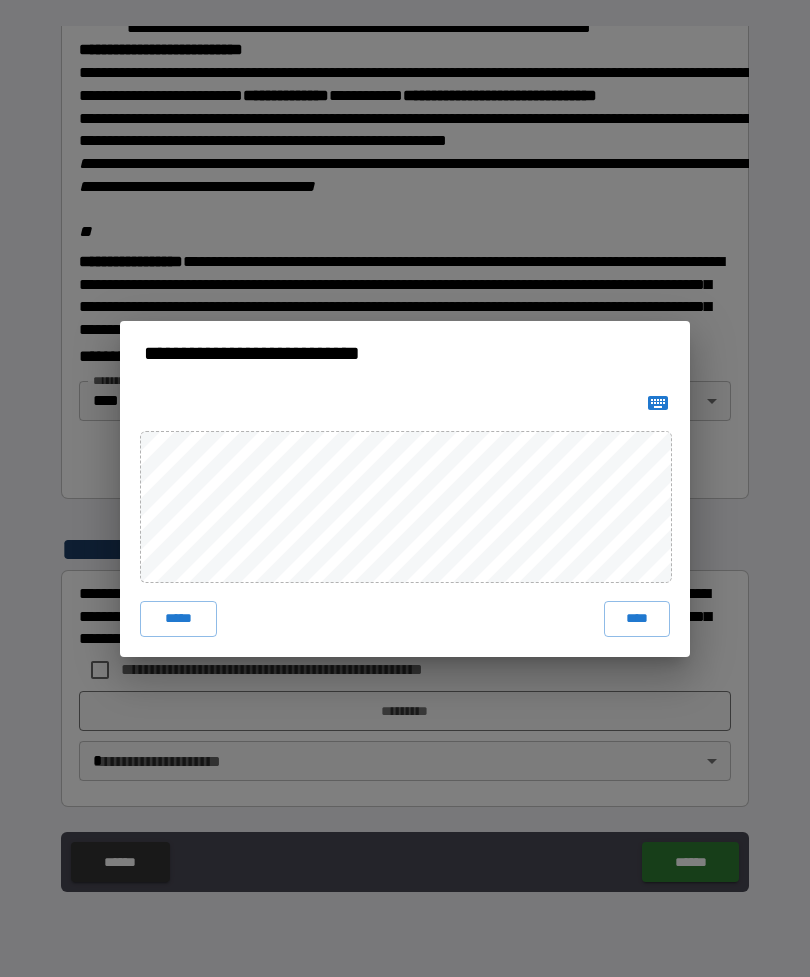 click on "****" at bounding box center [637, 619] 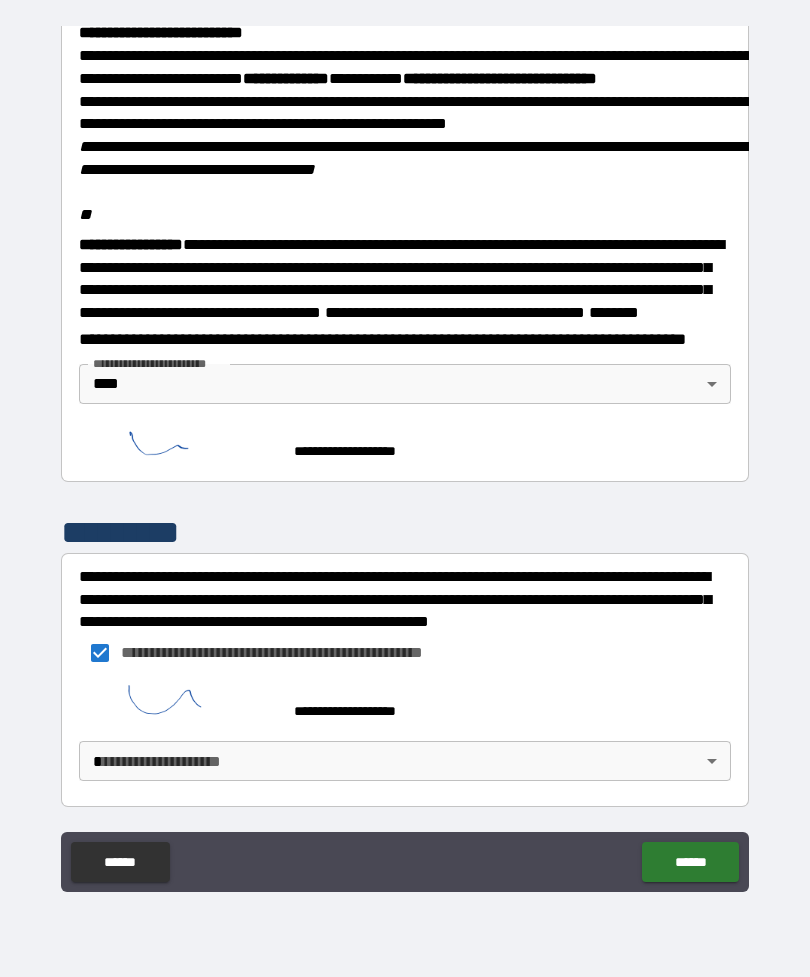 scroll, scrollTop: 2357, scrollLeft: 0, axis: vertical 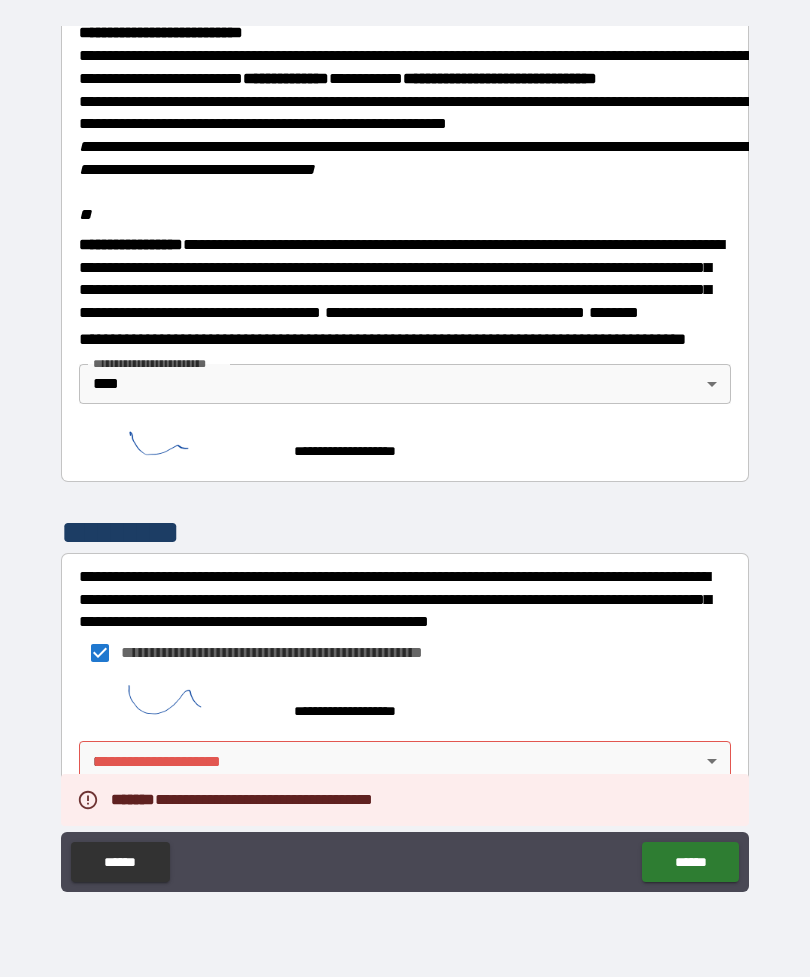 click on "**********" at bounding box center [405, 456] 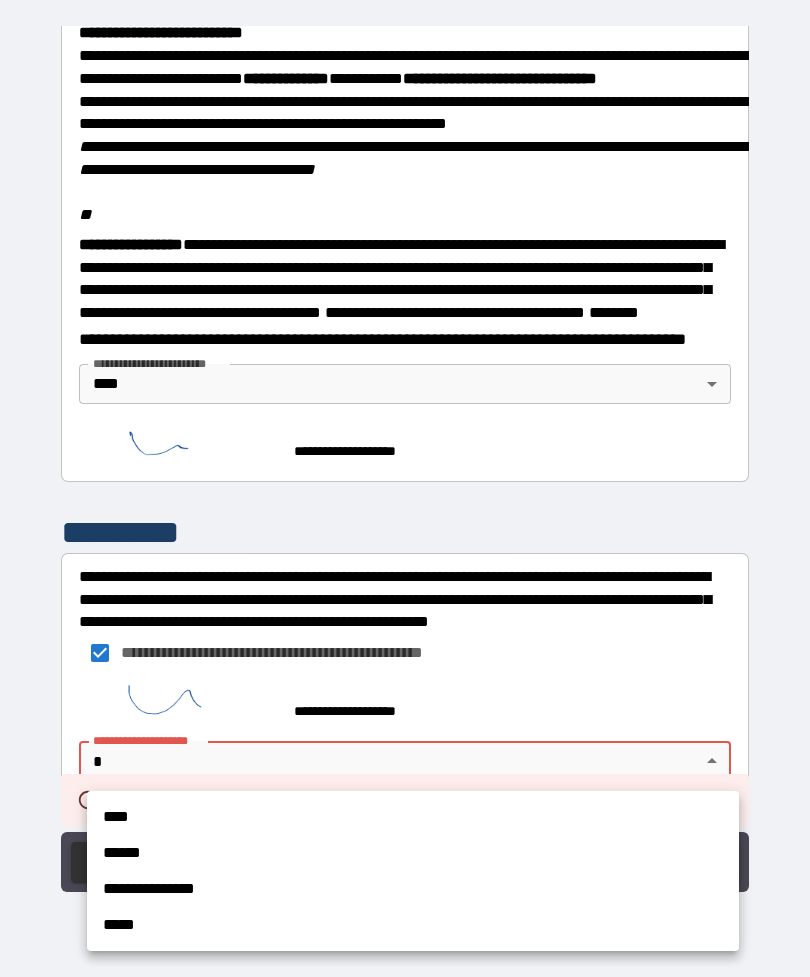 click on "****" at bounding box center (413, 817) 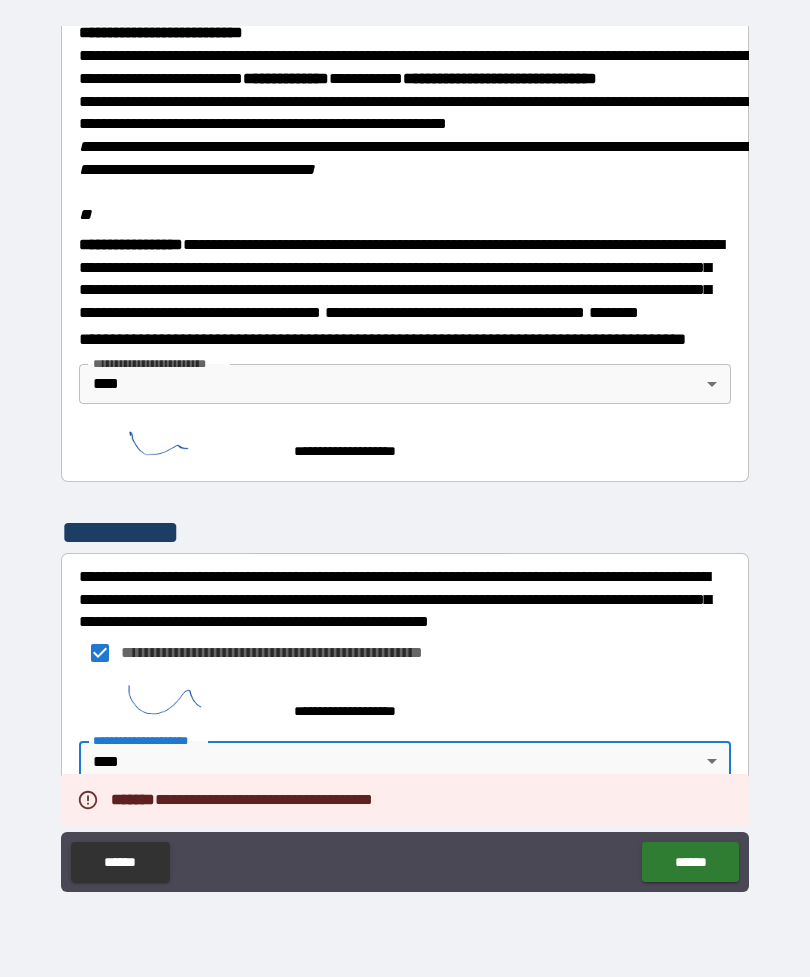 click on "******" at bounding box center (690, 862) 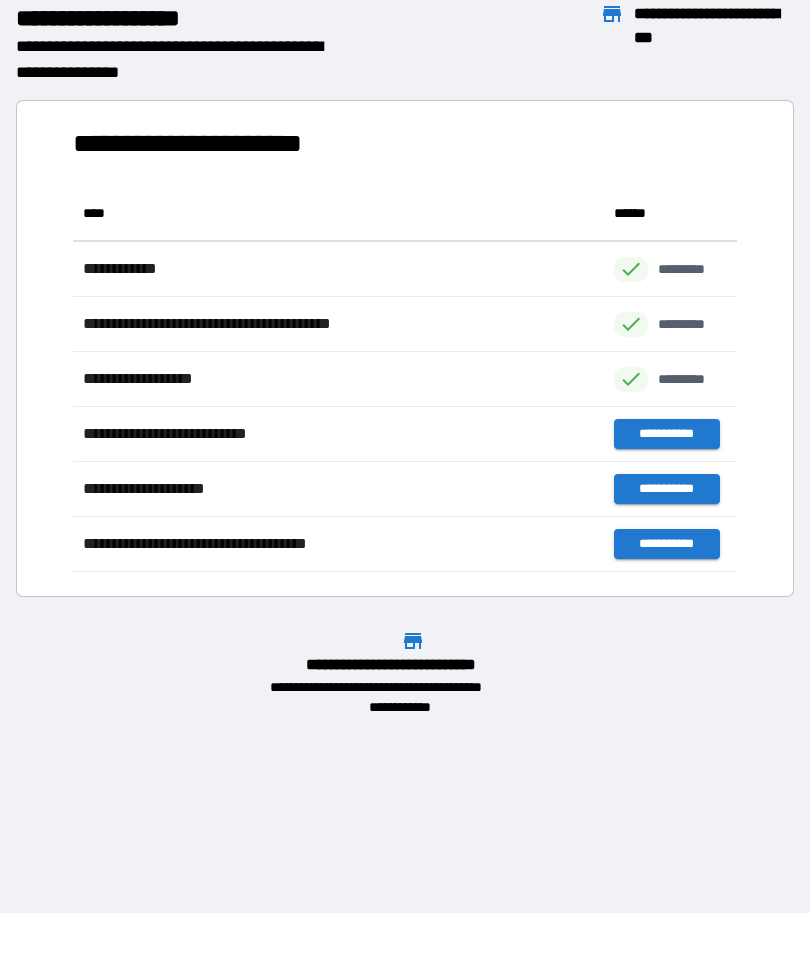 scroll, scrollTop: 1, scrollLeft: 1, axis: both 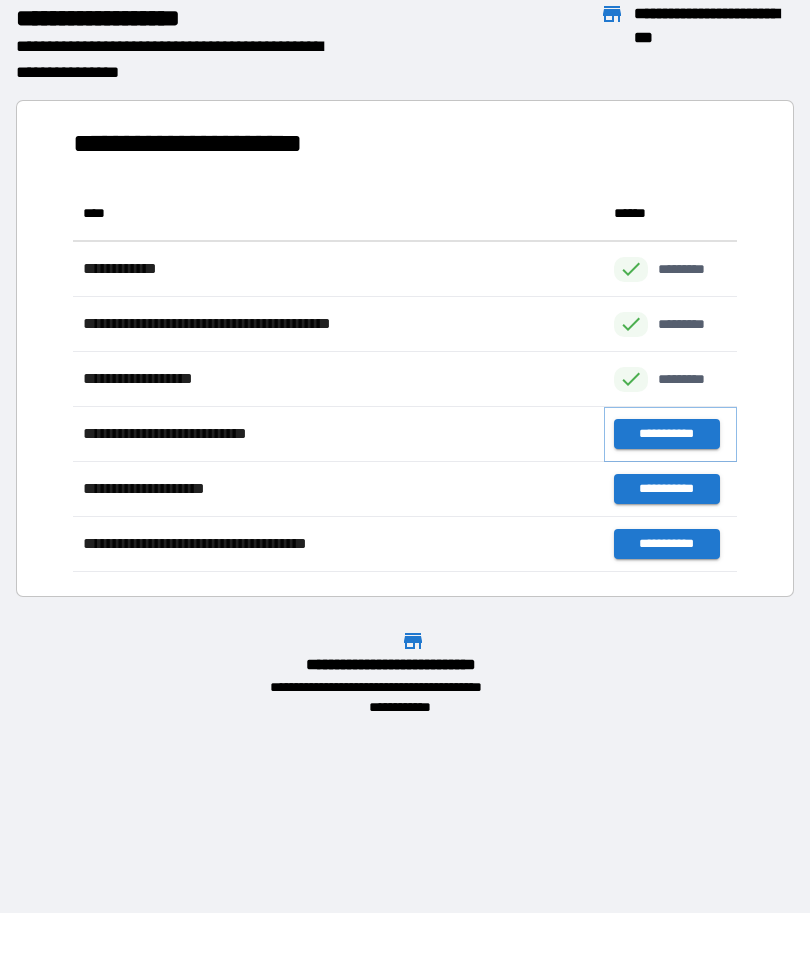 click on "**********" at bounding box center (666, 434) 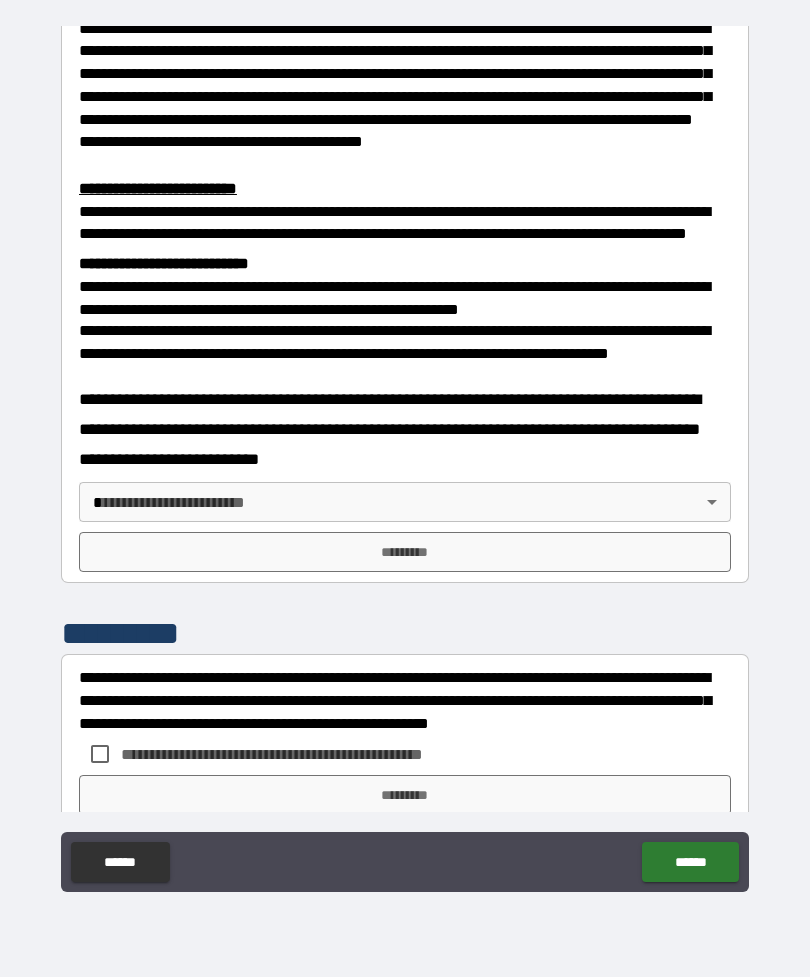 scroll, scrollTop: 539, scrollLeft: 0, axis: vertical 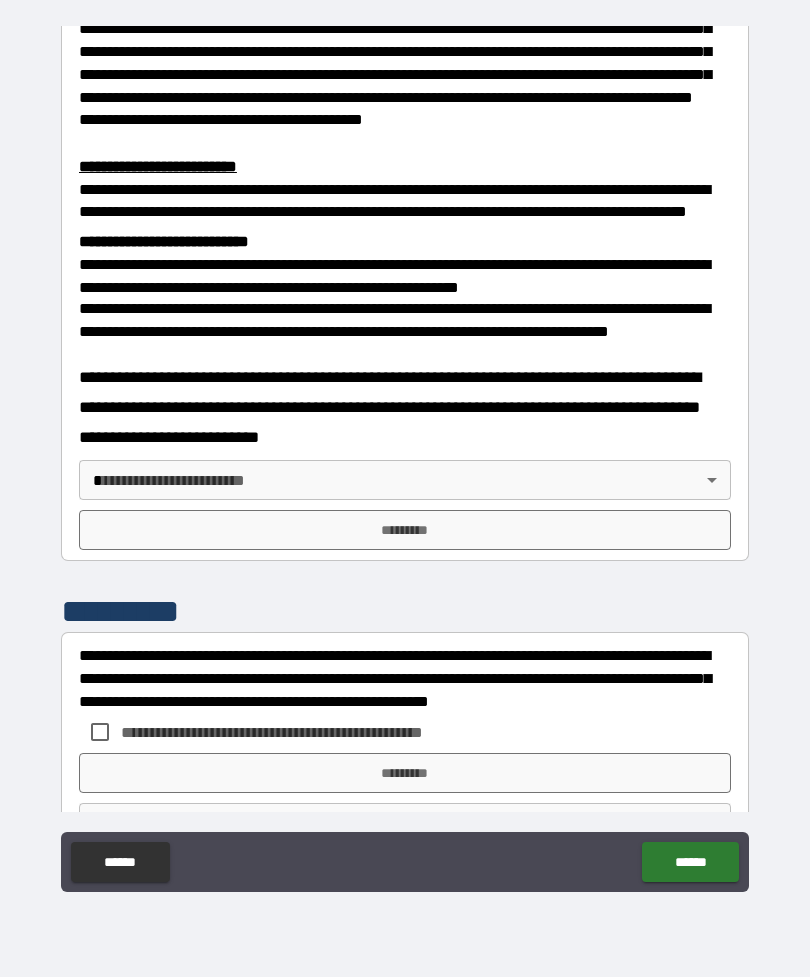 click on "**********" at bounding box center [405, 456] 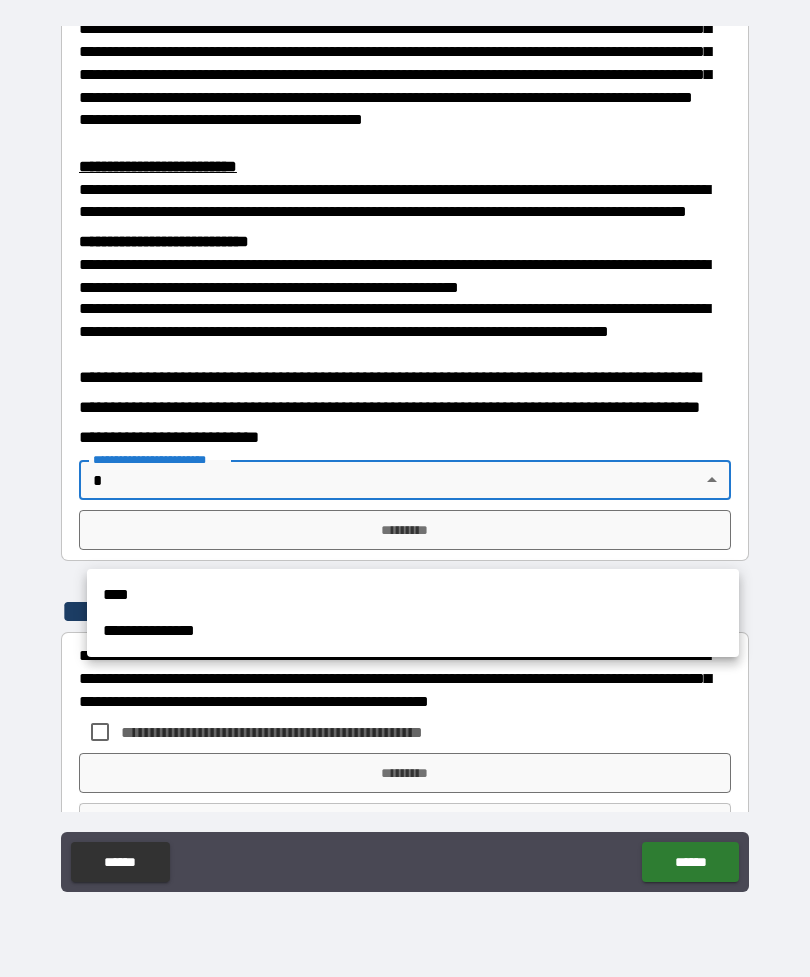 click on "****" at bounding box center [413, 595] 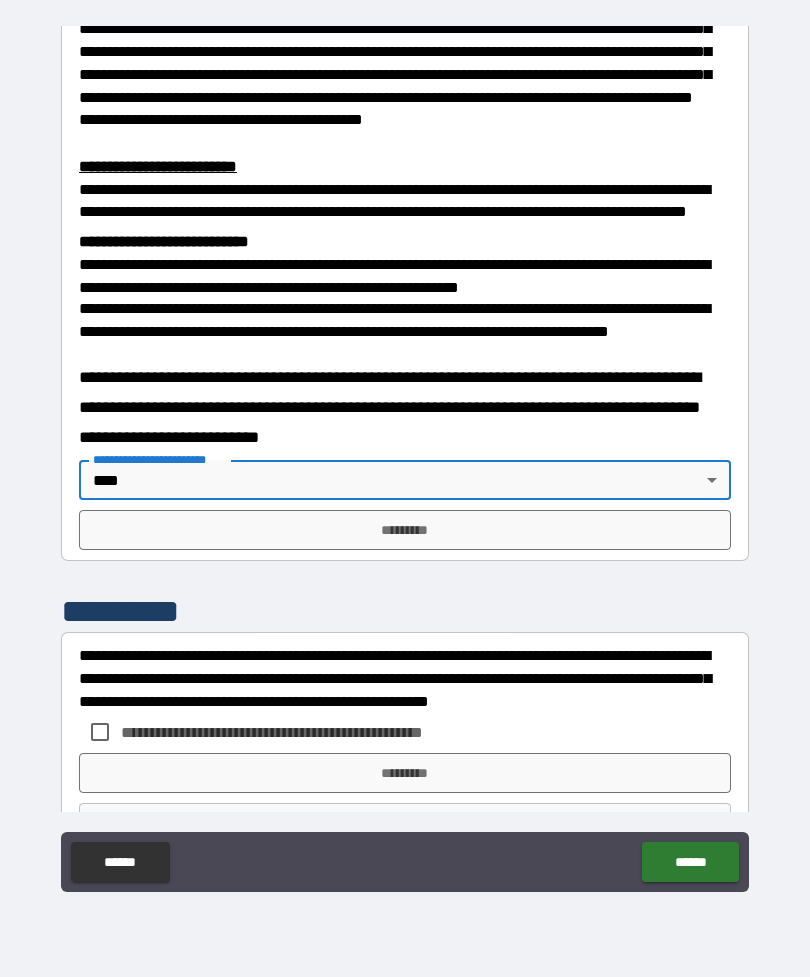 click on "*********" at bounding box center (405, 530) 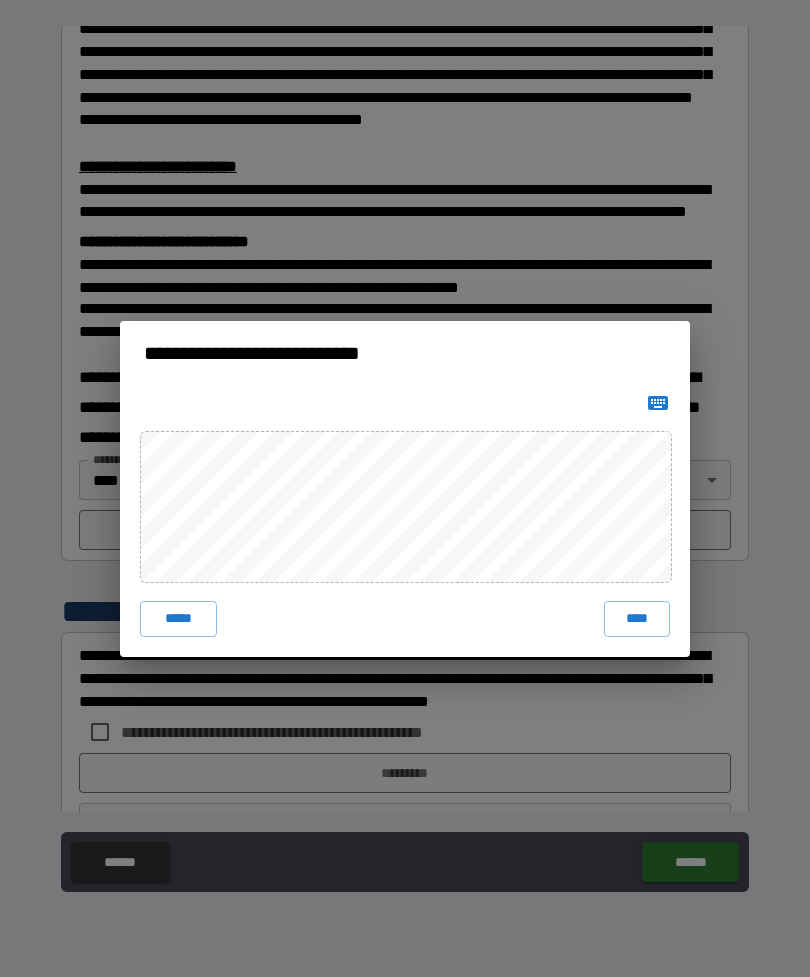 click on "****" at bounding box center [637, 619] 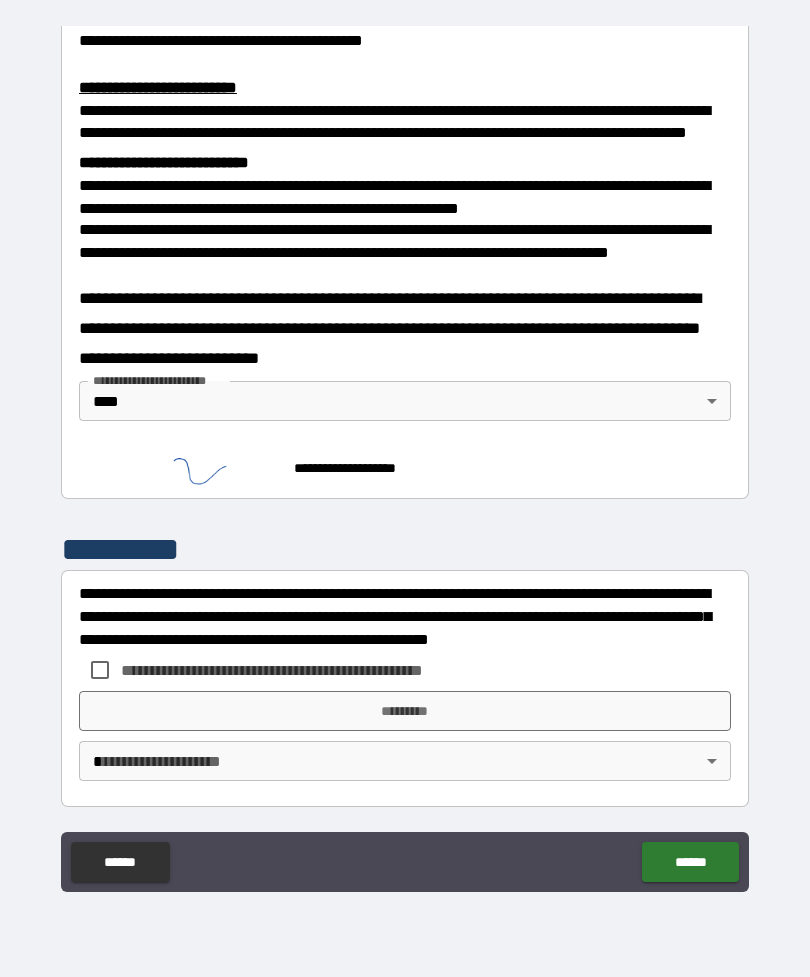 scroll, scrollTop: 677, scrollLeft: 0, axis: vertical 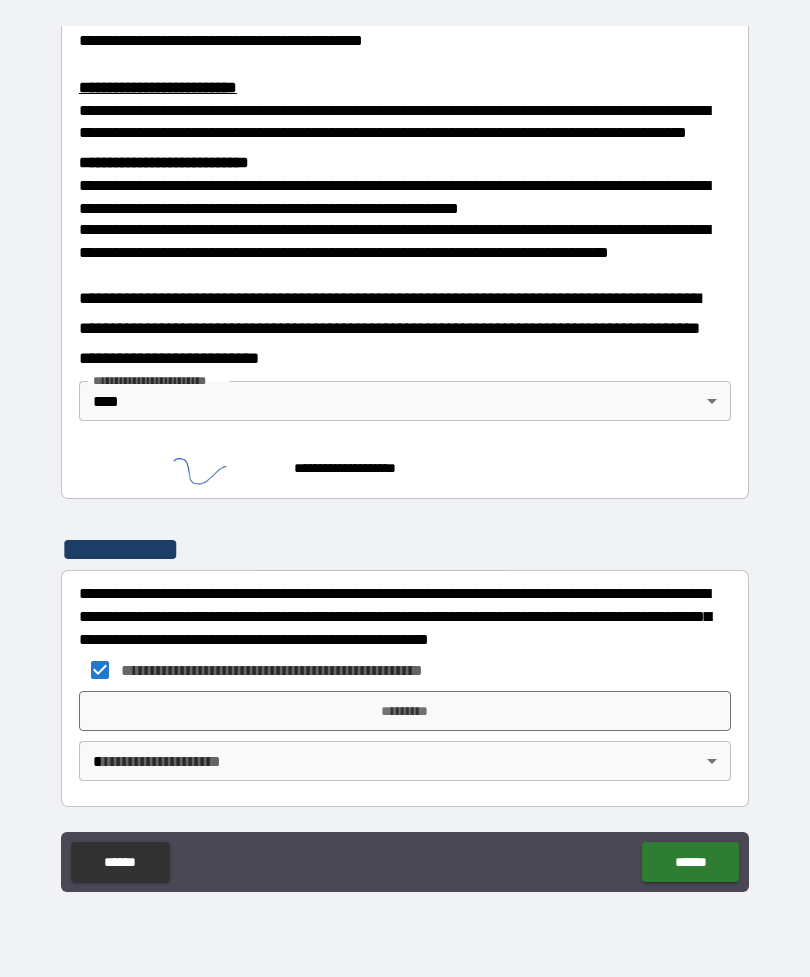 click on "*********" at bounding box center (405, 711) 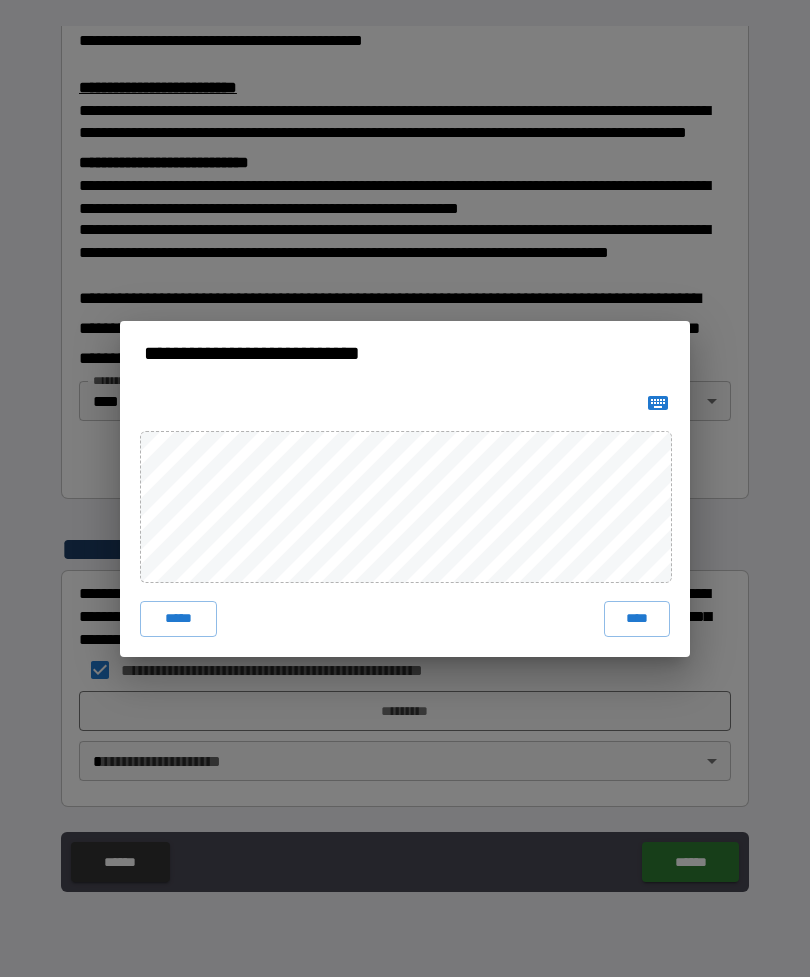 click on "****" at bounding box center [637, 619] 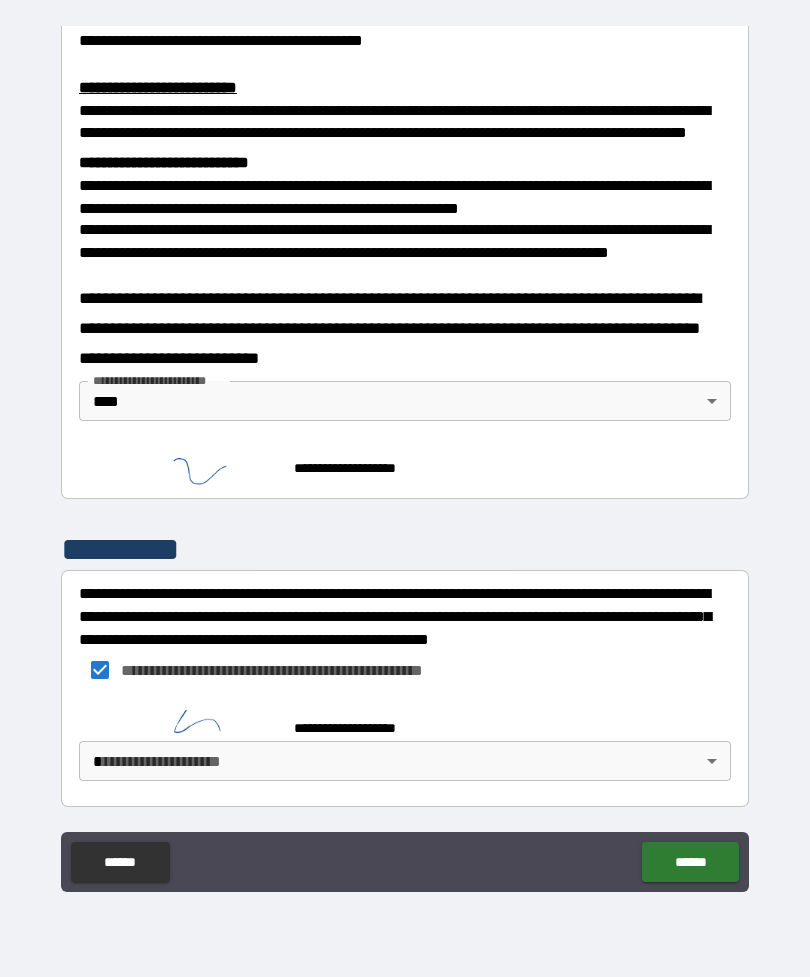 scroll, scrollTop: 667, scrollLeft: 0, axis: vertical 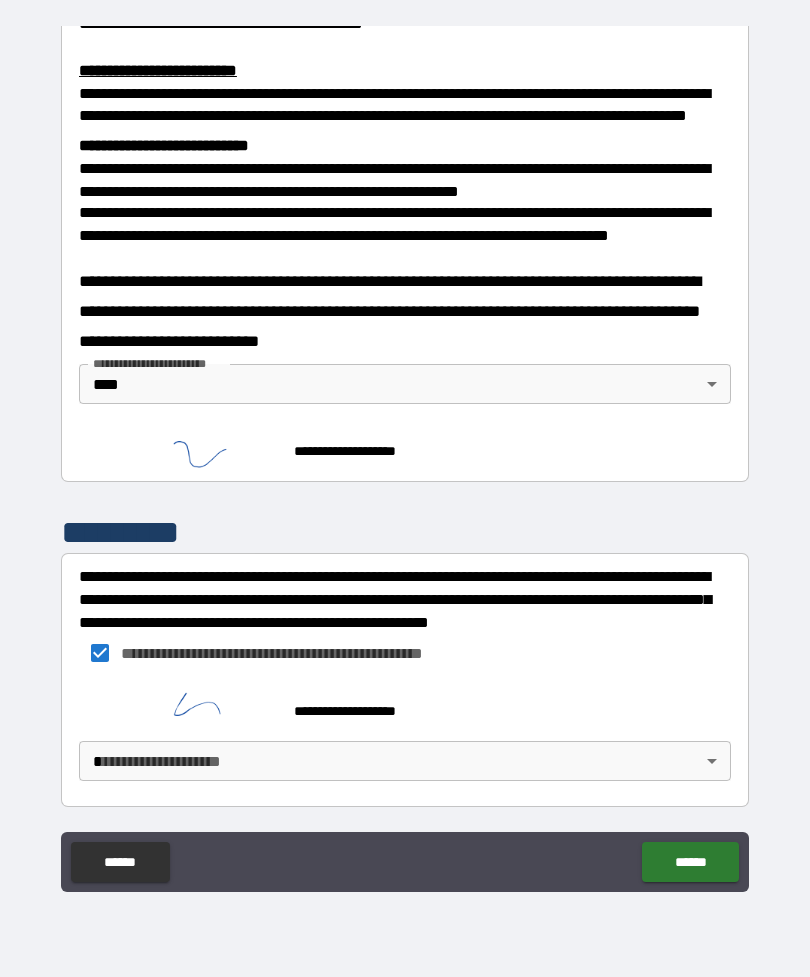click on "**********" at bounding box center (405, 456) 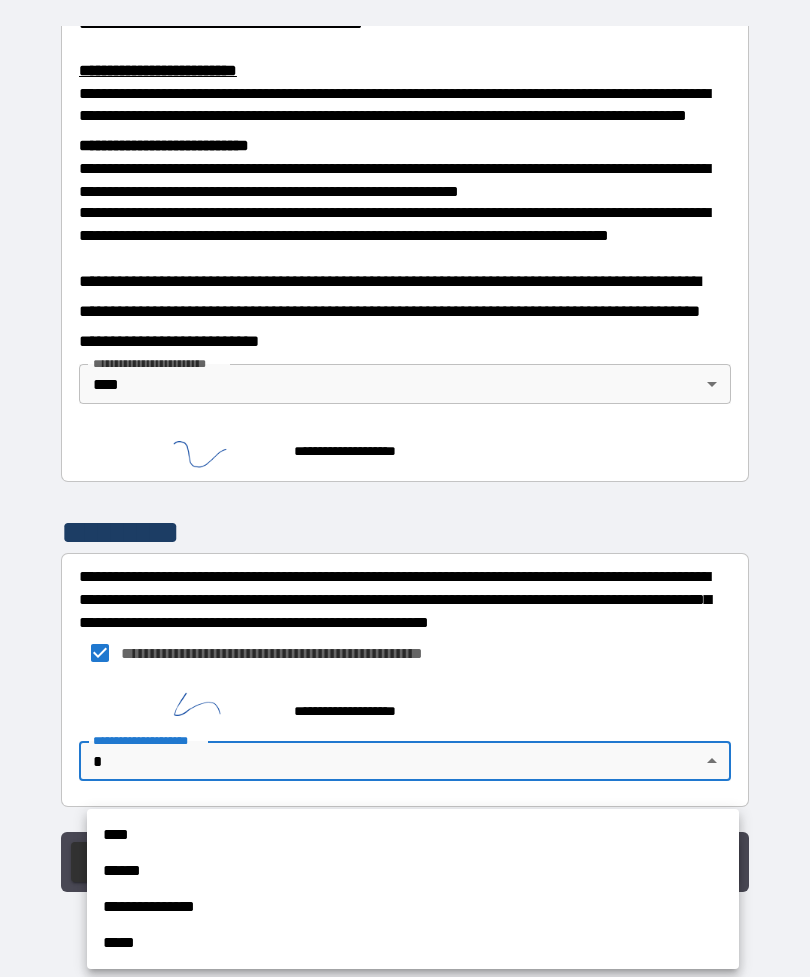 click on "****" at bounding box center [413, 835] 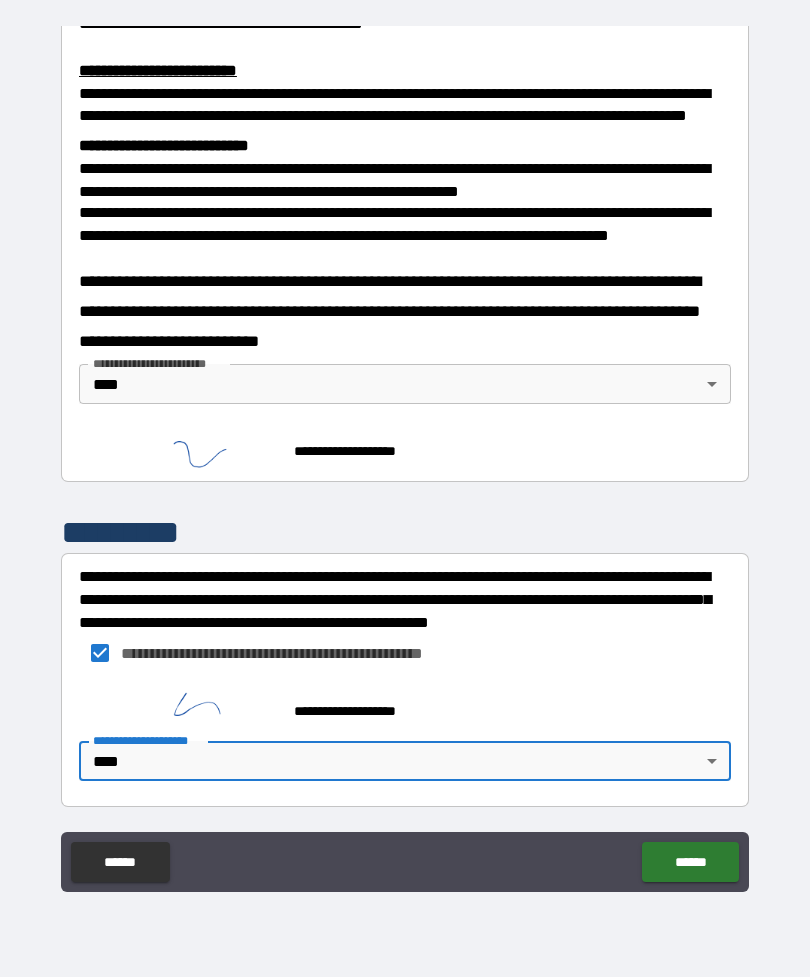 click on "******" at bounding box center [690, 862] 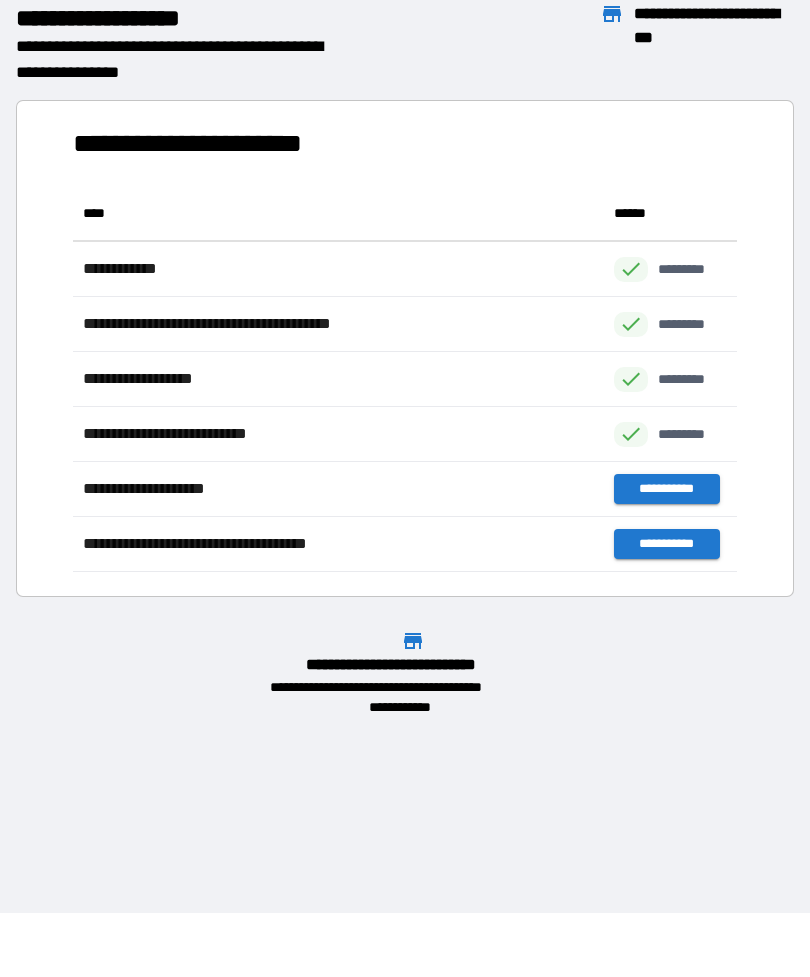 scroll, scrollTop: 1, scrollLeft: 1, axis: both 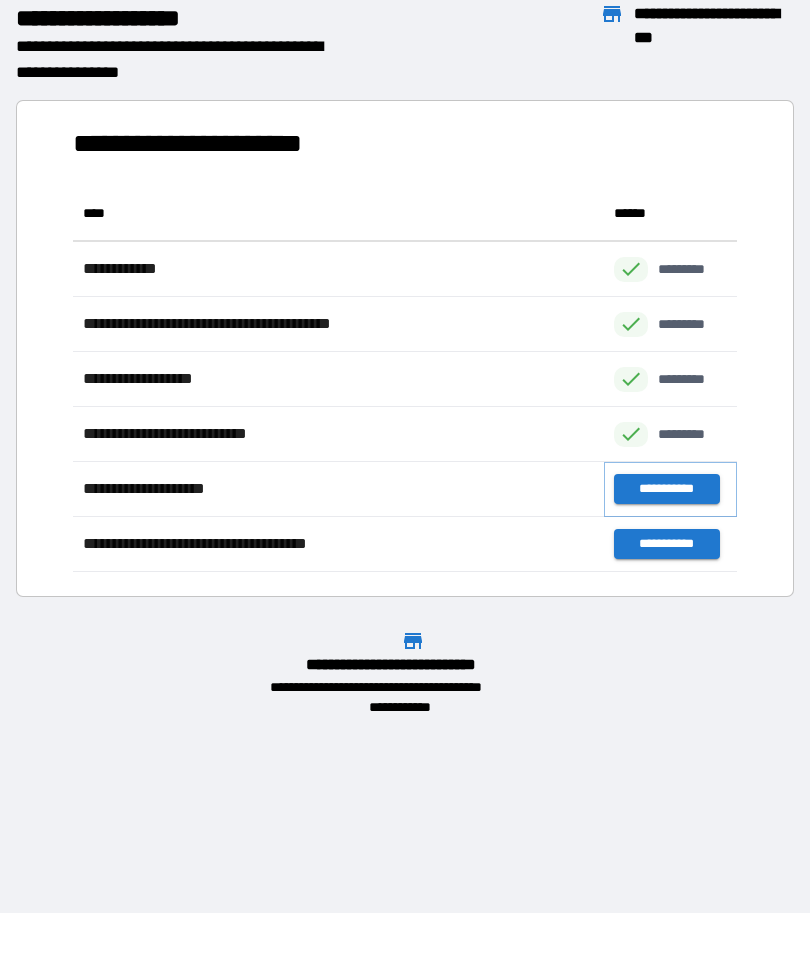 click on "**********" at bounding box center [666, 489] 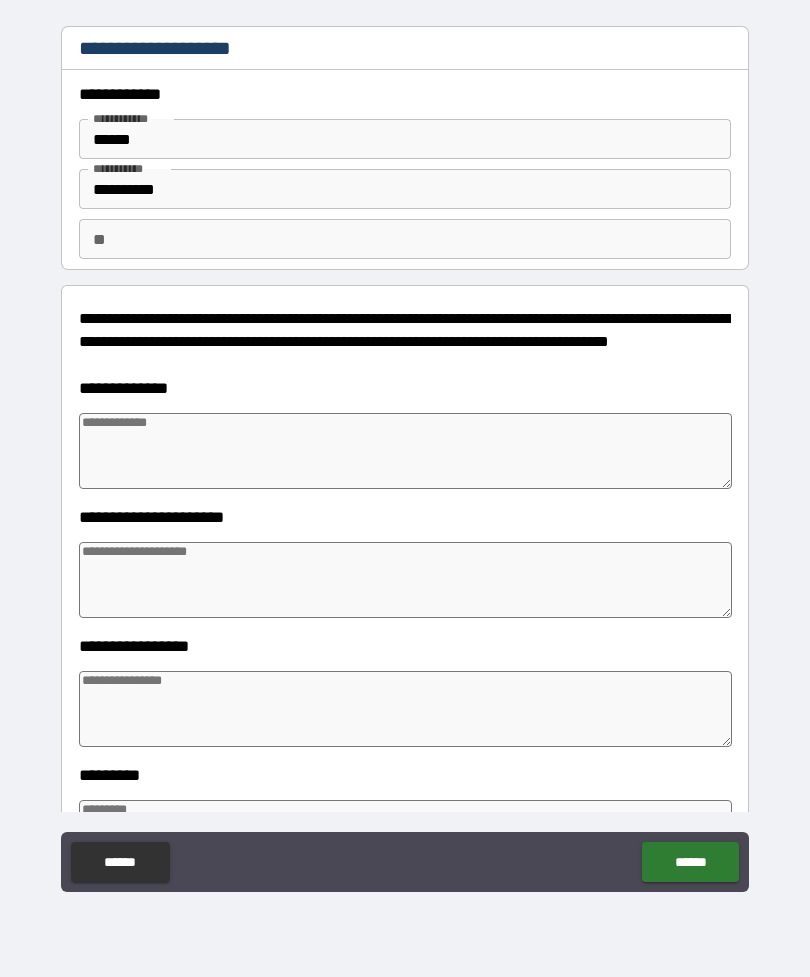 type on "*" 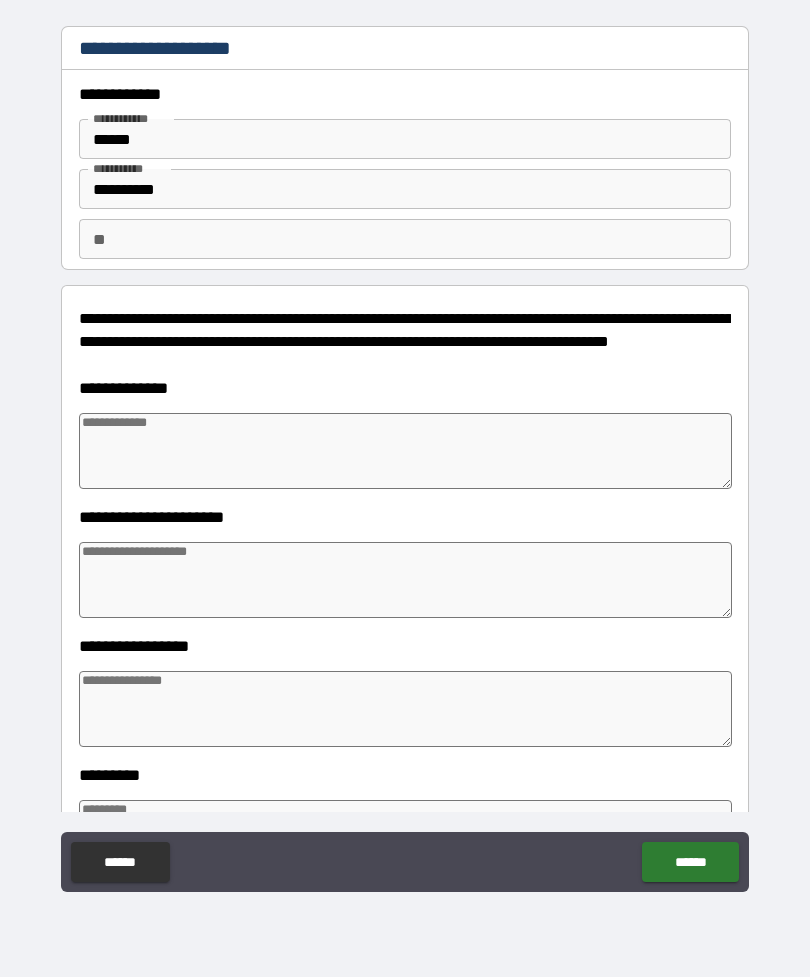 type on "*" 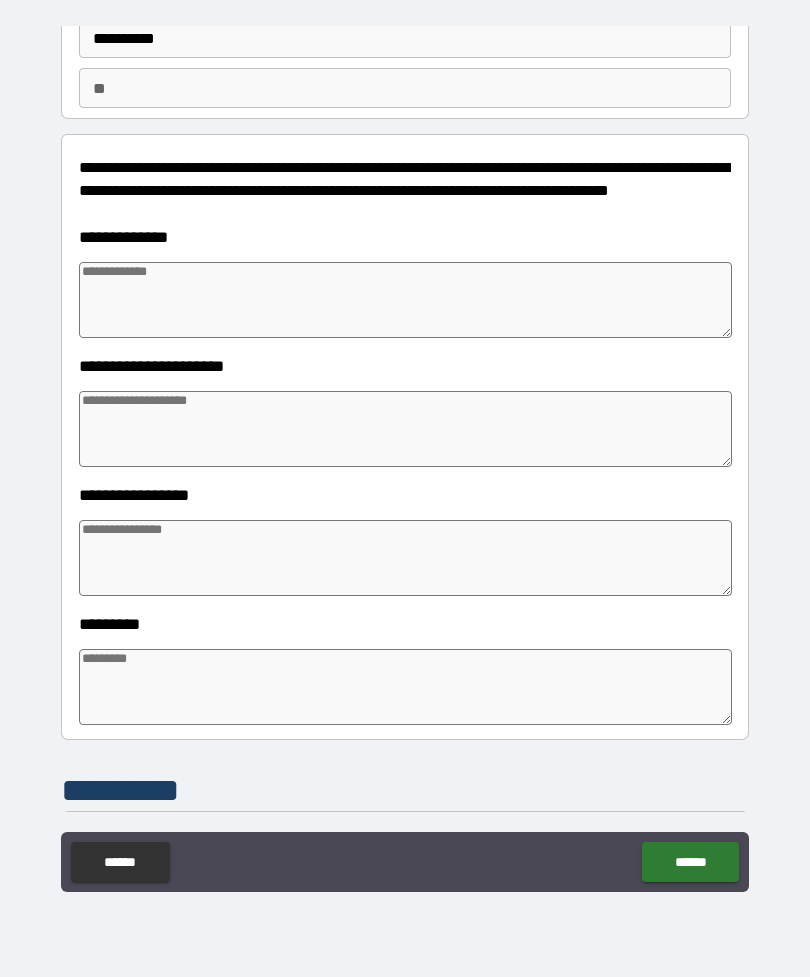 scroll, scrollTop: 147, scrollLeft: 0, axis: vertical 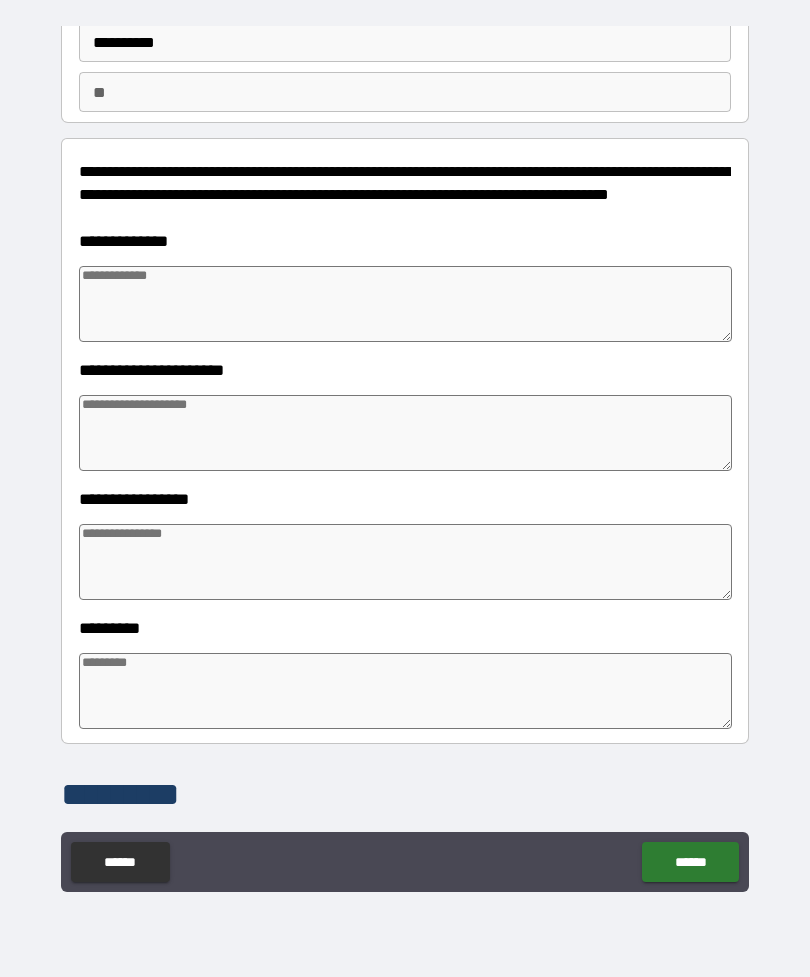 click at bounding box center (405, 304) 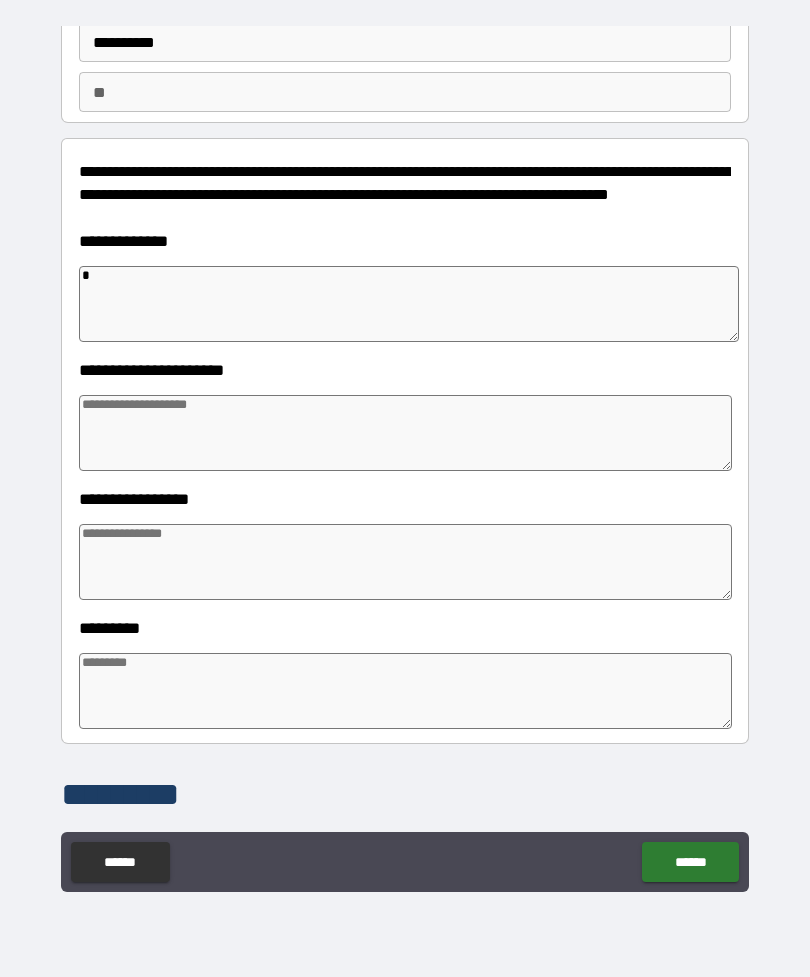 type on "**" 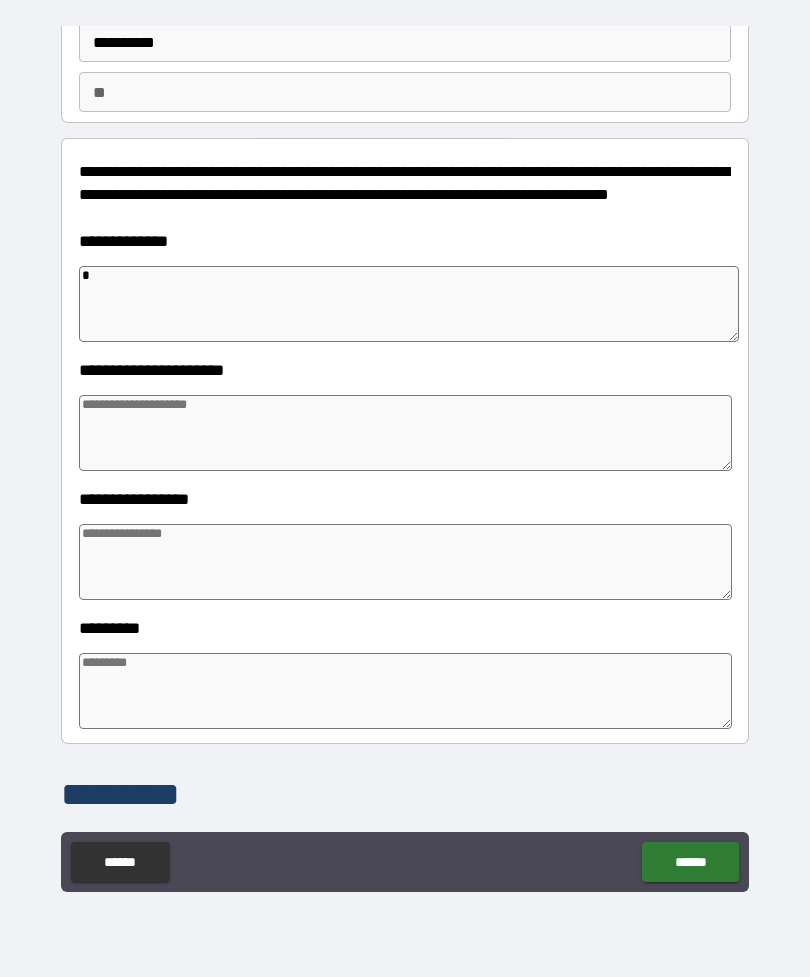 type on "*" 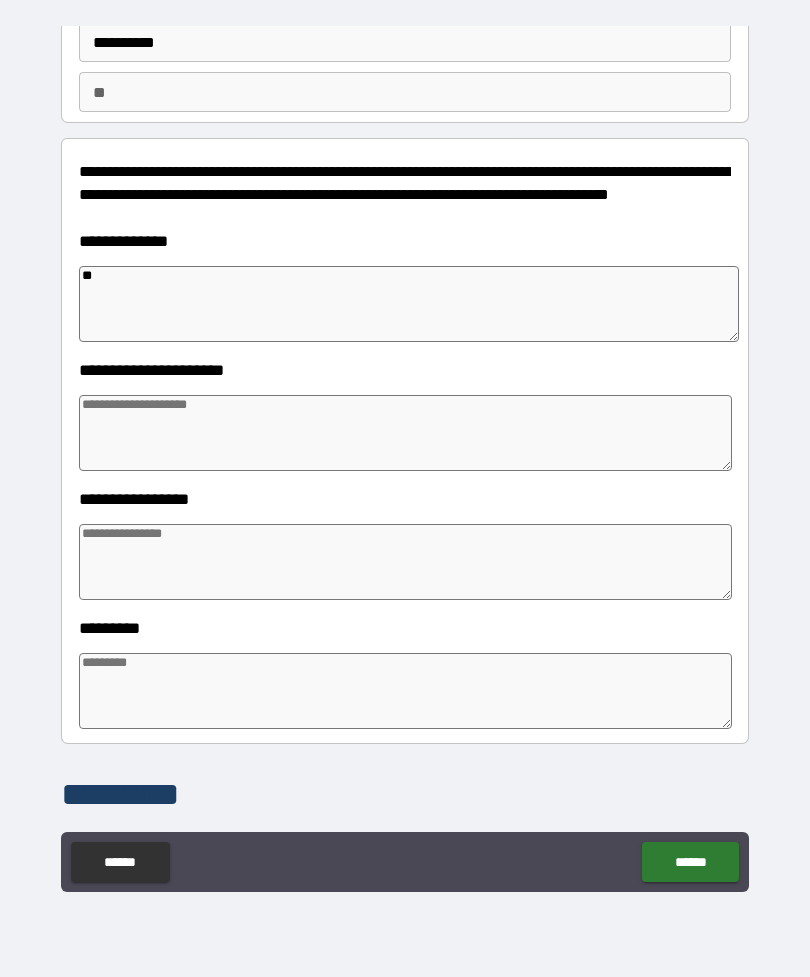 type on "***" 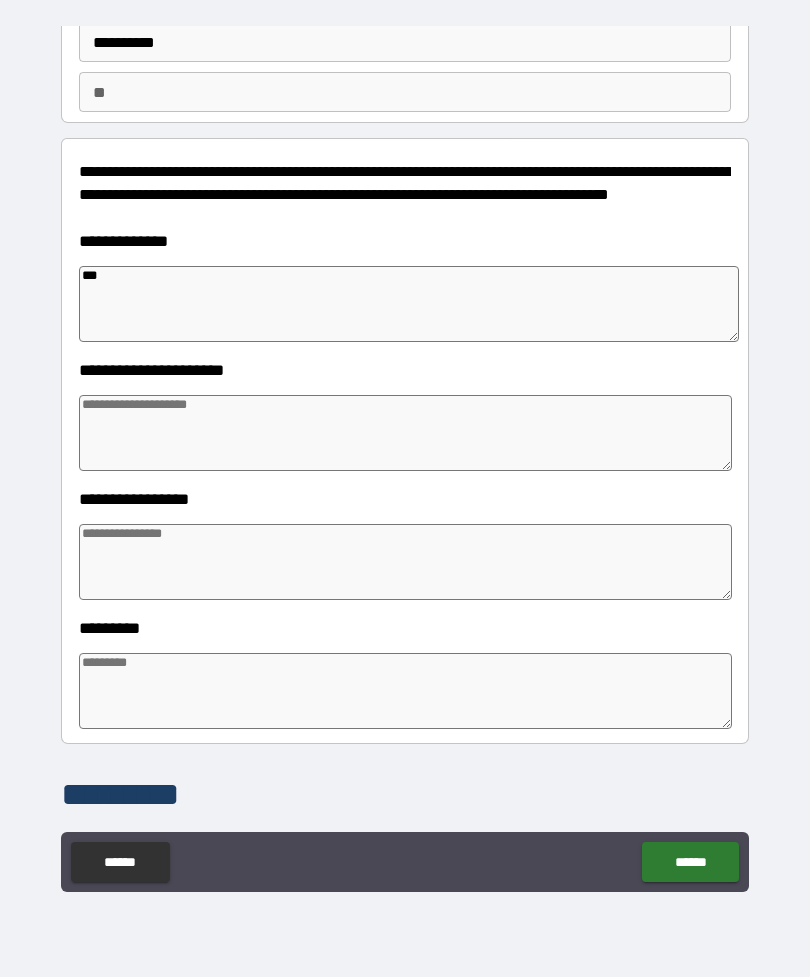 type on "*" 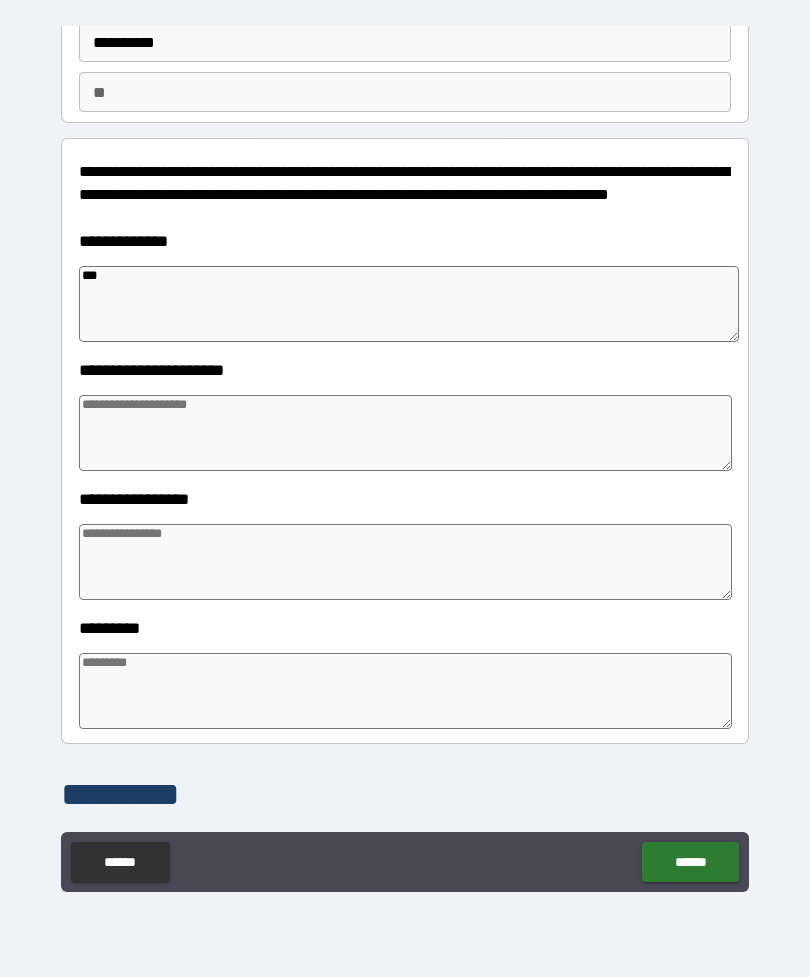 type on "*" 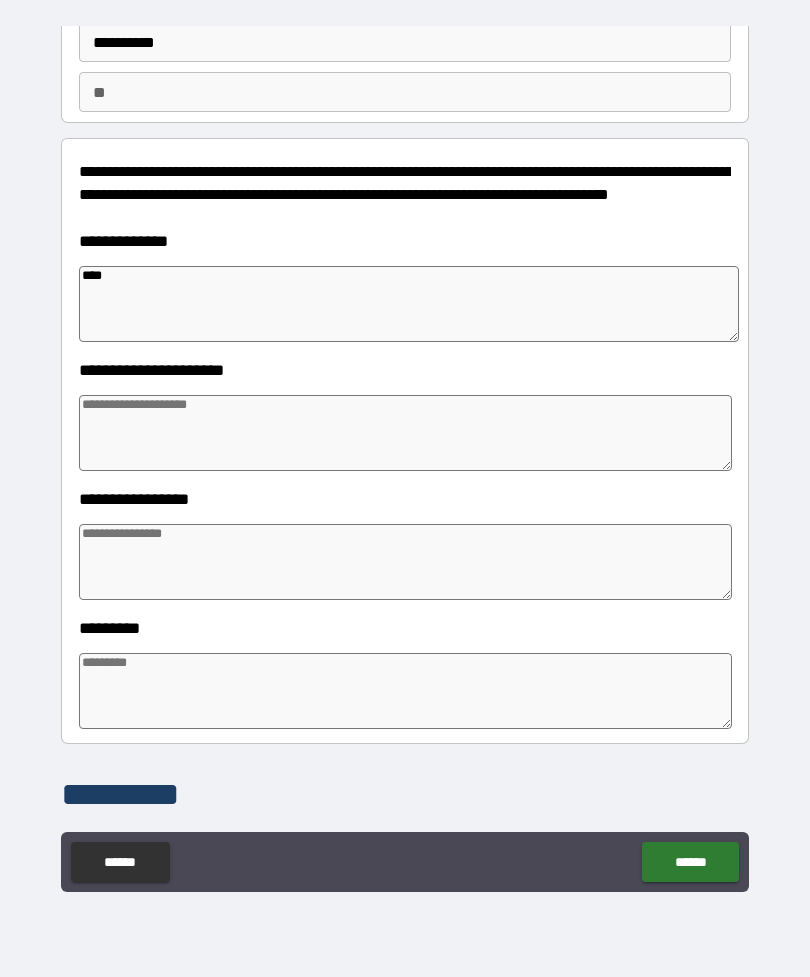 type on "*" 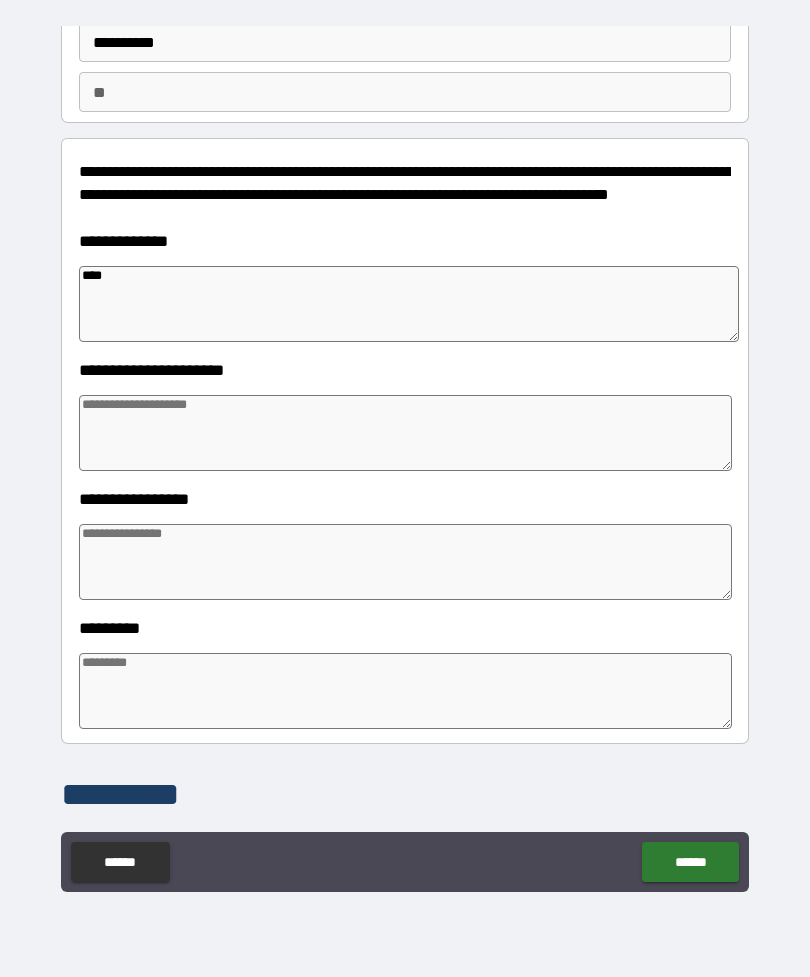 type on "*****" 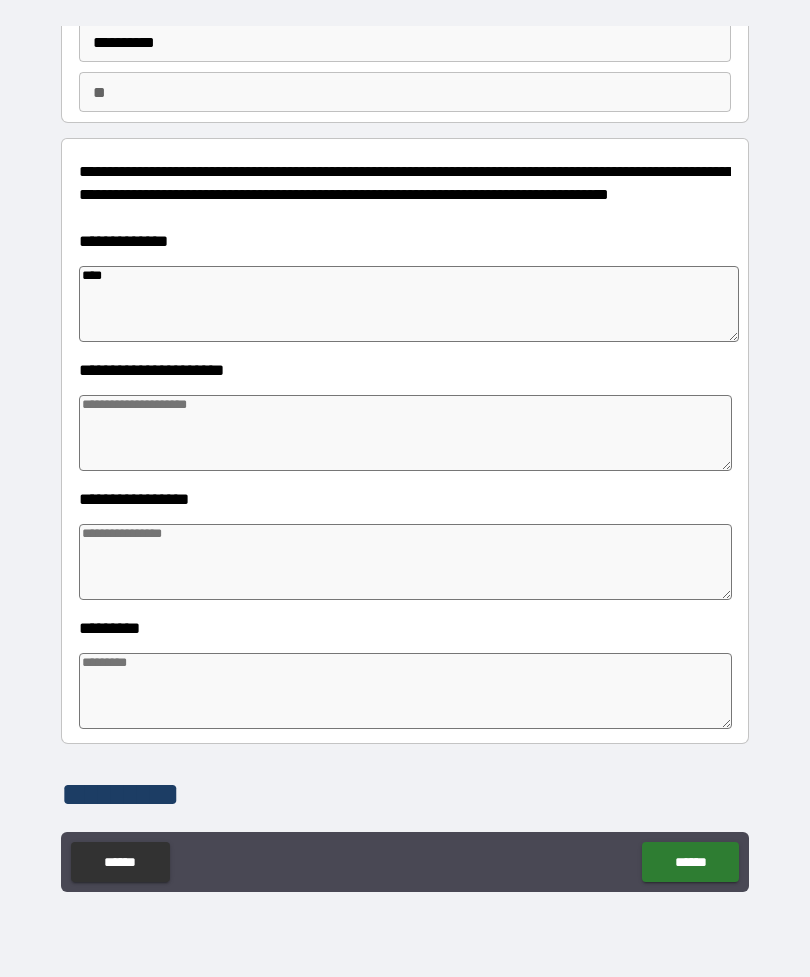 type on "*" 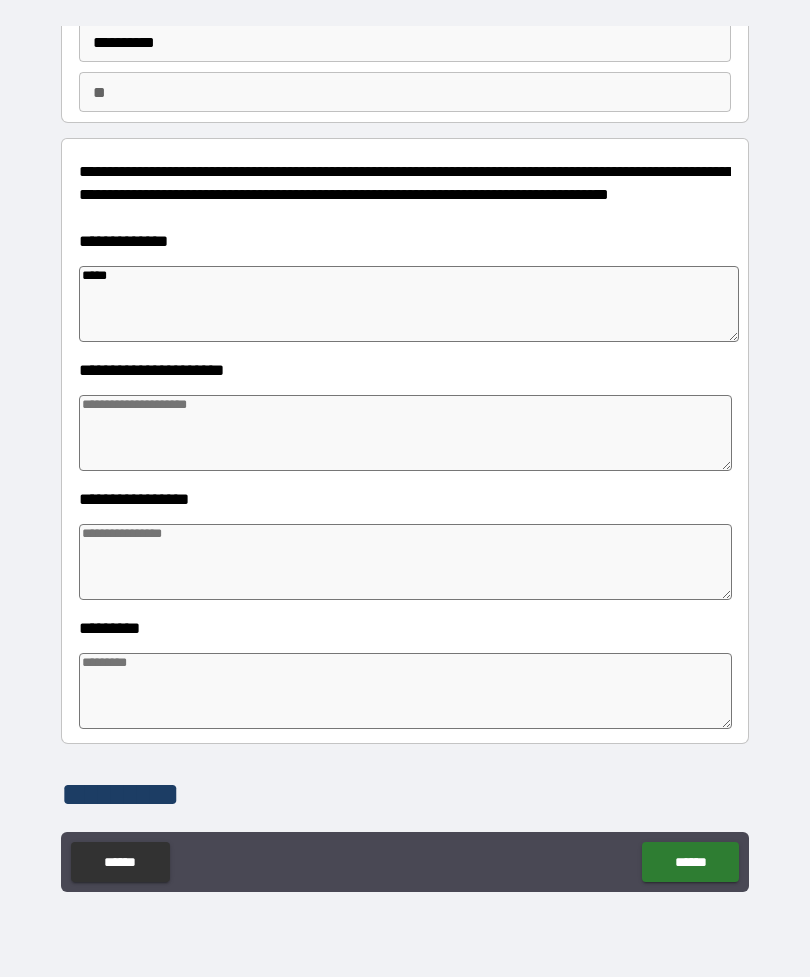 type on "******" 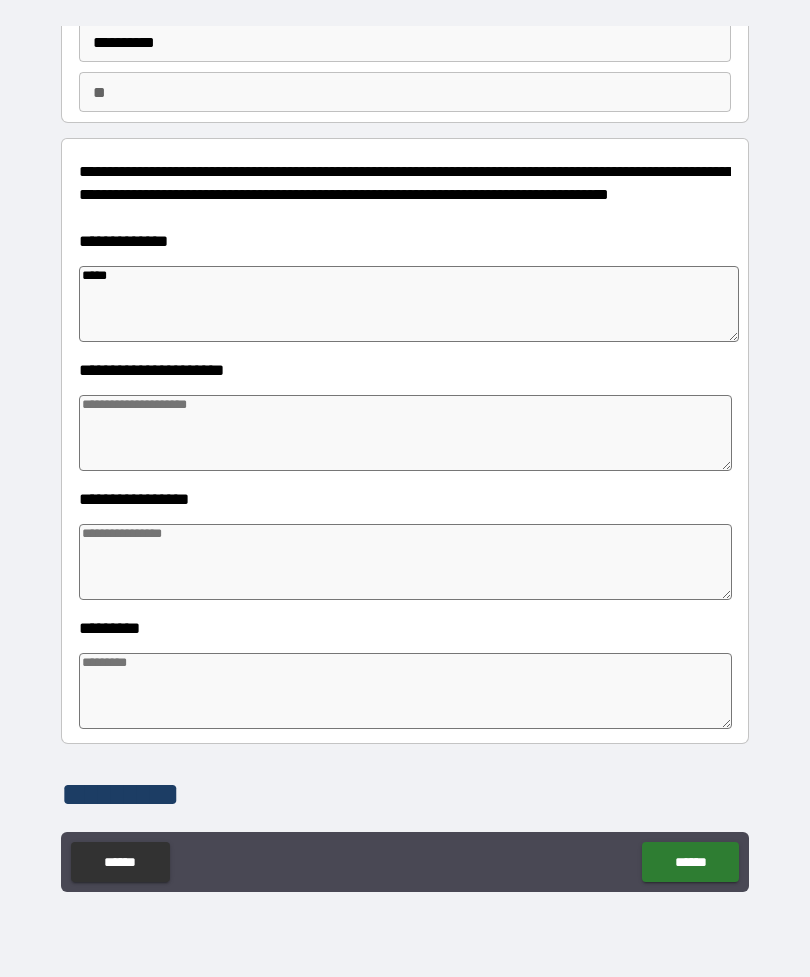 type on "*" 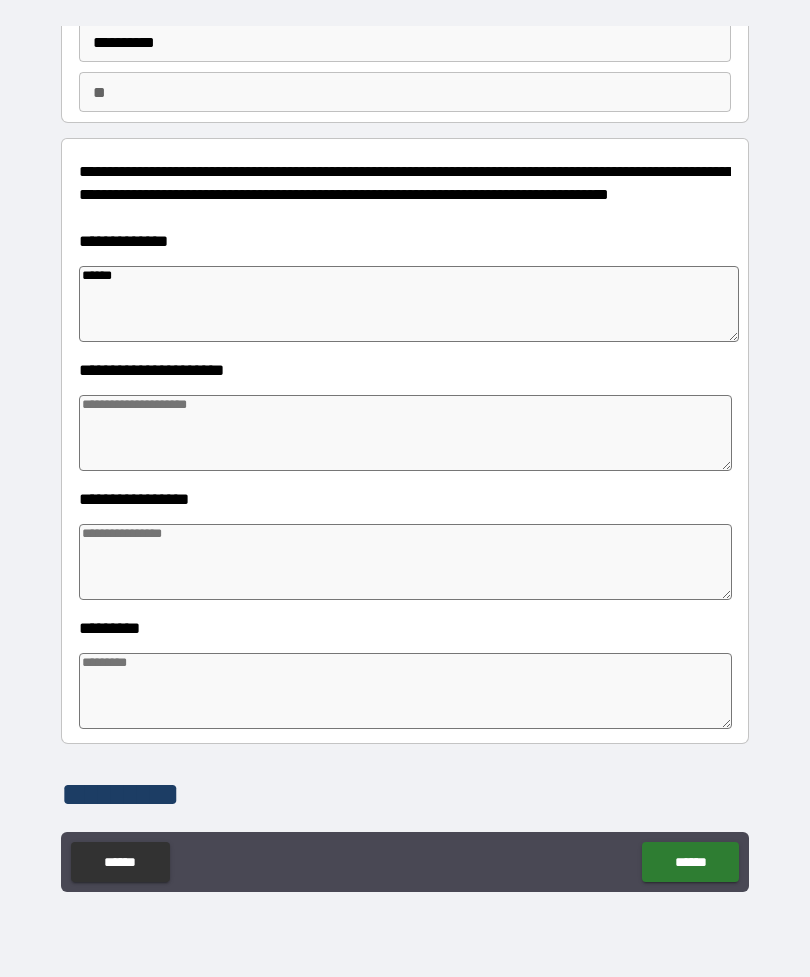 type on "*******" 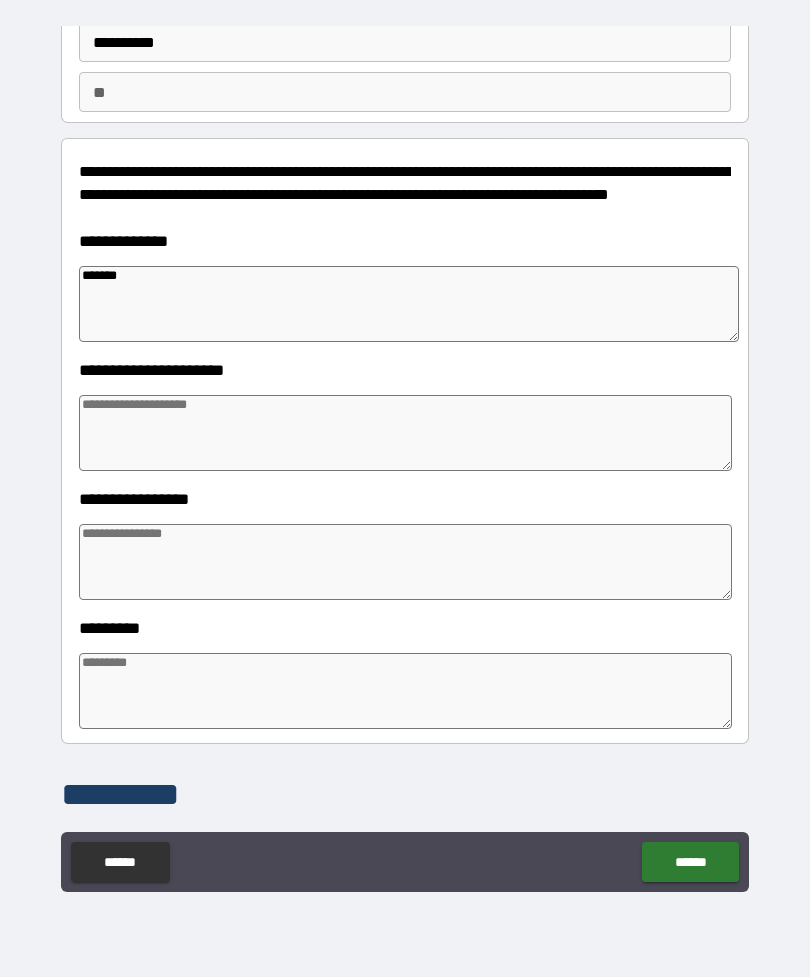 type on "*" 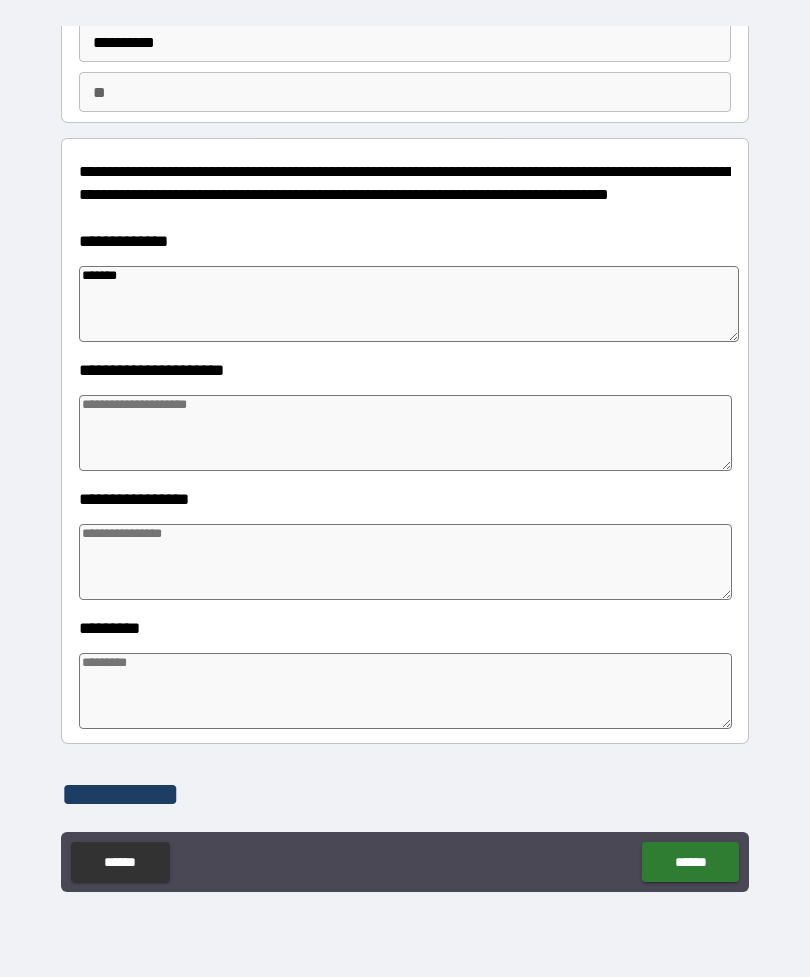 type on "********" 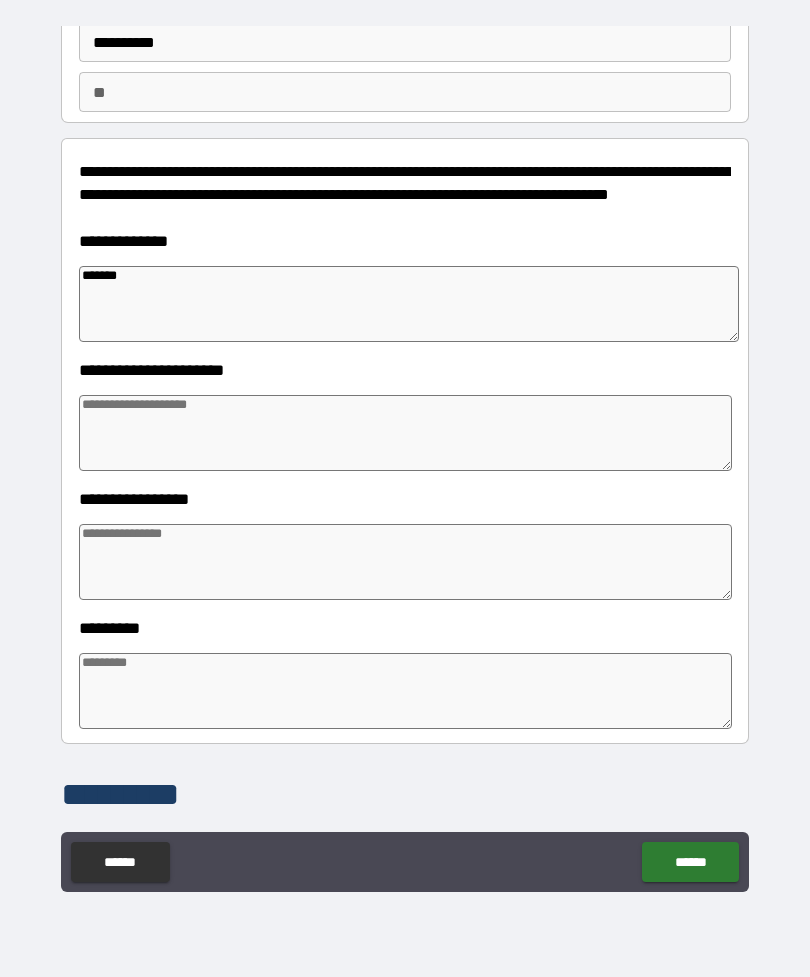 type on "*" 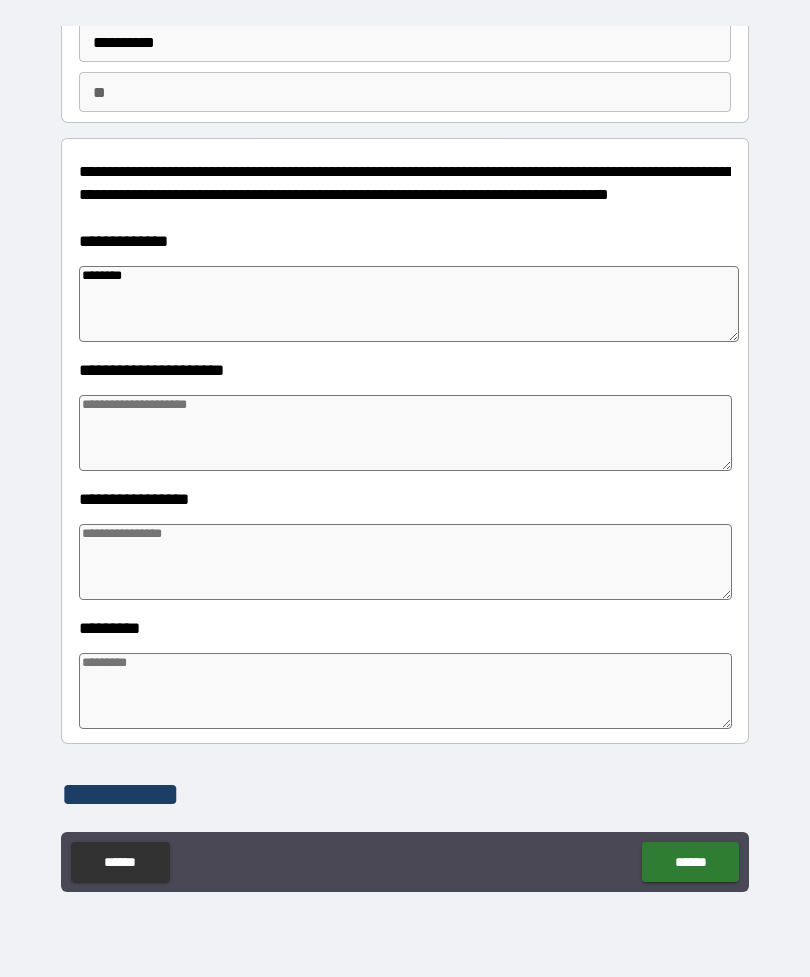 type on "*********" 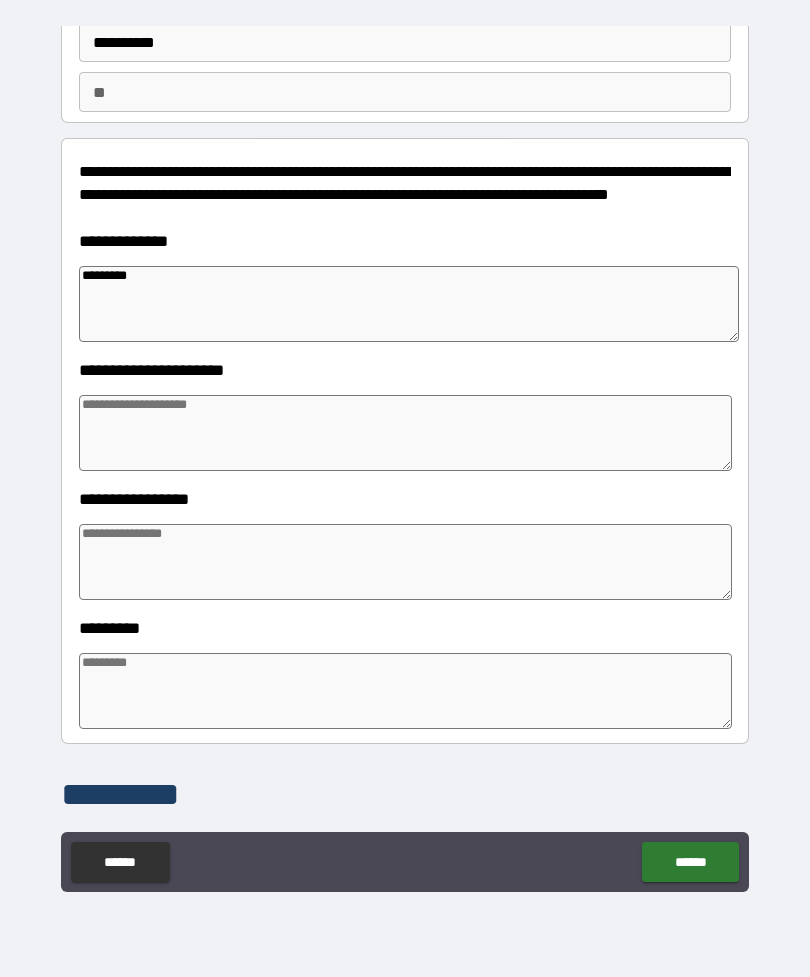 type on "*" 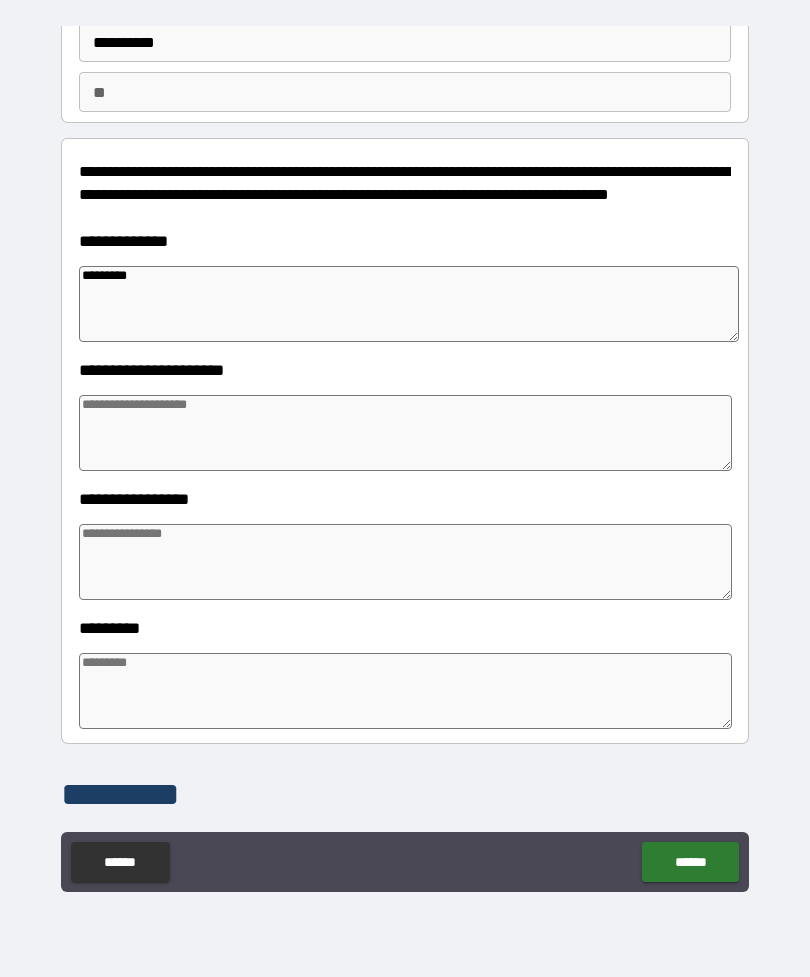 type on "*" 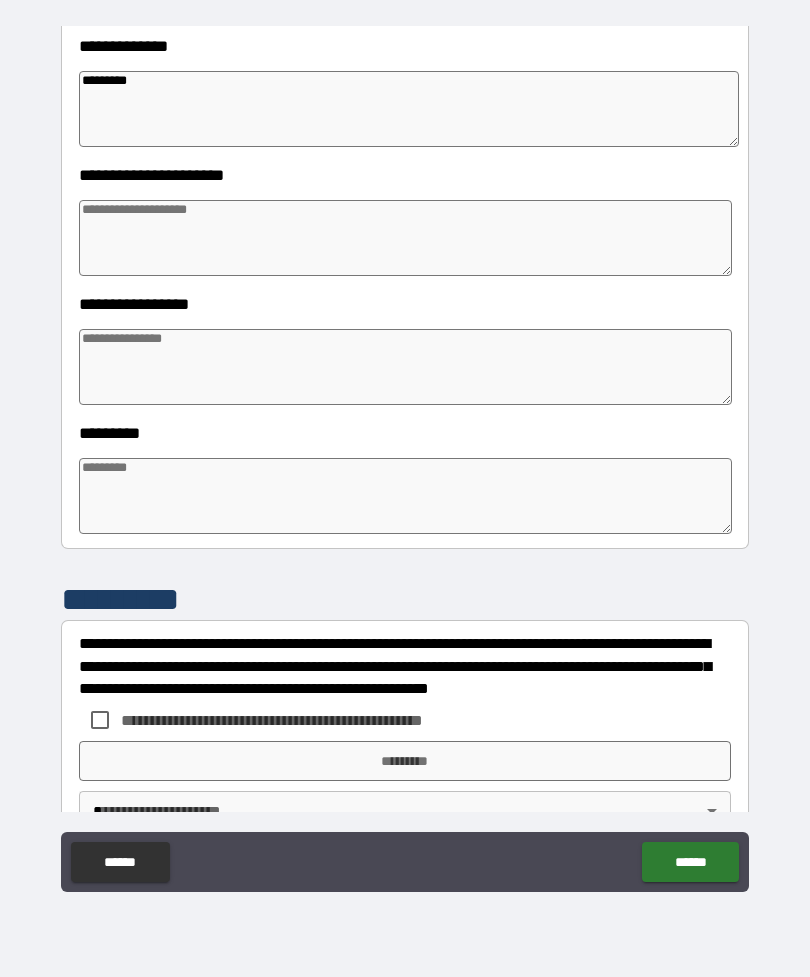 scroll, scrollTop: 348, scrollLeft: 0, axis: vertical 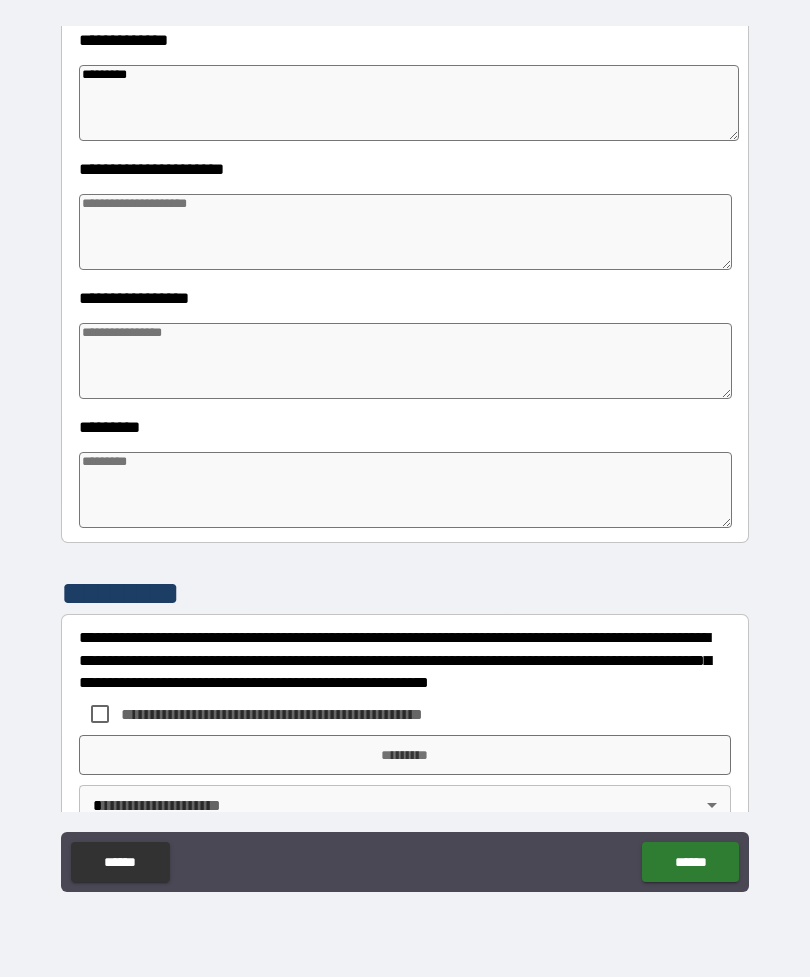click at bounding box center (405, 361) 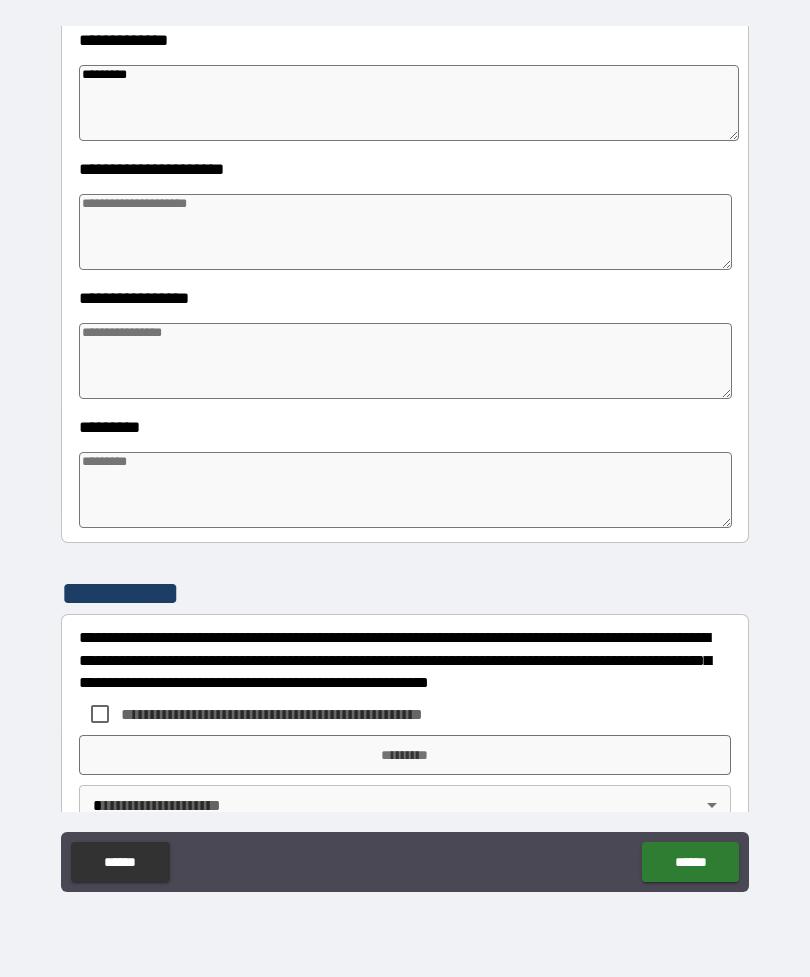 type on "*" 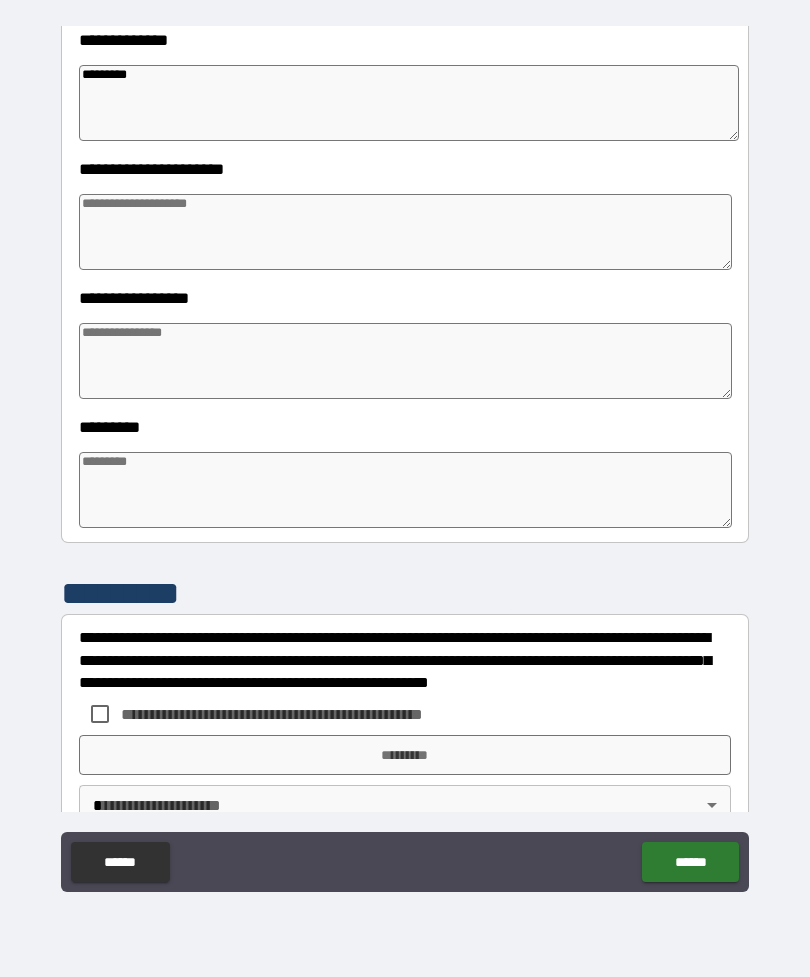 type on "*" 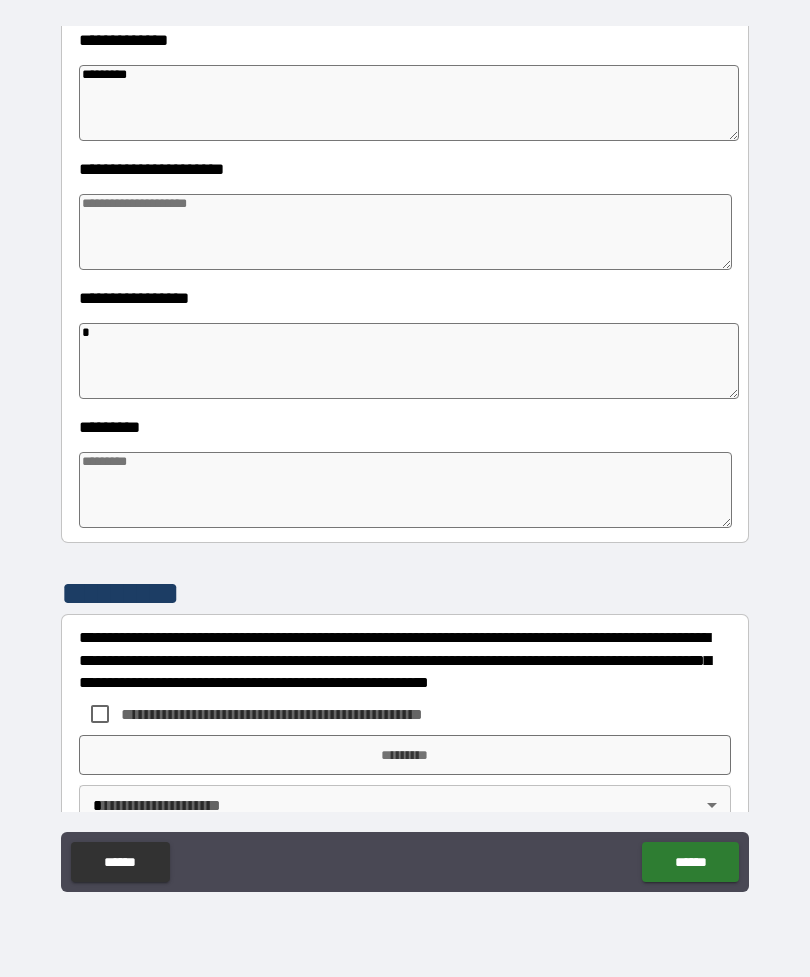type on "*" 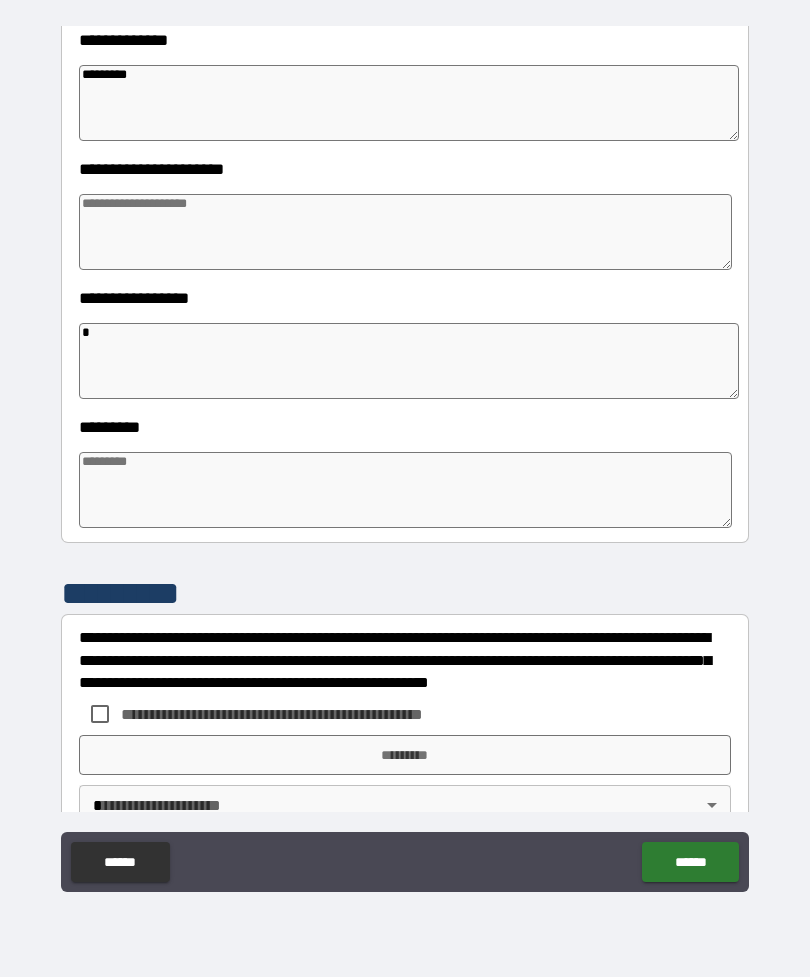 type on "*" 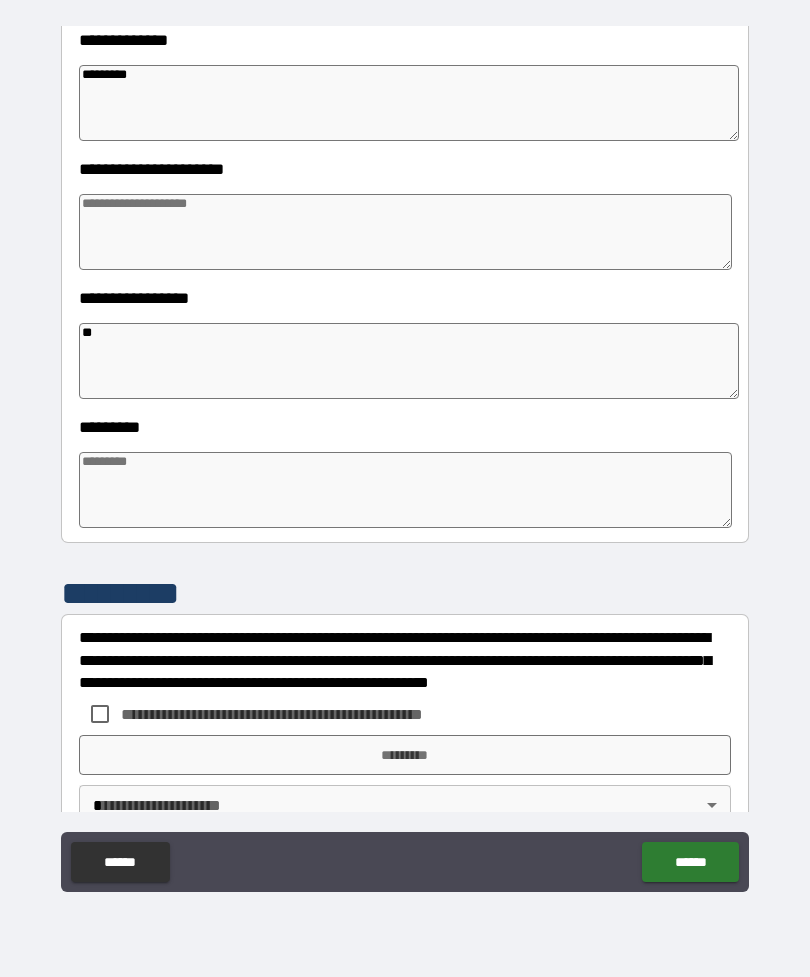 type on "***" 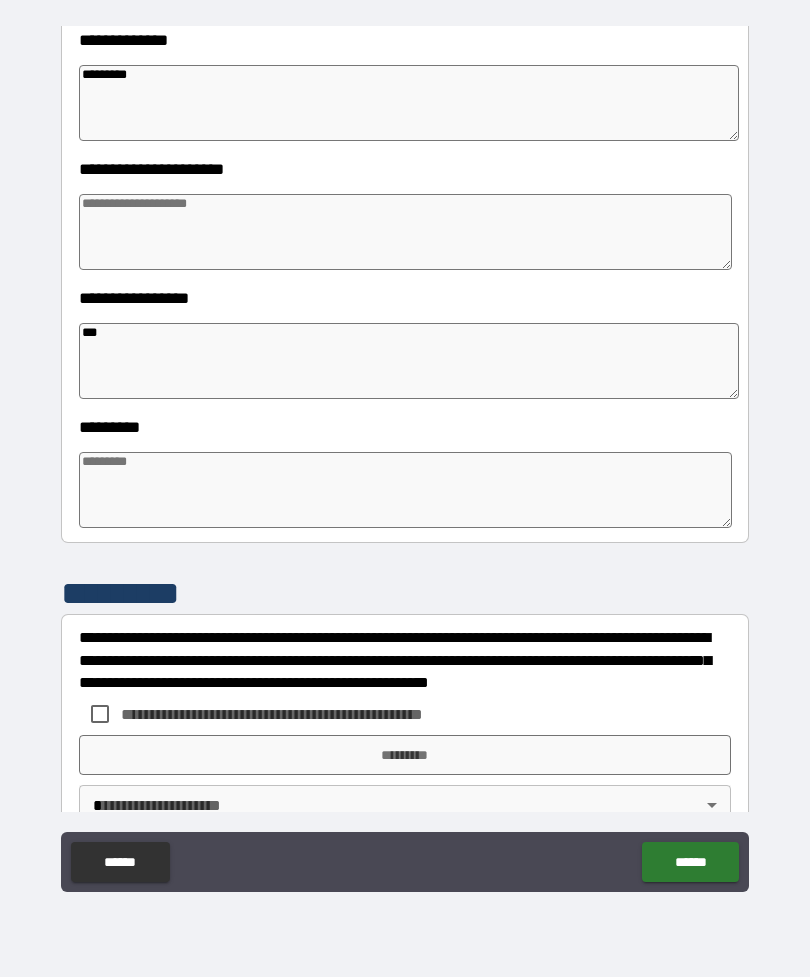 type on "*" 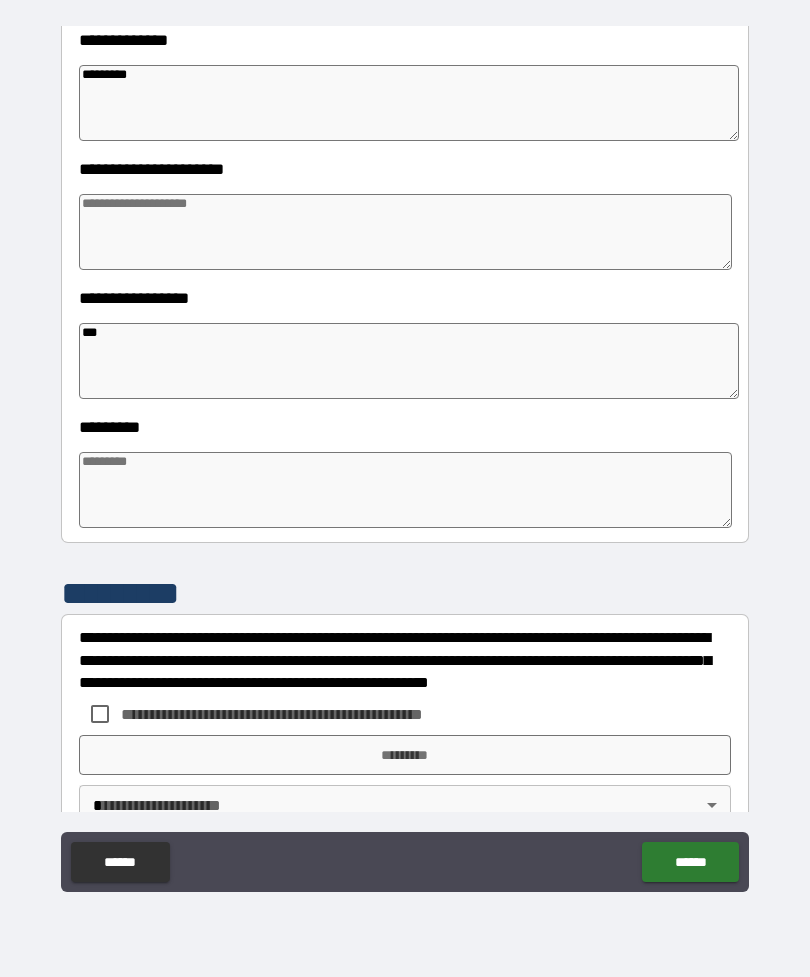 type on "*" 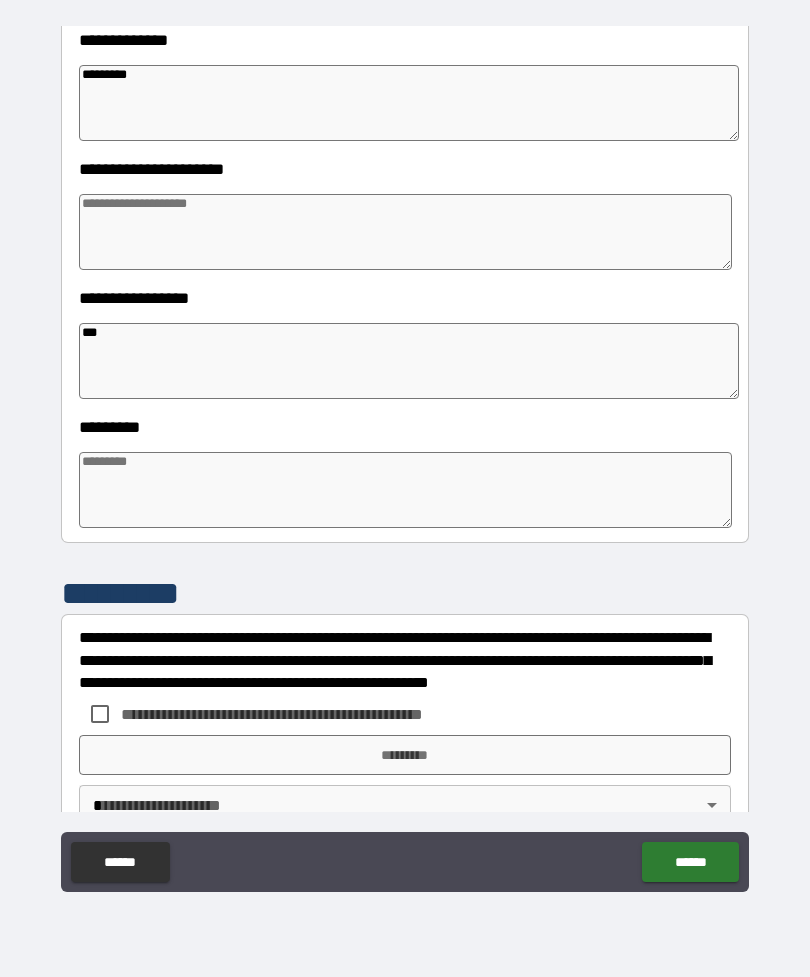 type on "*" 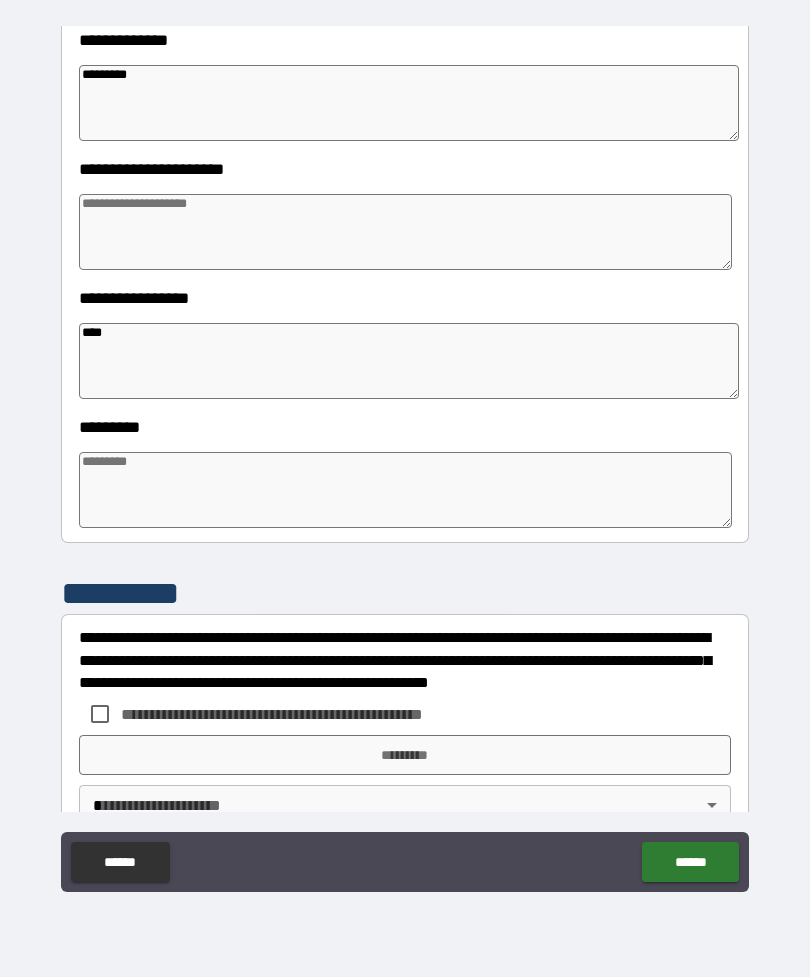 type on "*" 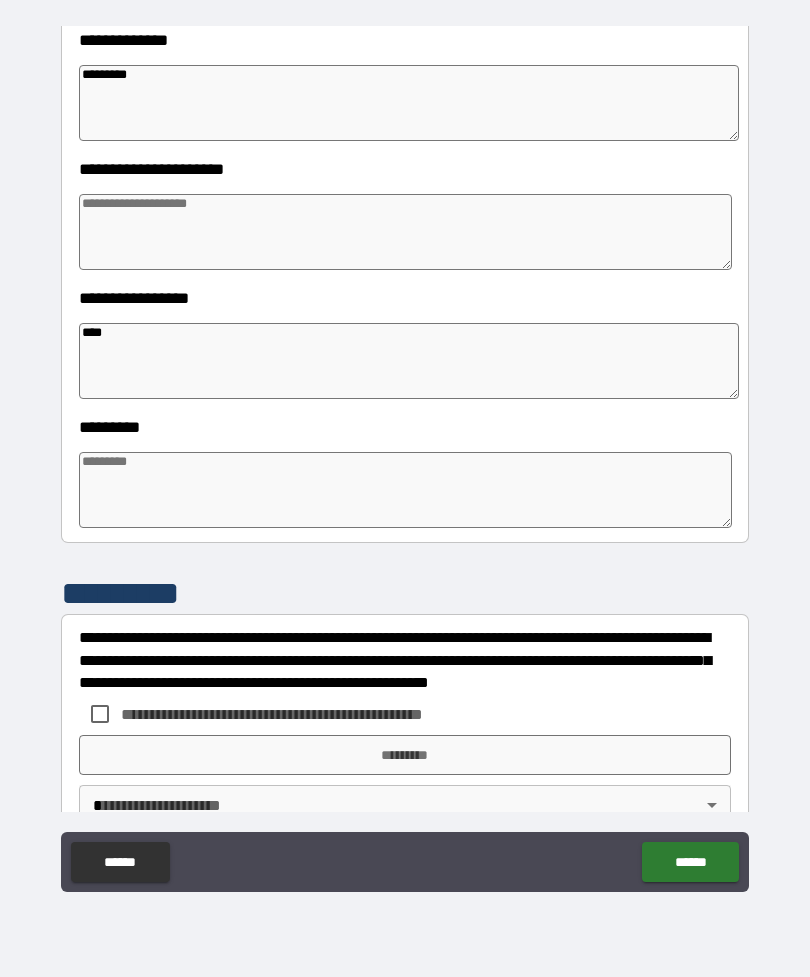 type on "*" 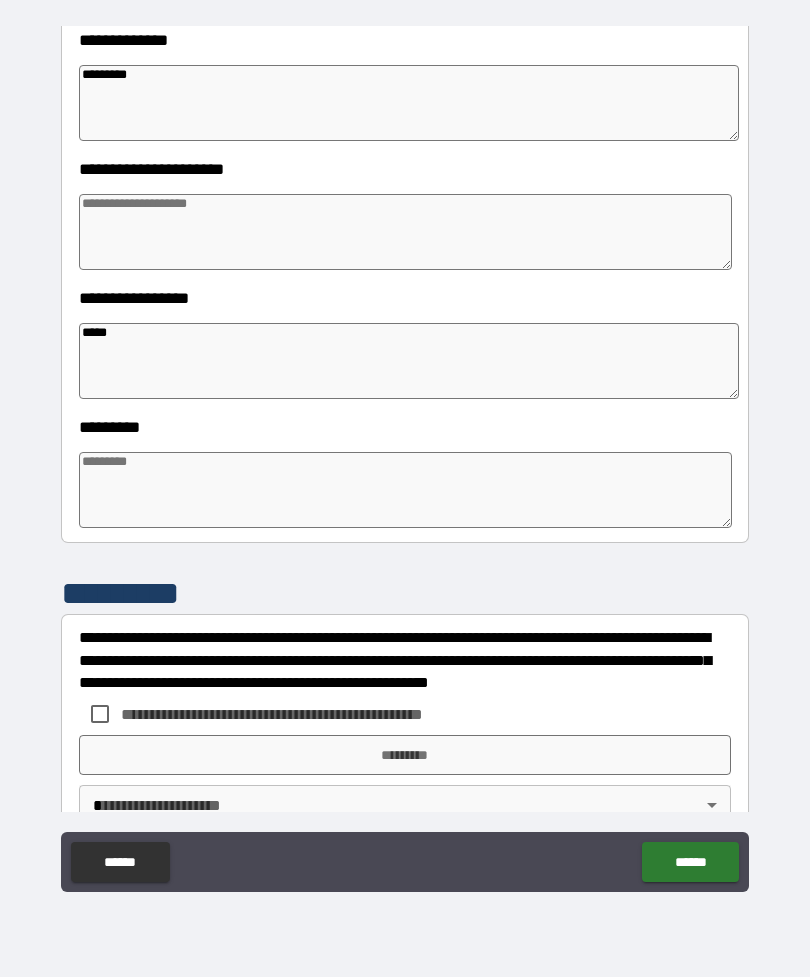 type on "*" 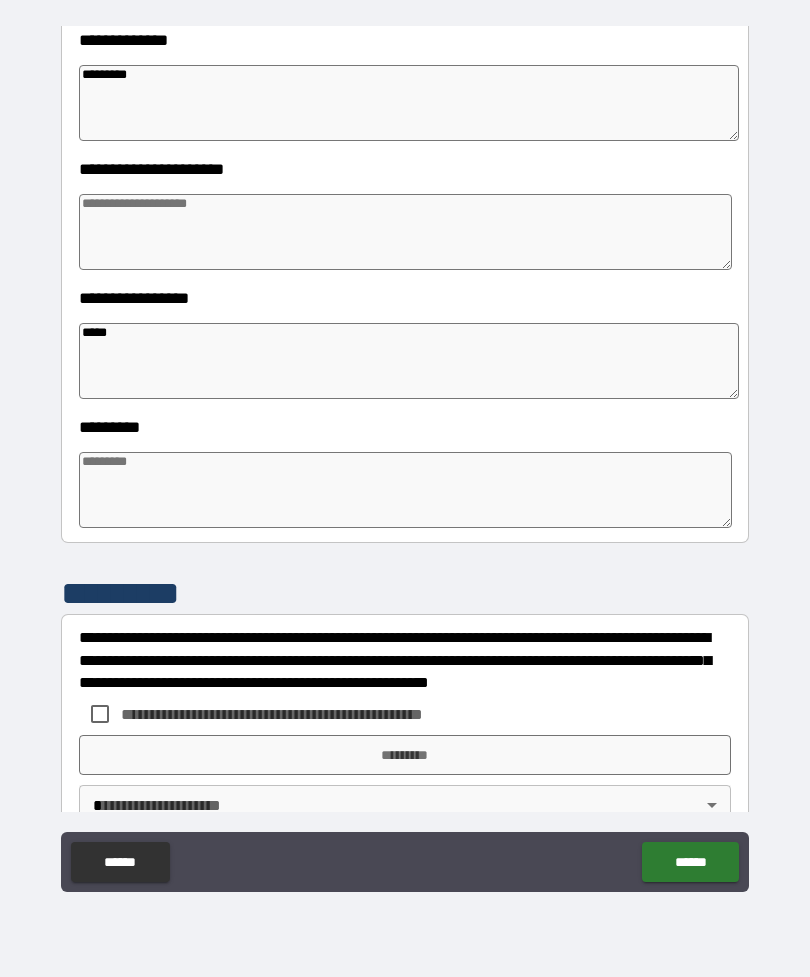 type on "*" 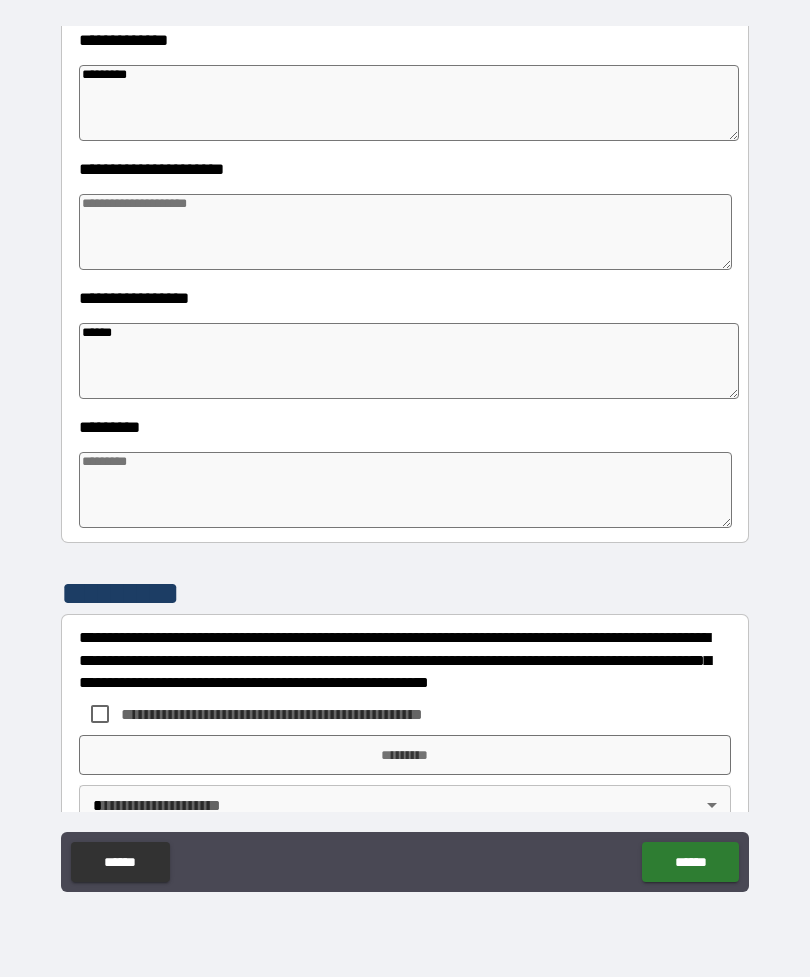 type on "*" 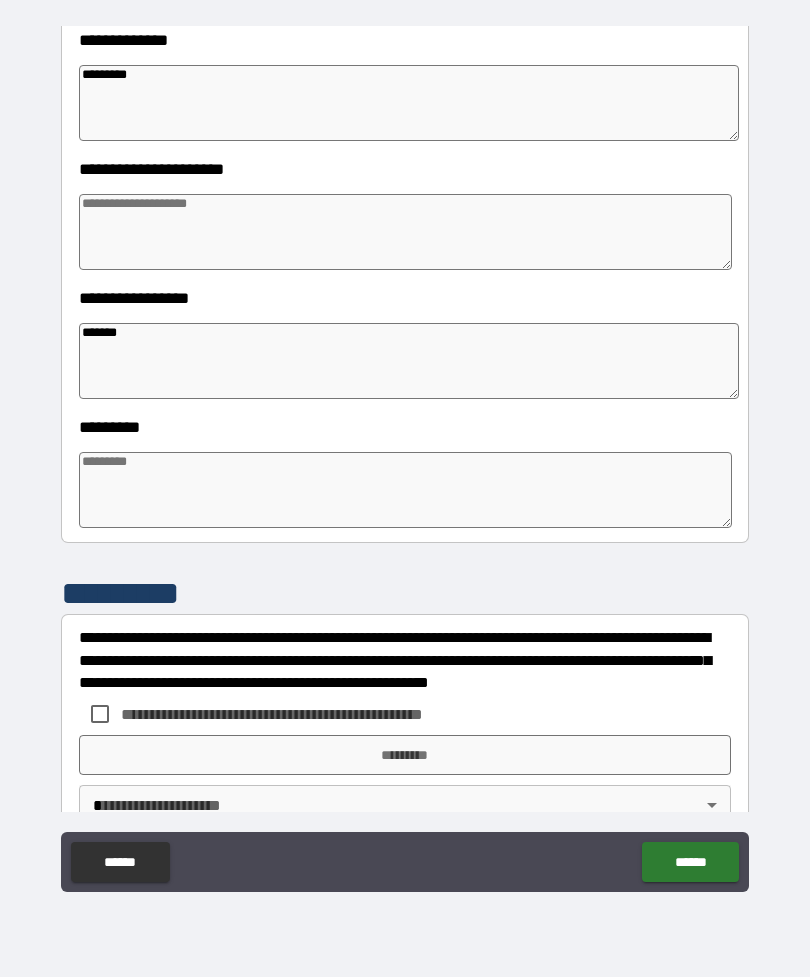 type on "*" 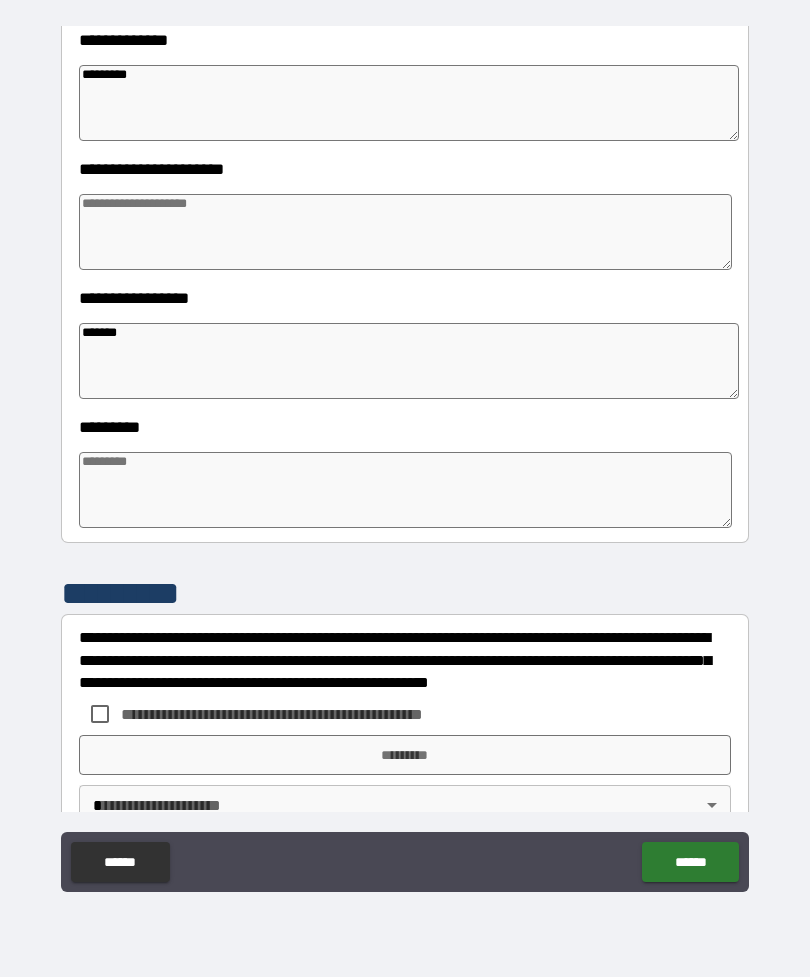 type on "********" 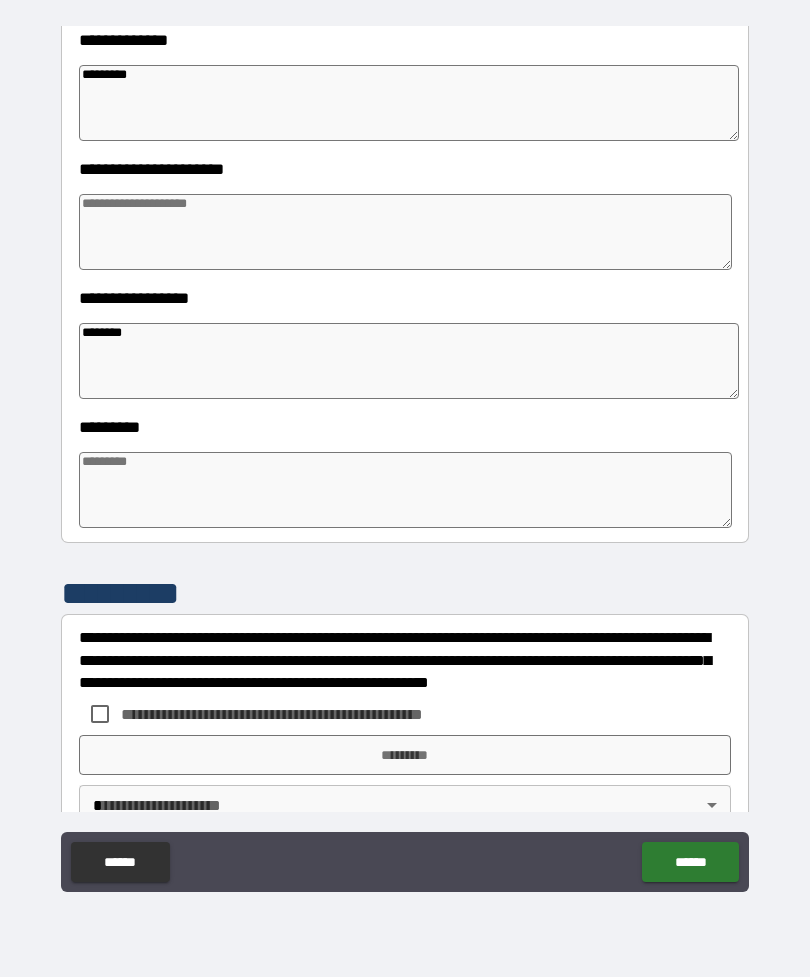 type on "*" 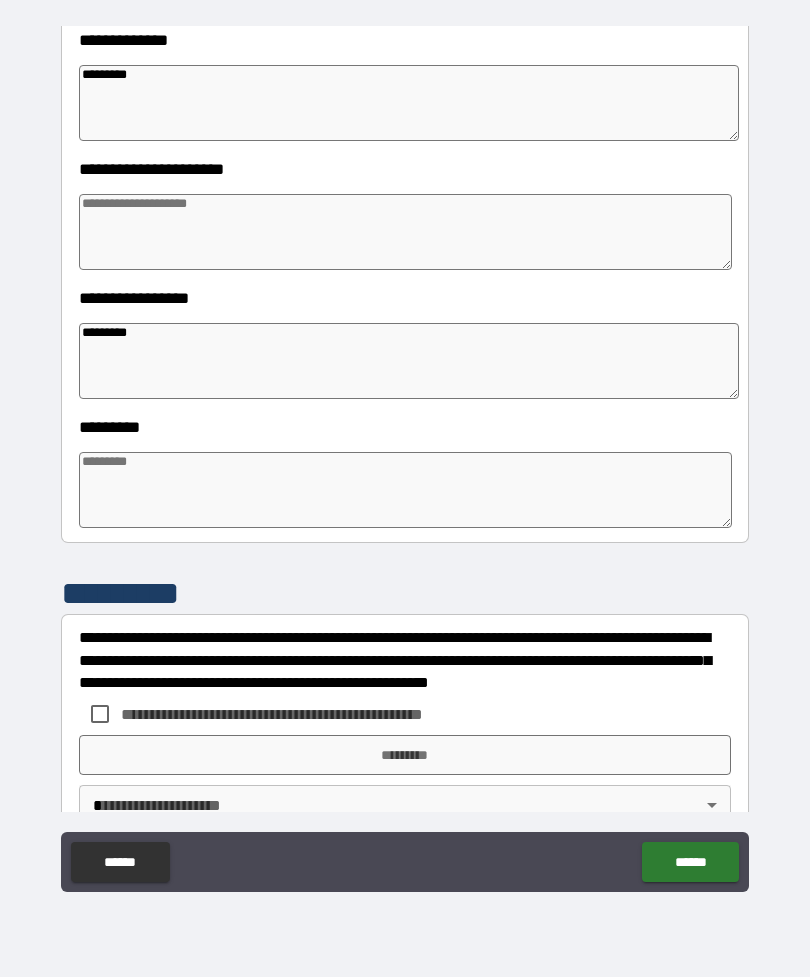type on "*" 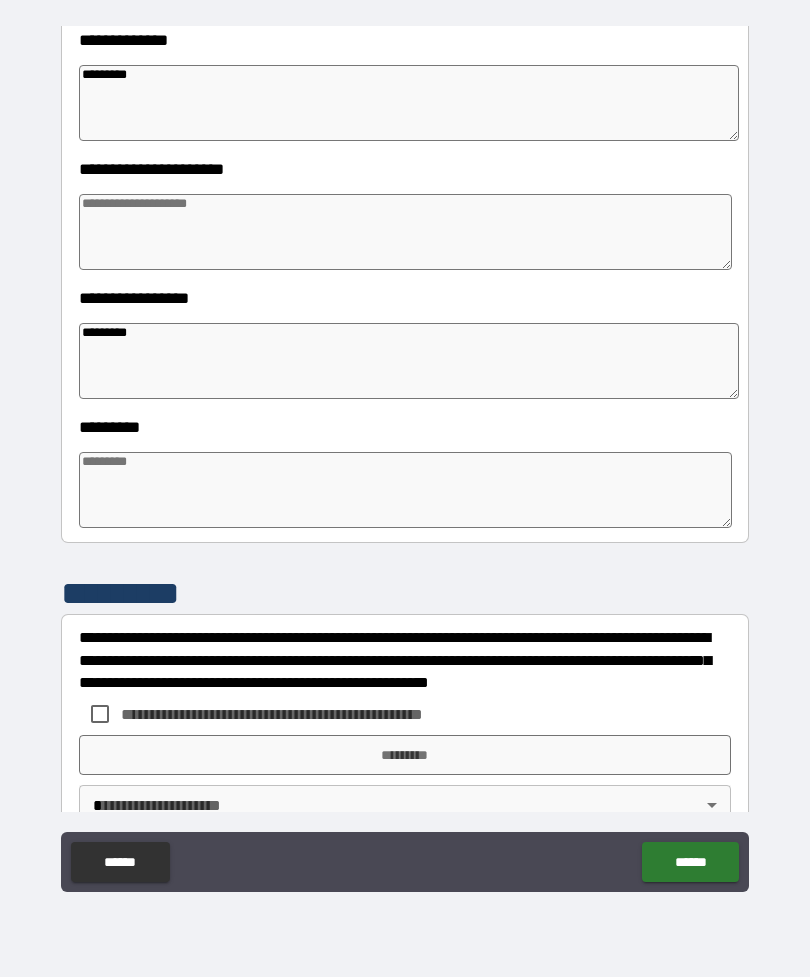 type on "*" 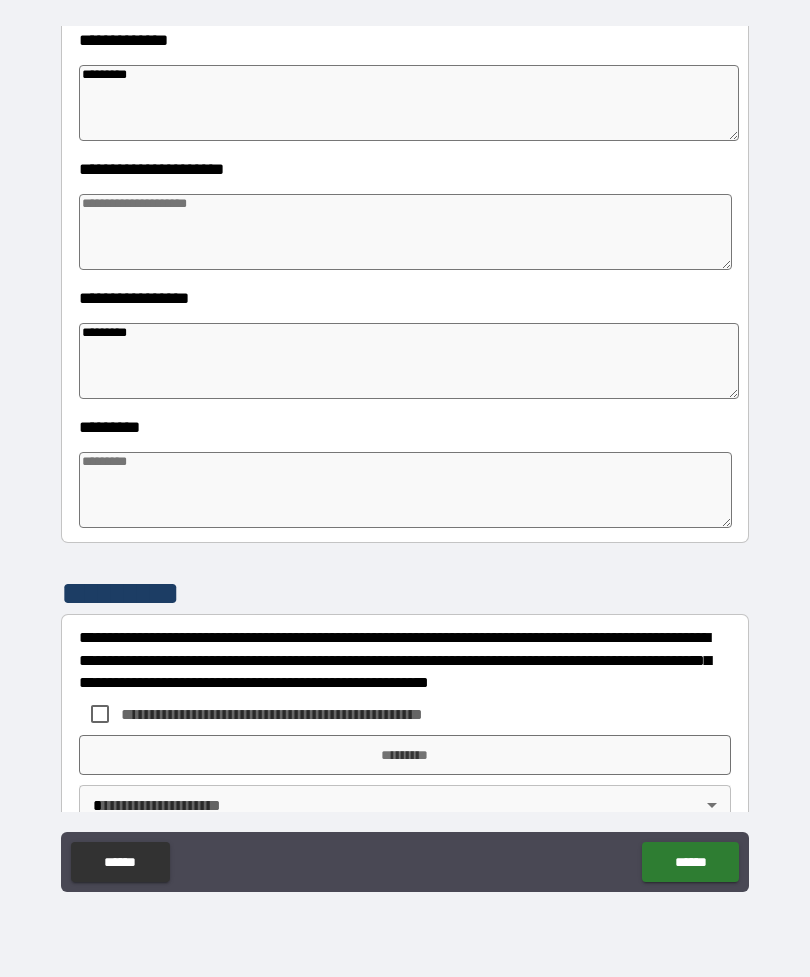 type on "*" 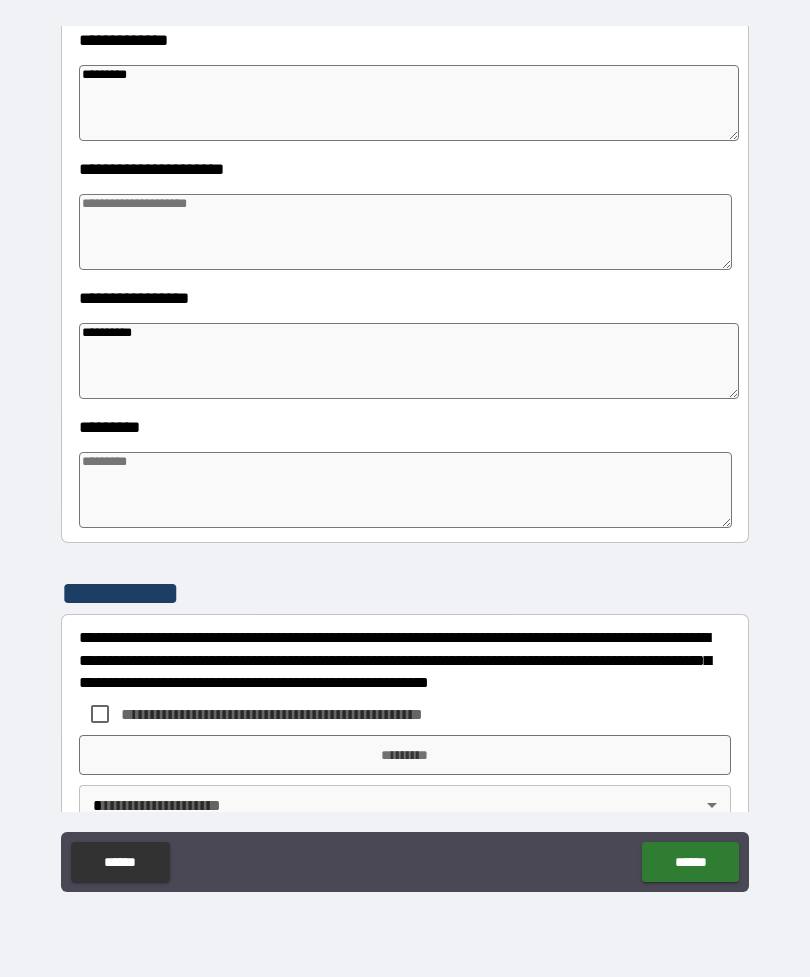 type on "*" 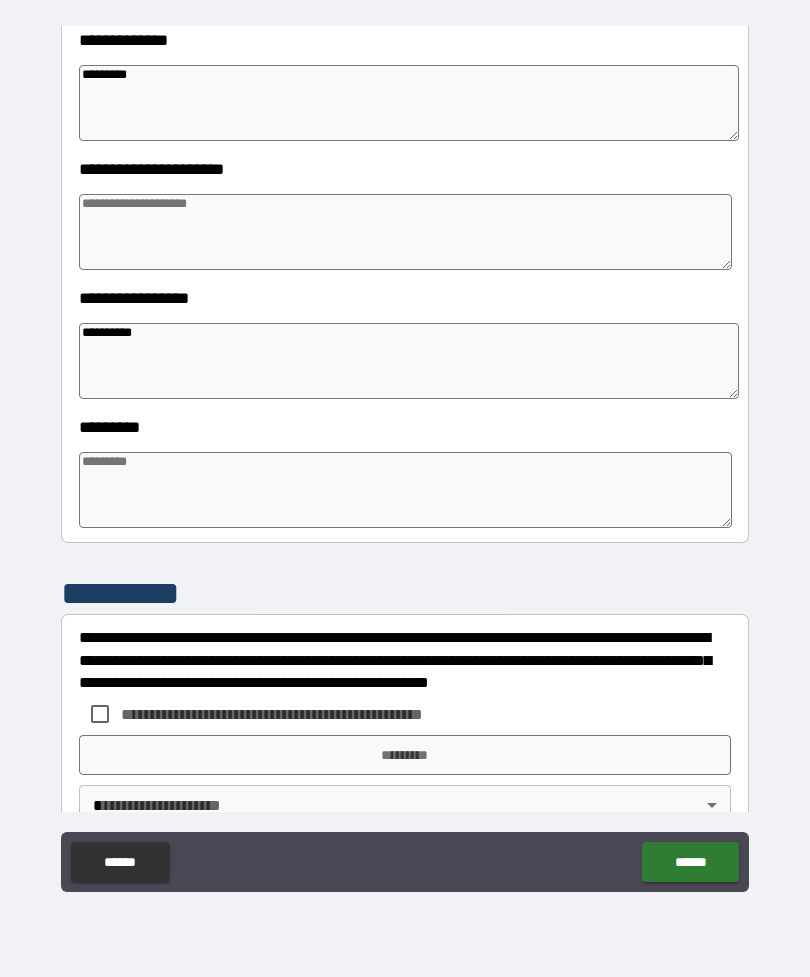 type on "*" 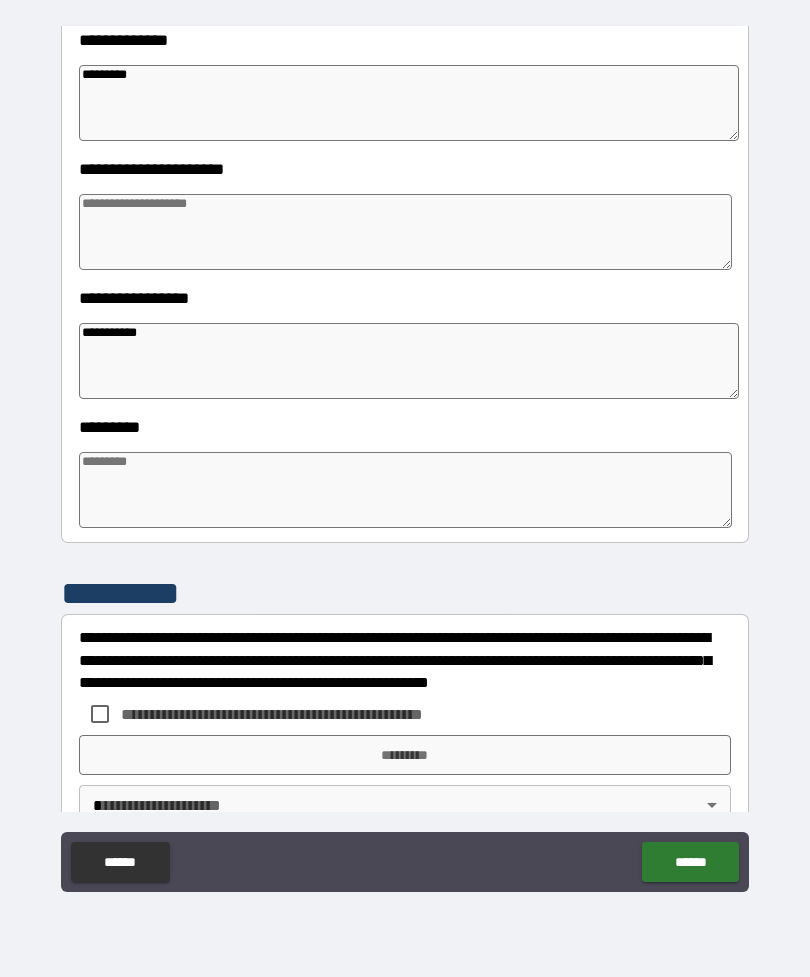type on "*" 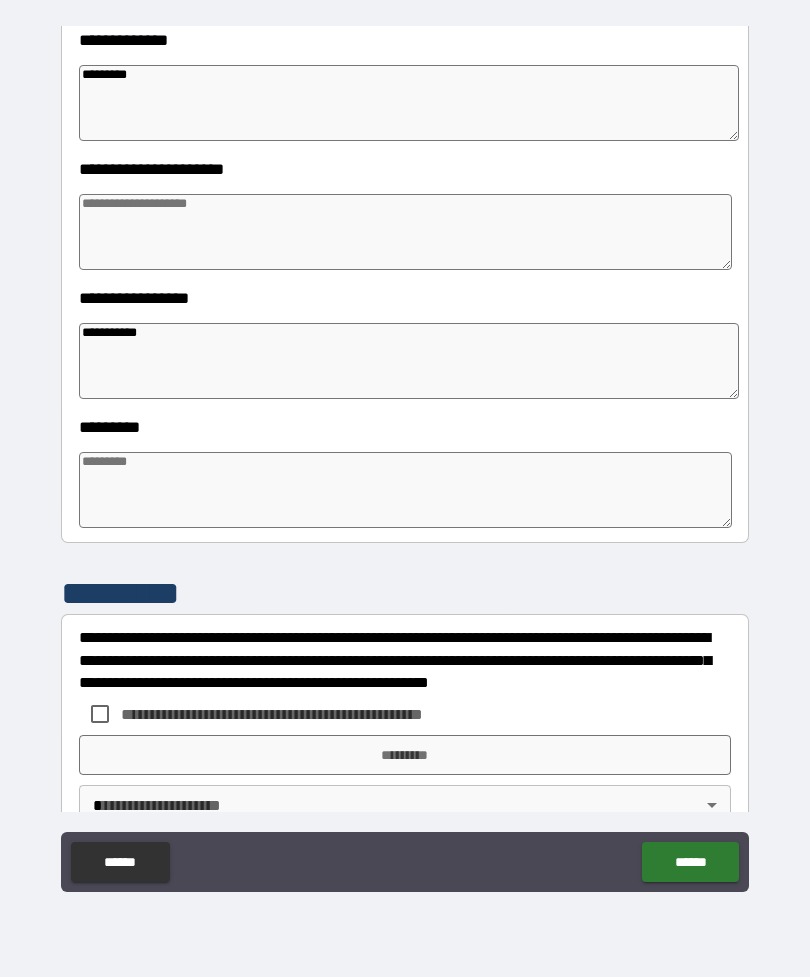 type on "*" 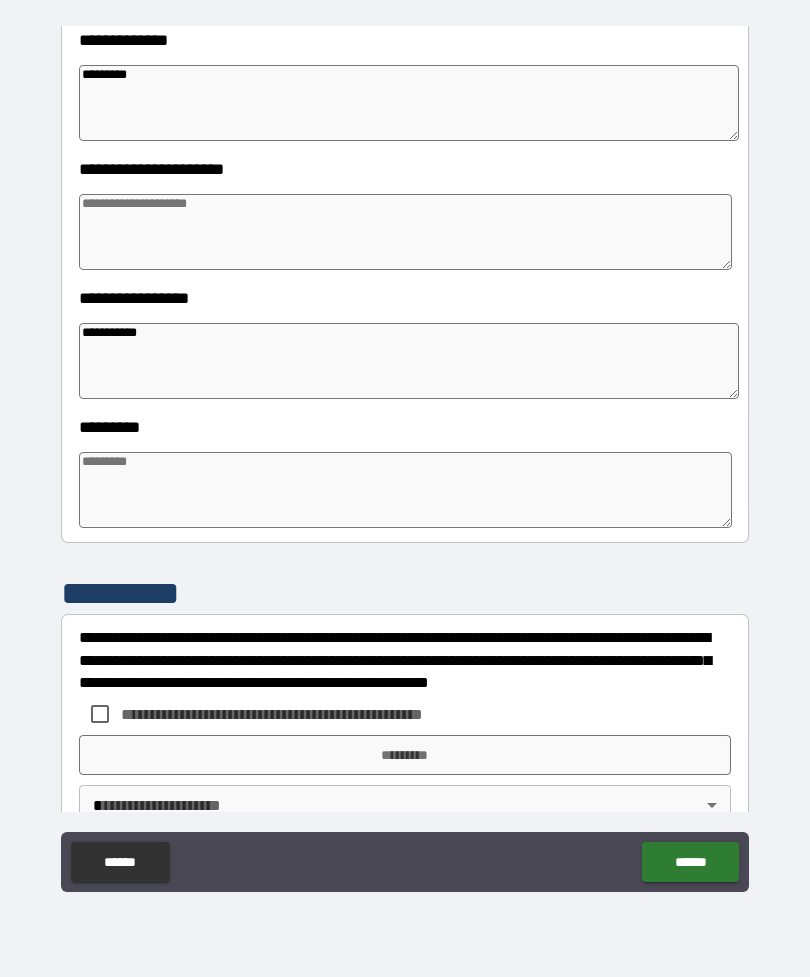 type on "*" 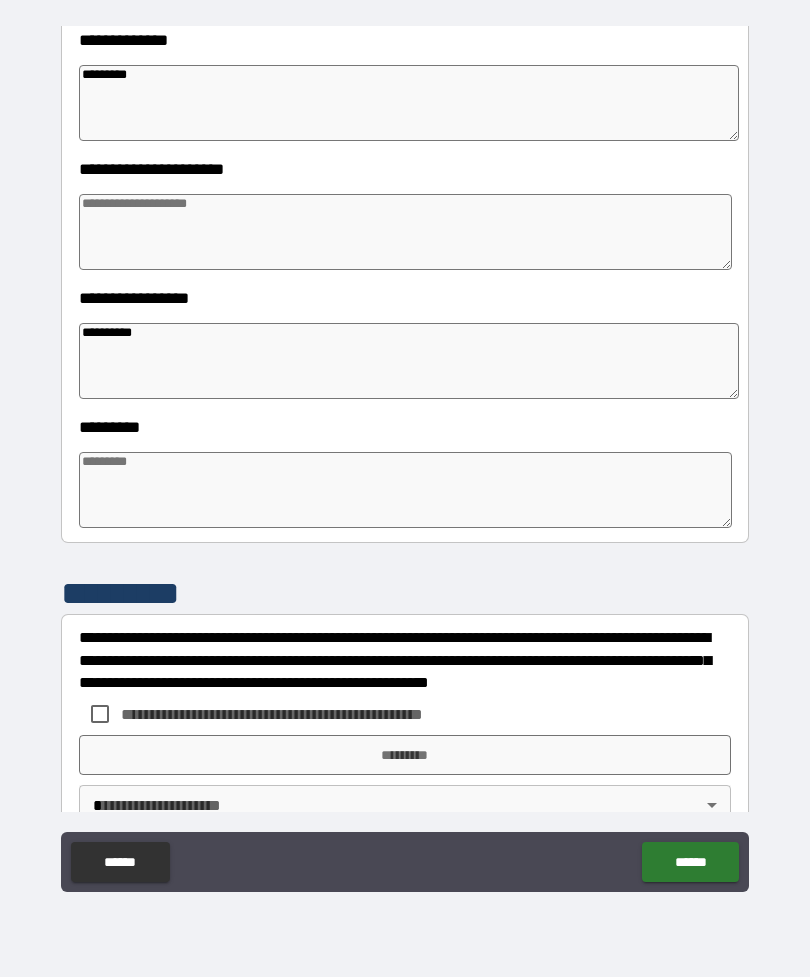 type on "*********" 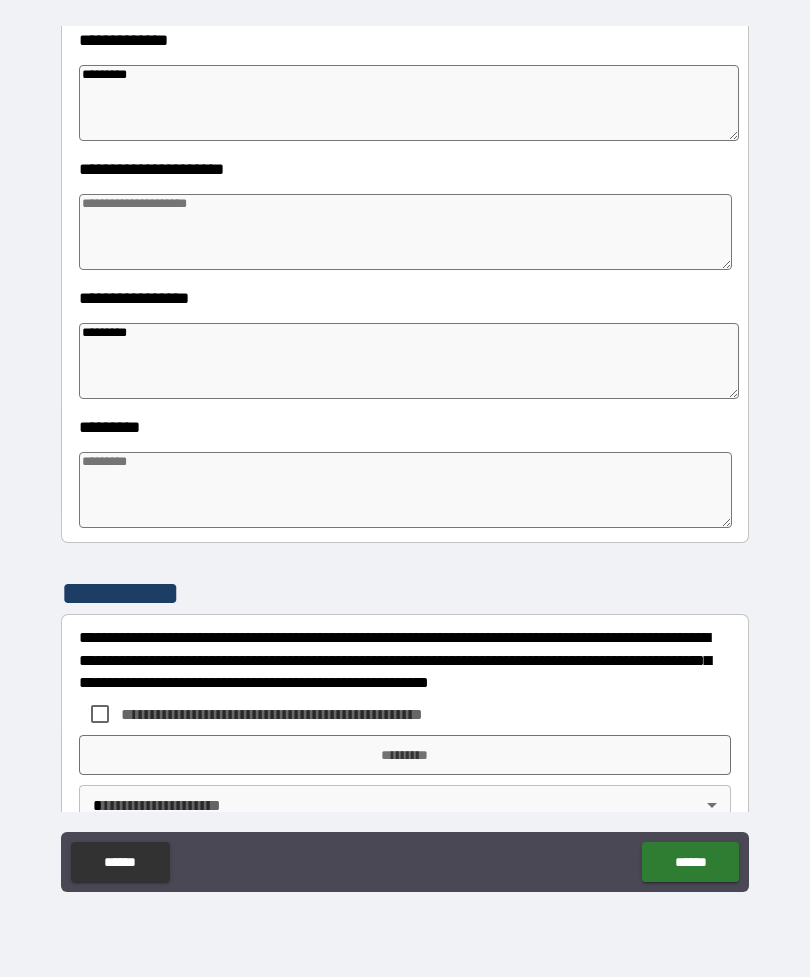 type on "*" 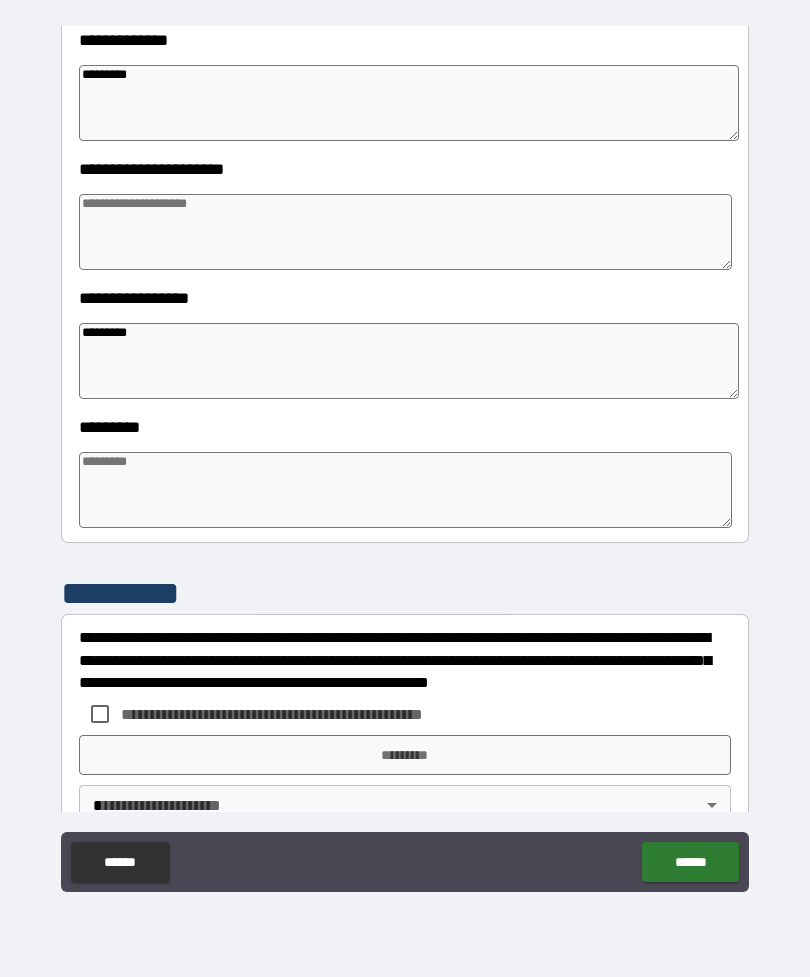 type on "*" 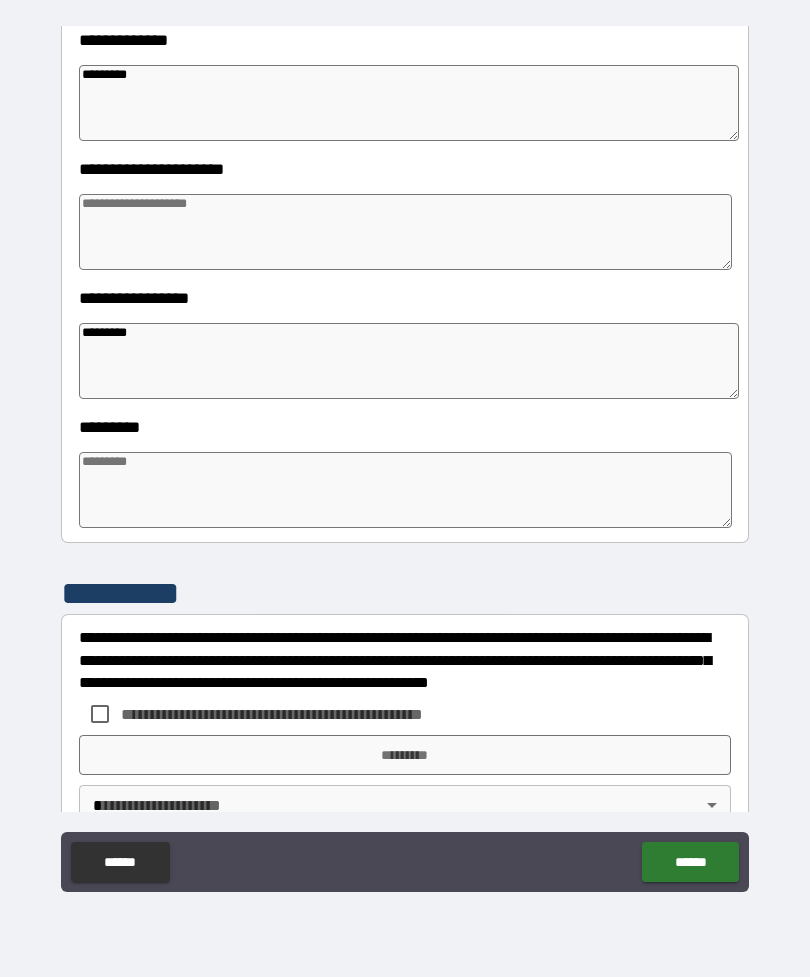 type on "*" 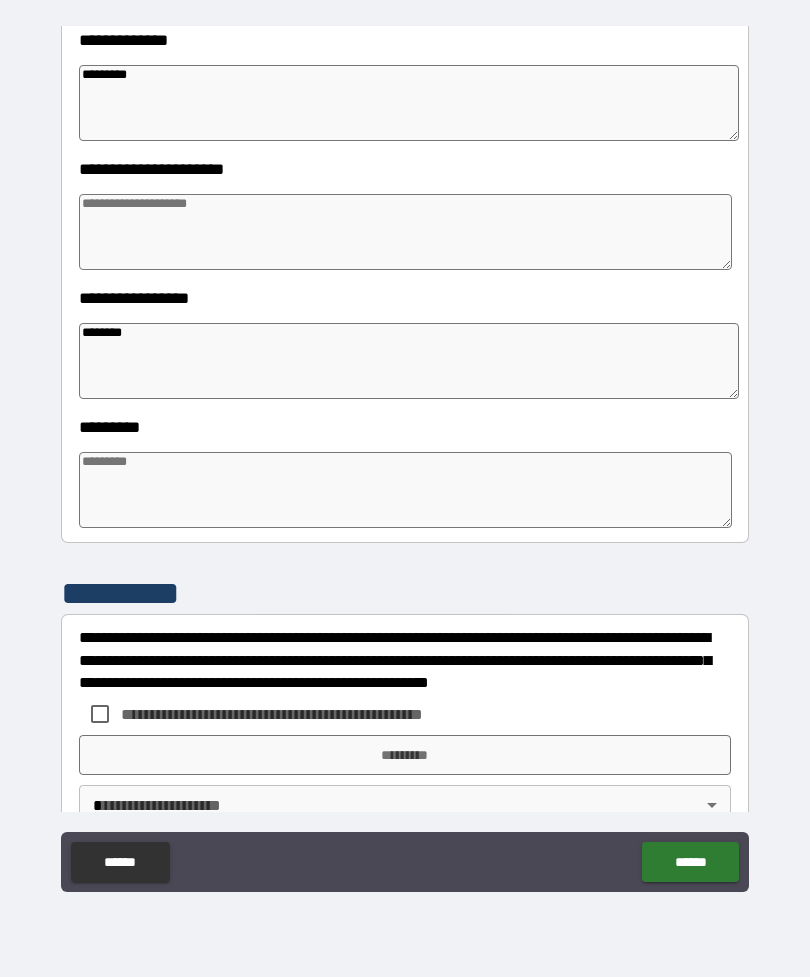 type on "*******" 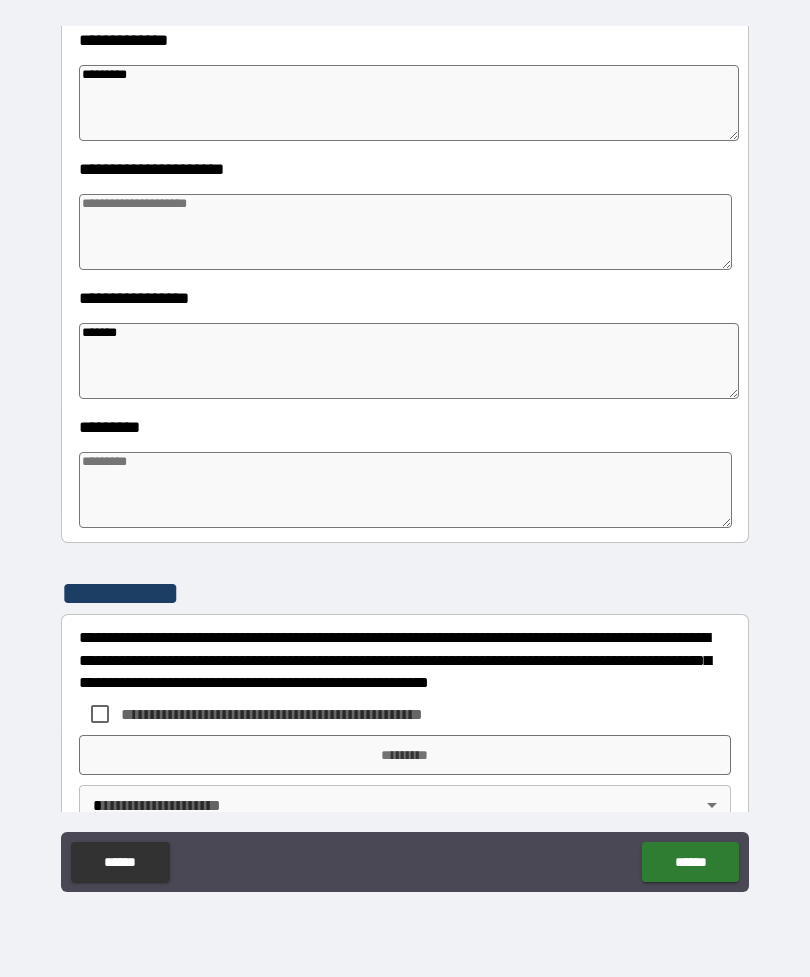 type on "*" 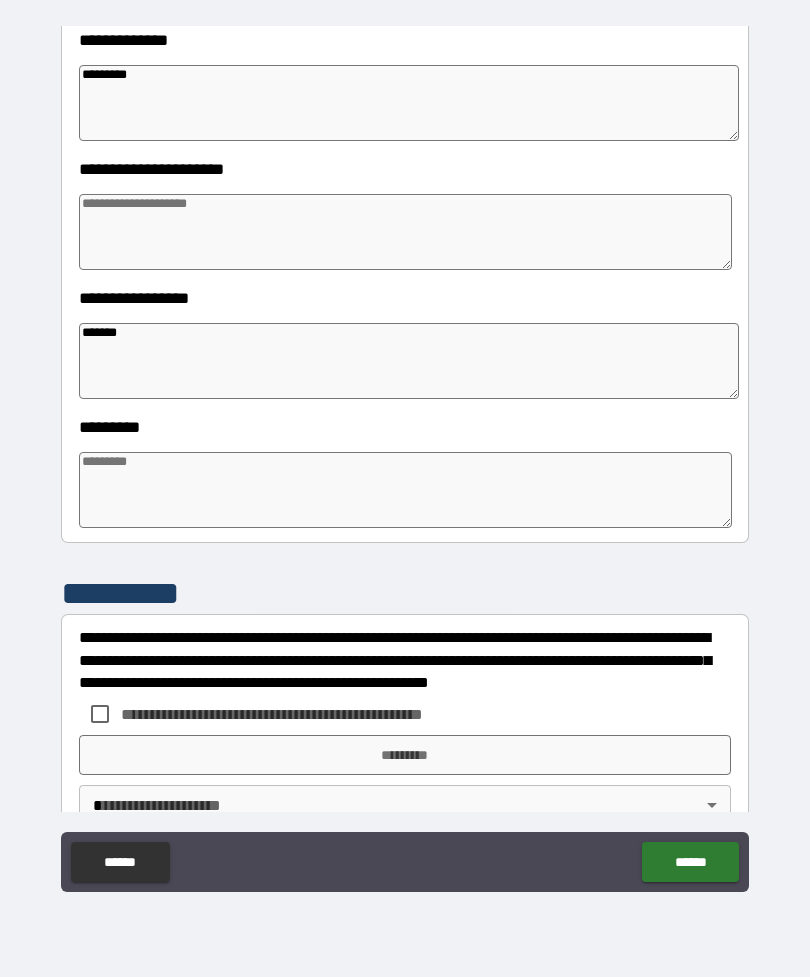 type on "*" 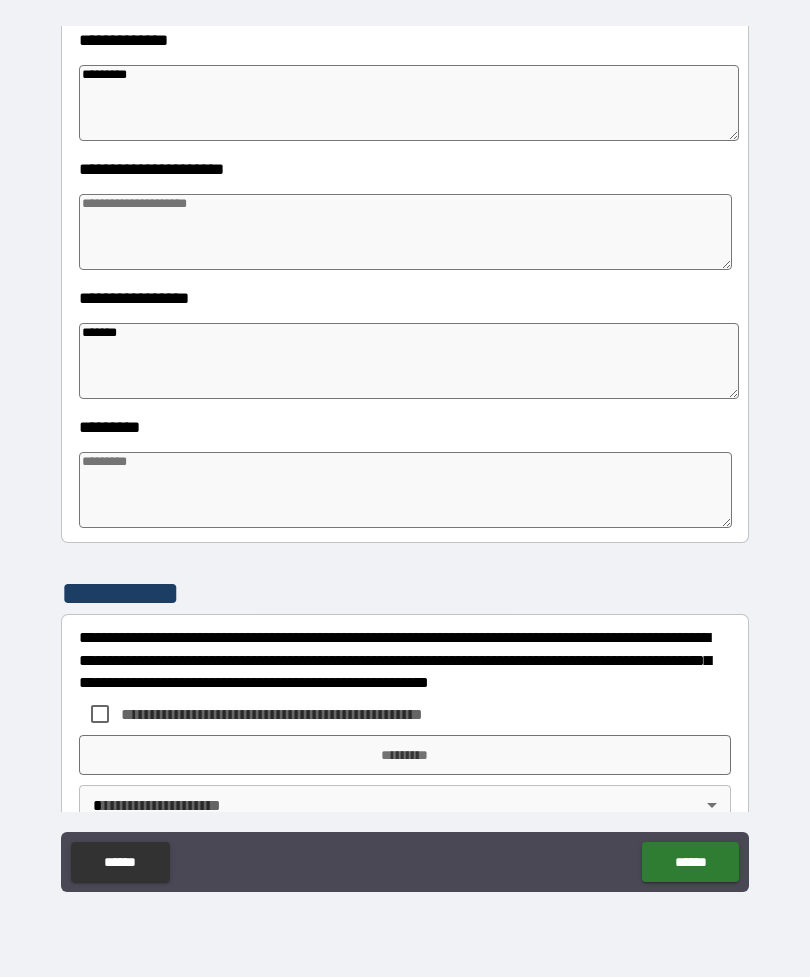 type on "*" 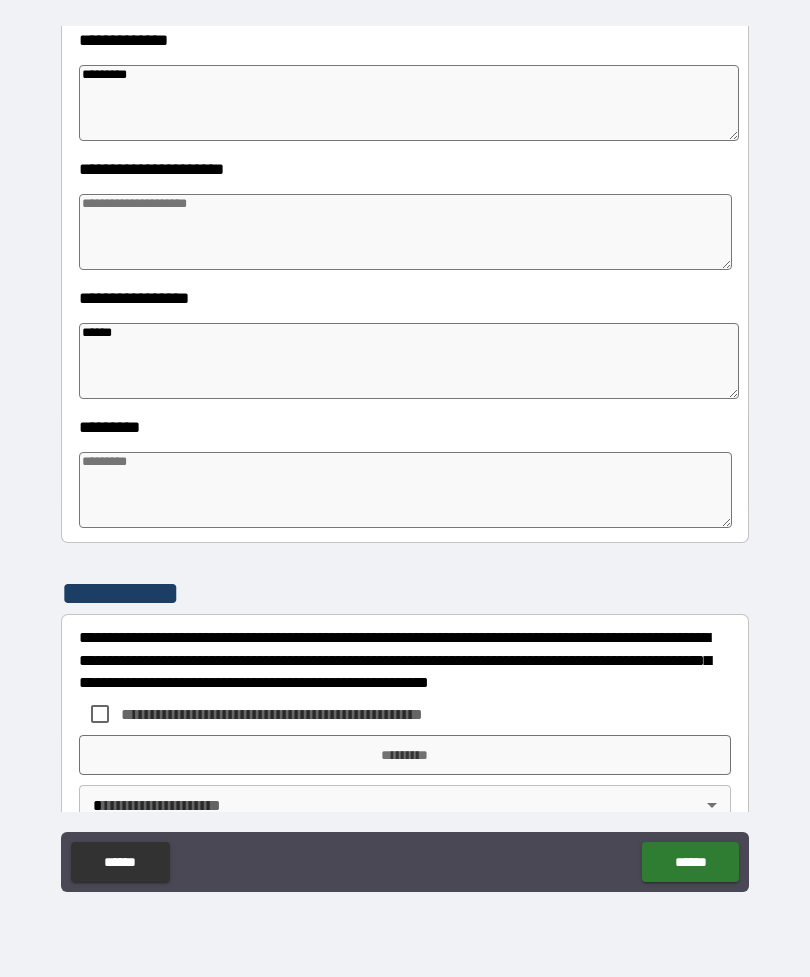 type on "*" 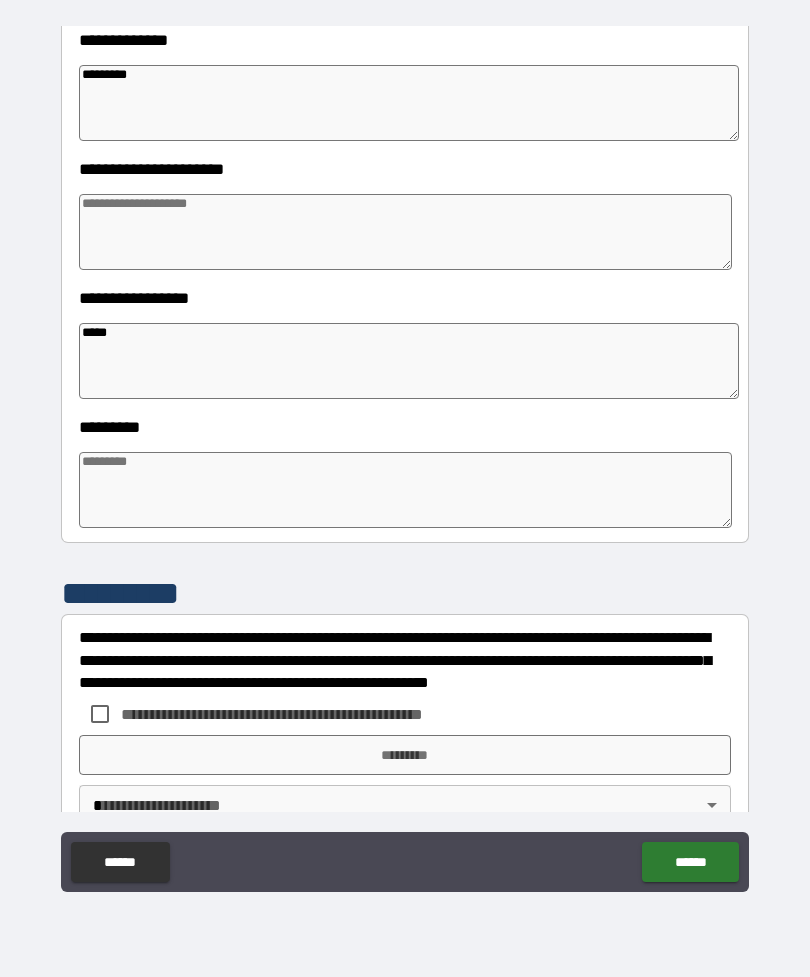 type on "*" 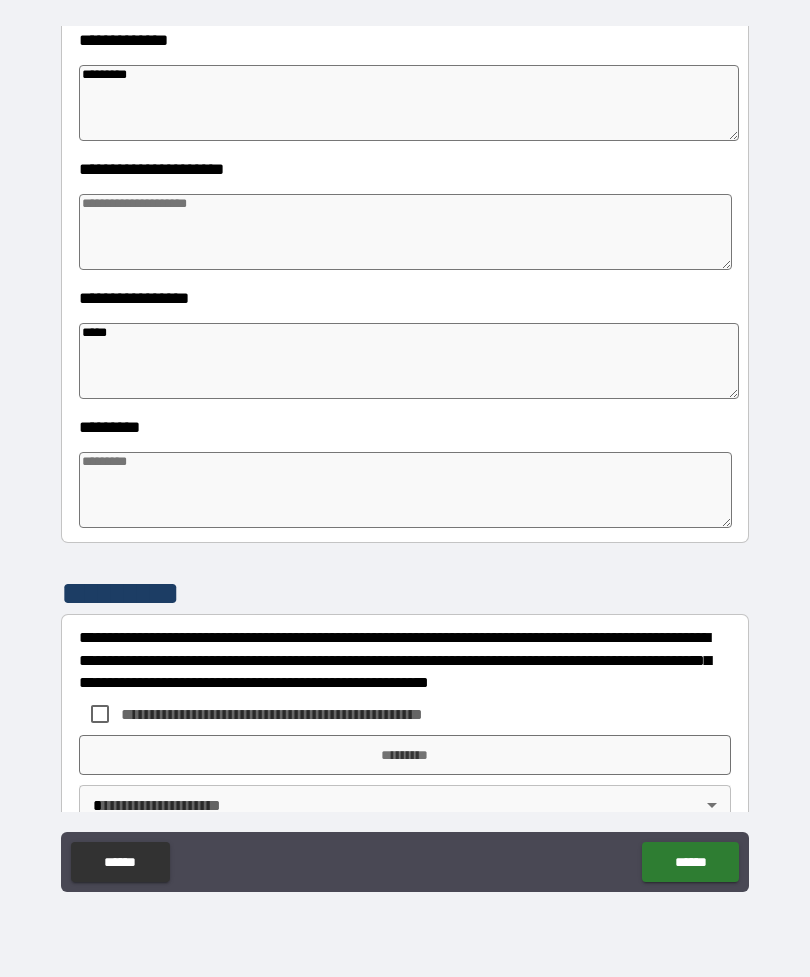 type on "*" 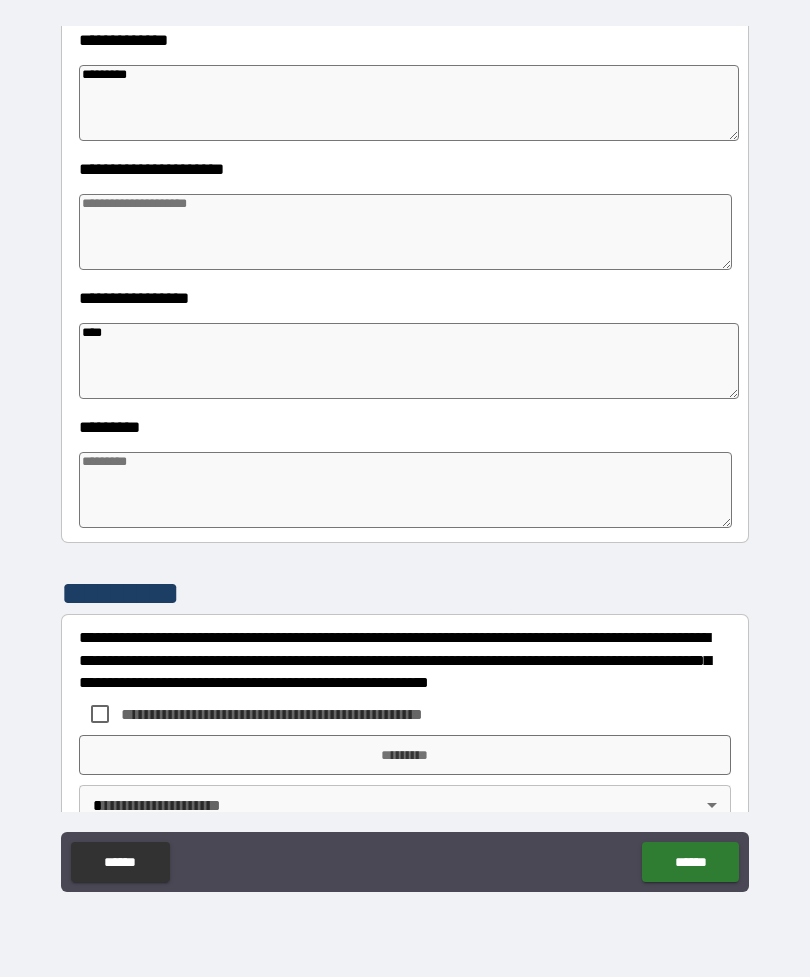 type on "***" 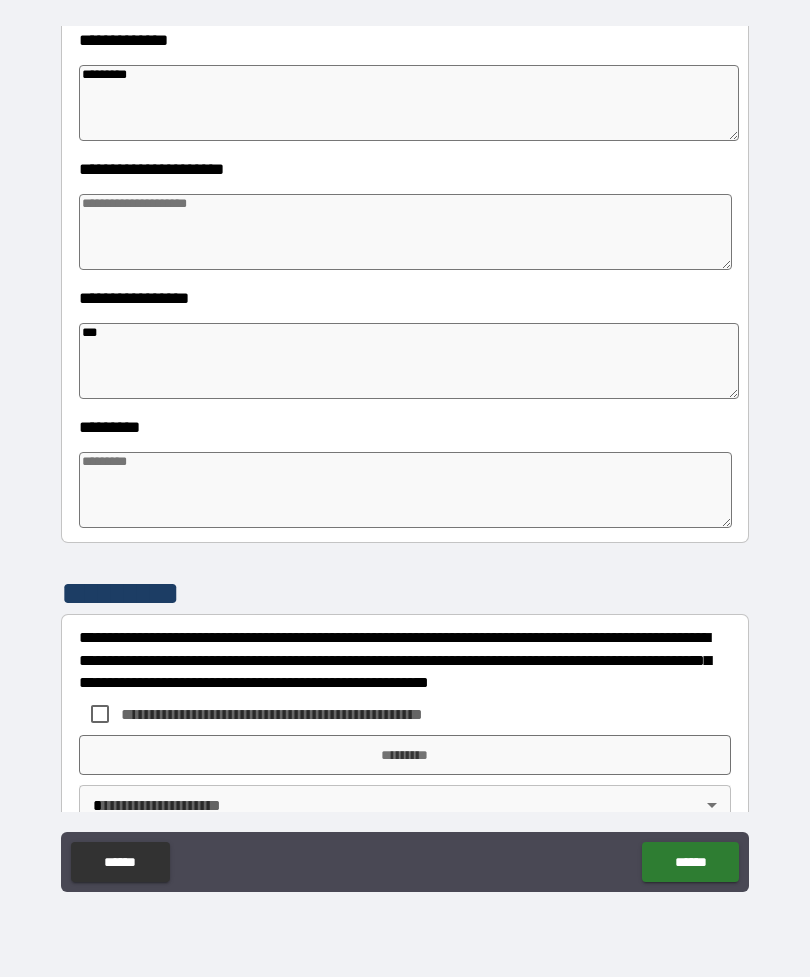 type on "*" 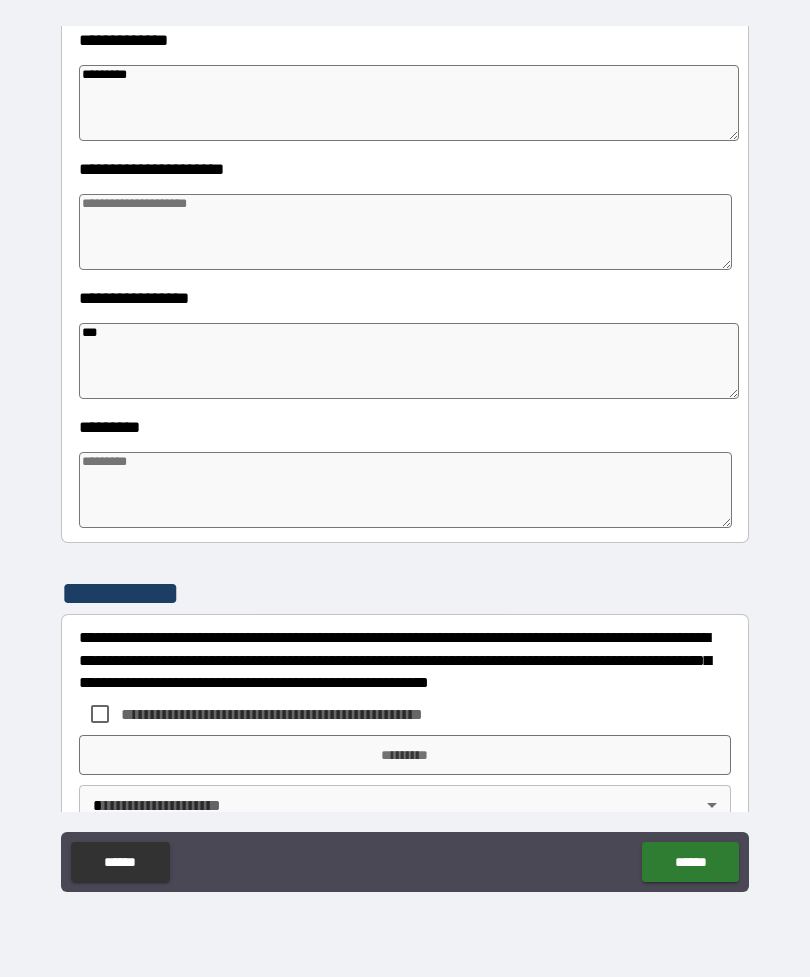 type on "*" 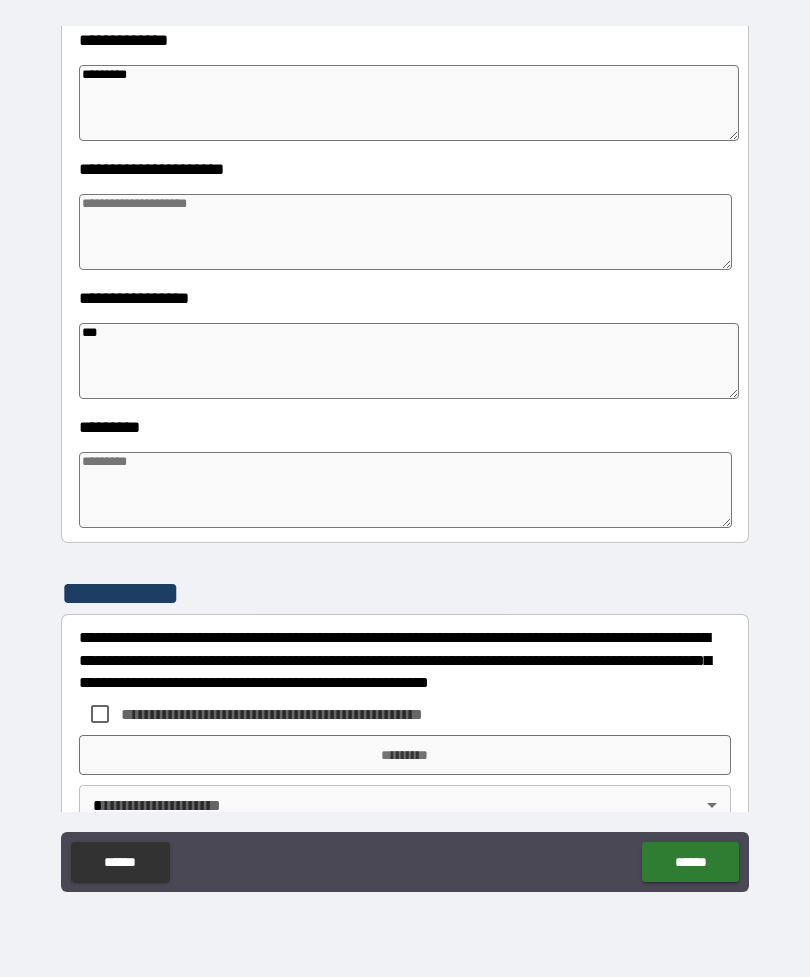type on "*" 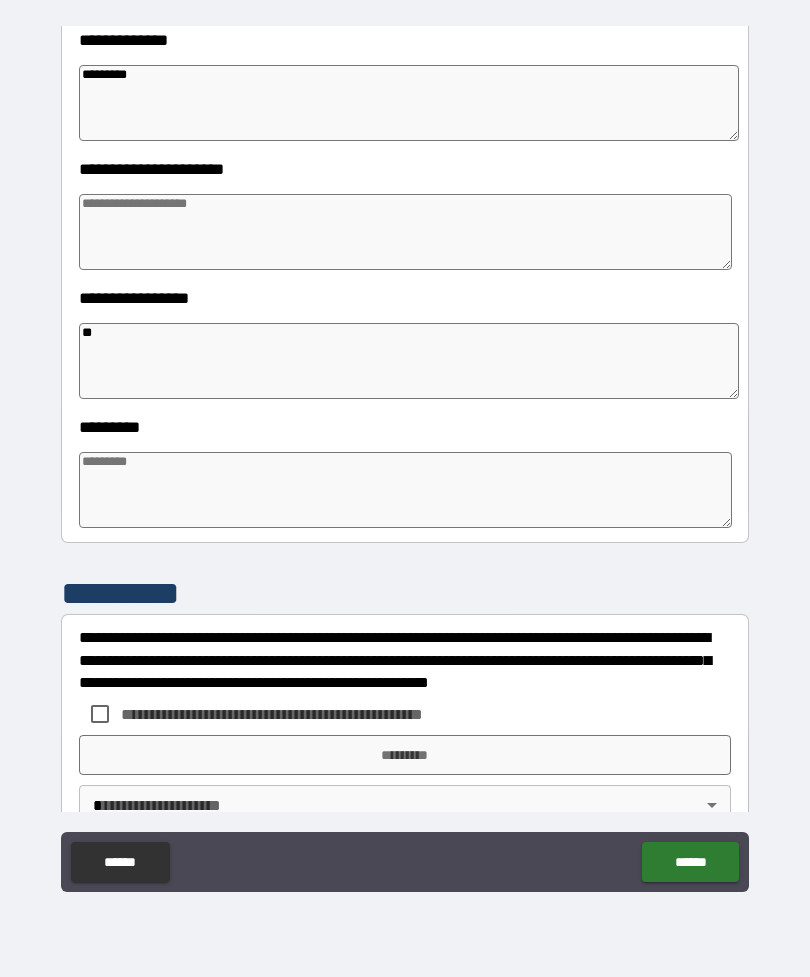 type on "*" 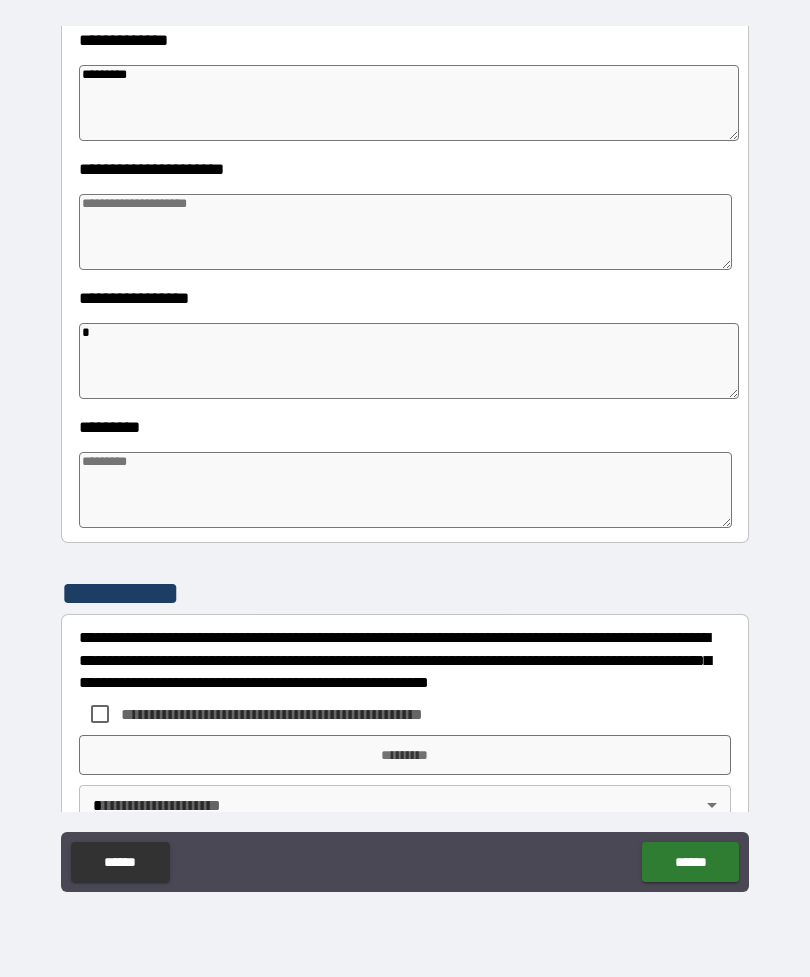 type on "**" 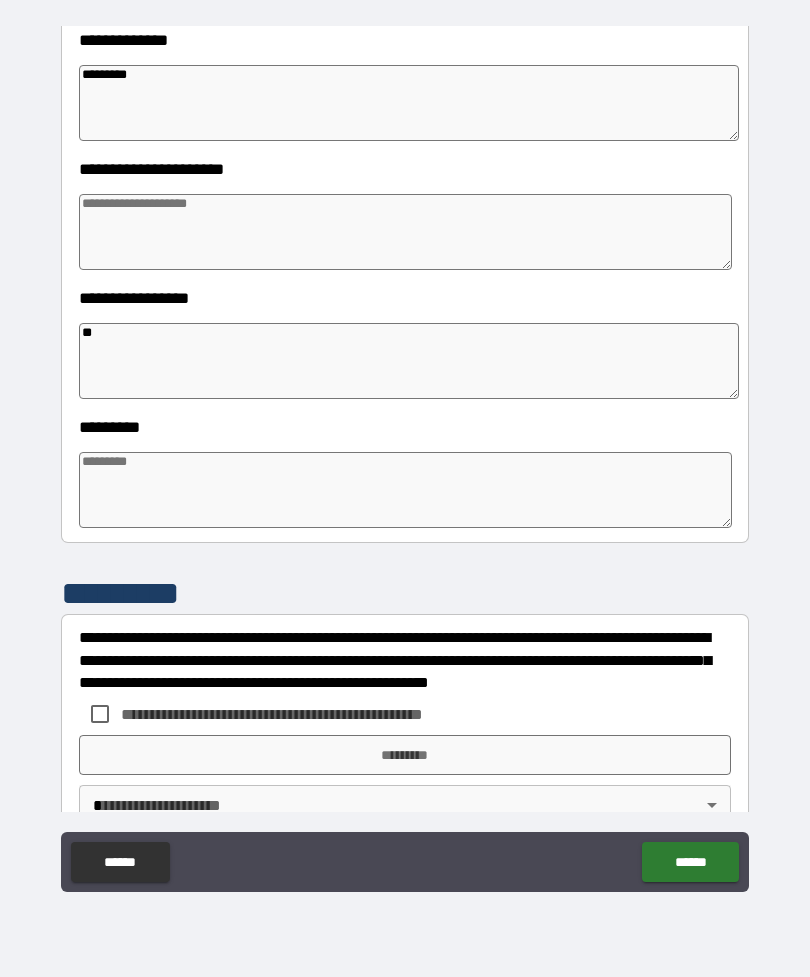 type on "*" 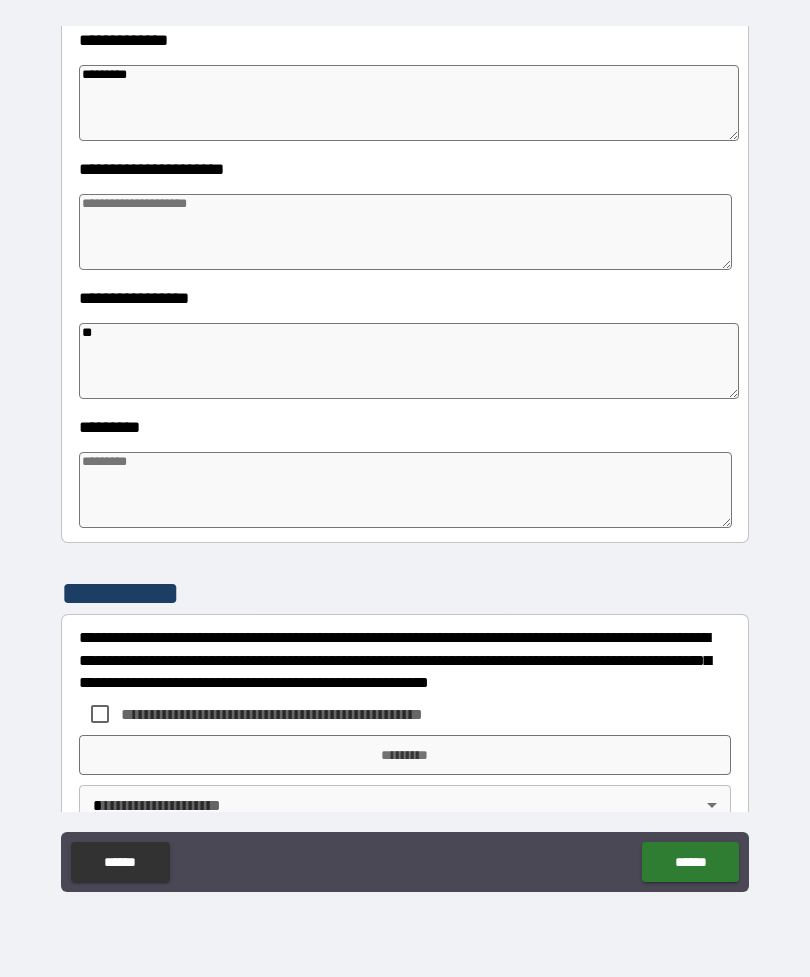 type on "*" 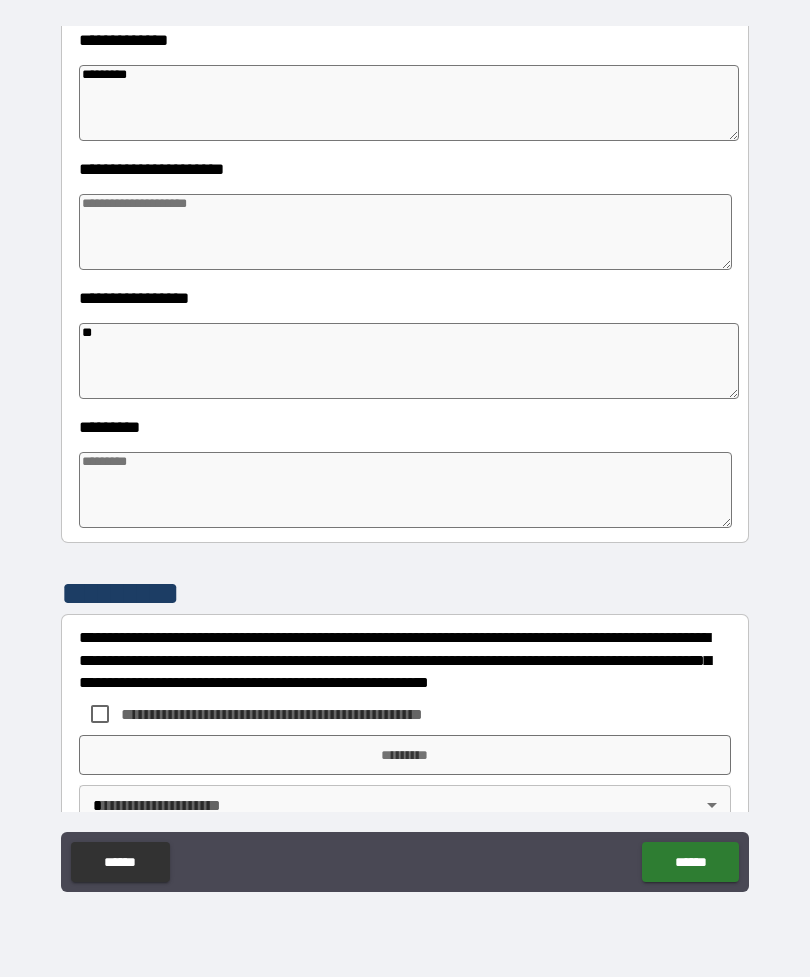 type on "*" 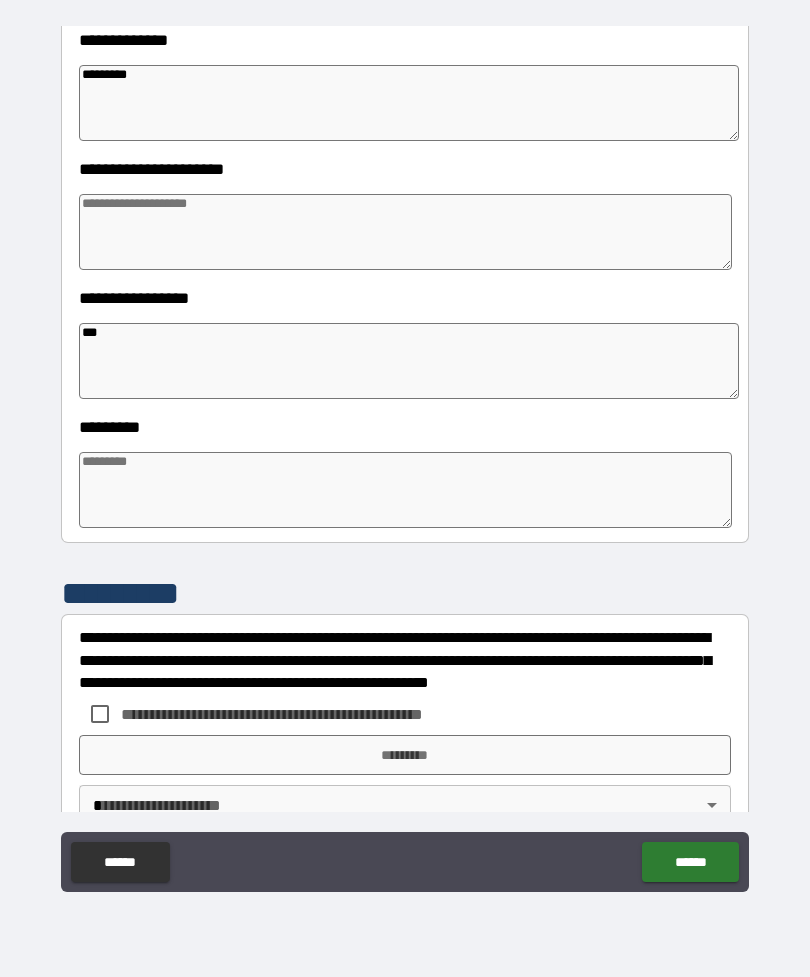 type 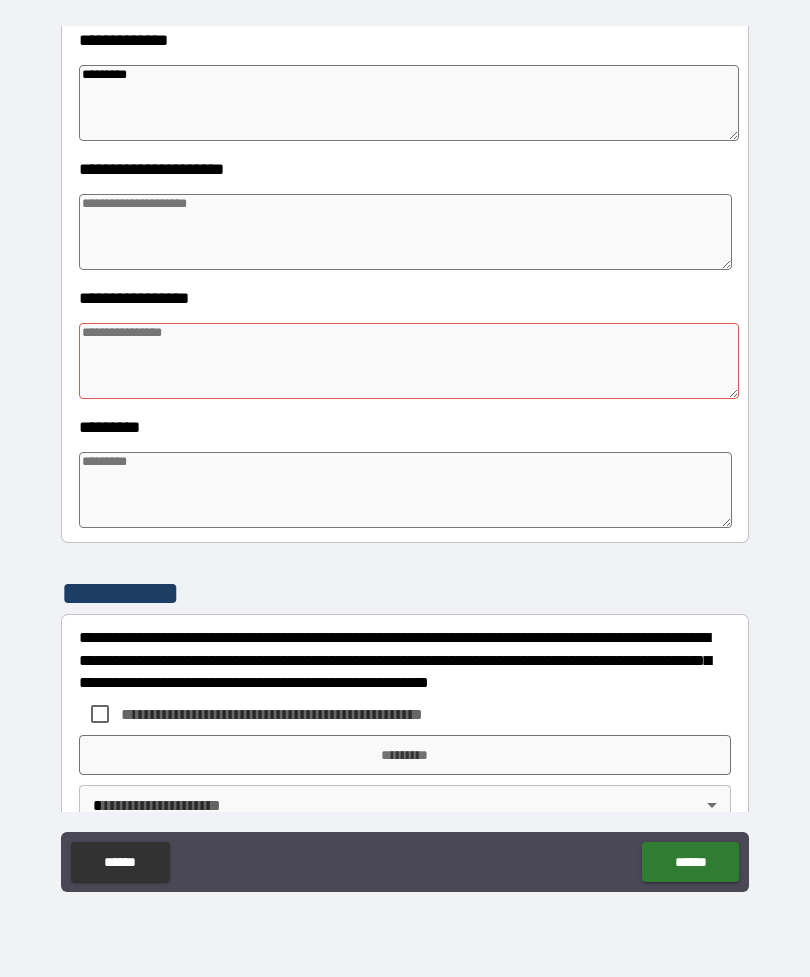 click at bounding box center (405, 232) 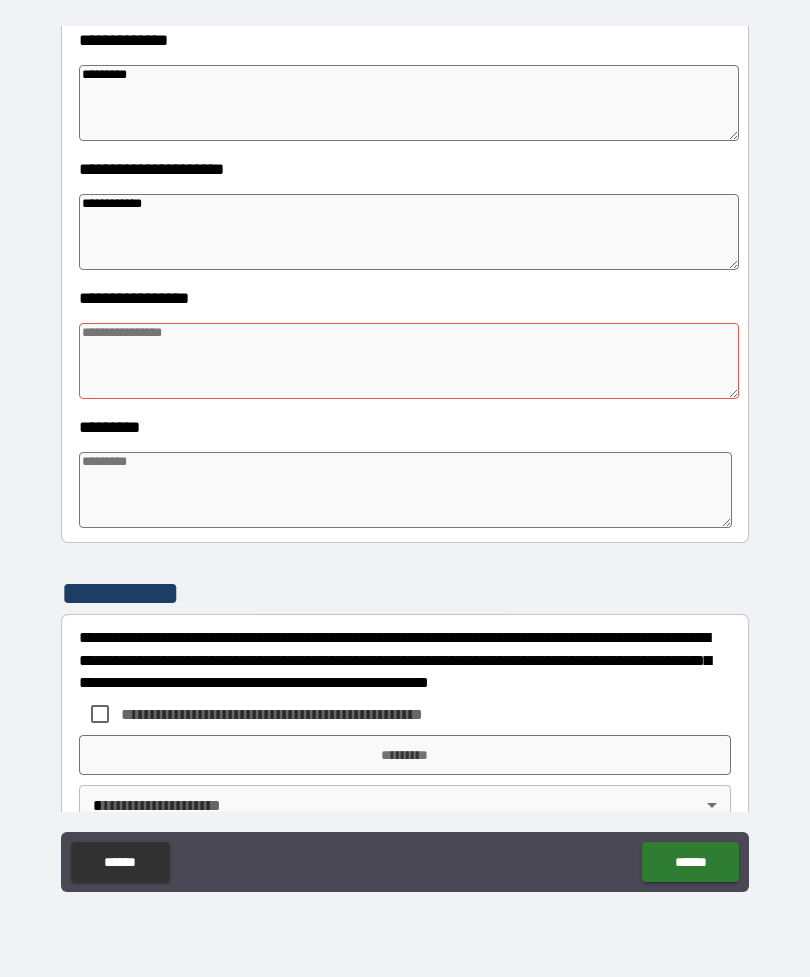 click at bounding box center (409, 361) 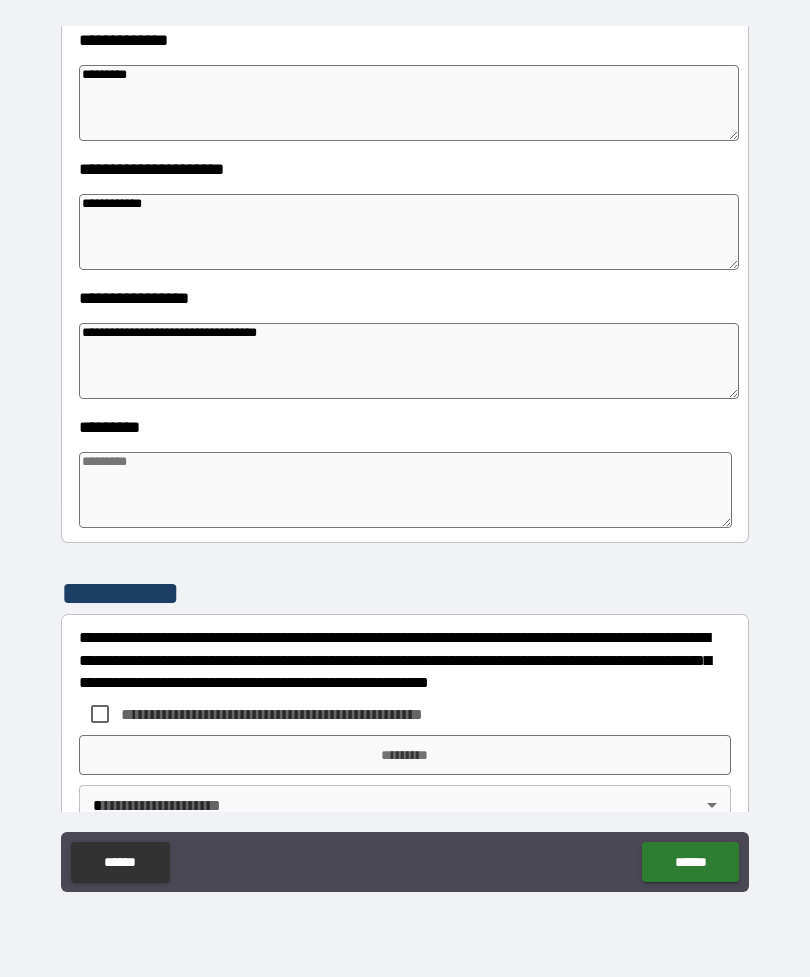 click at bounding box center [405, 490] 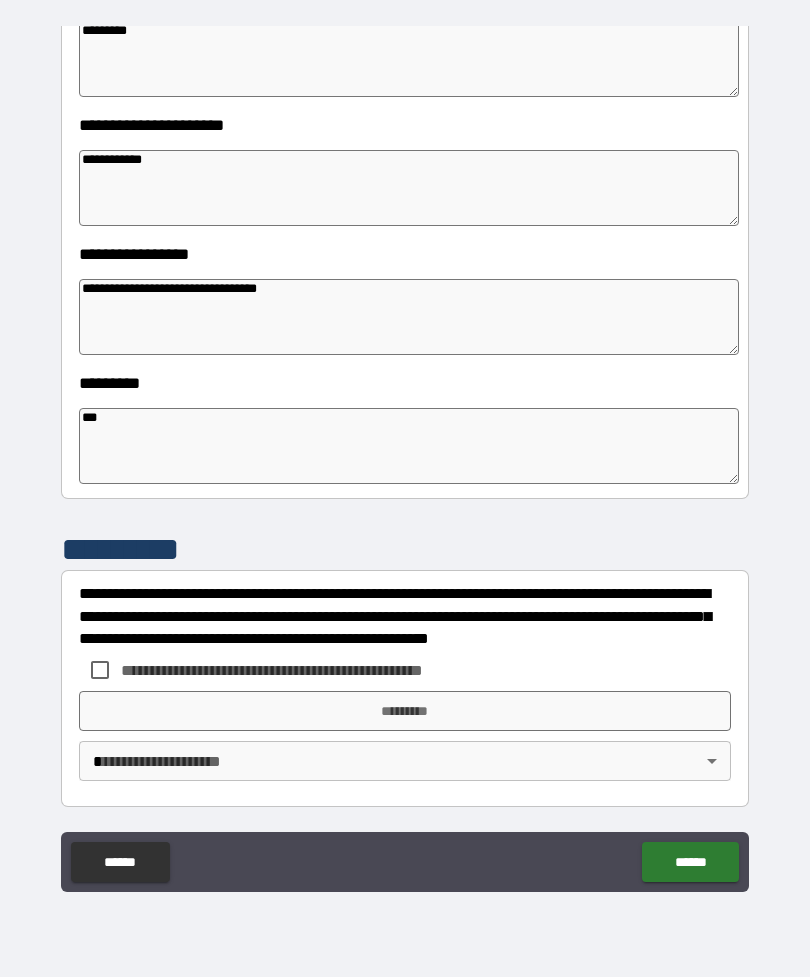 scroll, scrollTop: 392, scrollLeft: 0, axis: vertical 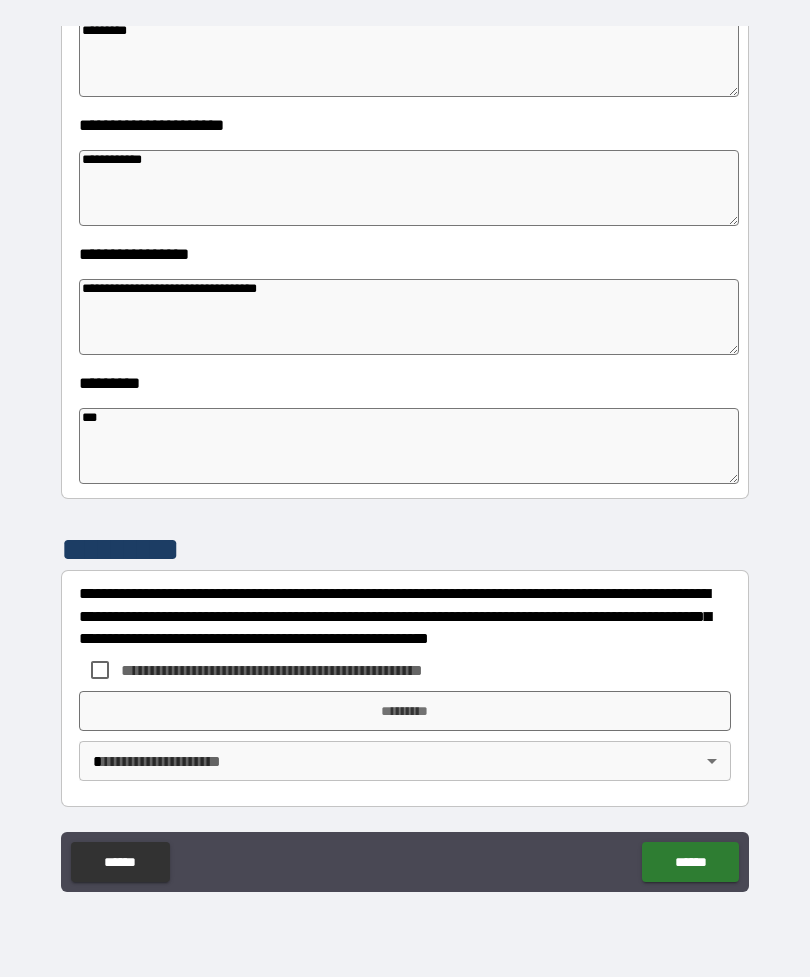 click on "**********" at bounding box center [405, 459] 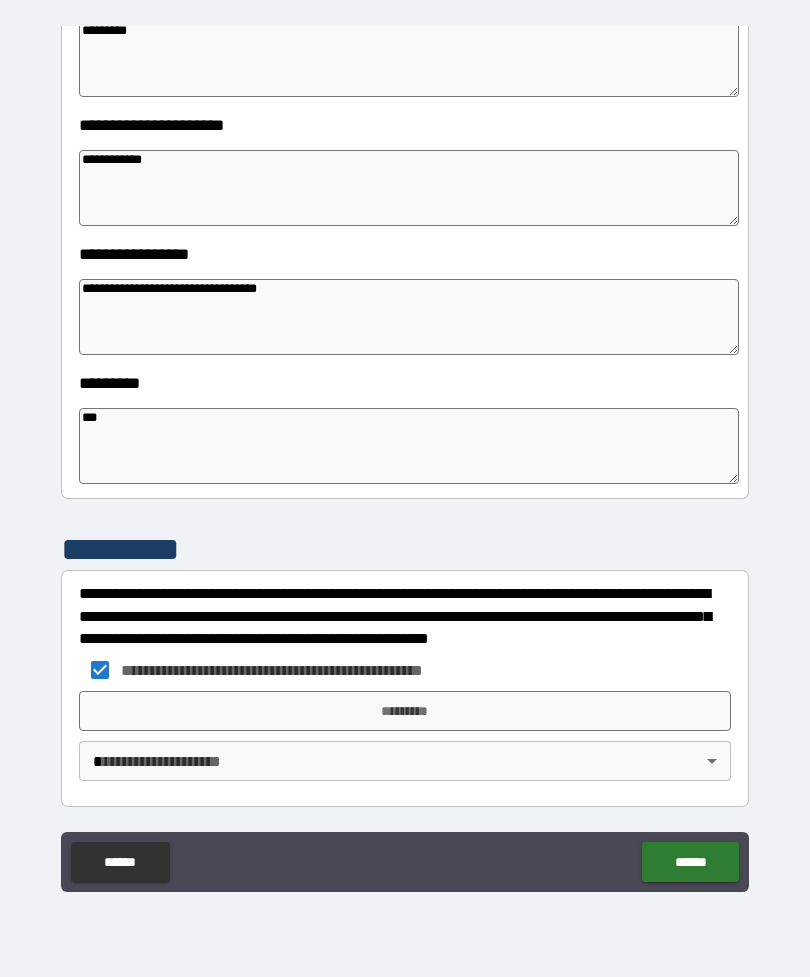 click on "*********" at bounding box center [405, 711] 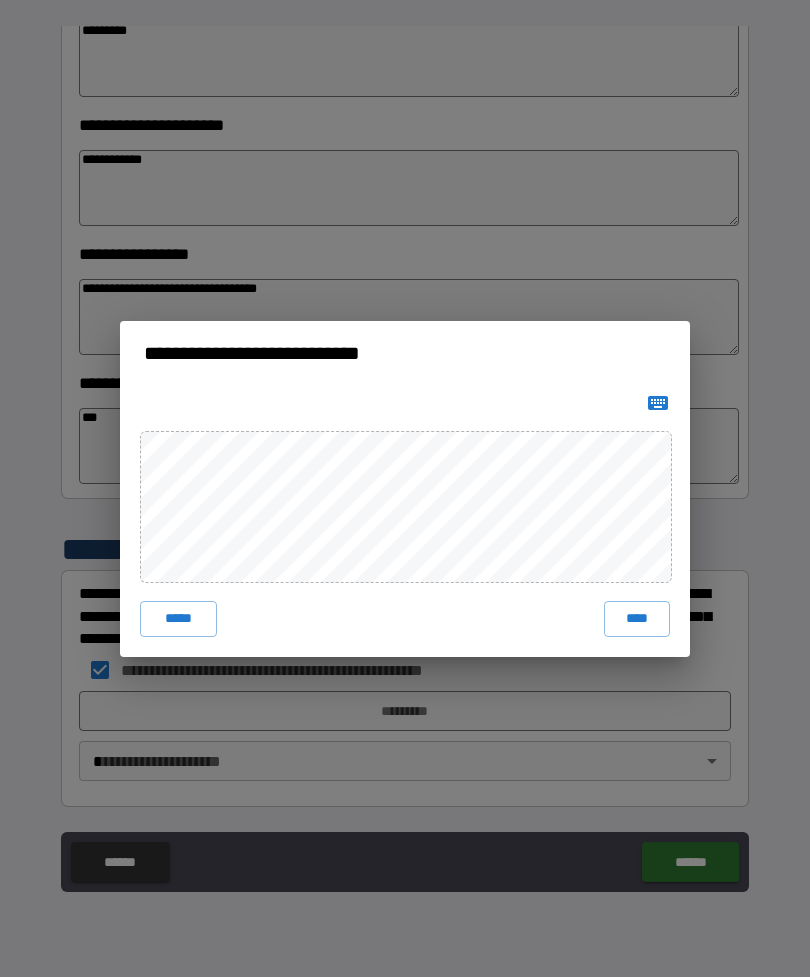 click on "****" at bounding box center [637, 619] 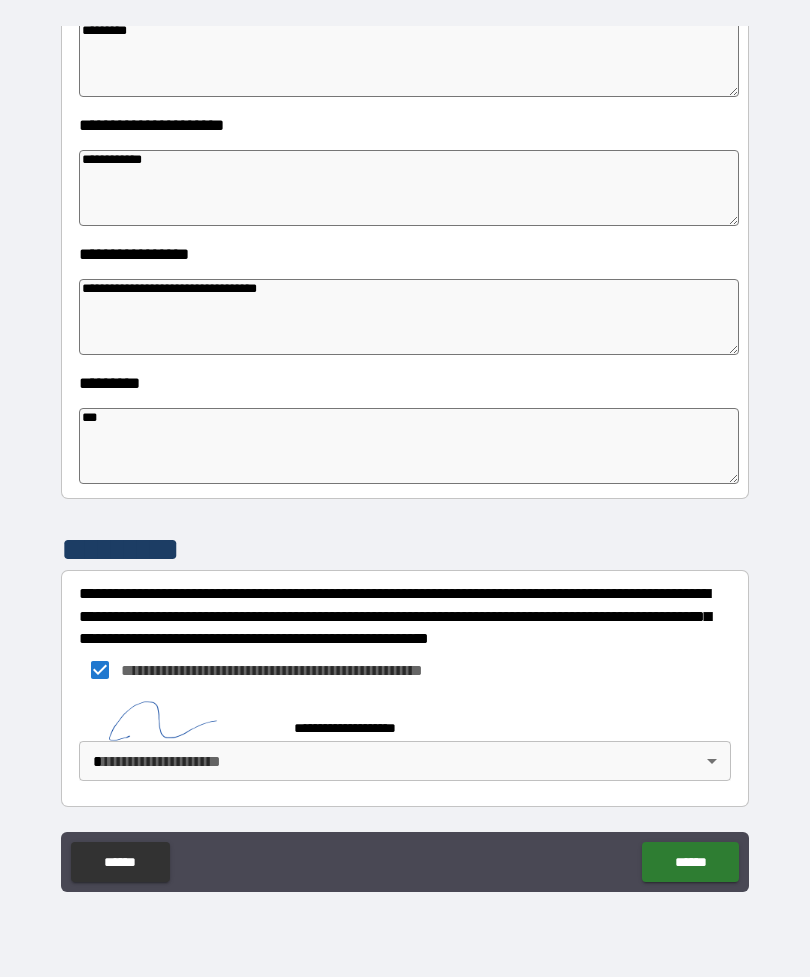 scroll, scrollTop: 382, scrollLeft: 0, axis: vertical 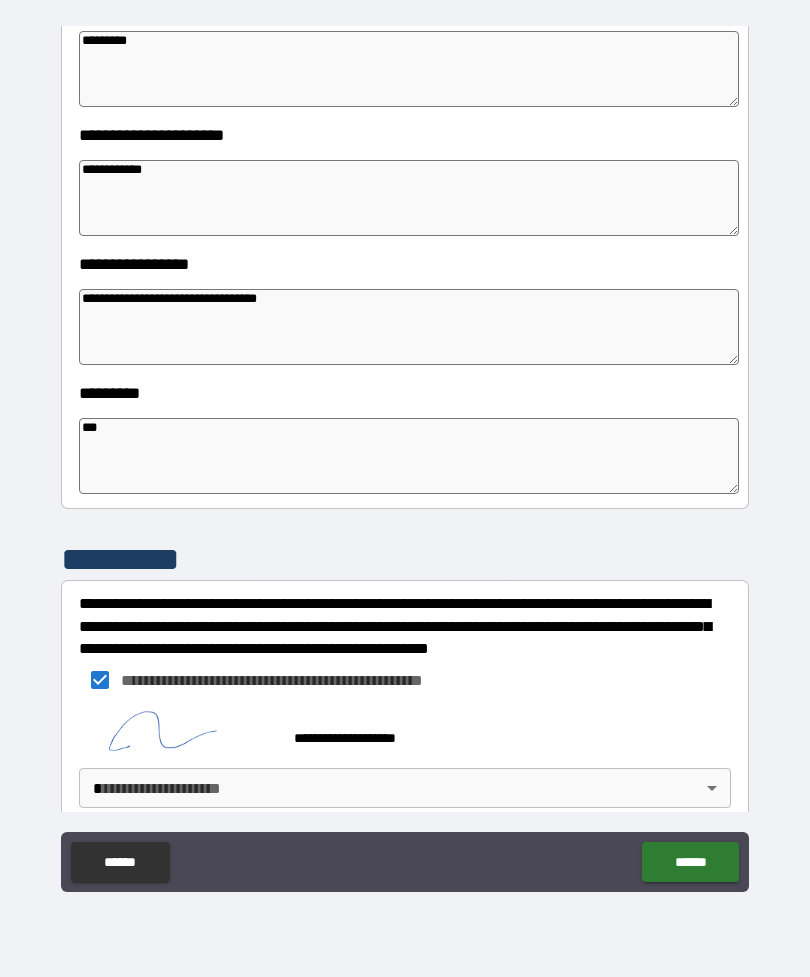 click on "**********" at bounding box center [405, 456] 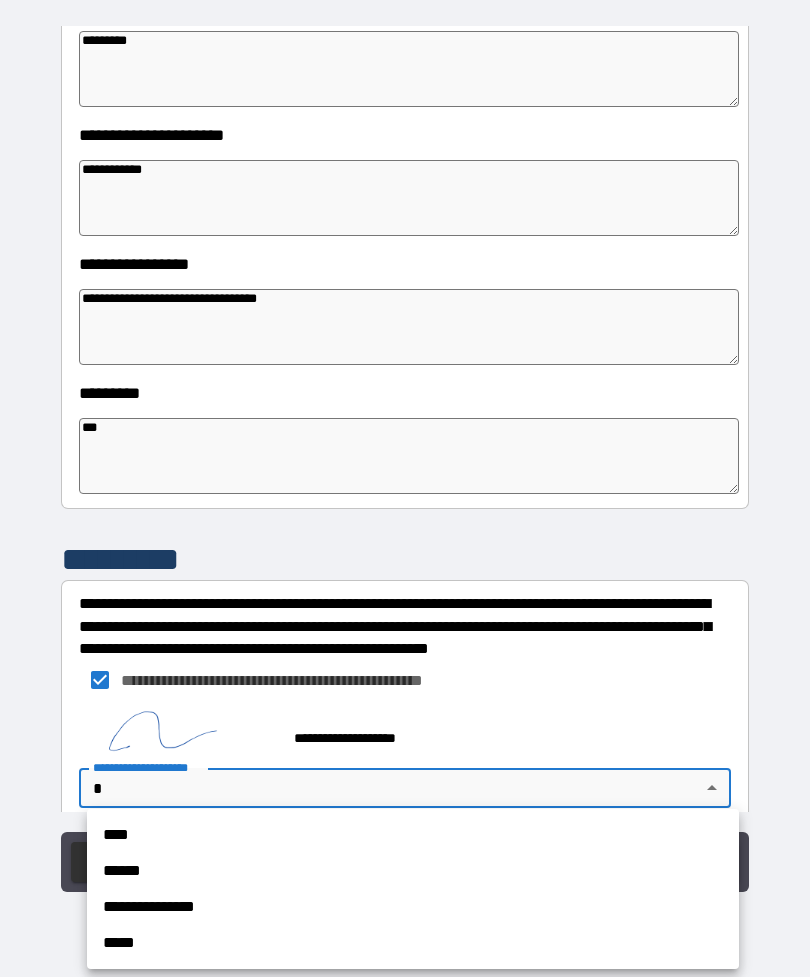 click on "****" at bounding box center [413, 835] 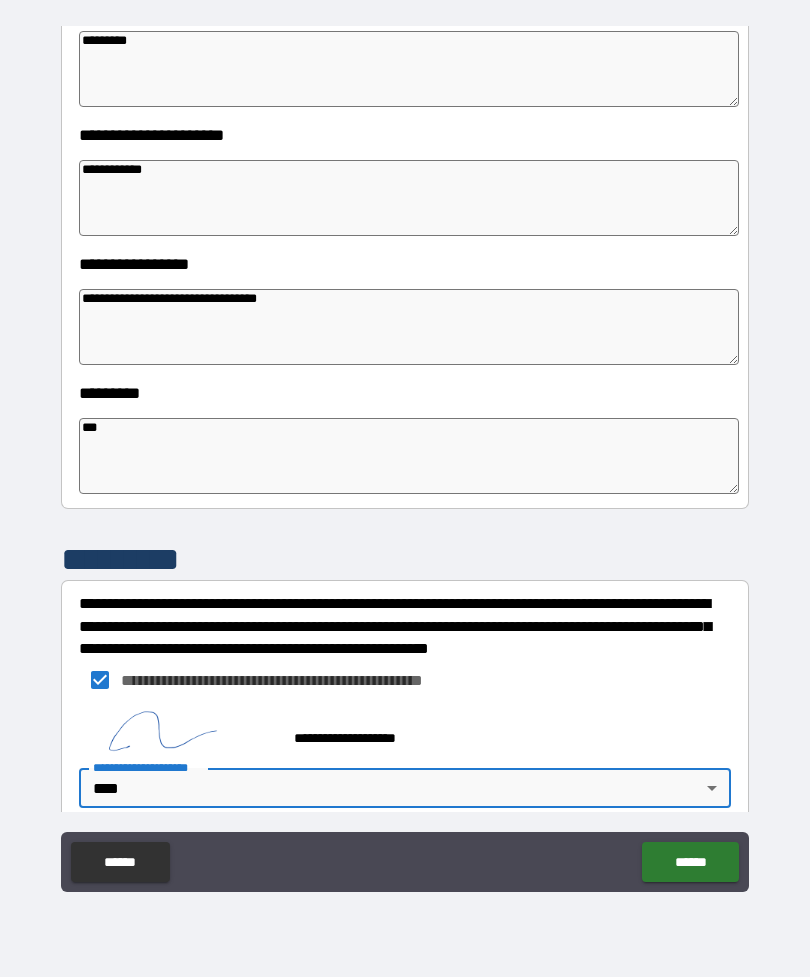 click on "******" at bounding box center (690, 862) 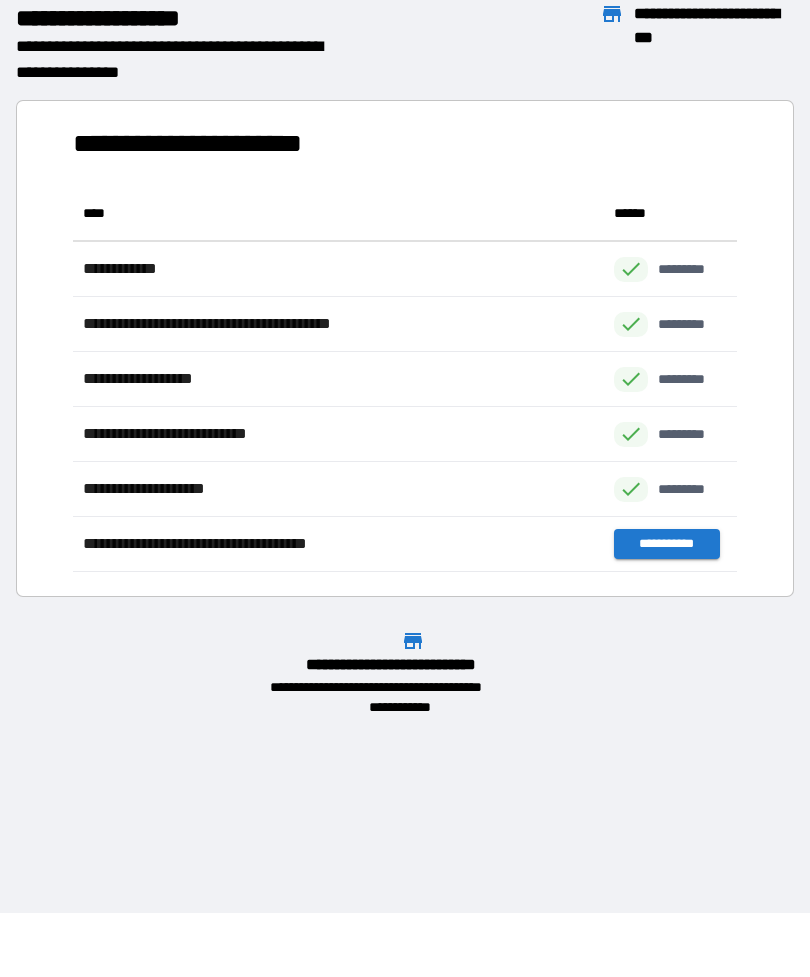 scroll, scrollTop: 1, scrollLeft: 1, axis: both 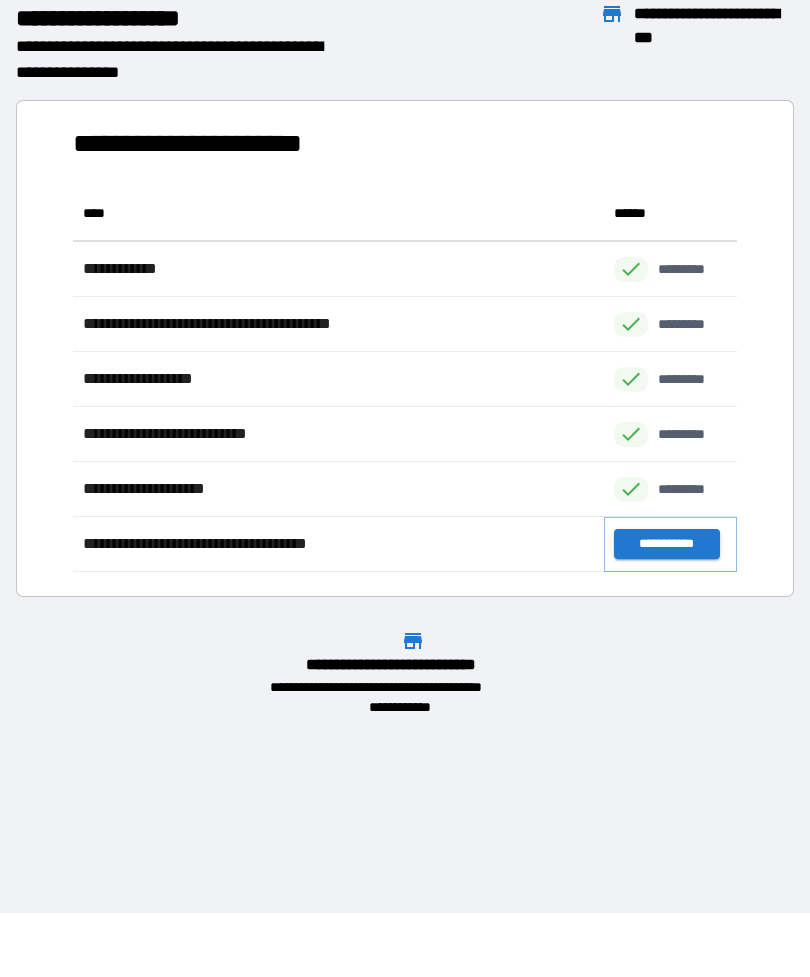 click on "**********" at bounding box center [666, 544] 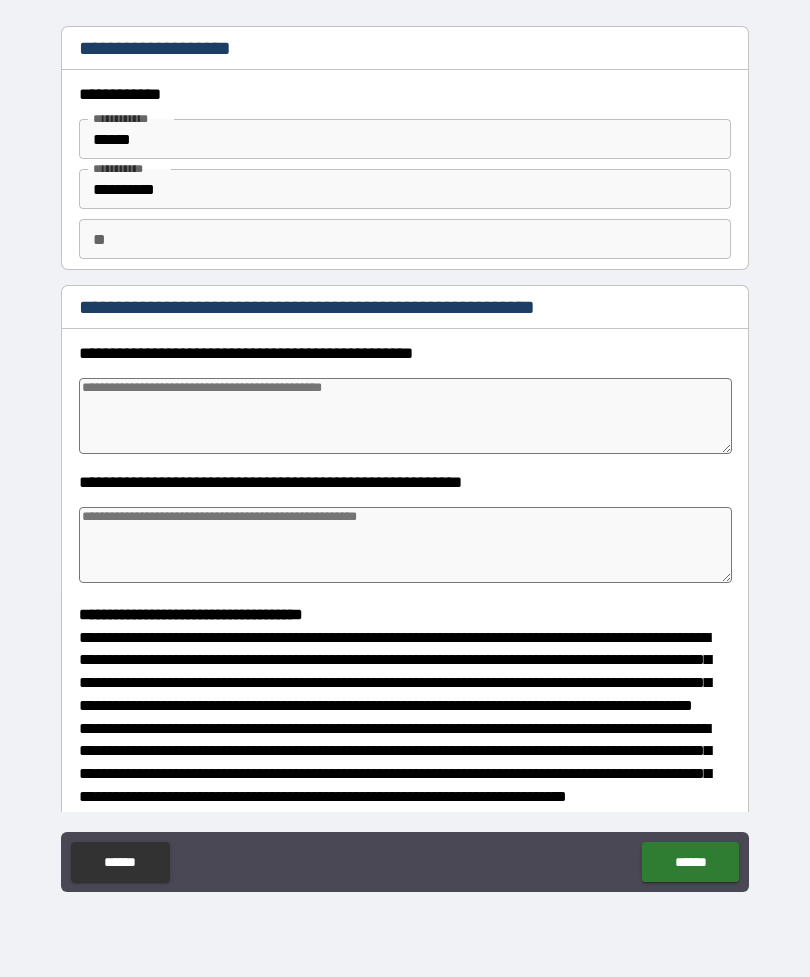 click at bounding box center [405, 416] 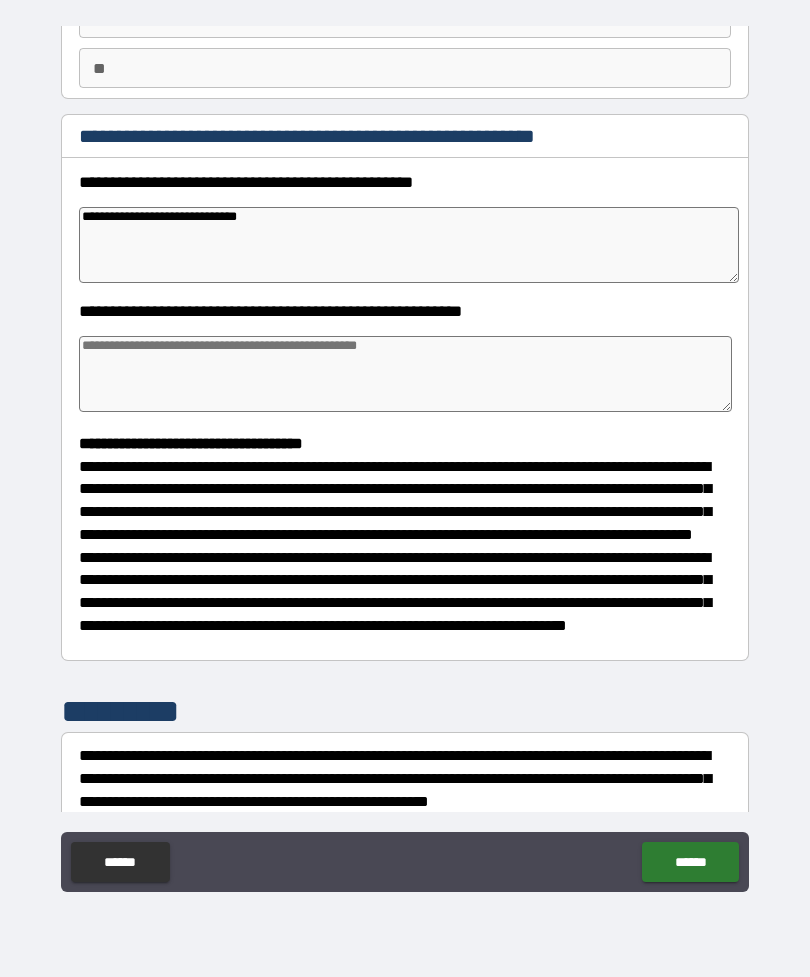 scroll, scrollTop: 181, scrollLeft: 0, axis: vertical 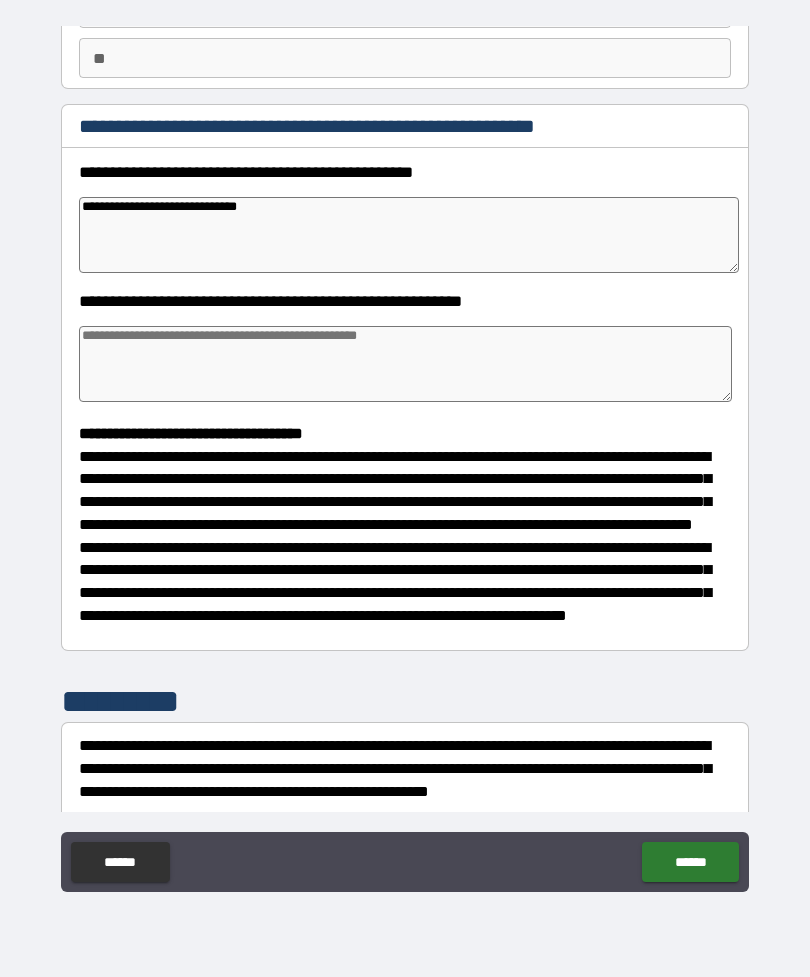 click at bounding box center (405, 364) 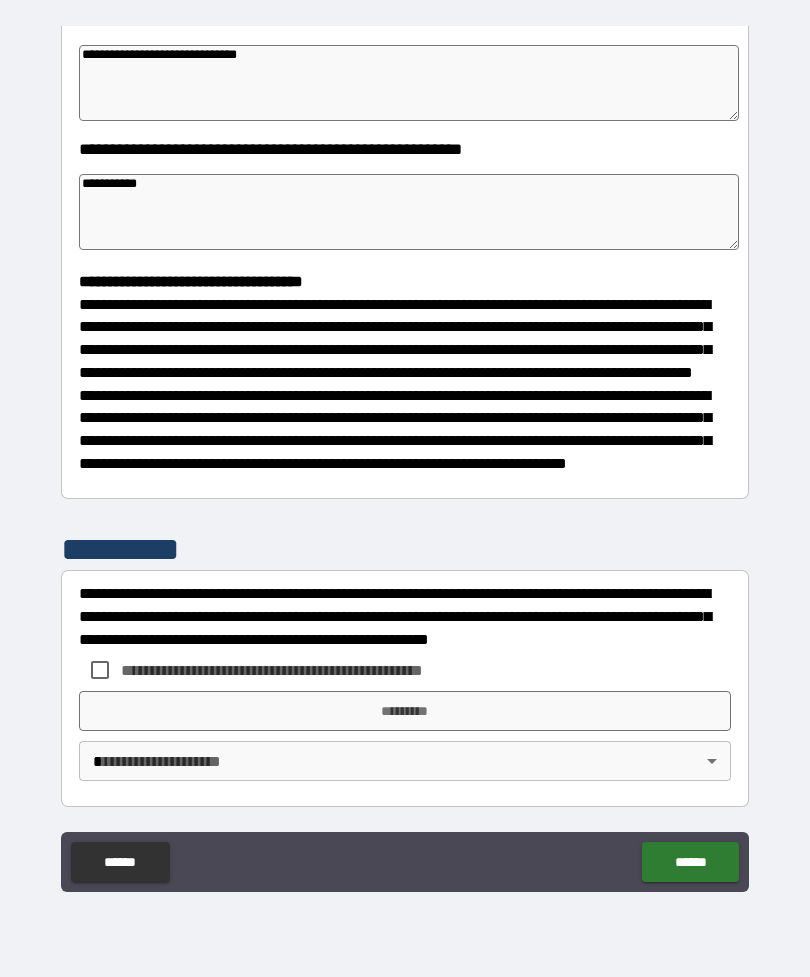 scroll, scrollTop: 370, scrollLeft: 0, axis: vertical 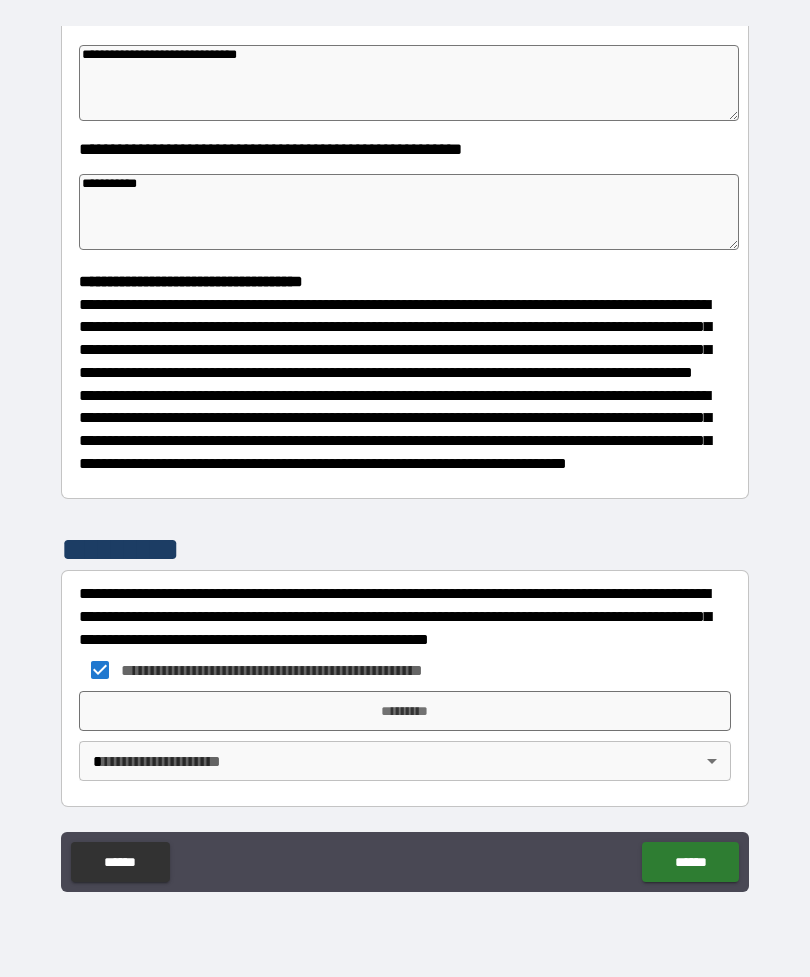click on "*********" at bounding box center [405, 711] 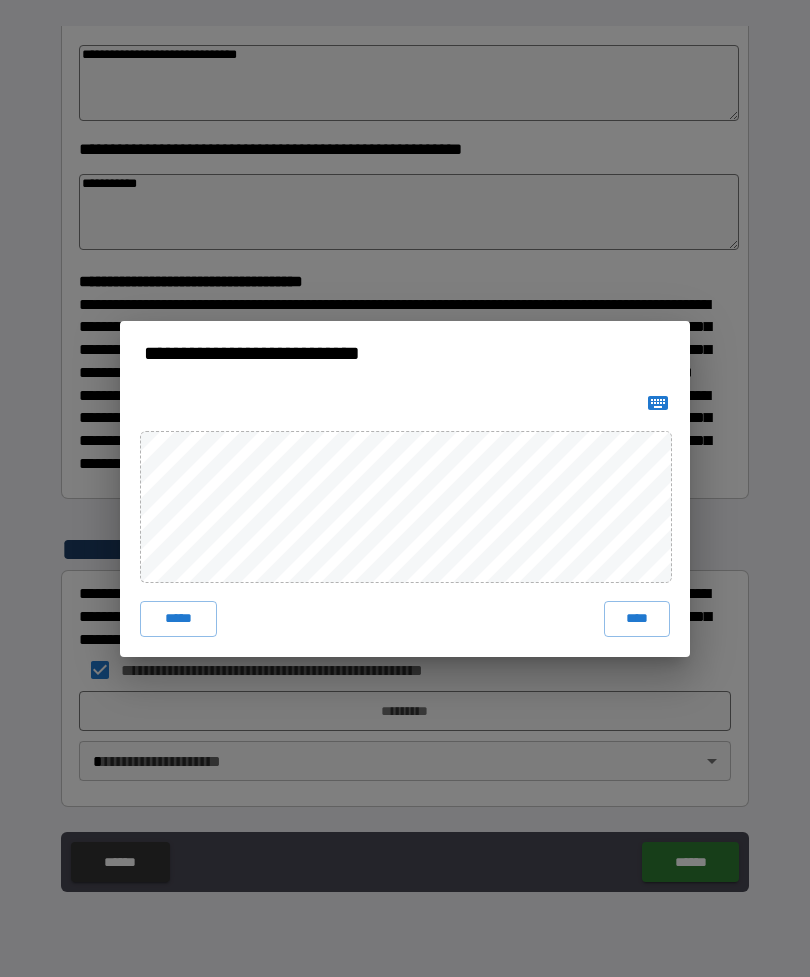 click on "**********" at bounding box center [405, 488] 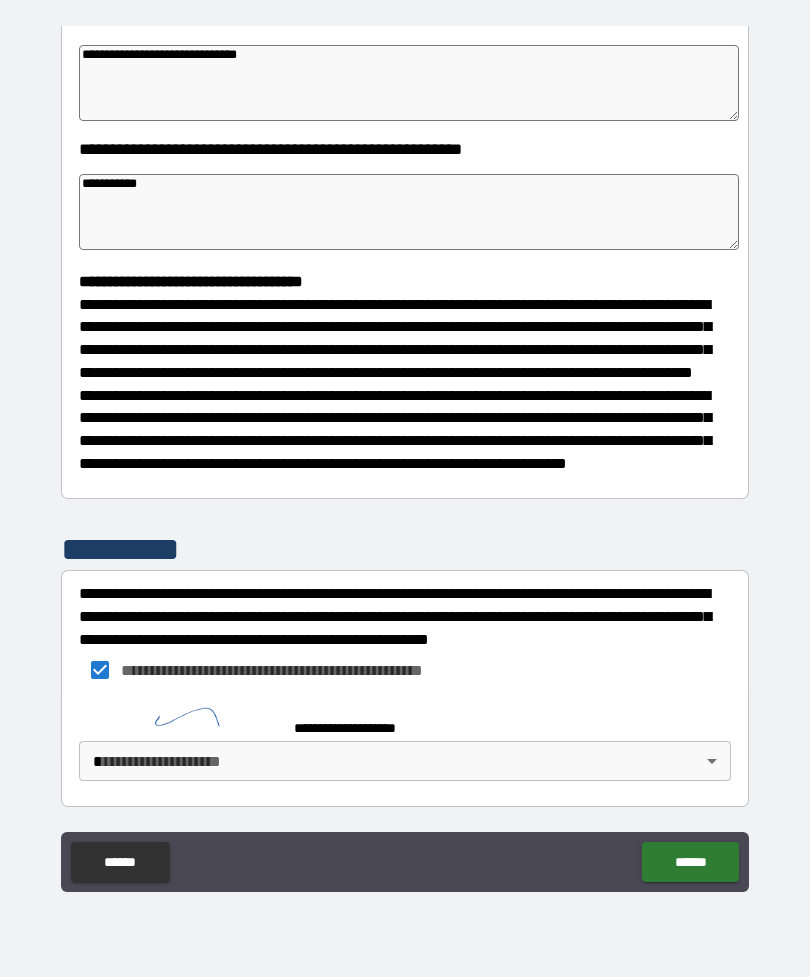 scroll, scrollTop: 360, scrollLeft: 0, axis: vertical 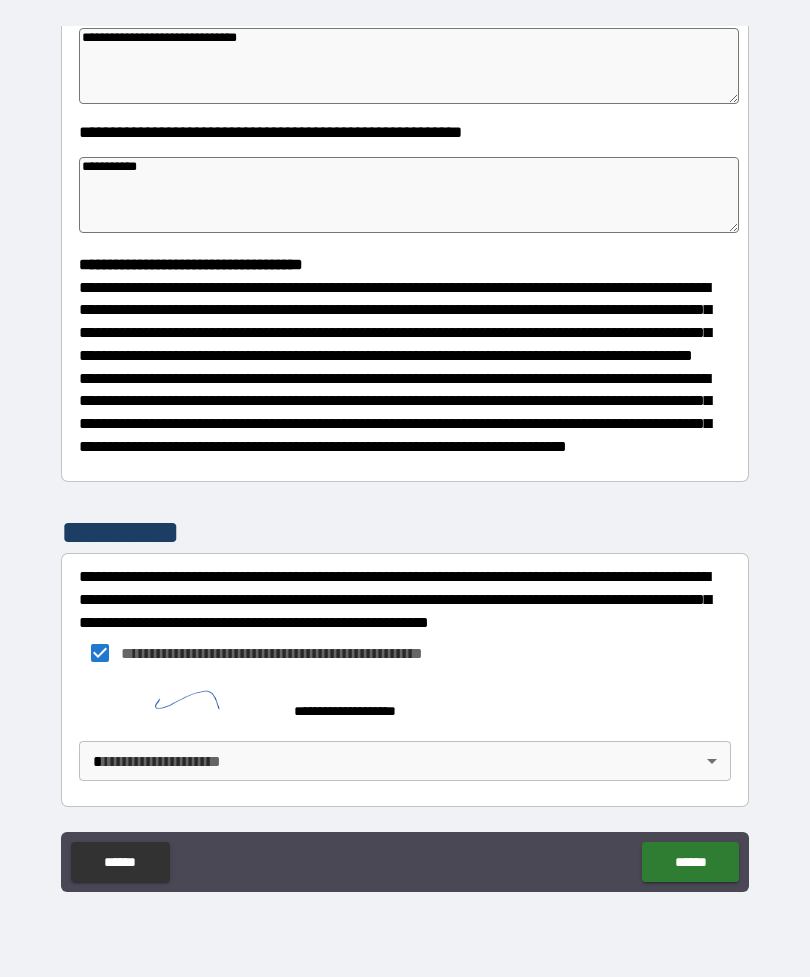 click on "**********" at bounding box center (405, 599) 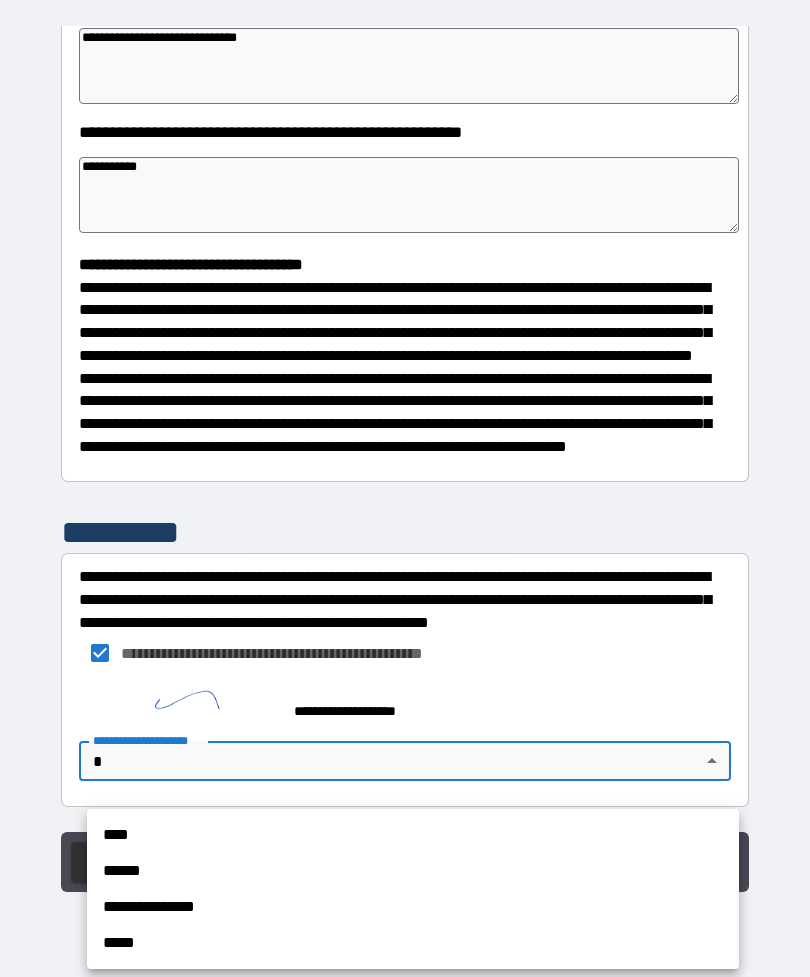 click on "****" at bounding box center (413, 835) 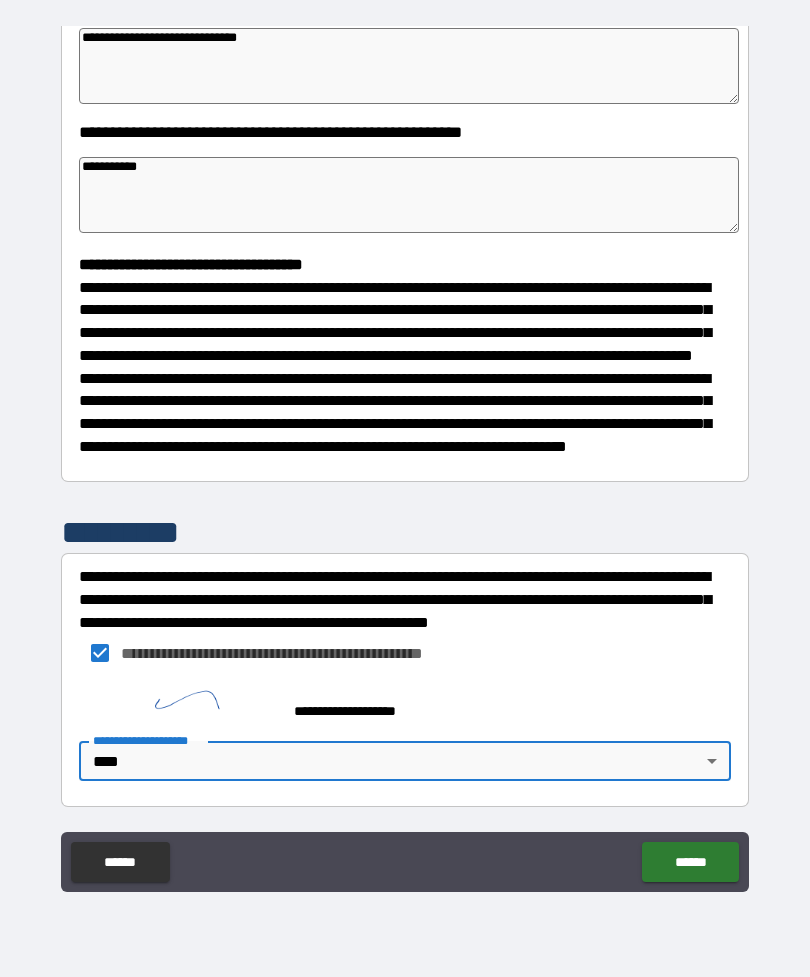 click on "******" at bounding box center [690, 862] 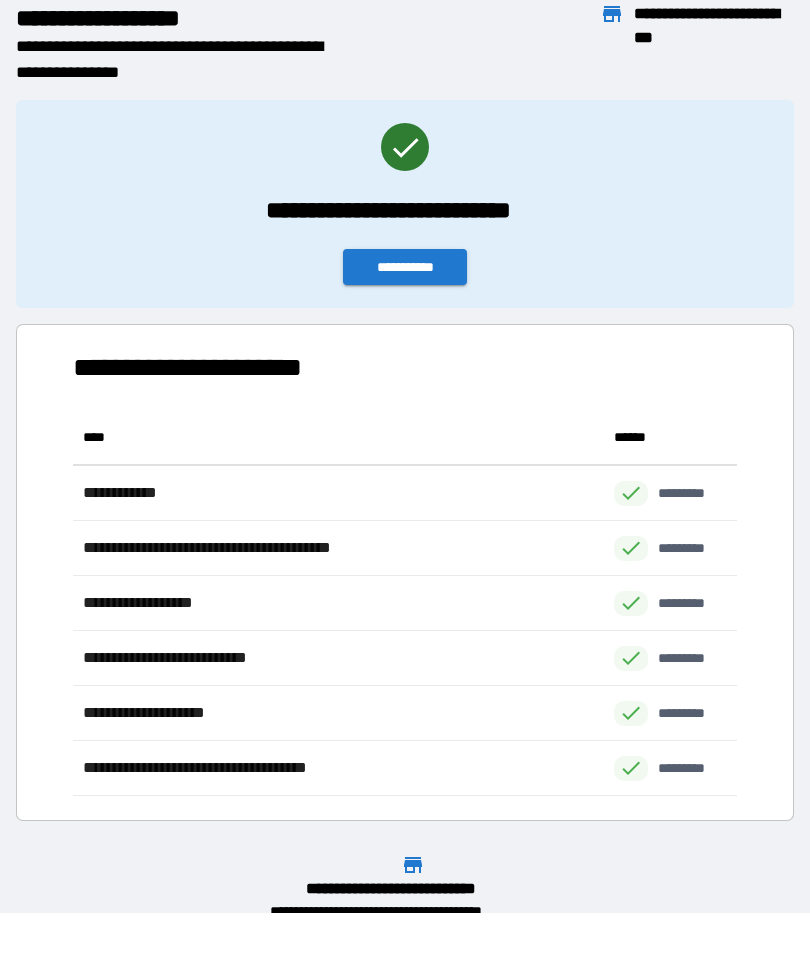 scroll, scrollTop: 386, scrollLeft: 664, axis: both 